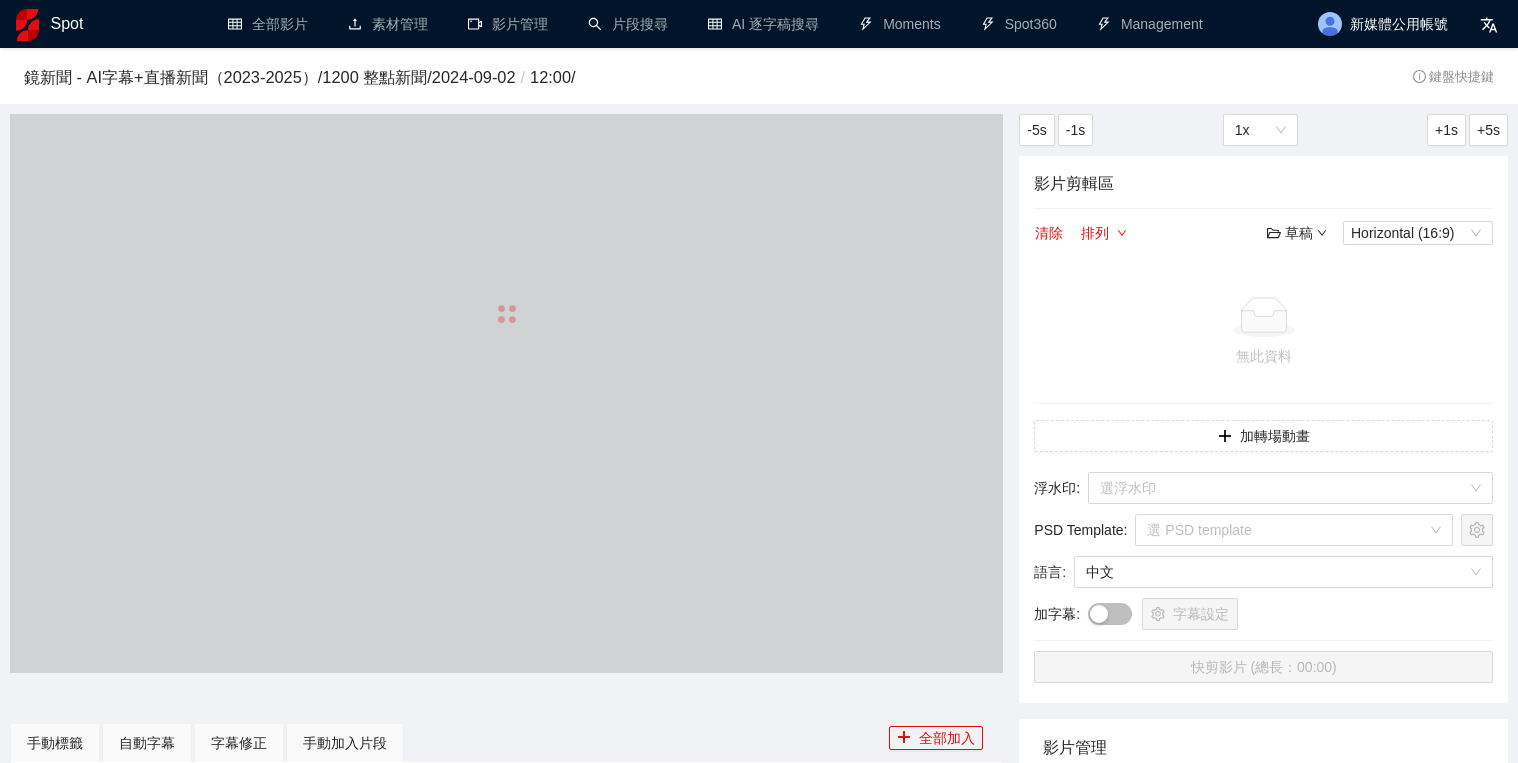 scroll, scrollTop: 0, scrollLeft: 0, axis: both 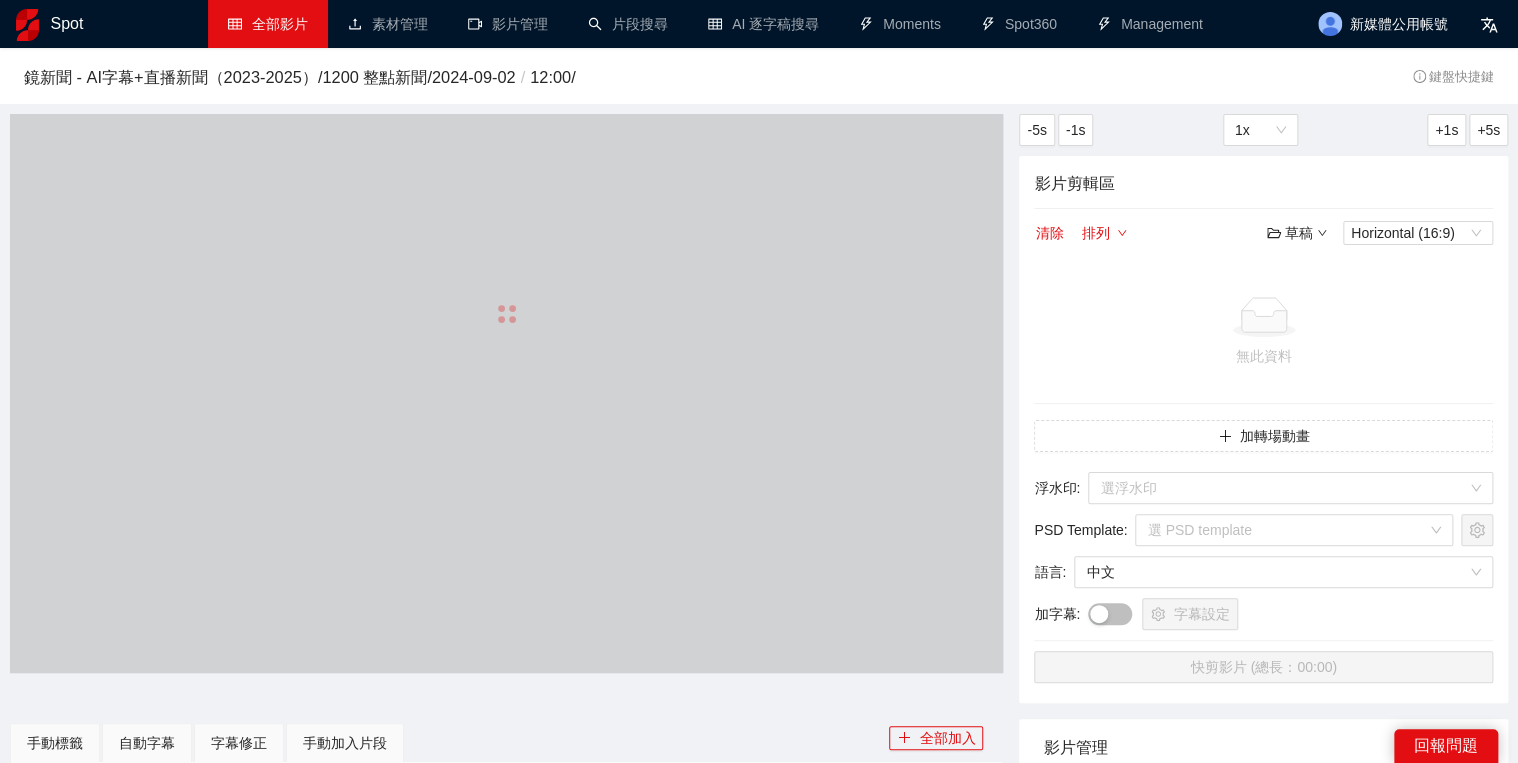 click on "全部影片" at bounding box center [268, 24] 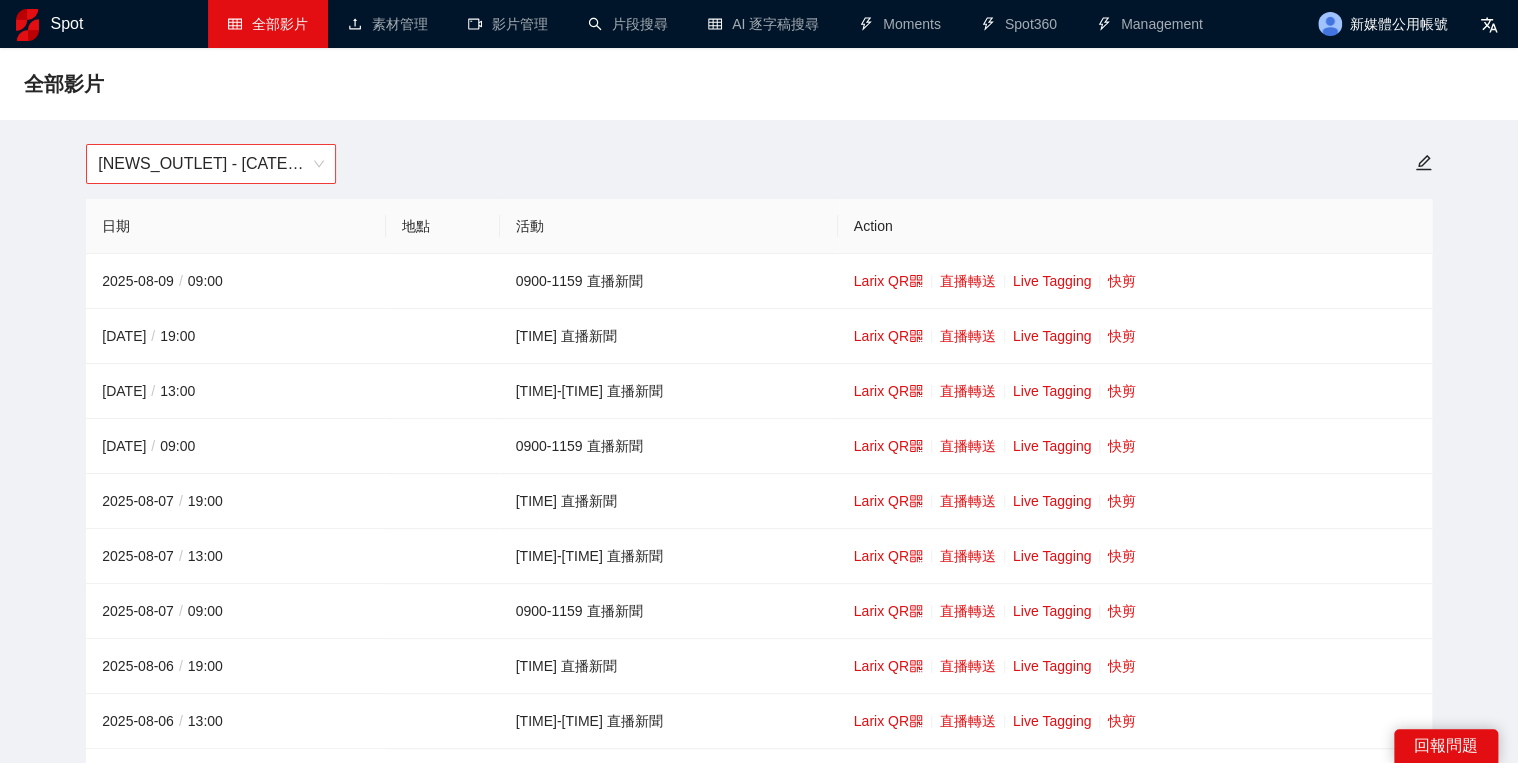 click on "[NEWS_OUTLET] - [CATEGORY] ([YEAR]-[YEAR])" at bounding box center (211, 164) 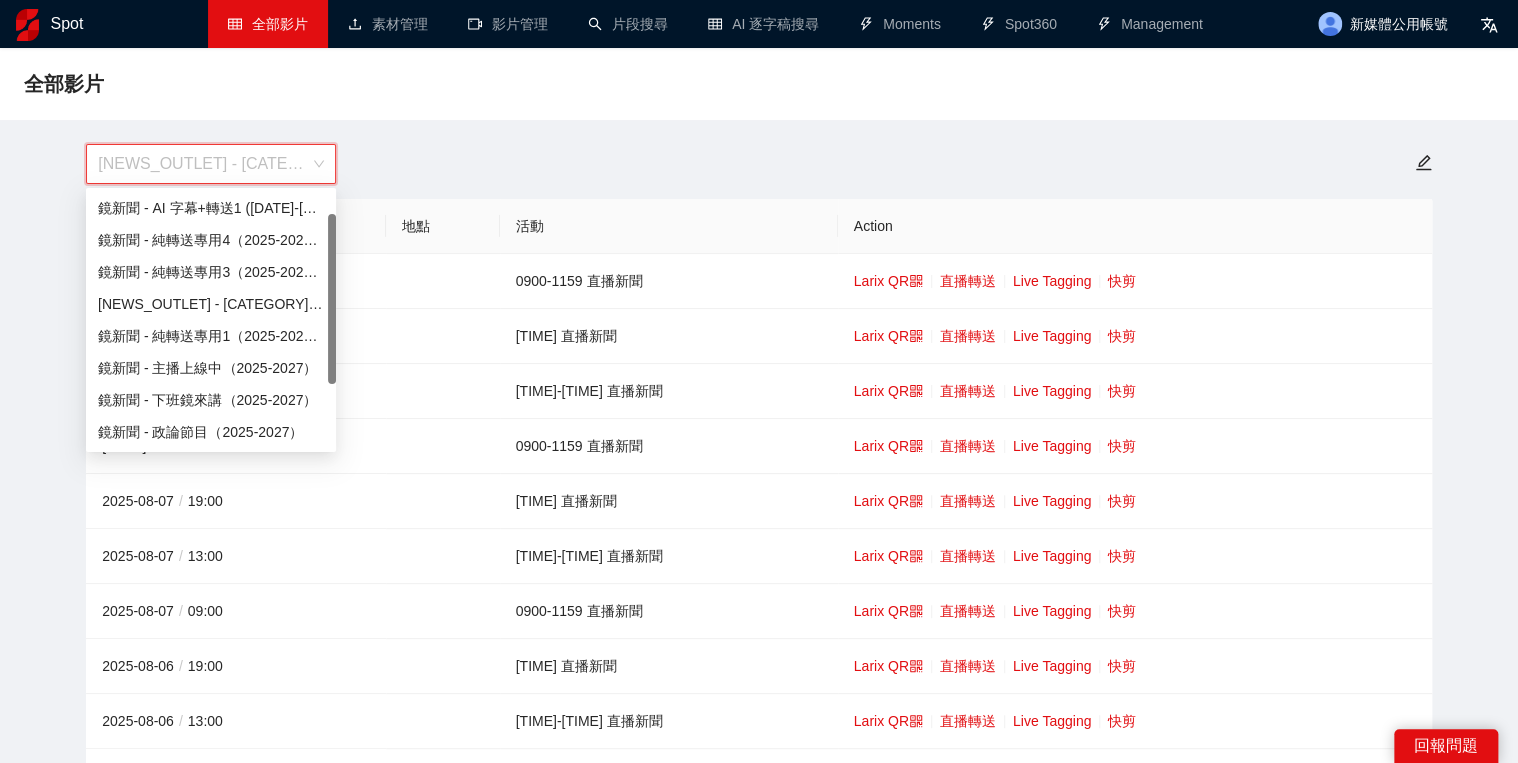 scroll, scrollTop: 32, scrollLeft: 0, axis: vertical 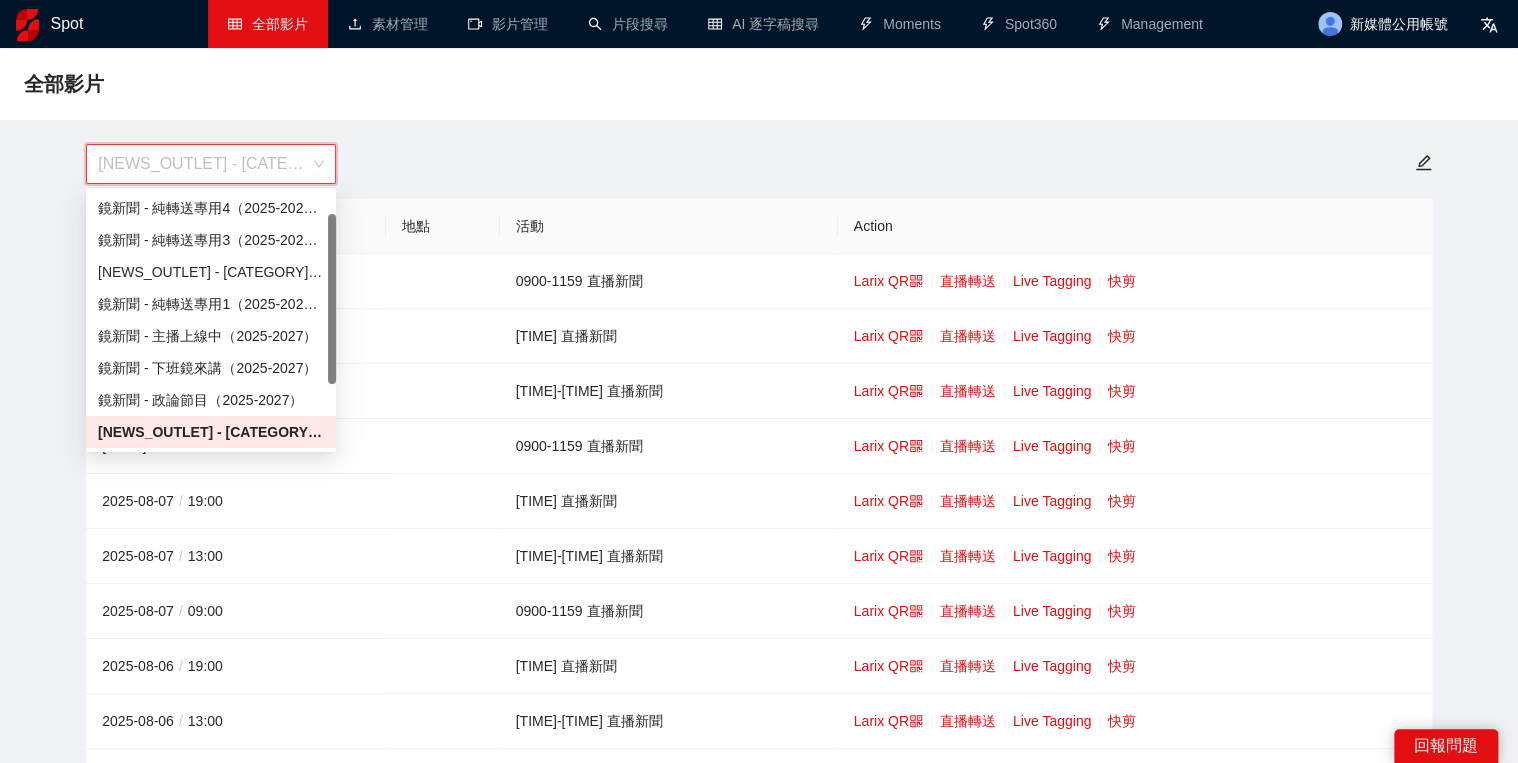 click on "[NEWS_OUTLET] - [CATEGORY] ([YEAR]-[YEAR])" at bounding box center (759, 164) 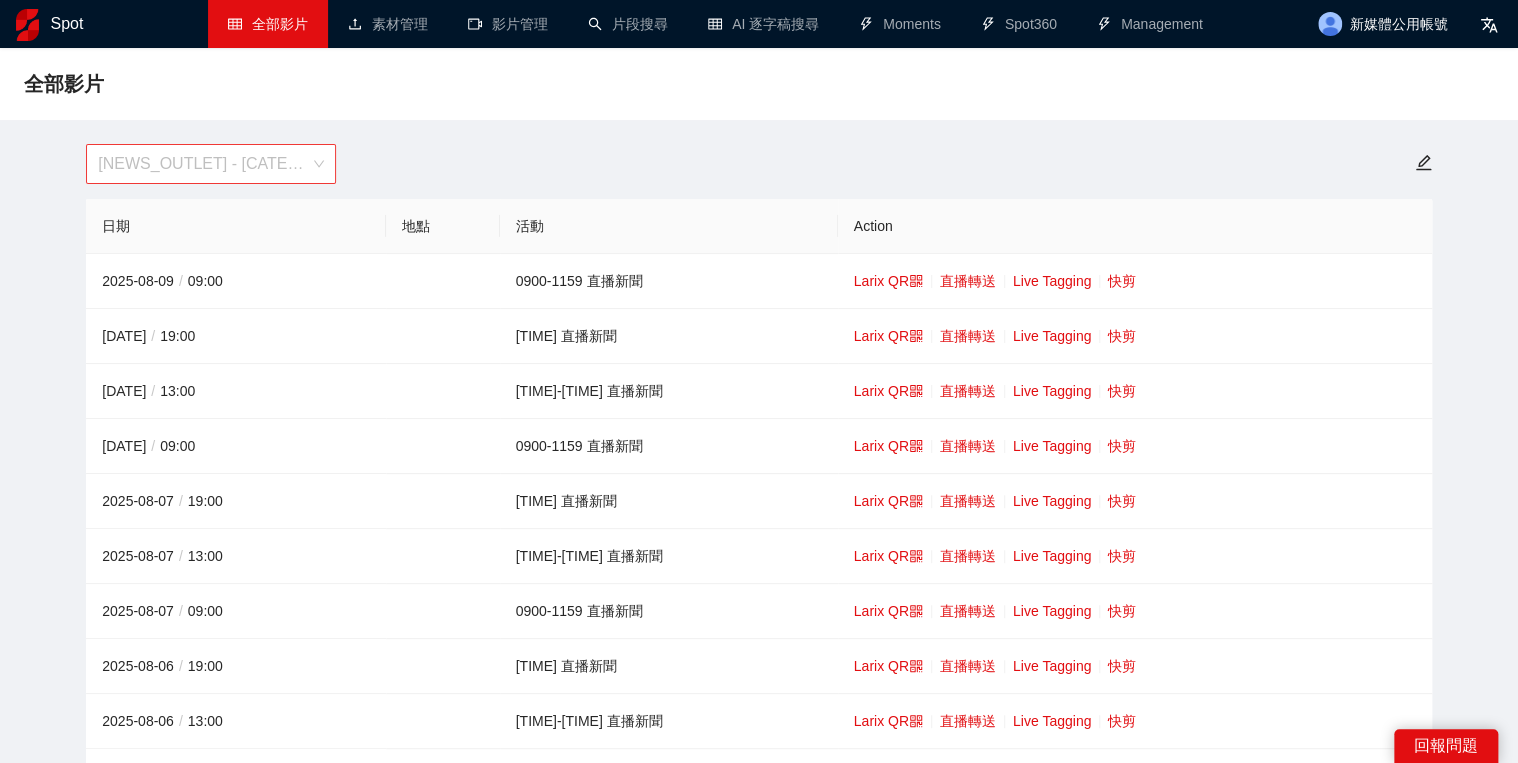 click on "[NEWS_OUTLET] - [CATEGORY] ([YEAR]-[YEAR])" at bounding box center (211, 164) 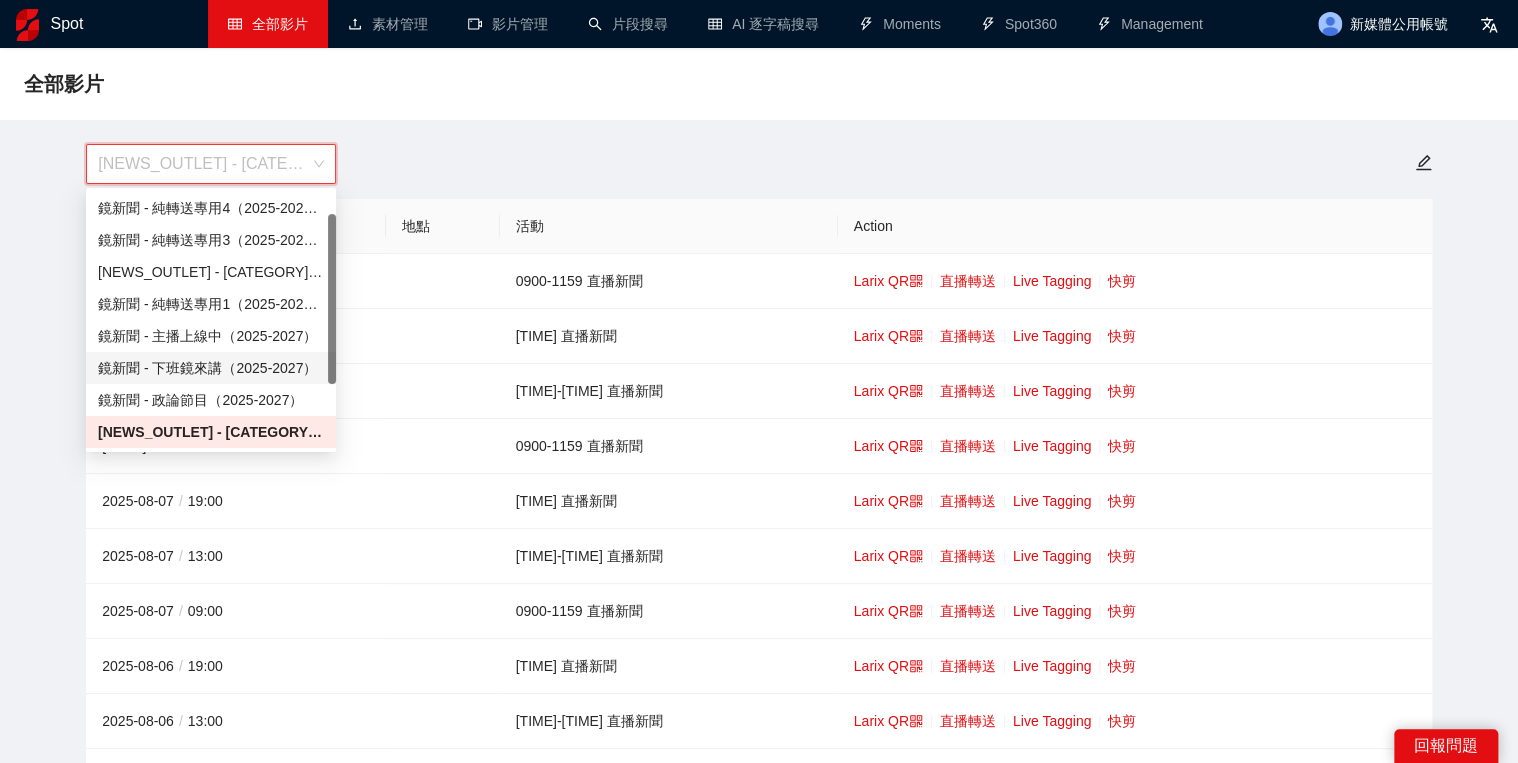 scroll, scrollTop: 112, scrollLeft: 0, axis: vertical 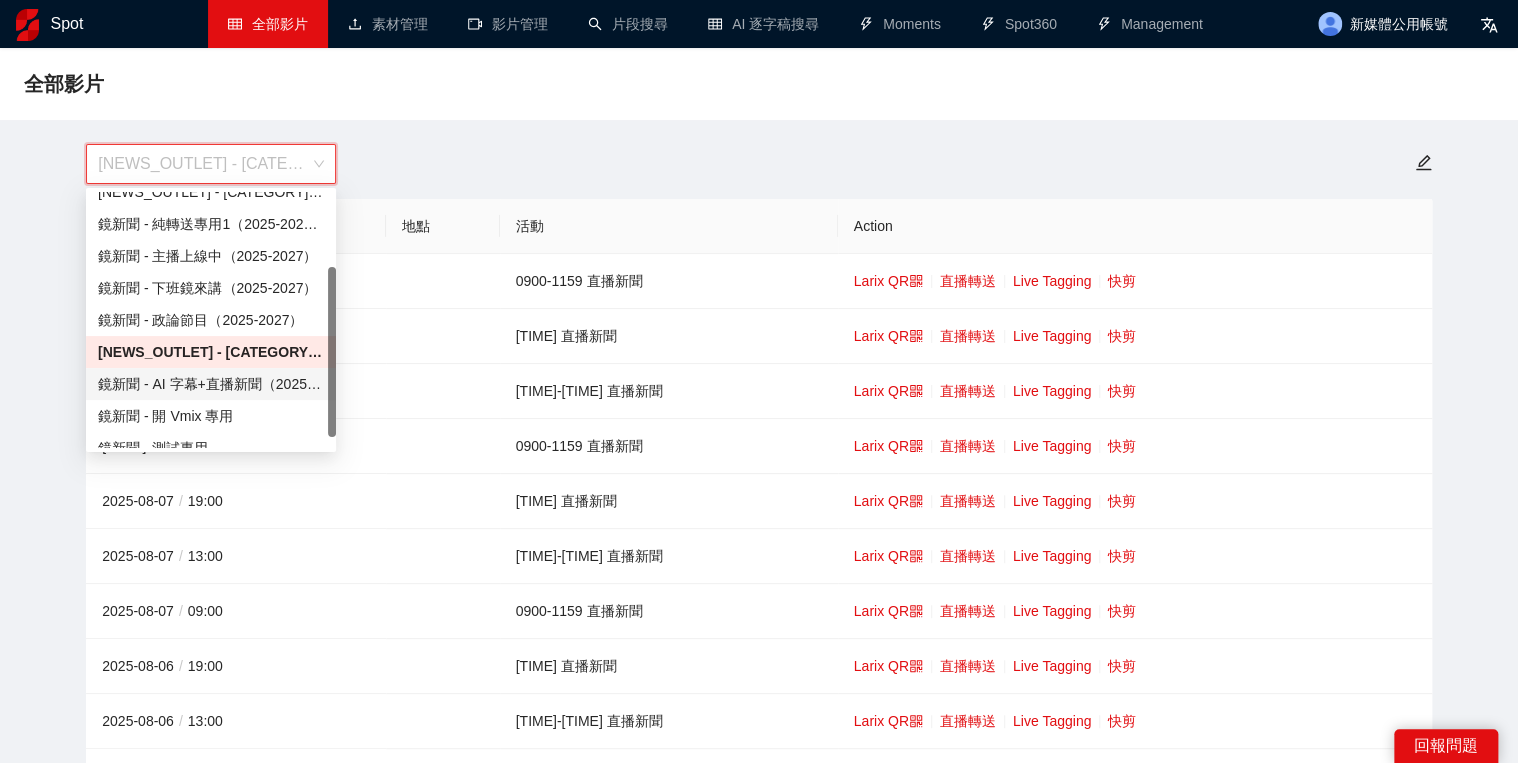 click on "鏡新聞 - AI 字幕+直播新聞（2025-2027）" at bounding box center [211, 384] 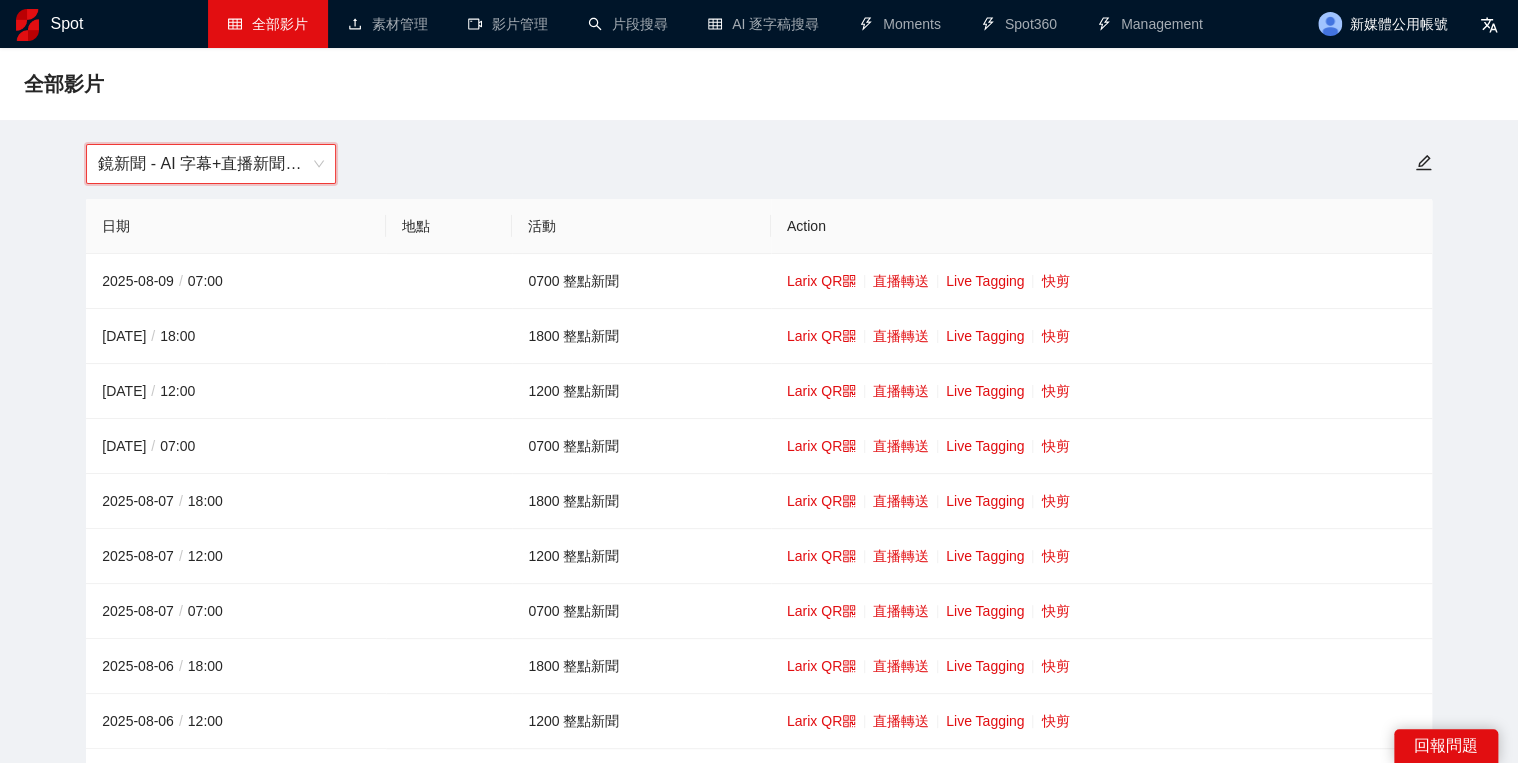 click on "鏡新聞 - AI 字幕+直播新聞（2025-2027）" at bounding box center (211, 164) 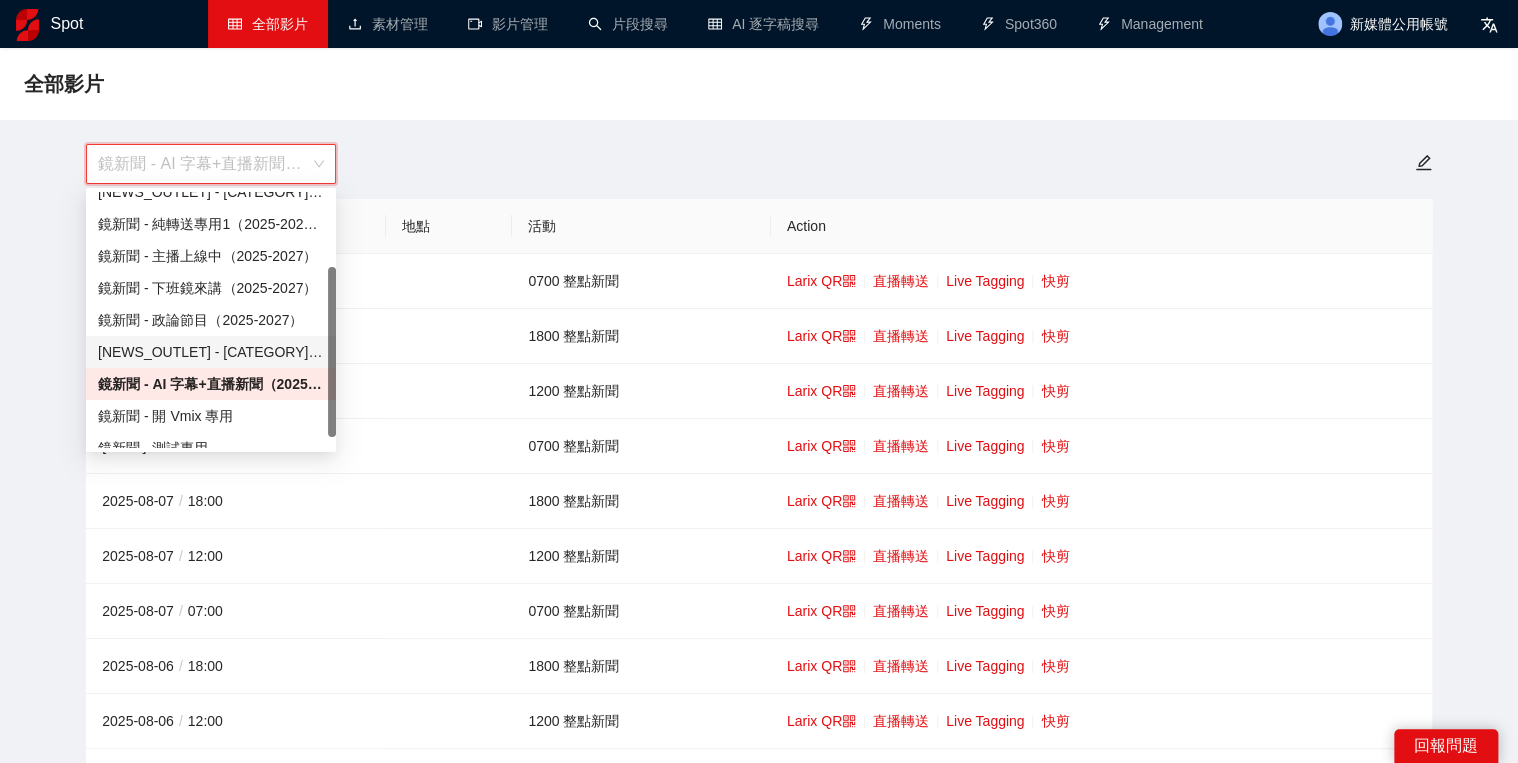 click on "[NEWS_OUTLET] - [CATEGORY] ([YEAR]-[YEAR])" at bounding box center [211, 352] 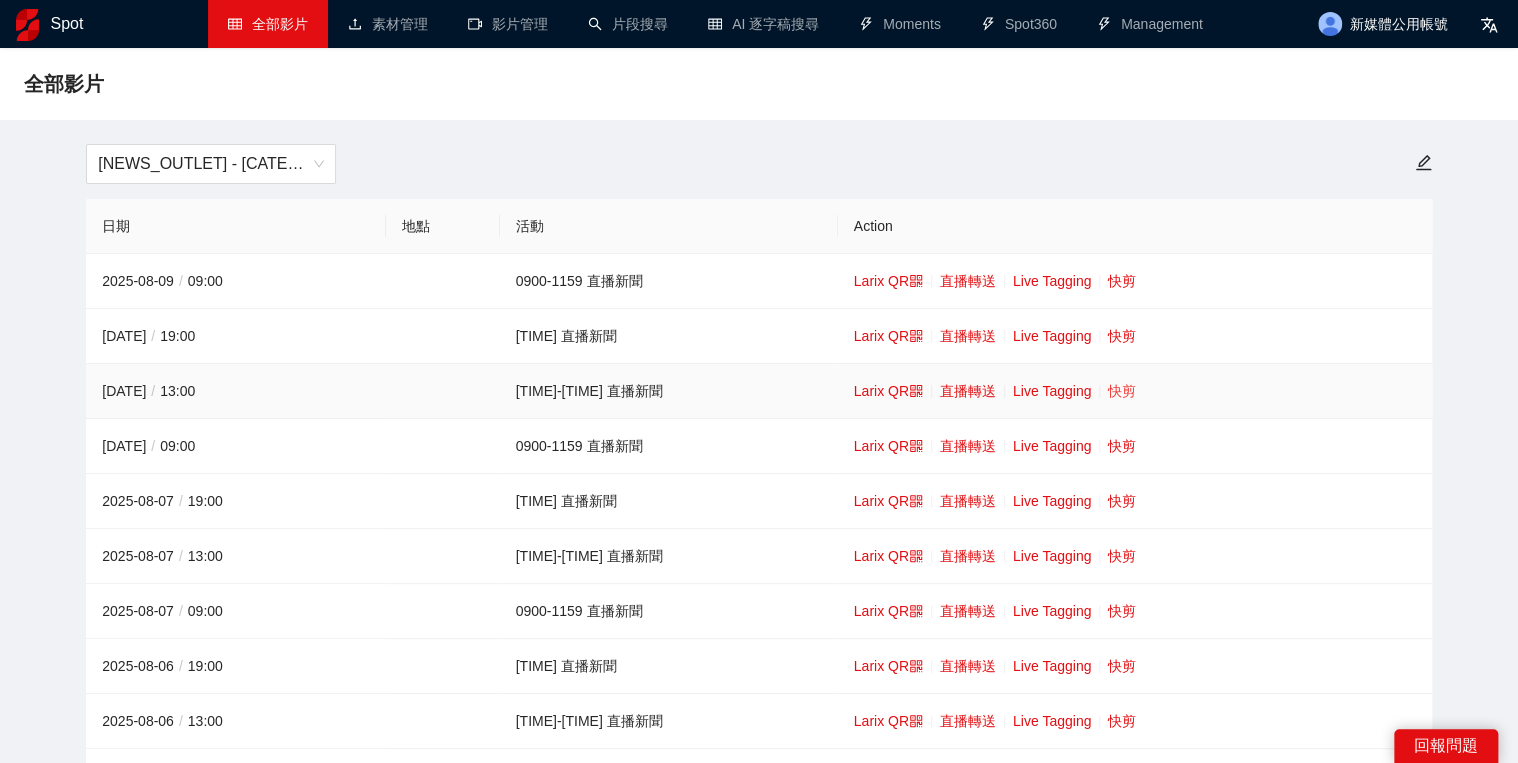 click on "快剪" at bounding box center (1122, 391) 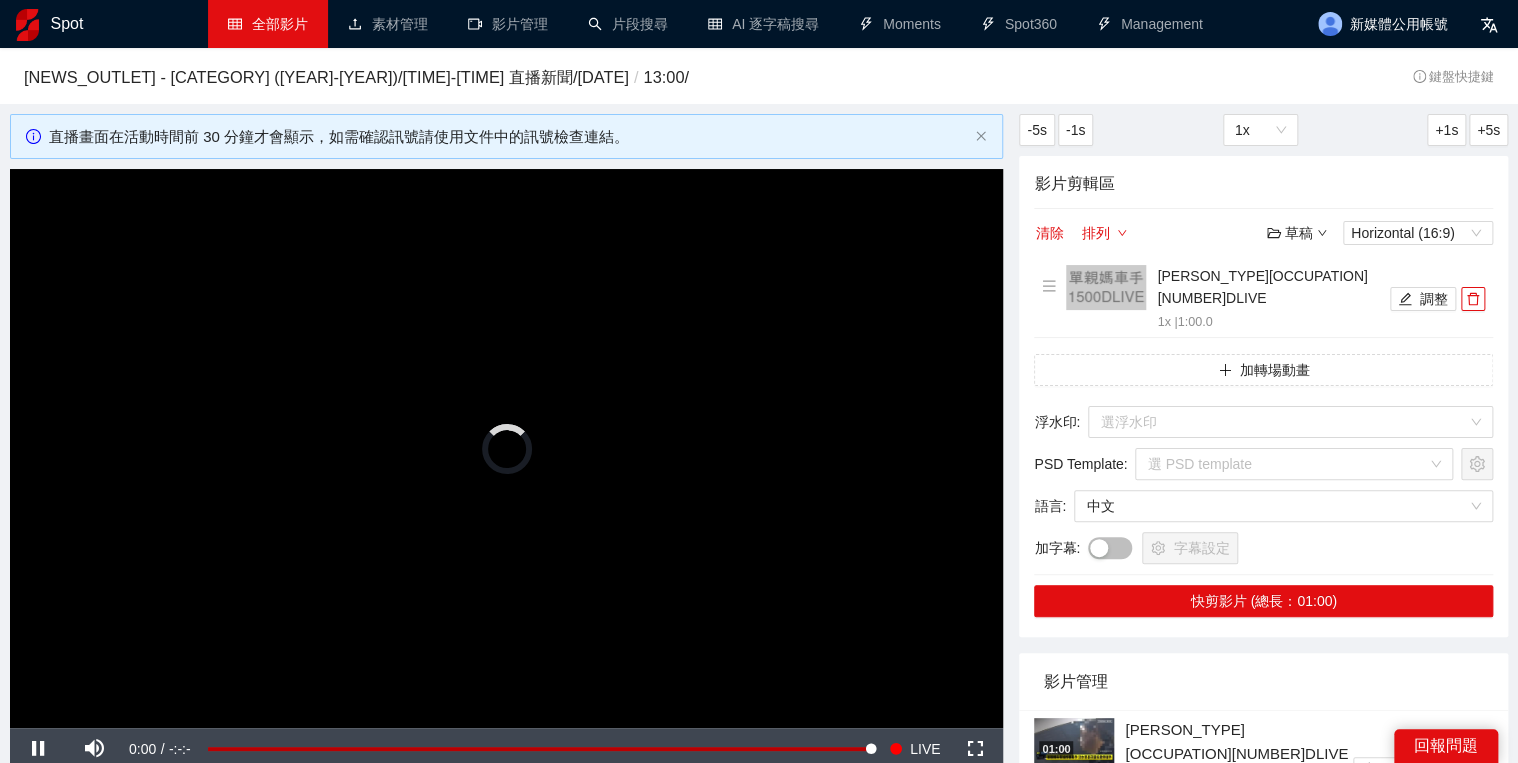 click at bounding box center [506, 448] 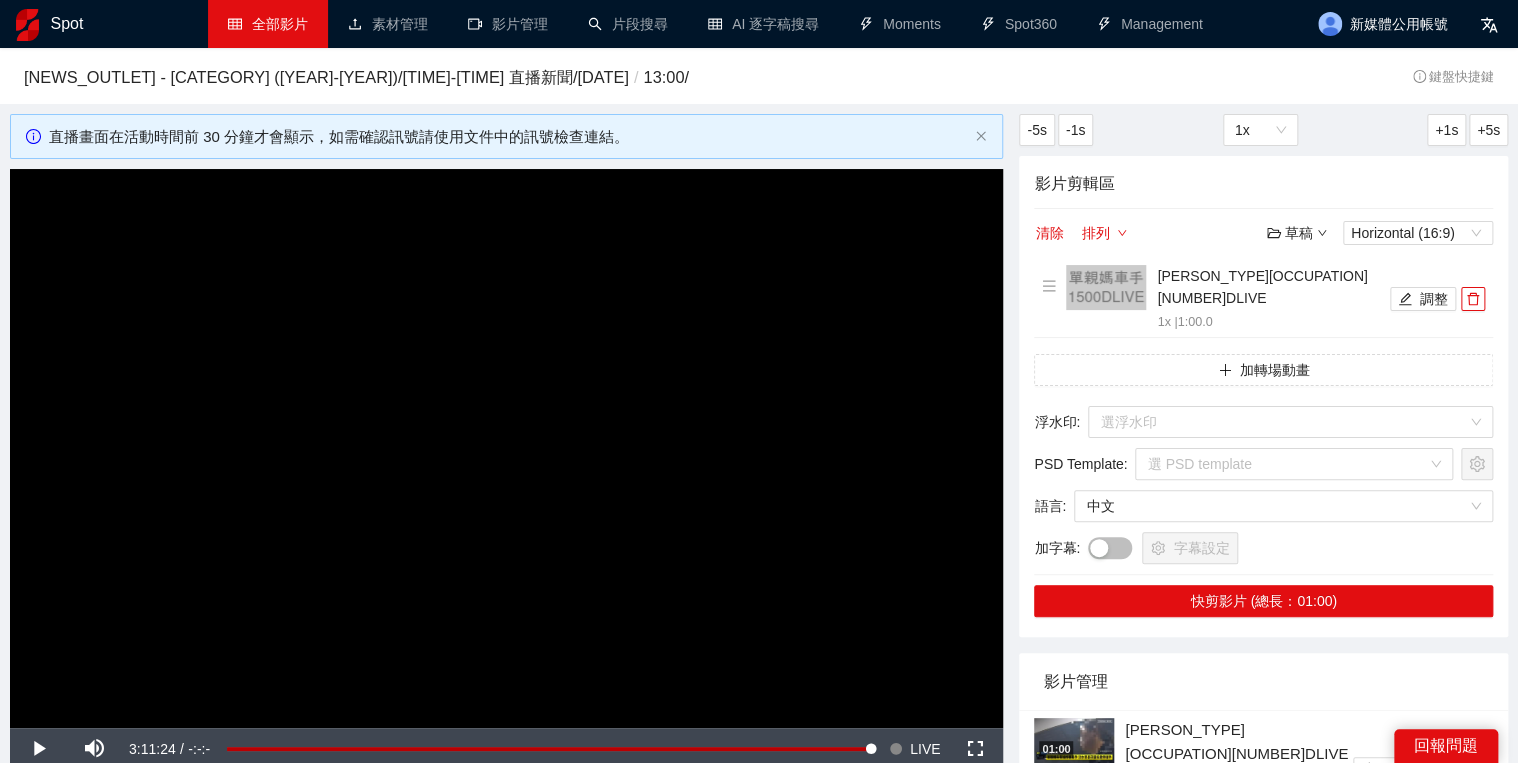 scroll, scrollTop: 160, scrollLeft: 0, axis: vertical 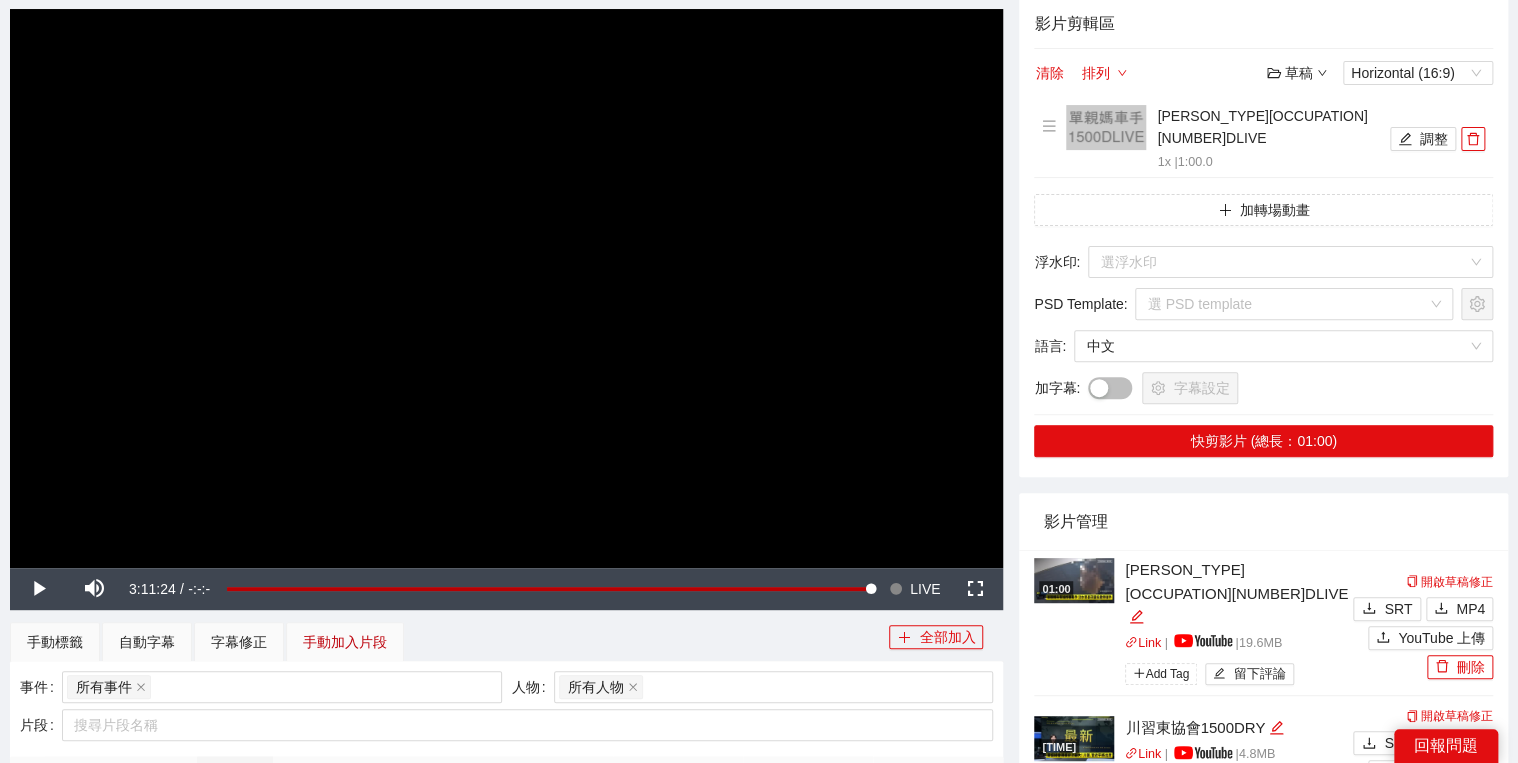 click on "手動加入片段" at bounding box center [345, 642] 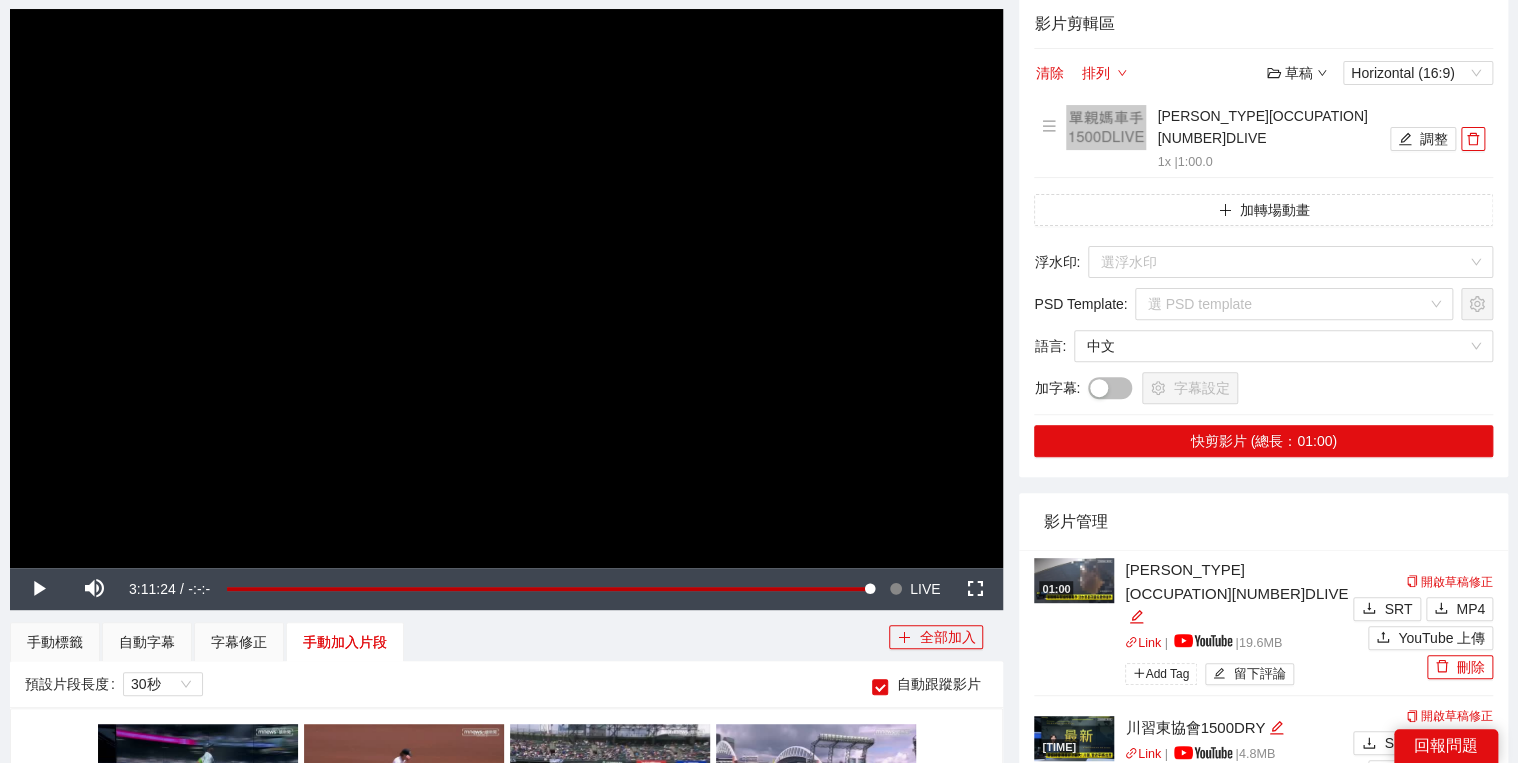 scroll, scrollTop: 640, scrollLeft: 0, axis: vertical 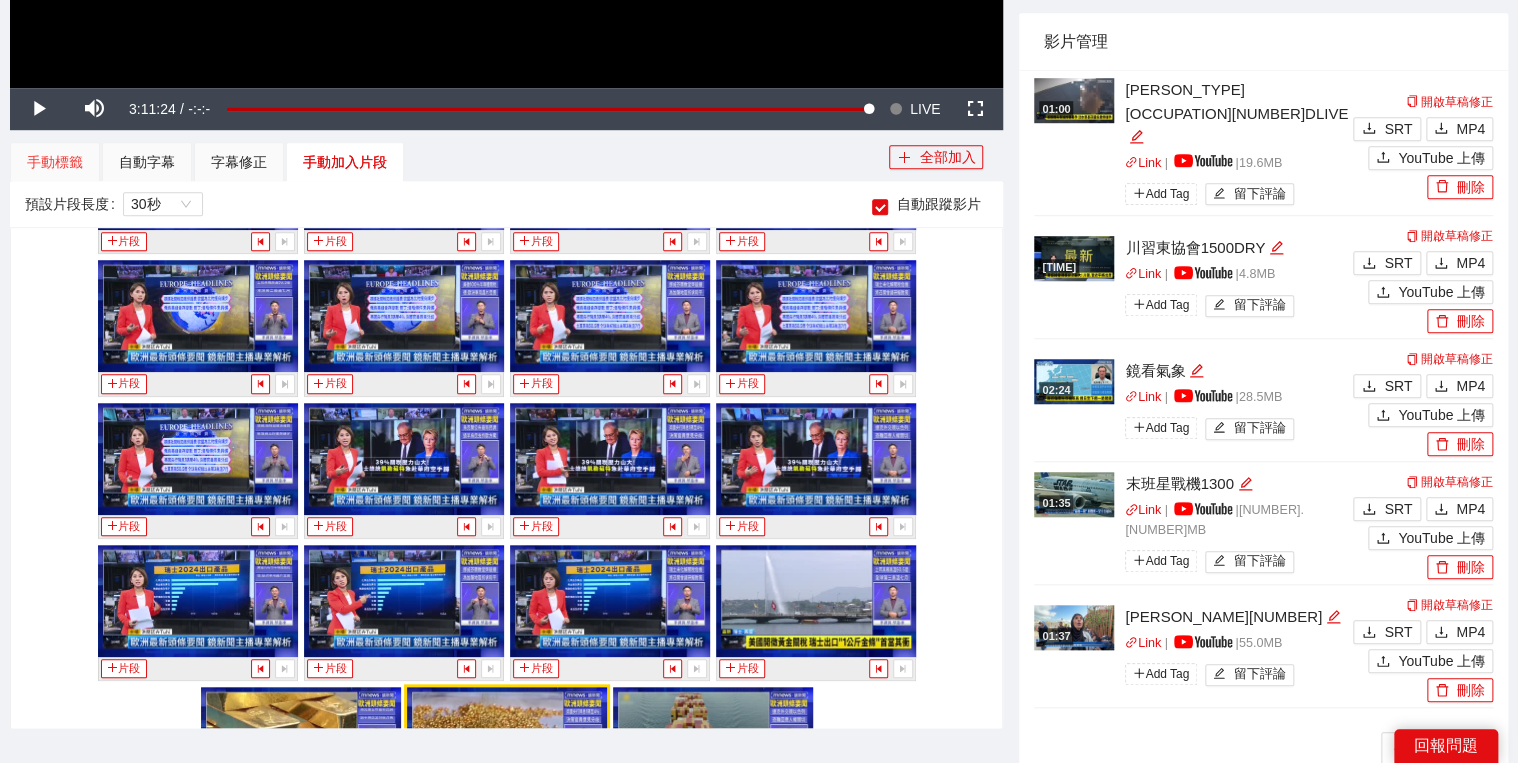 click on "手動標籤" at bounding box center (55, 162) 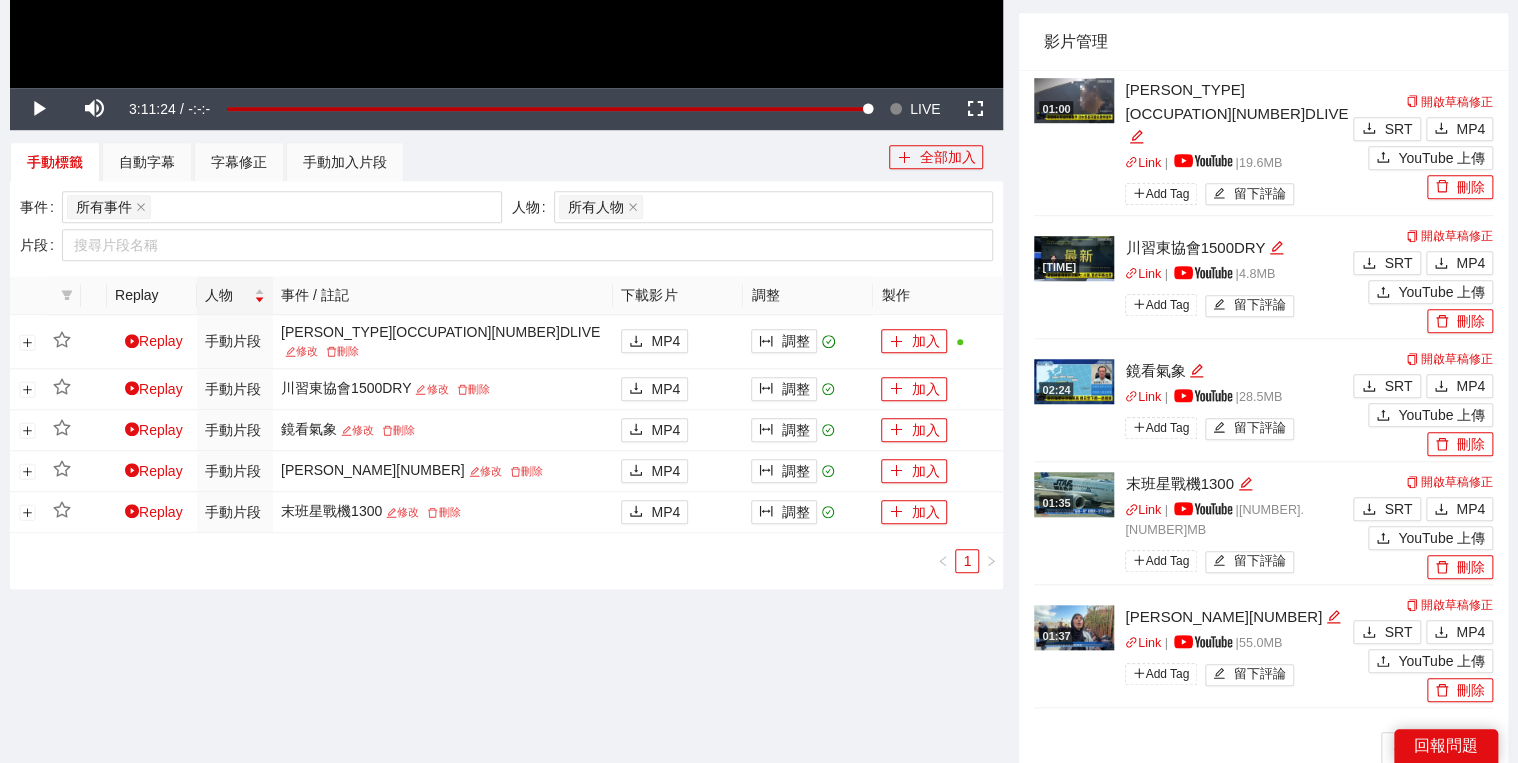 drag, startPoint x: 73, startPoint y: 688, endPoint x: 130, endPoint y: 646, distance: 70.80254 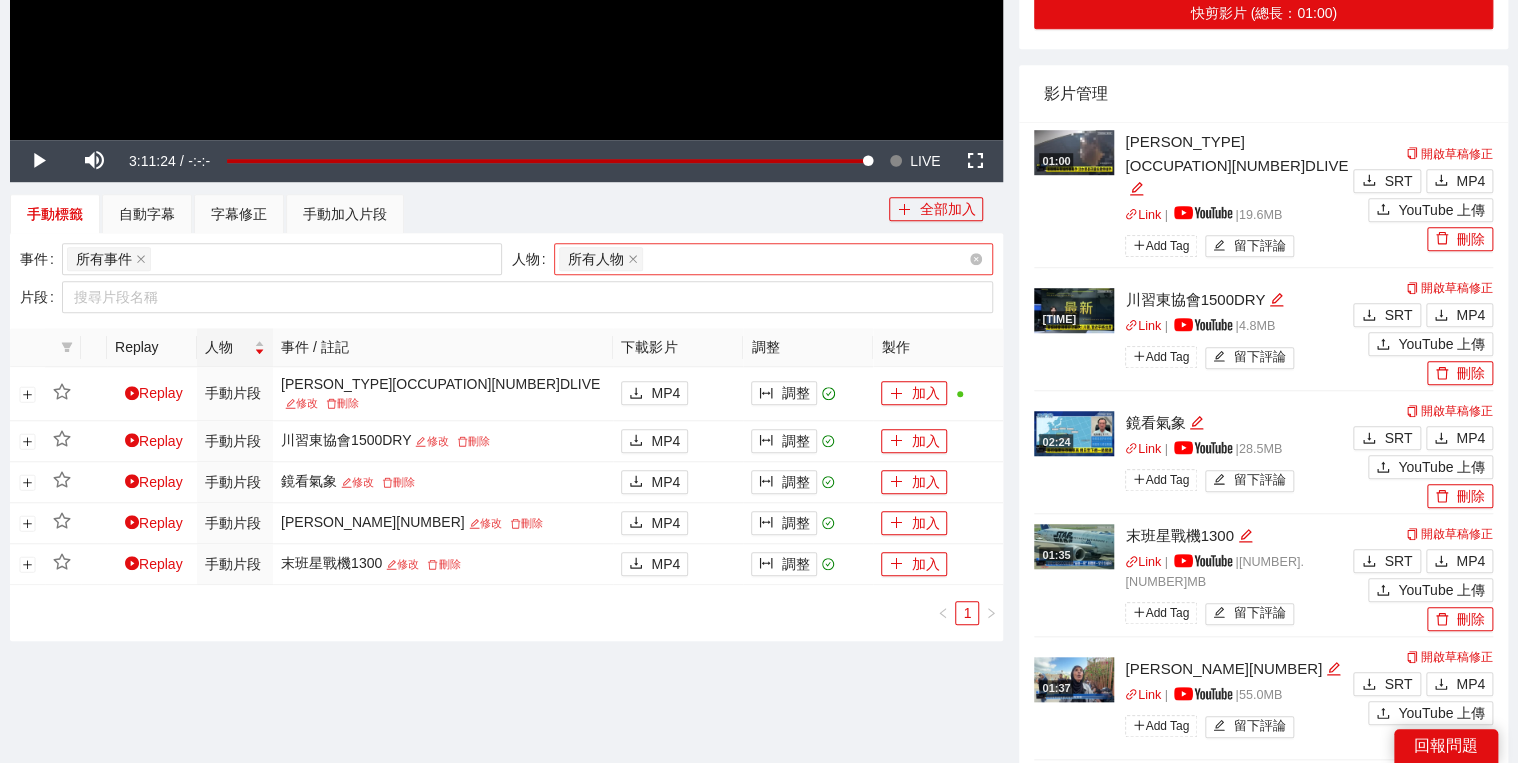 scroll, scrollTop: 560, scrollLeft: 0, axis: vertical 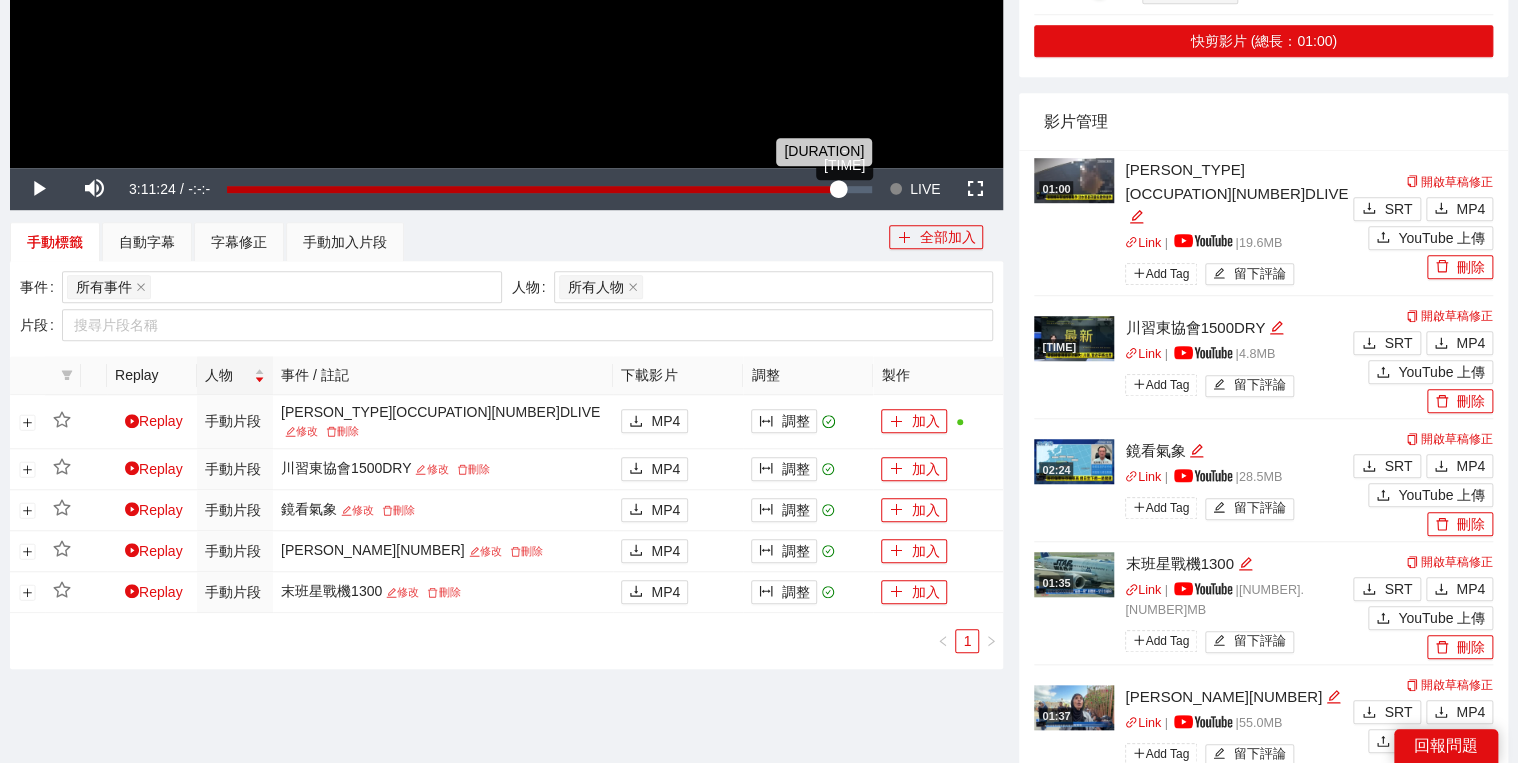 click on "Loaded :  [PERCENT] -[TIME] -[TIME]" at bounding box center [549, 189] 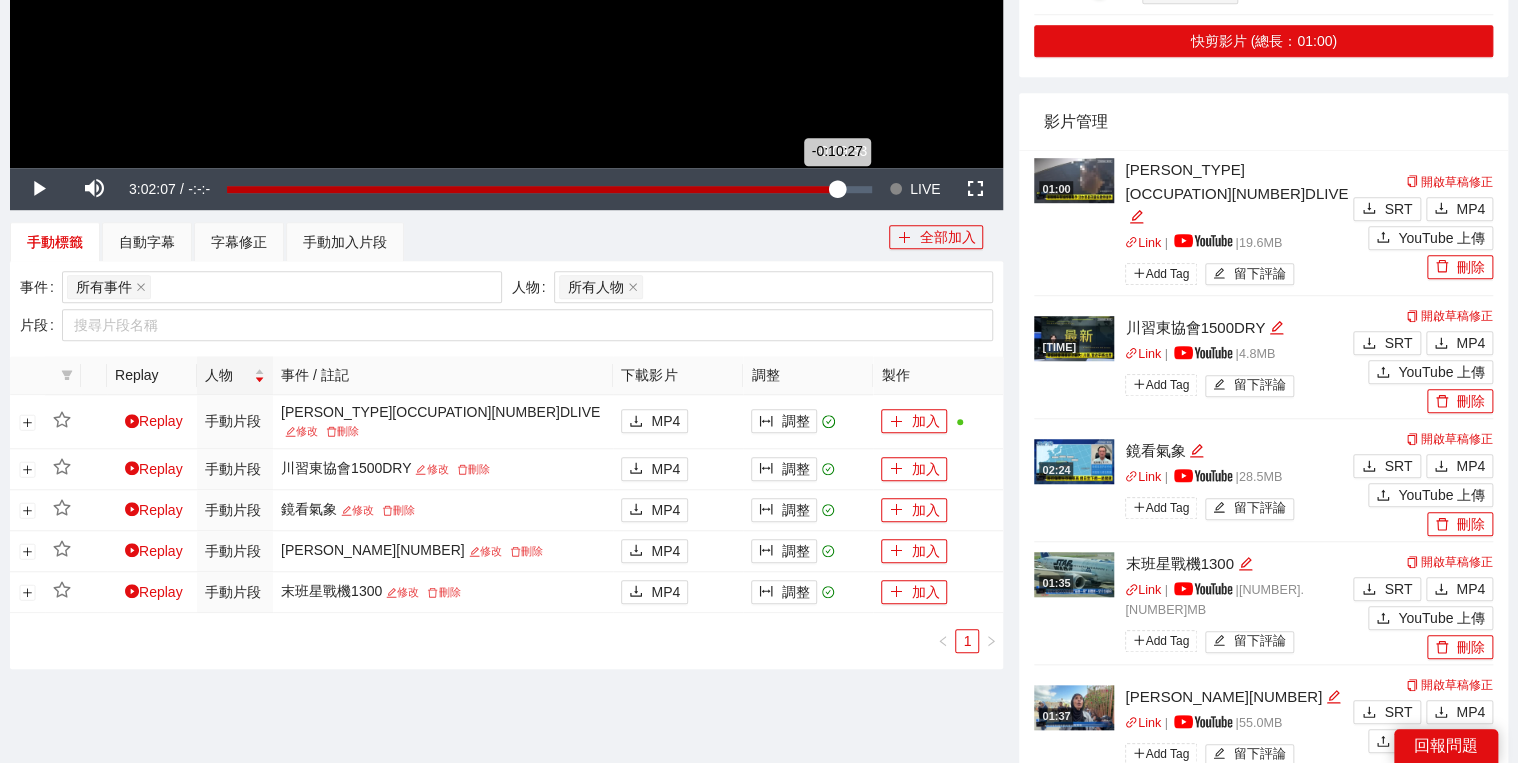 click on "-0:10:27" at bounding box center (532, 189) 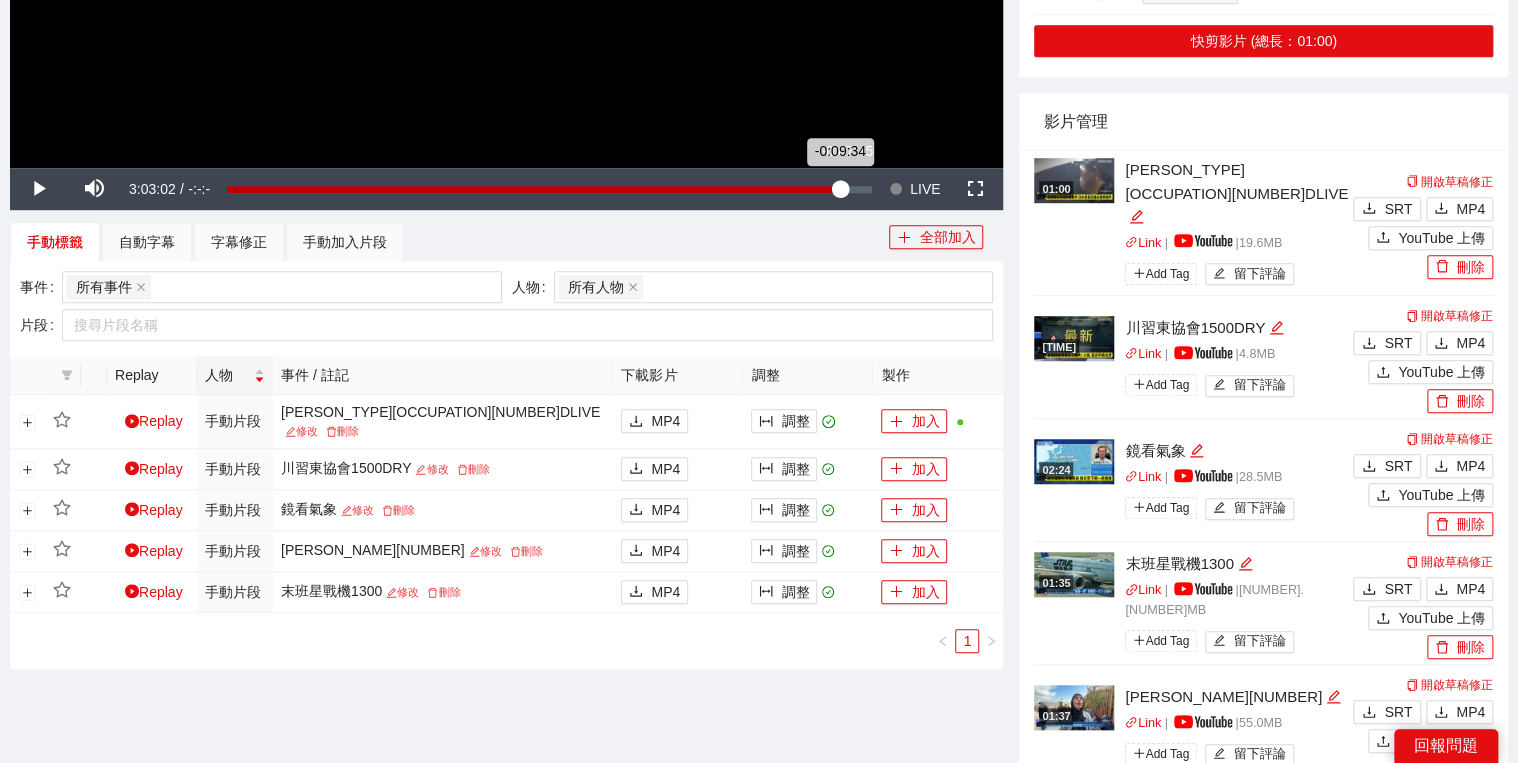 click on "-0:09:34" at bounding box center [533, 189] 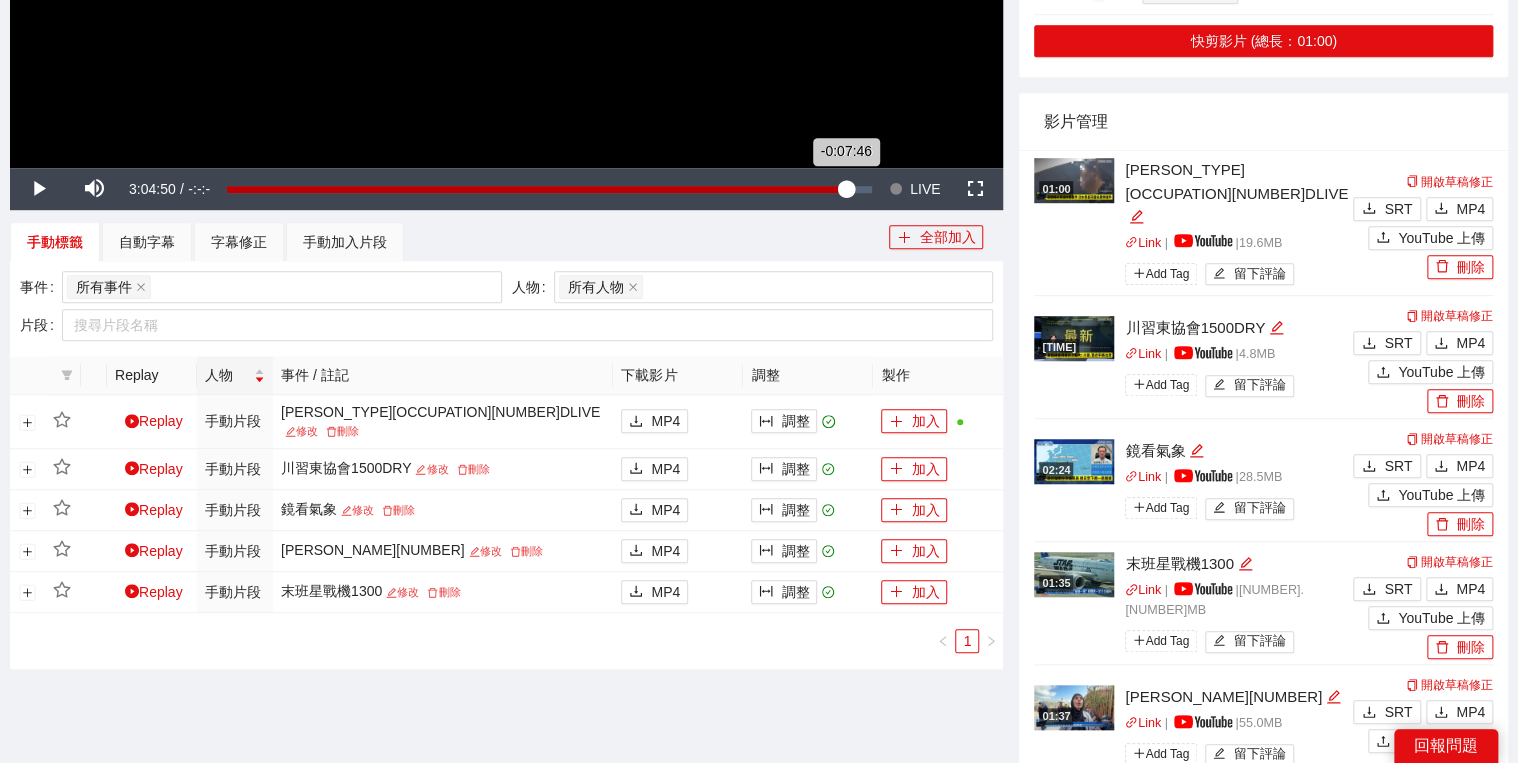 click on "-0:07:46" at bounding box center [536, 189] 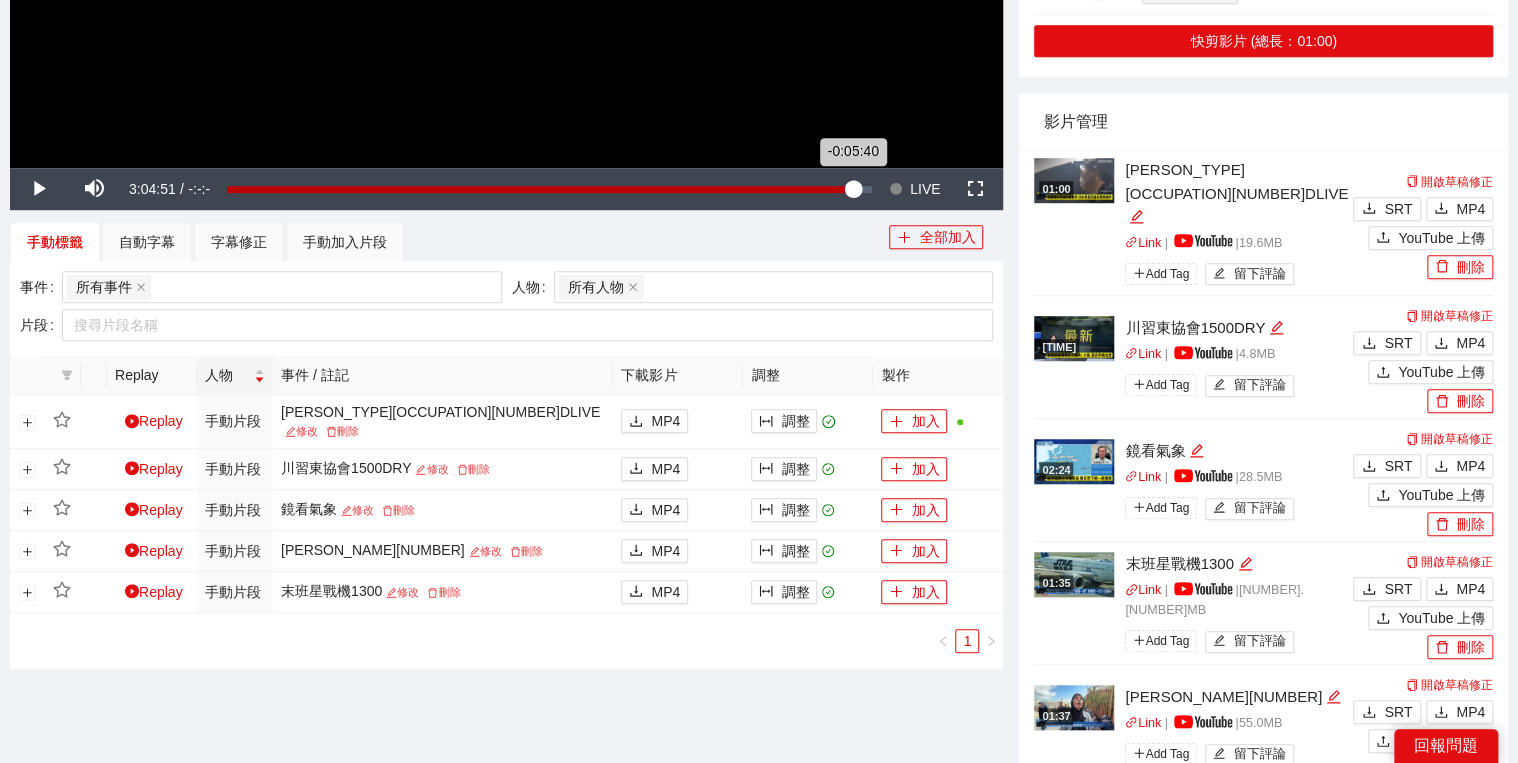 click on "-0:05:40" at bounding box center [540, 189] 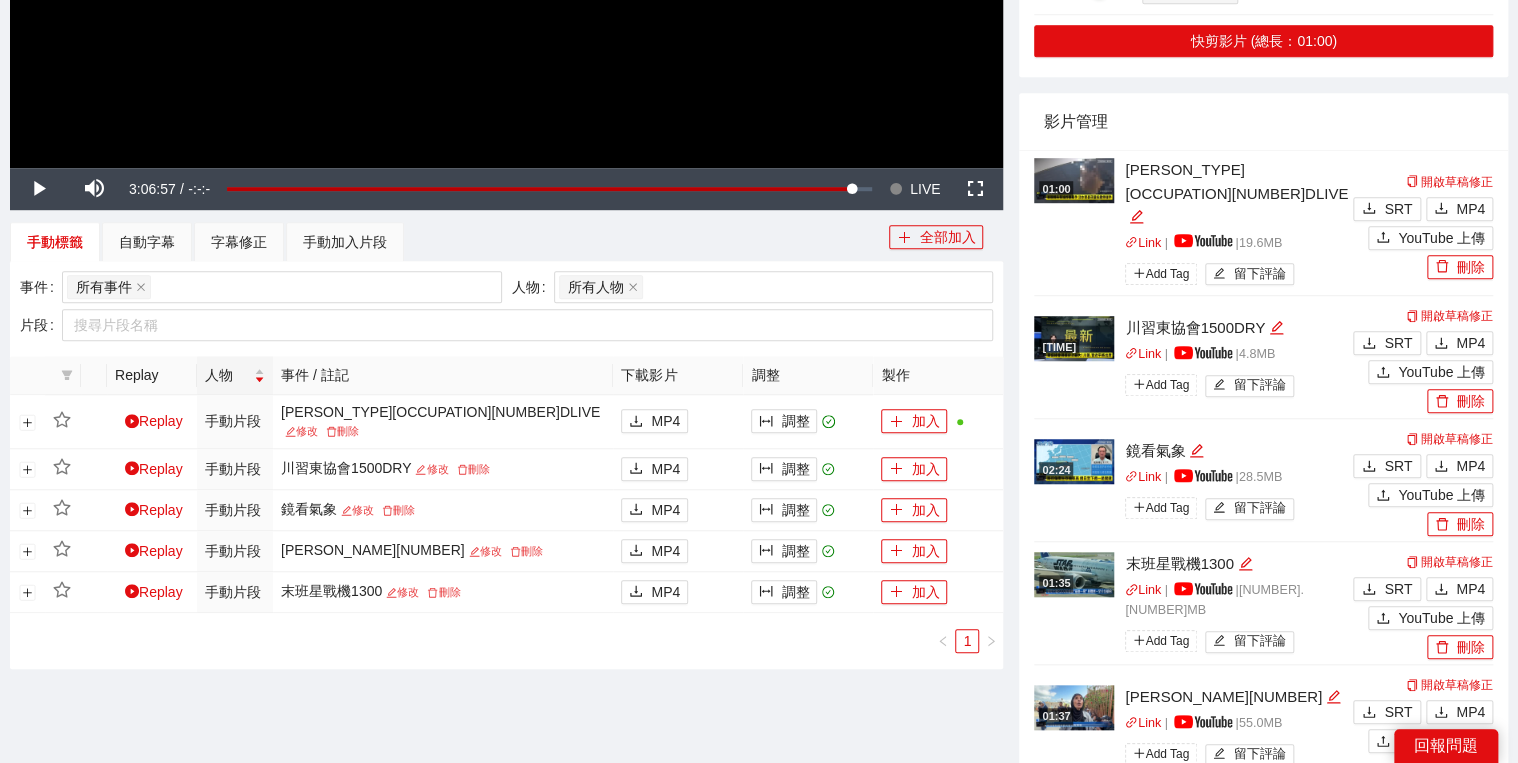 drag, startPoint x: 368, startPoint y: 682, endPoint x: 487, endPoint y: 693, distance: 119.507324 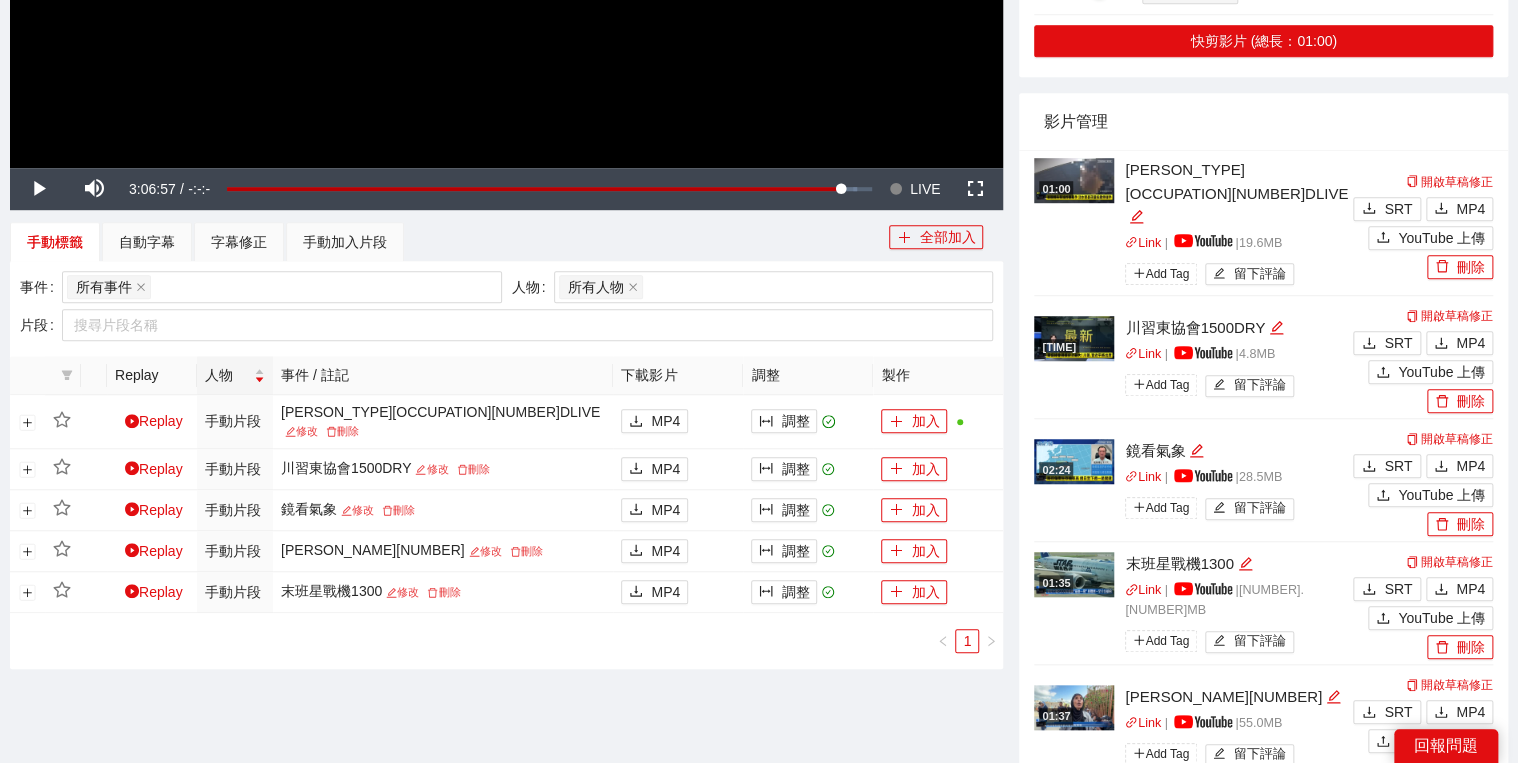click on "3:06:57" at bounding box center (152, 189) 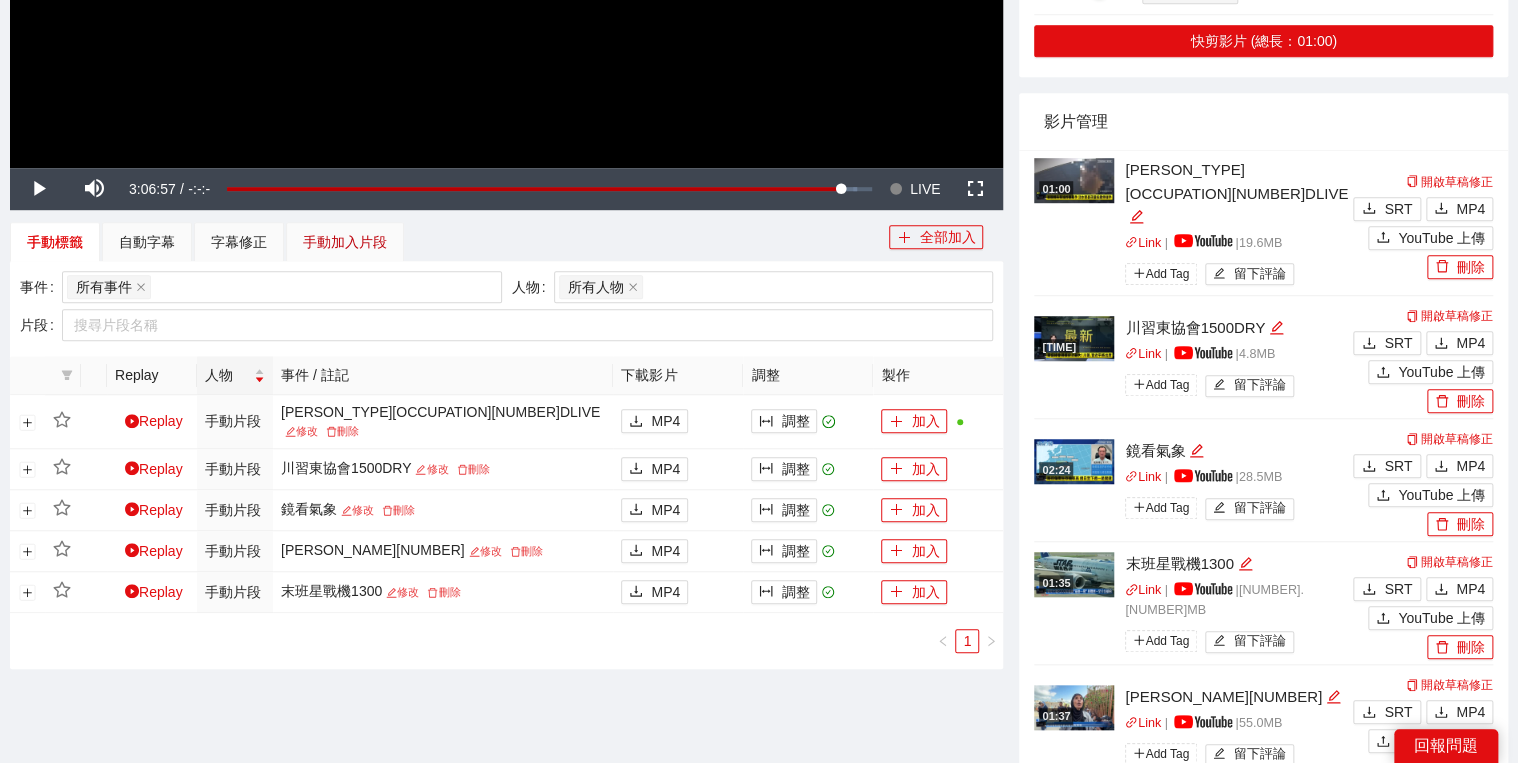 click on "手動加入片段" at bounding box center (345, 242) 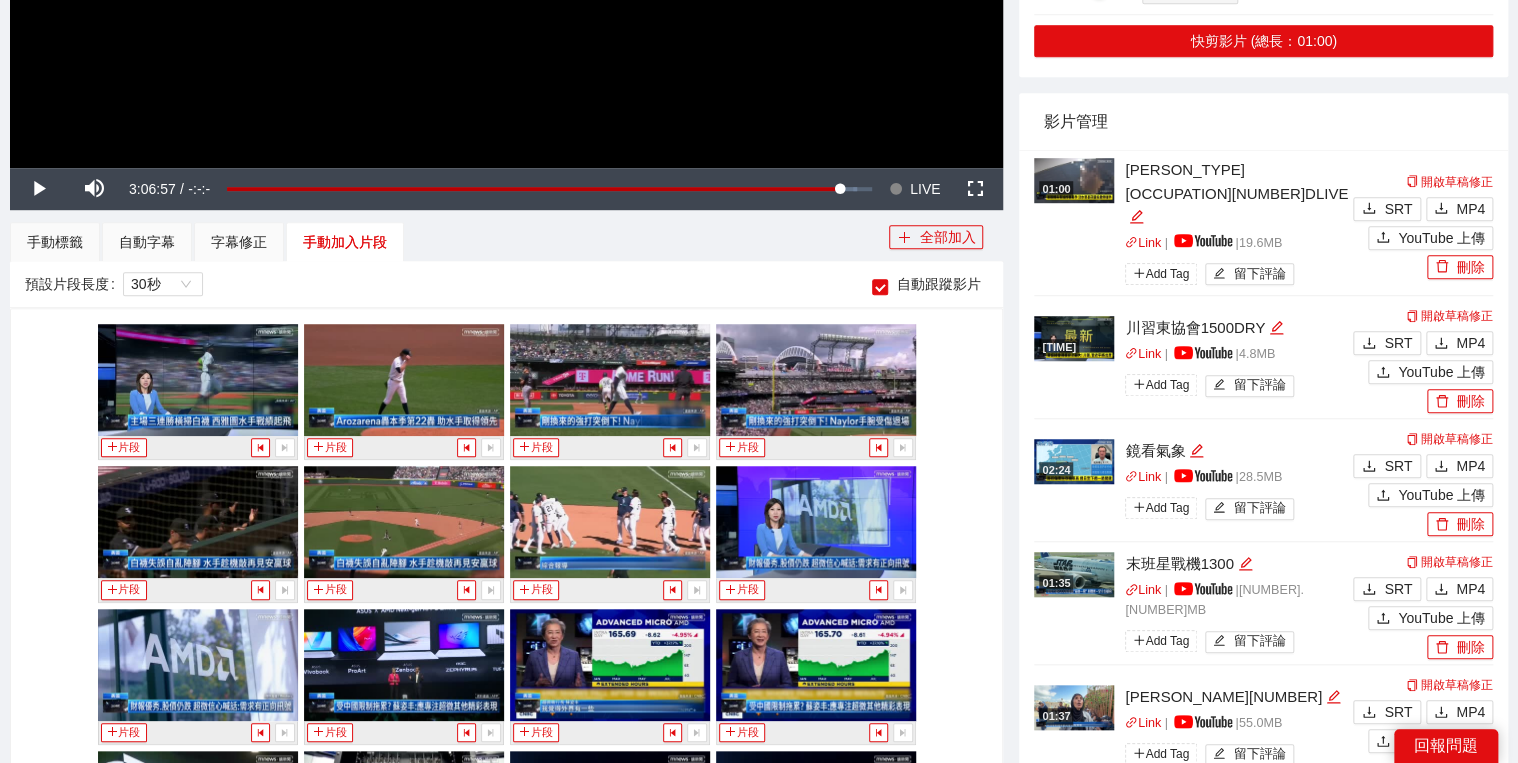 scroll, scrollTop: 776, scrollLeft: 0, axis: vertical 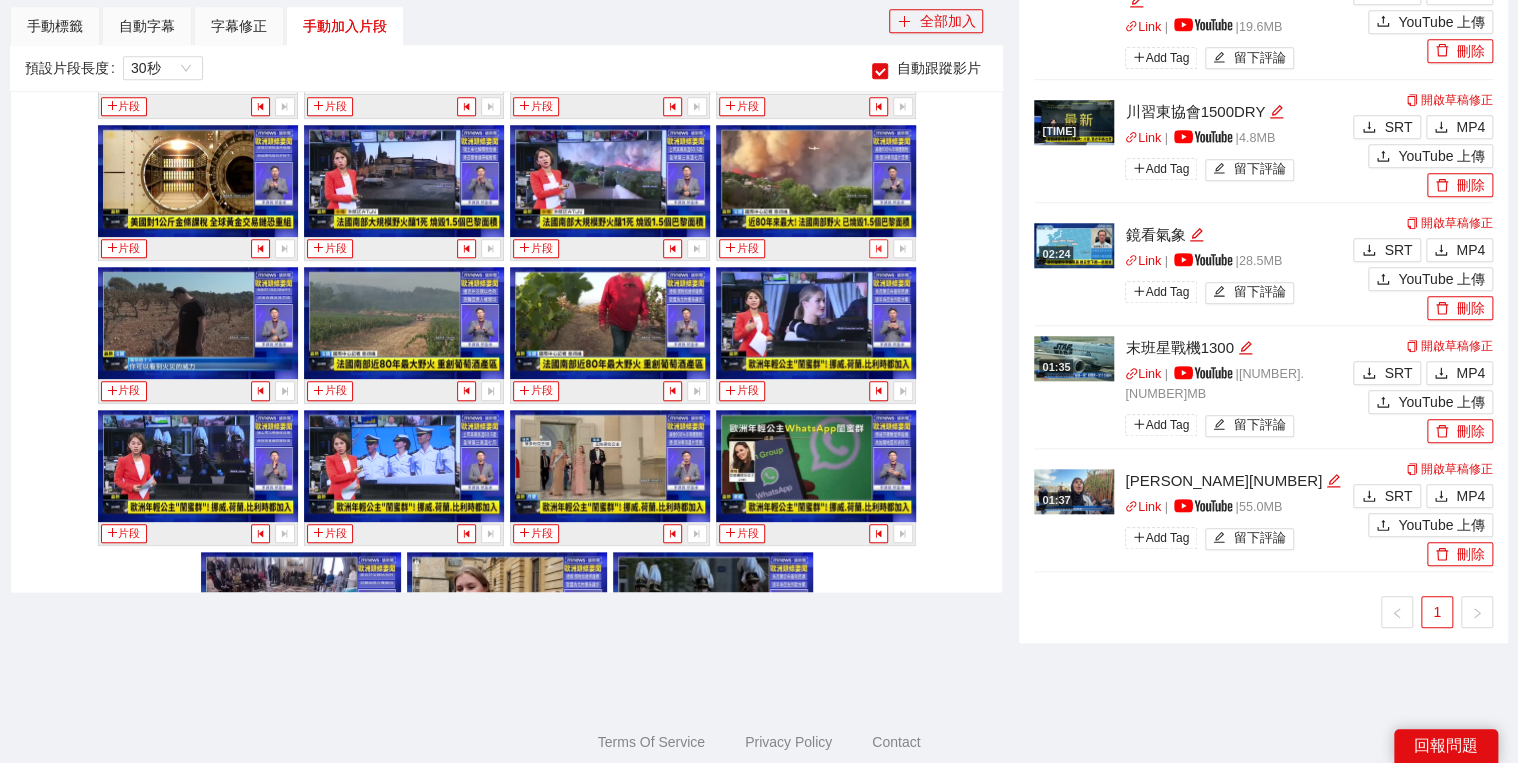 click 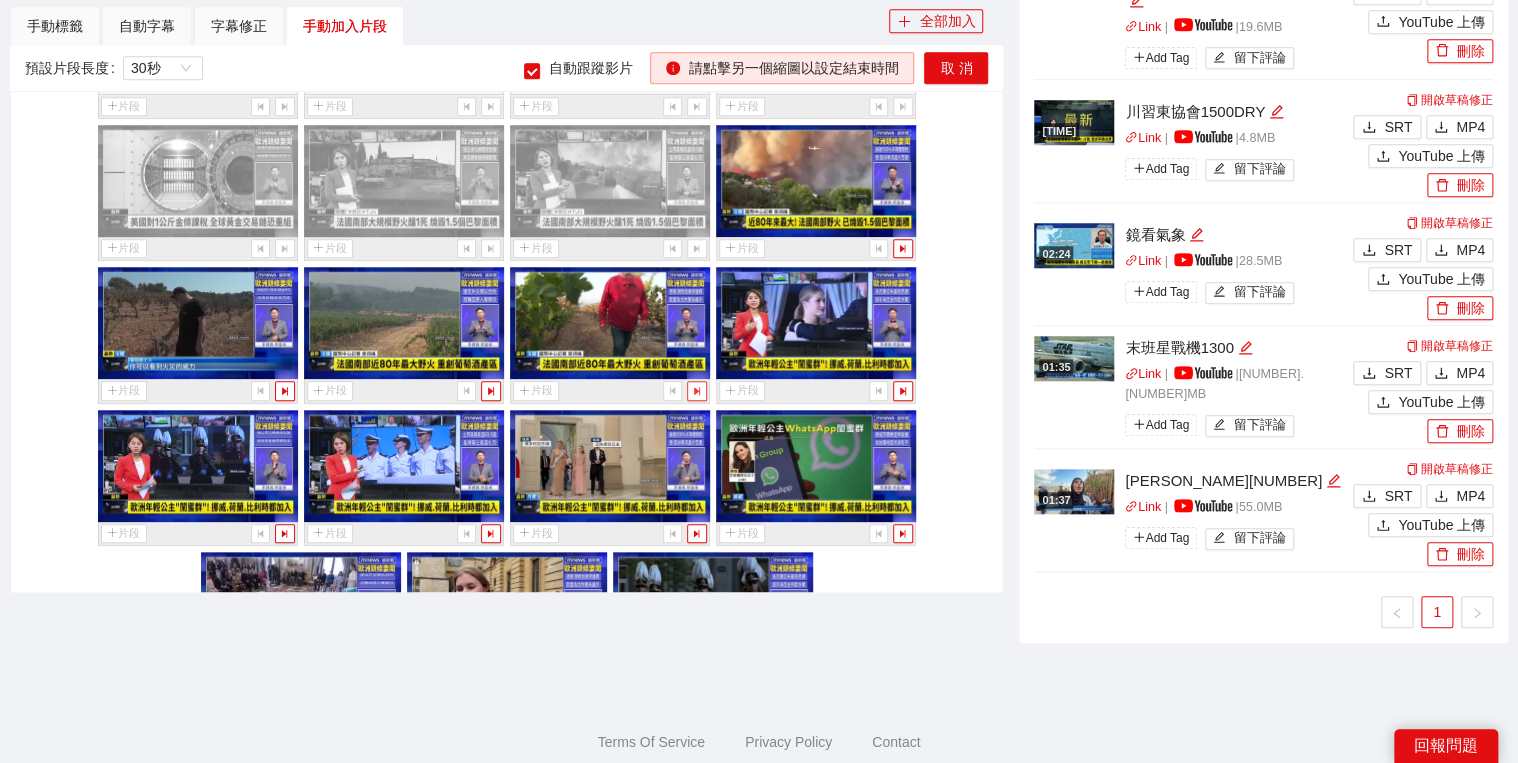 type 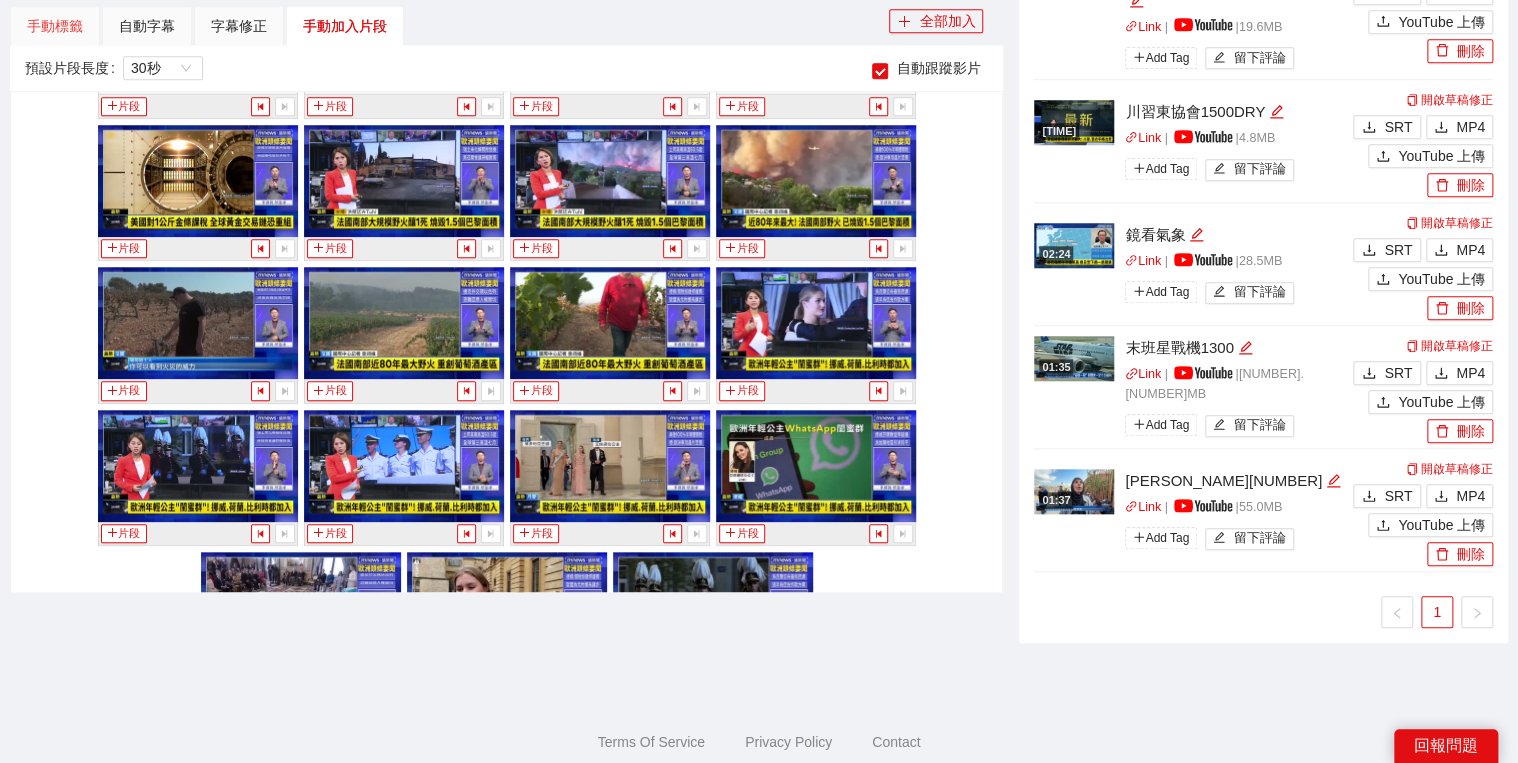 click on "手動標籤" at bounding box center [55, 26] 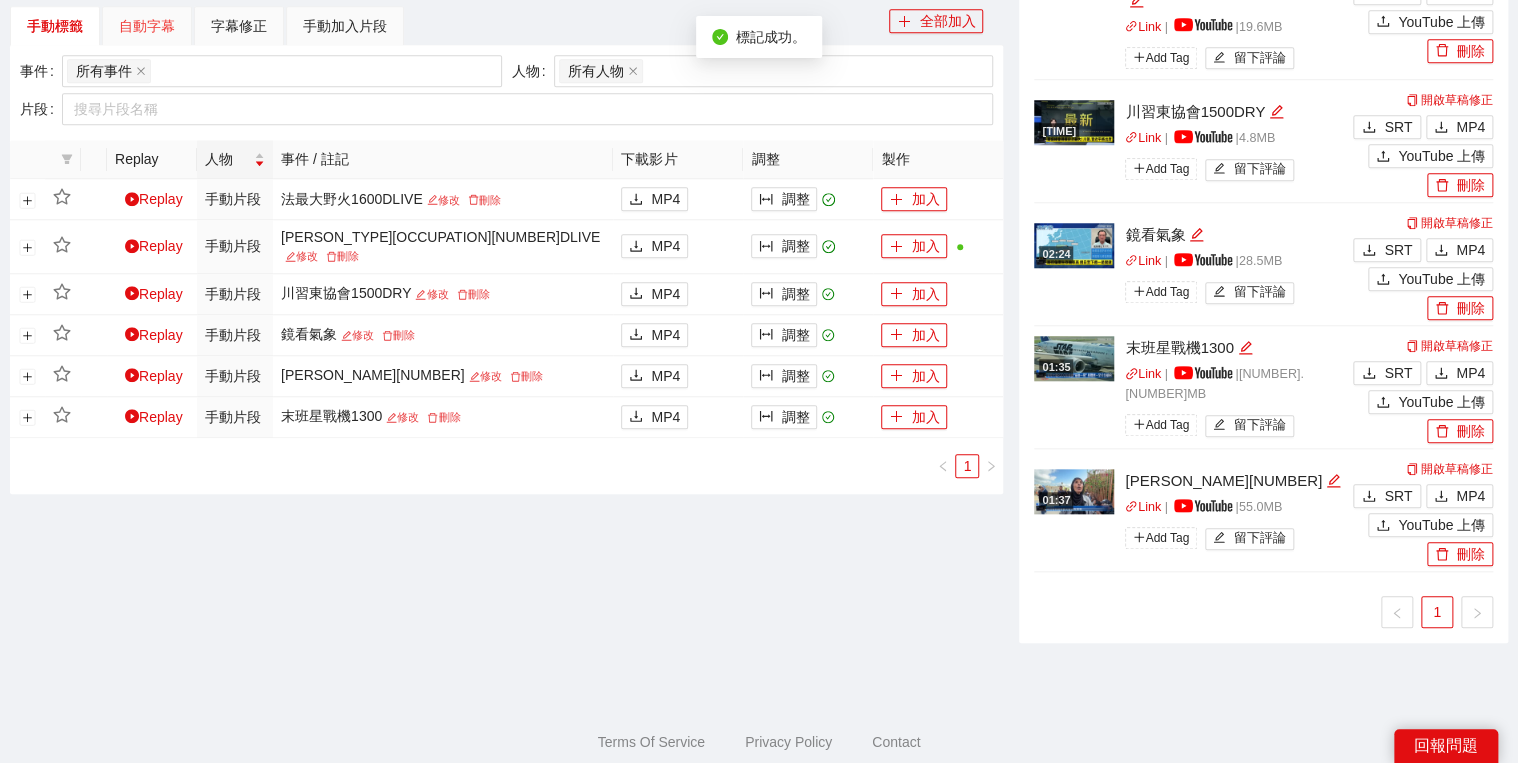 scroll, scrollTop: 772, scrollLeft: 0, axis: vertical 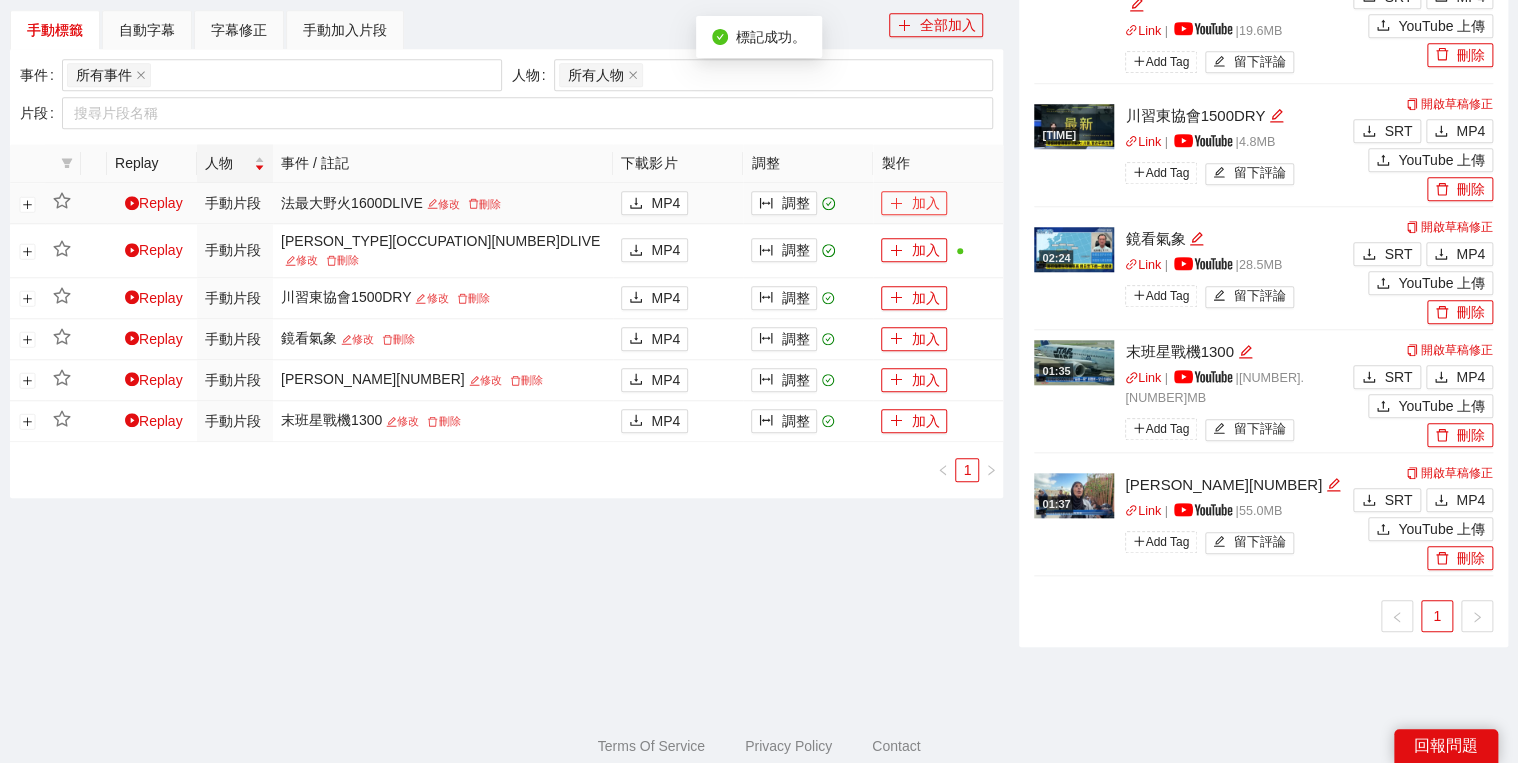 click on "加入" at bounding box center [914, 203] 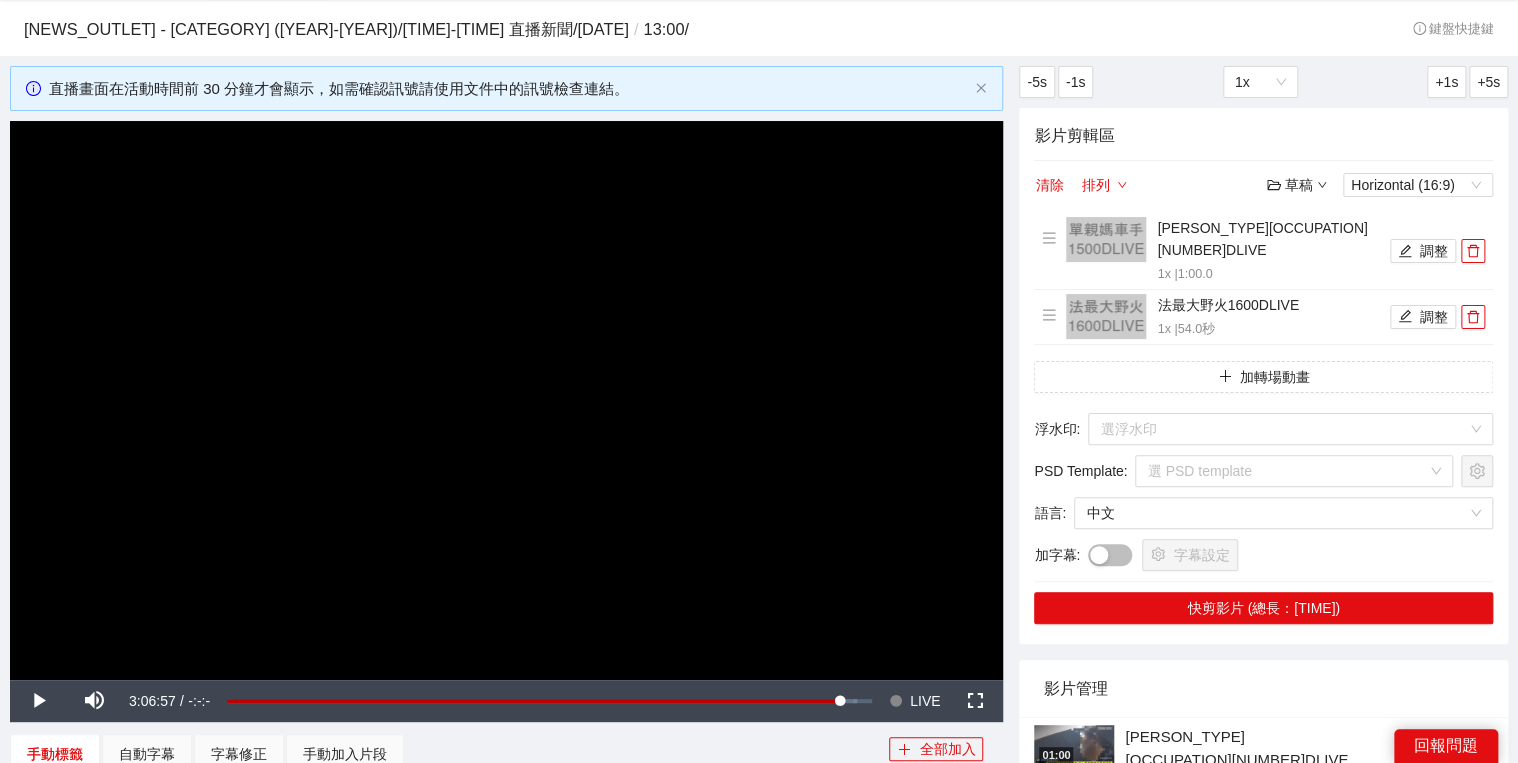 scroll, scrollTop: 0, scrollLeft: 0, axis: both 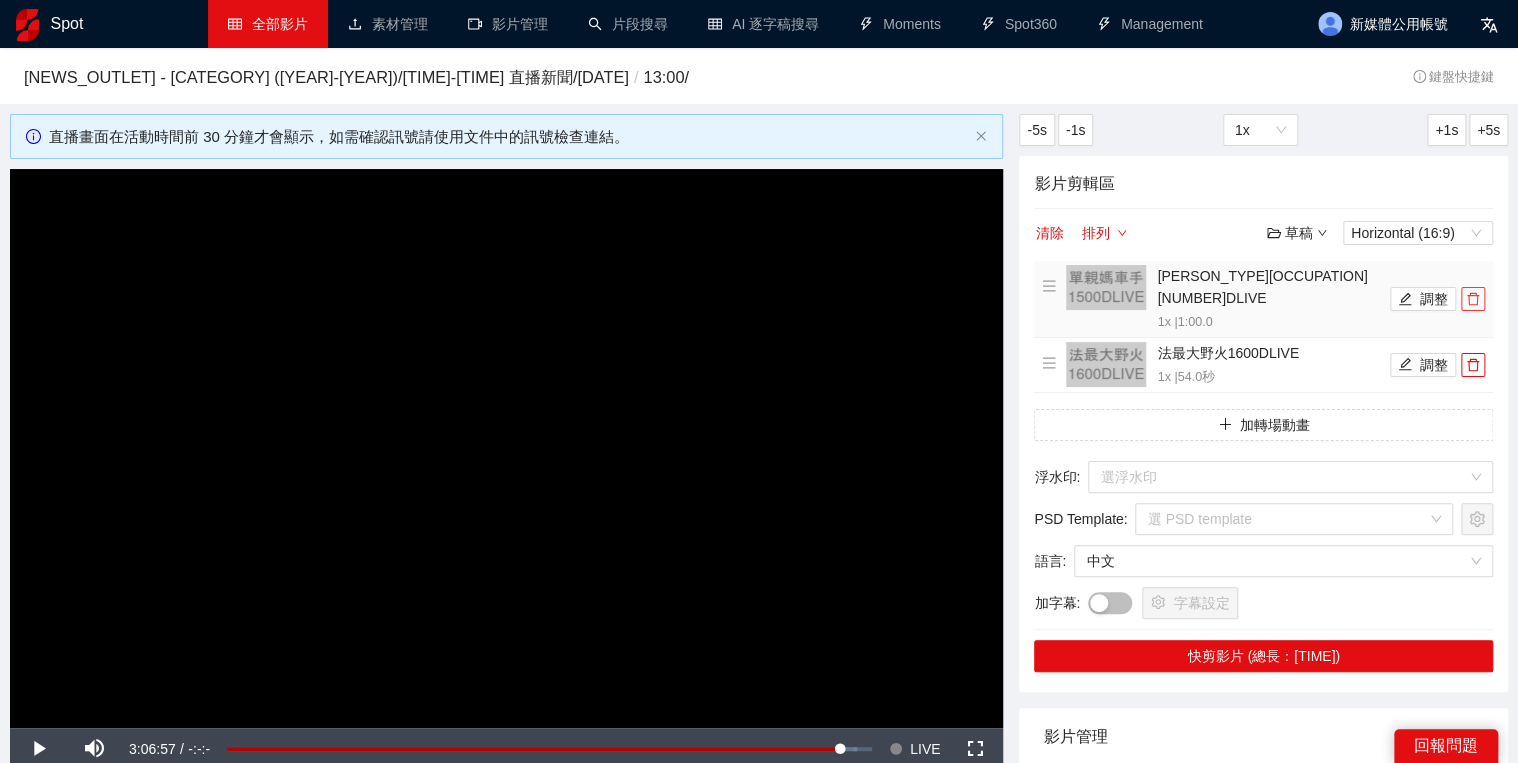 click 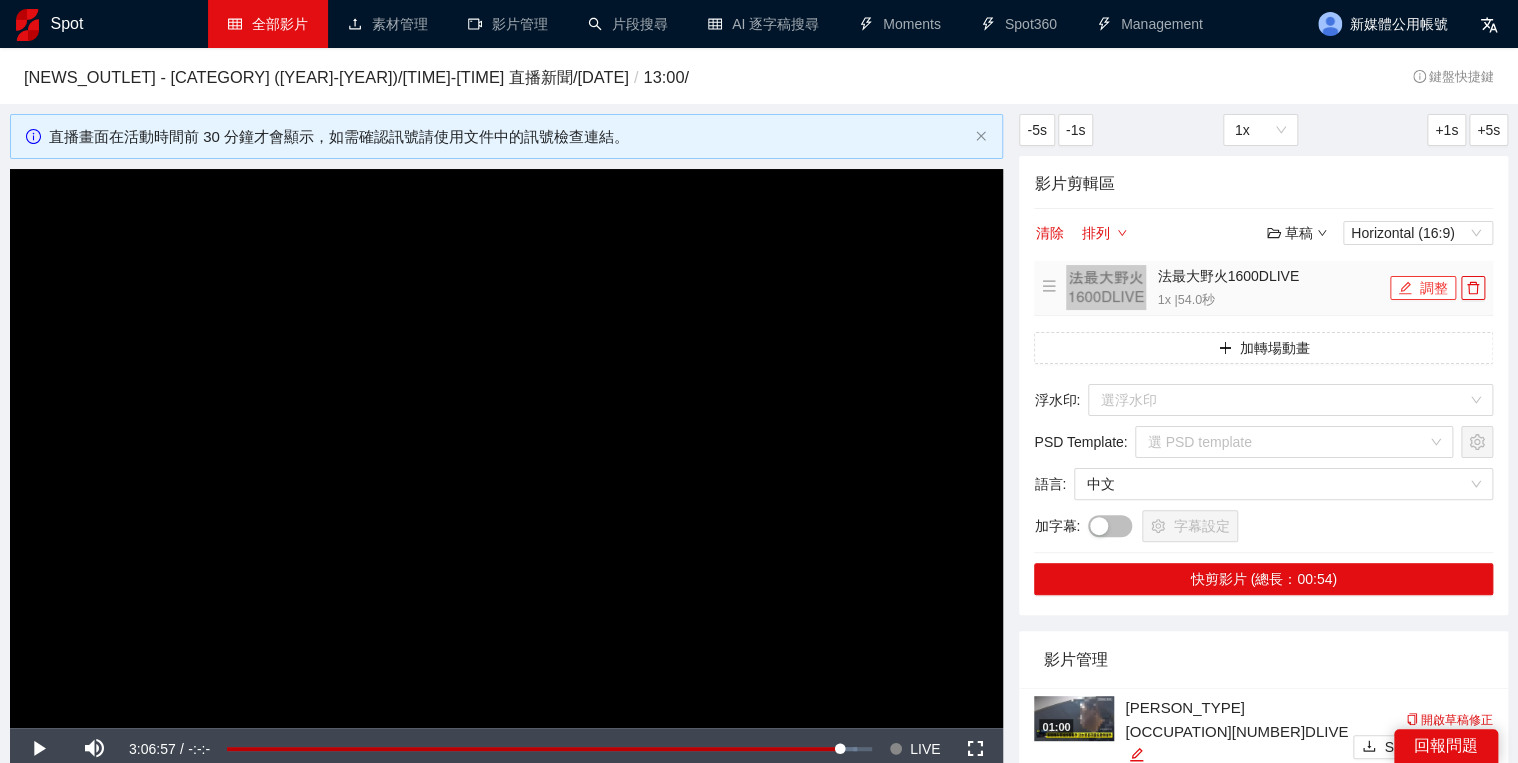 click on "調整" at bounding box center (1423, 288) 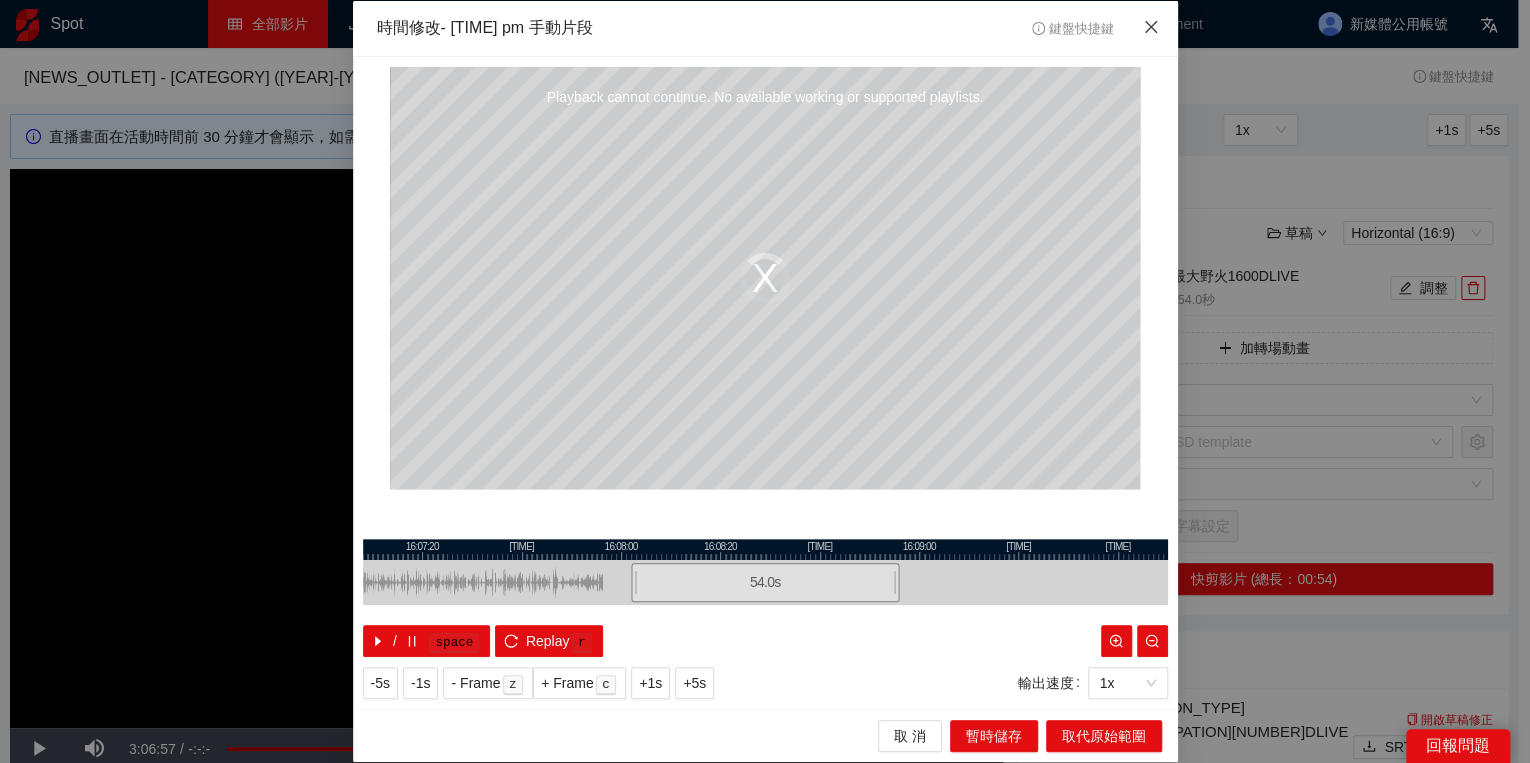 click at bounding box center [1151, 28] 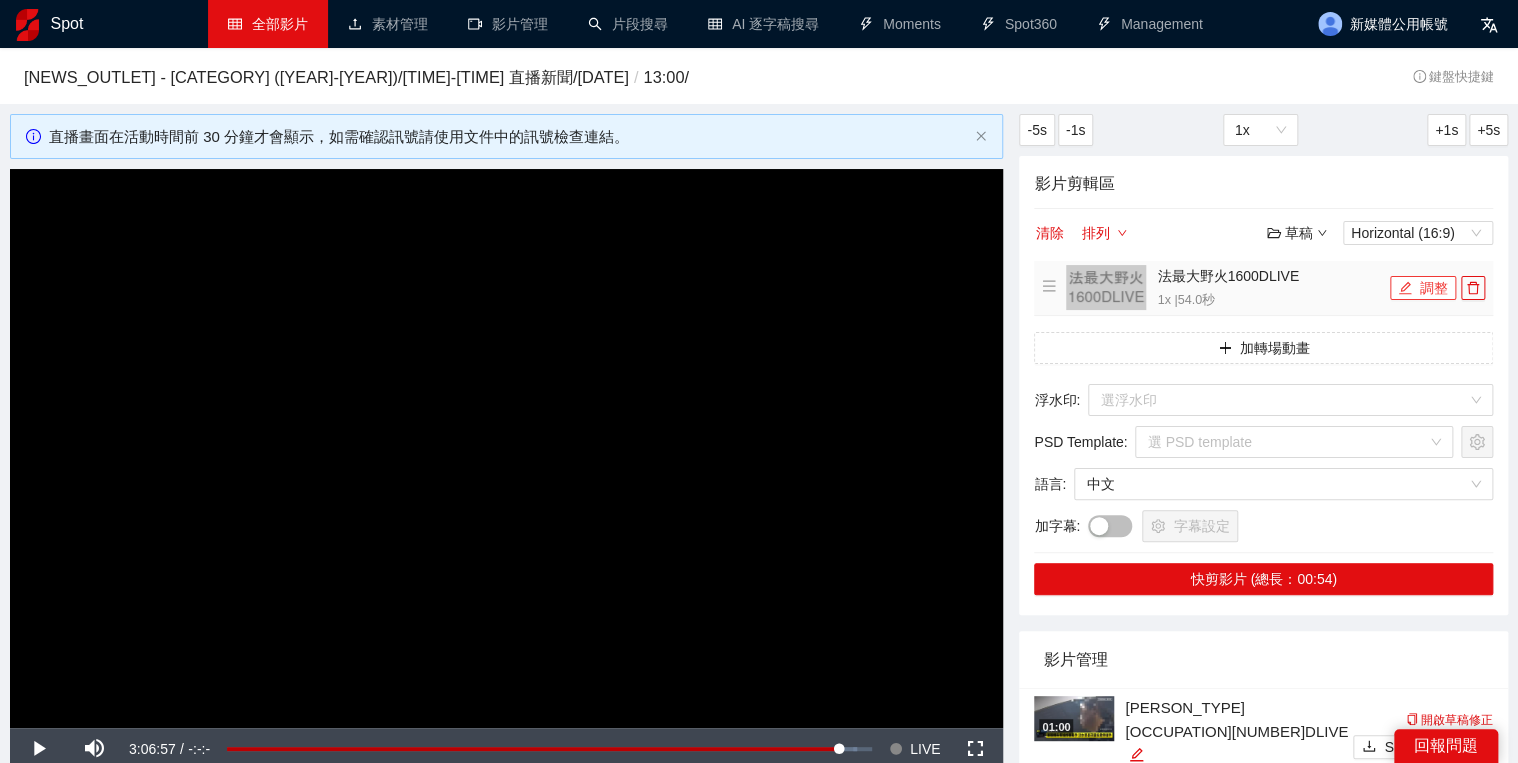 click on "調整" at bounding box center (1423, 288) 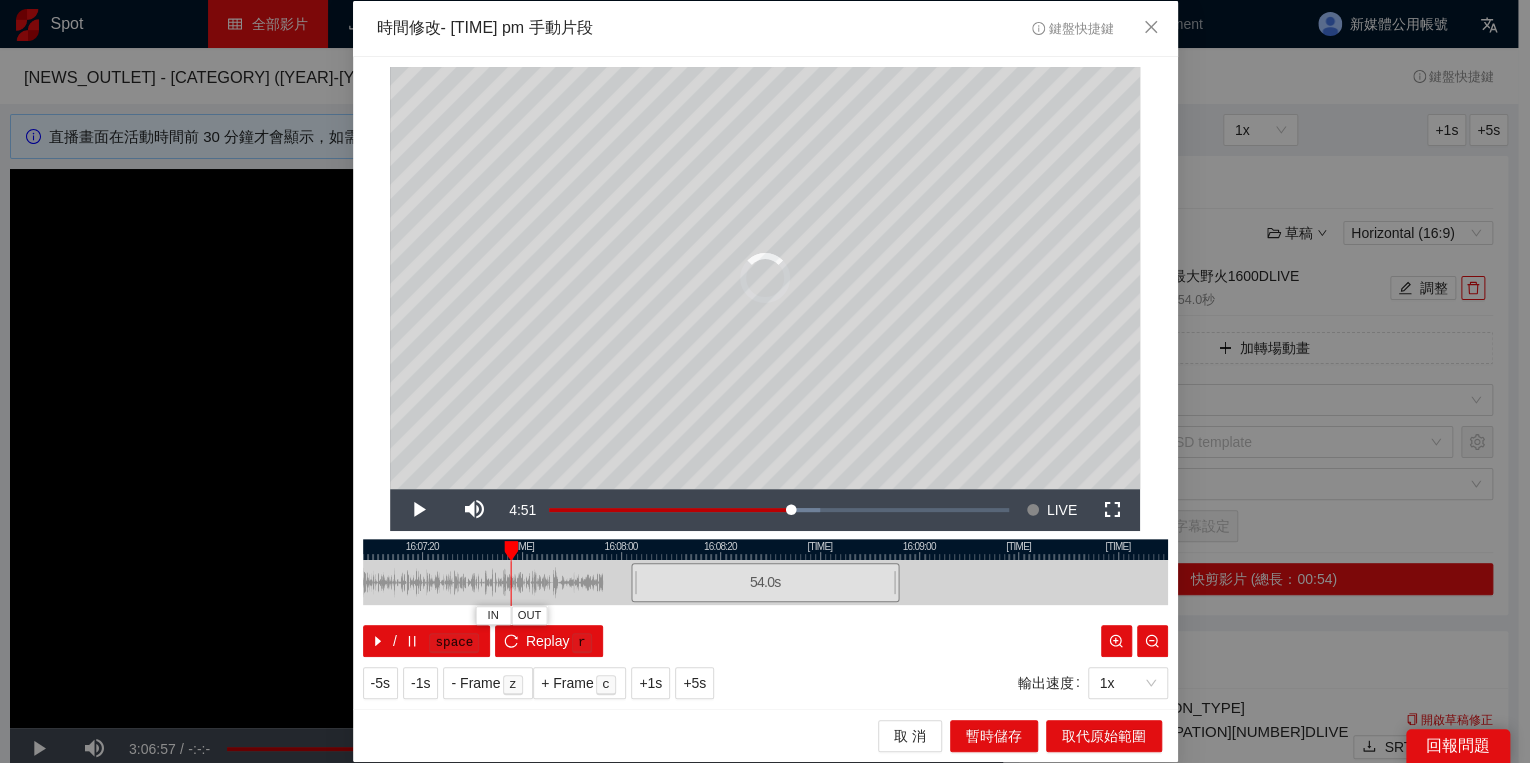 drag, startPoint x: 634, startPoint y: 547, endPoint x: 528, endPoint y: 553, distance: 106.16968 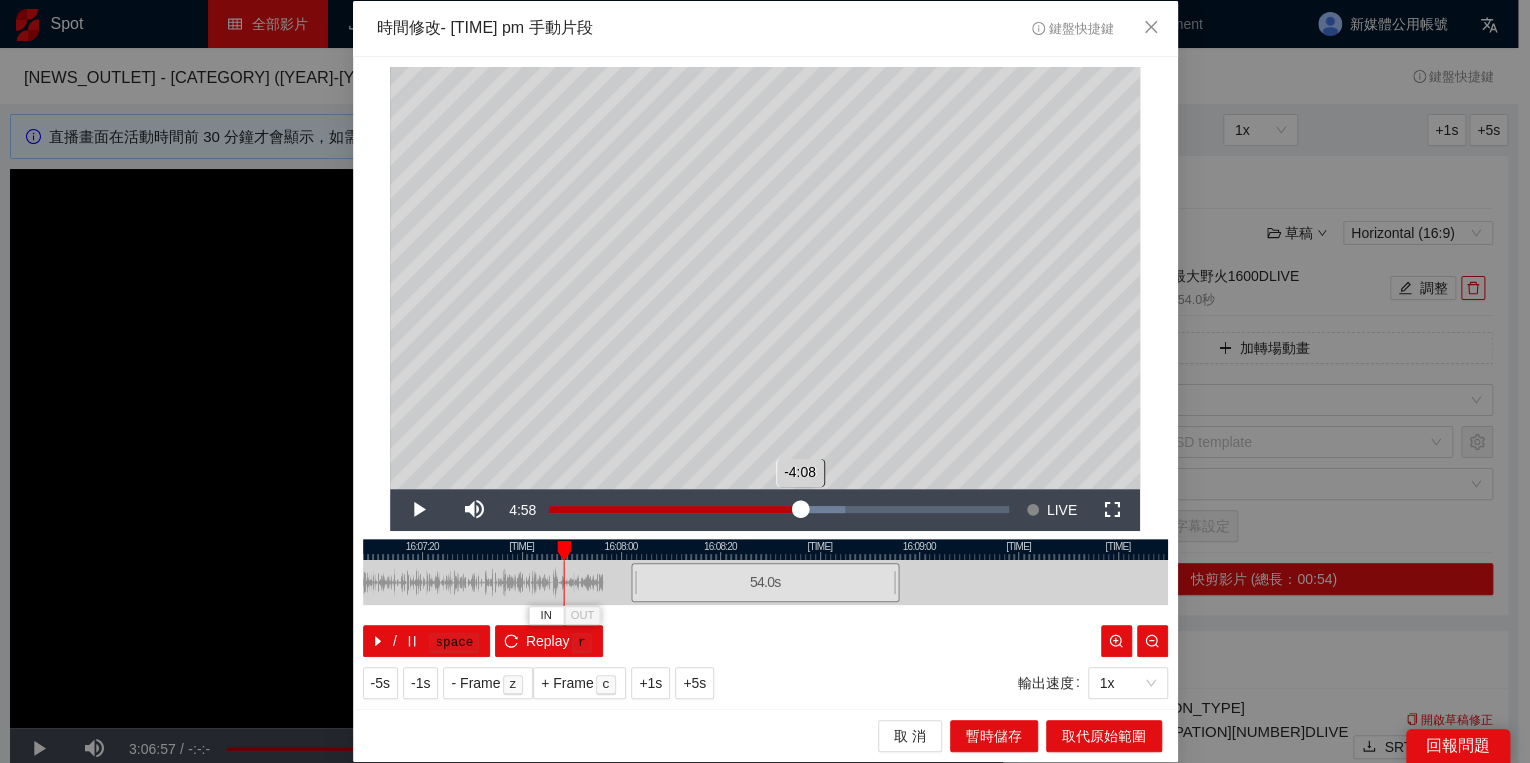 click on "-4:08" at bounding box center [674, 509] 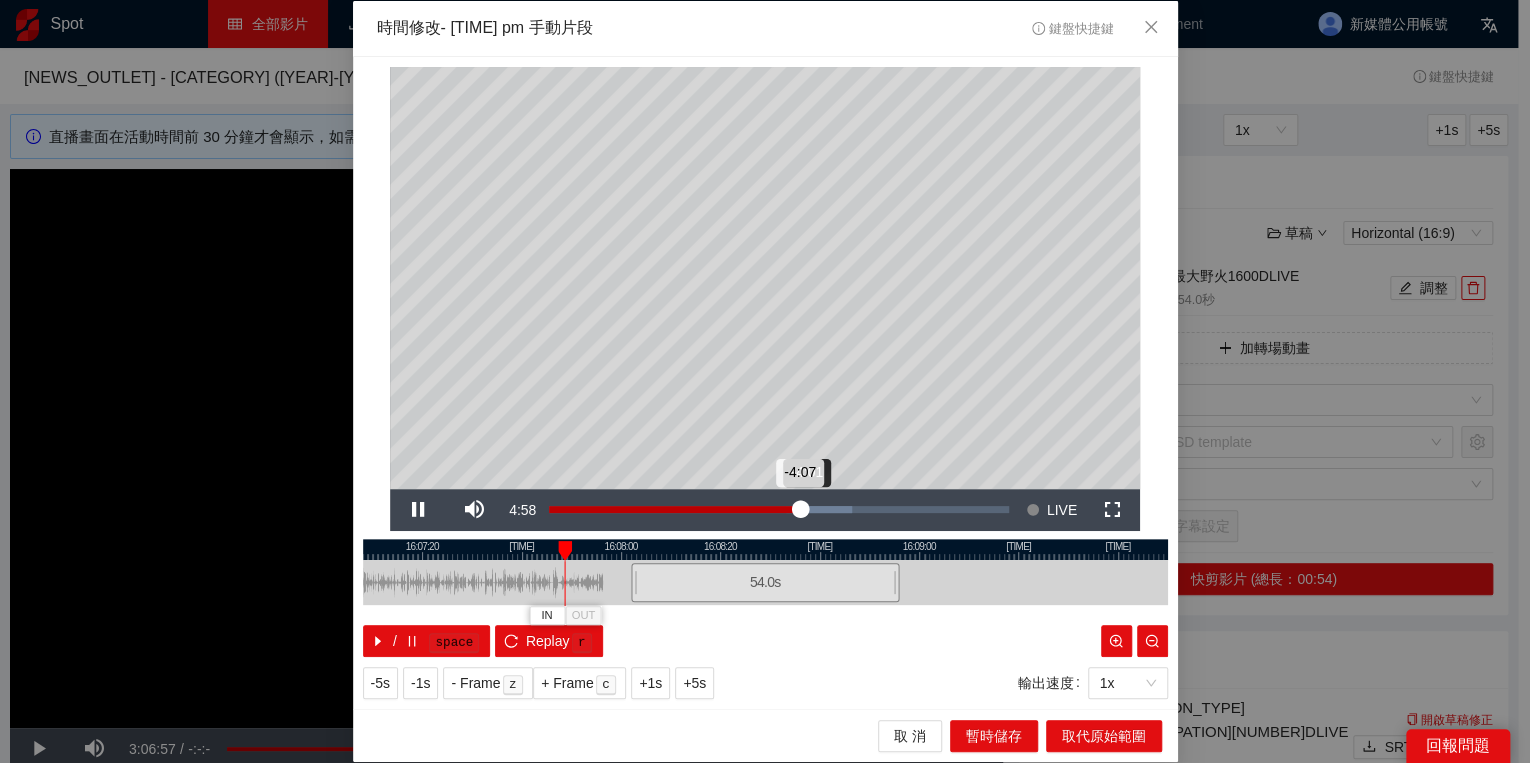 click on "-4:07" at bounding box center (674, 509) 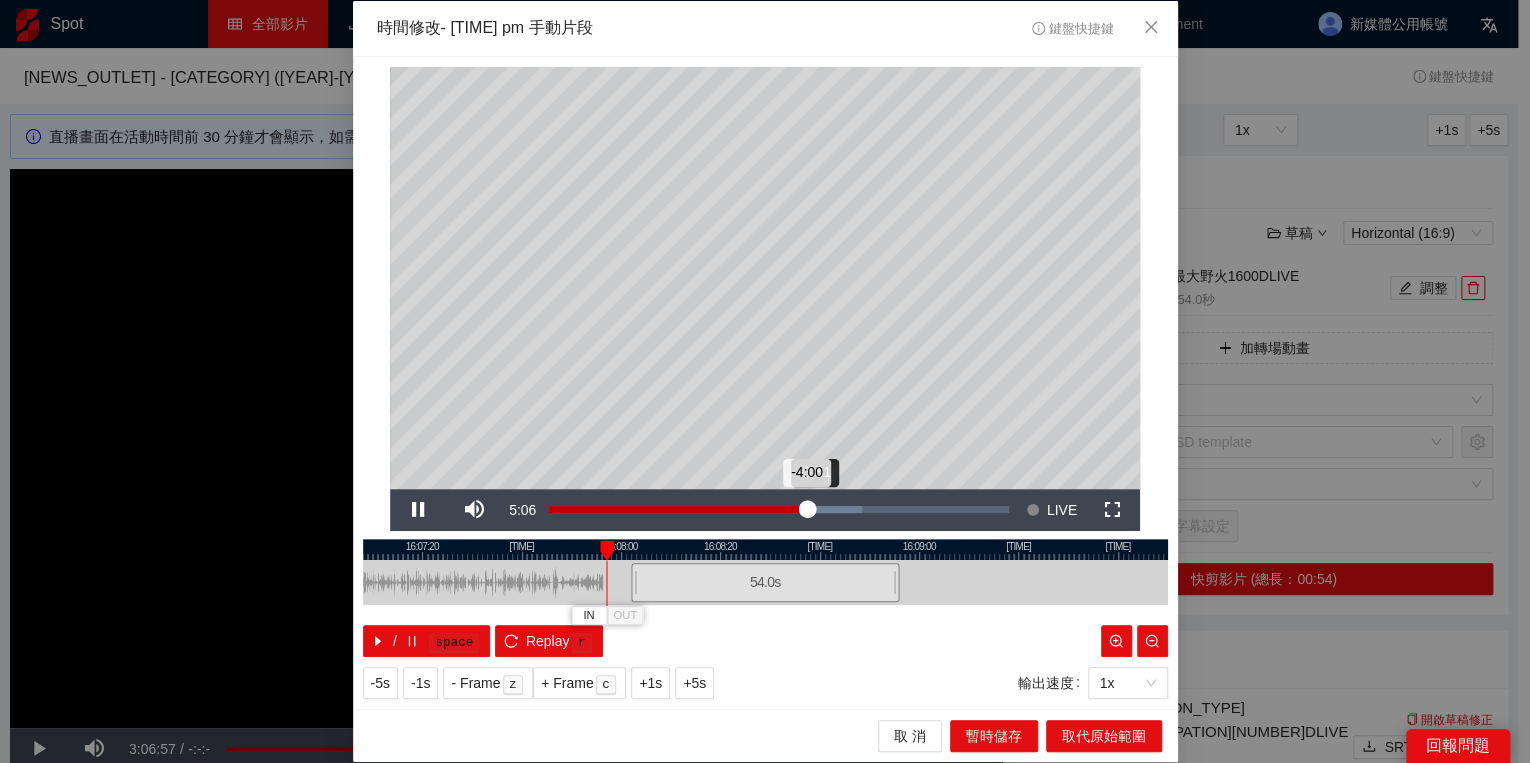click on "-4:00" at bounding box center (678, 509) 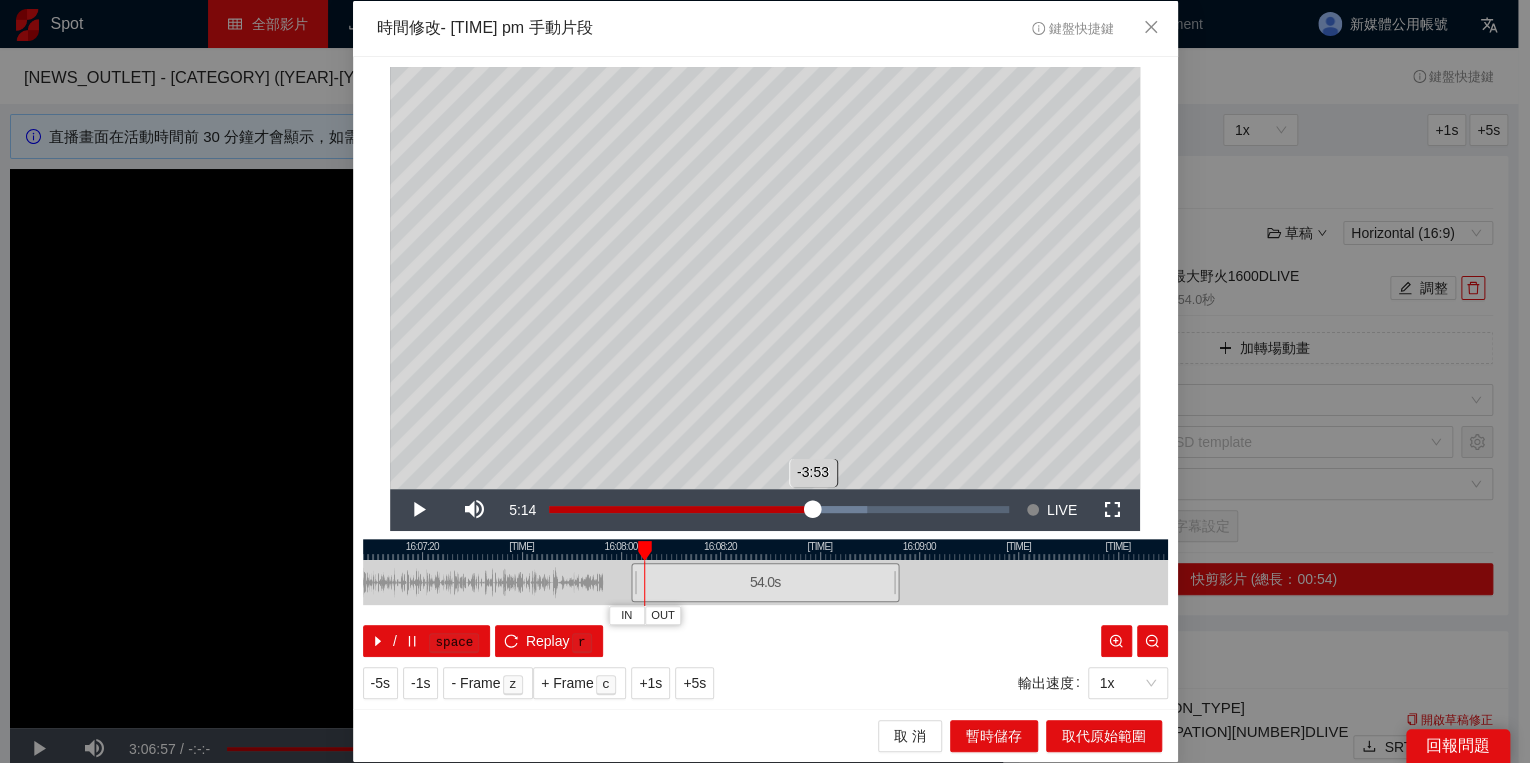 click on "-3:53" at bounding box center (681, 509) 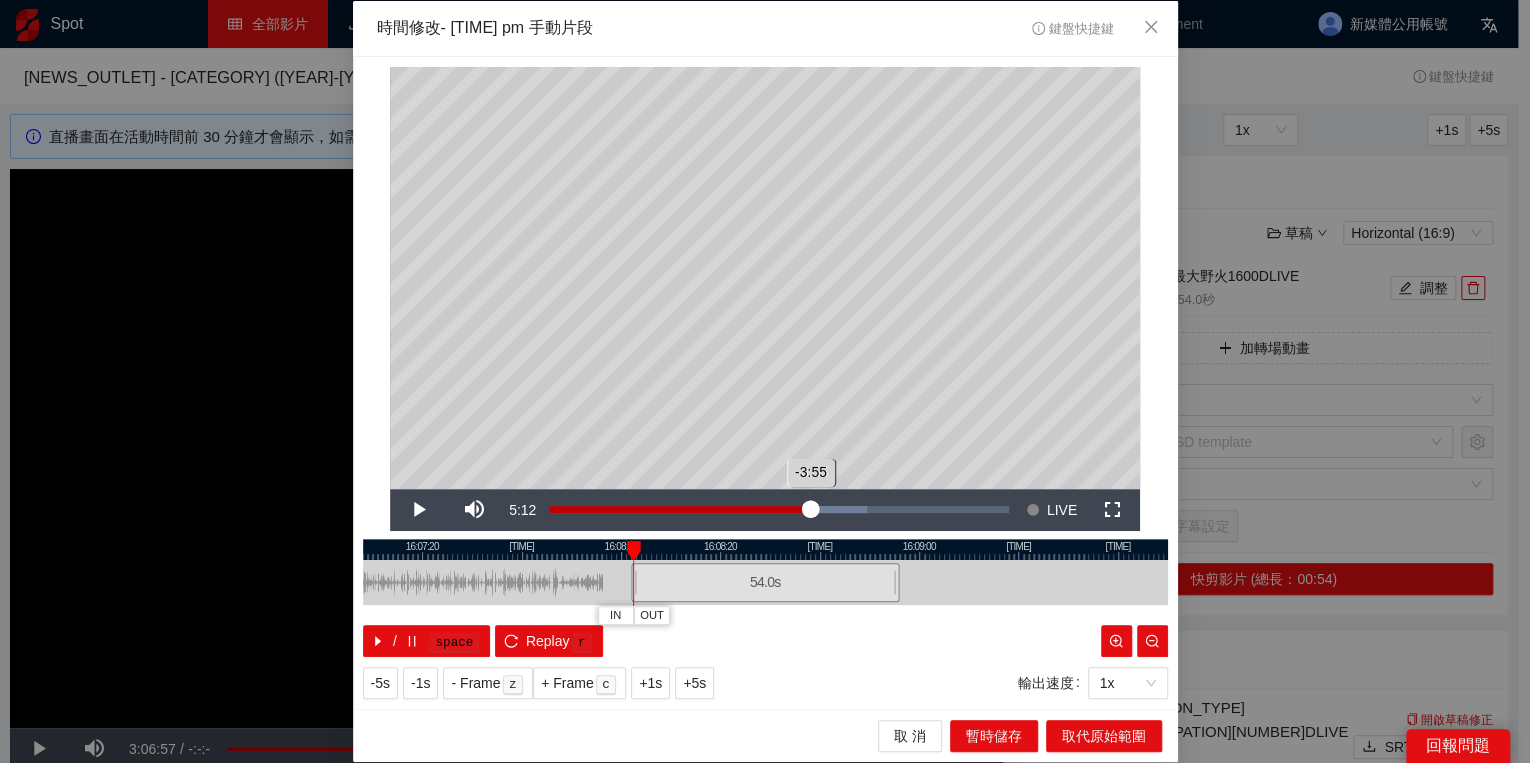 click on "-3:55" at bounding box center (680, 509) 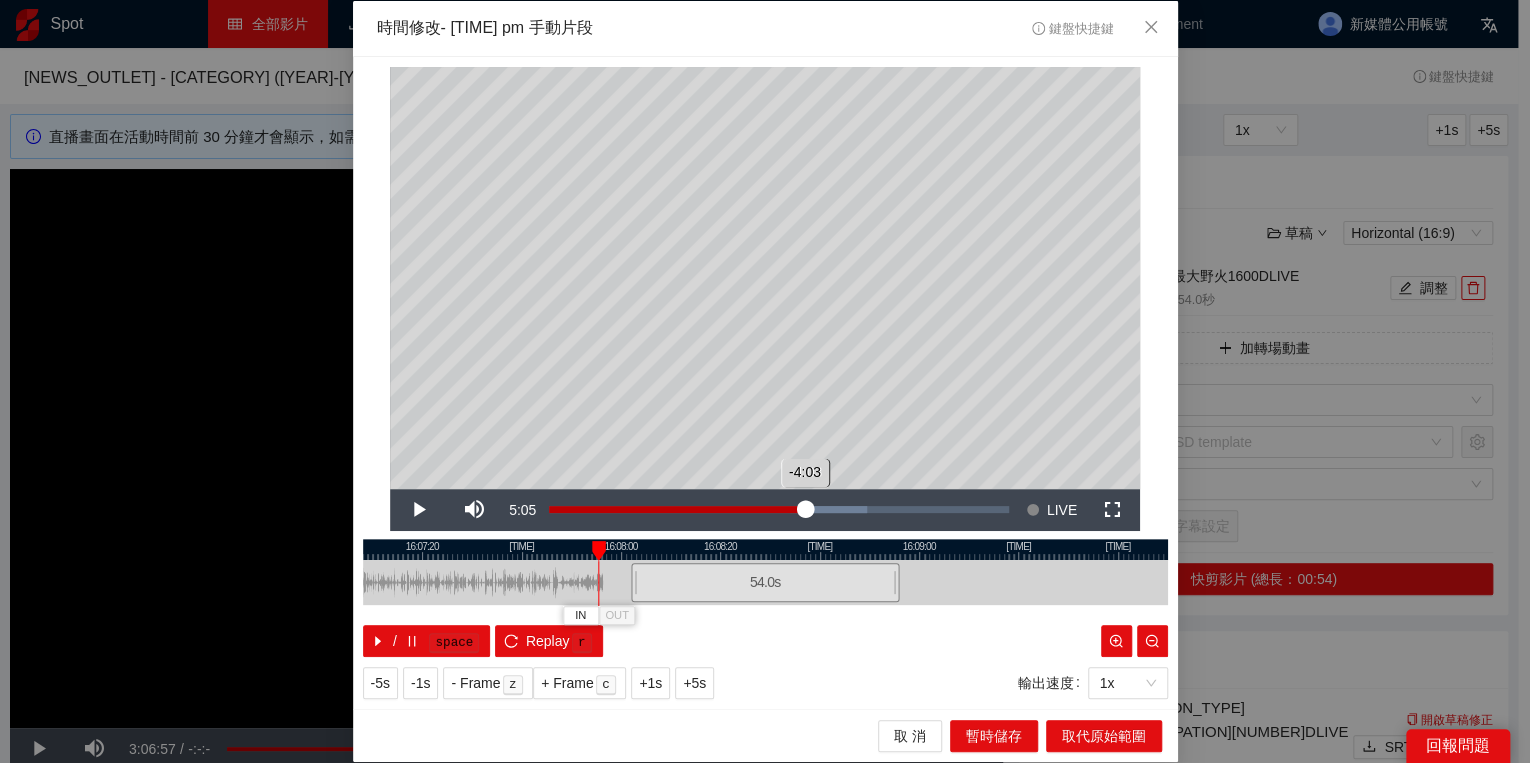 click on "-4:03" at bounding box center [677, 509] 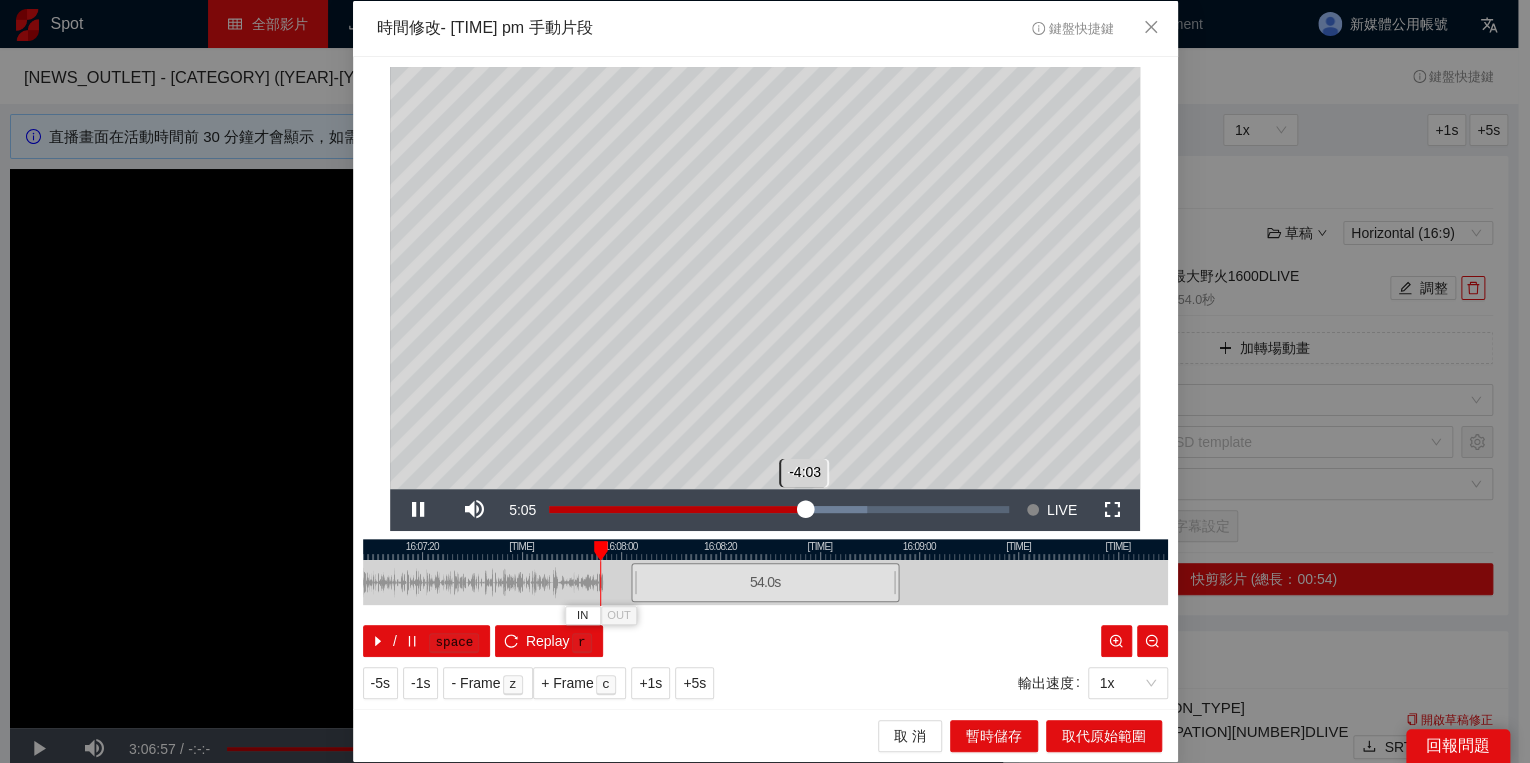 click on "-4:03" at bounding box center (677, 509) 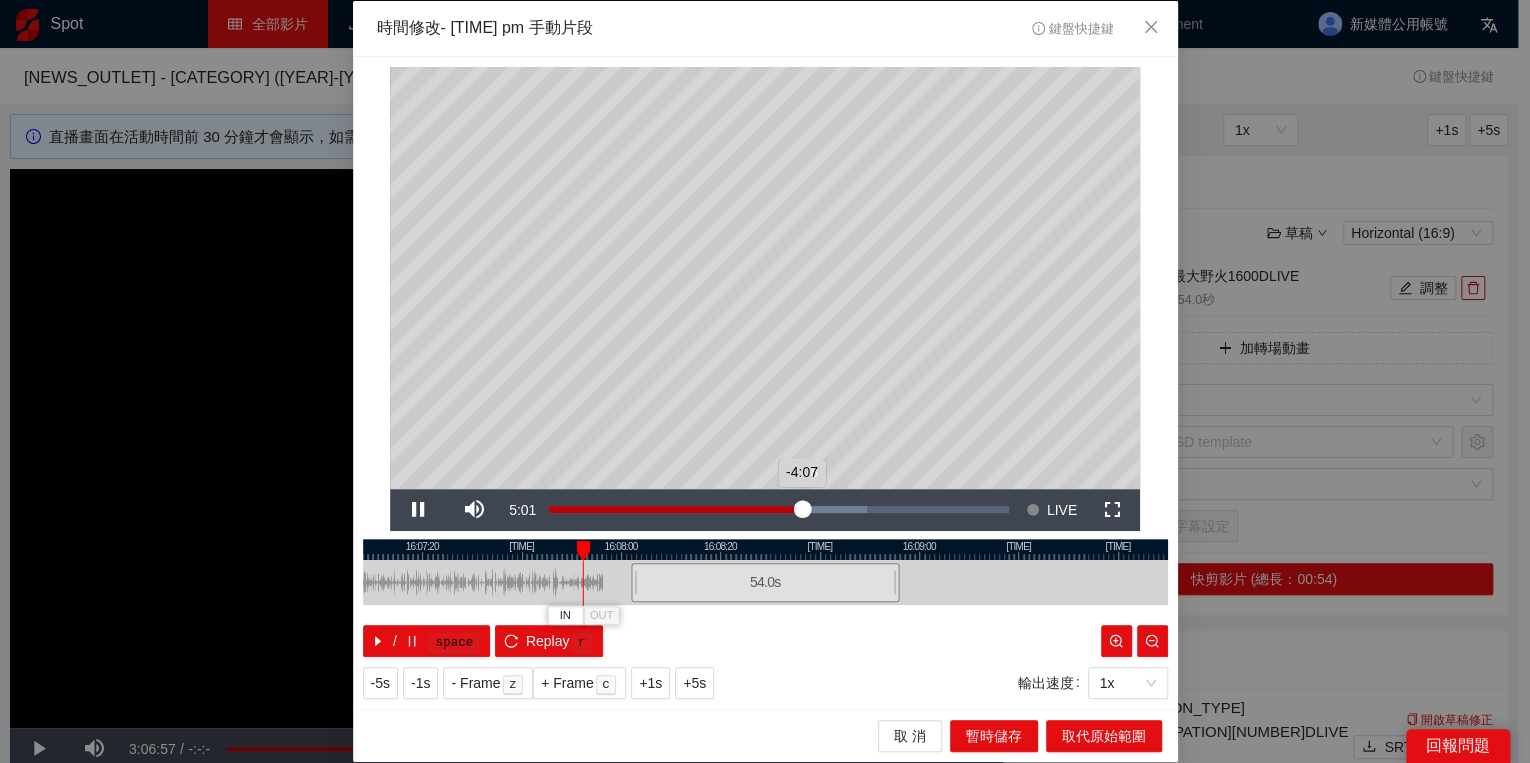 click on "-4:07" at bounding box center [675, 509] 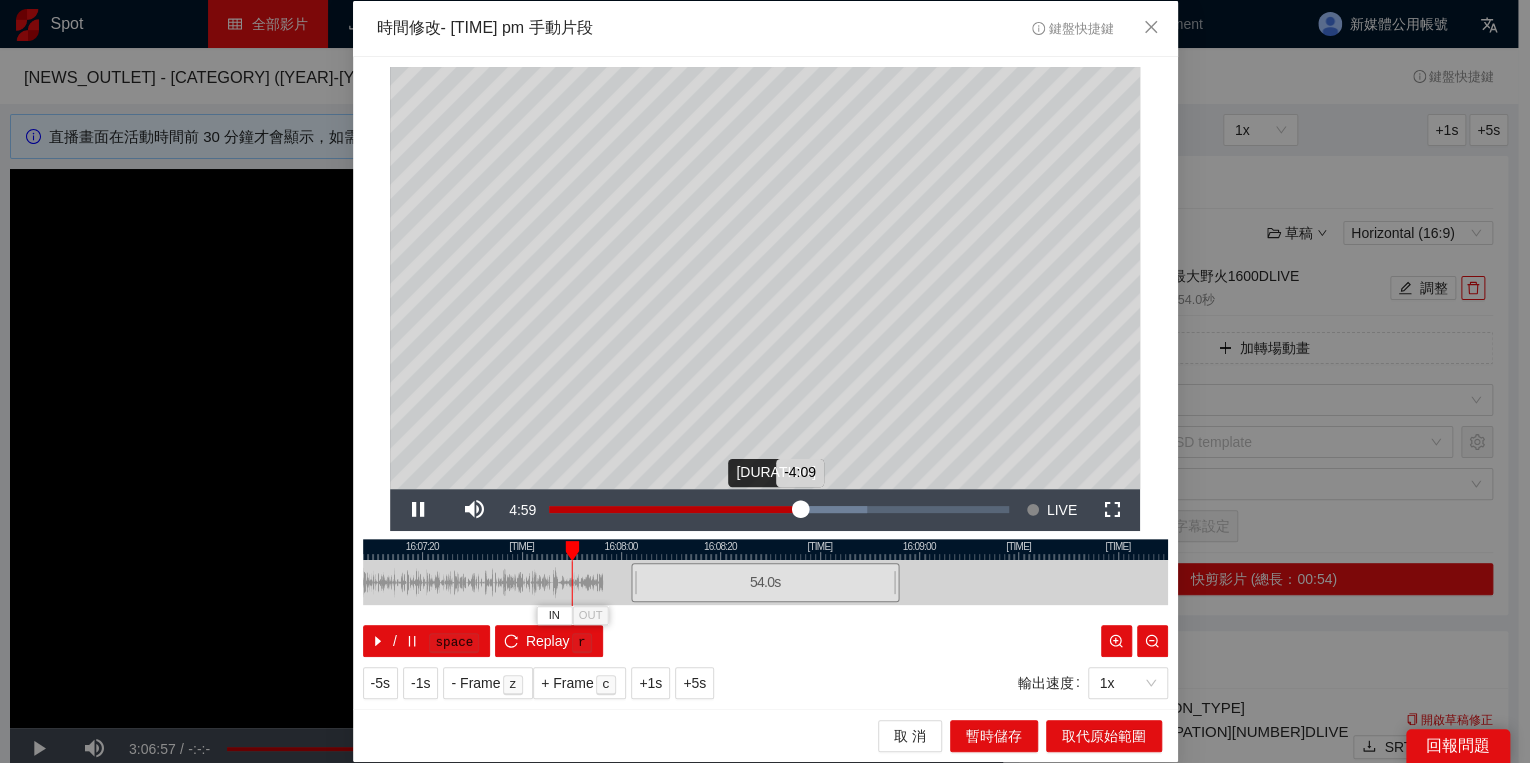 click on "-4:09" at bounding box center (674, 509) 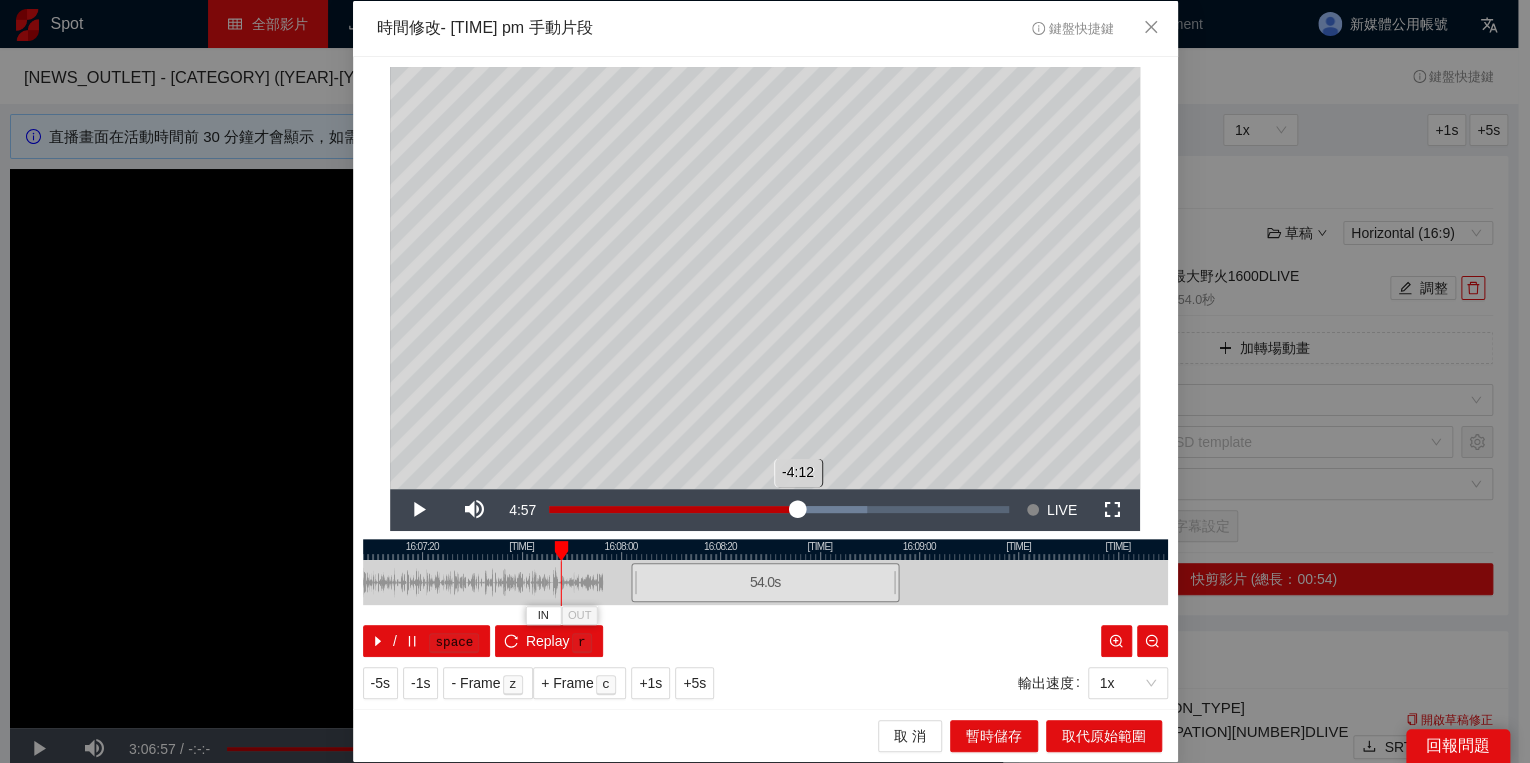 click on "-4:12" at bounding box center [673, 509] 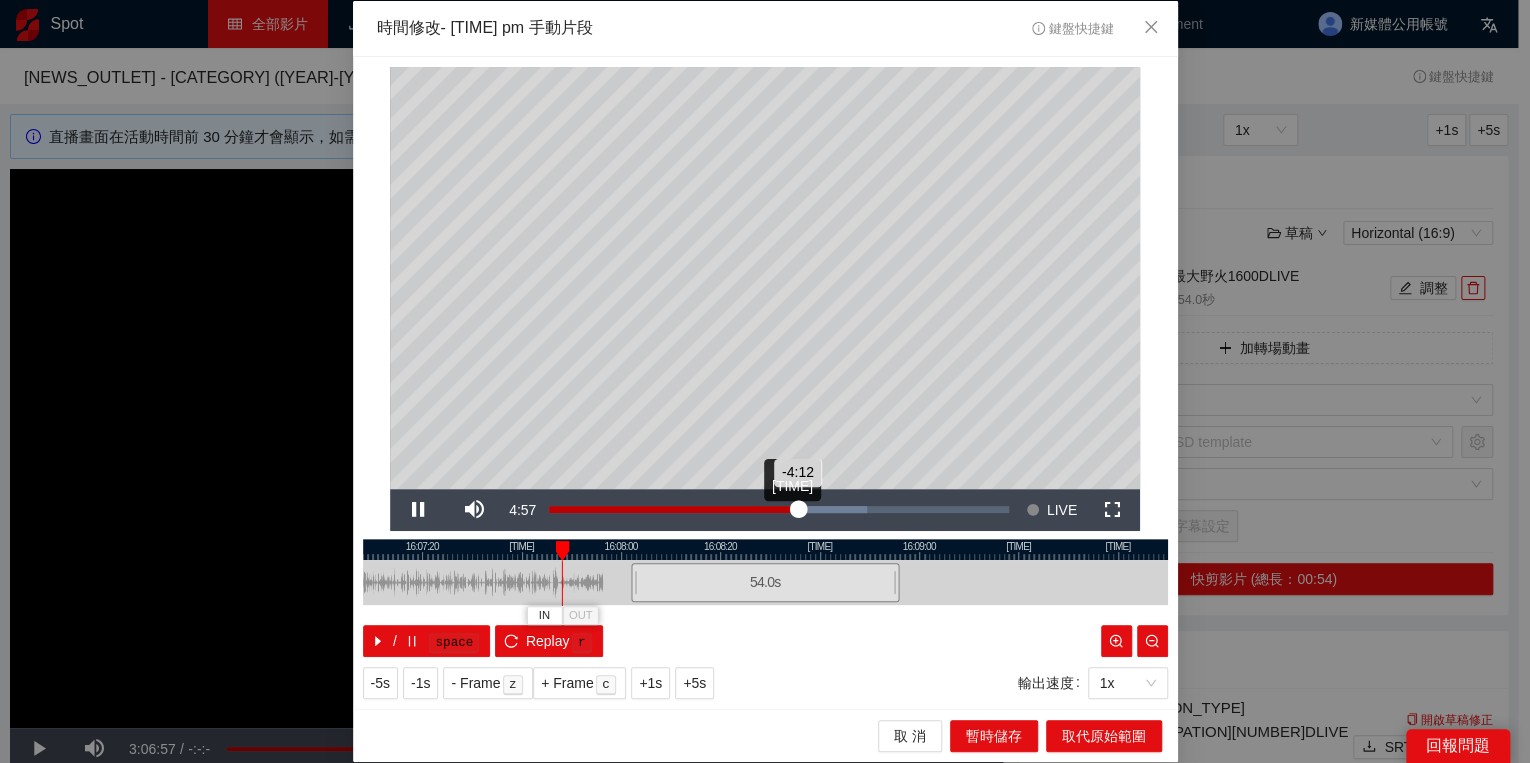 click on "-4:12" at bounding box center (673, 509) 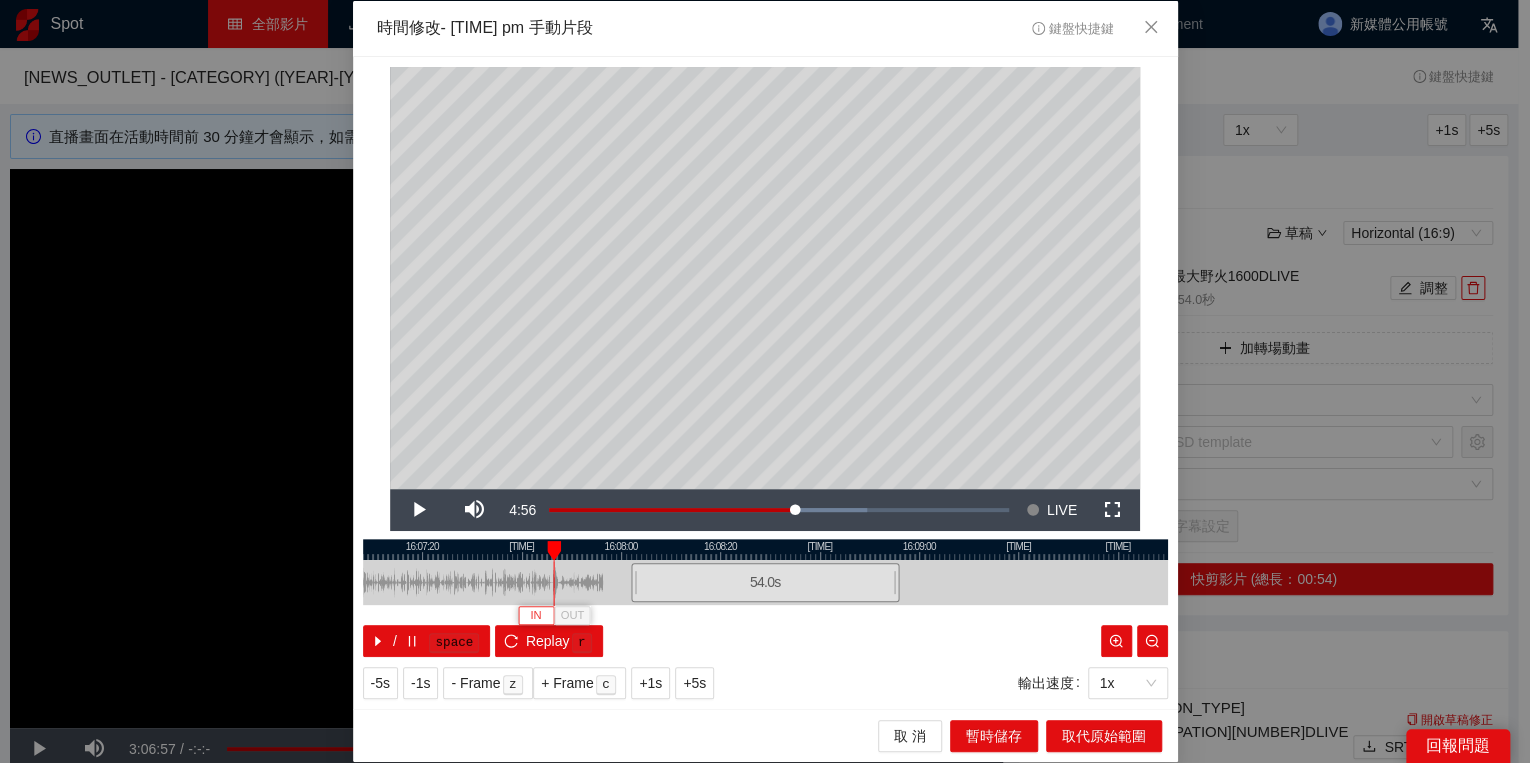 click on "IN" at bounding box center [536, 615] 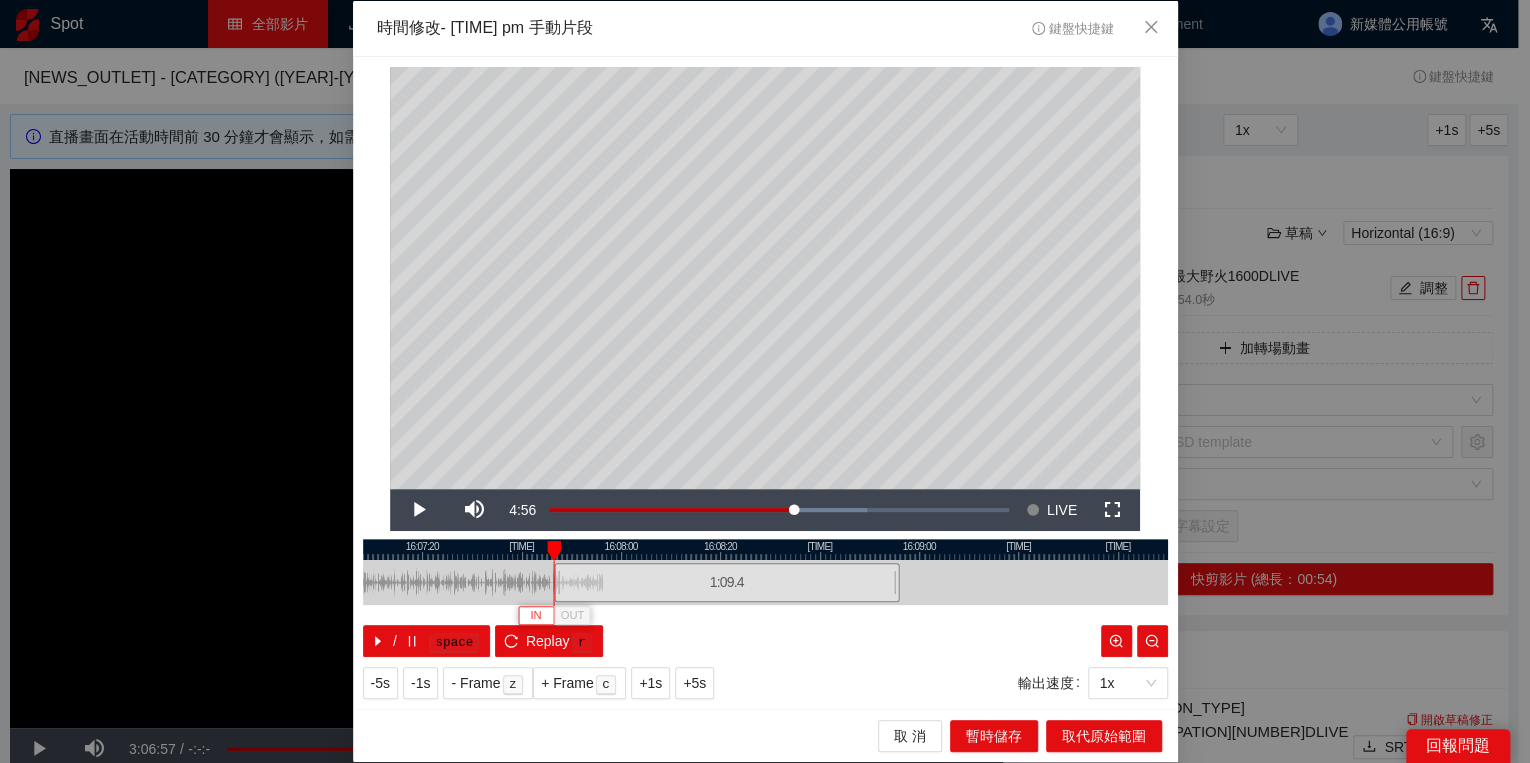type 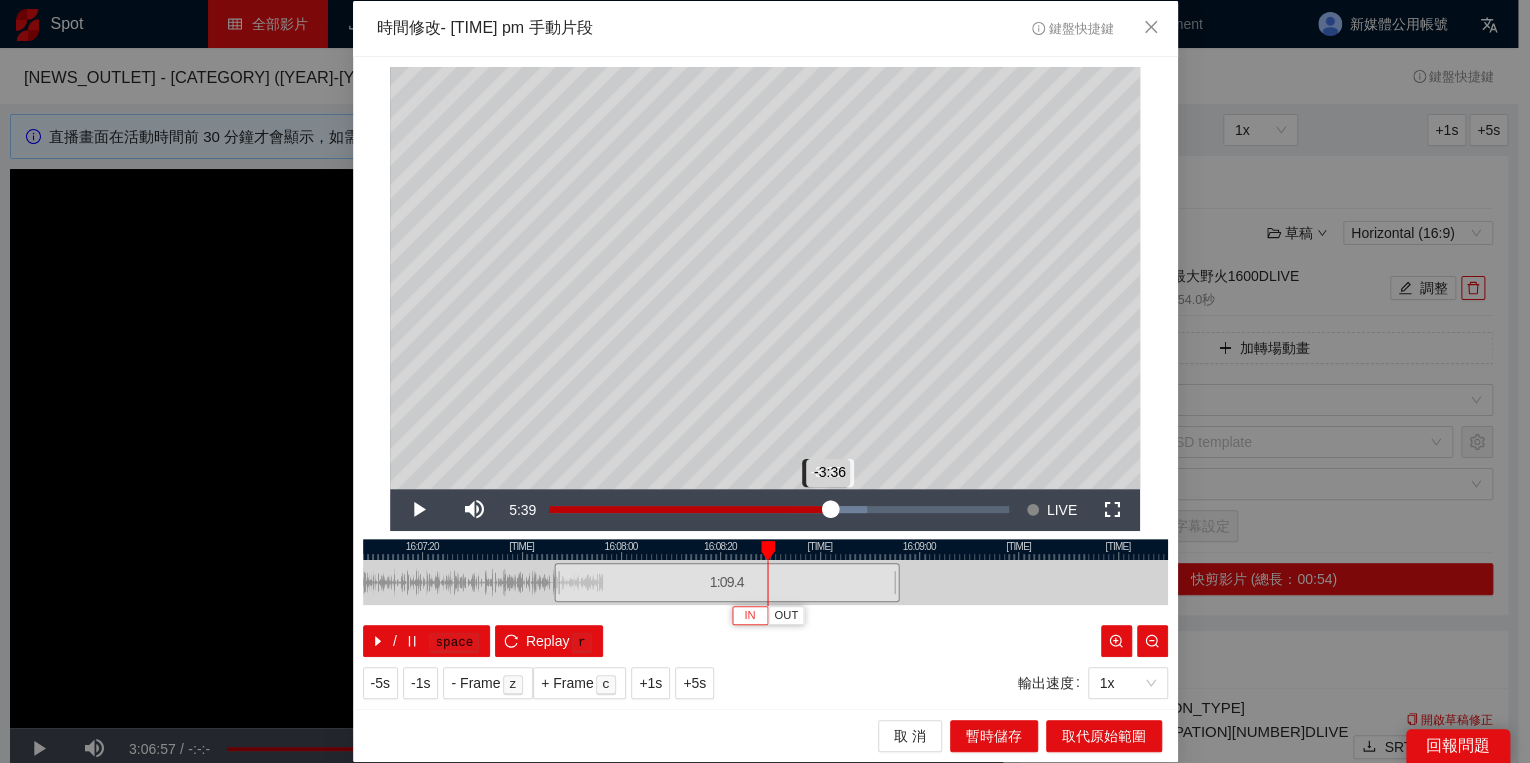 click on "Loaded :  69.22% -3:35 -3:36" at bounding box center (779, 510) 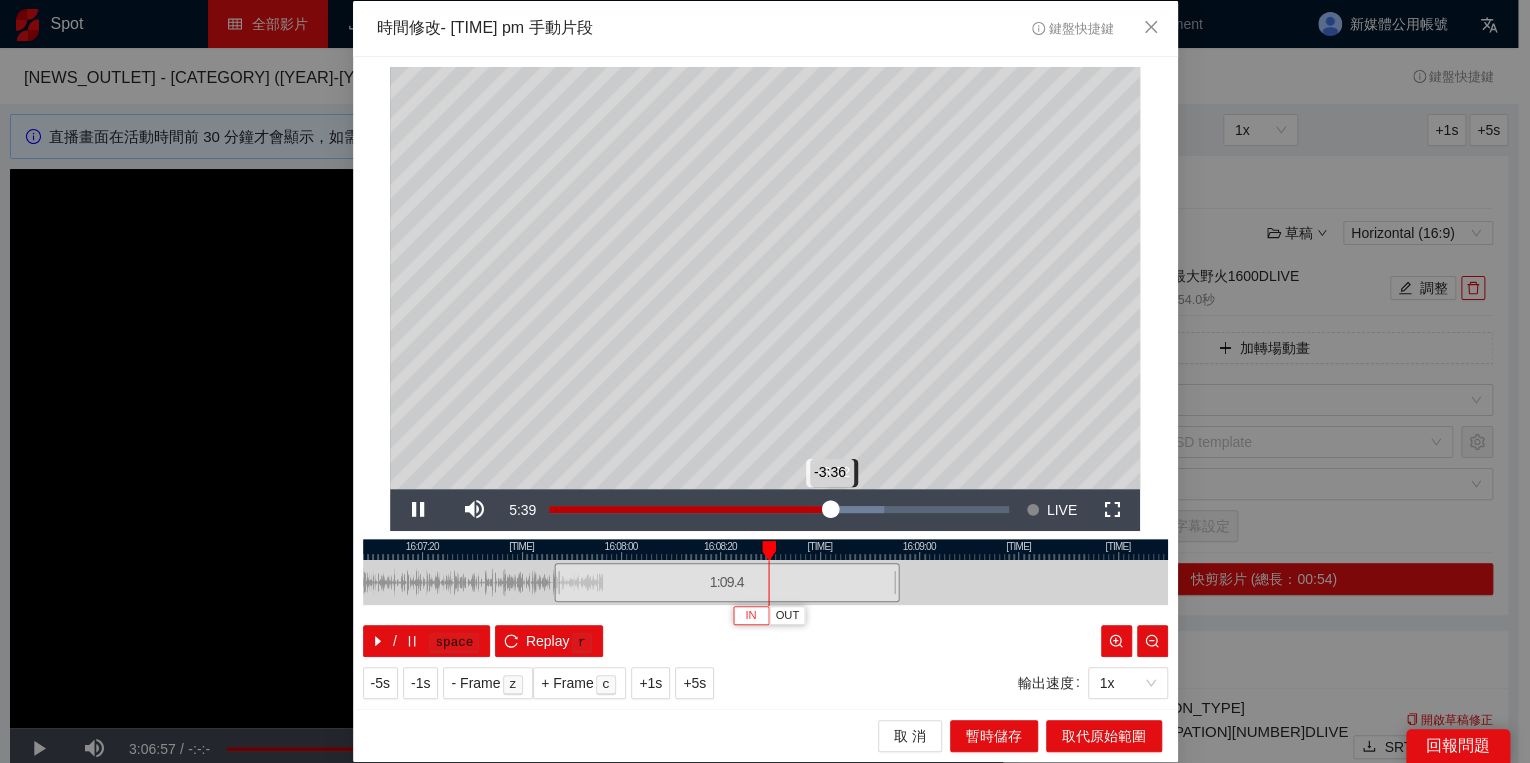 click on "-3:36" at bounding box center (689, 509) 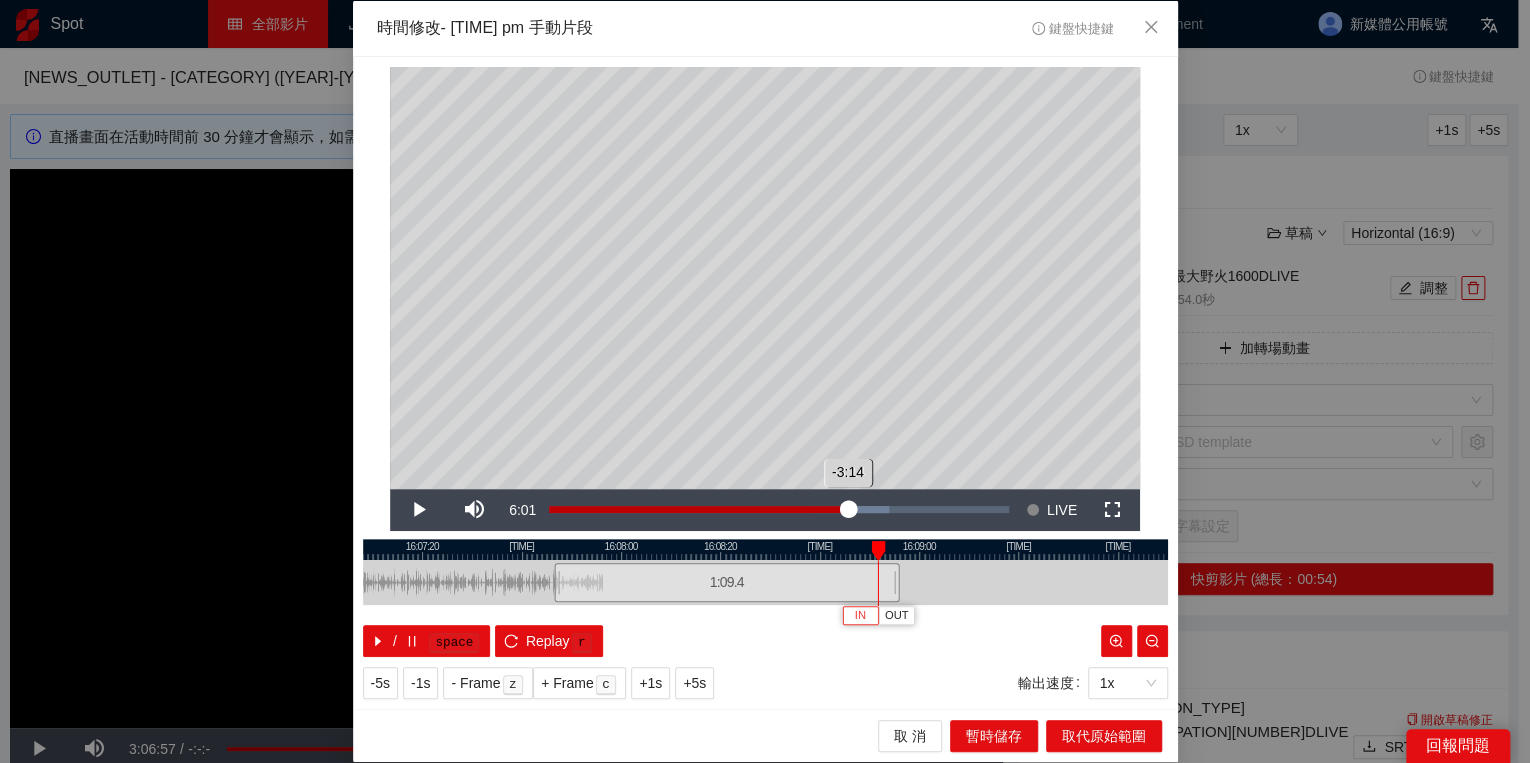 click on "Loaded : 73.90% [DURATION] [DURATION]" at bounding box center [779, 510] 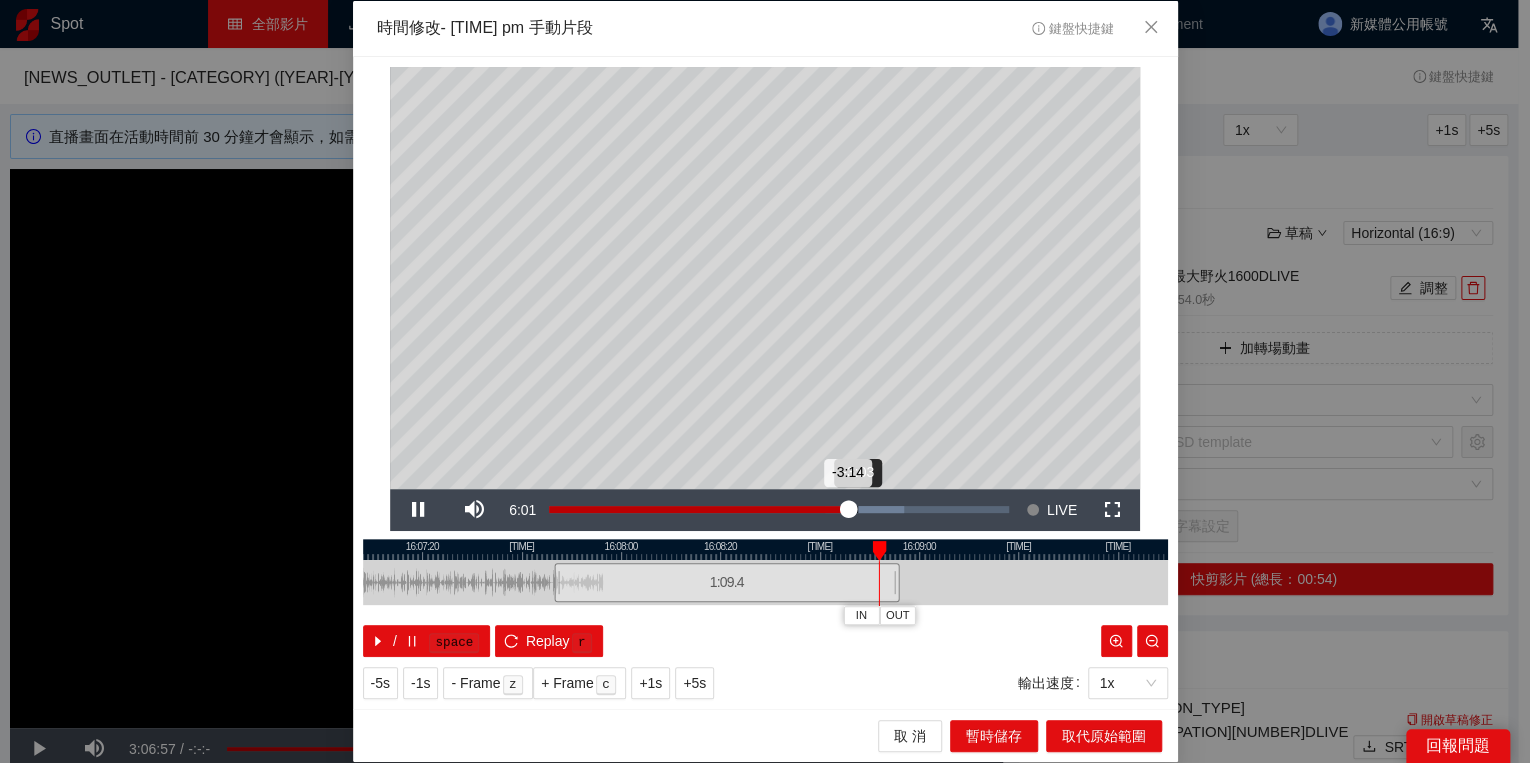 click on "-3:14" at bounding box center [698, 509] 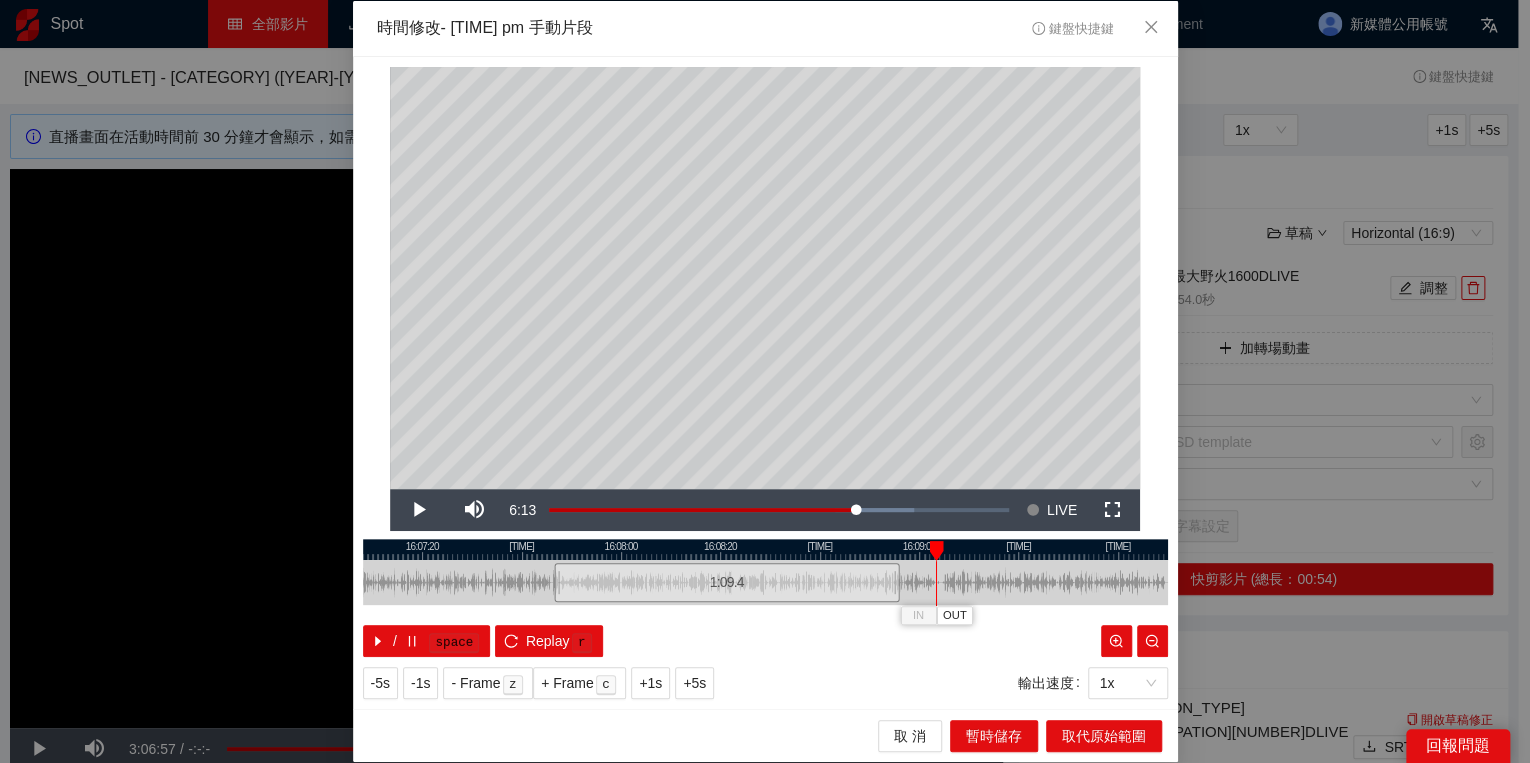 click at bounding box center (936, 551) 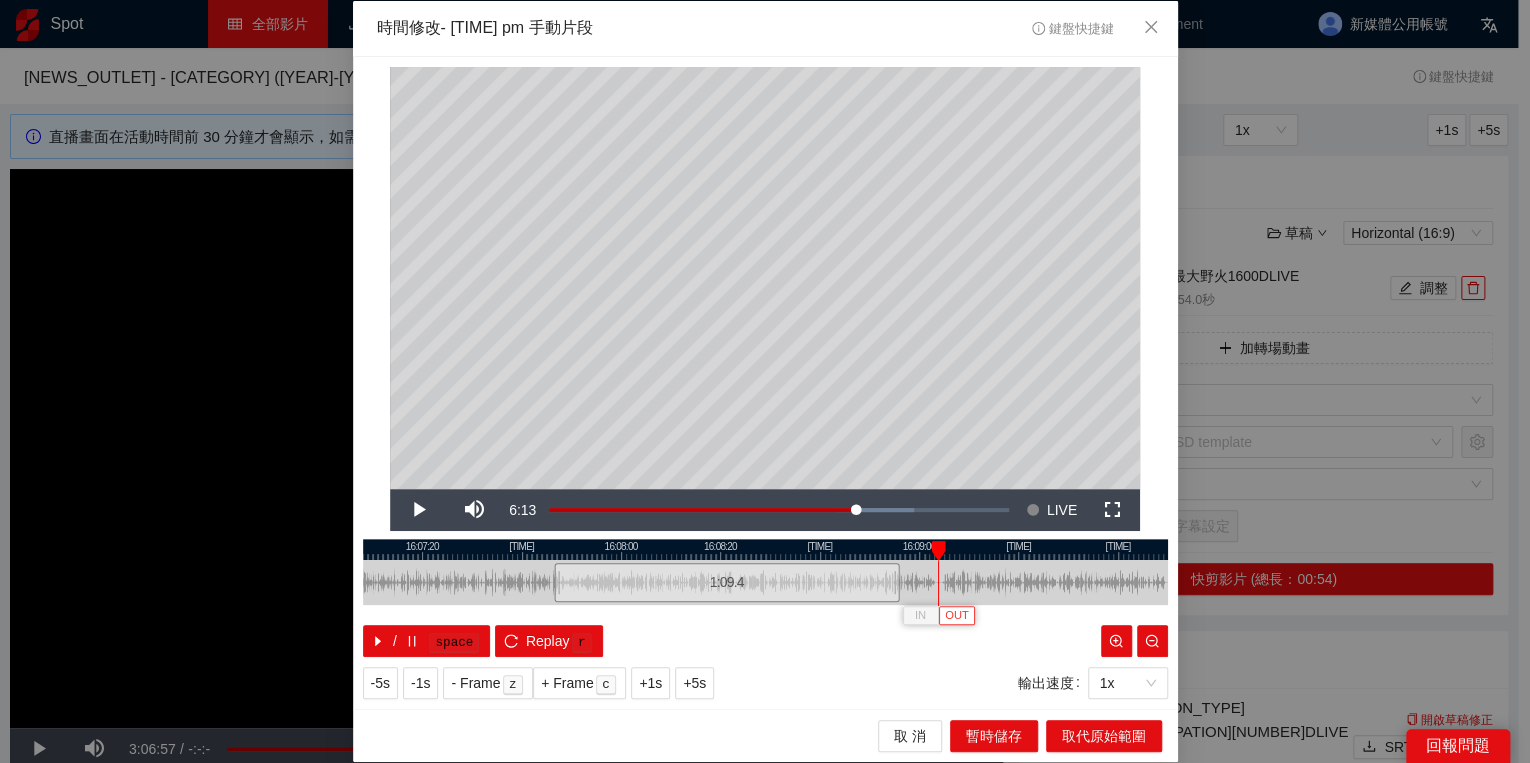 click on "OUT" at bounding box center [957, 616] 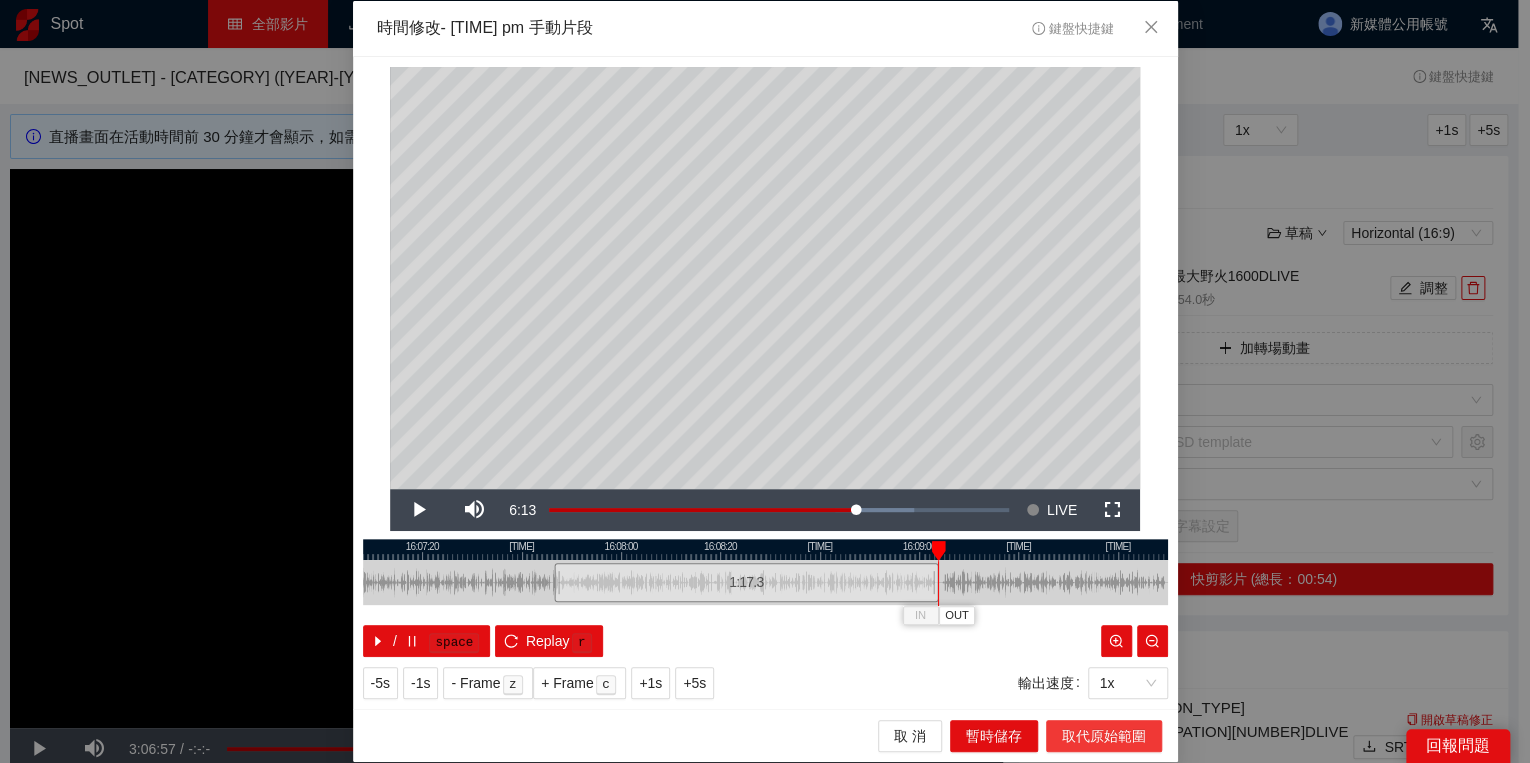 click on "取代原始範圍" at bounding box center [1104, 736] 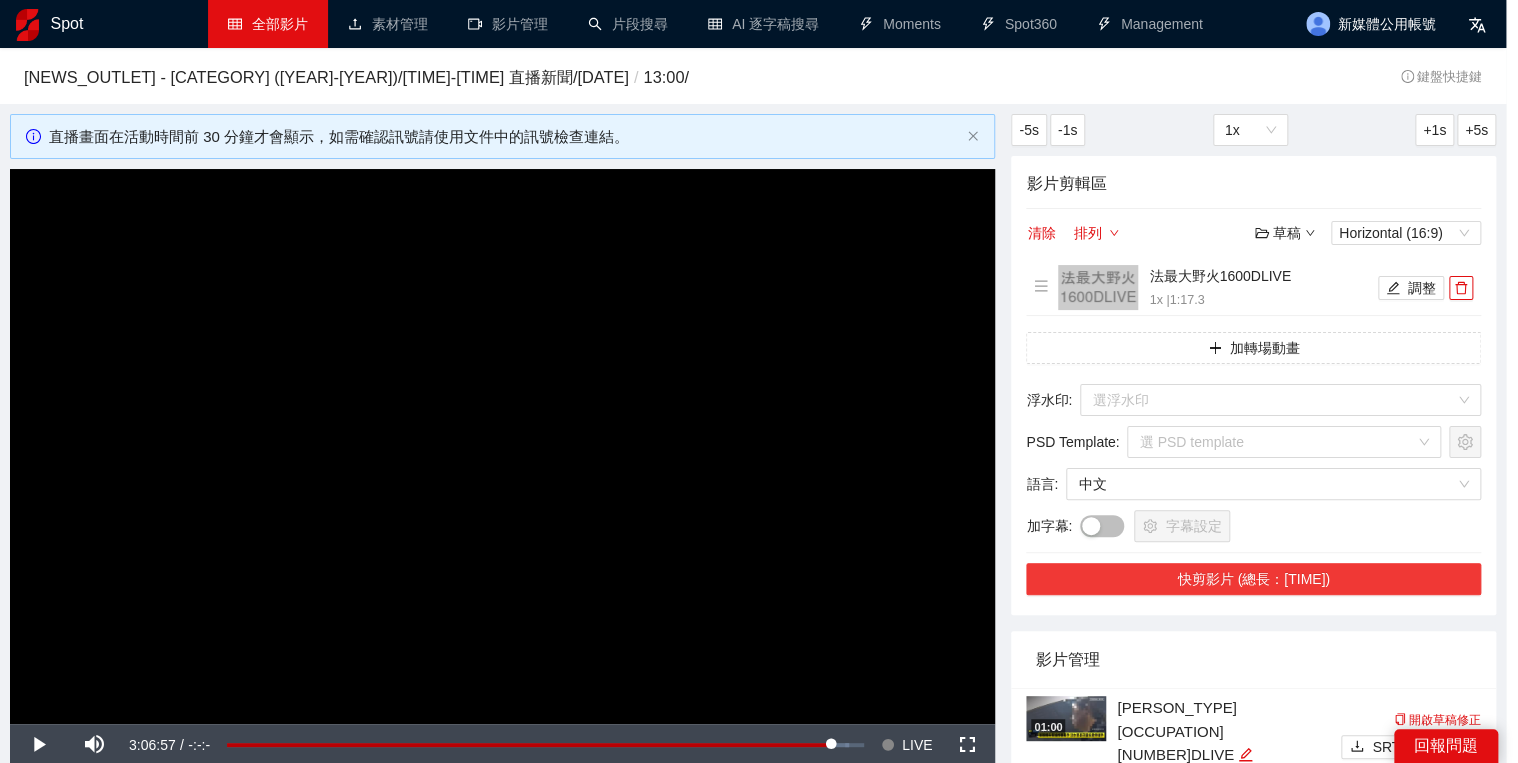 click on "快剪影片 (總長：[TIME])" at bounding box center (1253, 579) 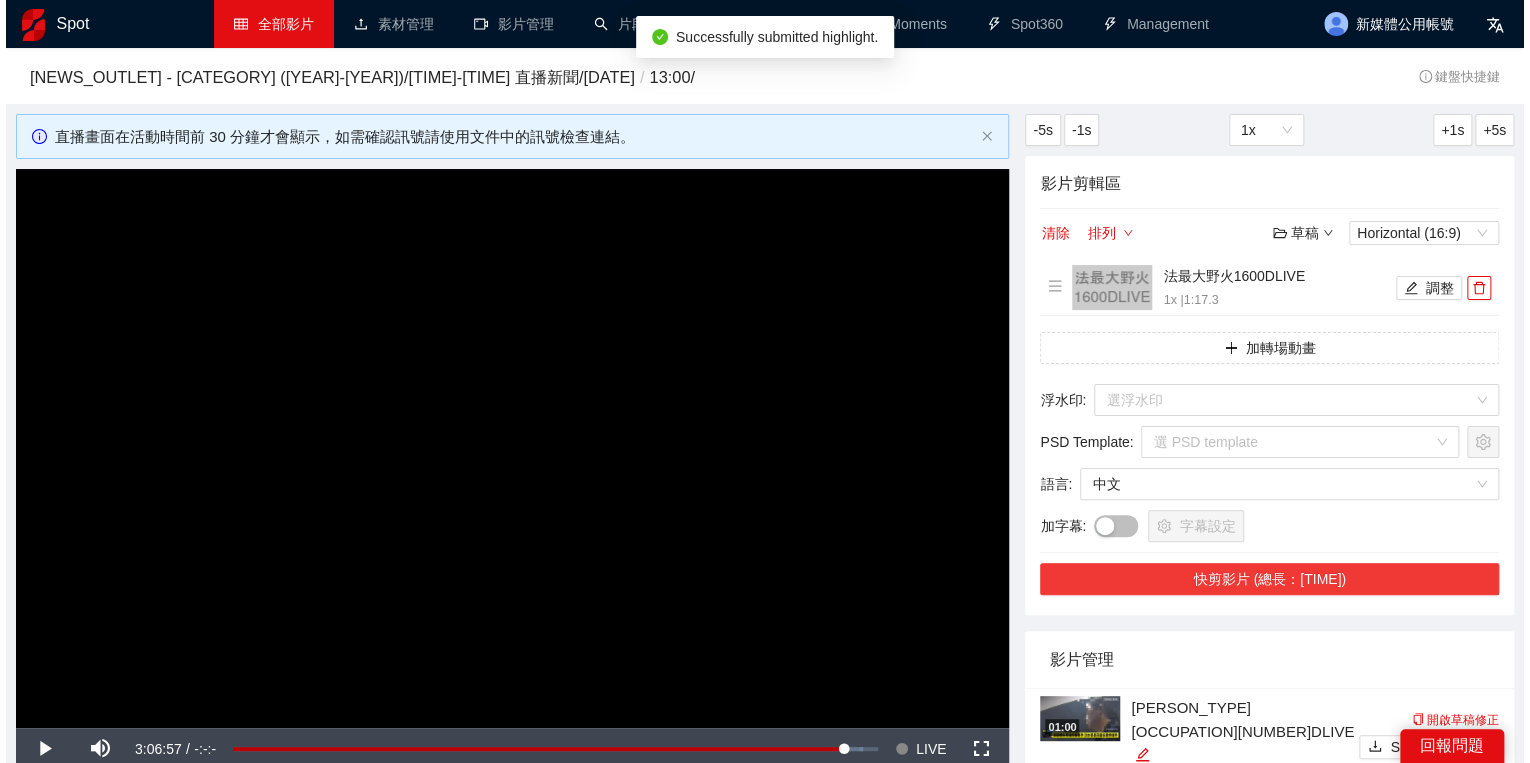 scroll, scrollTop: 240, scrollLeft: 0, axis: vertical 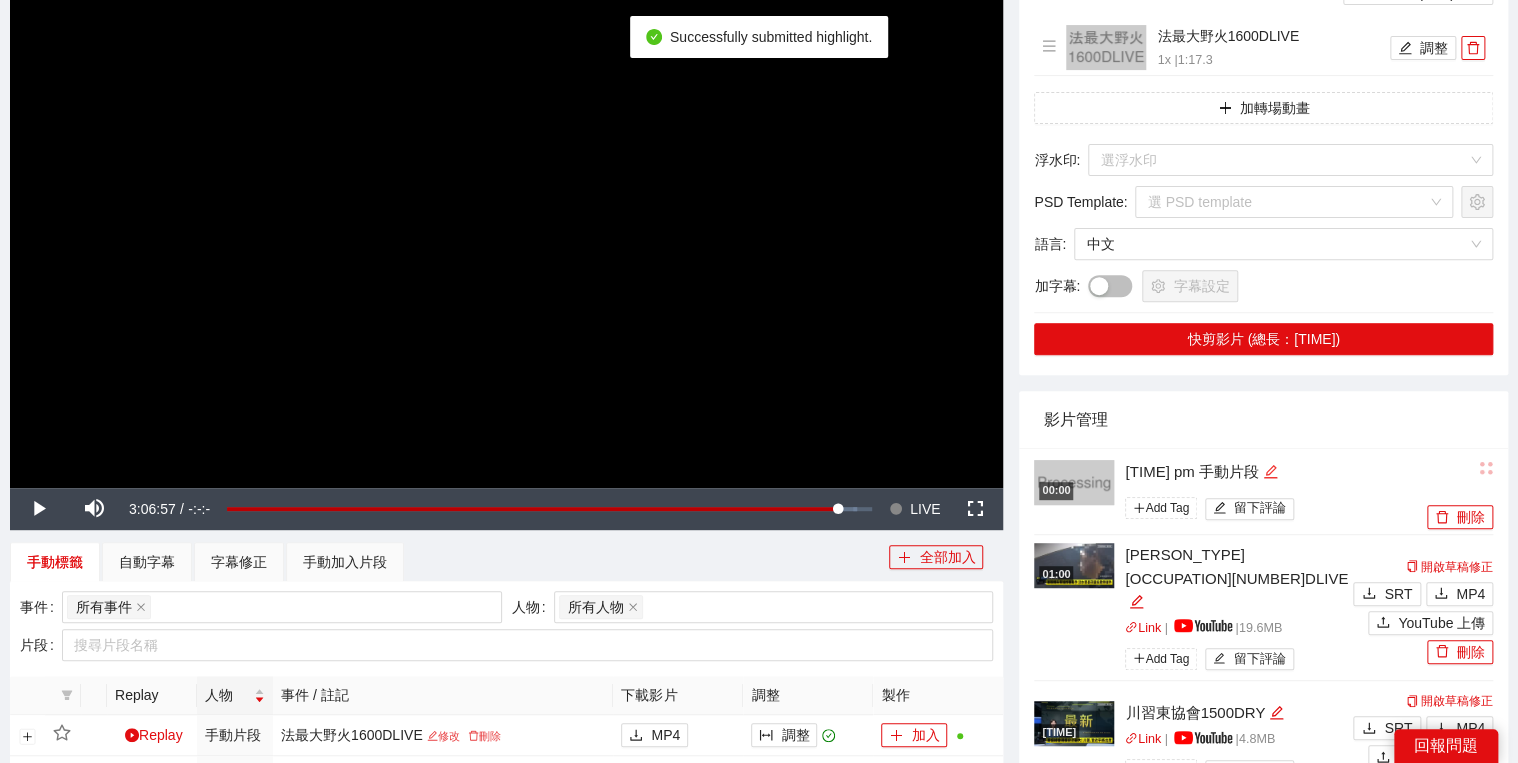 click 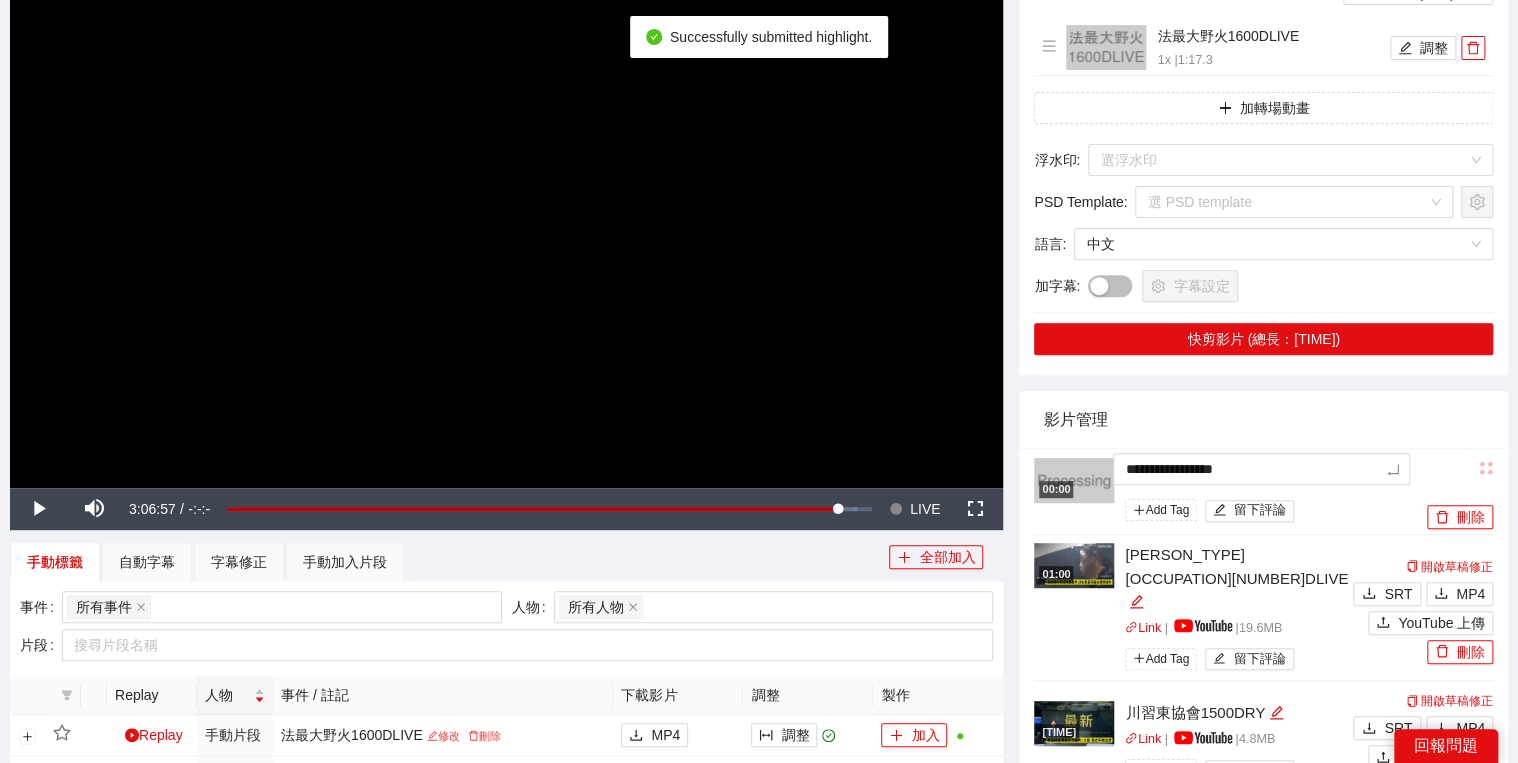 drag, startPoint x: 1283, startPoint y: 468, endPoint x: 1258, endPoint y: 432, distance: 43.829212 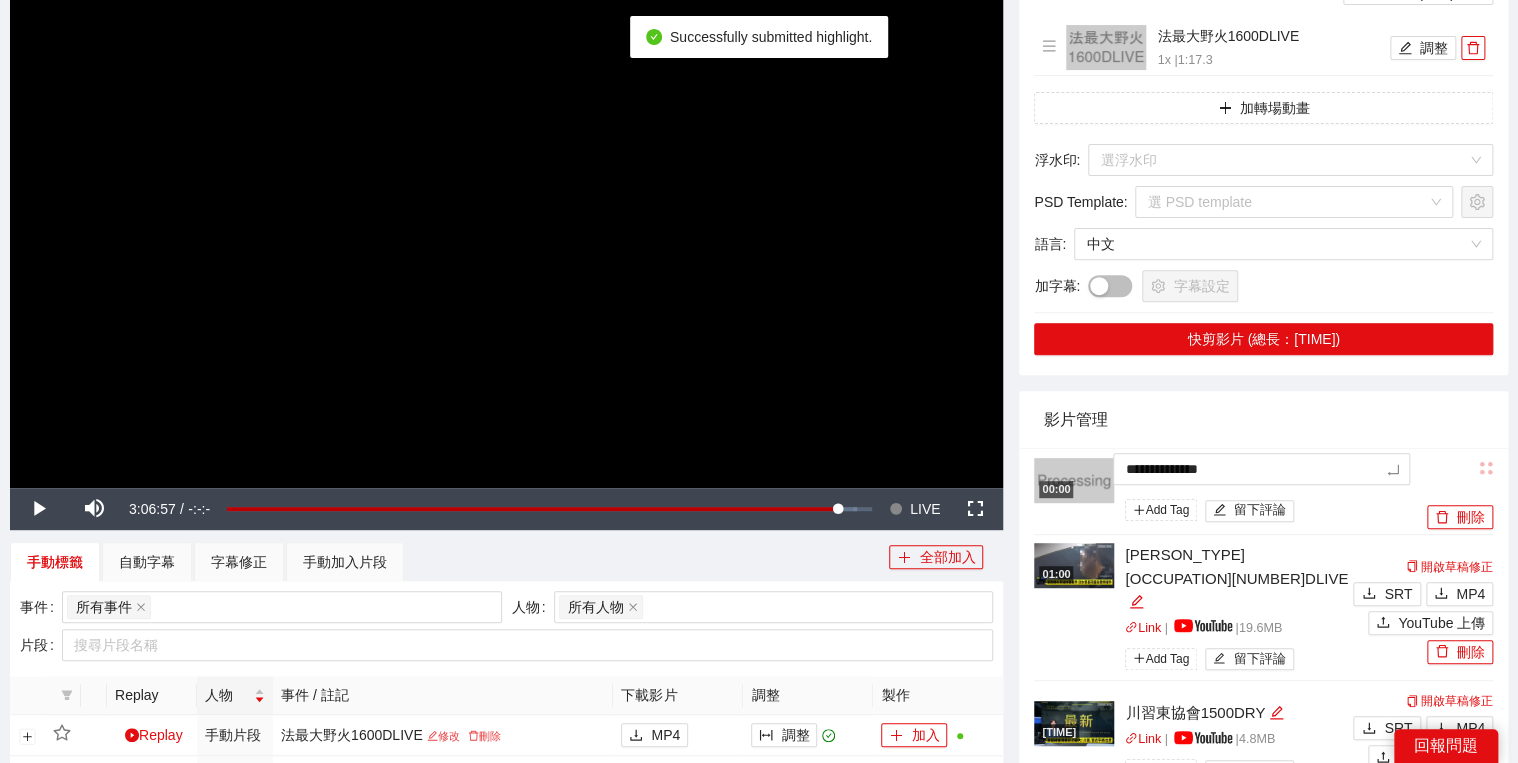 click on "影片管理" at bounding box center [1263, 419] 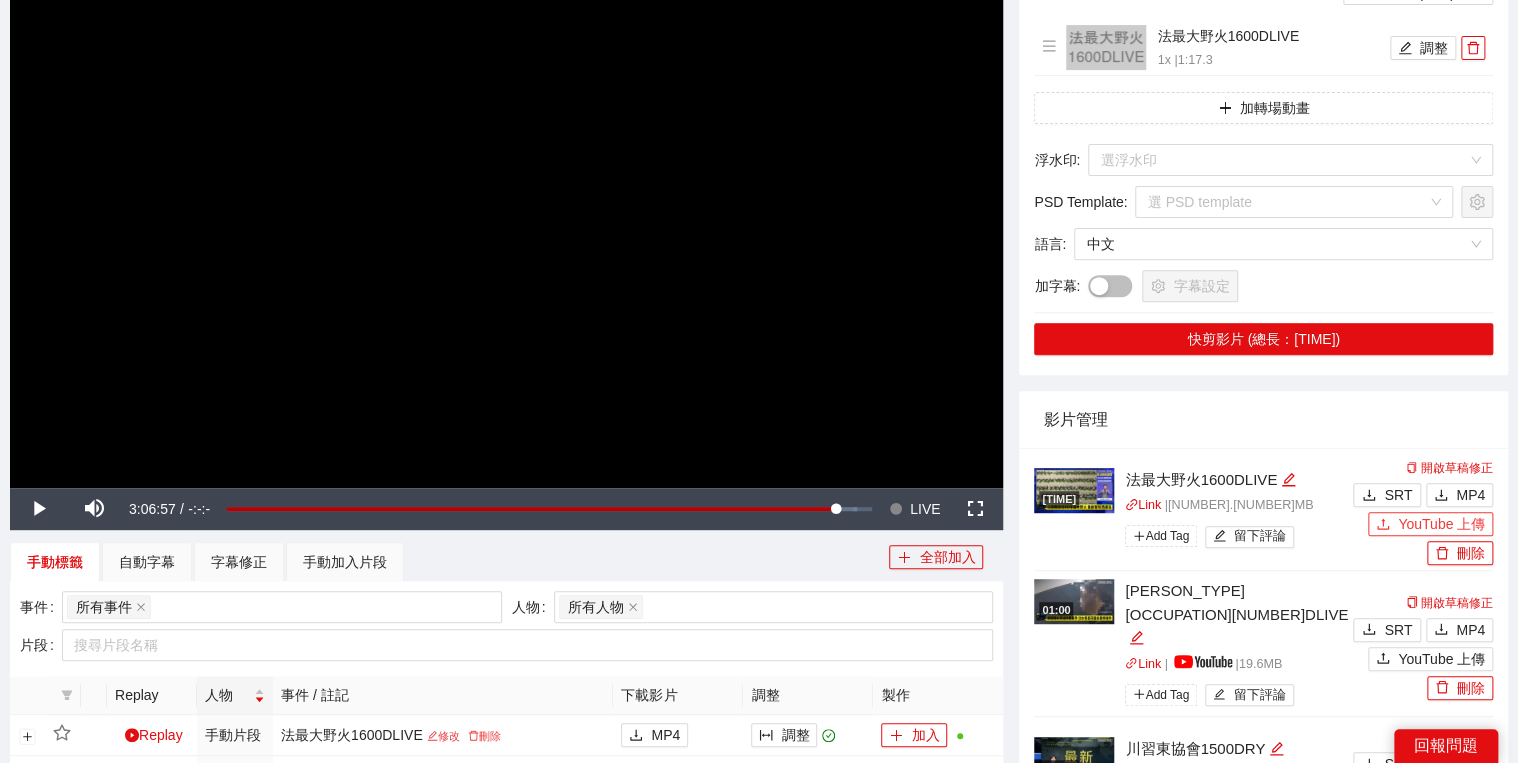 click on "YouTube 上傳" at bounding box center [1441, 524] 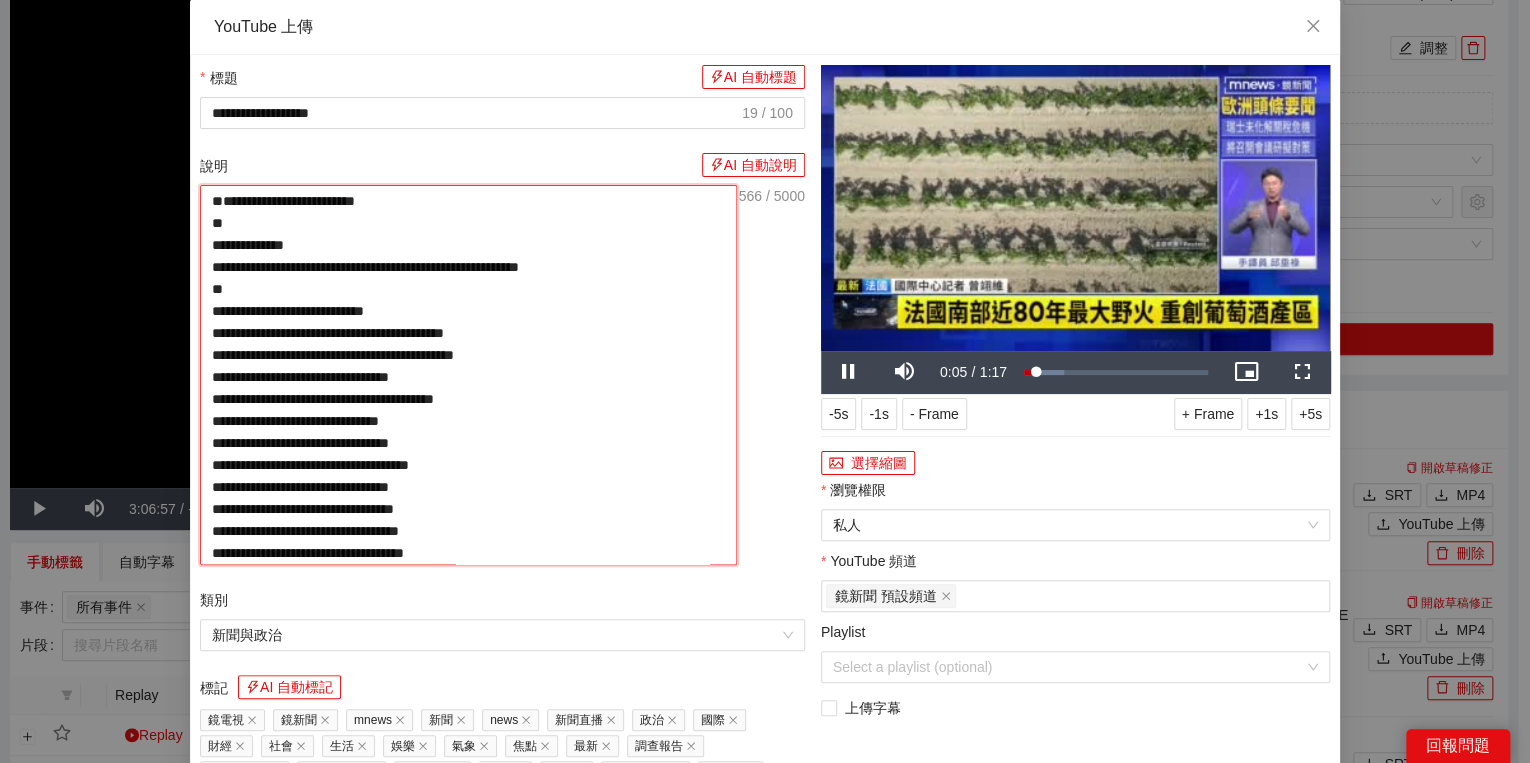 click on "**********" at bounding box center (468, 375) 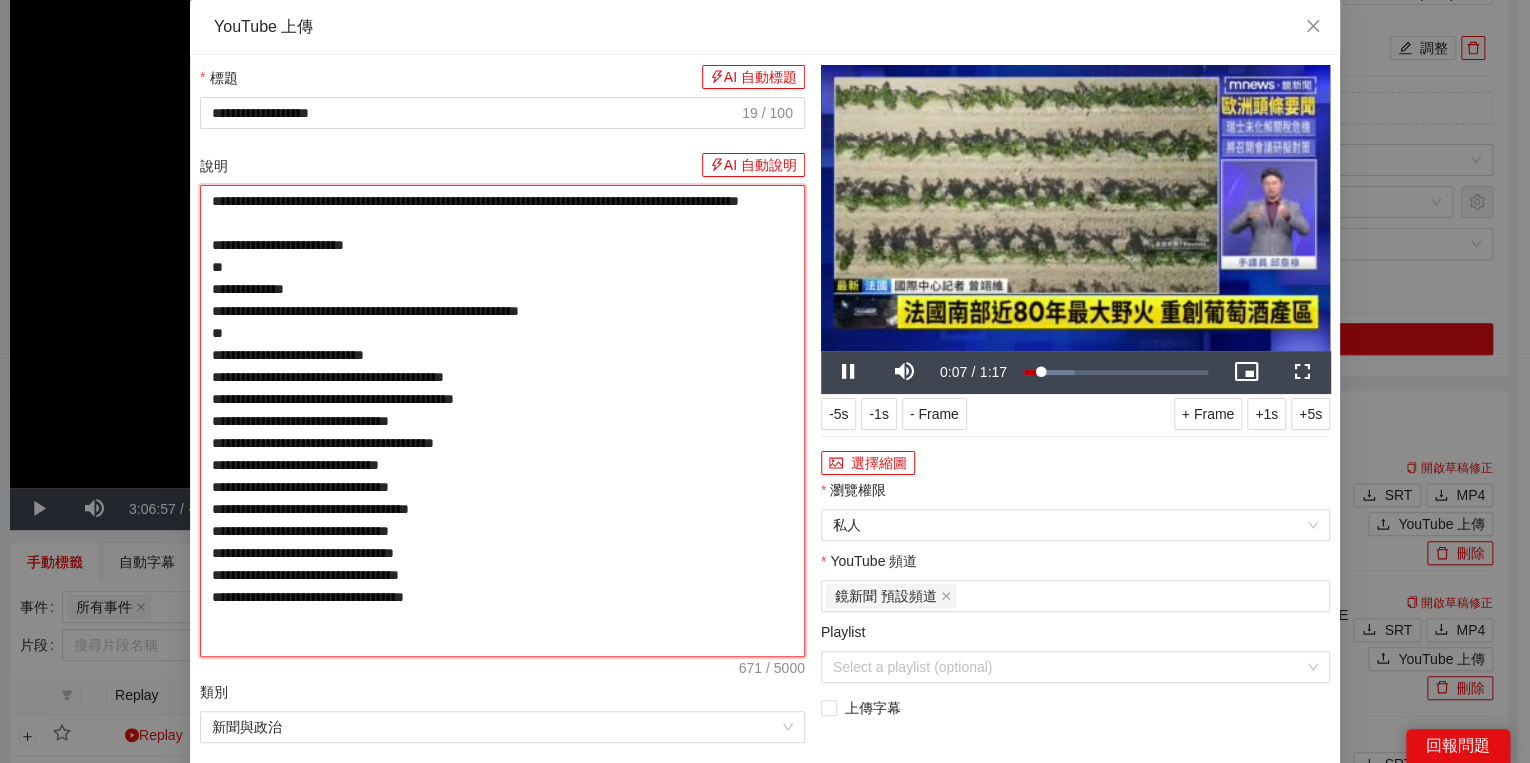 click on "**********" at bounding box center [502, 421] 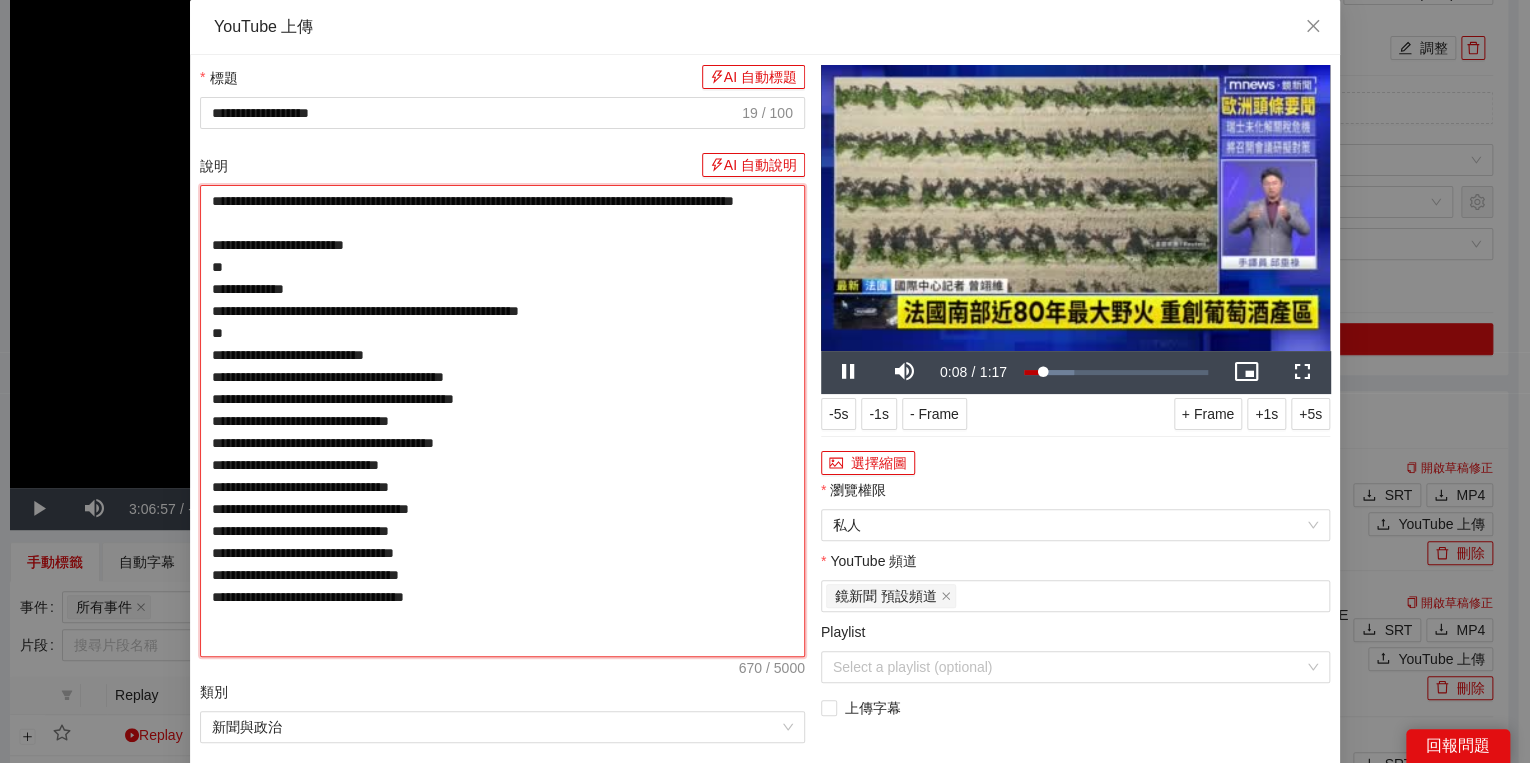click on "**********" at bounding box center [502, 421] 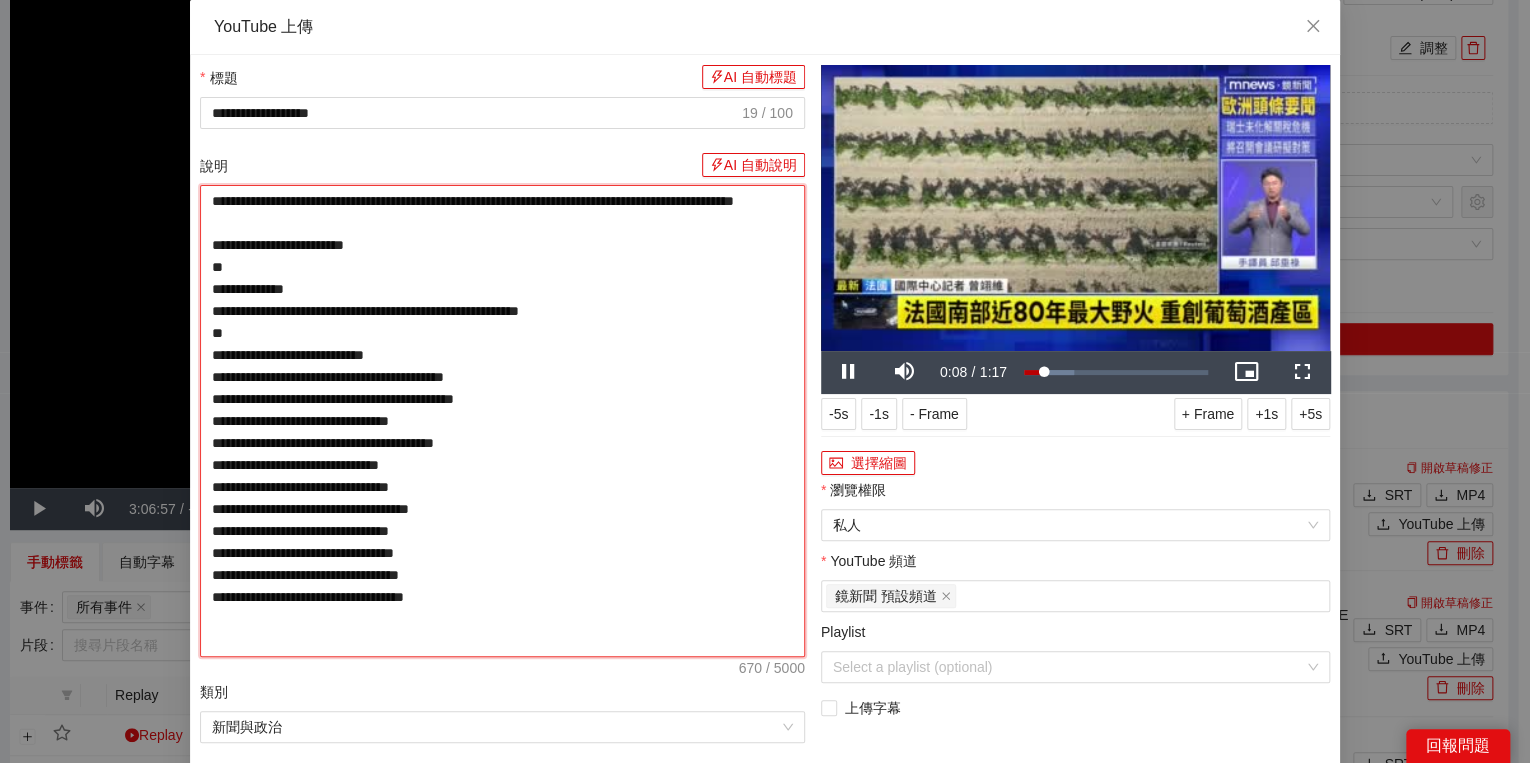 type on "**********" 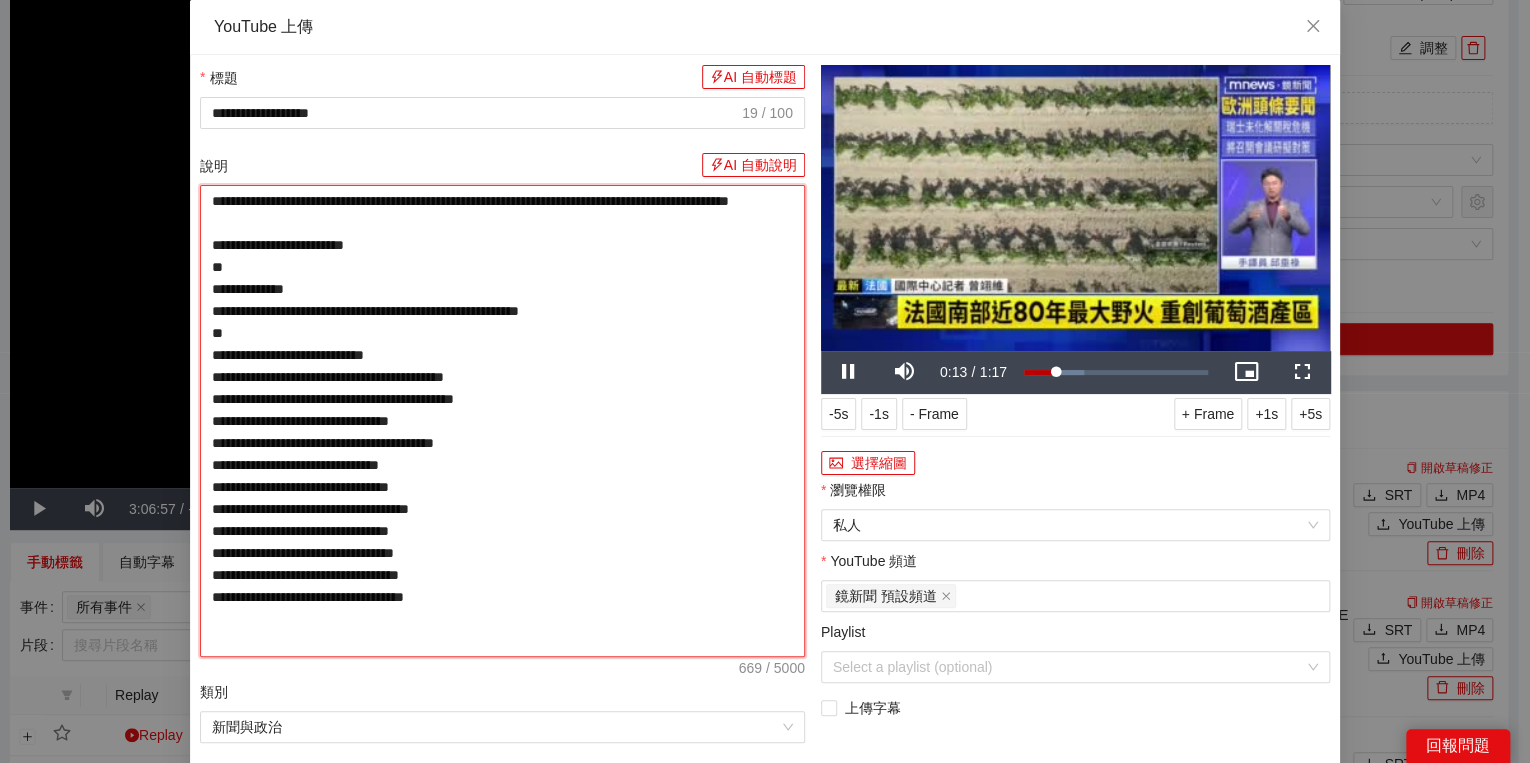 type on "**********" 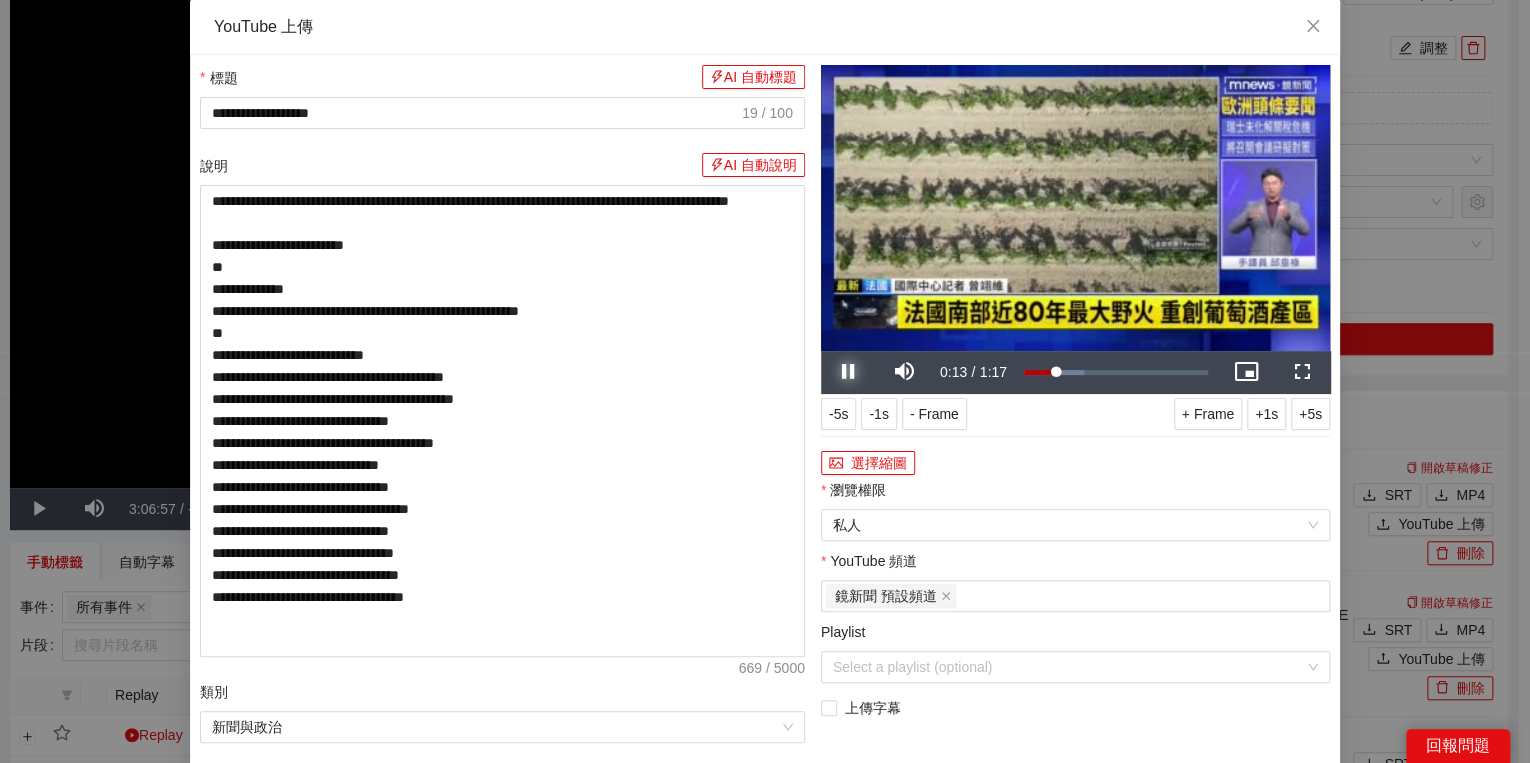click at bounding box center (849, 372) 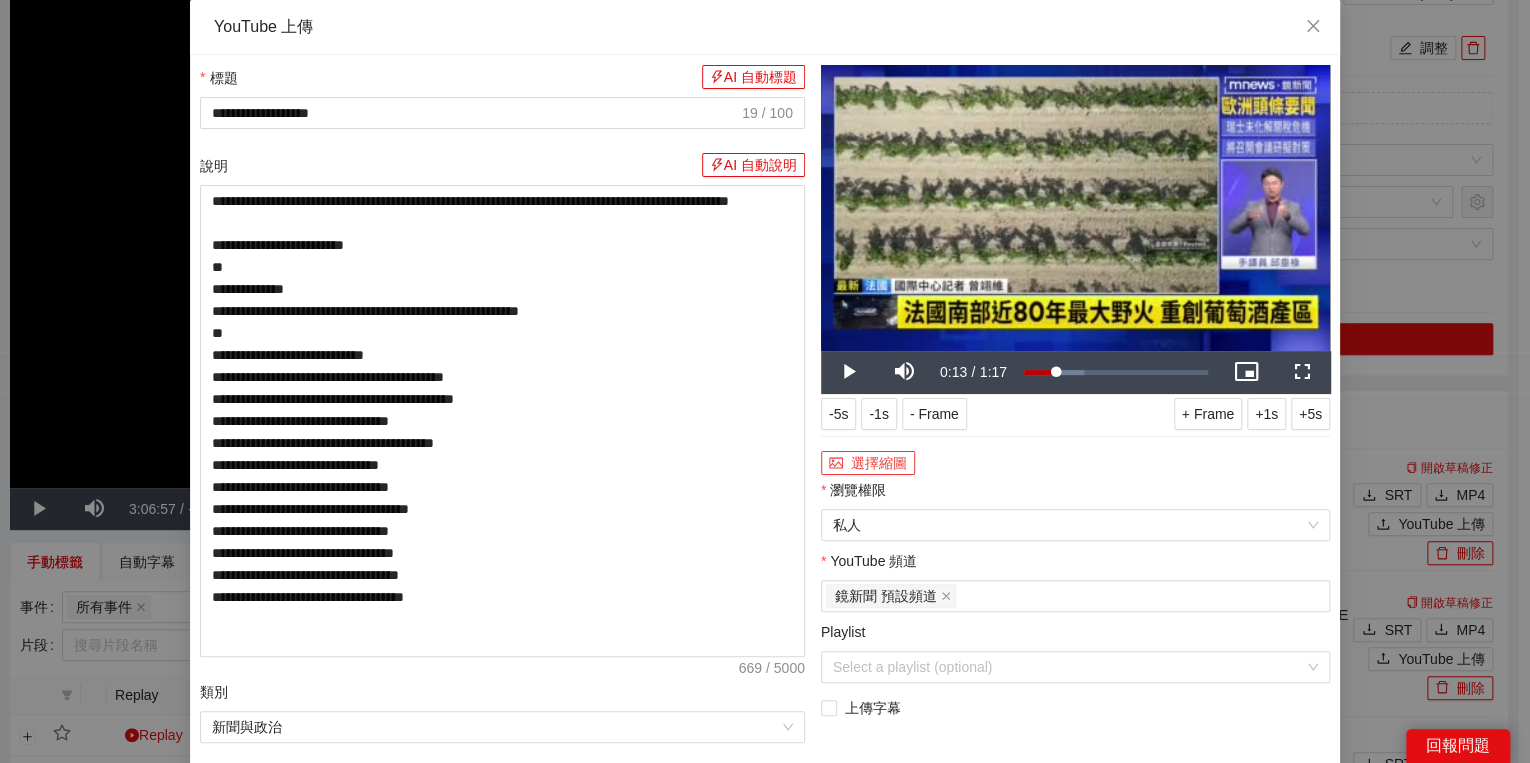 click on "選擇縮圖" at bounding box center [868, 463] 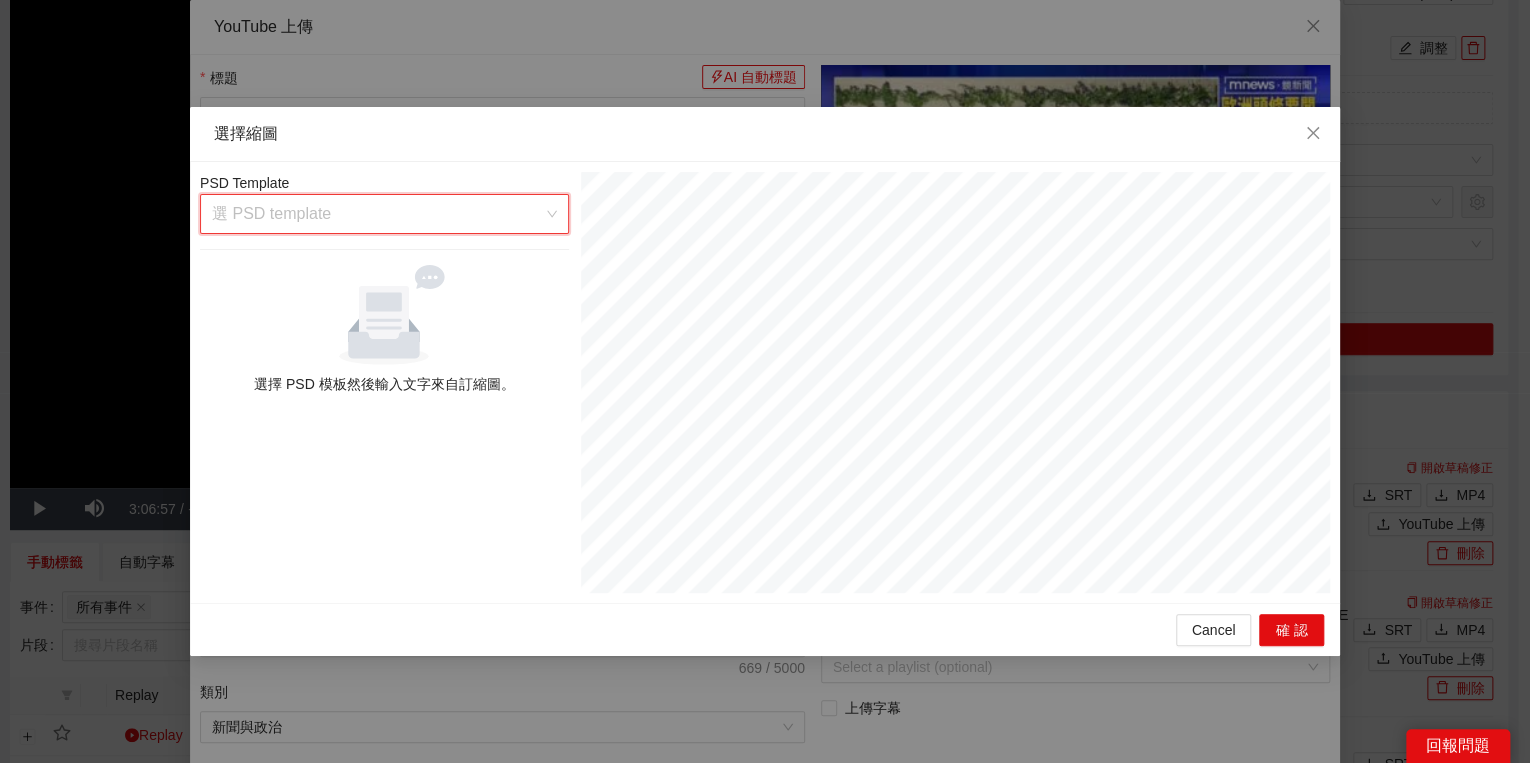 drag, startPoint x: 500, startPoint y: 212, endPoint x: 496, endPoint y: 222, distance: 10.770329 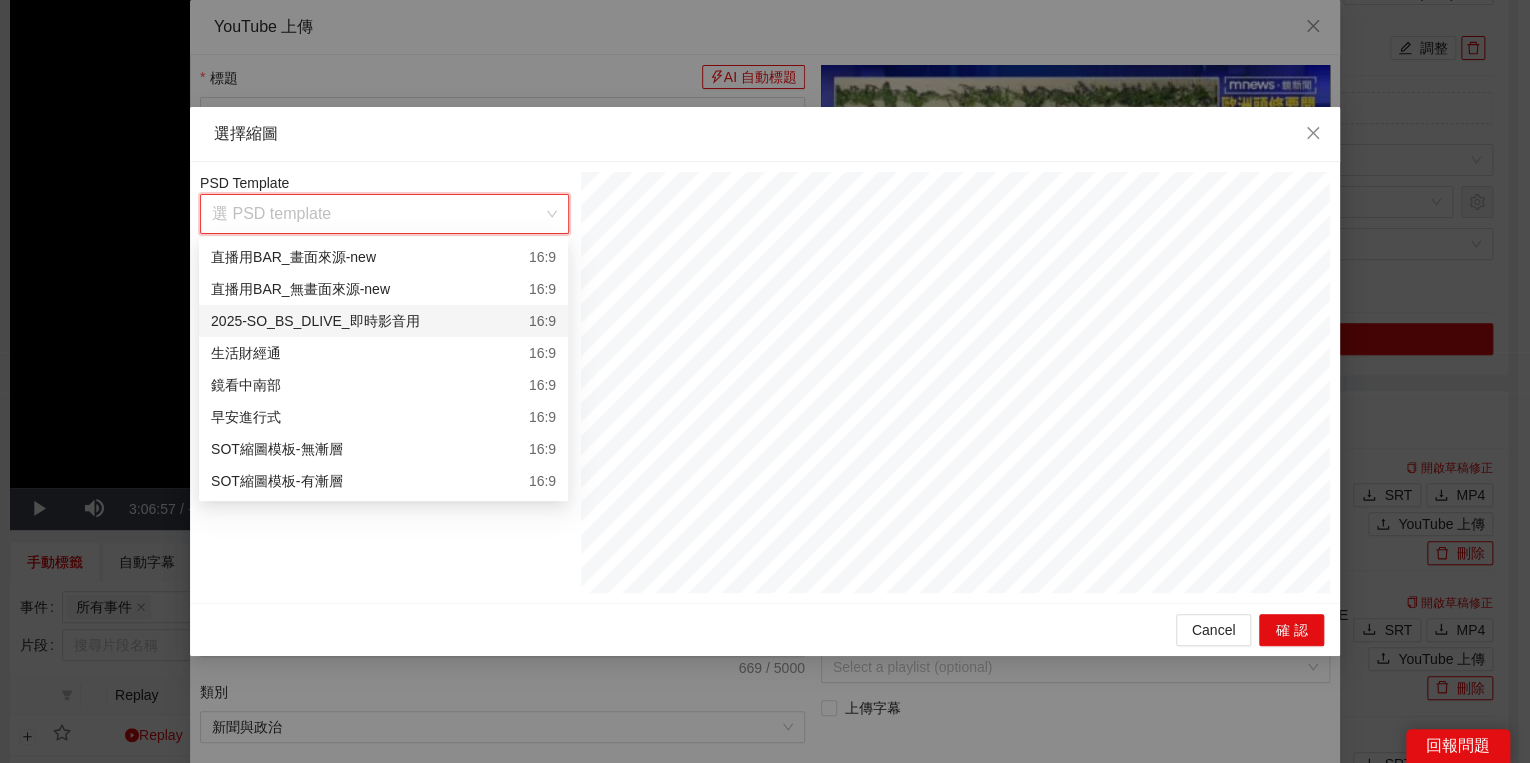 click on "2025-SO_BS_DLIVE_即時影音用 16:9" at bounding box center [383, 321] 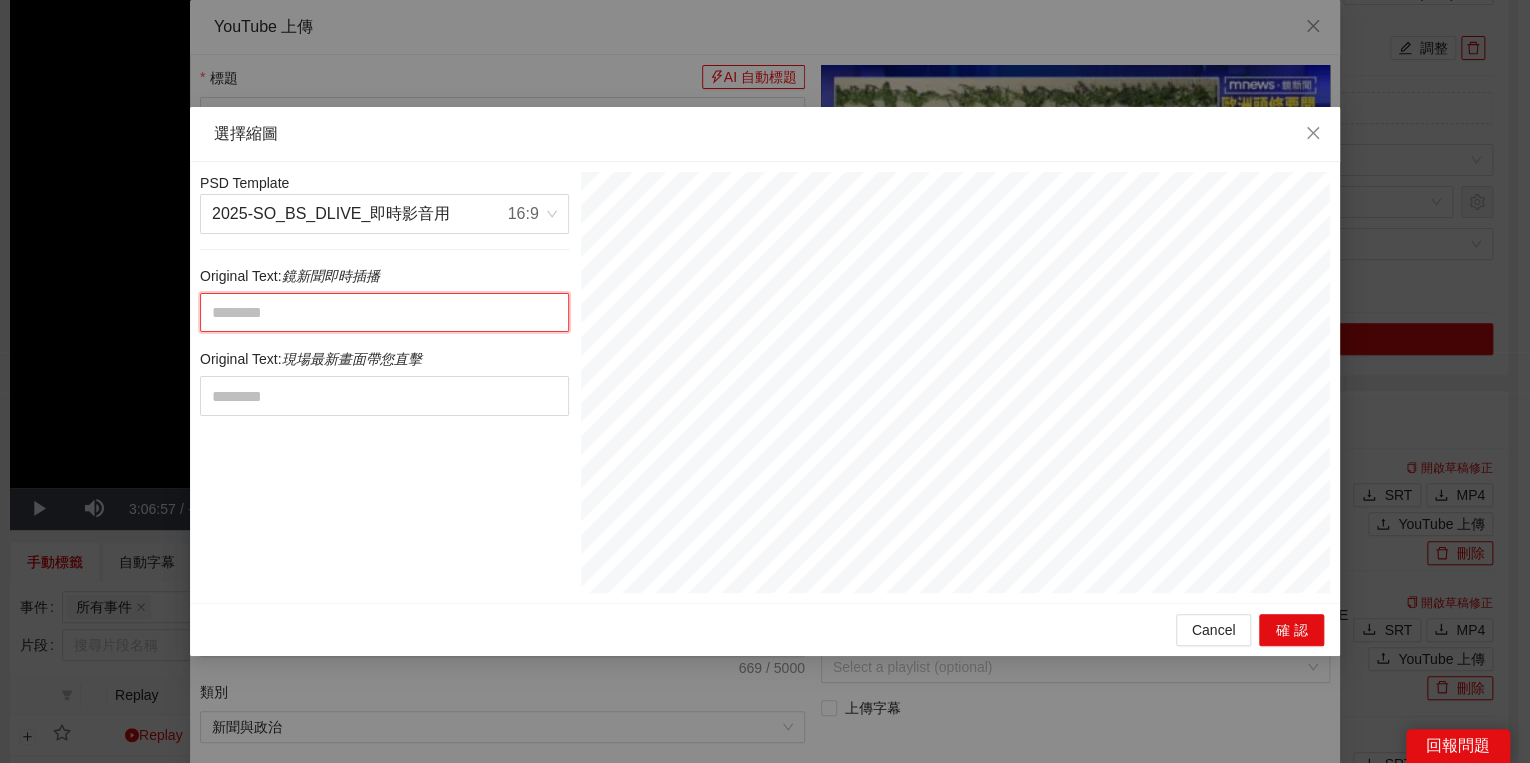 click at bounding box center (384, 313) 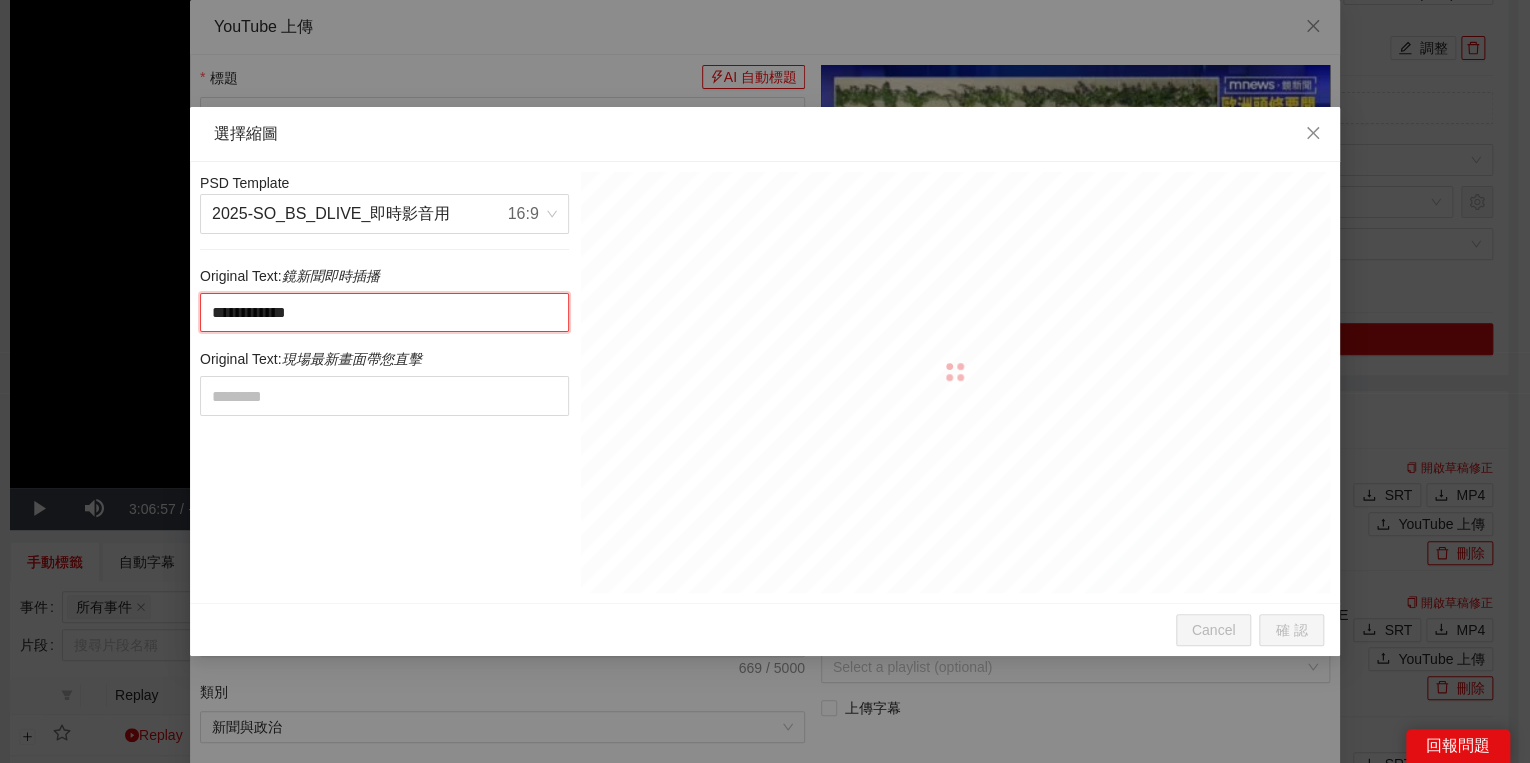 type on "**********" 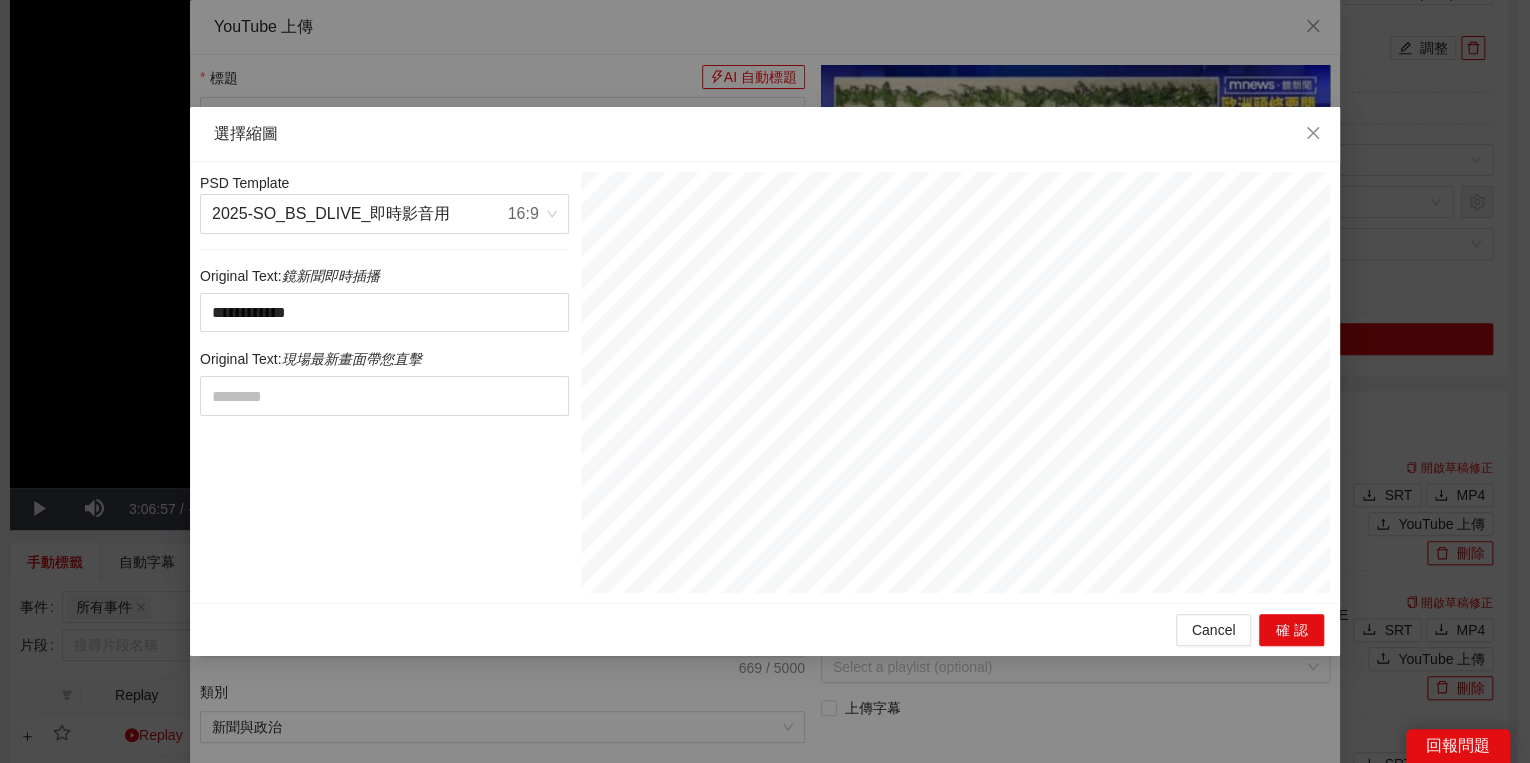 click on "**********" at bounding box center [384, 382] 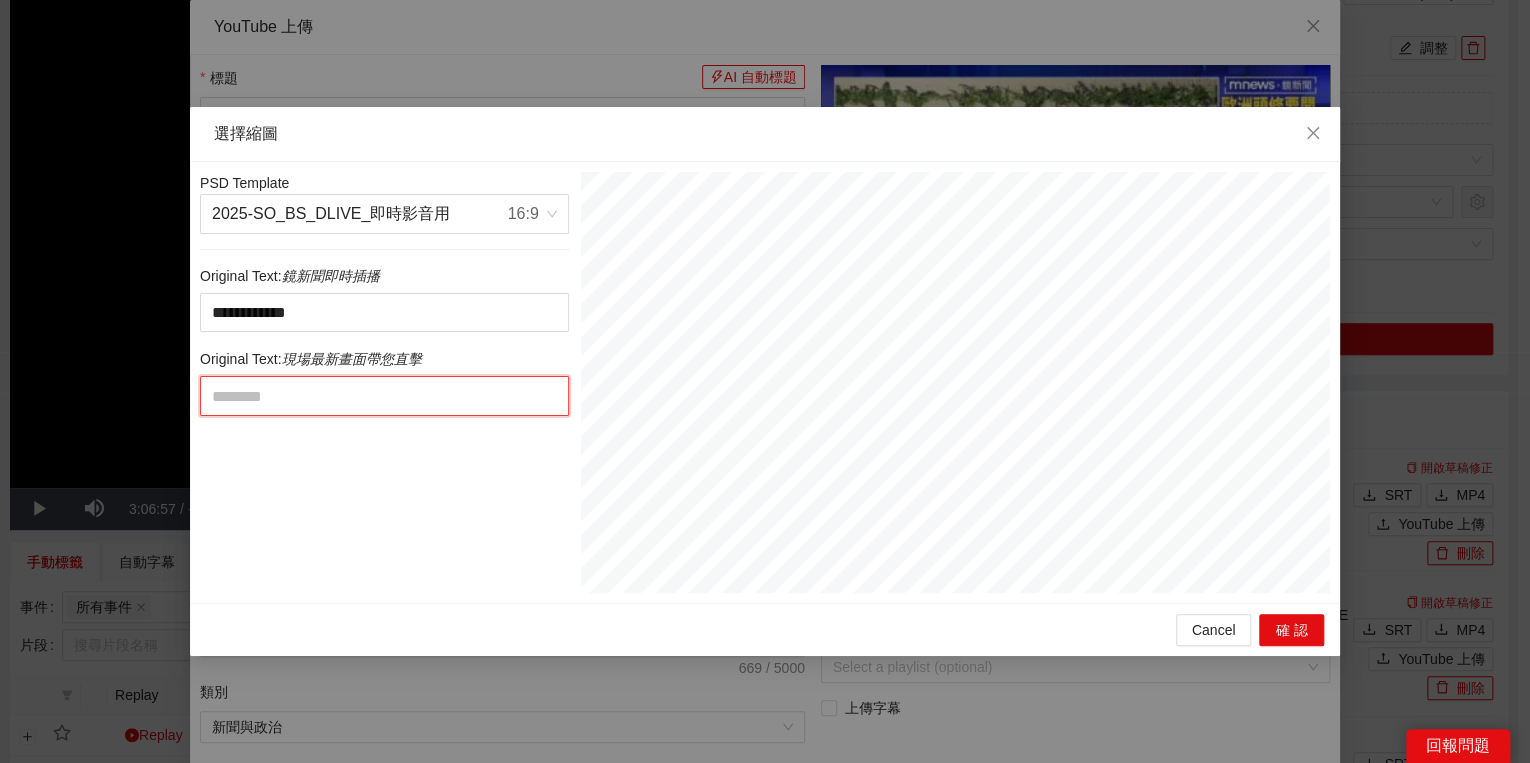 click at bounding box center (384, 396) 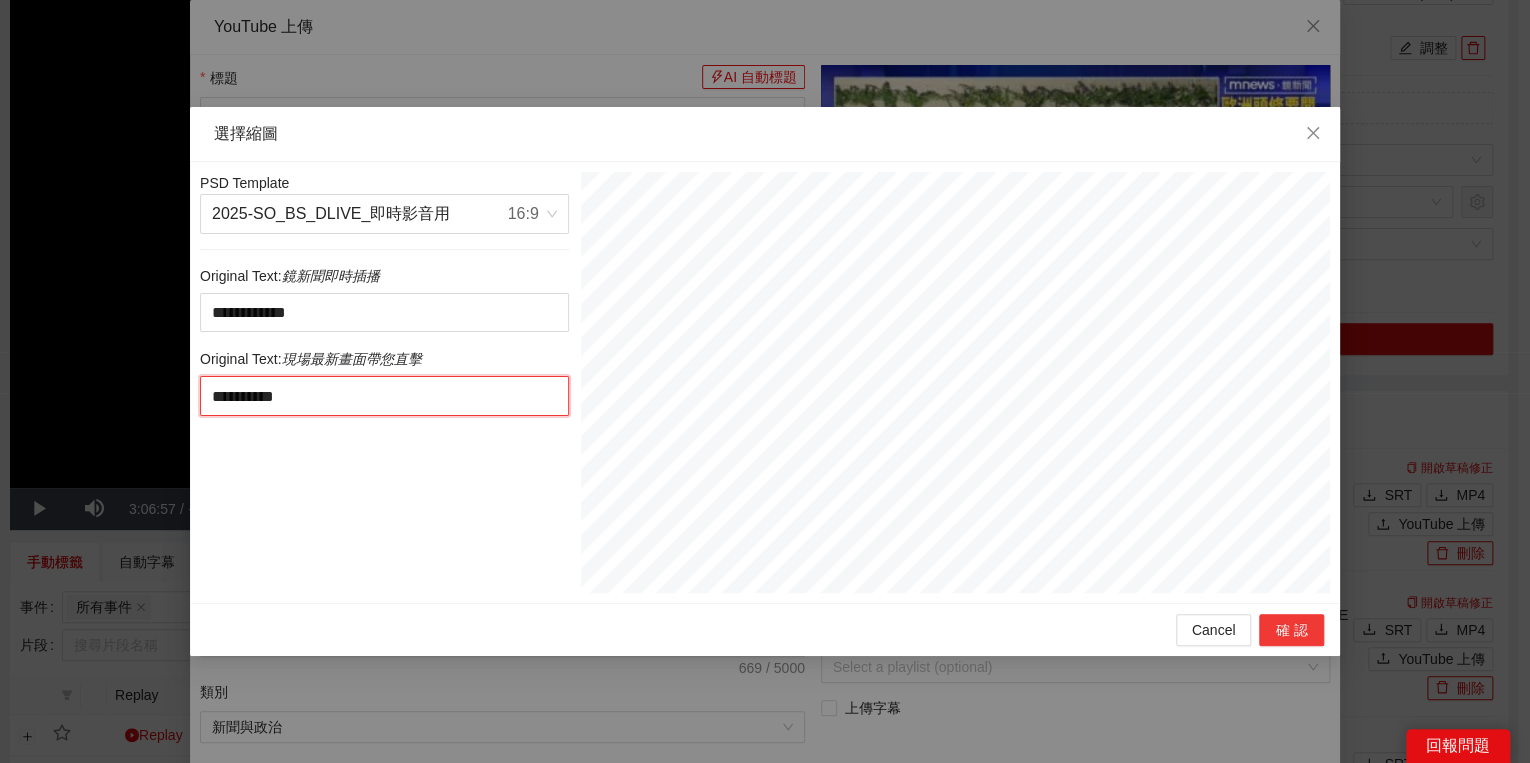 type on "**********" 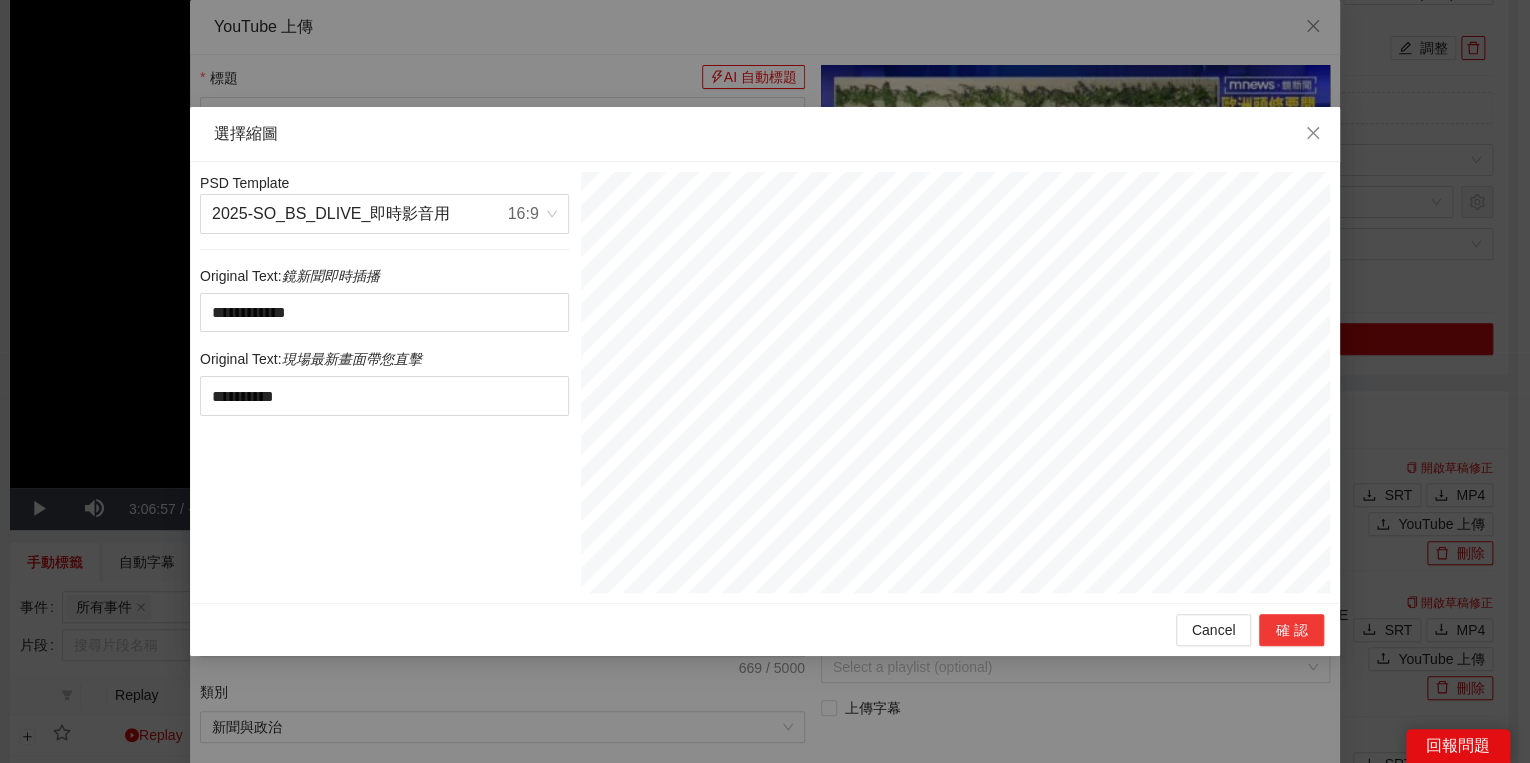 click on "確認" at bounding box center (1291, 630) 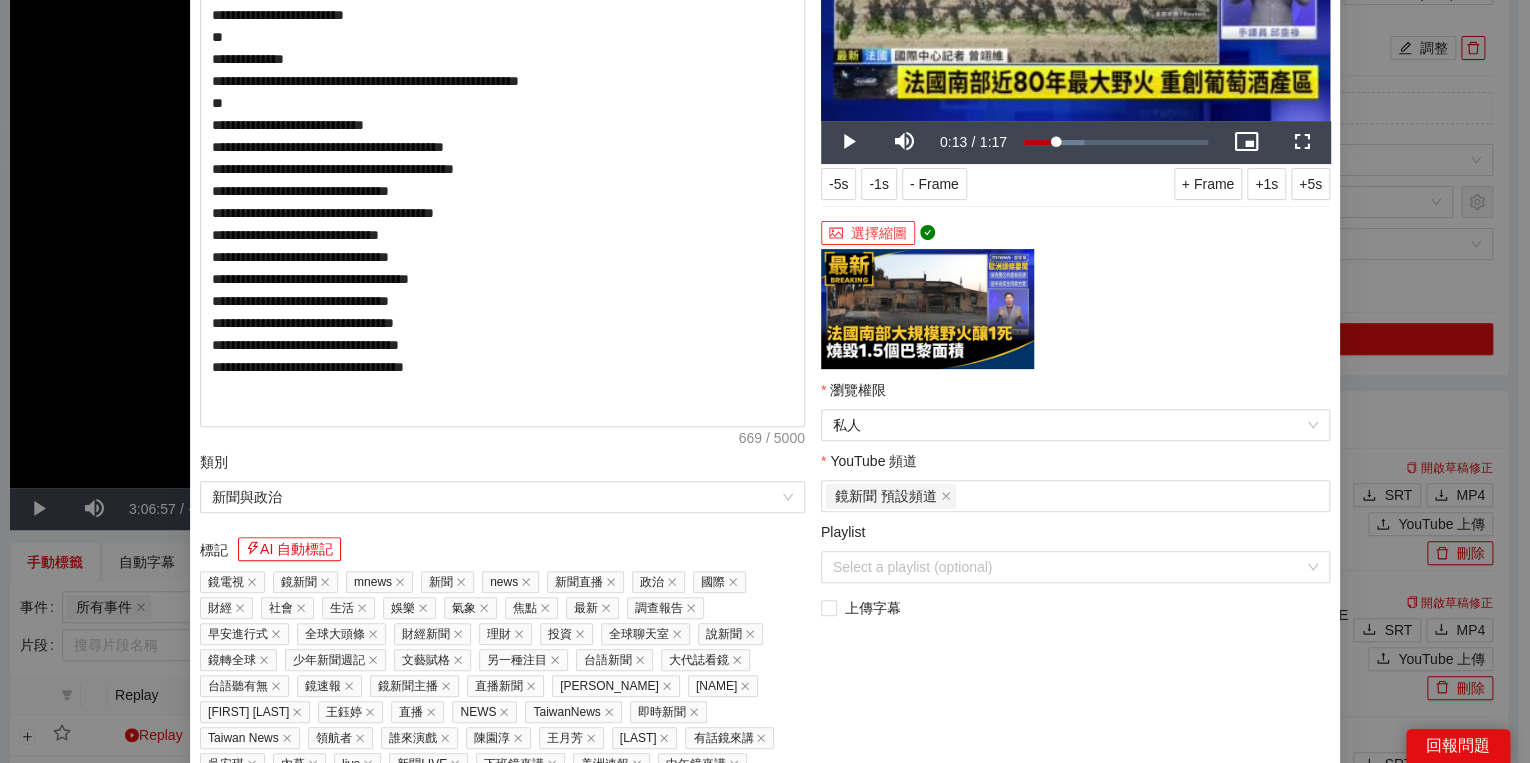scroll, scrollTop: 320, scrollLeft: 0, axis: vertical 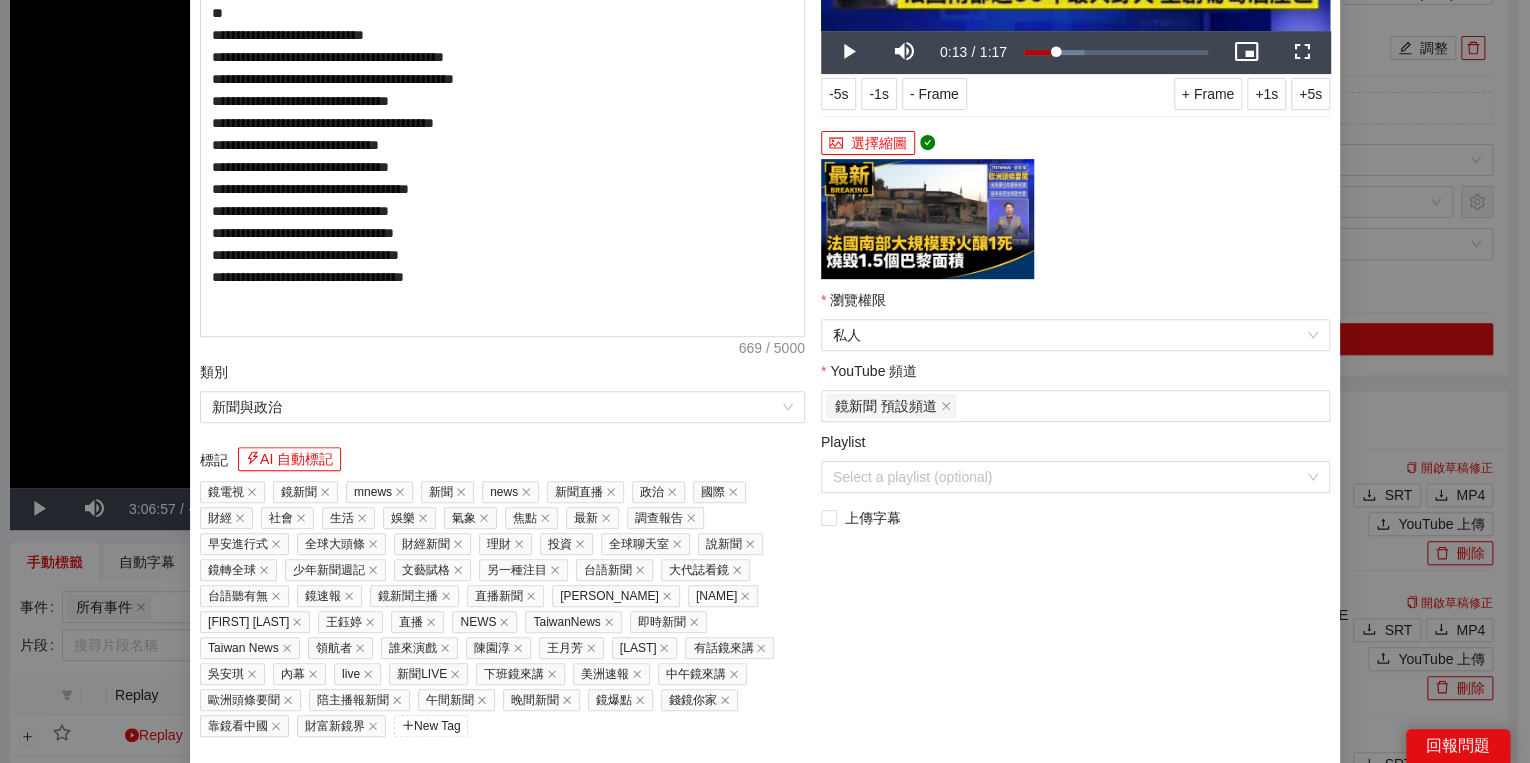 click on "上傳到 YouTube" at bounding box center (1257, 800) 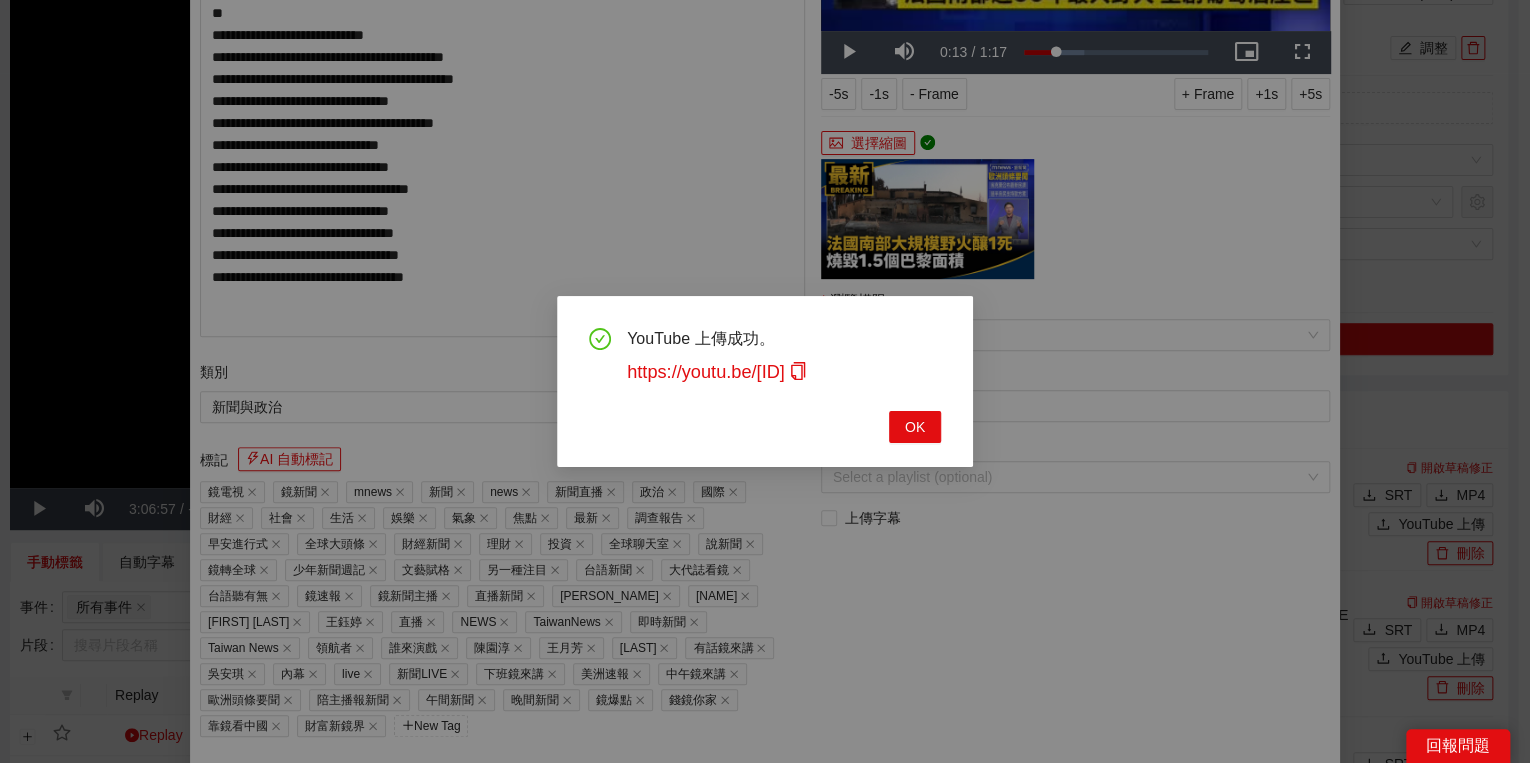 click on "YouTube 上傳成功。 https://youtu.be/DdBiF3FUarU OK" at bounding box center (765, 381) 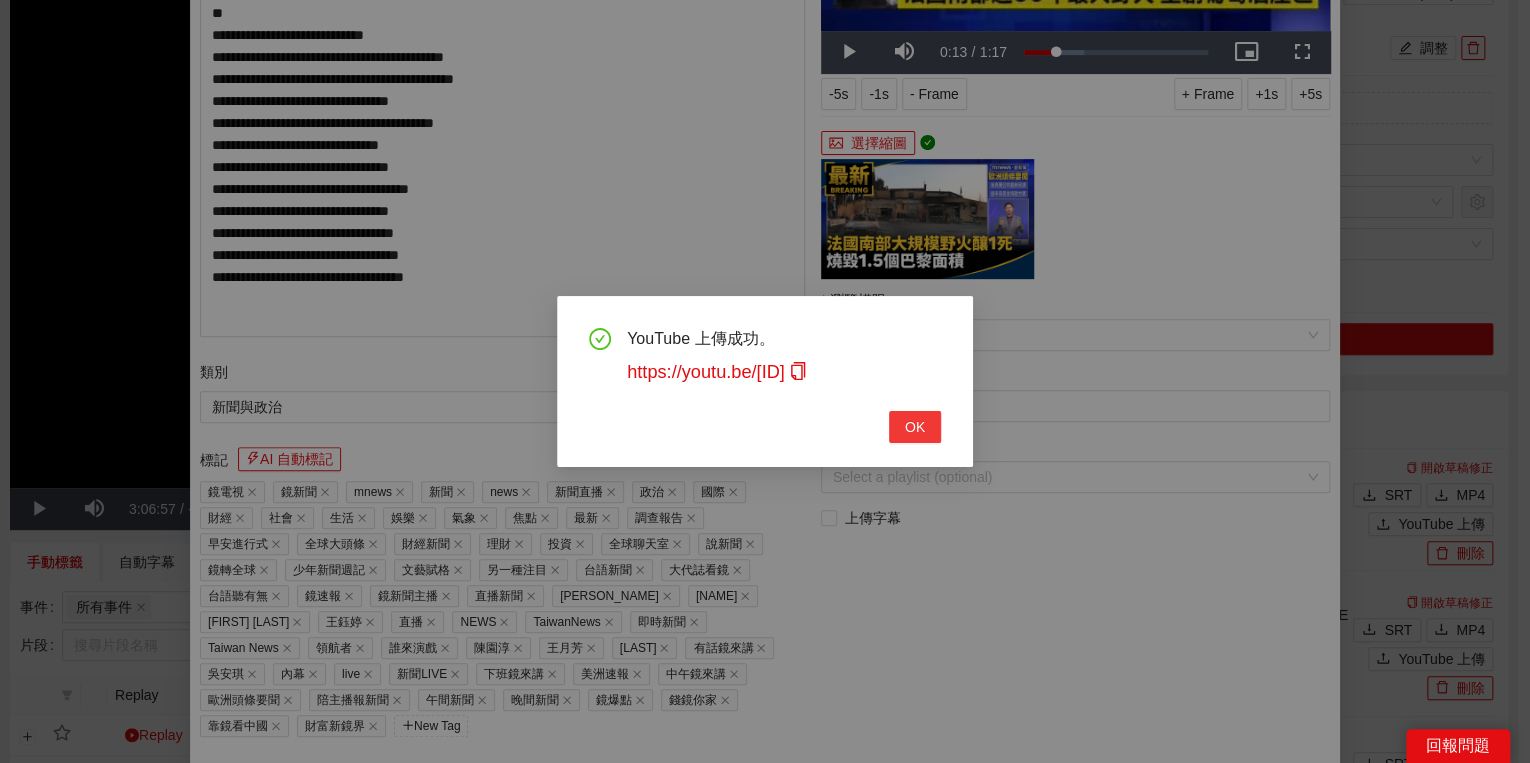 click on "YouTube 上傳成功。 https://youtu.be/DdBiF3FUarU OK" at bounding box center (765, 381) 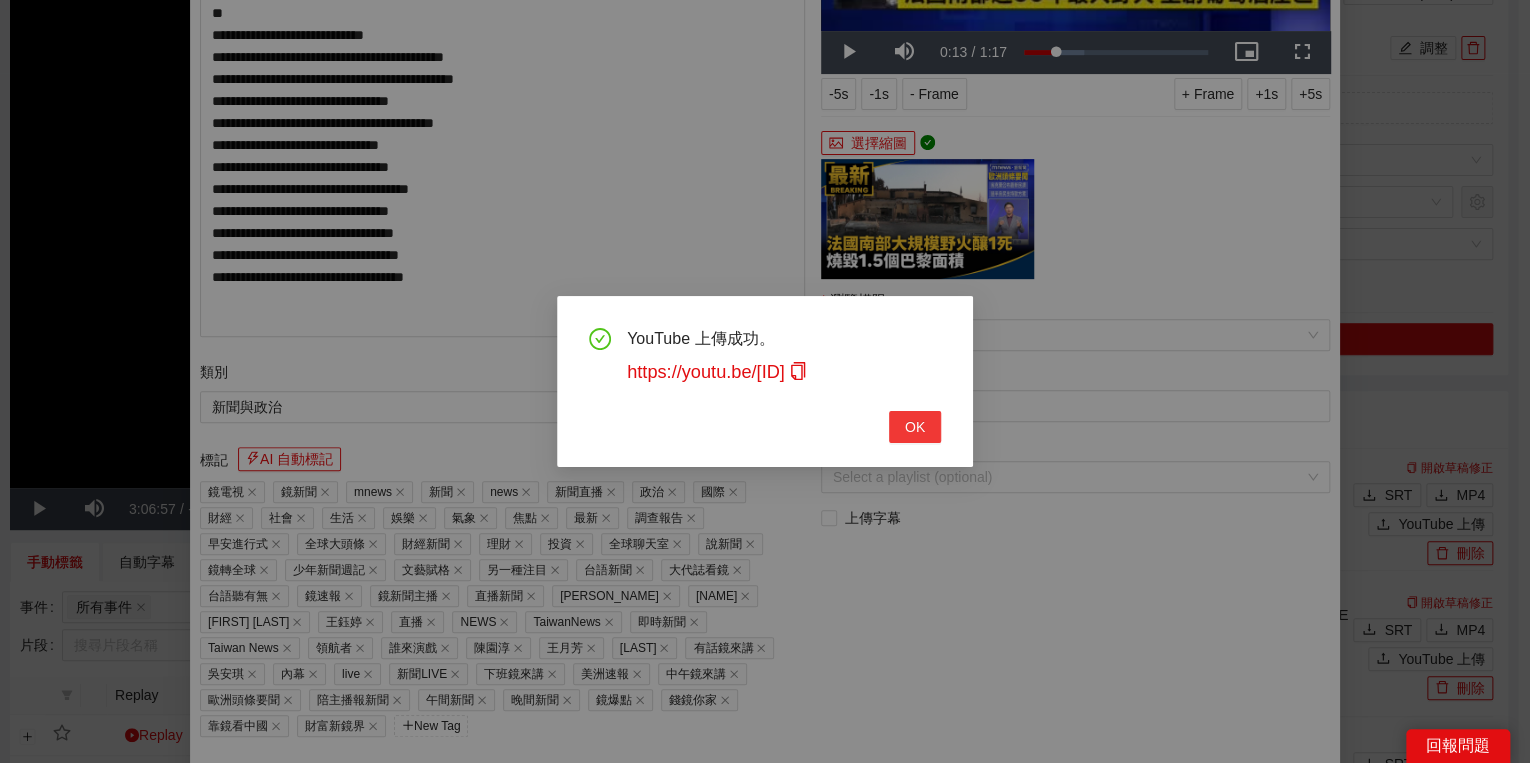 click on "OK" at bounding box center (915, 427) 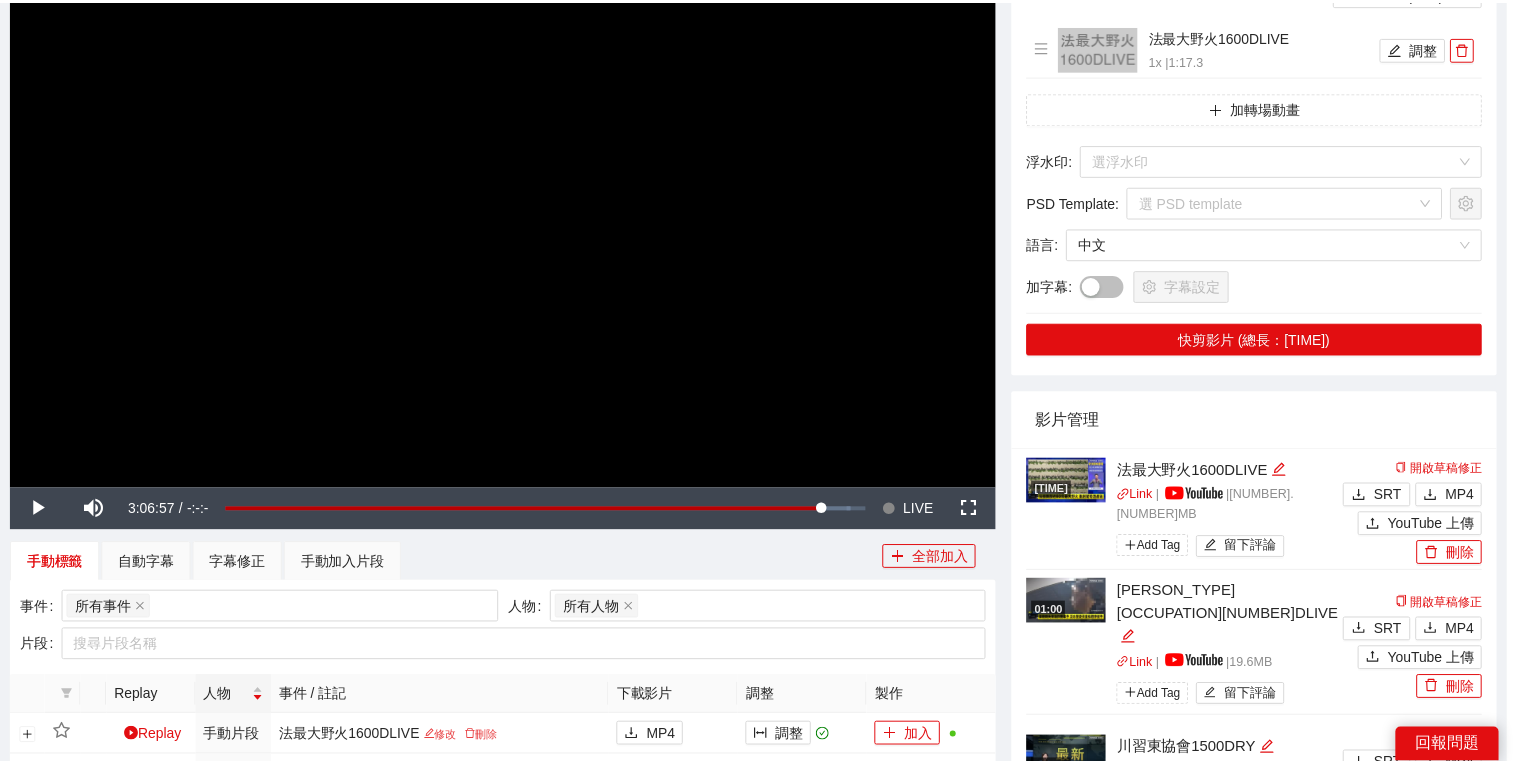 scroll, scrollTop: 308, scrollLeft: 0, axis: vertical 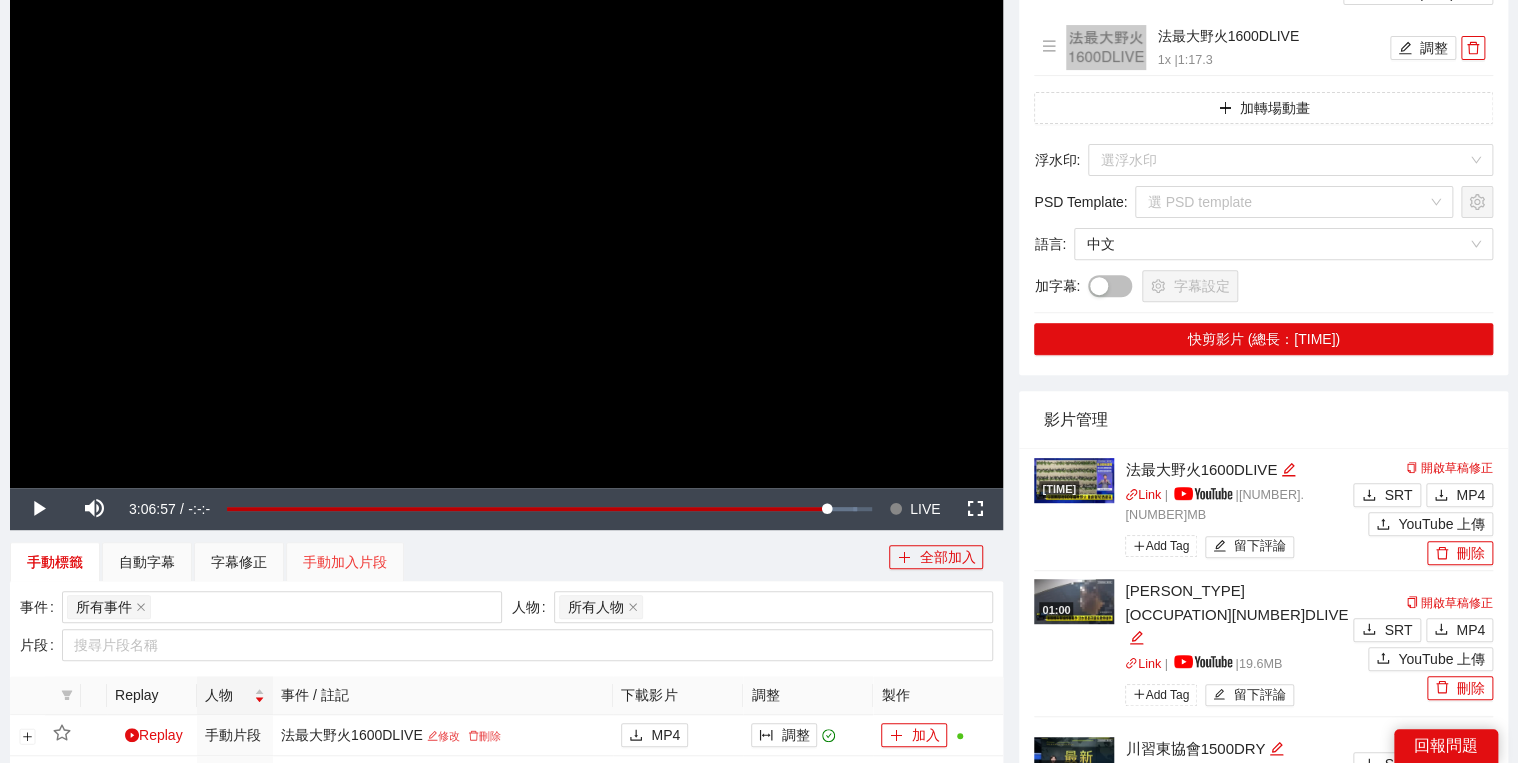 click on "手動加入片段" at bounding box center [345, 562] 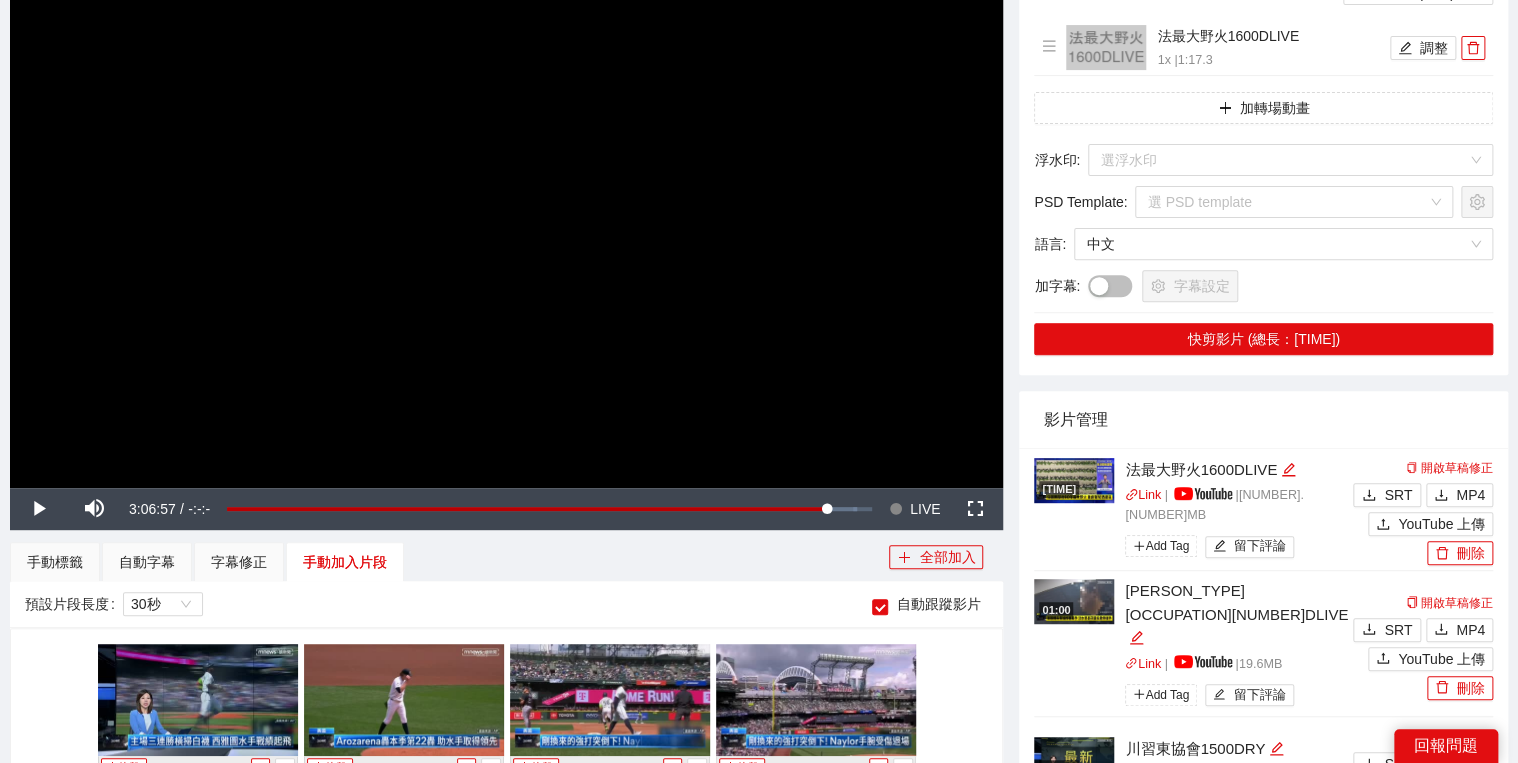scroll, scrollTop: 880, scrollLeft: 0, axis: vertical 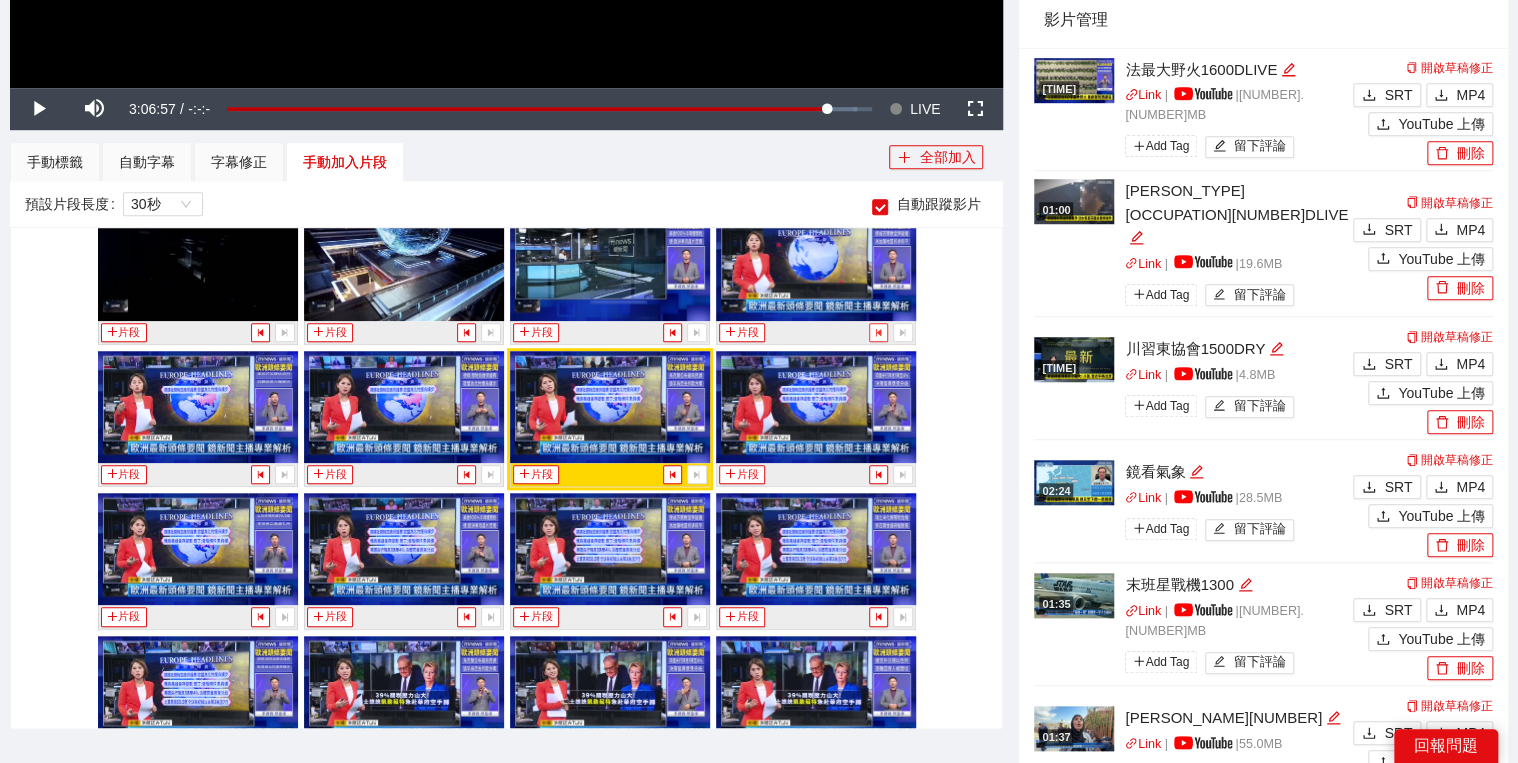 click 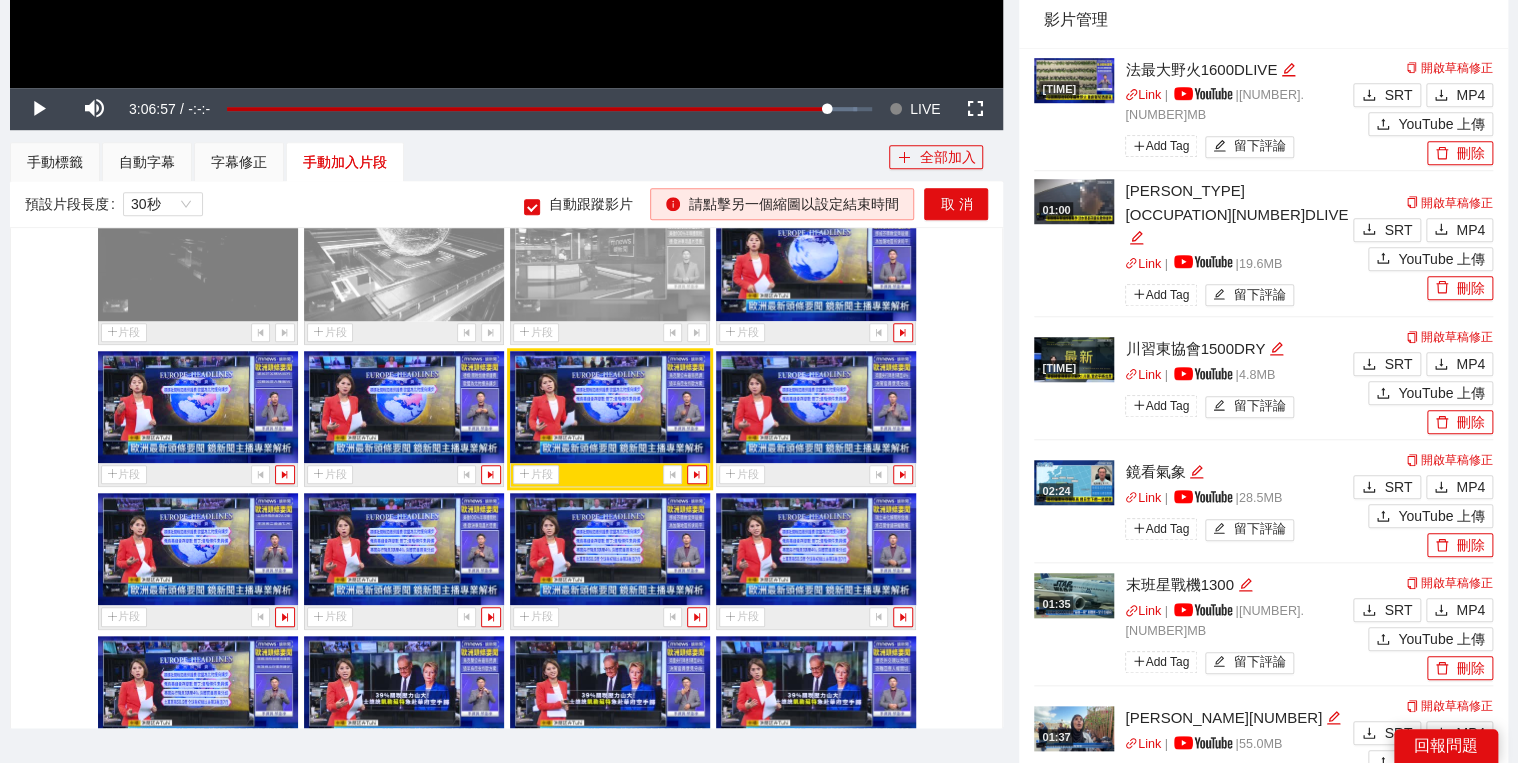 scroll, scrollTop: 22012, scrollLeft: 0, axis: vertical 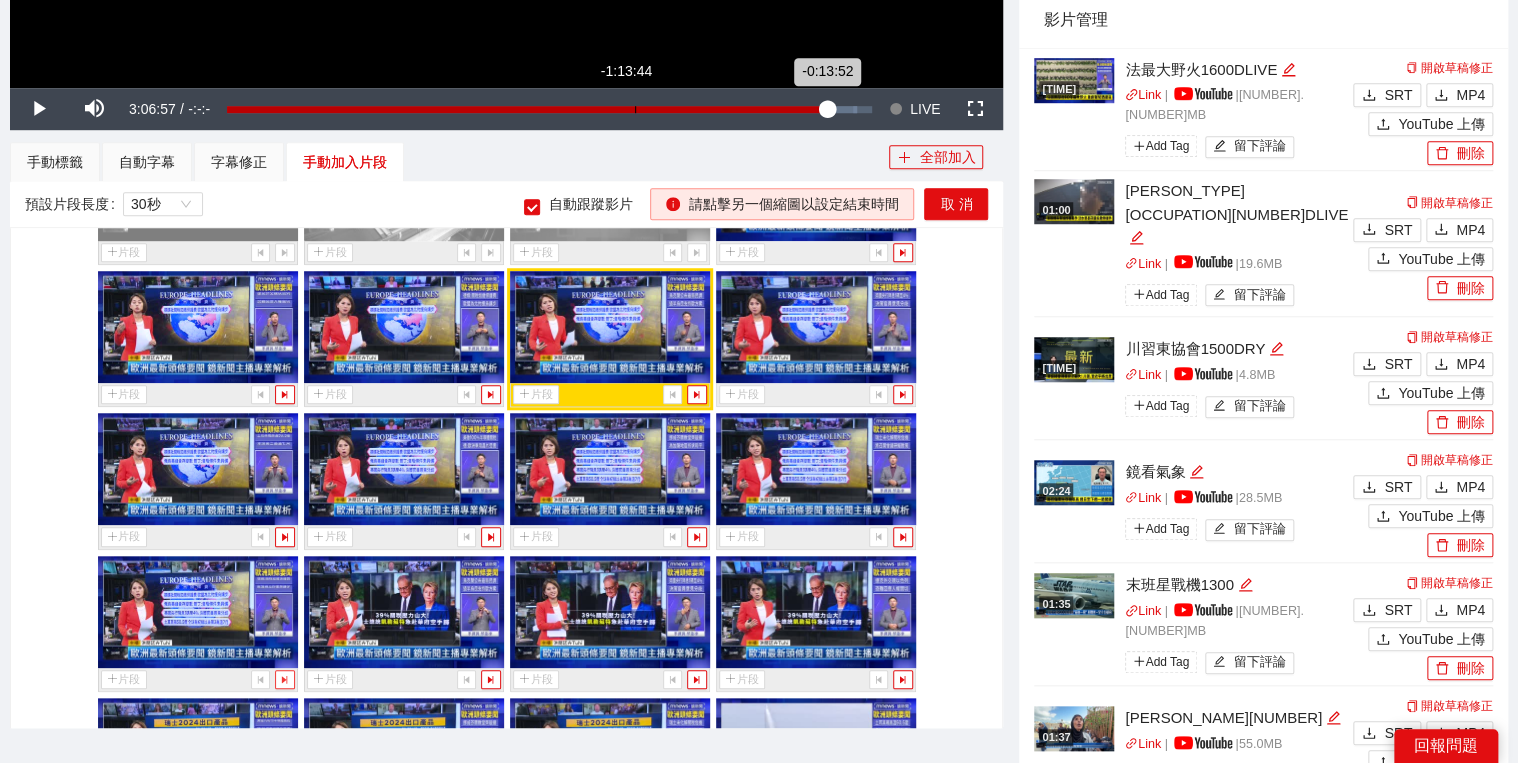 click 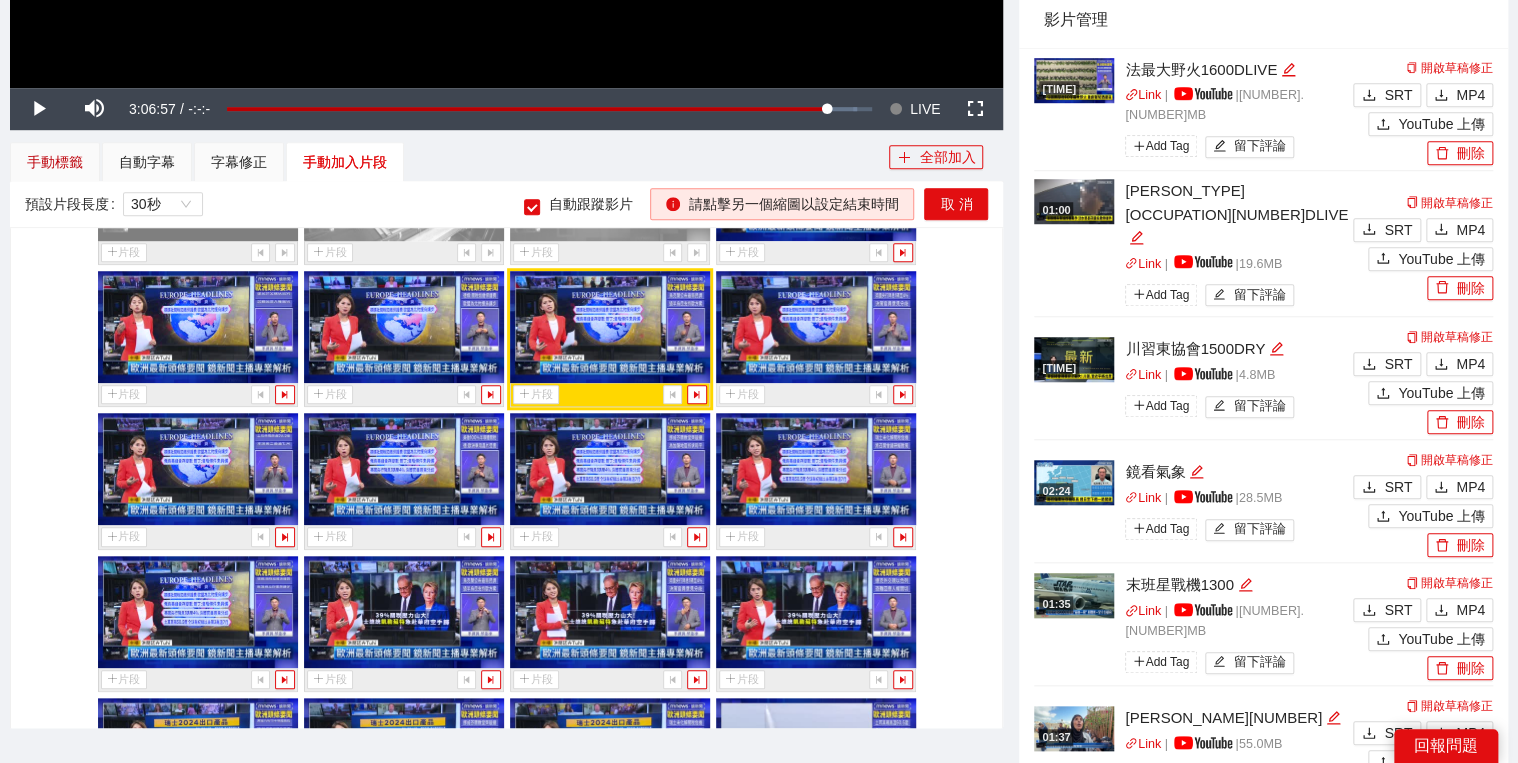 click on "手動標籤" at bounding box center [55, 162] 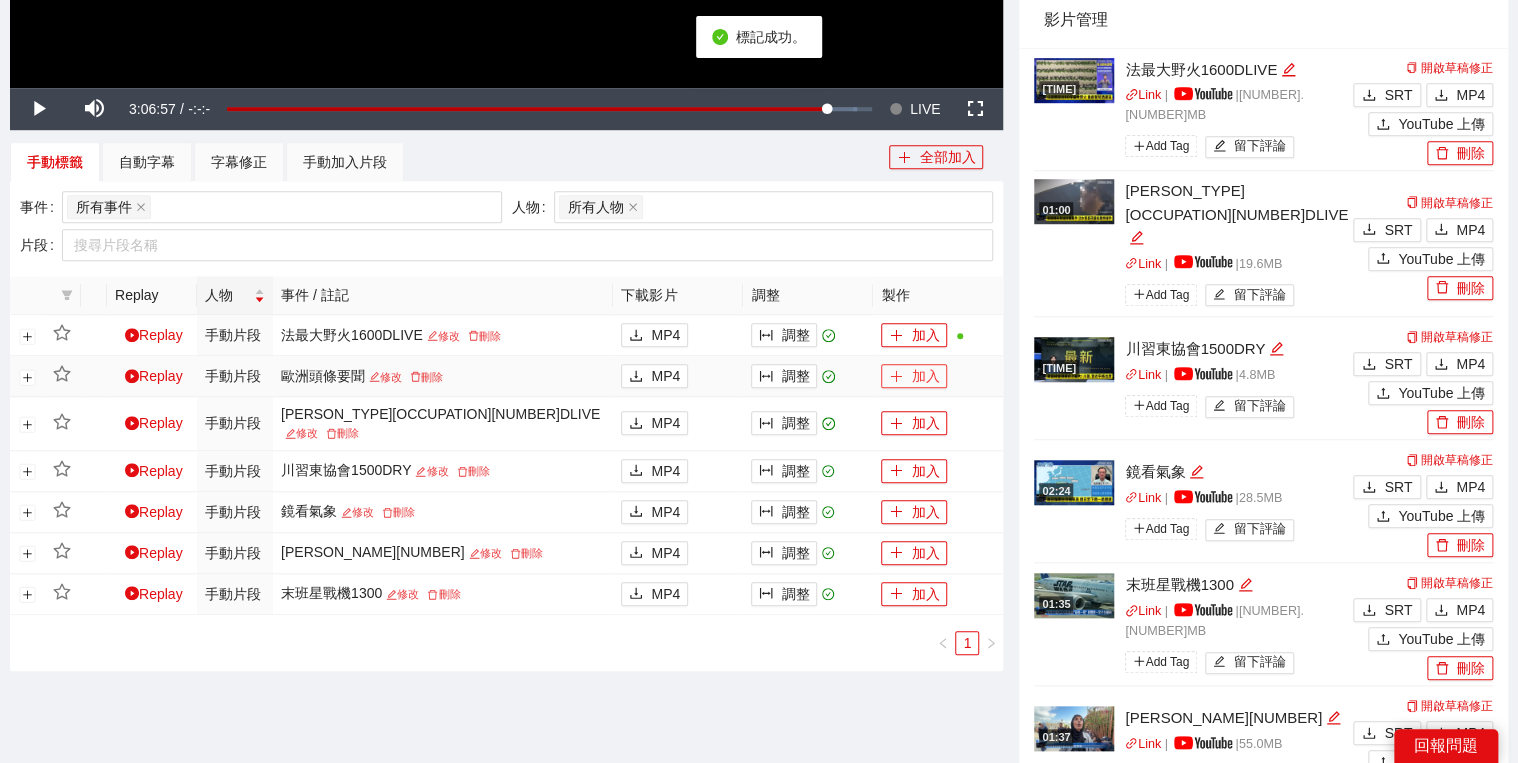 click on "加入" at bounding box center [938, 376] 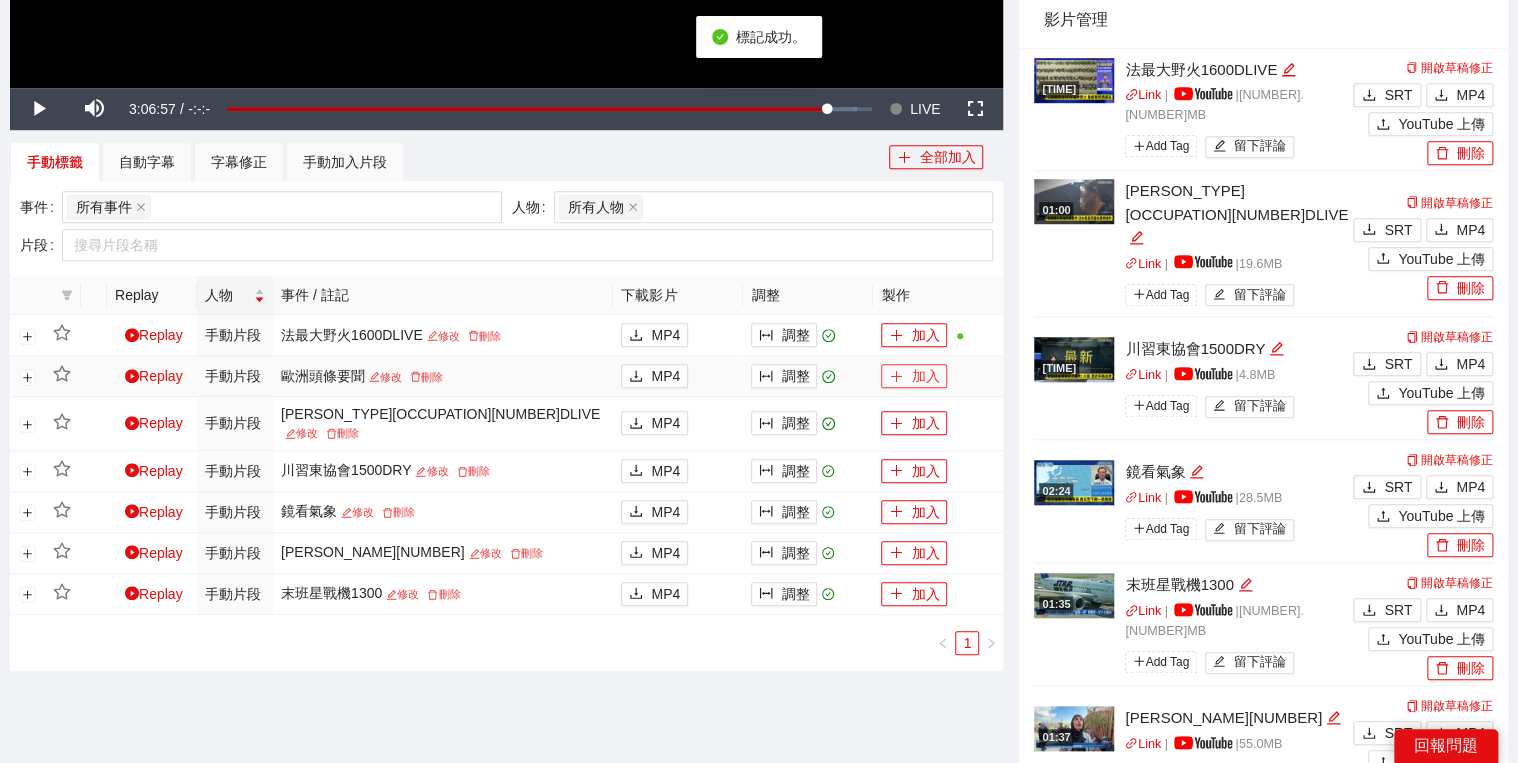 click on "加入" at bounding box center [914, 376] 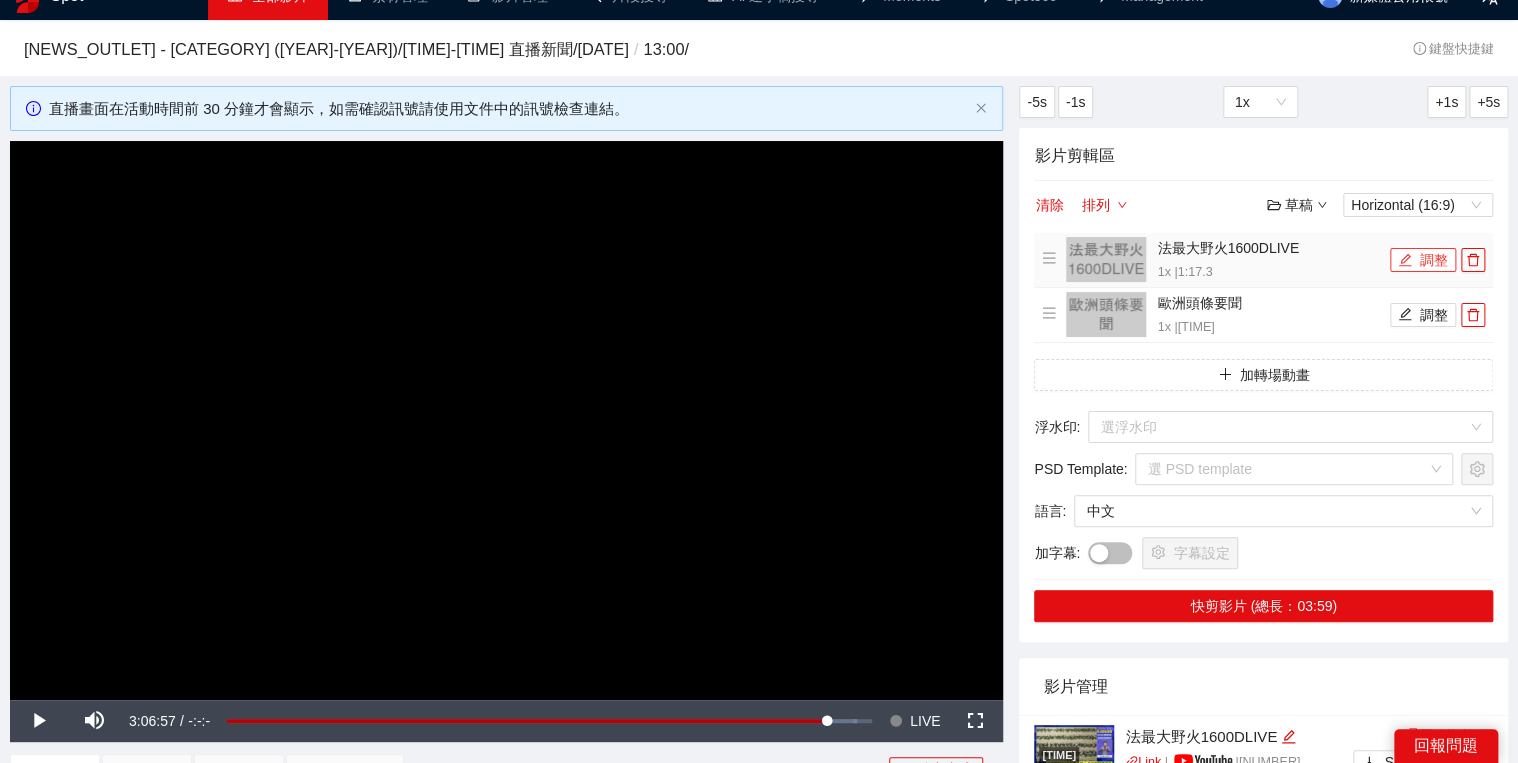 scroll, scrollTop: 0, scrollLeft: 0, axis: both 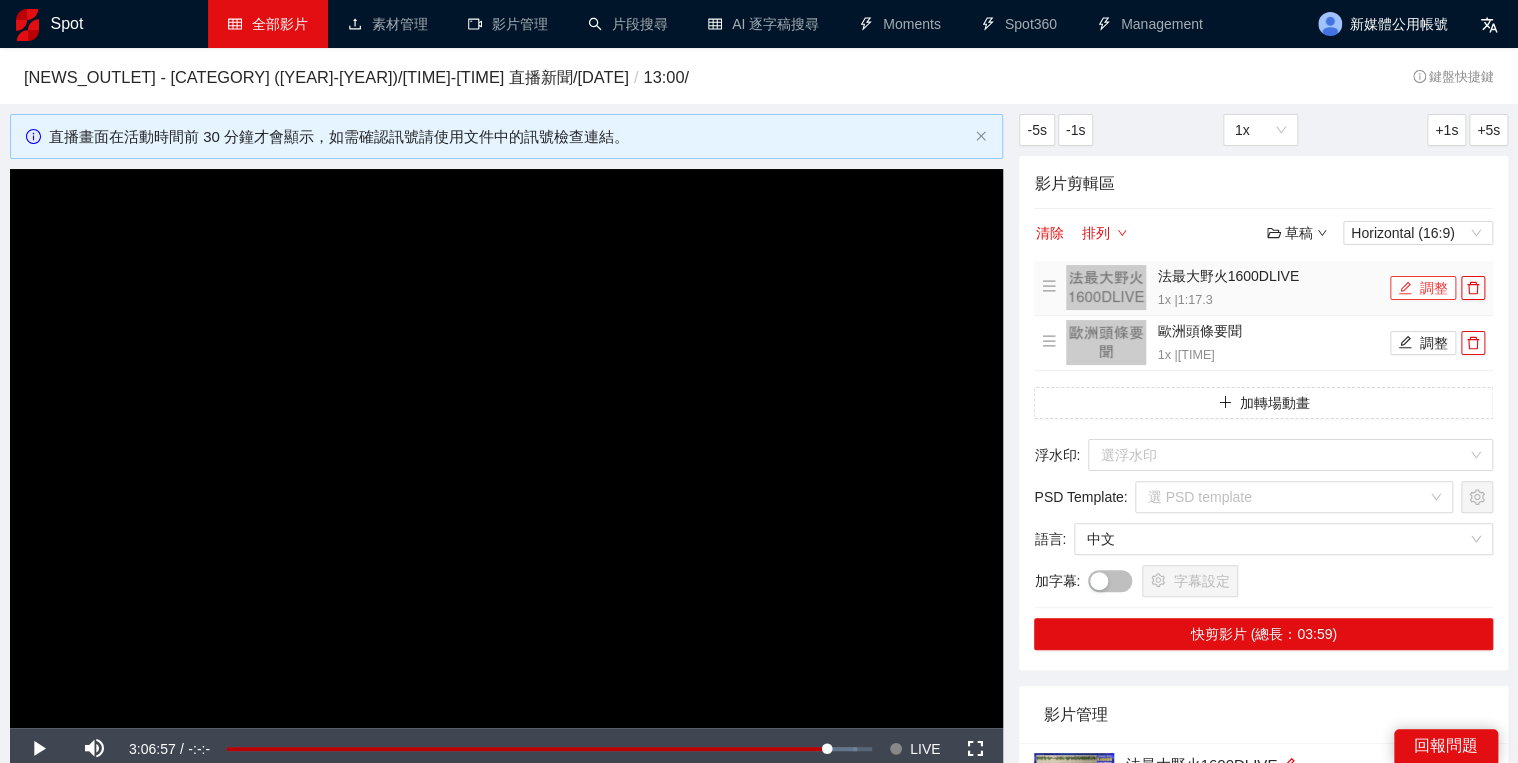 click on "調整" at bounding box center (1423, 288) 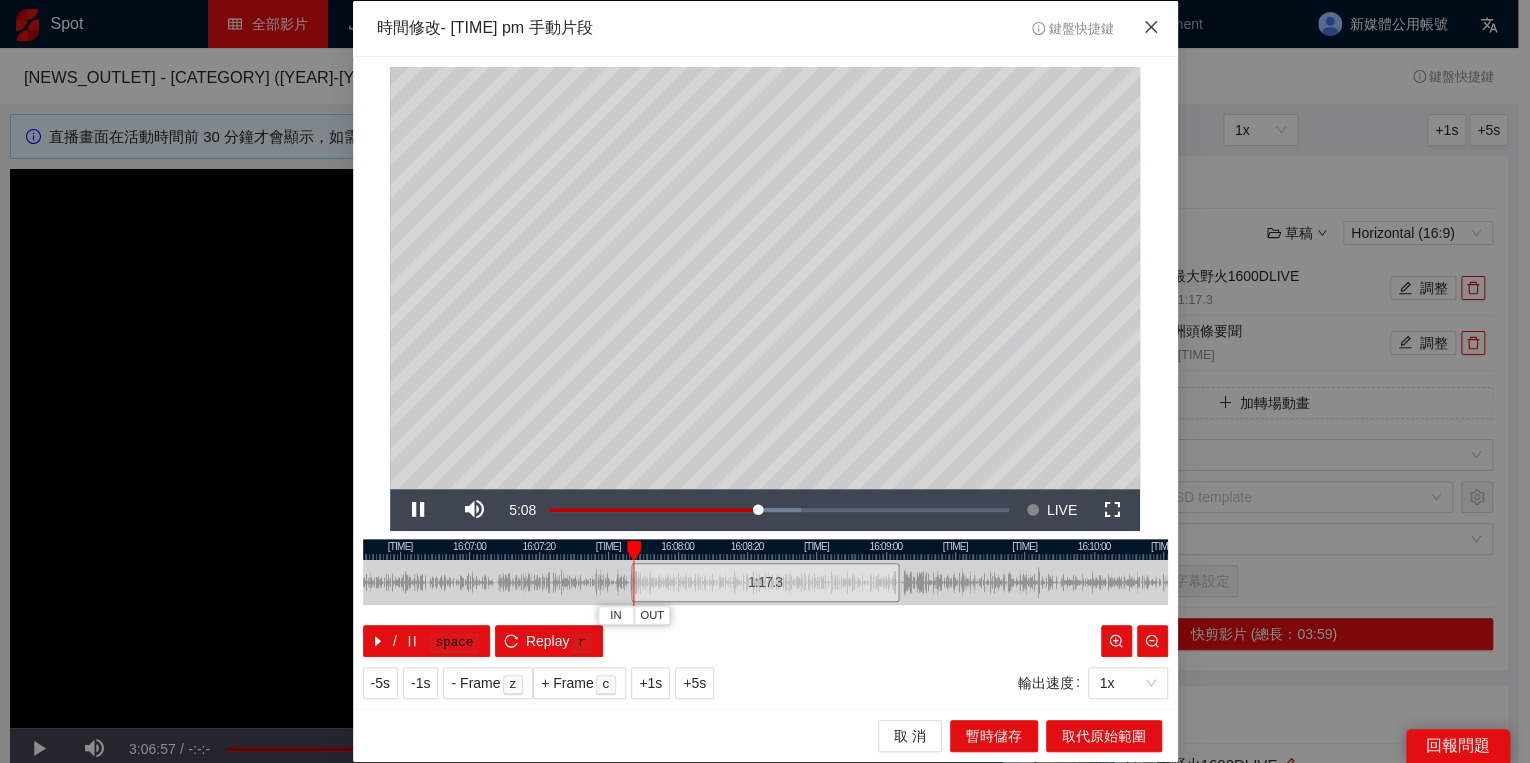 click at bounding box center (1151, 28) 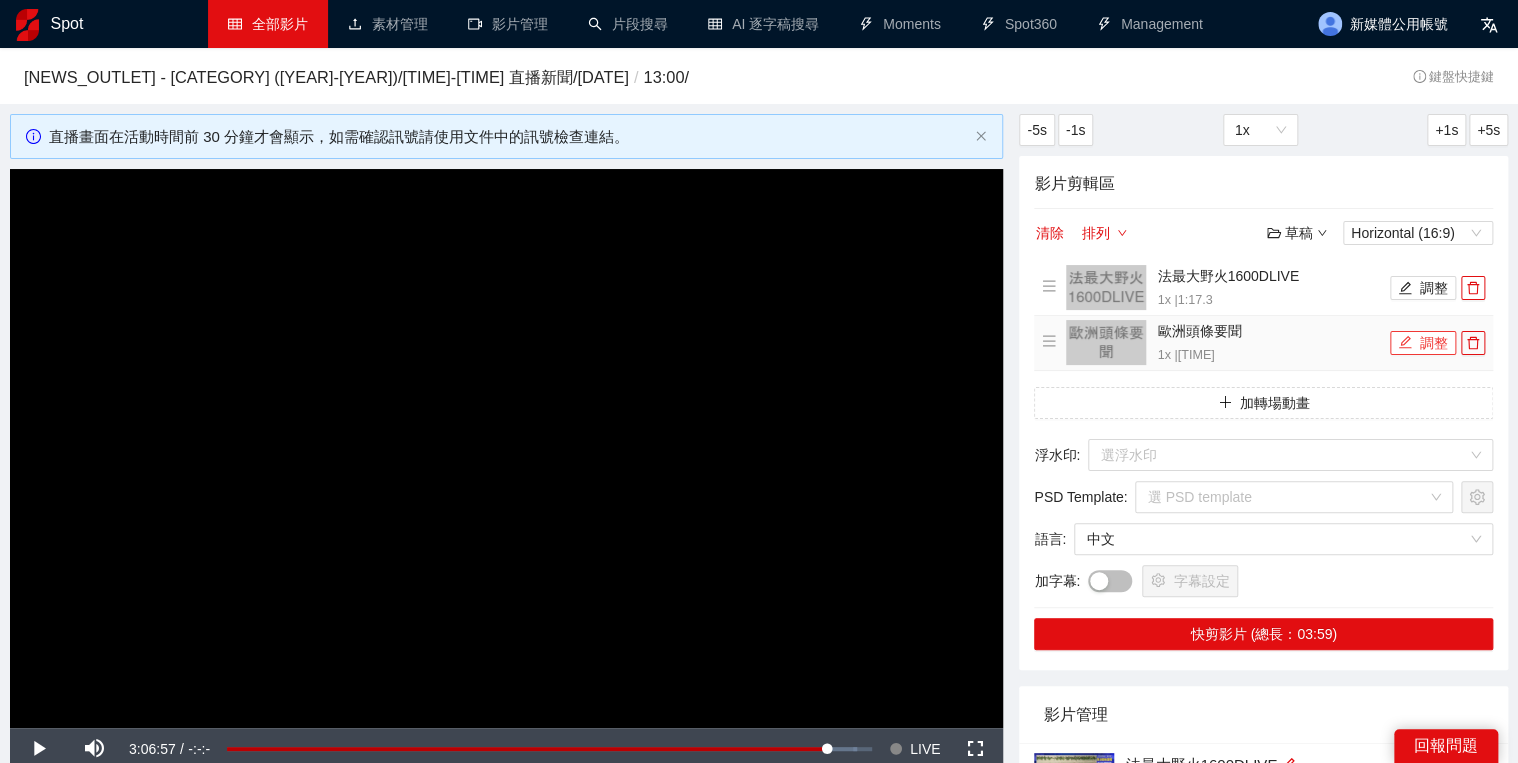 click on "調整" at bounding box center (1423, 343) 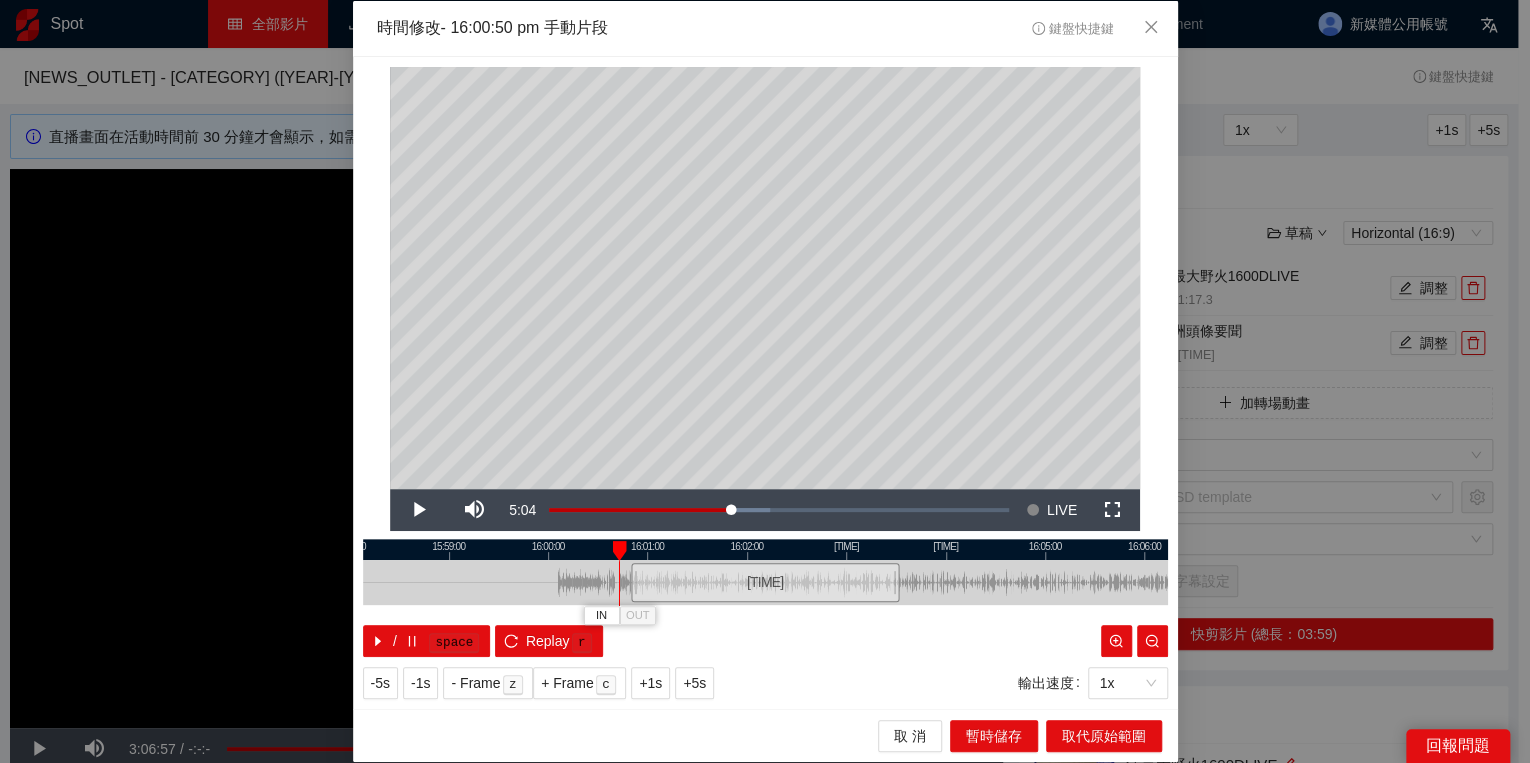 drag, startPoint x: 632, startPoint y: 551, endPoint x: 617, endPoint y: 553, distance: 15.132746 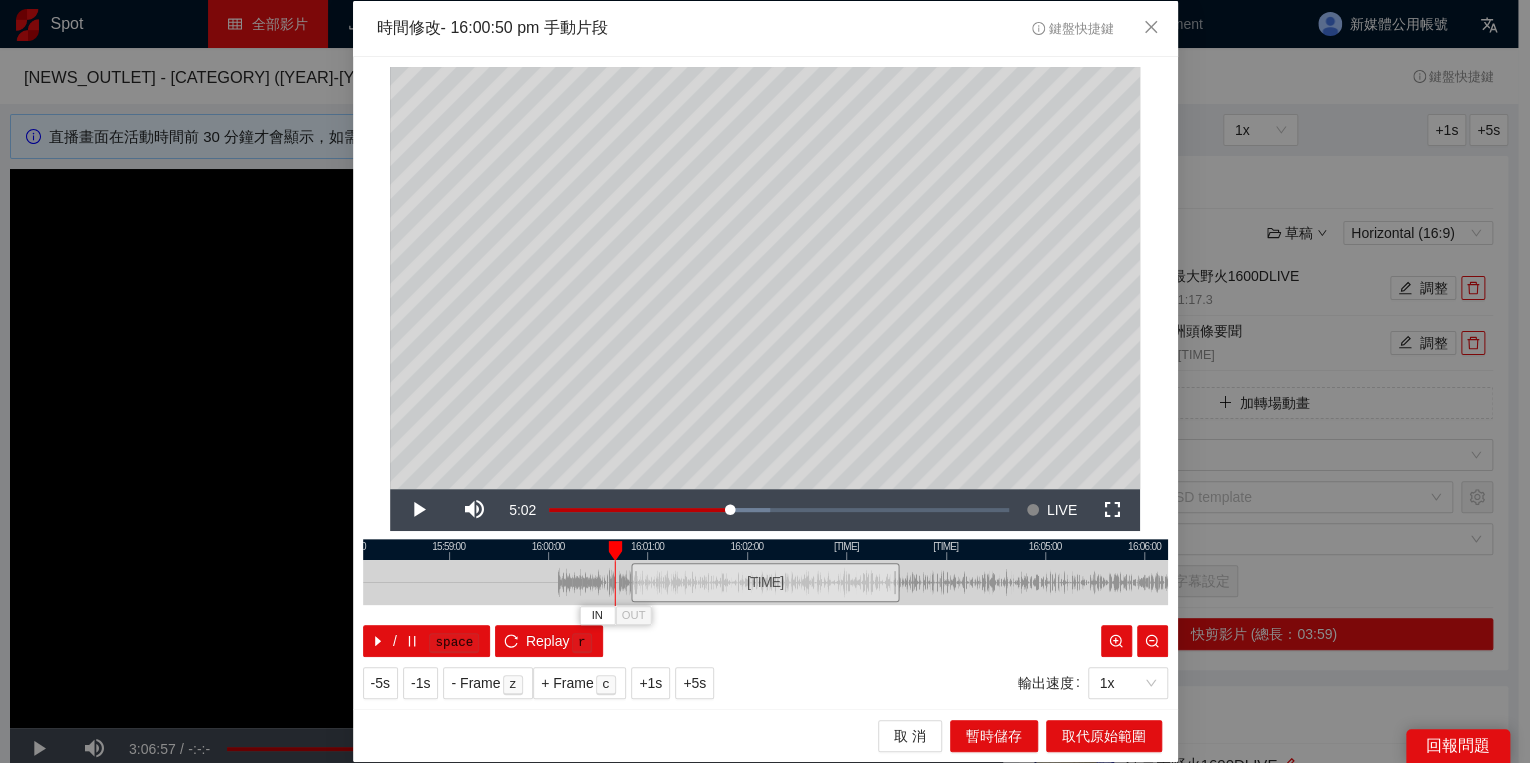 click at bounding box center (615, 551) 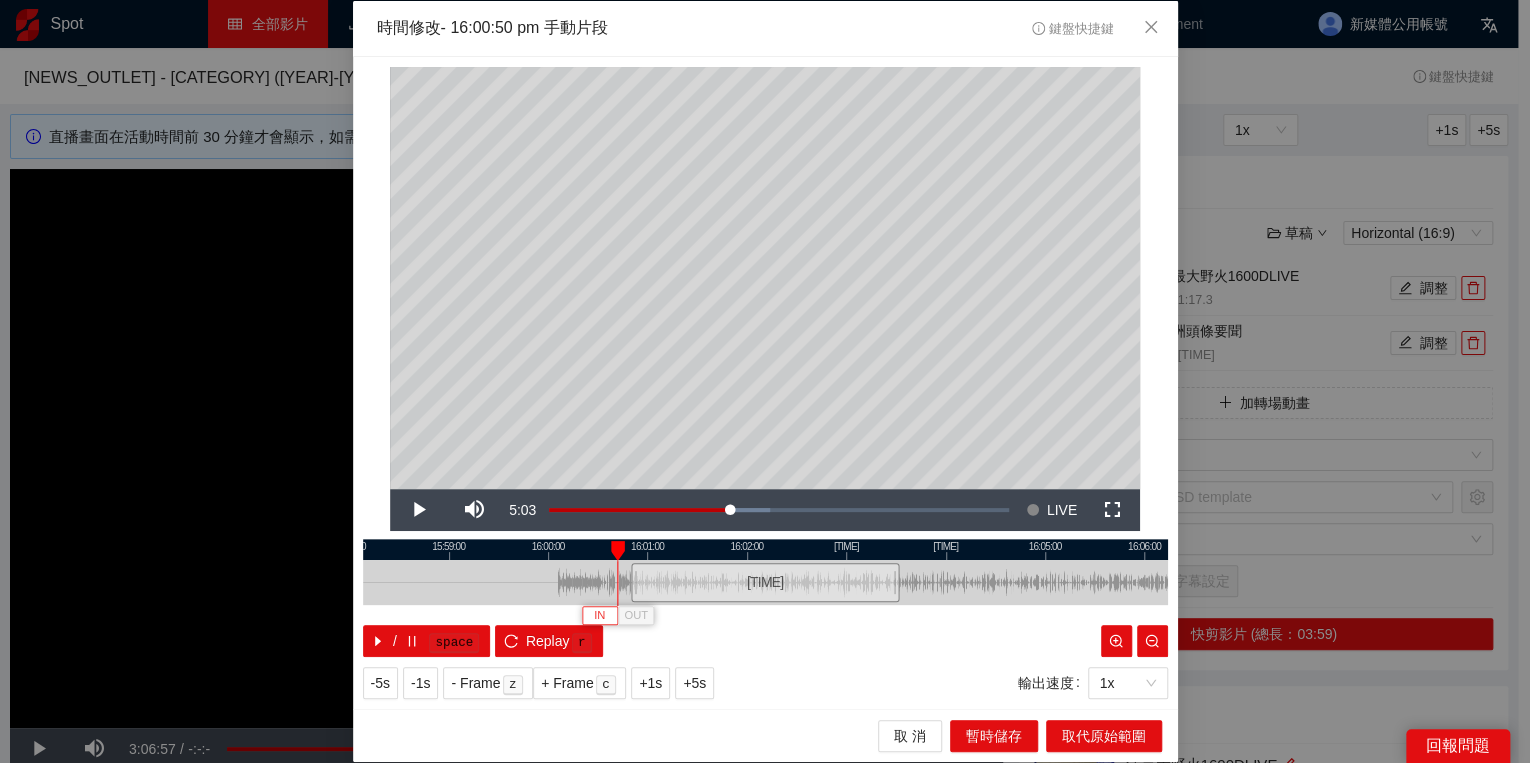 click on "IN" at bounding box center [599, 616] 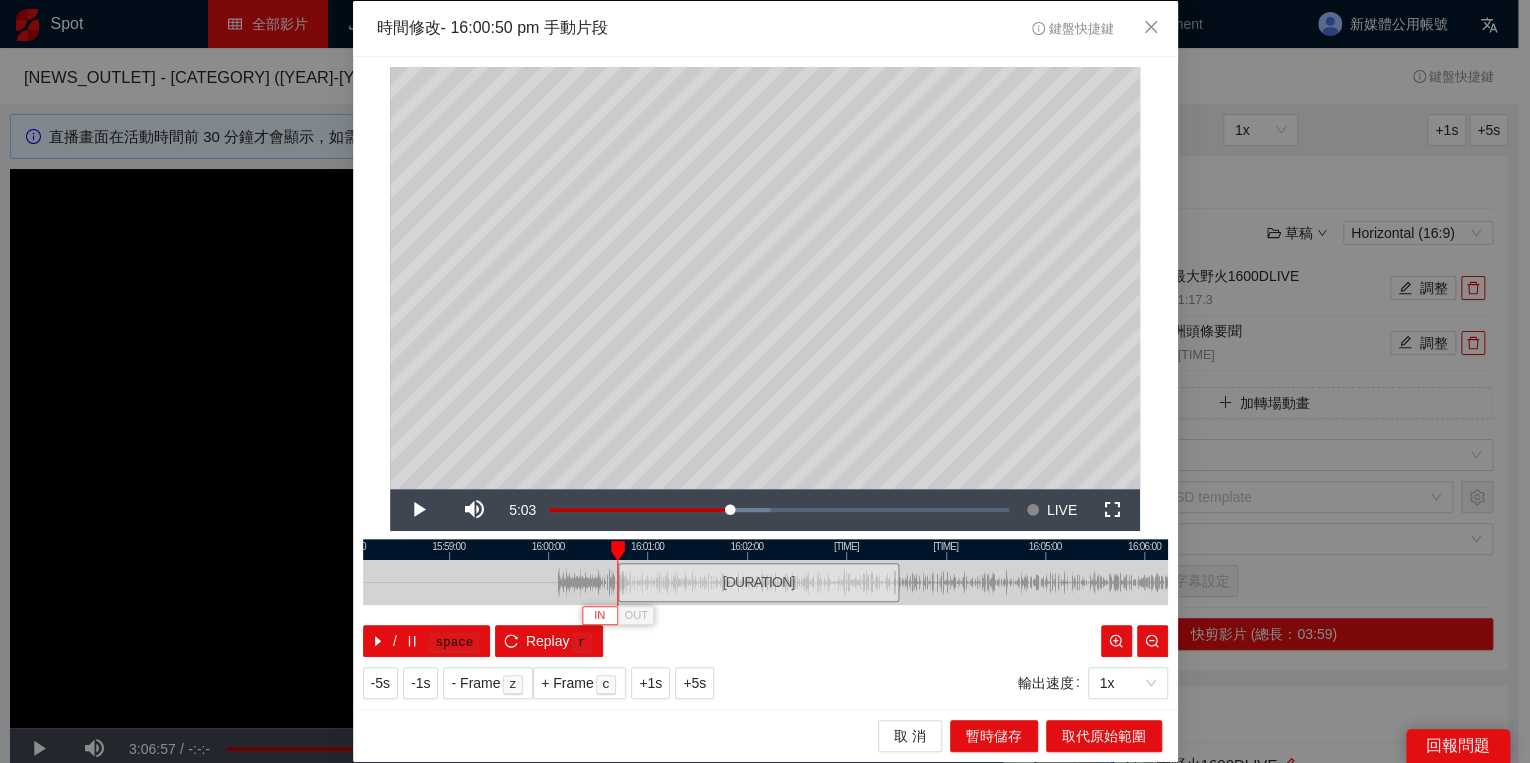 type 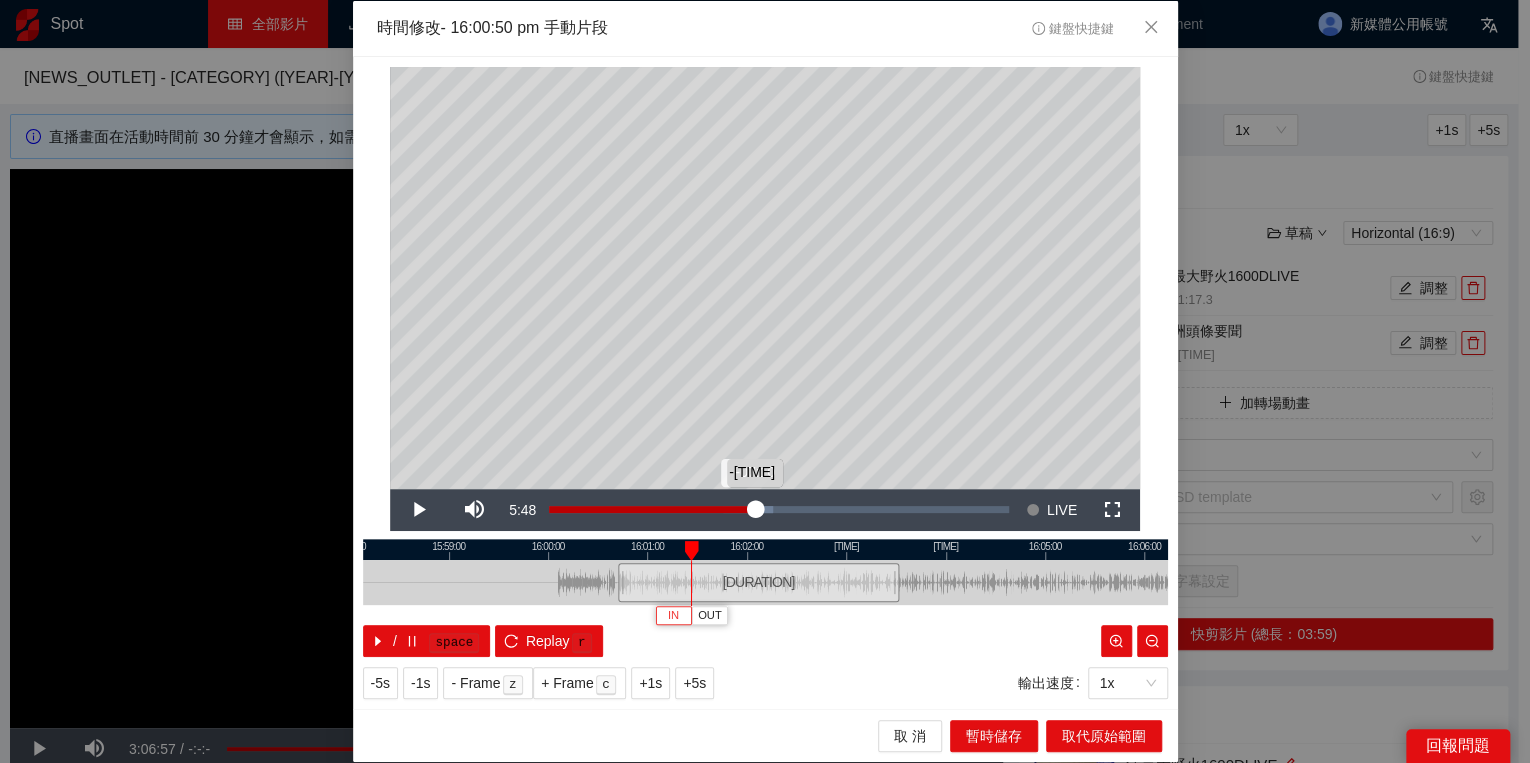 click on "Loaded :  48.81% -07:10 -07:47" at bounding box center [779, 510] 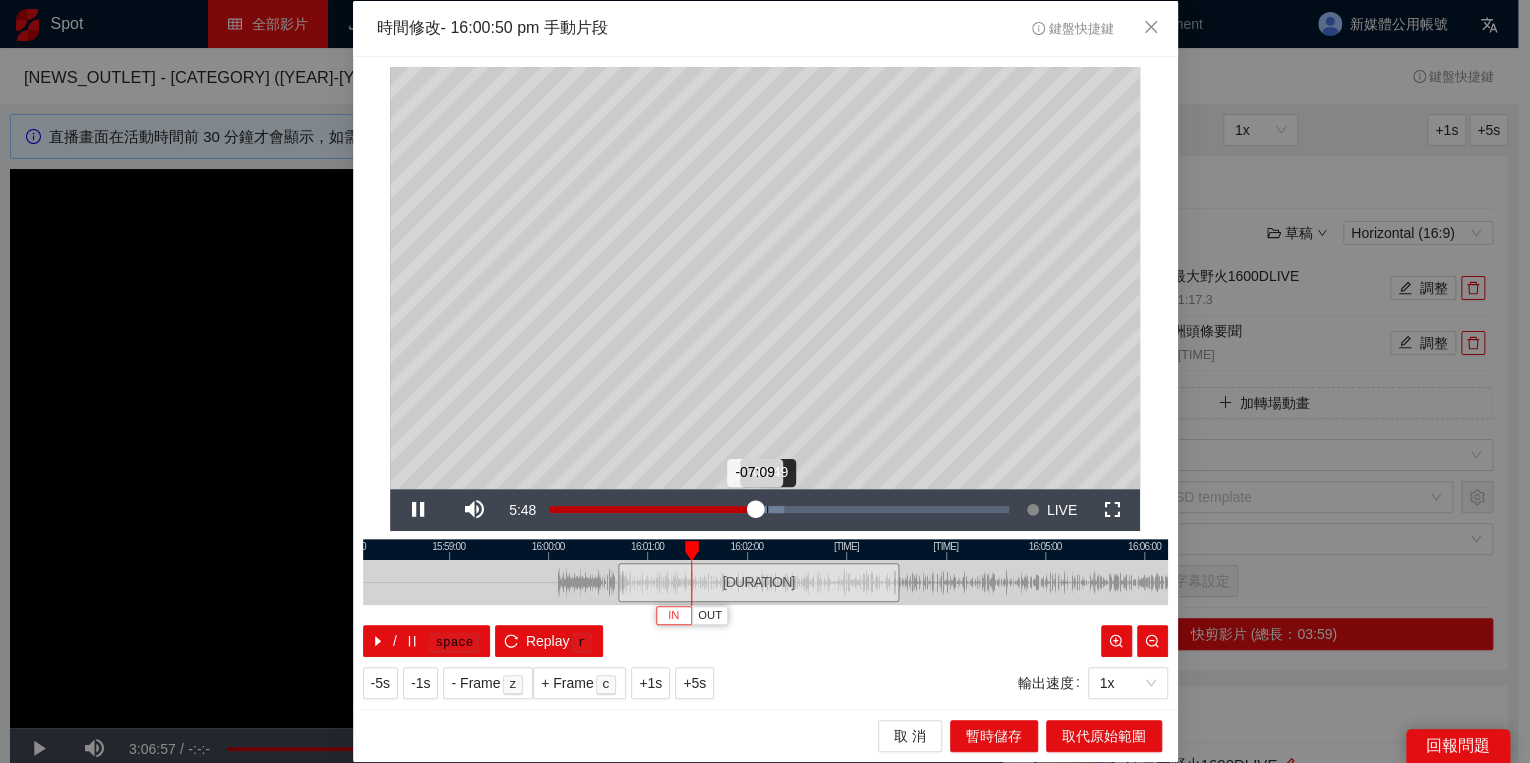 click on "Loaded :  51.17% -06:49 -07:09" at bounding box center (779, 510) 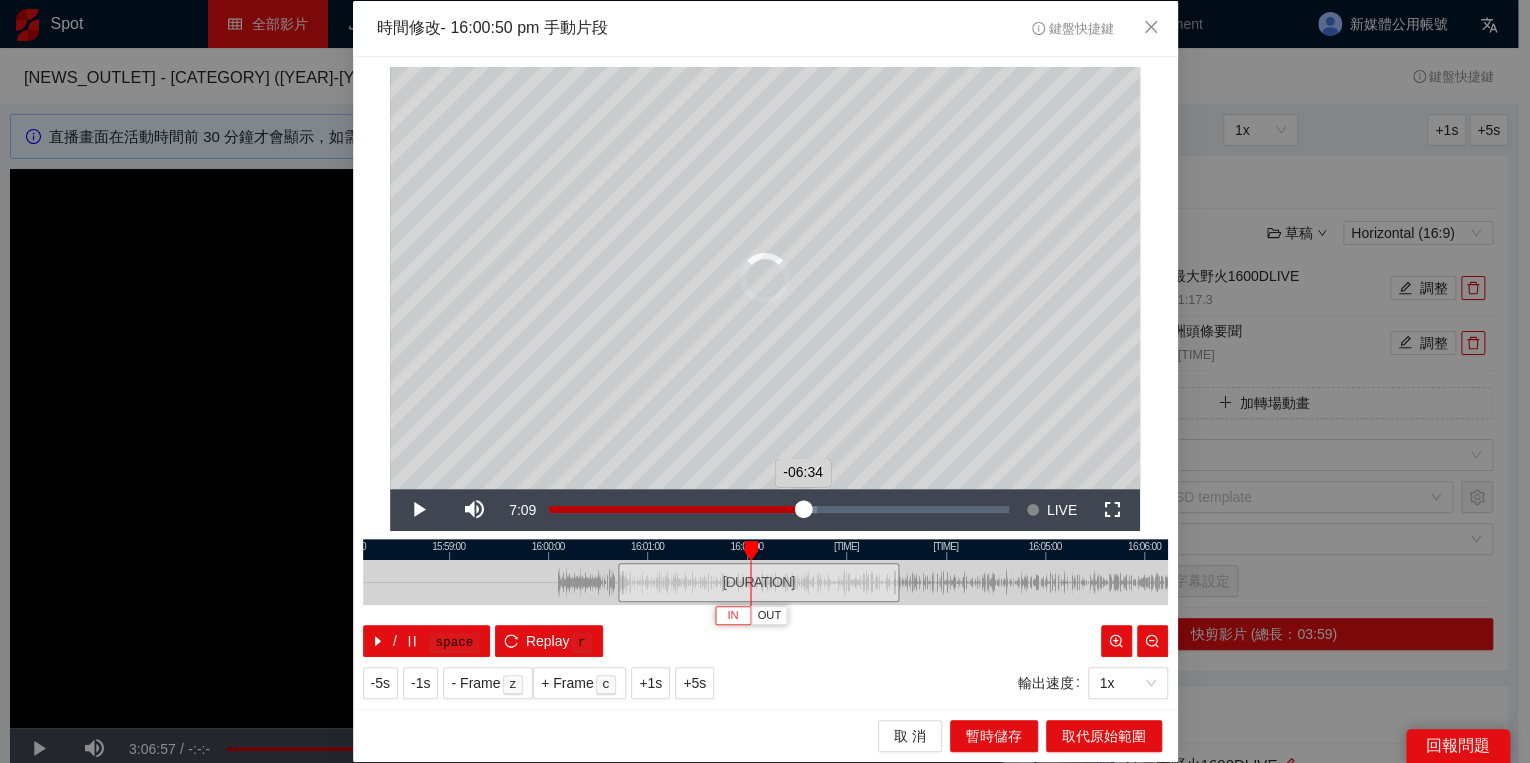 click on "Loaded :  58.26% -05:50 -06:34" at bounding box center [779, 509] 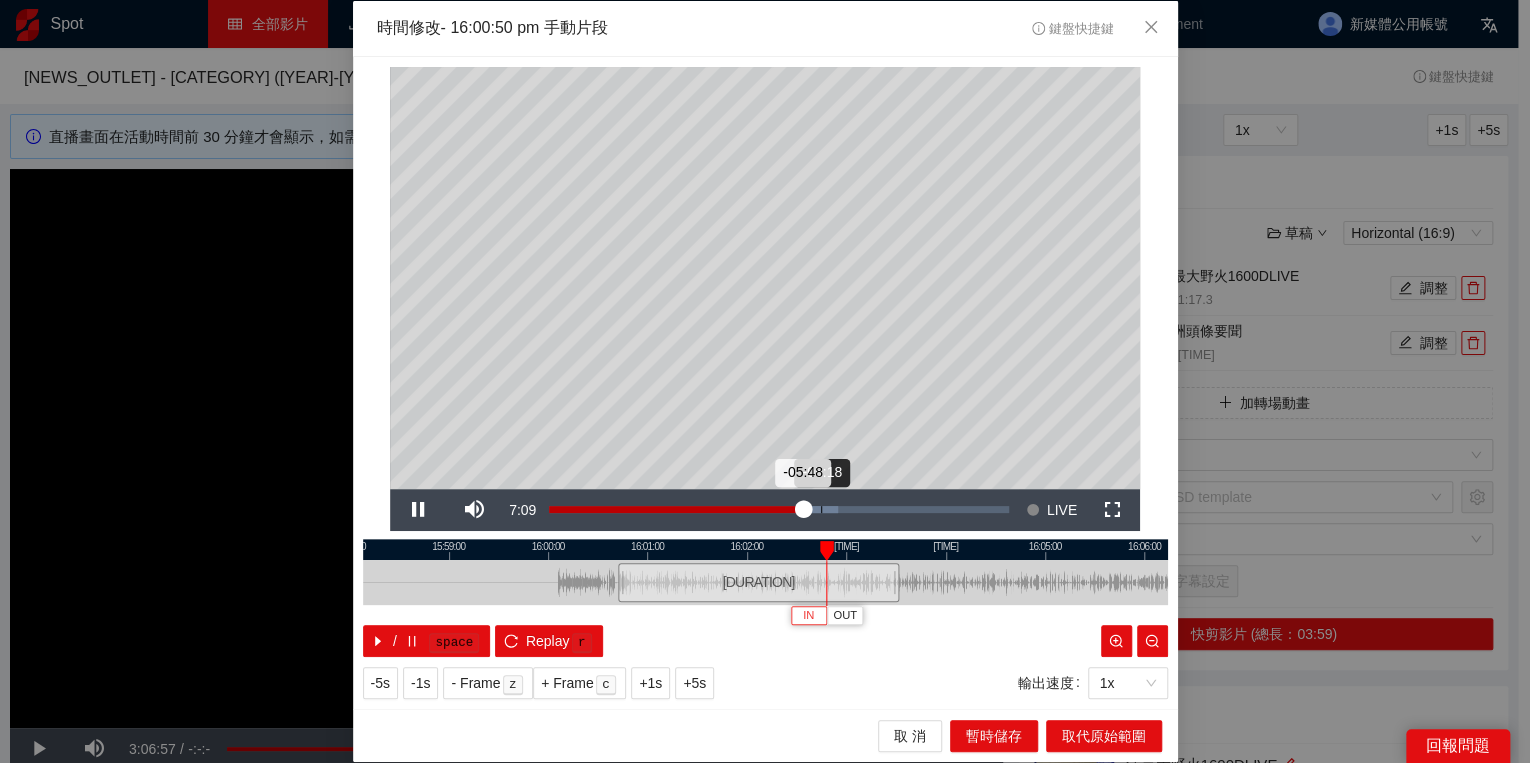 click on "Loaded : 62.98% -05:18 -05:48" at bounding box center (779, 509) 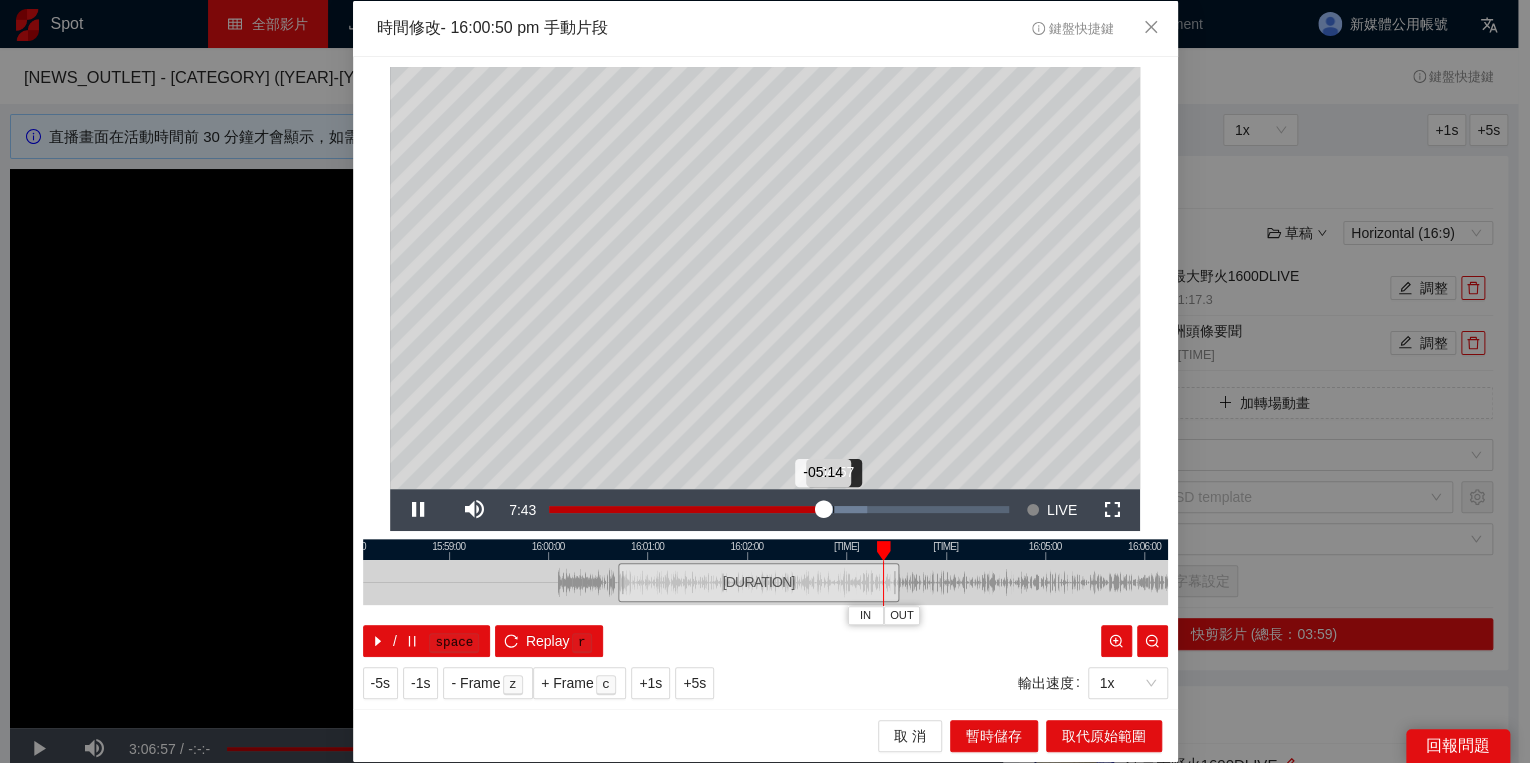 click on "-05:14" at bounding box center (686, 509) 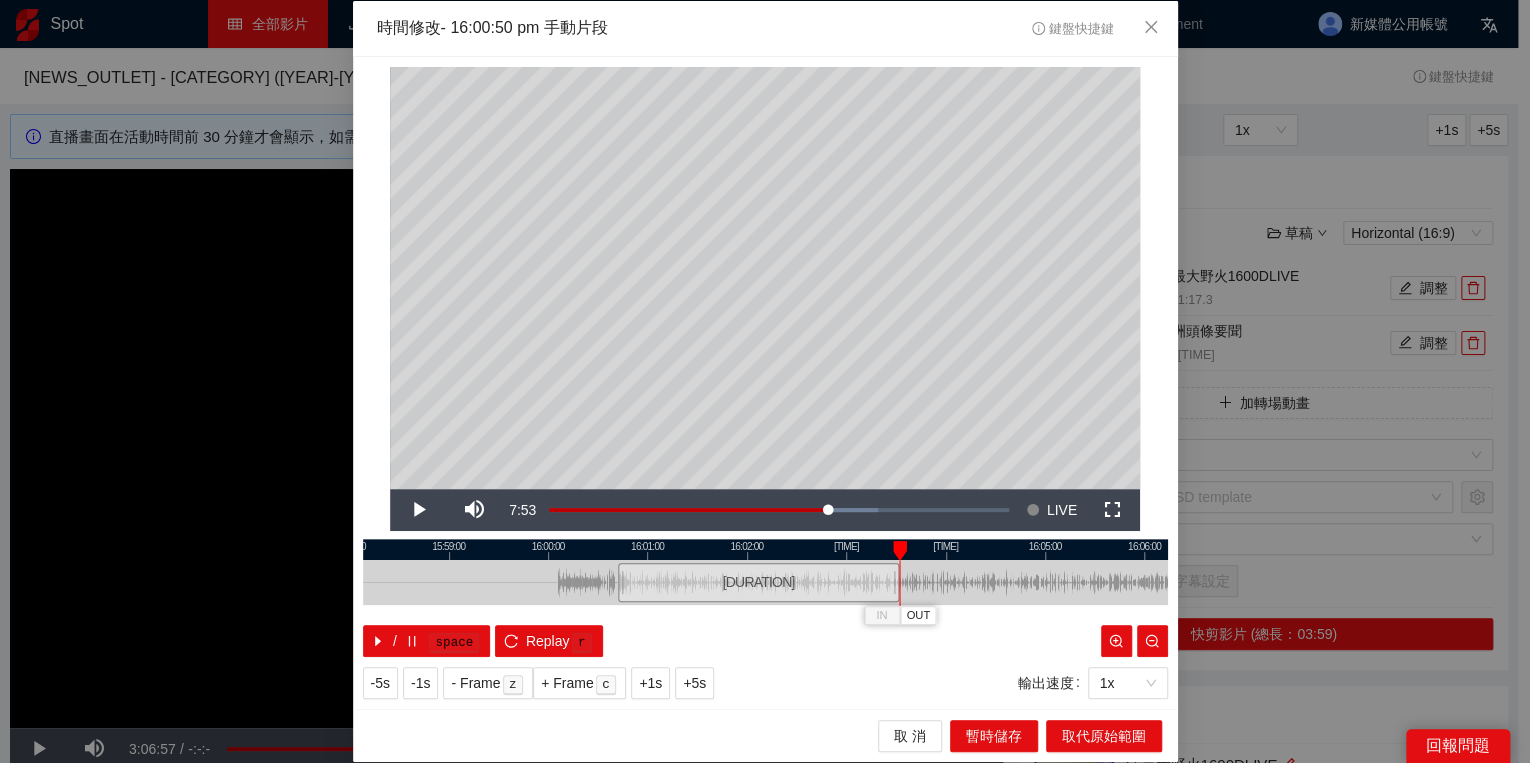 drag, startPoint x: 910, startPoint y: 548, endPoint x: 897, endPoint y: 548, distance: 13 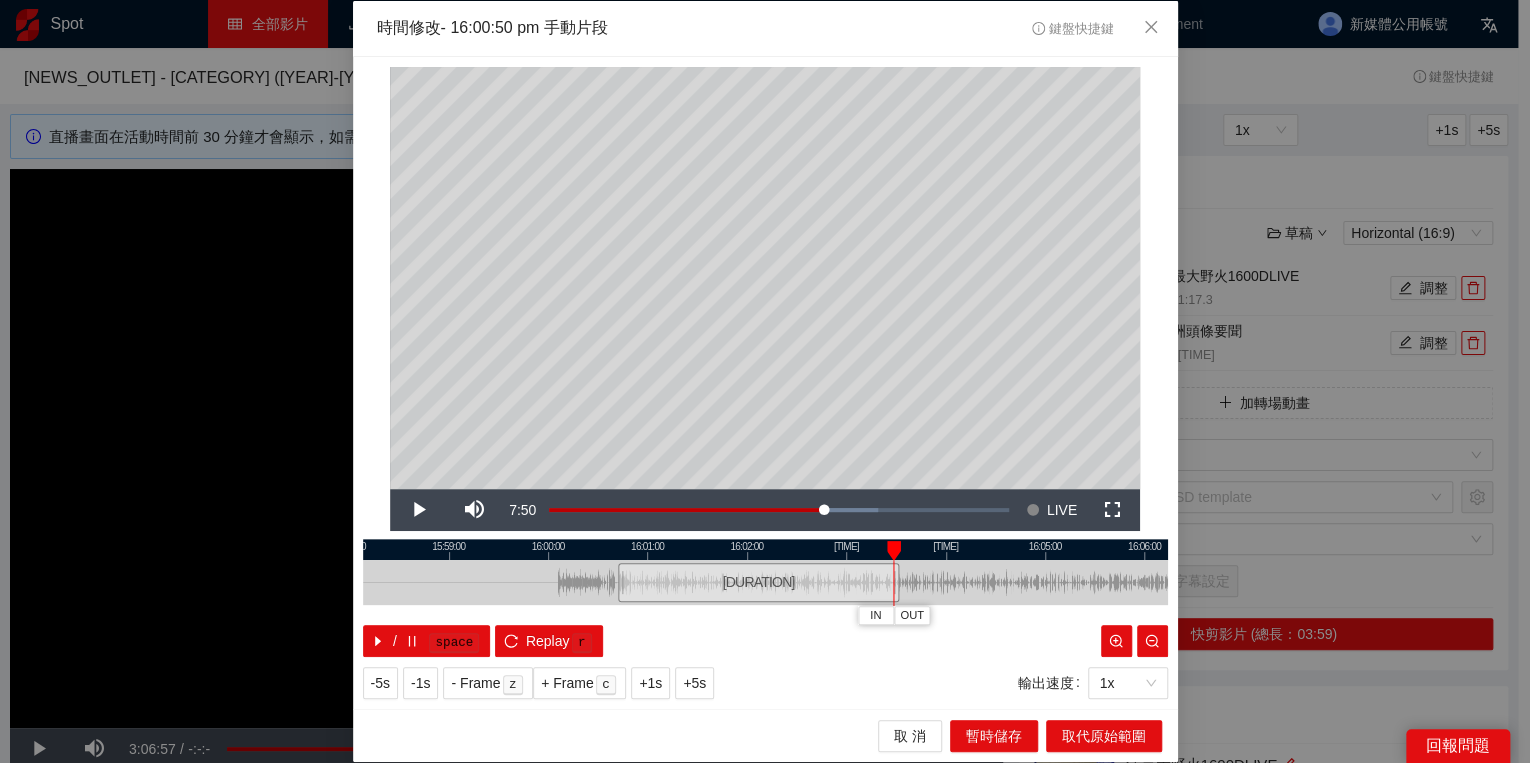 drag, startPoint x: 903, startPoint y: 548, endPoint x: 891, endPoint y: 548, distance: 12 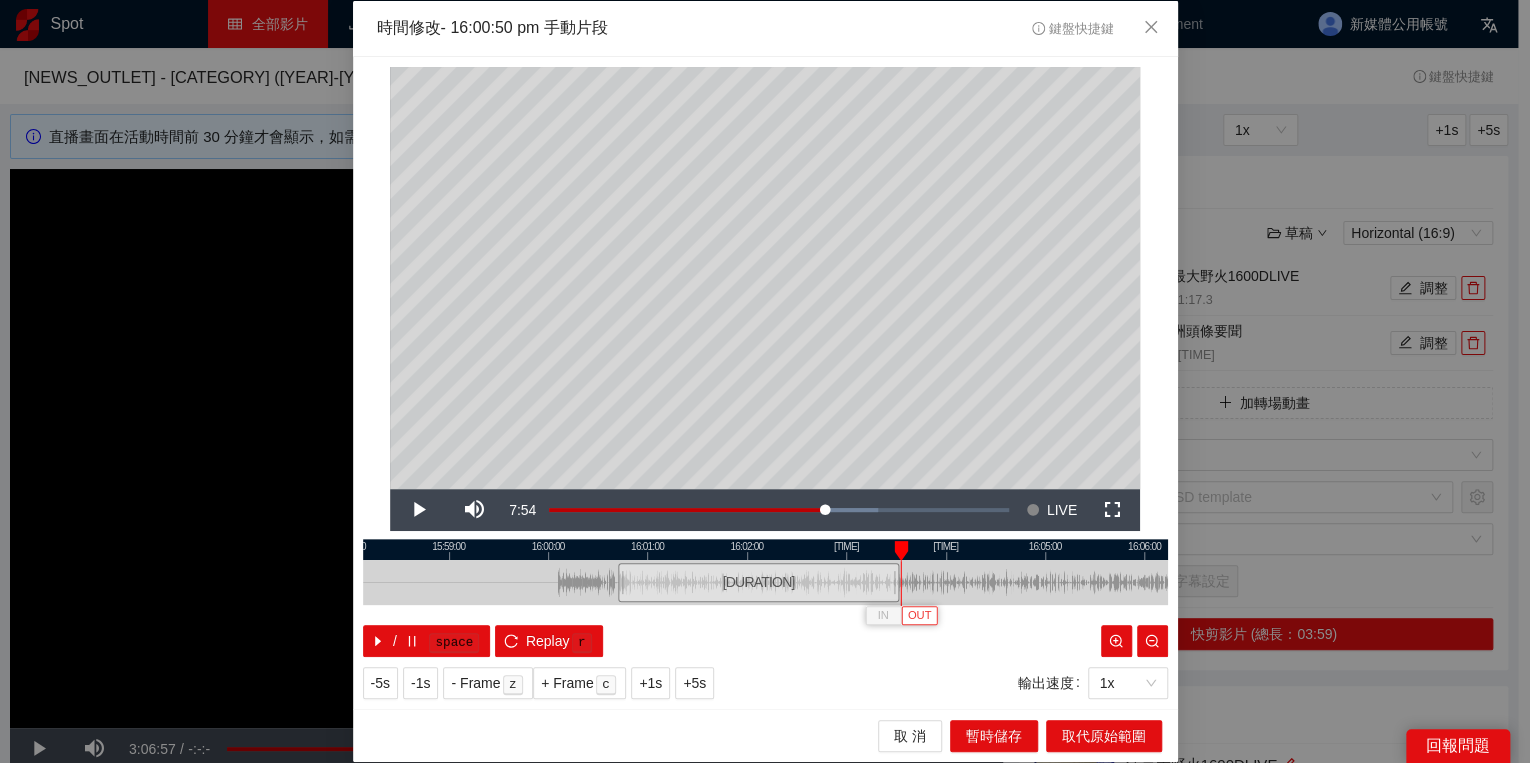 click on "OUT" at bounding box center [920, 616] 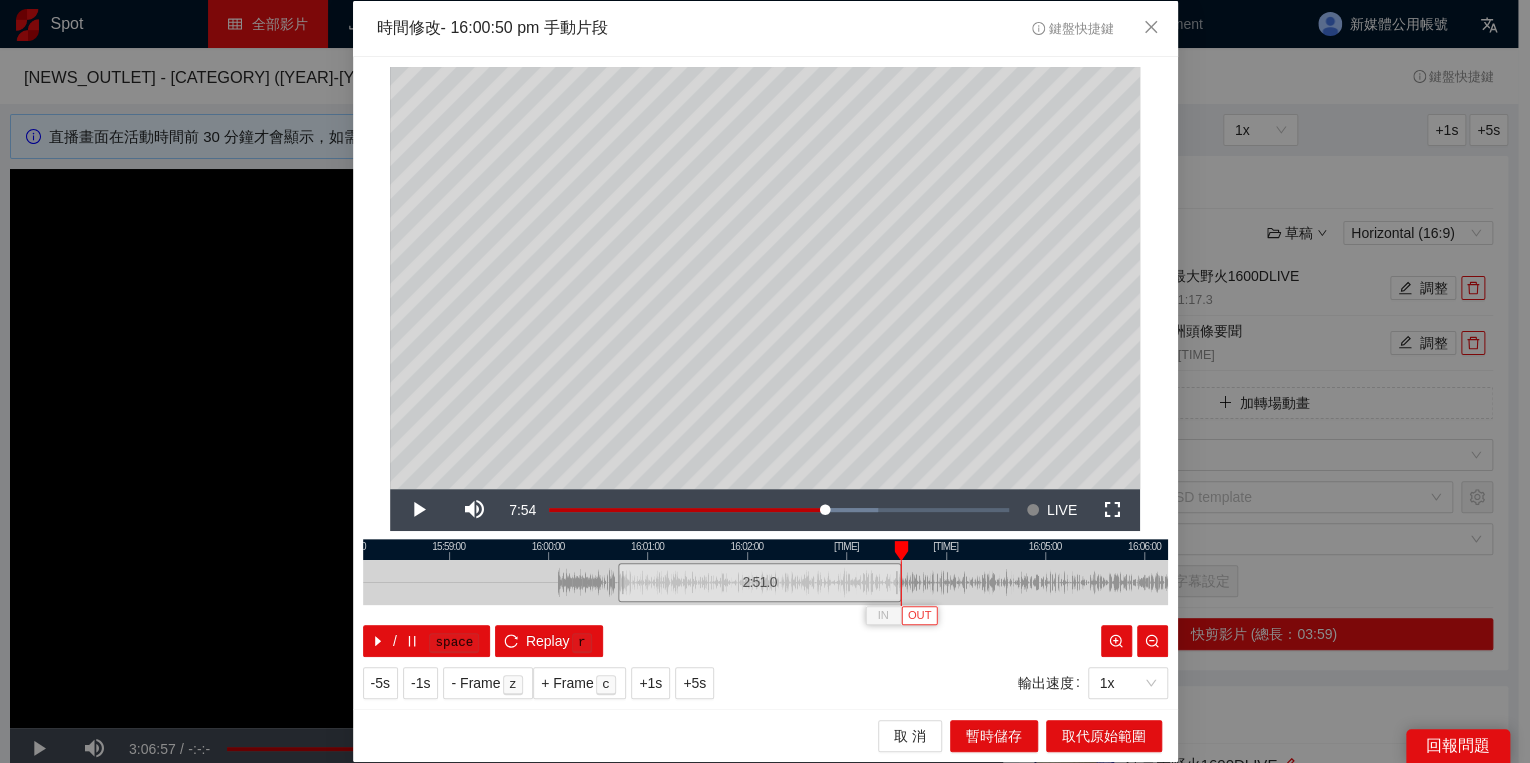 type 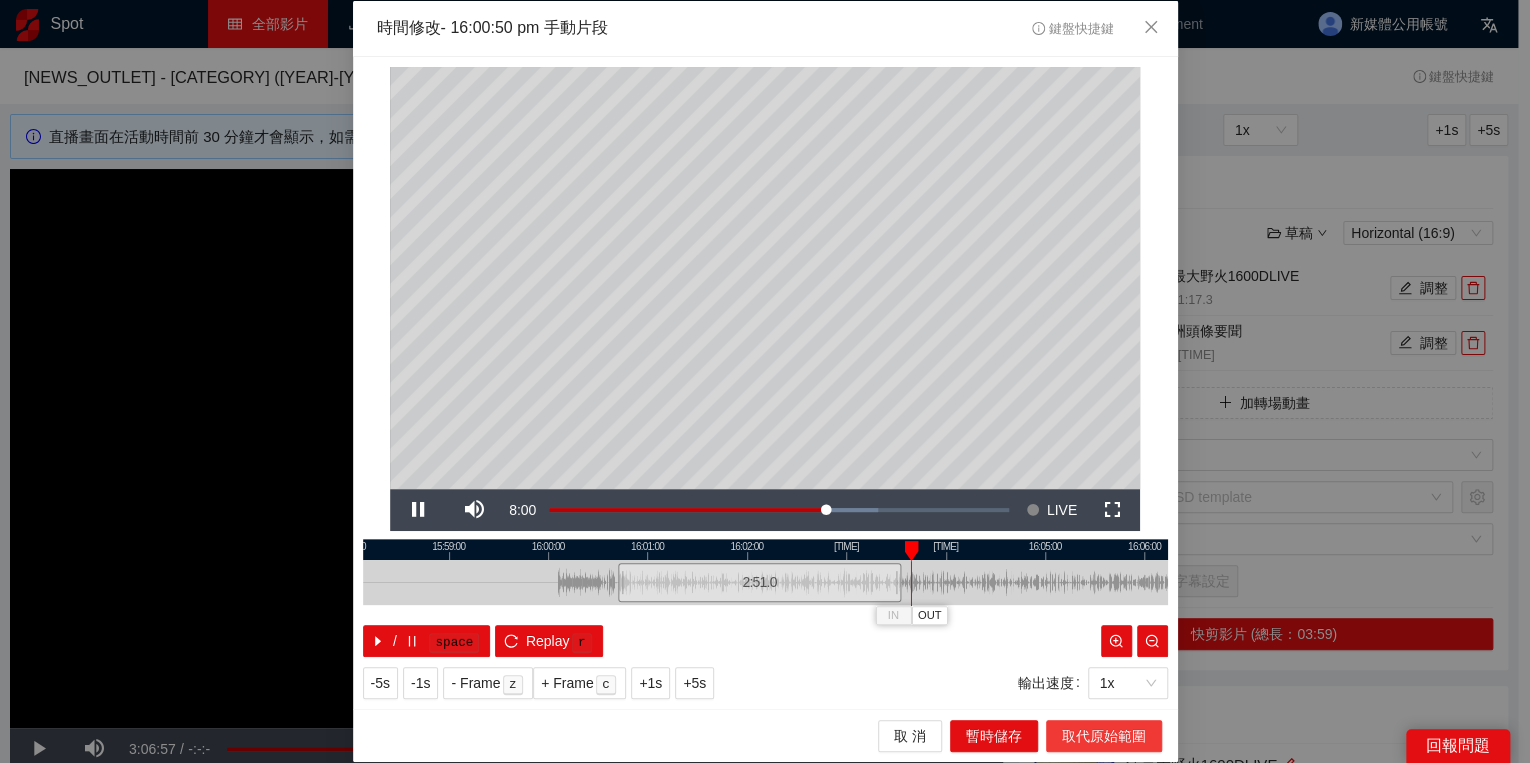 click on "取代原始範圍" at bounding box center (1104, 736) 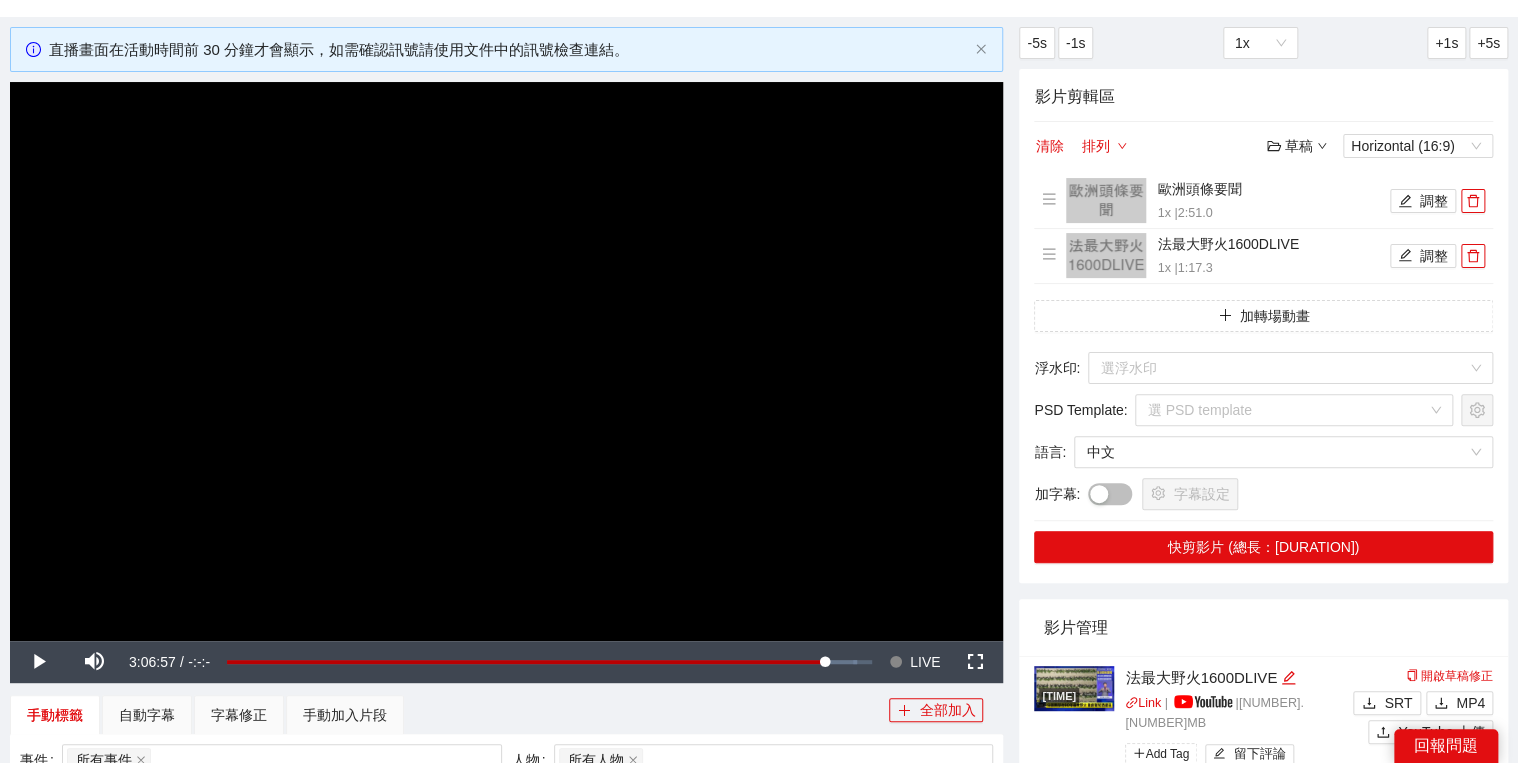 scroll, scrollTop: 240, scrollLeft: 0, axis: vertical 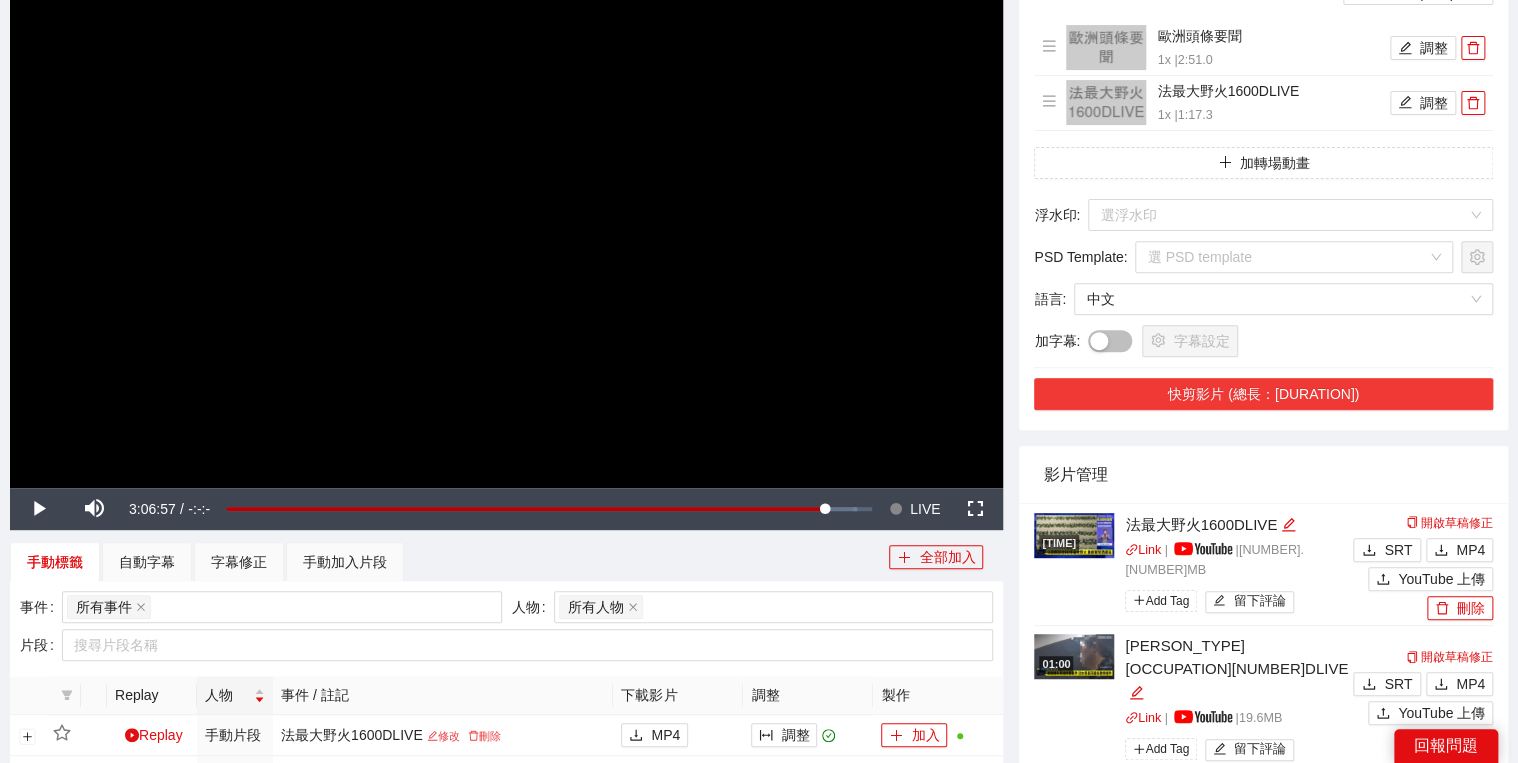 click on "快剪影片 (總長：[DURATION])" at bounding box center [1263, 394] 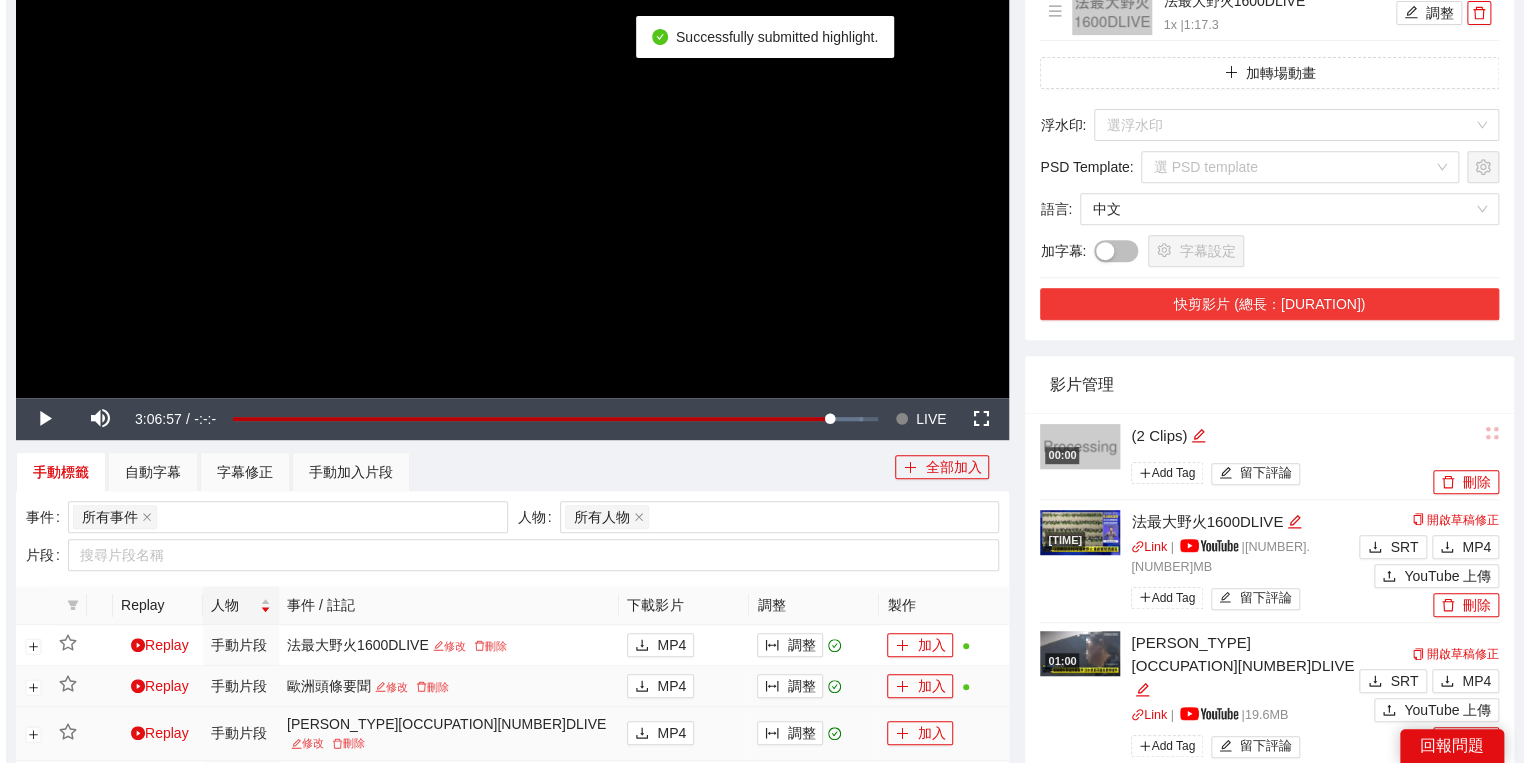 scroll, scrollTop: 400, scrollLeft: 0, axis: vertical 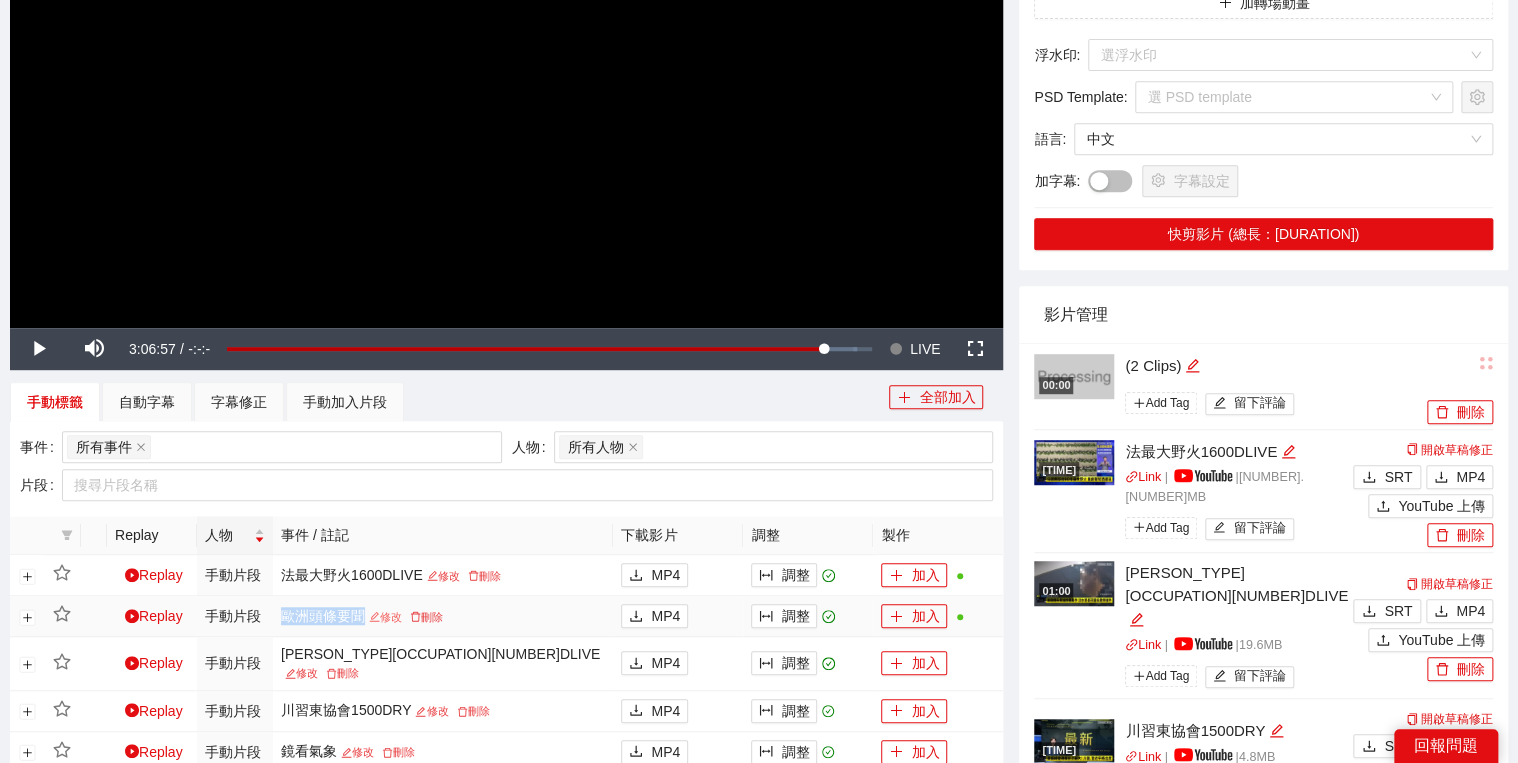 drag, startPoint x: 314, startPoint y: 612, endPoint x: 401, endPoint y: 610, distance: 87.02299 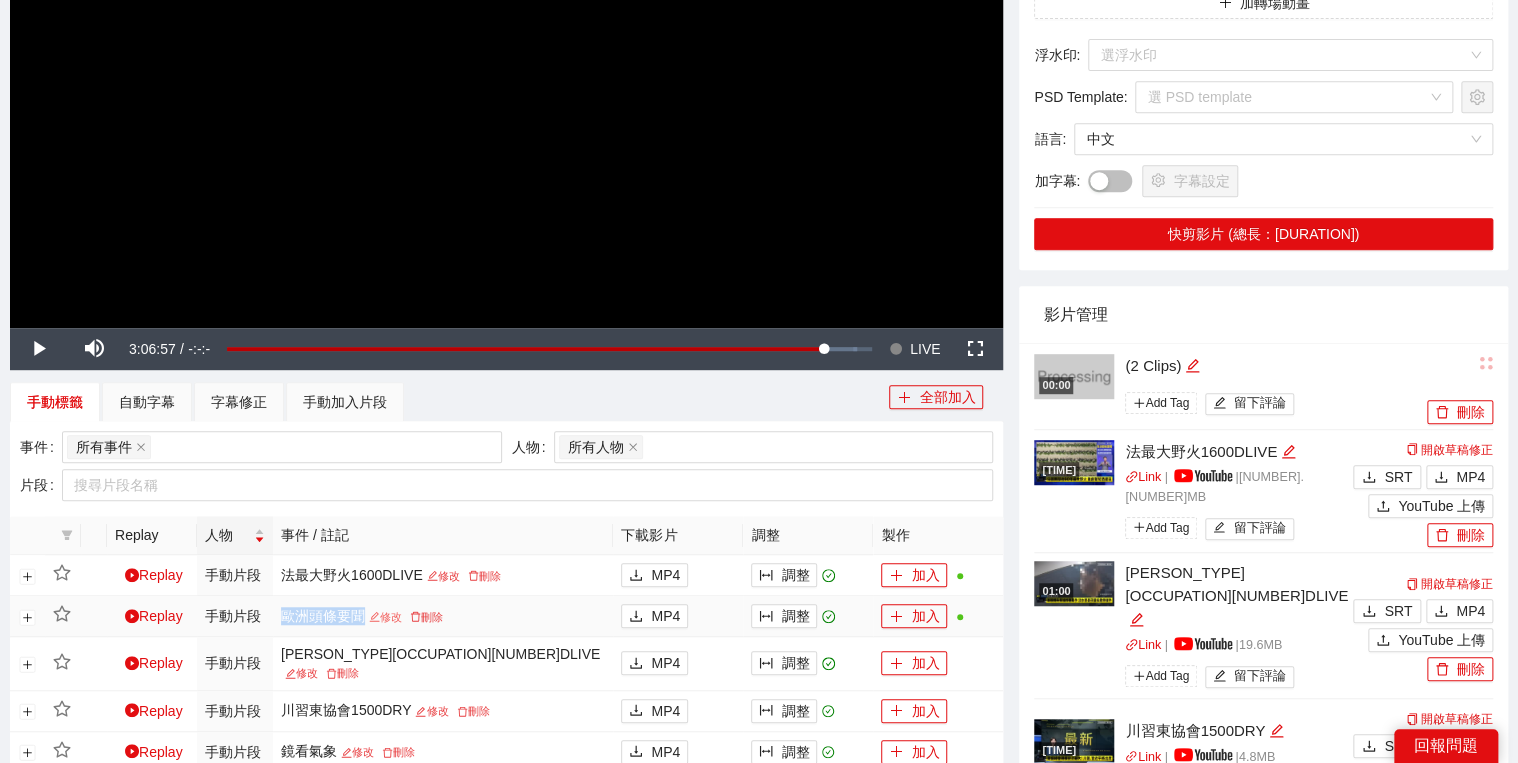 click on "歐洲頭條要聞 修改 刪除" at bounding box center (443, 616) 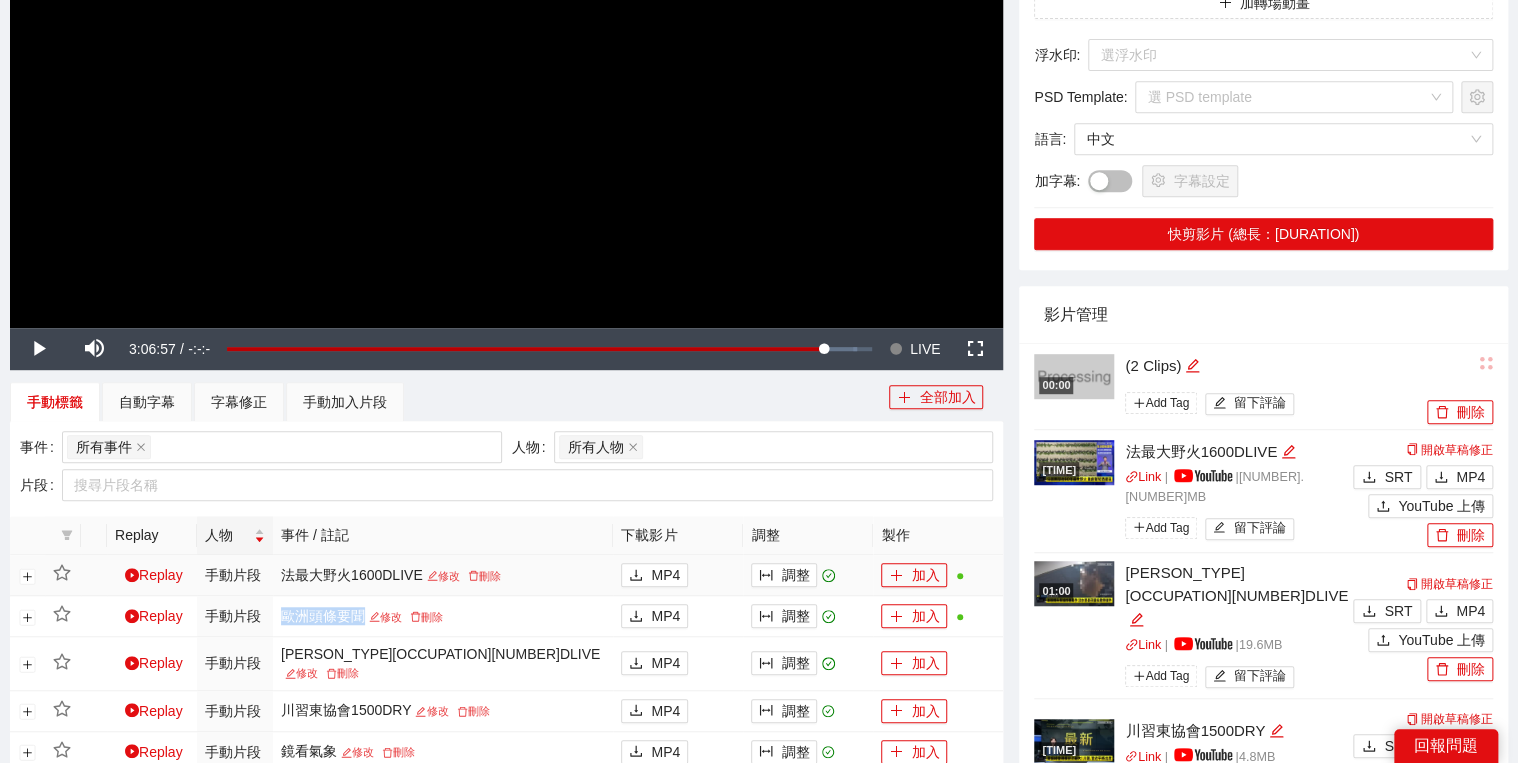copy on "歐洲頭條要聞" 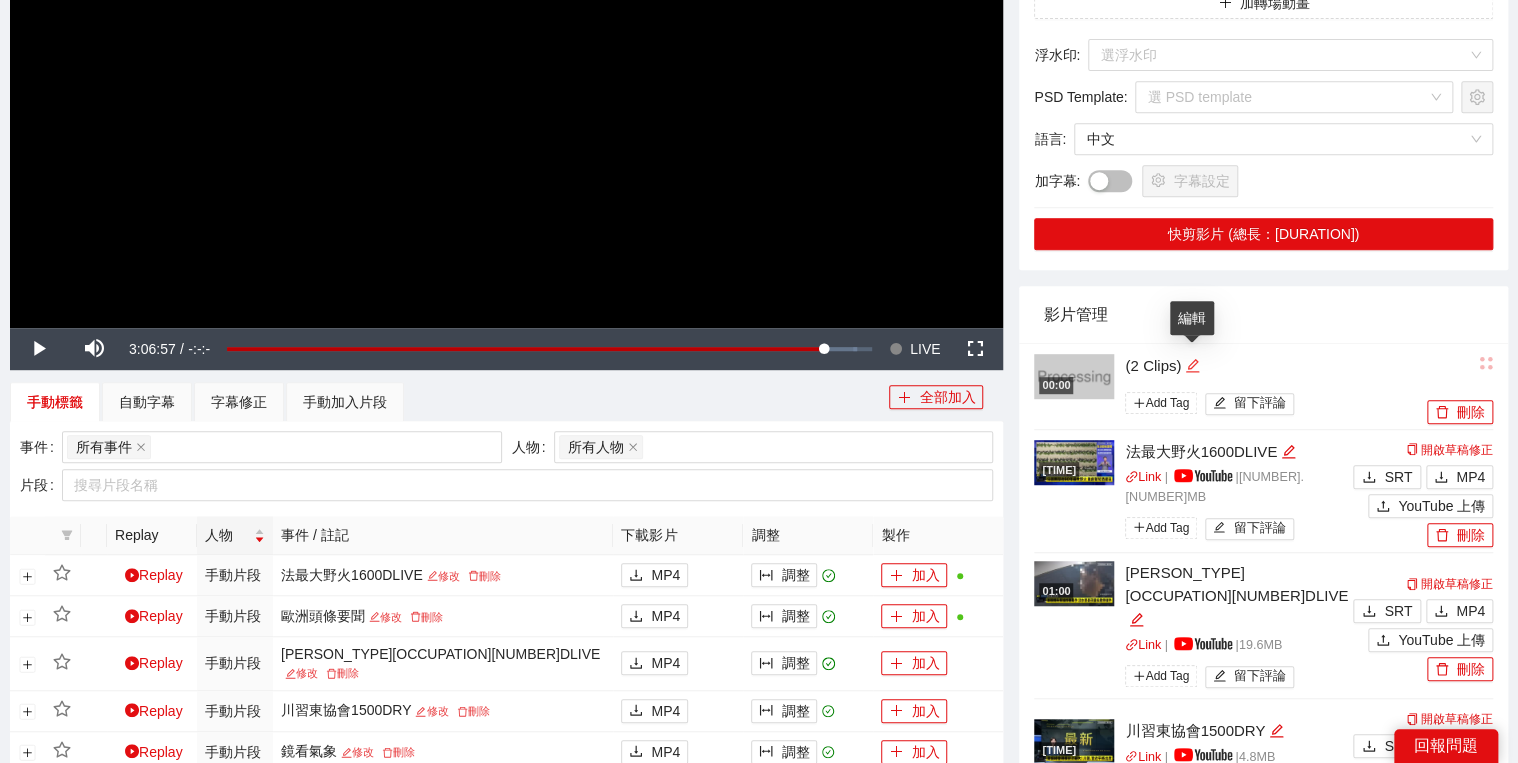 click 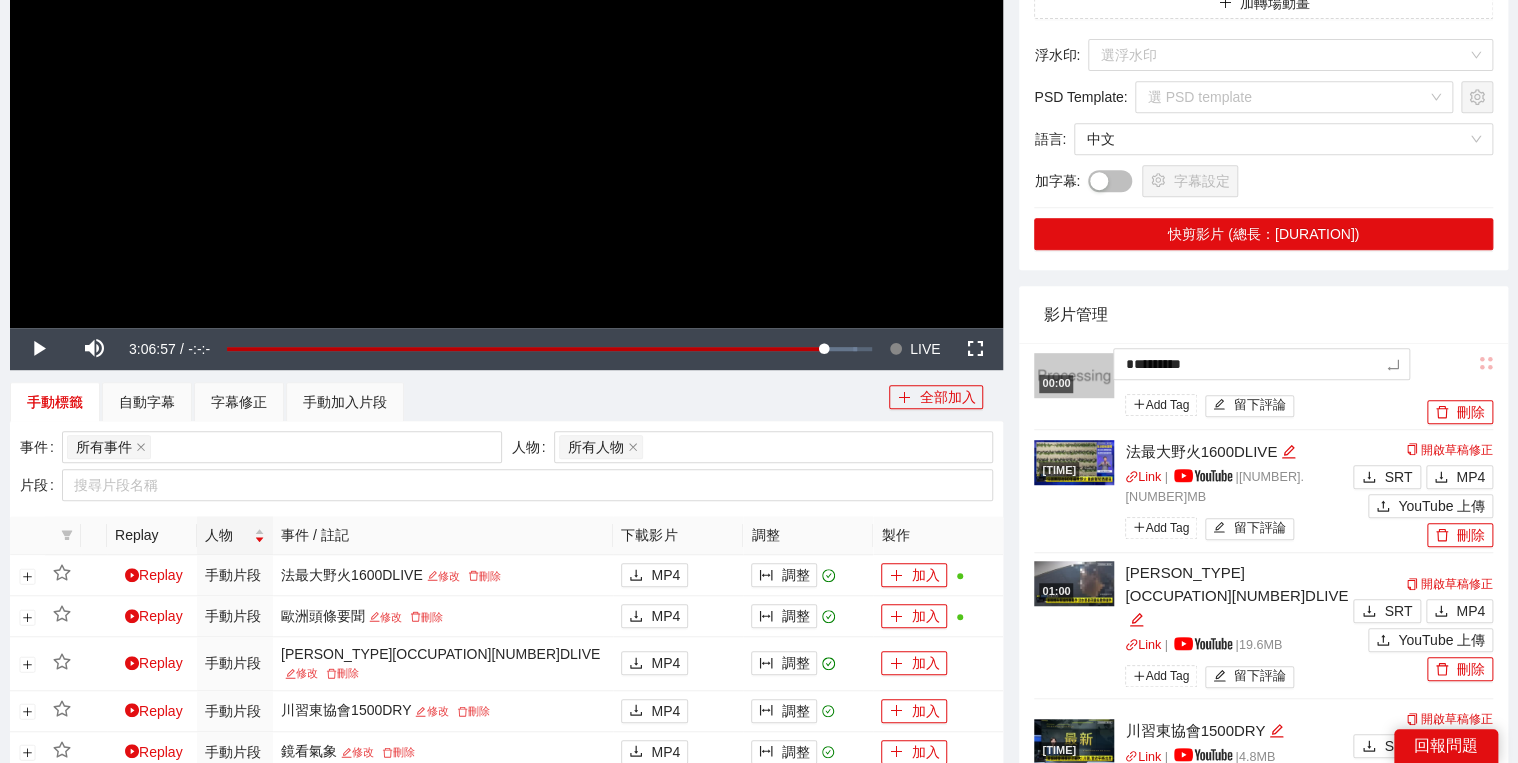 click on "**********" at bounding box center [759, 496] 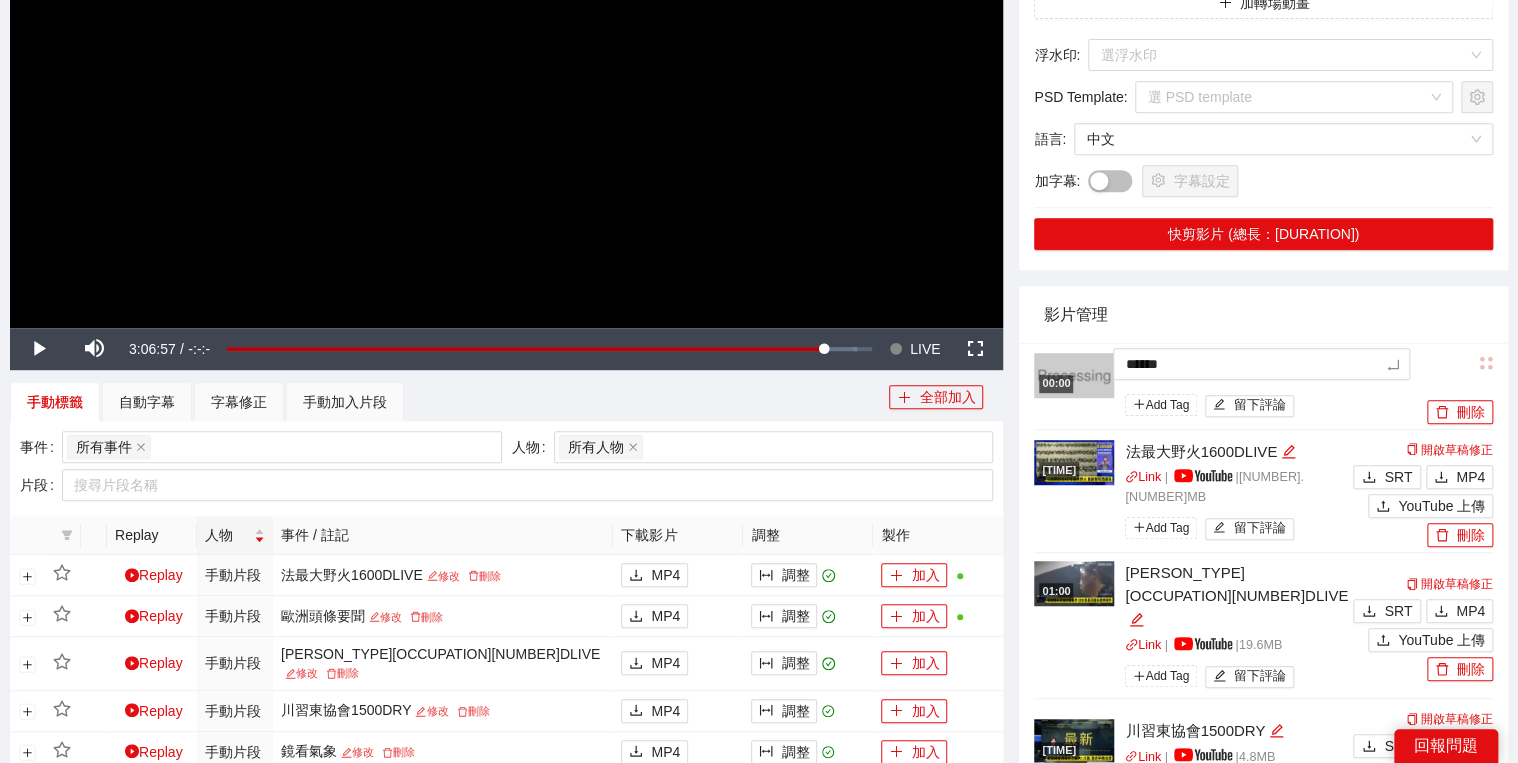 click on "影片管理" at bounding box center [1263, 314] 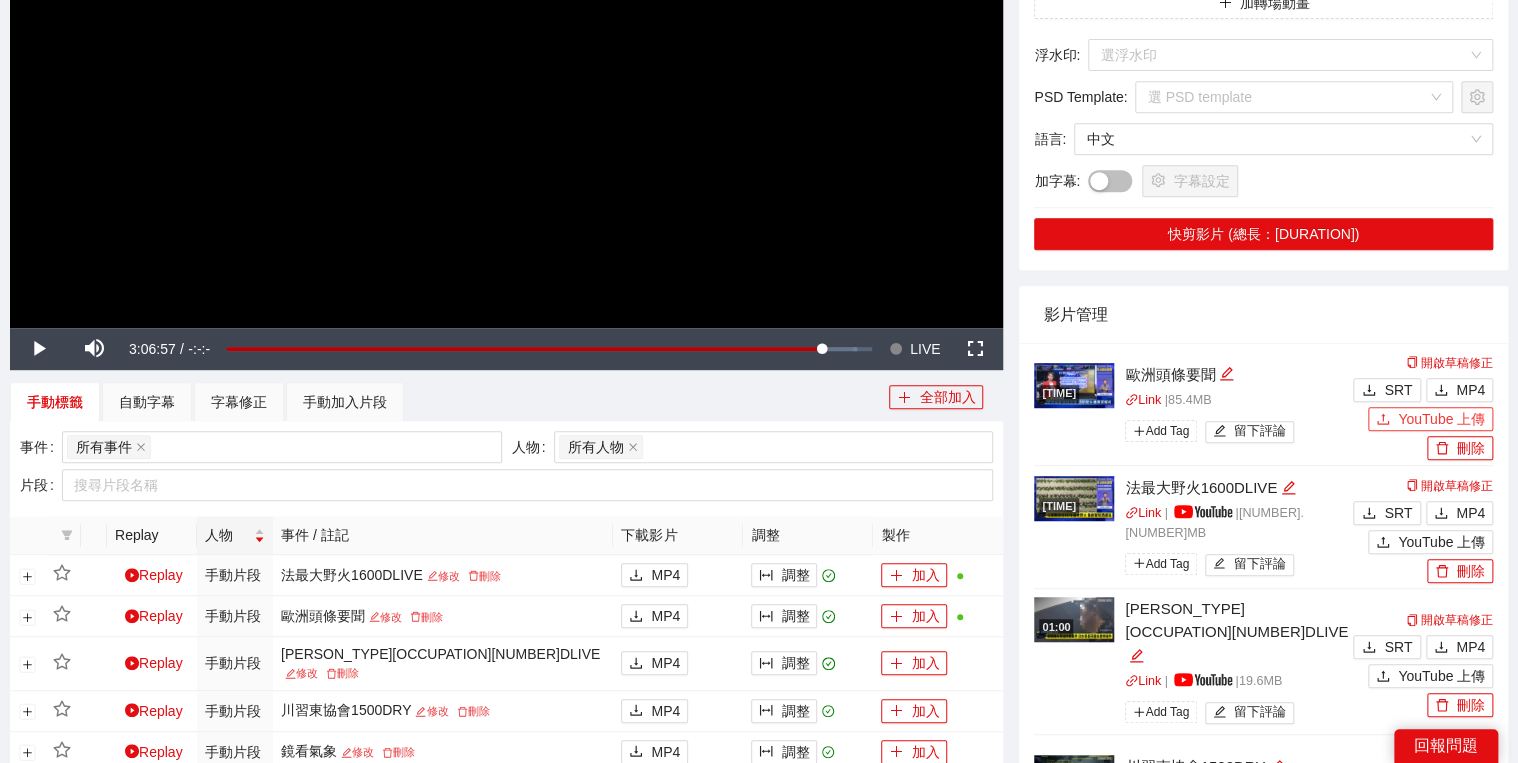 click on "YouTube 上傳" at bounding box center [1441, 419] 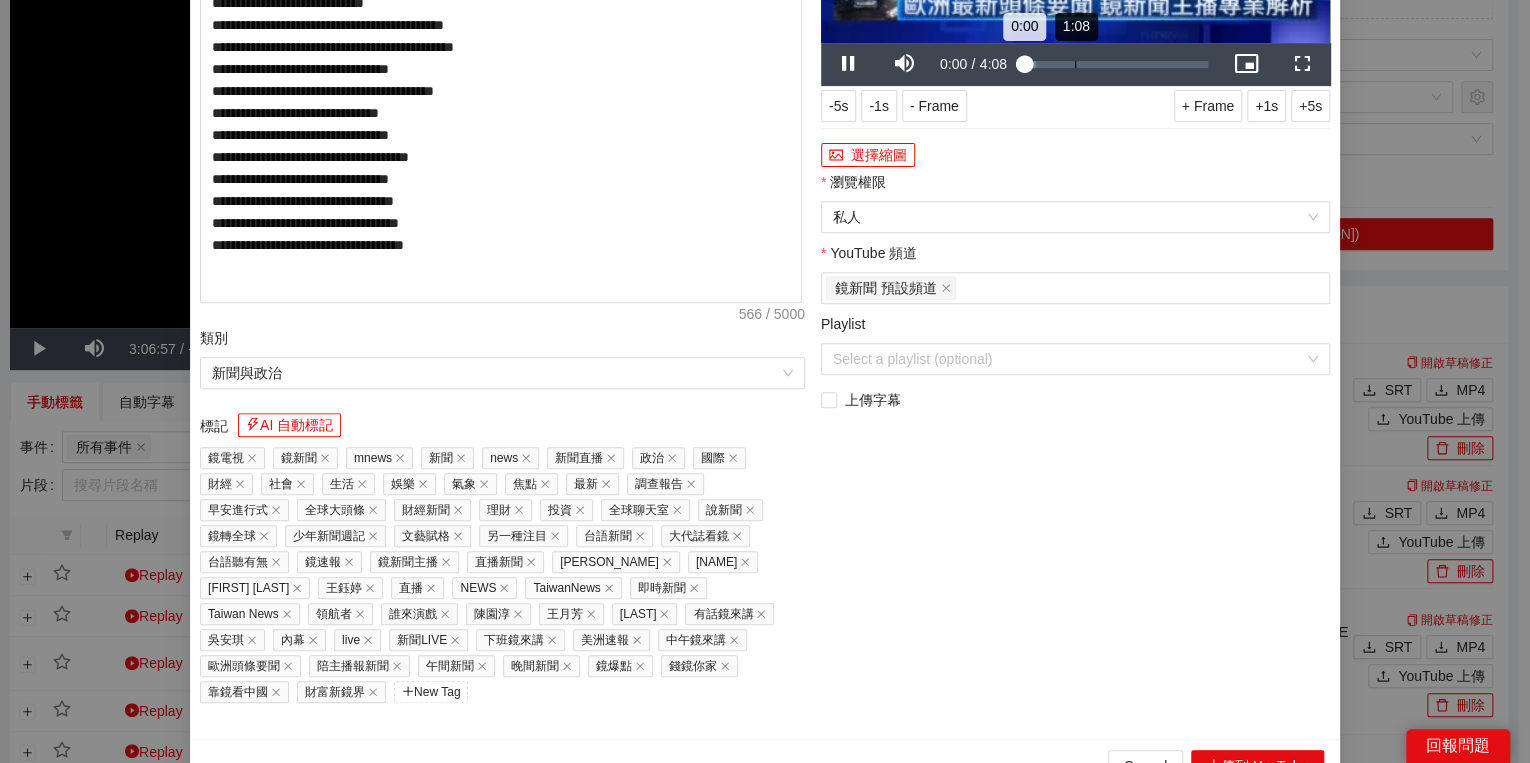 click on "1:08" at bounding box center (1075, 64) 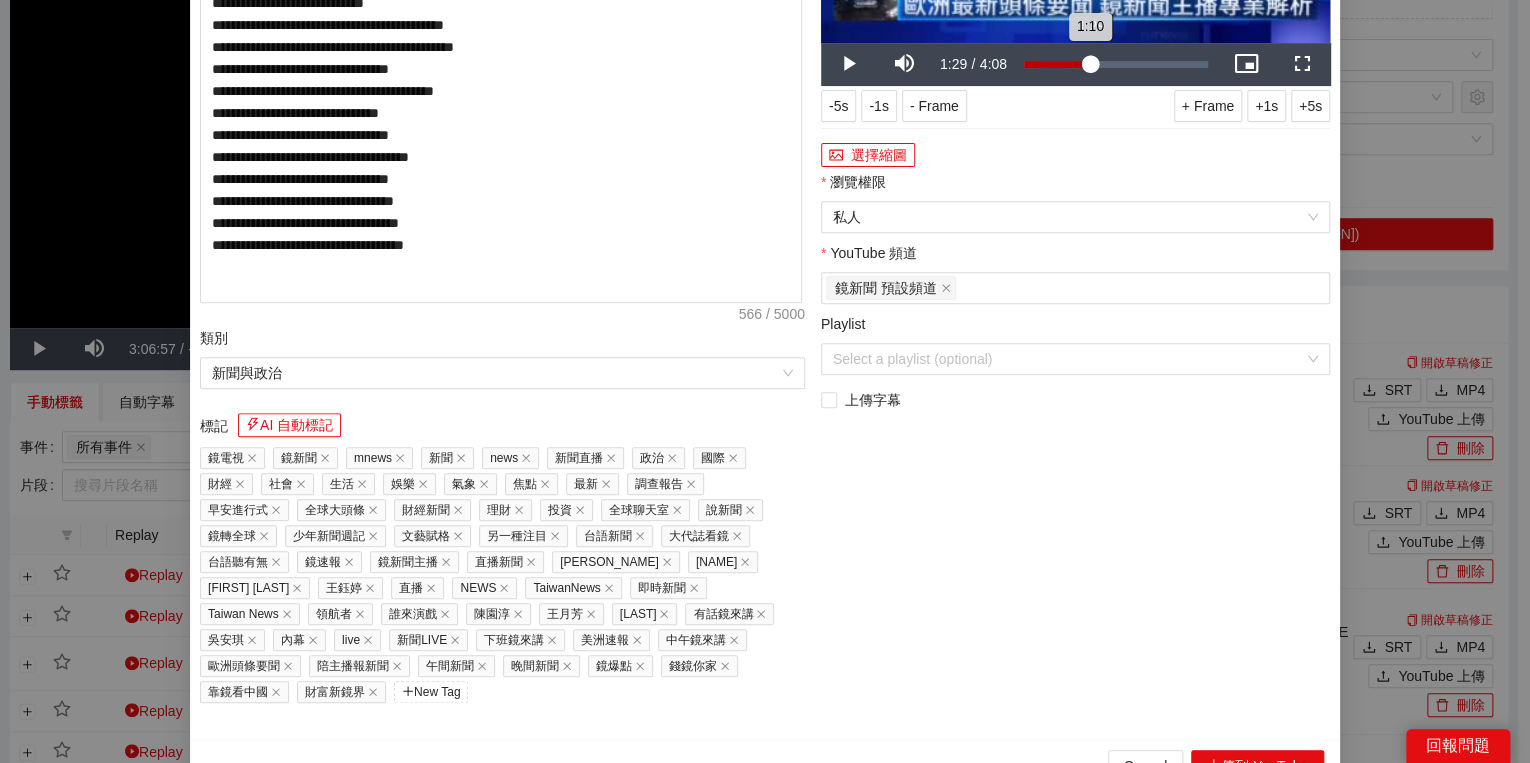 click on "Loaded :  31.61% 1:29 1:10" at bounding box center (1116, 64) 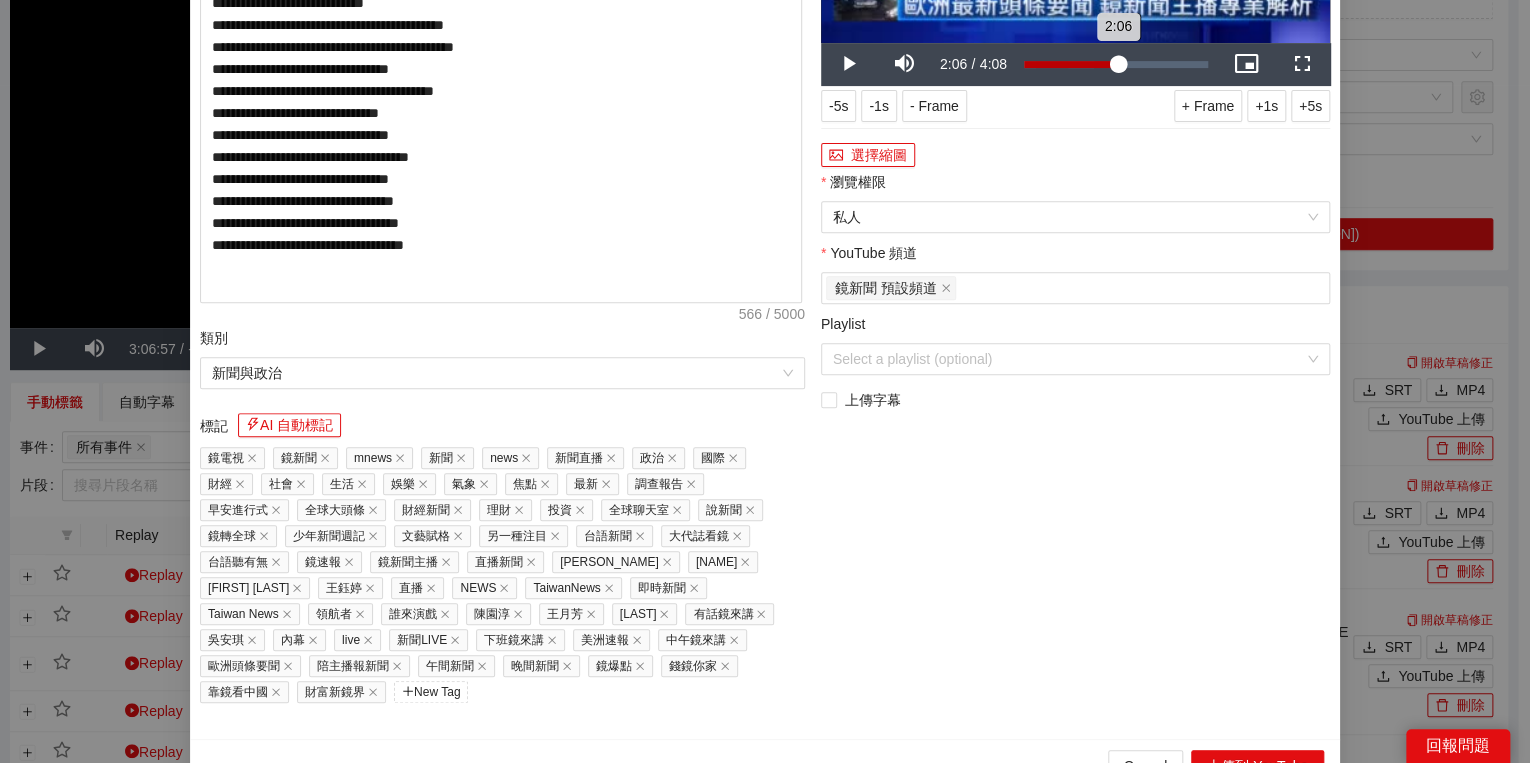 click on "Loaded : 38.18% 2:06 2:06" at bounding box center [1116, 64] 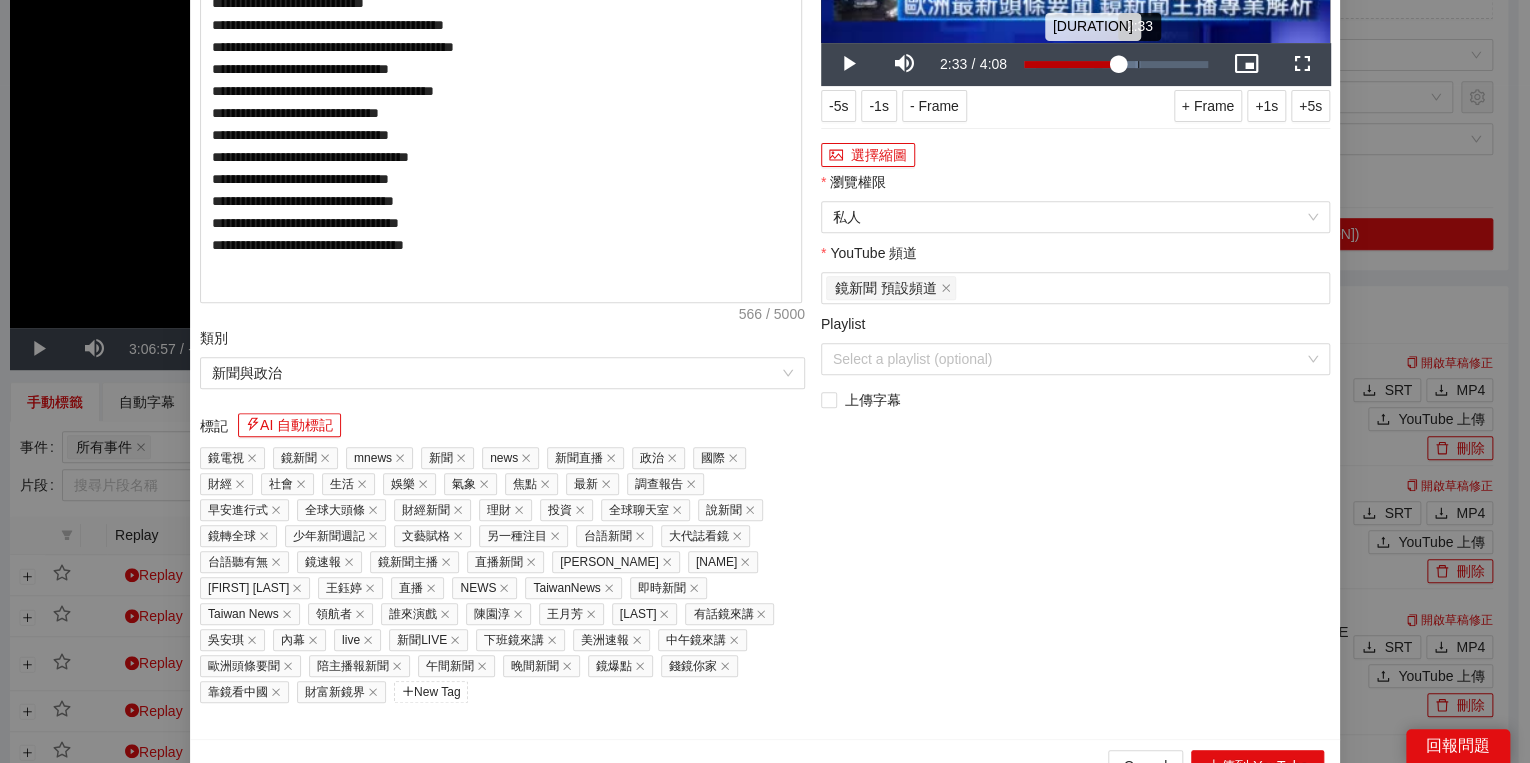 click on "Loaded :  62.86% 2:33 2:07" at bounding box center (1116, 64) 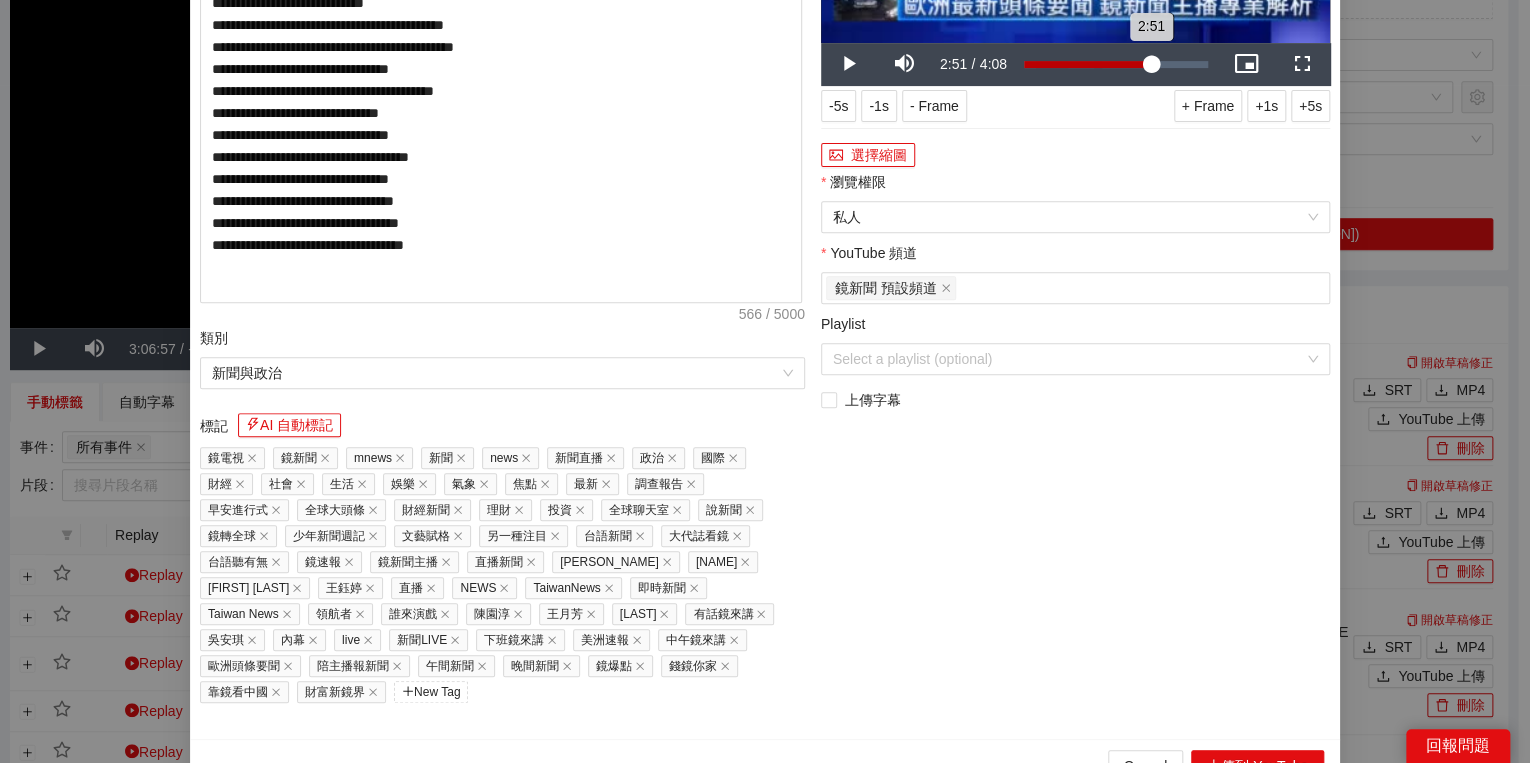 click on "Loaded : 69.99% [DURATION] [DURATION]" at bounding box center (1116, 64) 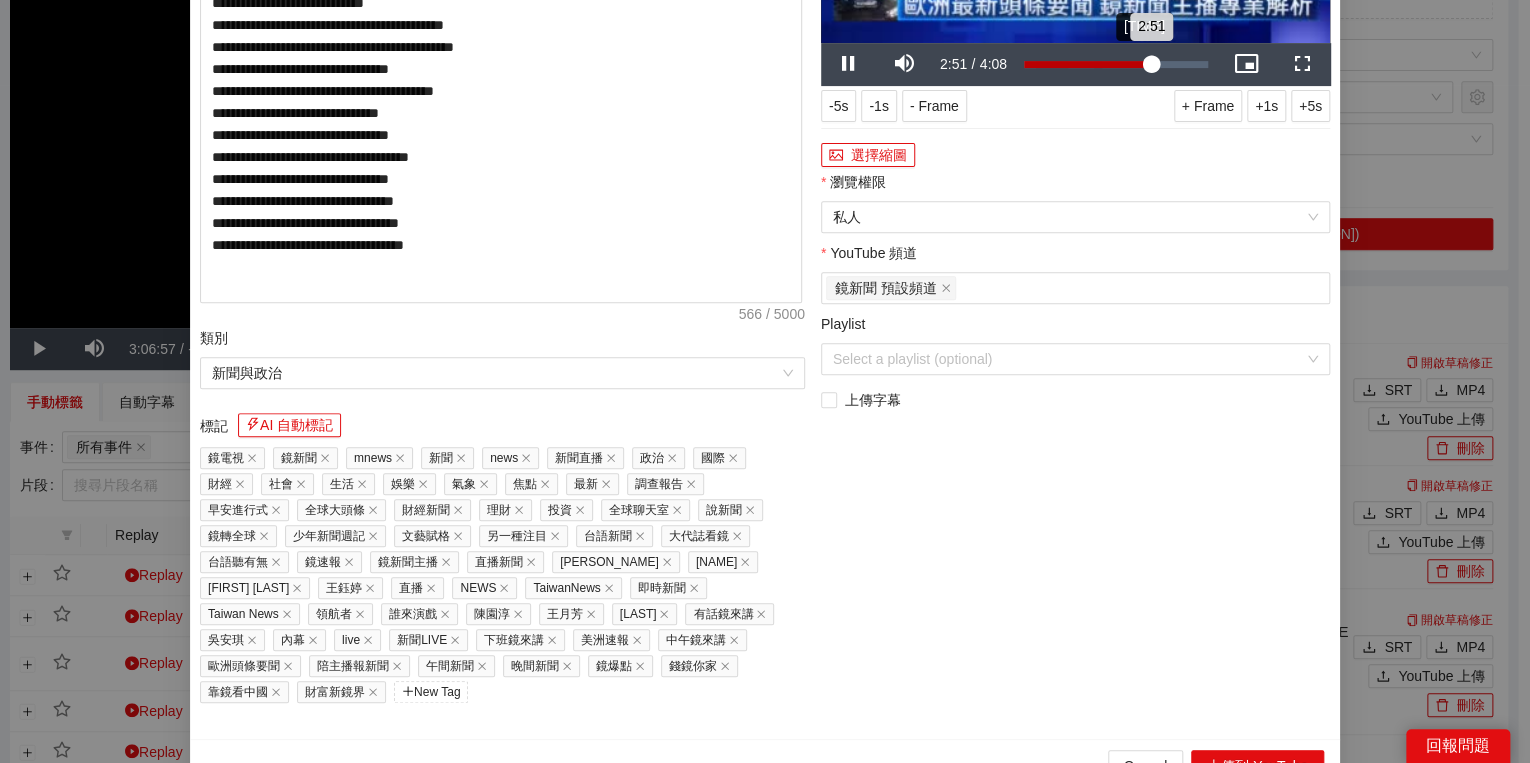 click on "2:51" at bounding box center [1087, 64] 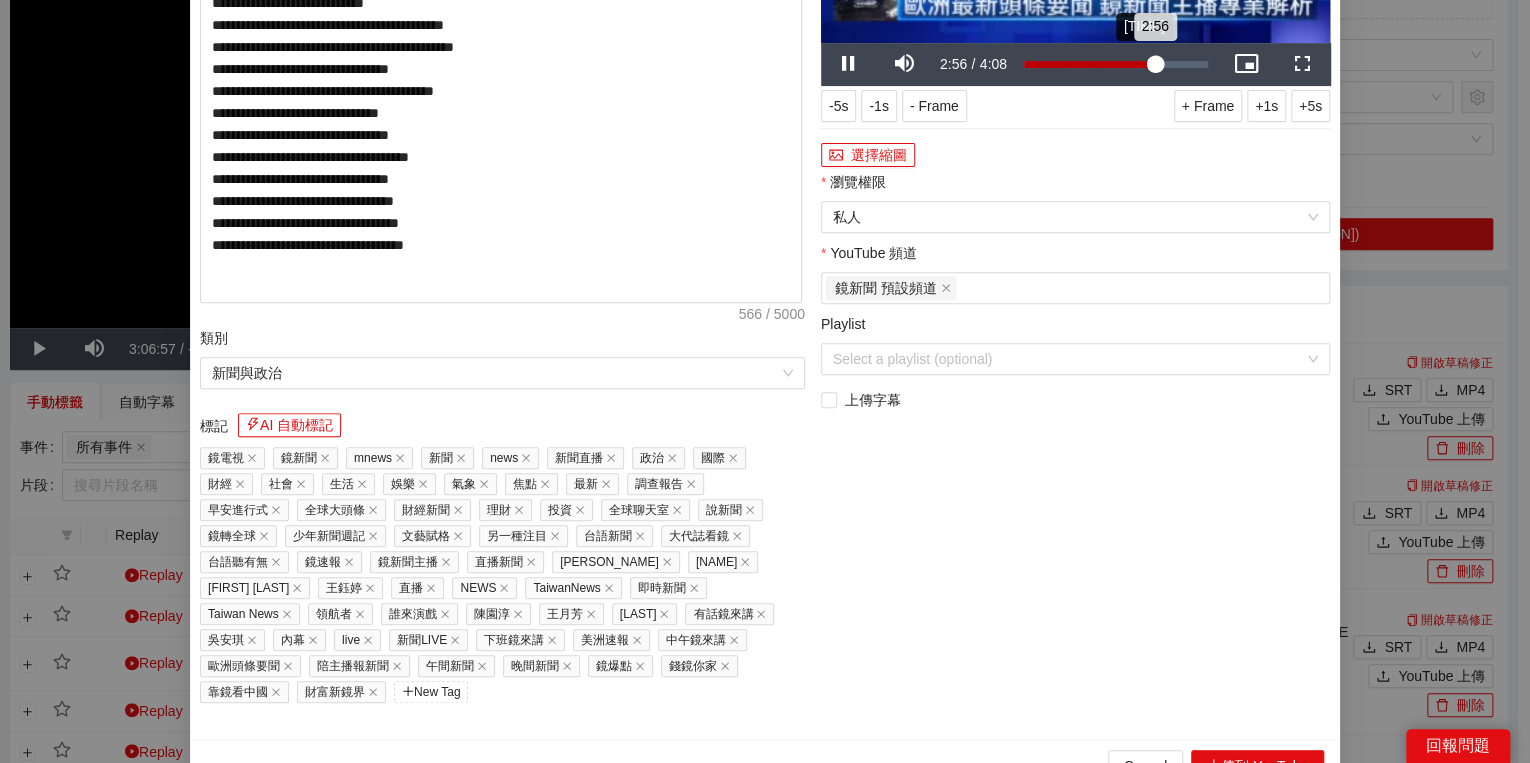 click on "2:56" at bounding box center (1089, 64) 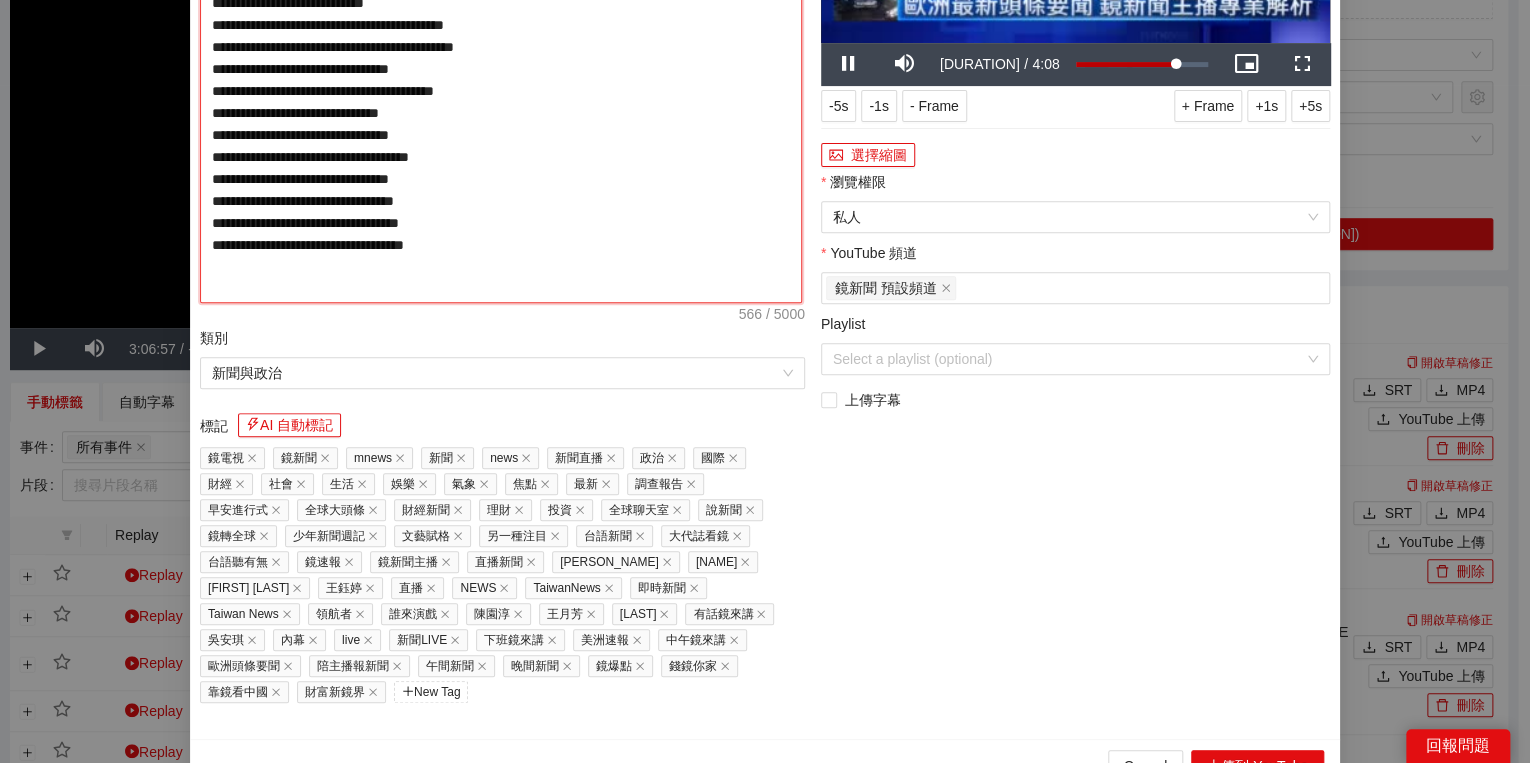 click on "**********" at bounding box center (501, 90) 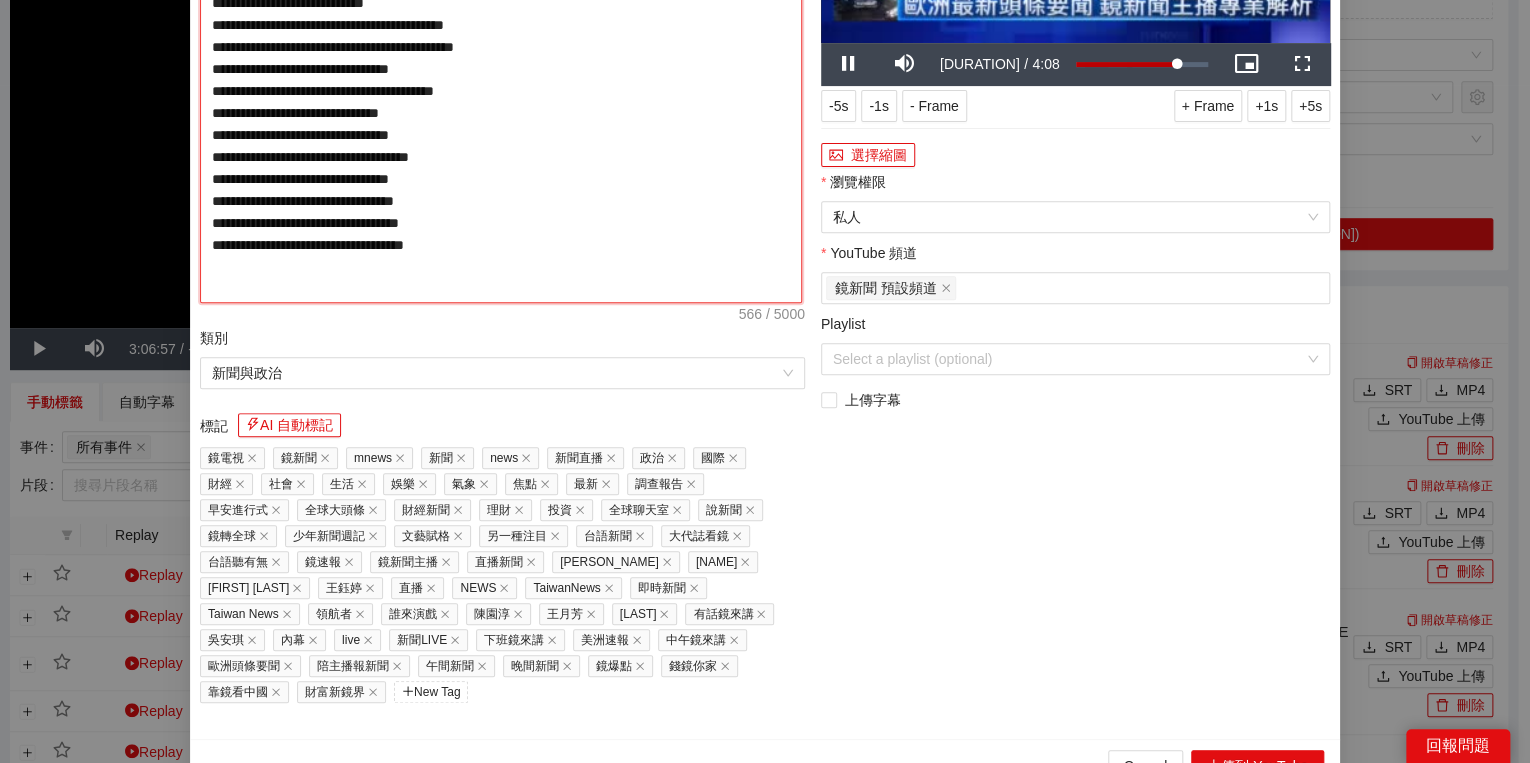 paste on "**********" 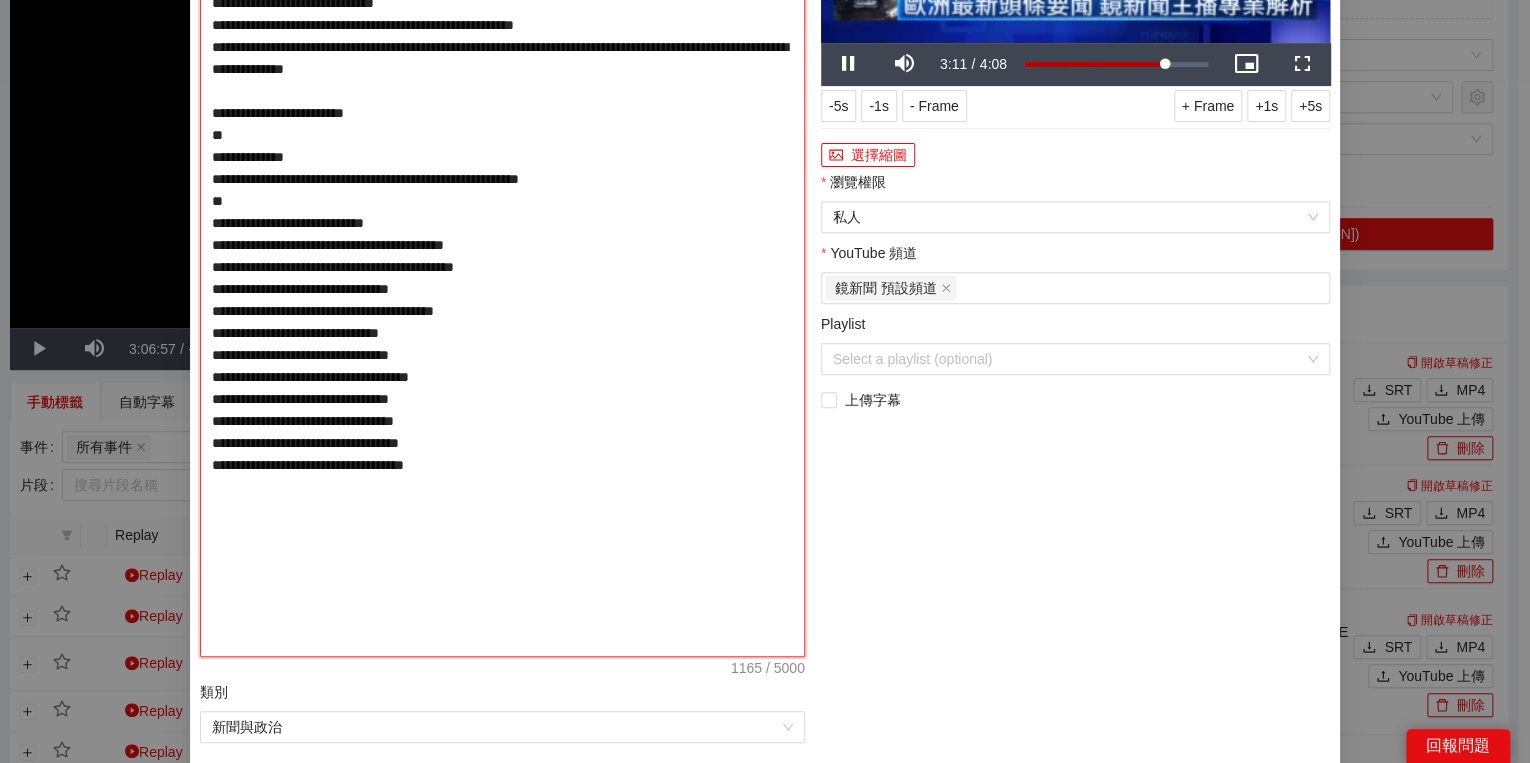 click on "說明 AI 自動說明" at bounding box center (502, 267) 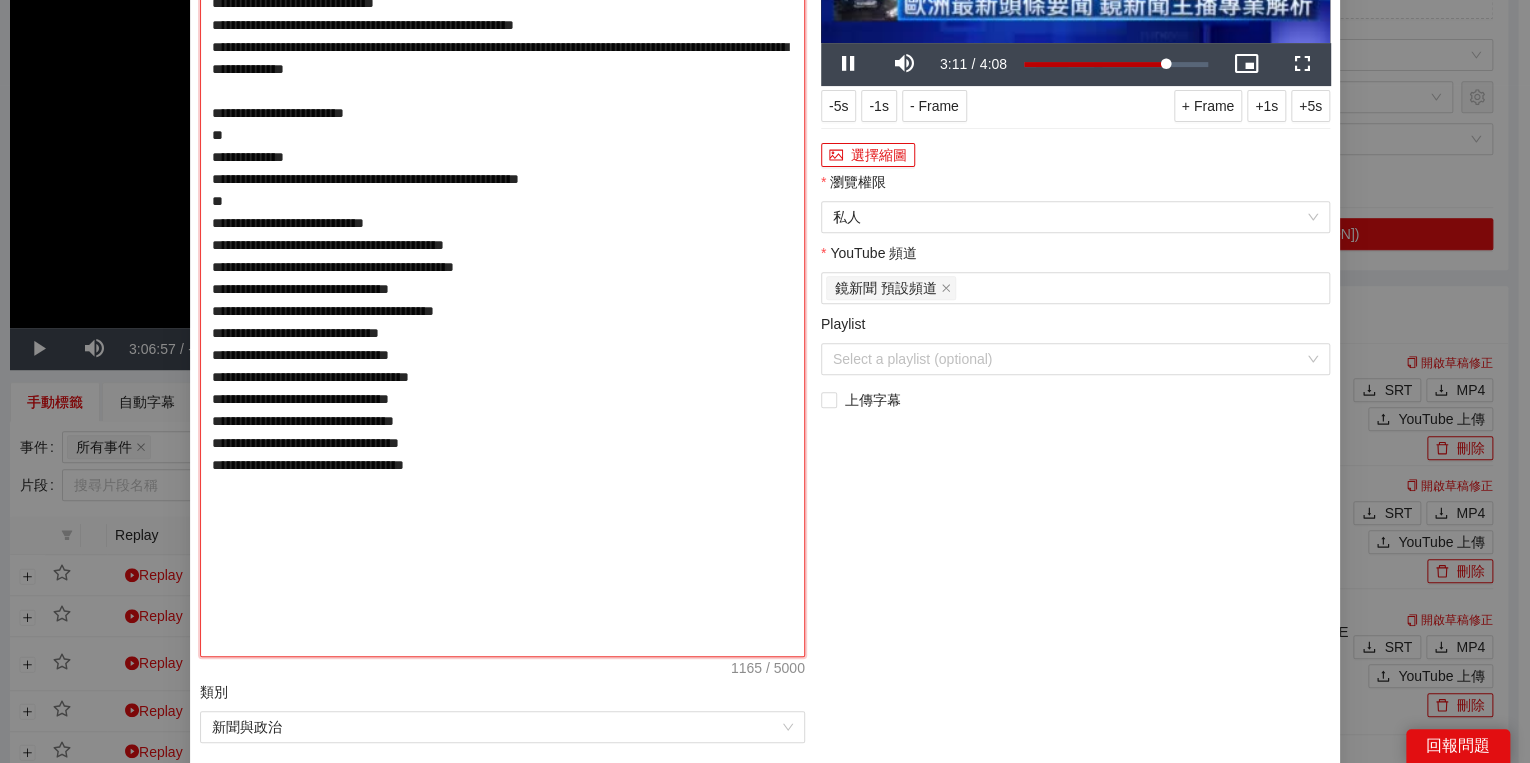 type on "**********" 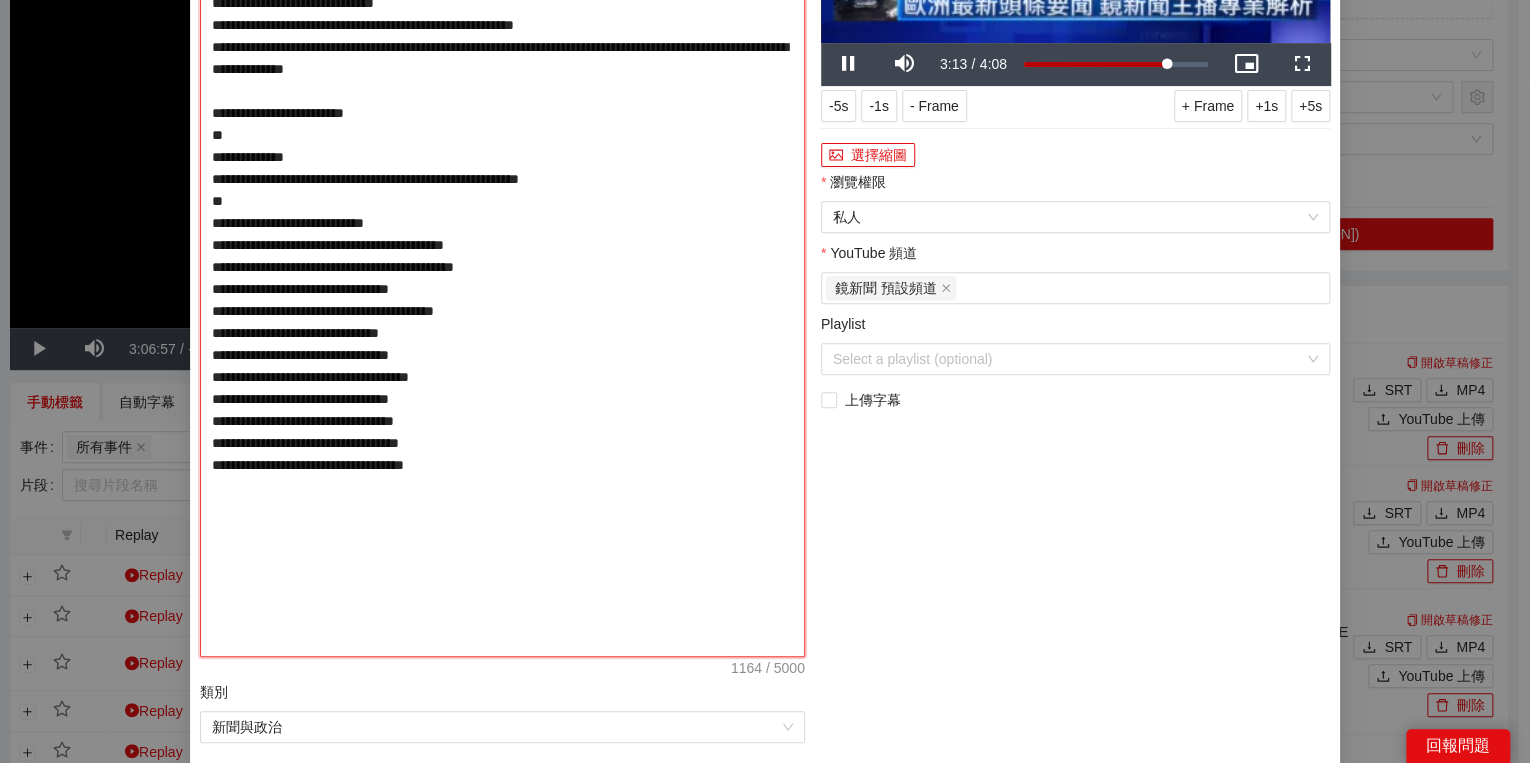click on "說明 AI 自動說明" at bounding box center [502, 267] 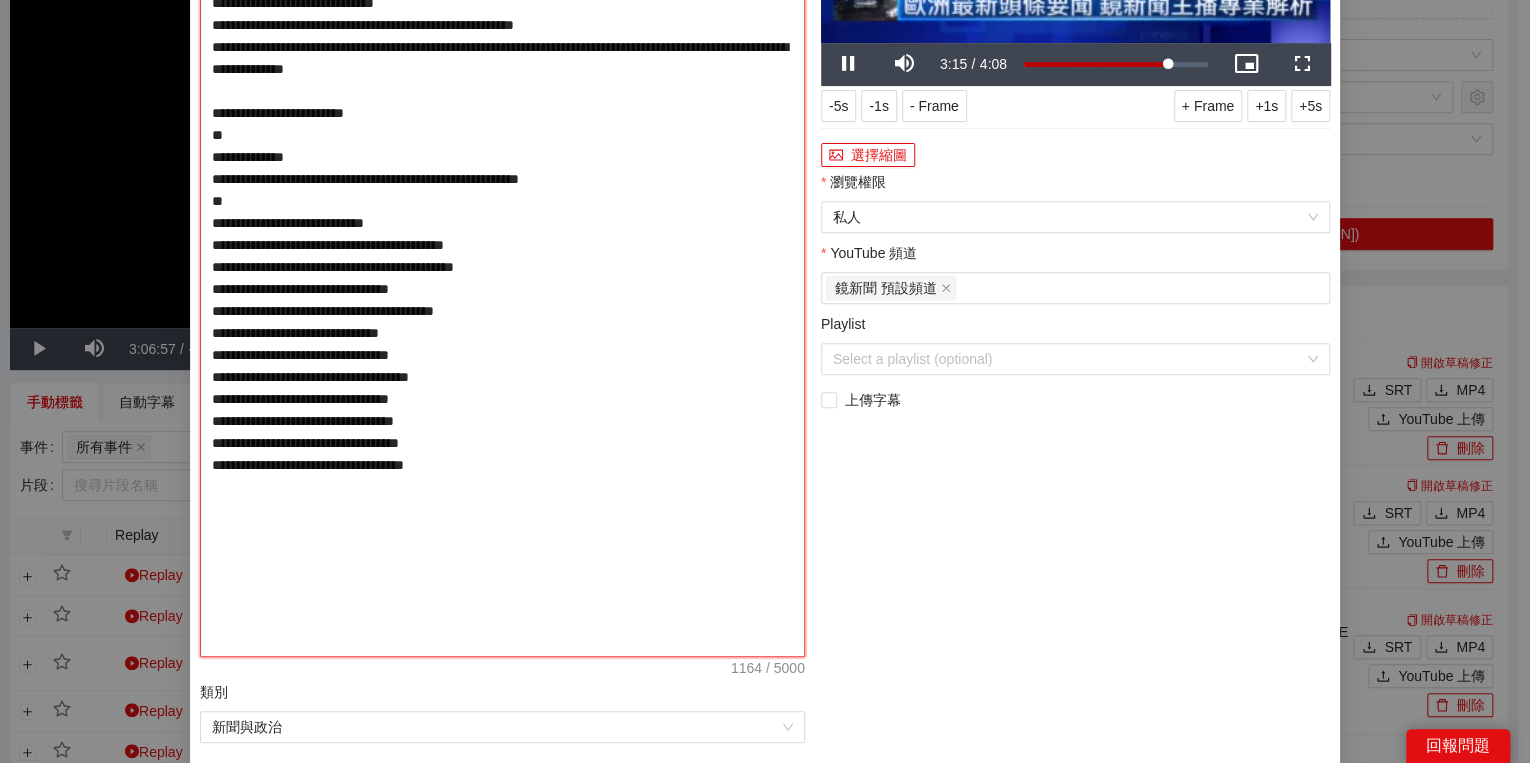 type on "**********" 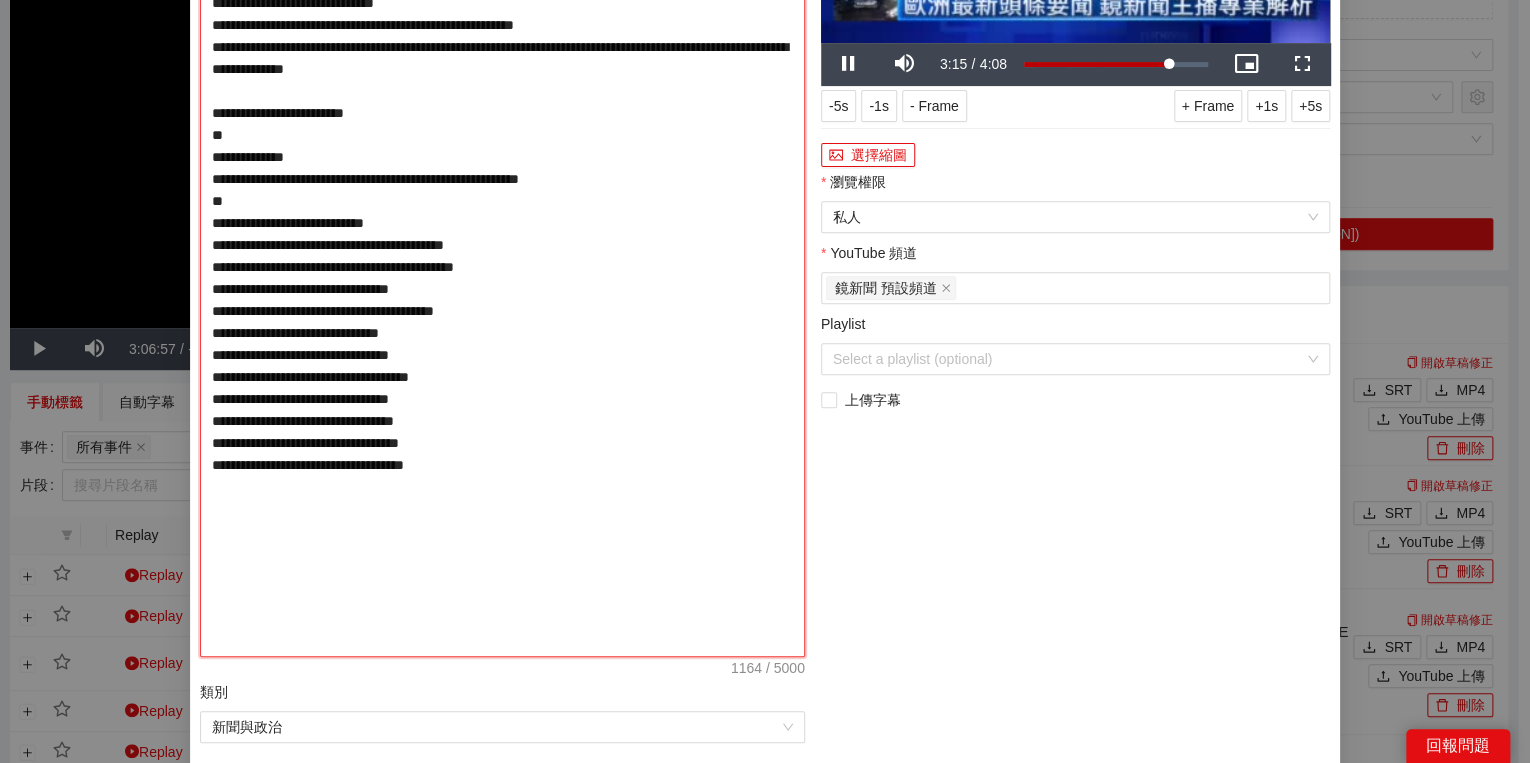 type on "**********" 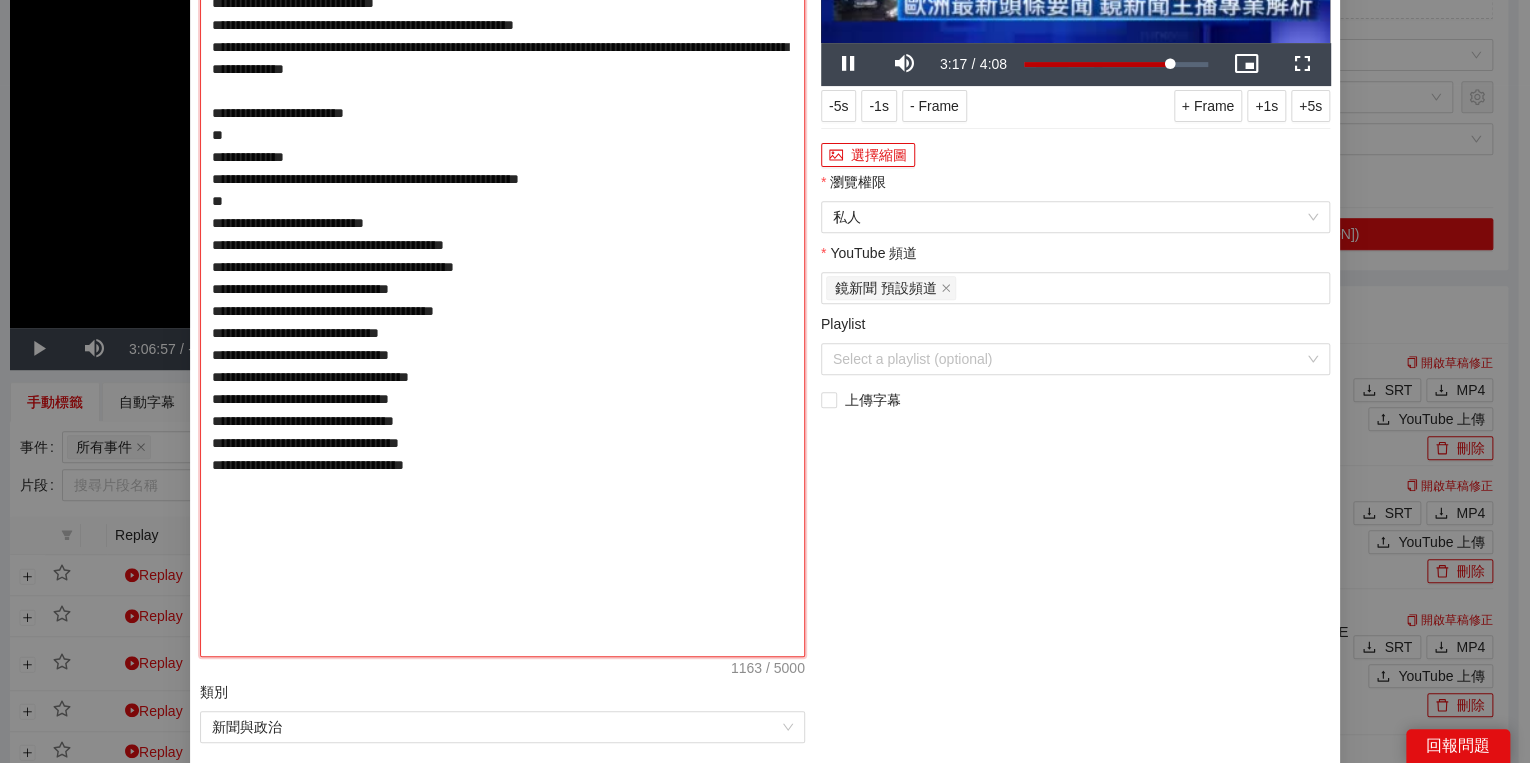 type on "**********" 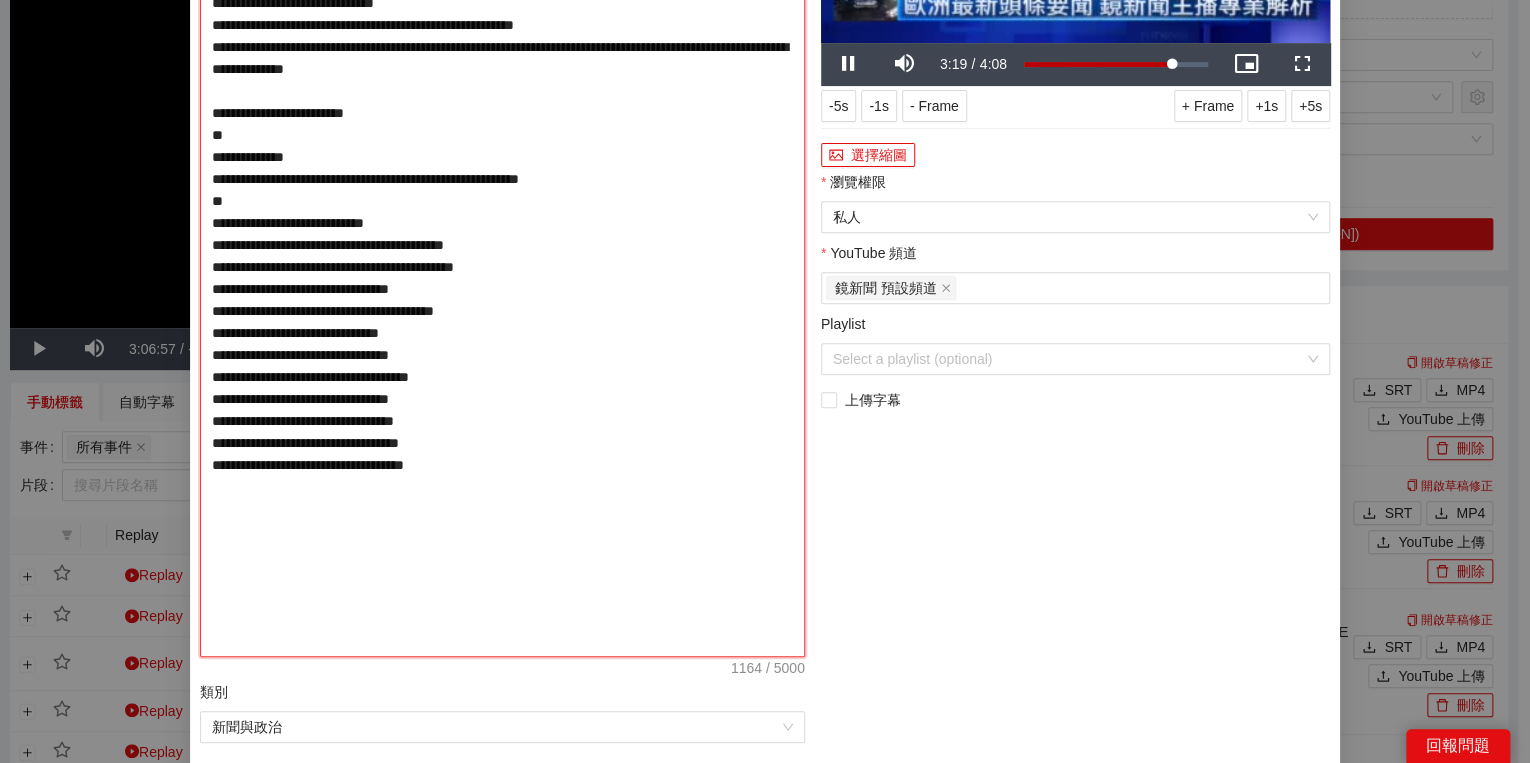 click on "說明 AI 自動說明" at bounding box center [502, 267] 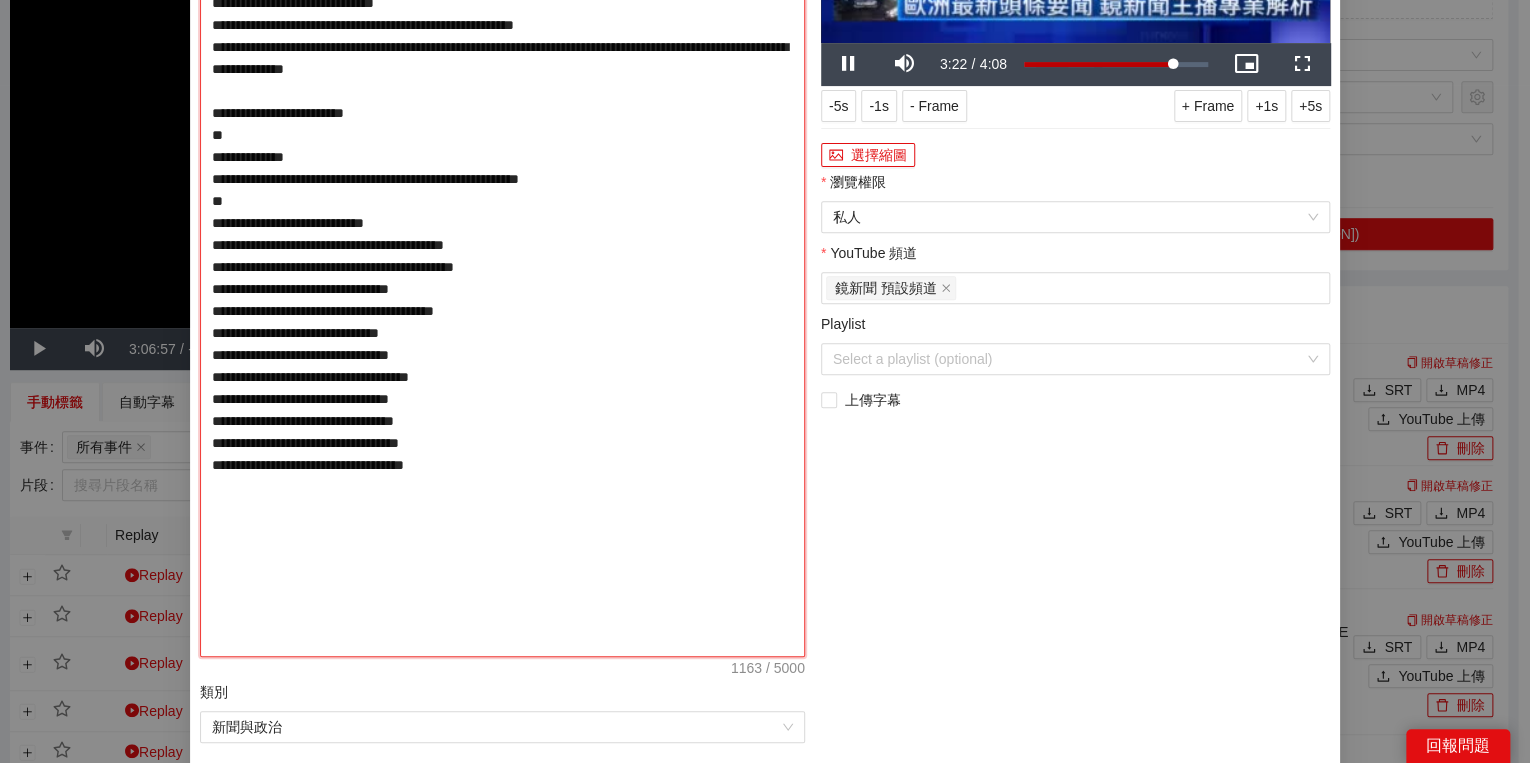 type on "**********" 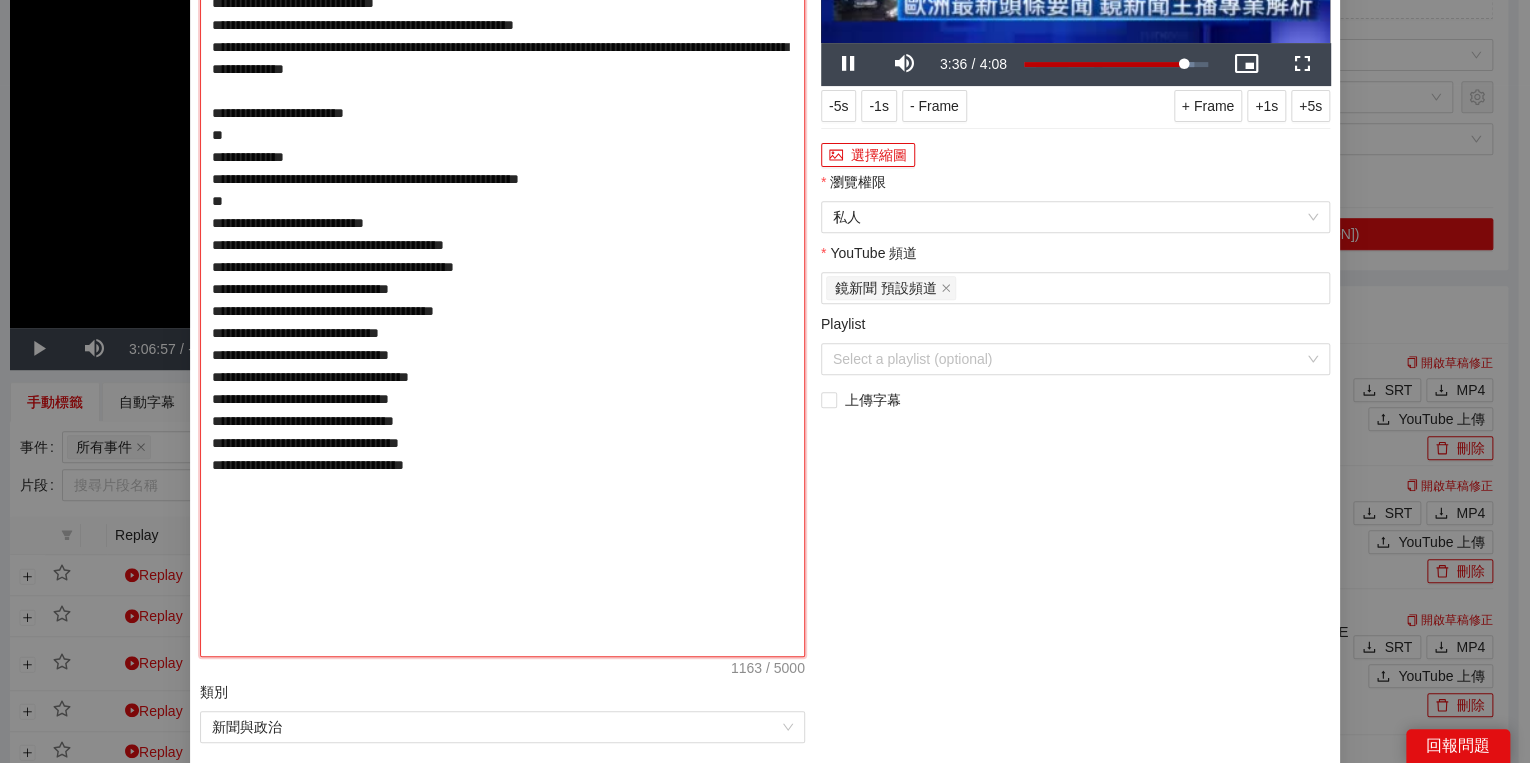 type on "**********" 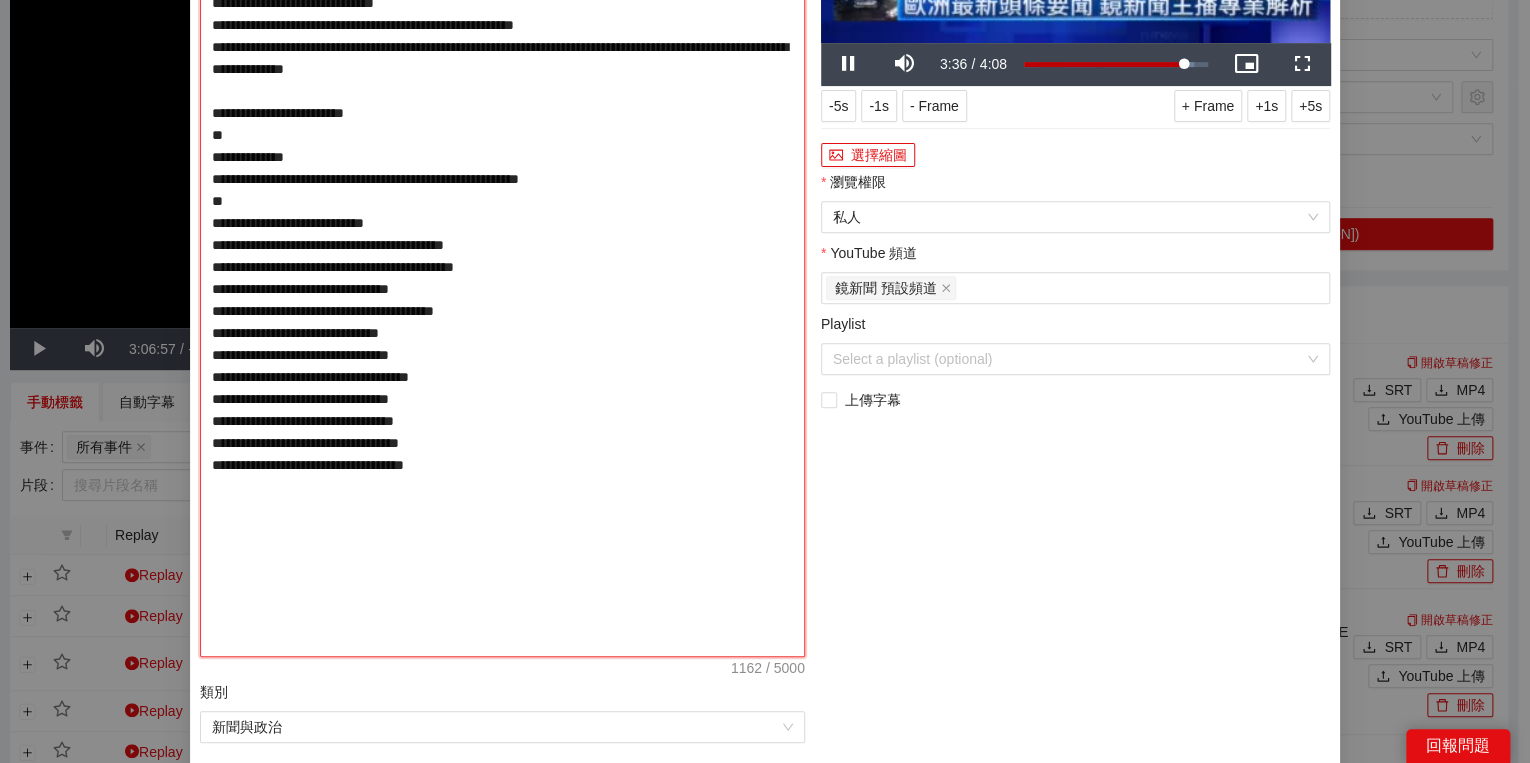 type on "**********" 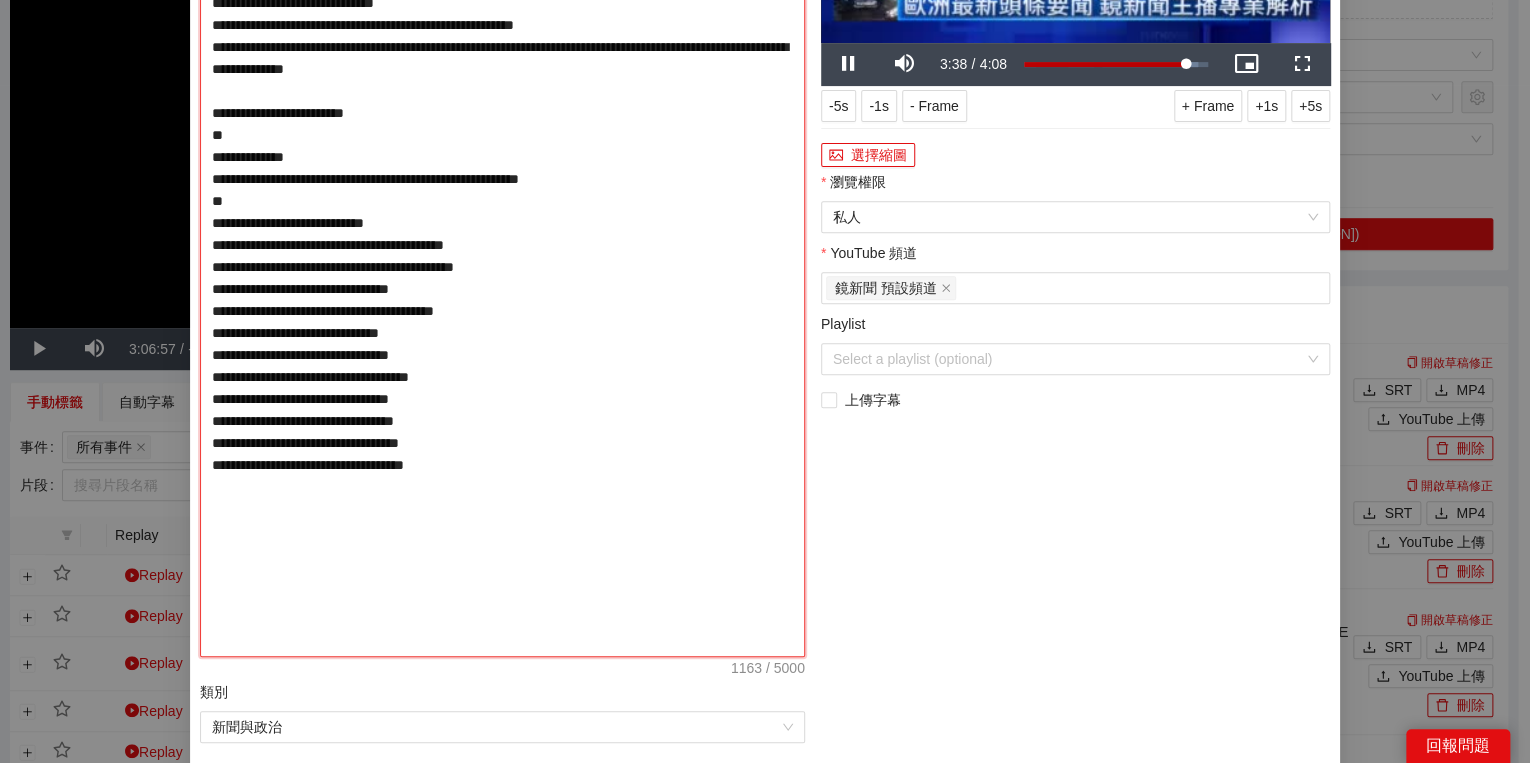 drag, startPoint x: 218, startPoint y: 222, endPoint x: 202, endPoint y: 224, distance: 16.124516 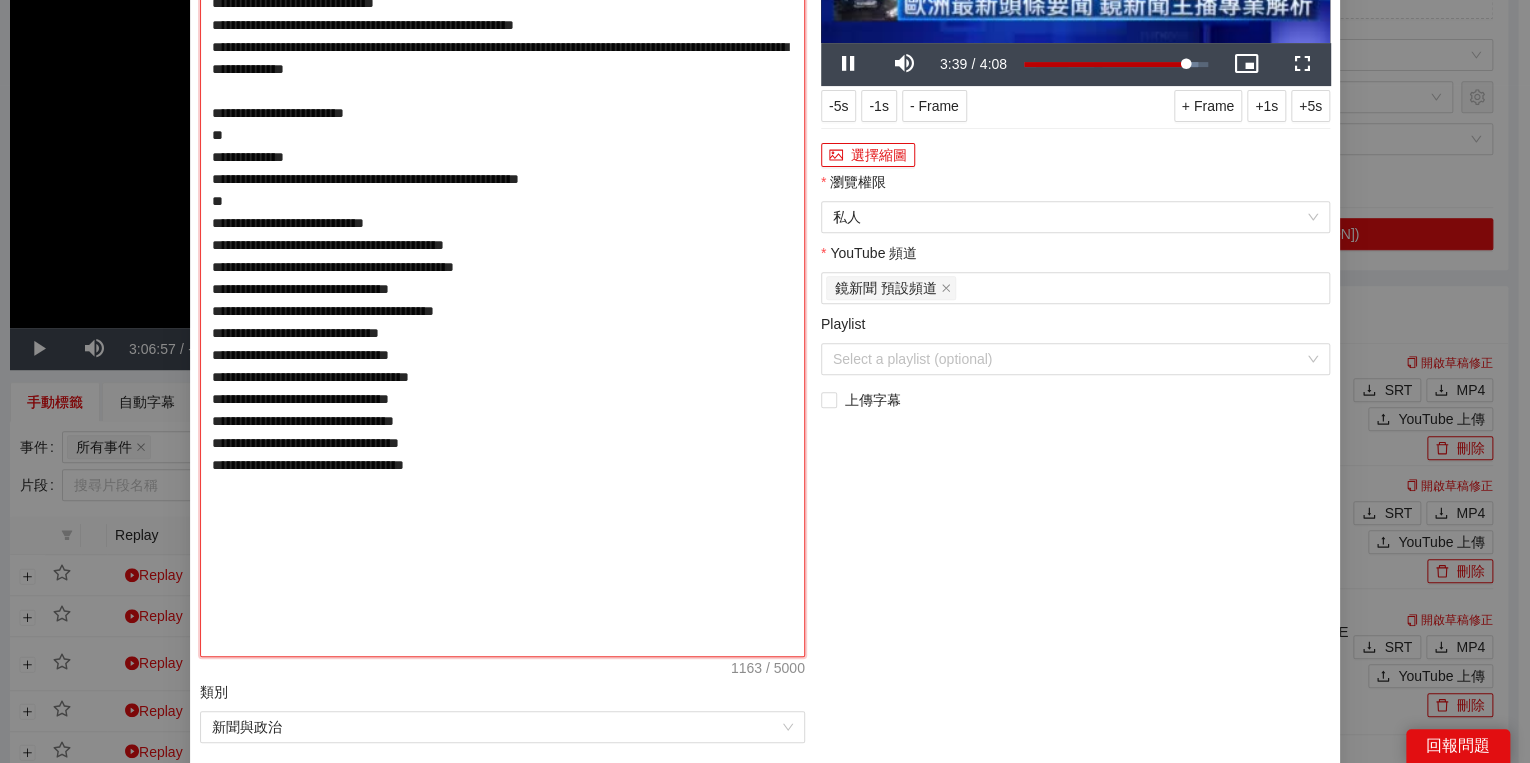 paste 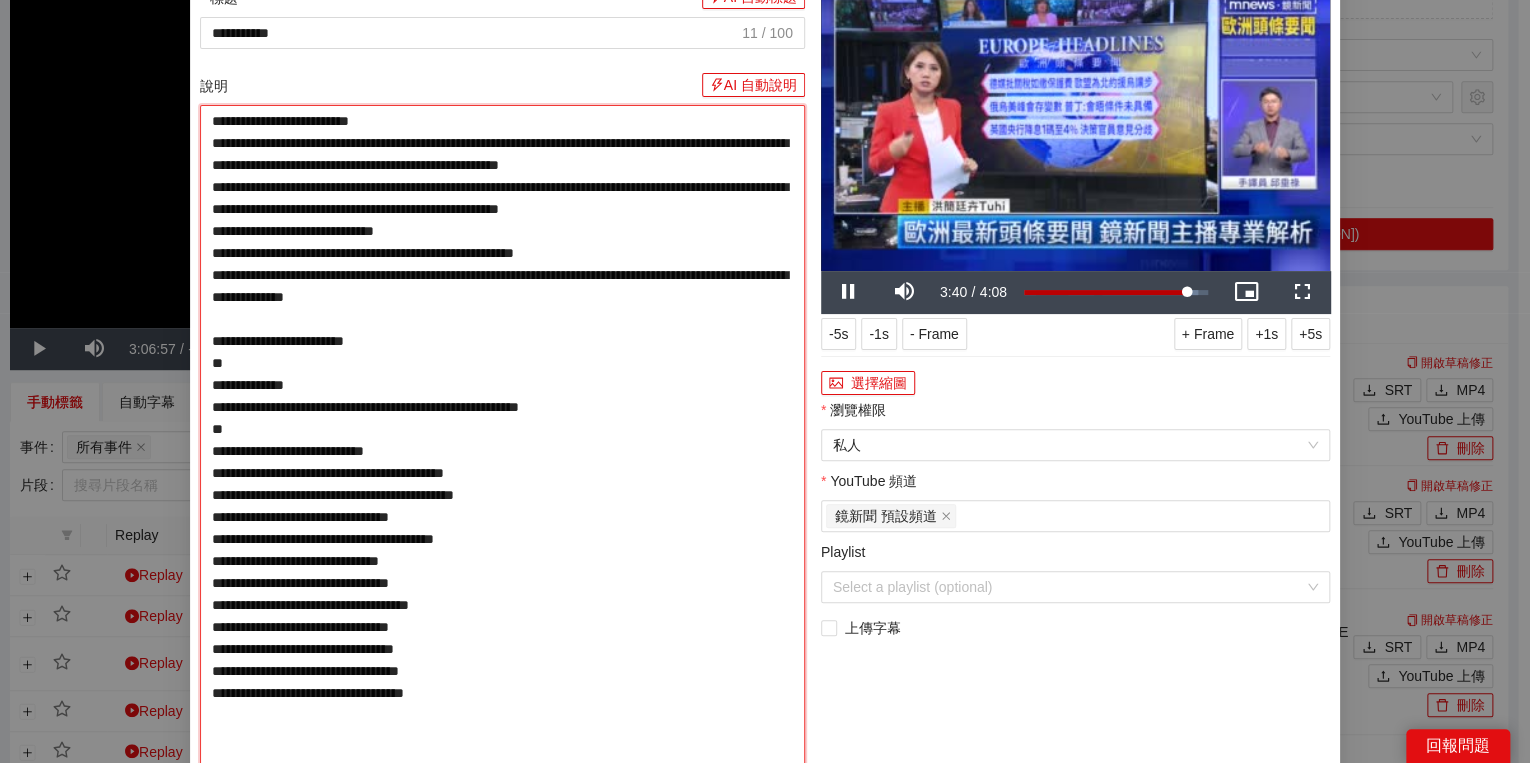 drag, startPoint x: 216, startPoint y: 253, endPoint x: 204, endPoint y: 252, distance: 12.0415945 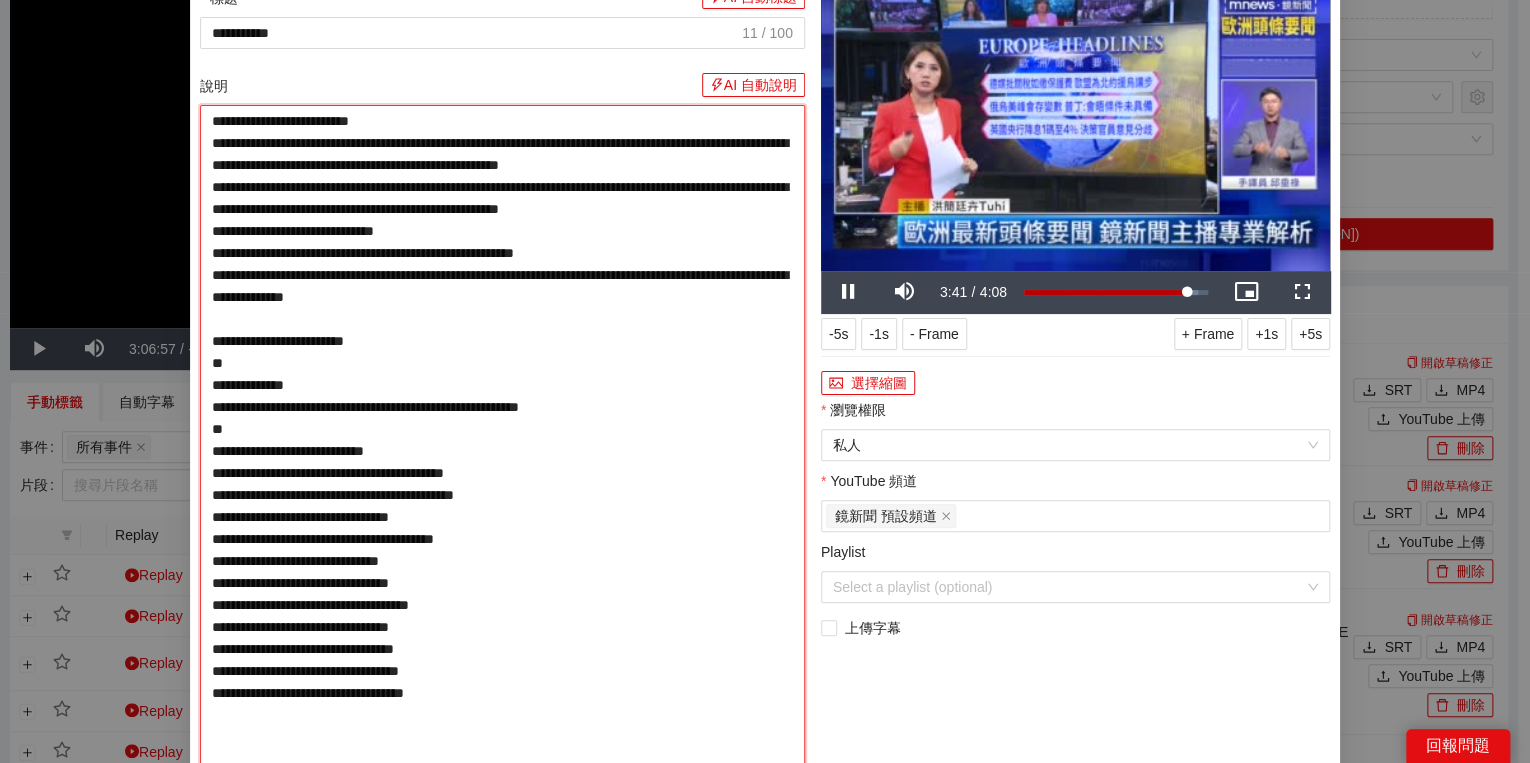 paste 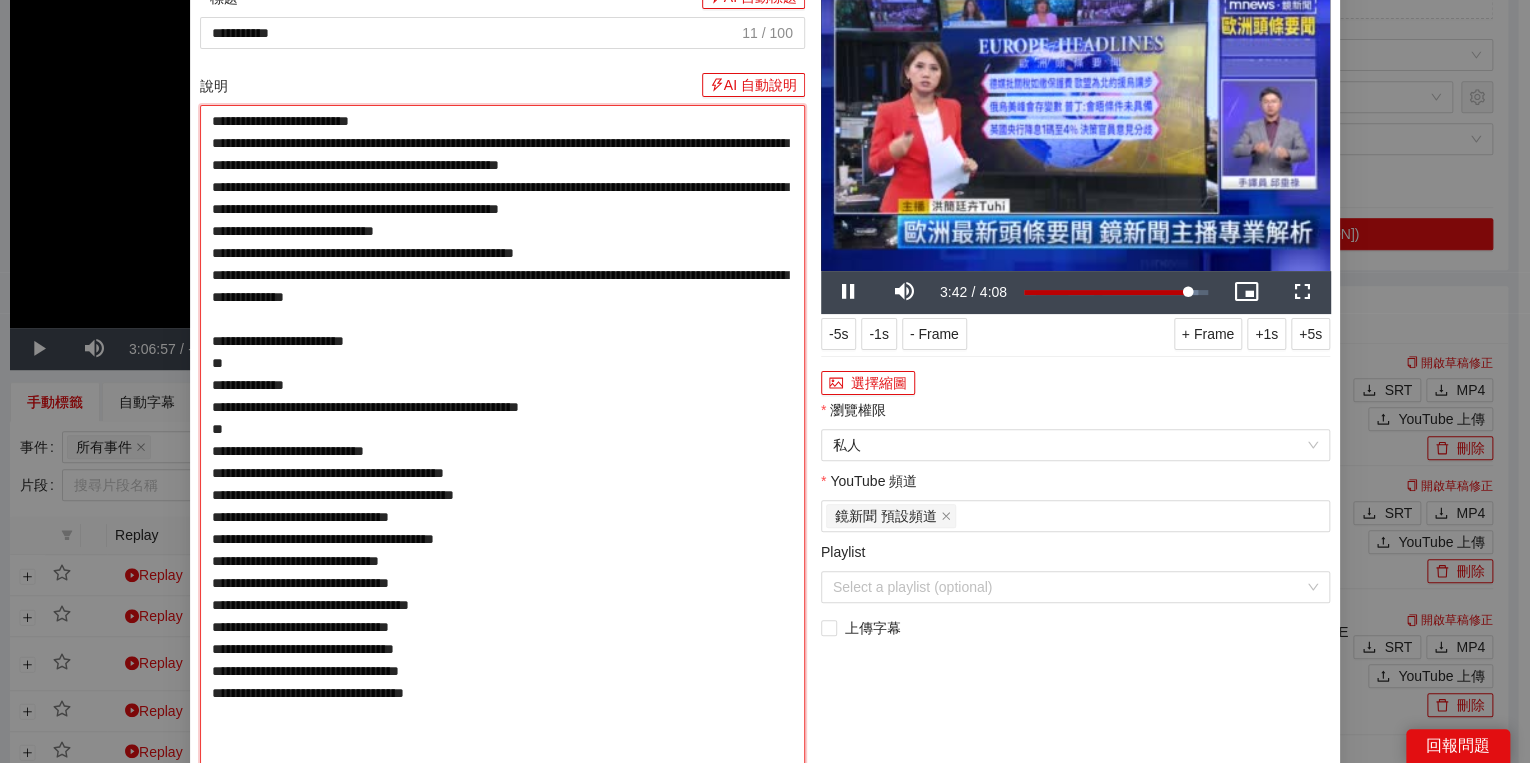 drag, startPoint x: 217, startPoint y: 363, endPoint x: 207, endPoint y: 367, distance: 10.770329 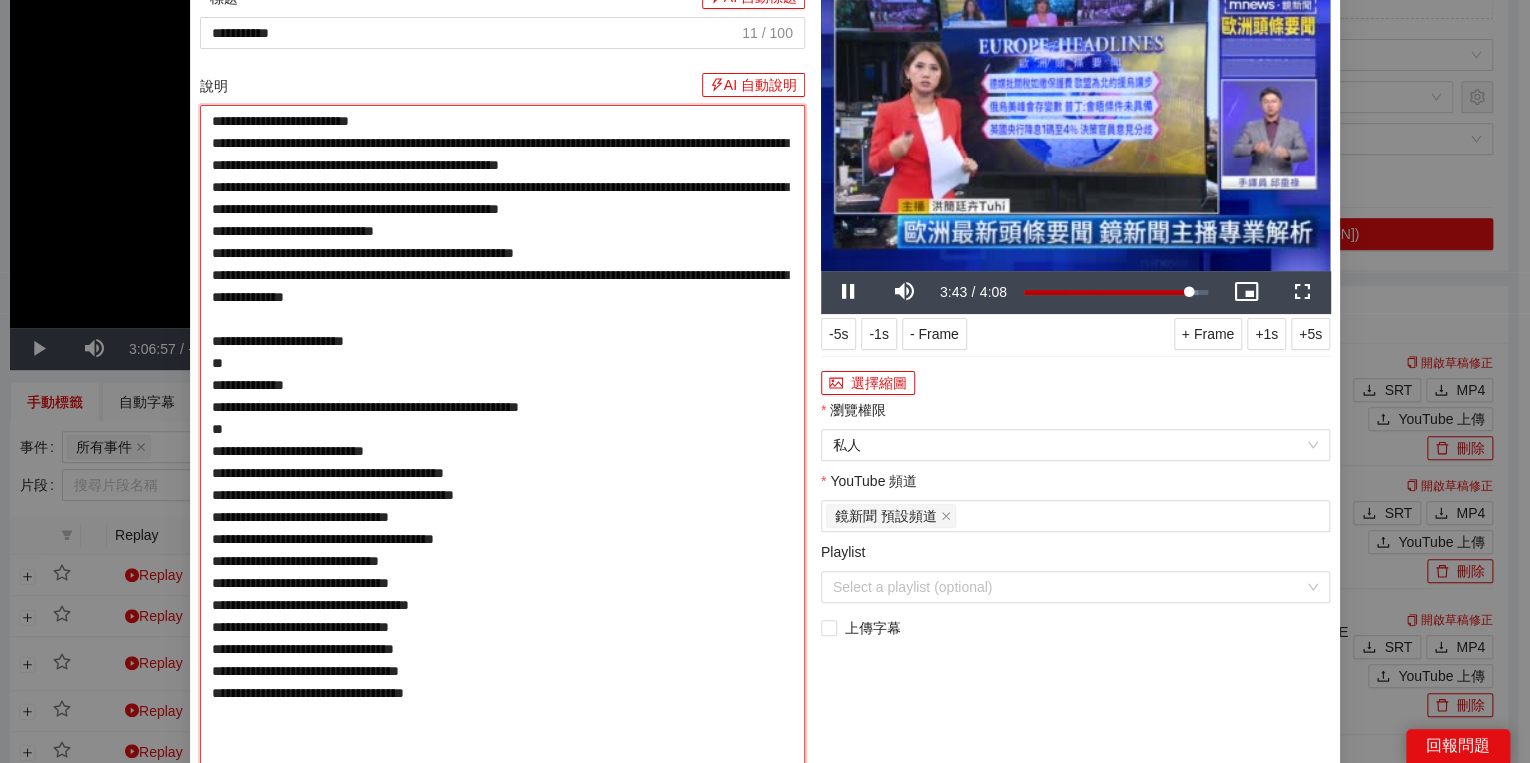 click on "說明 AI 自動說明" at bounding box center [502, 495] 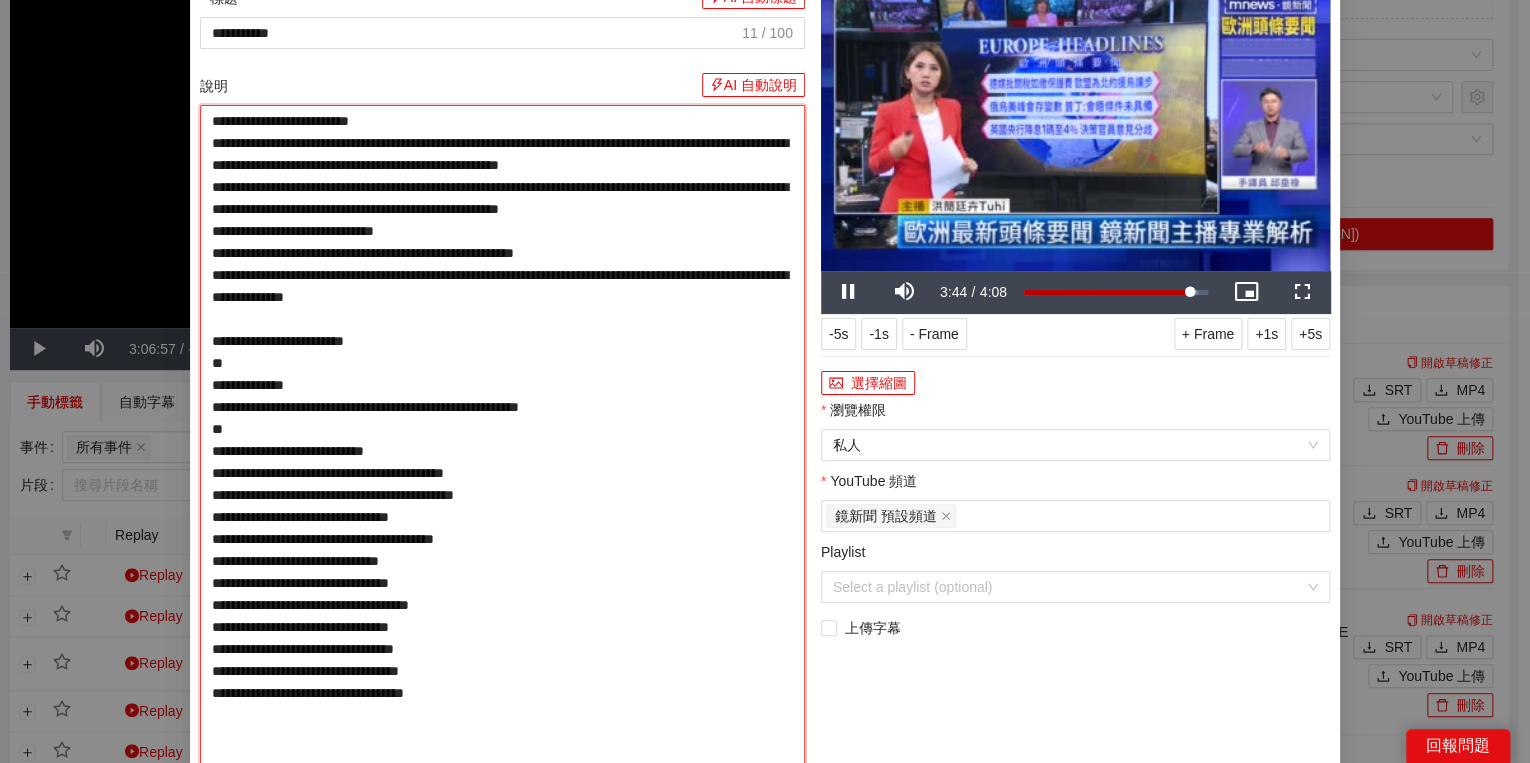 click on "說明 AI 自動說明" at bounding box center (502, 495) 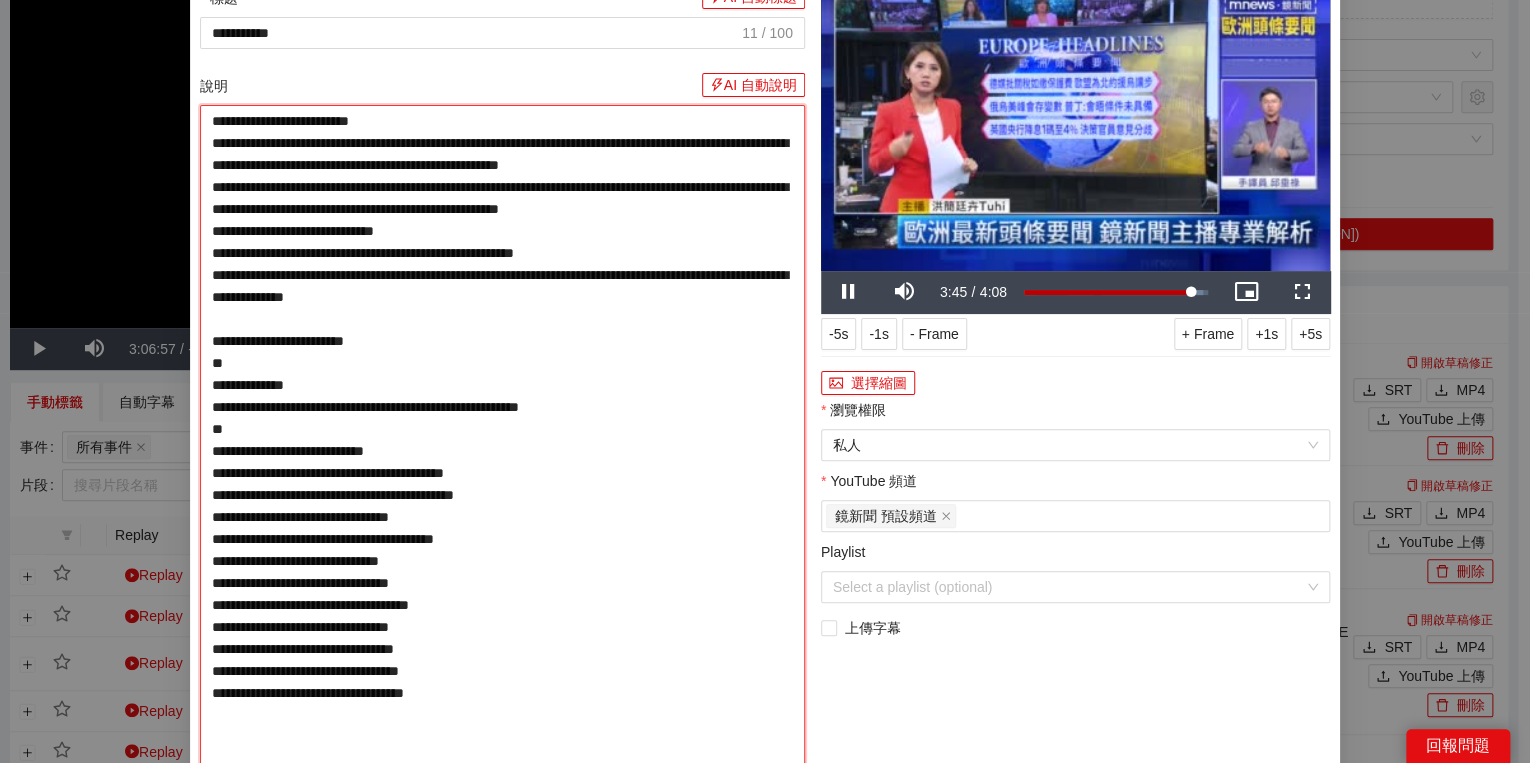 drag, startPoint x: 215, startPoint y: 428, endPoint x: 204, endPoint y: 428, distance: 11 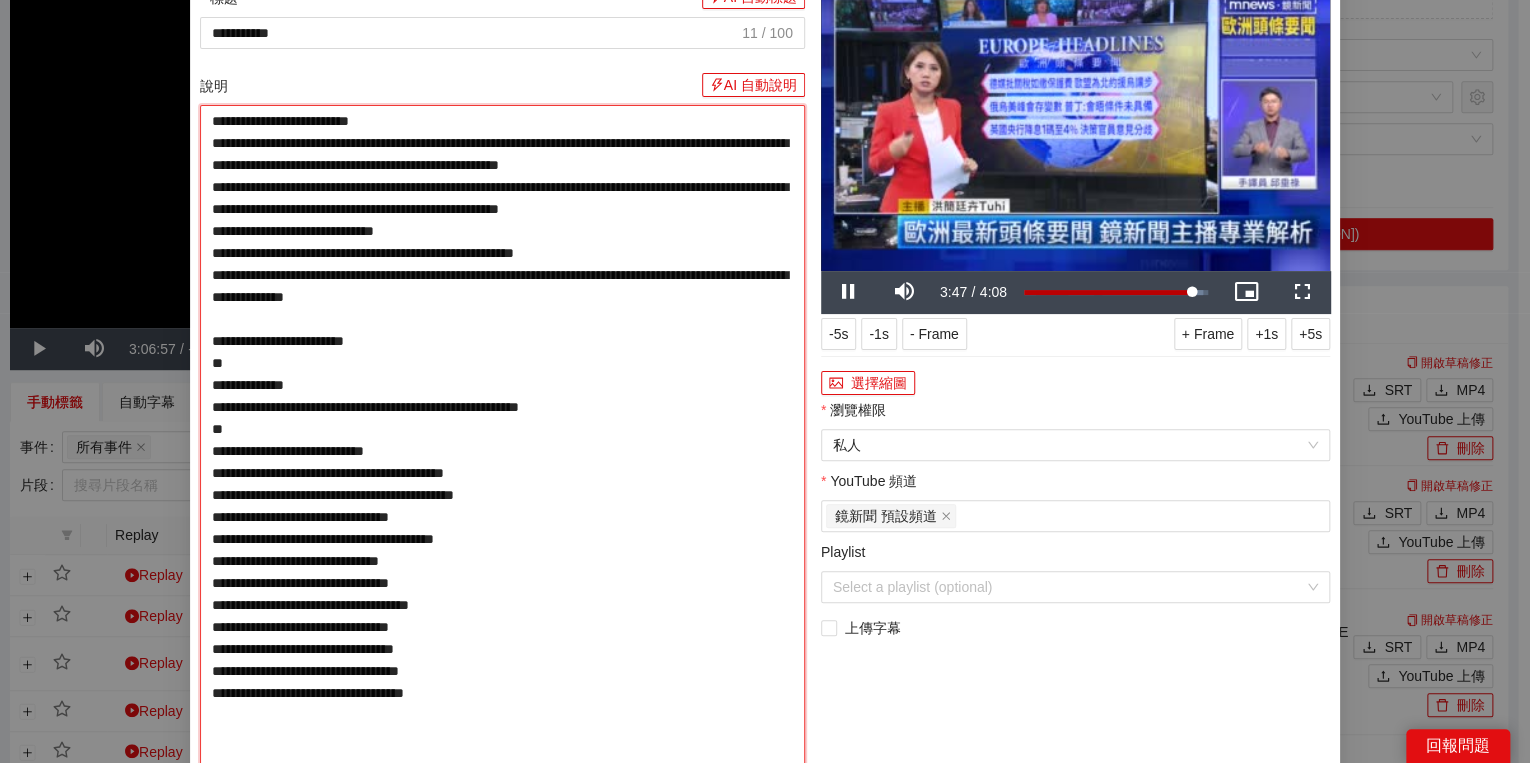 click on "說明 AI 自動說明" at bounding box center [502, 495] 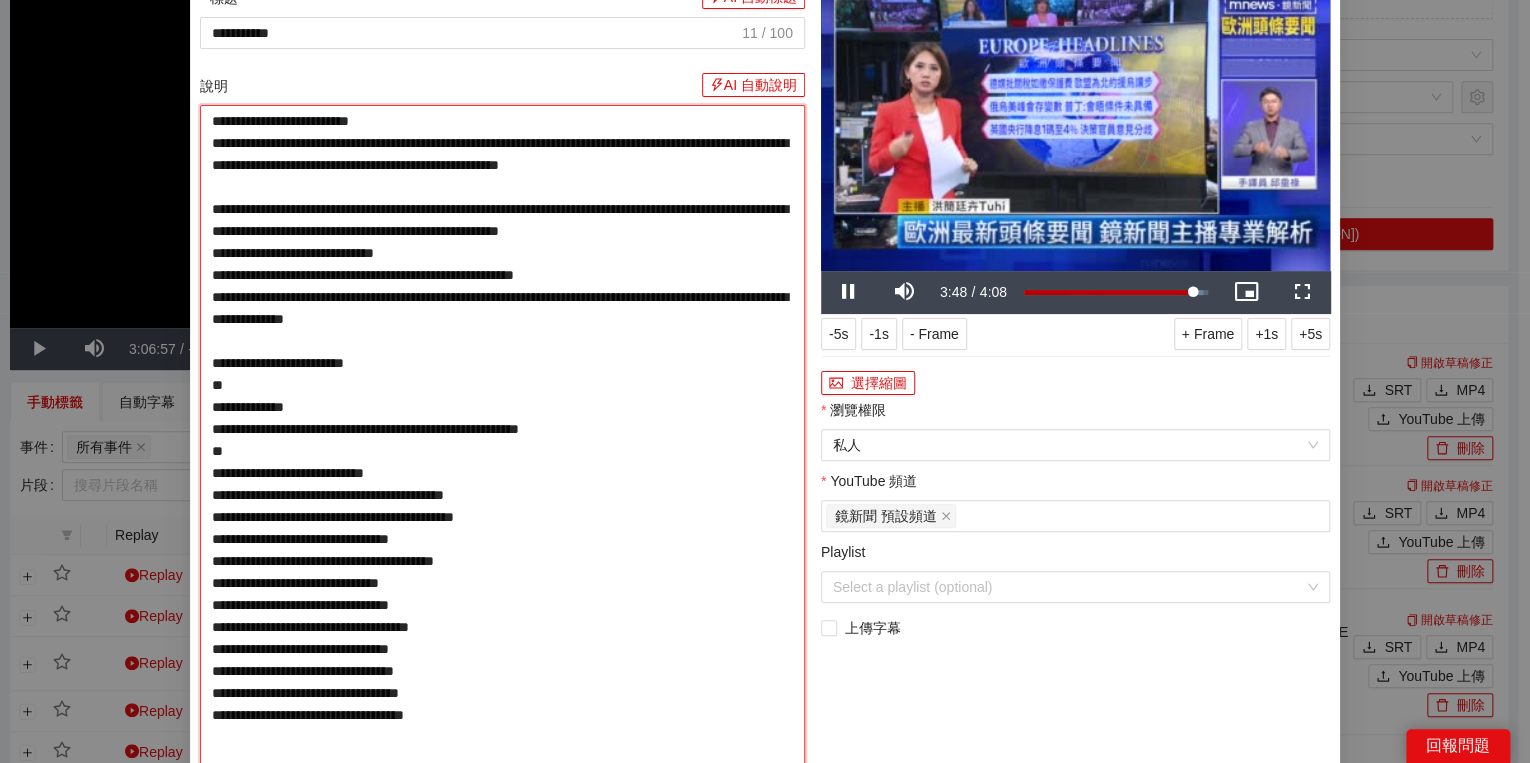 click on "說明 AI 自動說明" at bounding box center [502, 506] 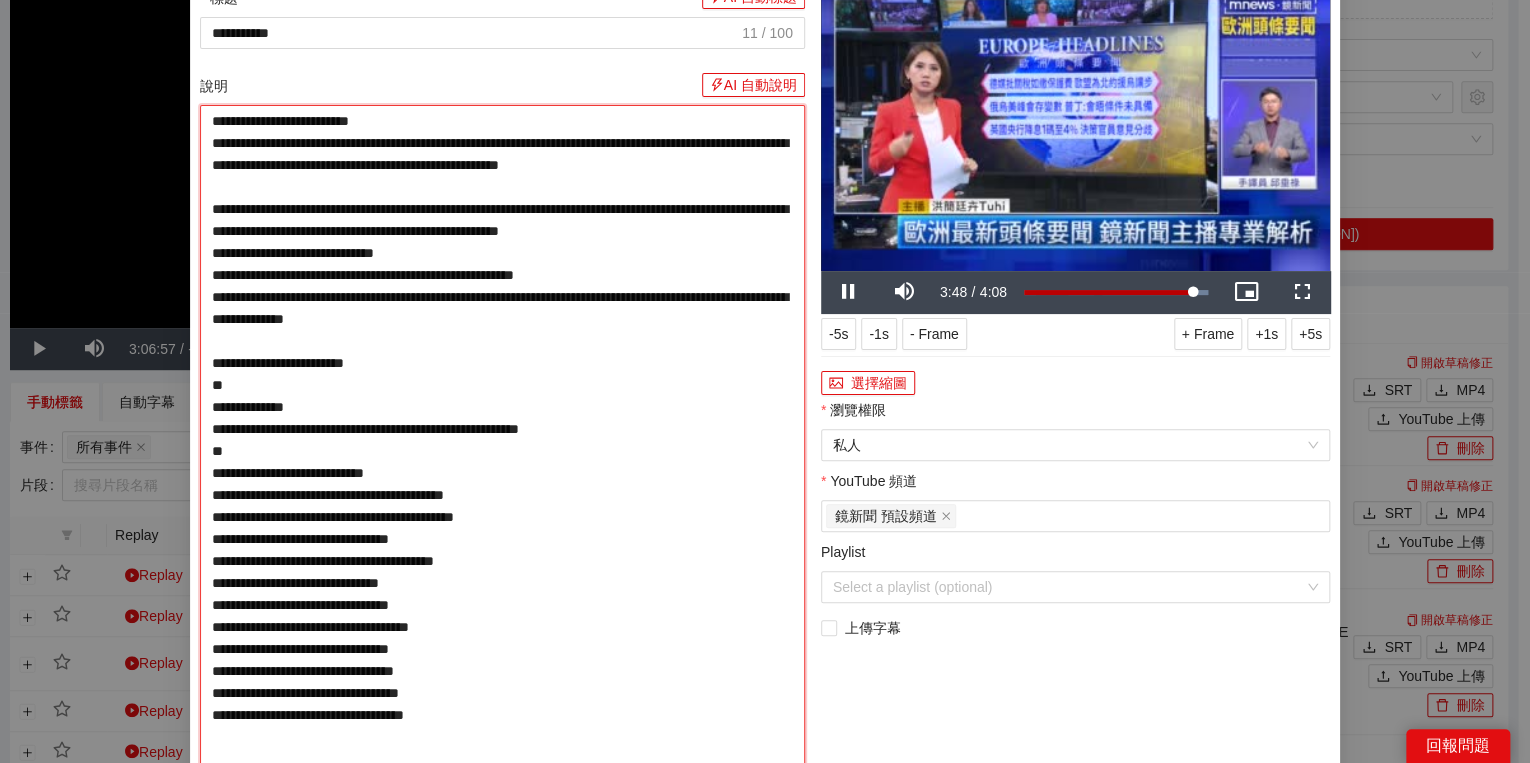 type on "**********" 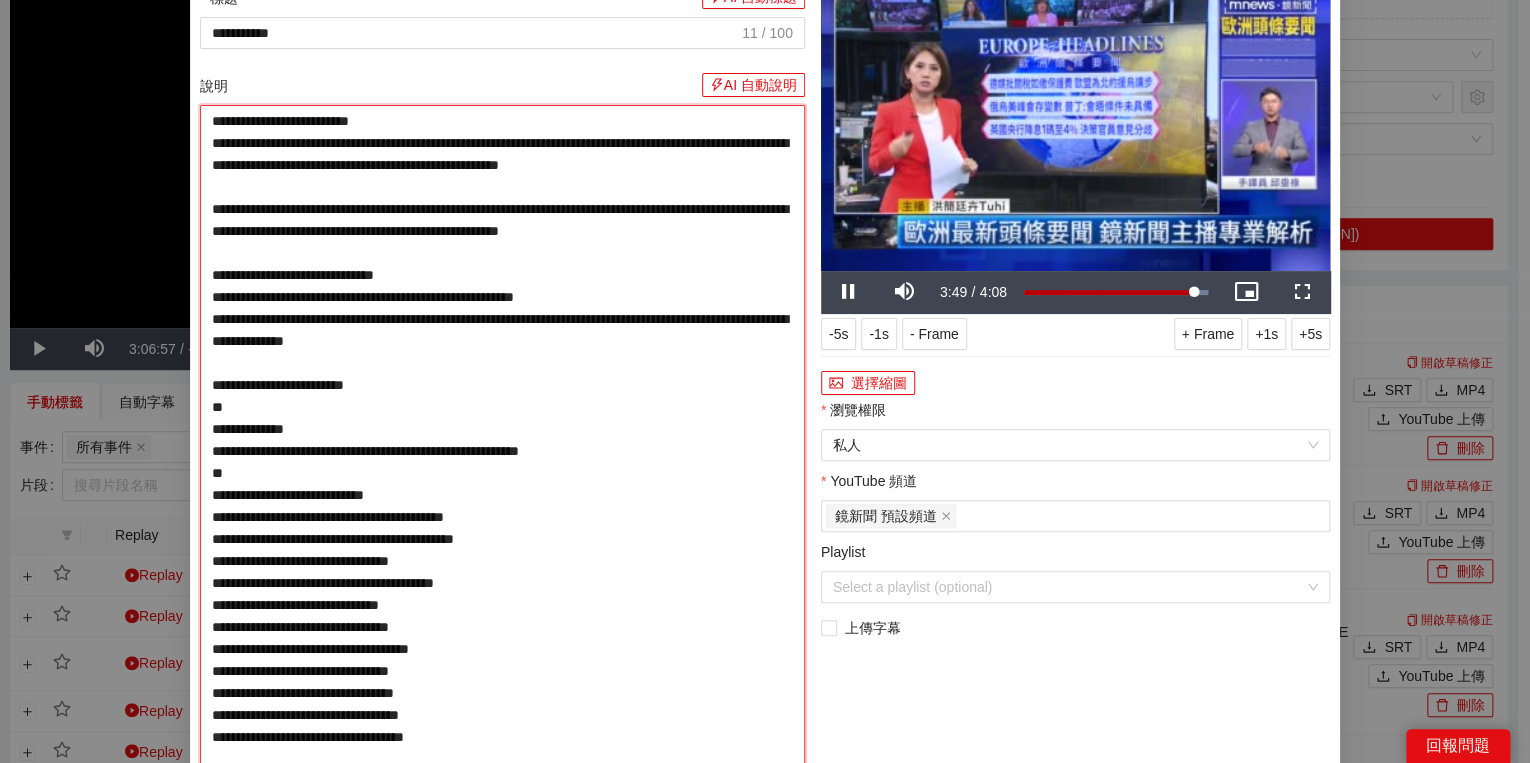 click on "說明 AI 自動說明" at bounding box center (502, 517) 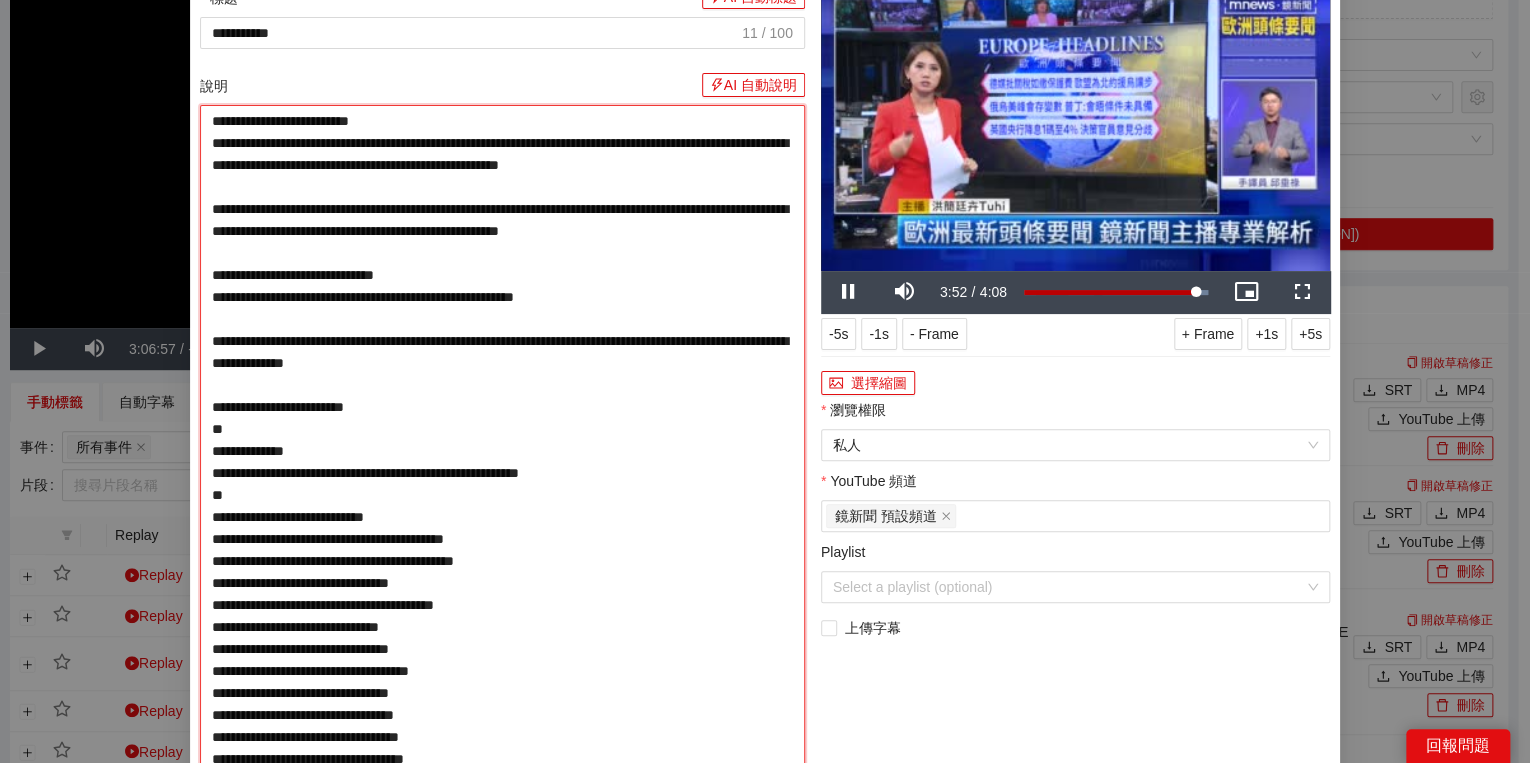 click on "說明 AI 自動說明" at bounding box center (502, 528) 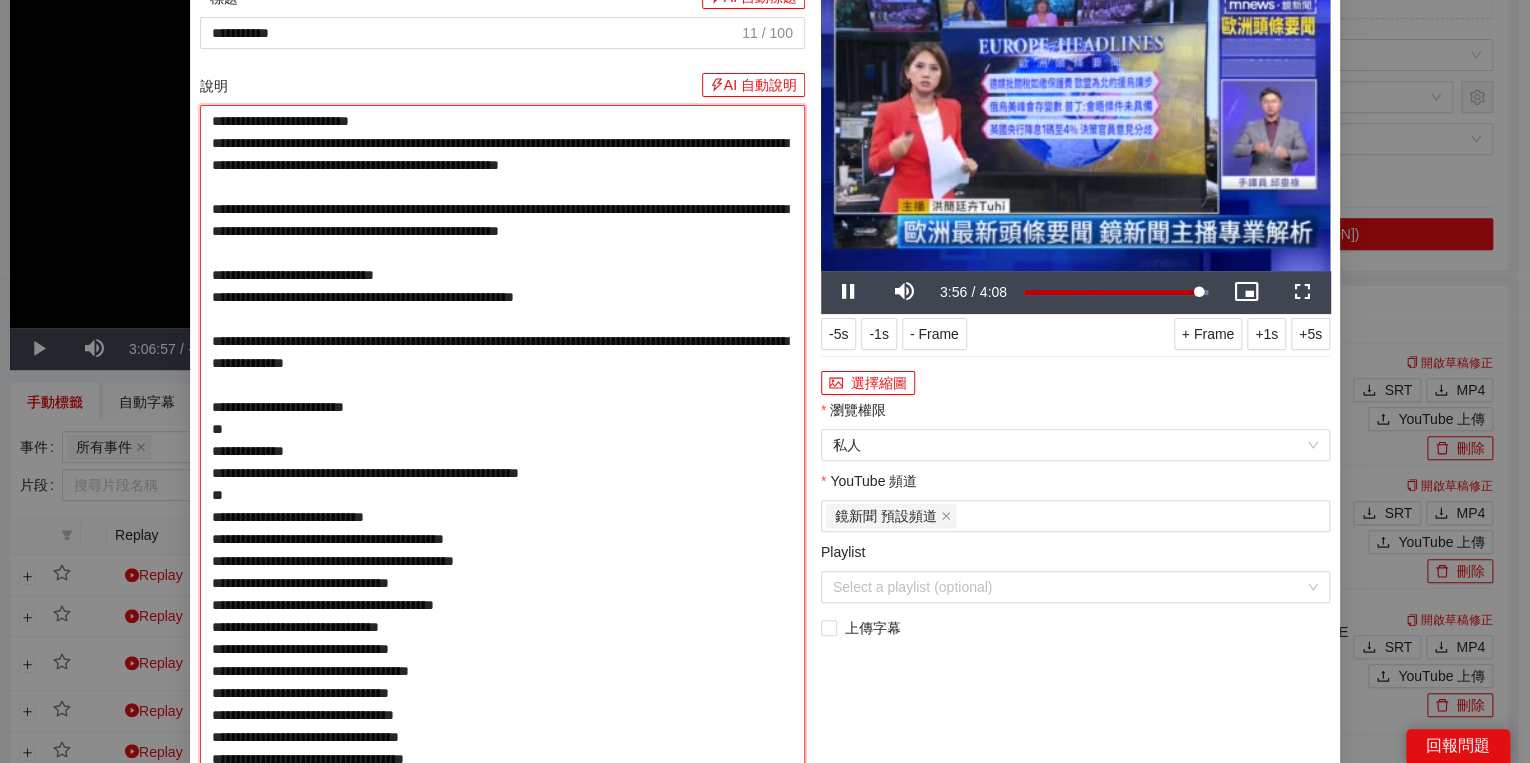 click on "說明 AI 自動說明" at bounding box center [502, 528] 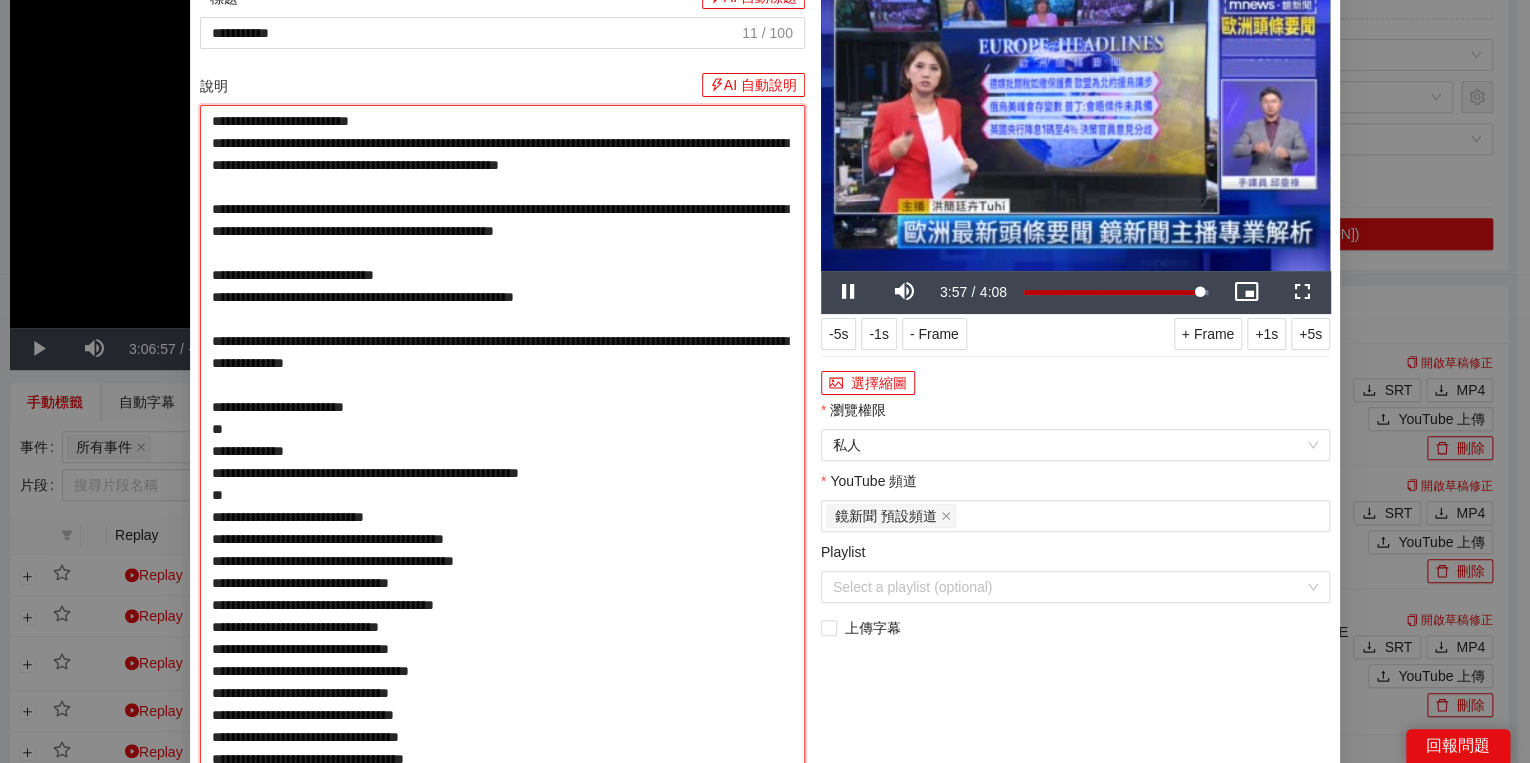 click on "說明 AI 自動說明" at bounding box center (502, 528) 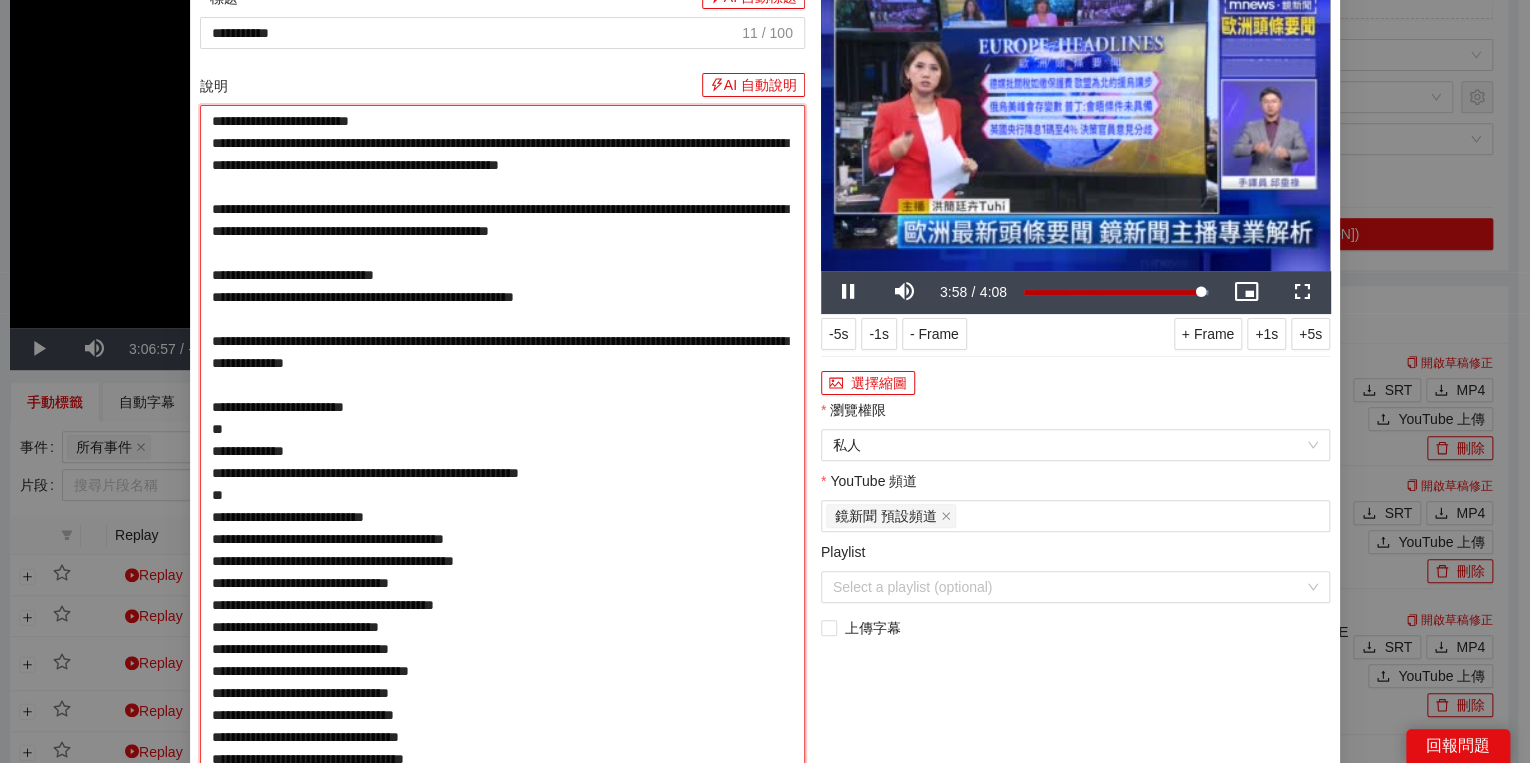 click on "說明 AI 自動說明" at bounding box center (502, 528) 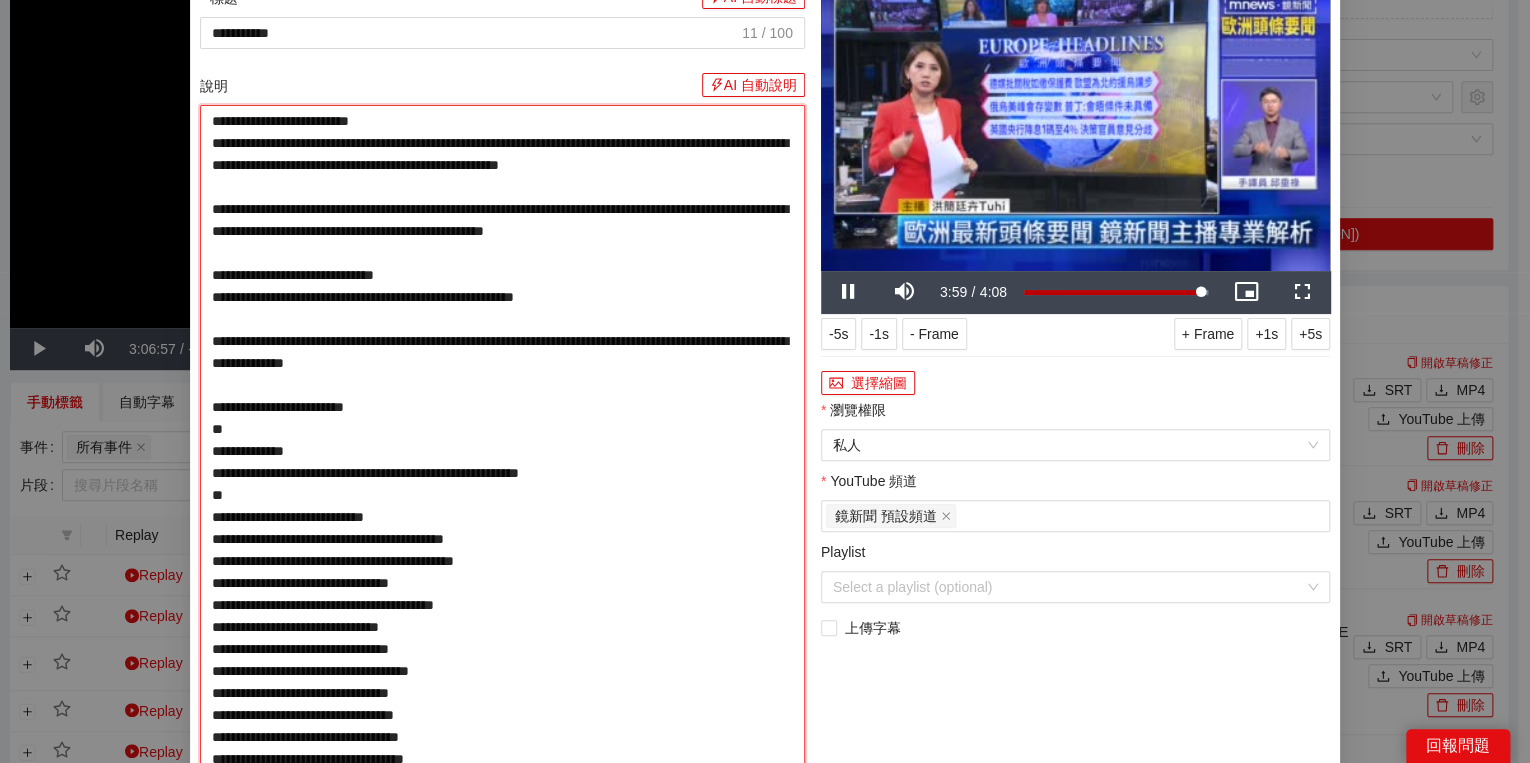 click on "說明 AI 自動說明" at bounding box center (502, 528) 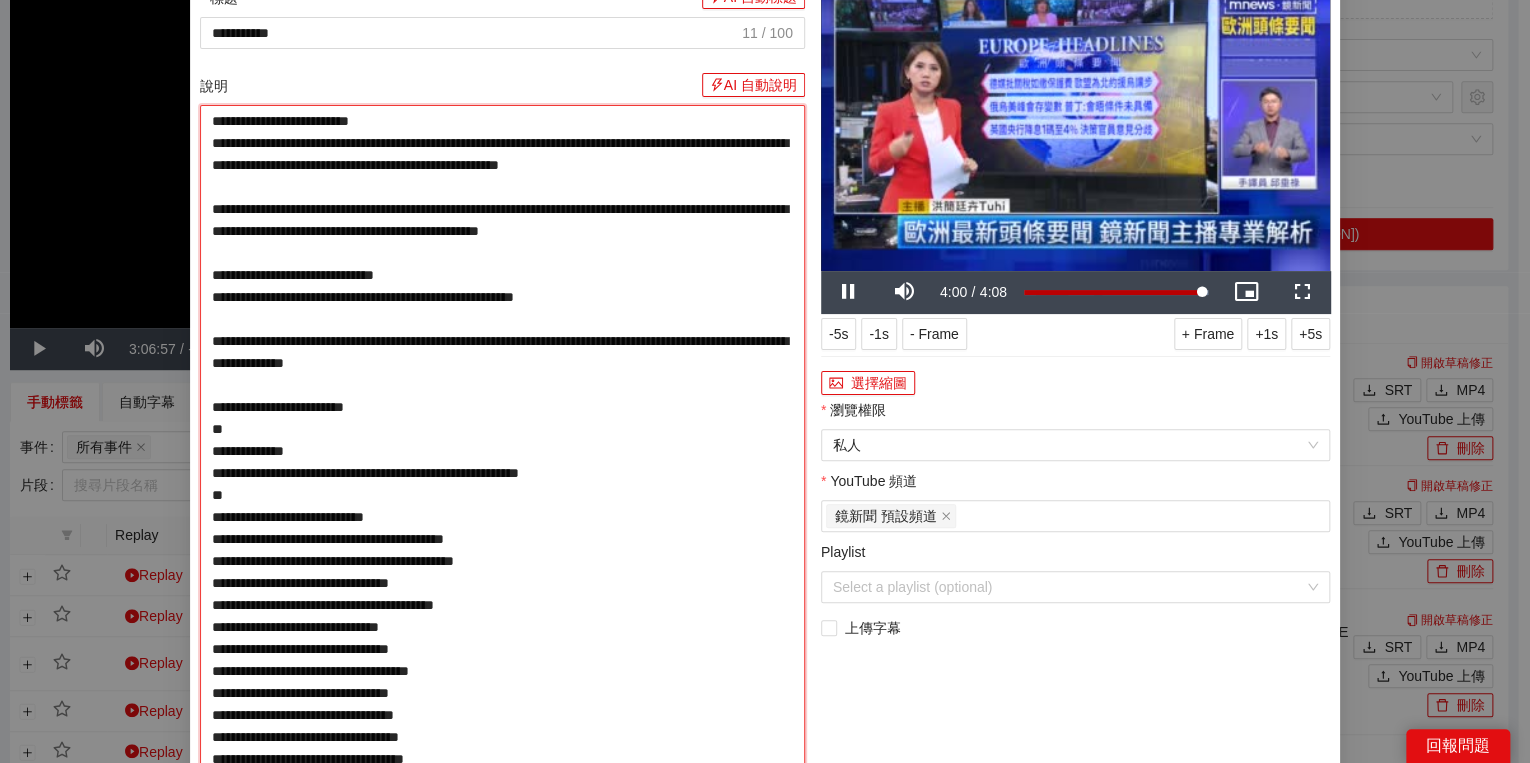 click on "說明 AI 自動說明" at bounding box center [502, 528] 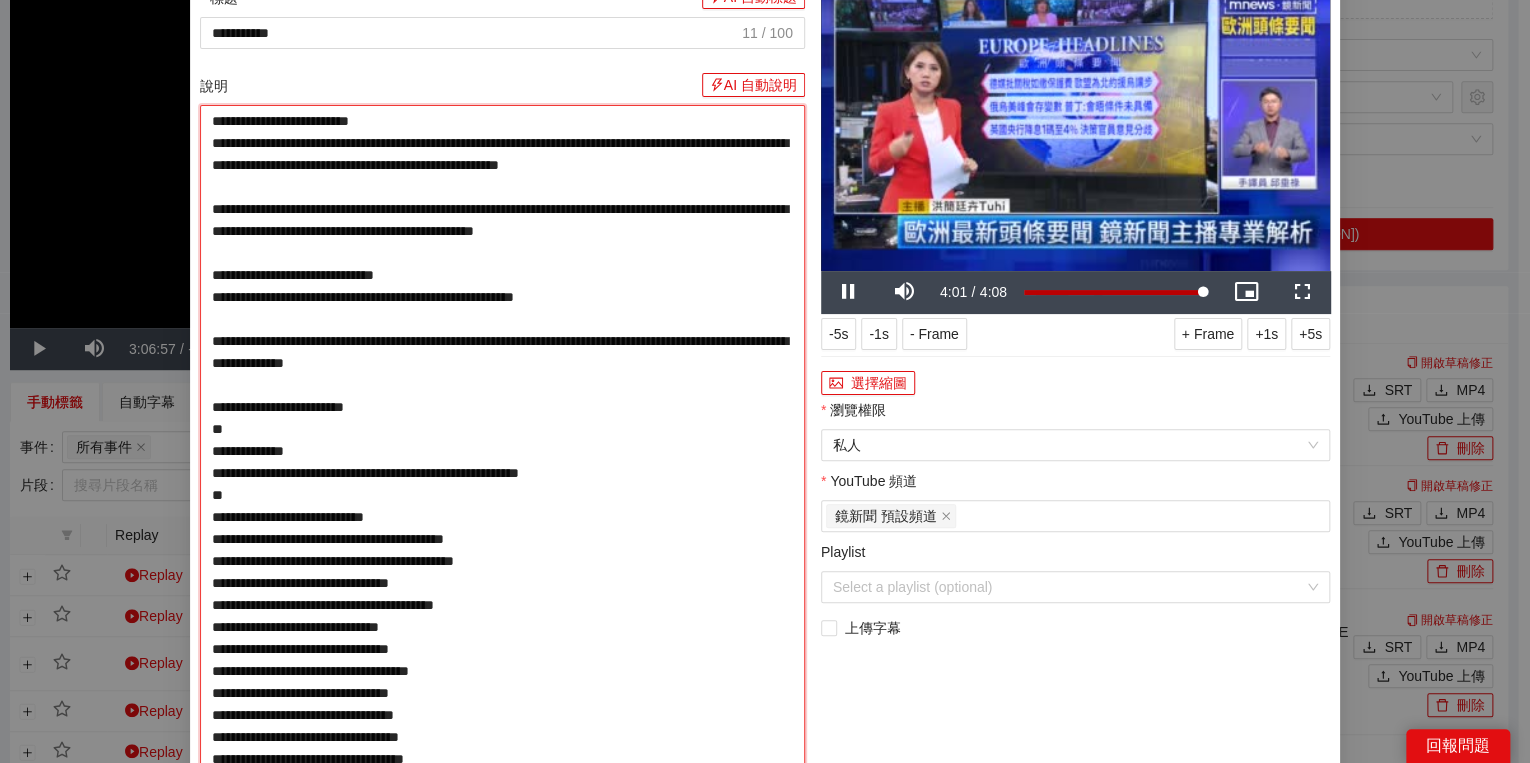 click on "說明 AI 自動說明" at bounding box center [502, 528] 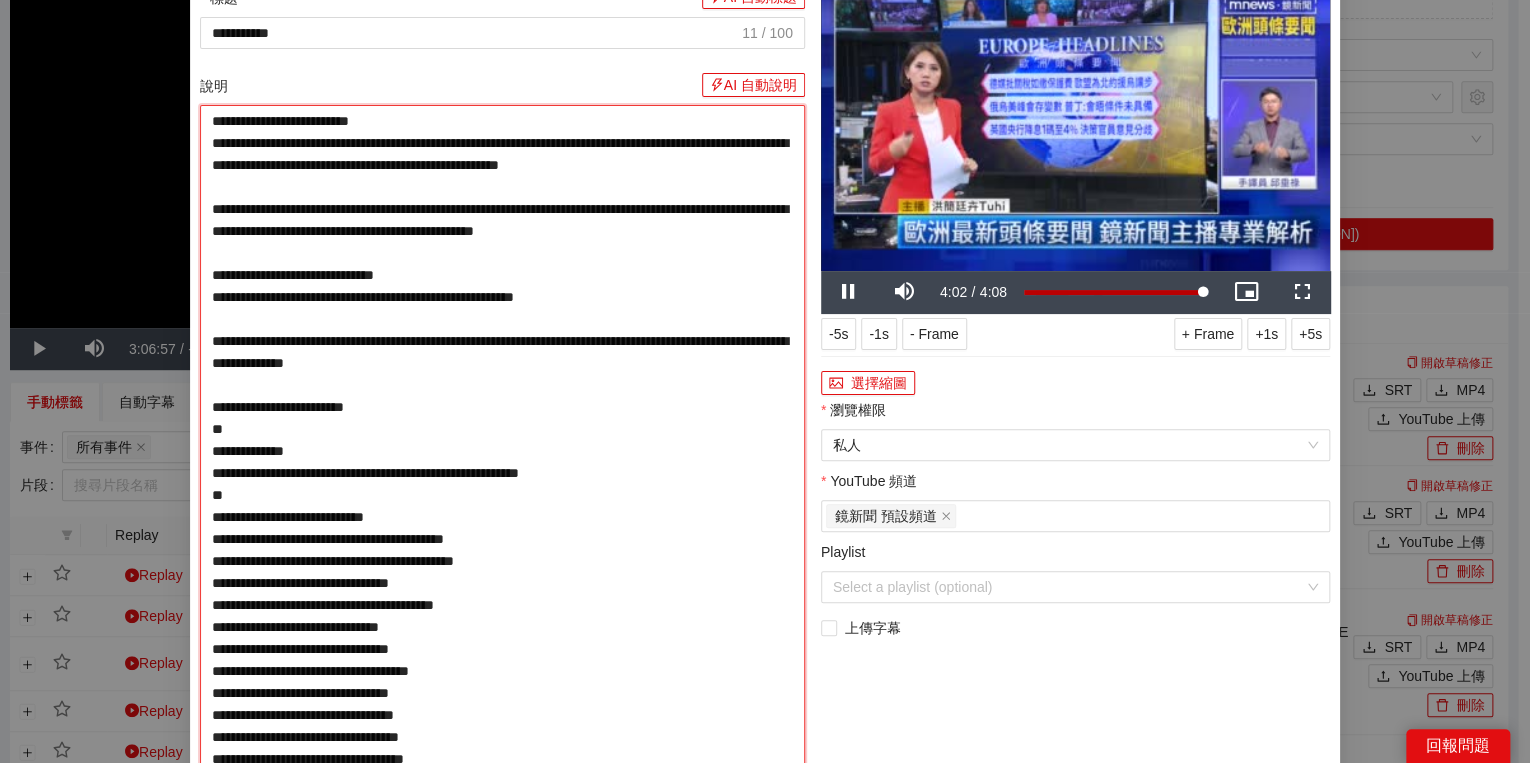 type on "**********" 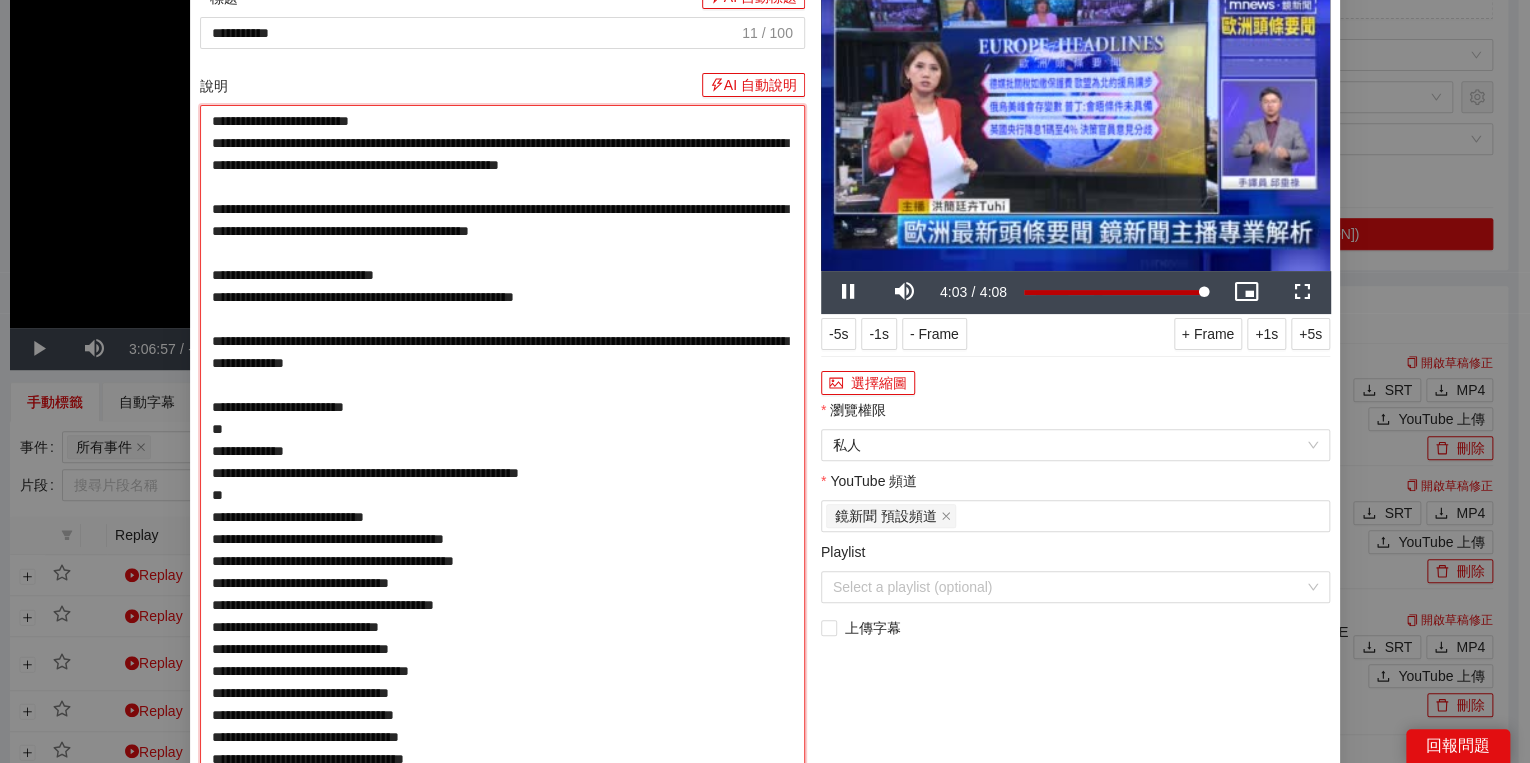 click on "說明 AI 自動說明" at bounding box center [502, 528] 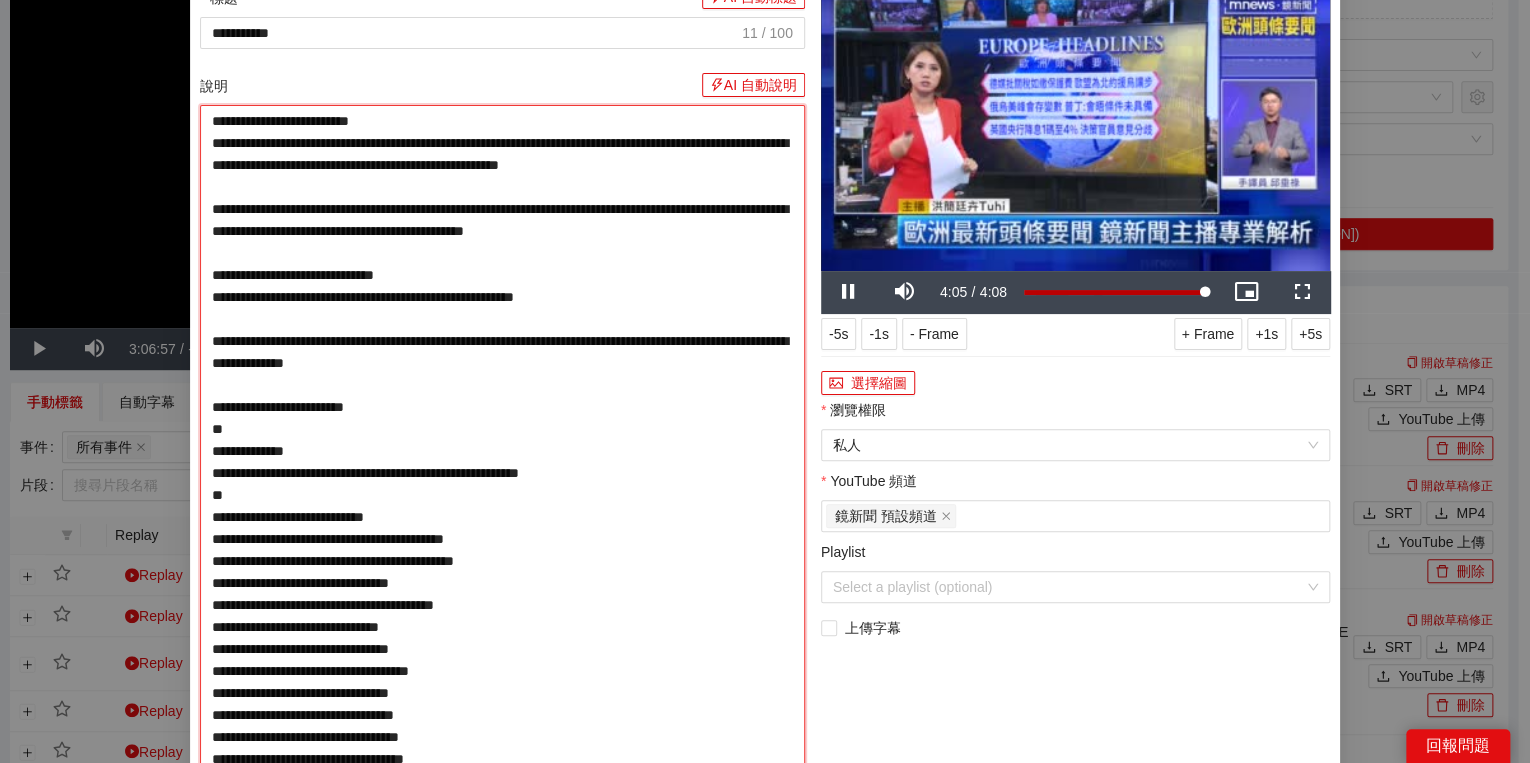 click on "說明 AI 自動說明" at bounding box center [502, 528] 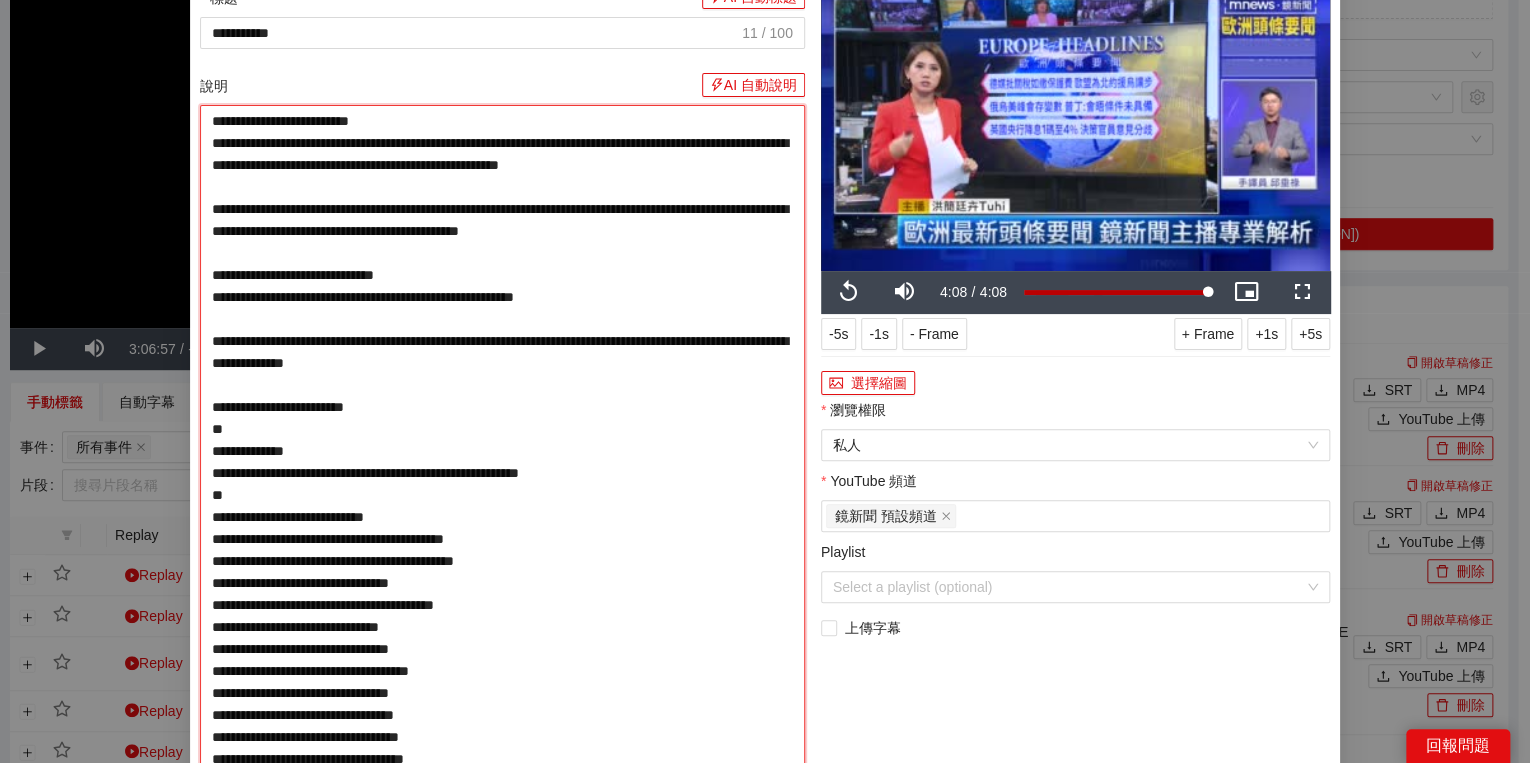 click on "說明 AI 自動說明" at bounding box center (502, 517) 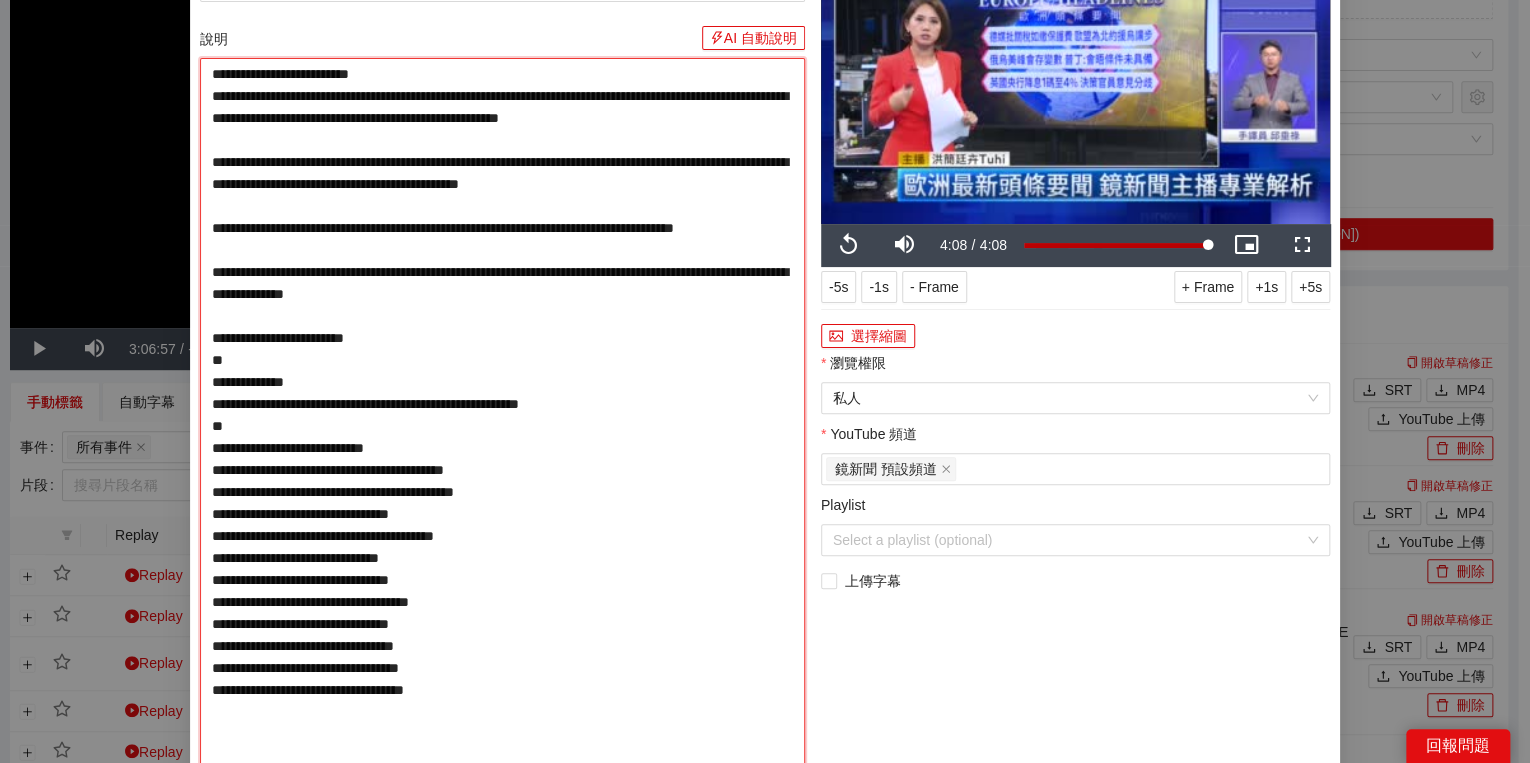 scroll, scrollTop: 0, scrollLeft: 0, axis: both 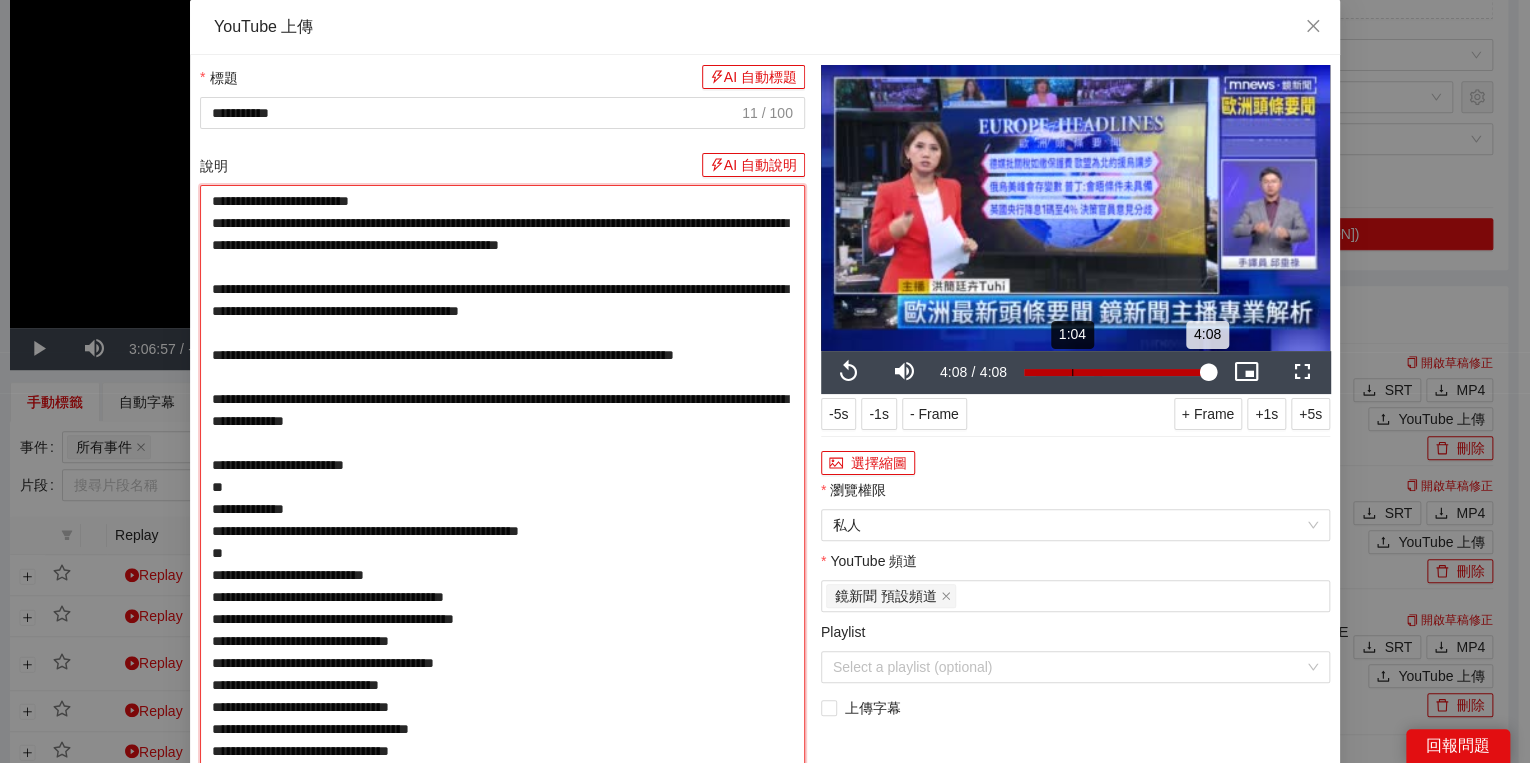 click on "1:04" at bounding box center [1072, 372] 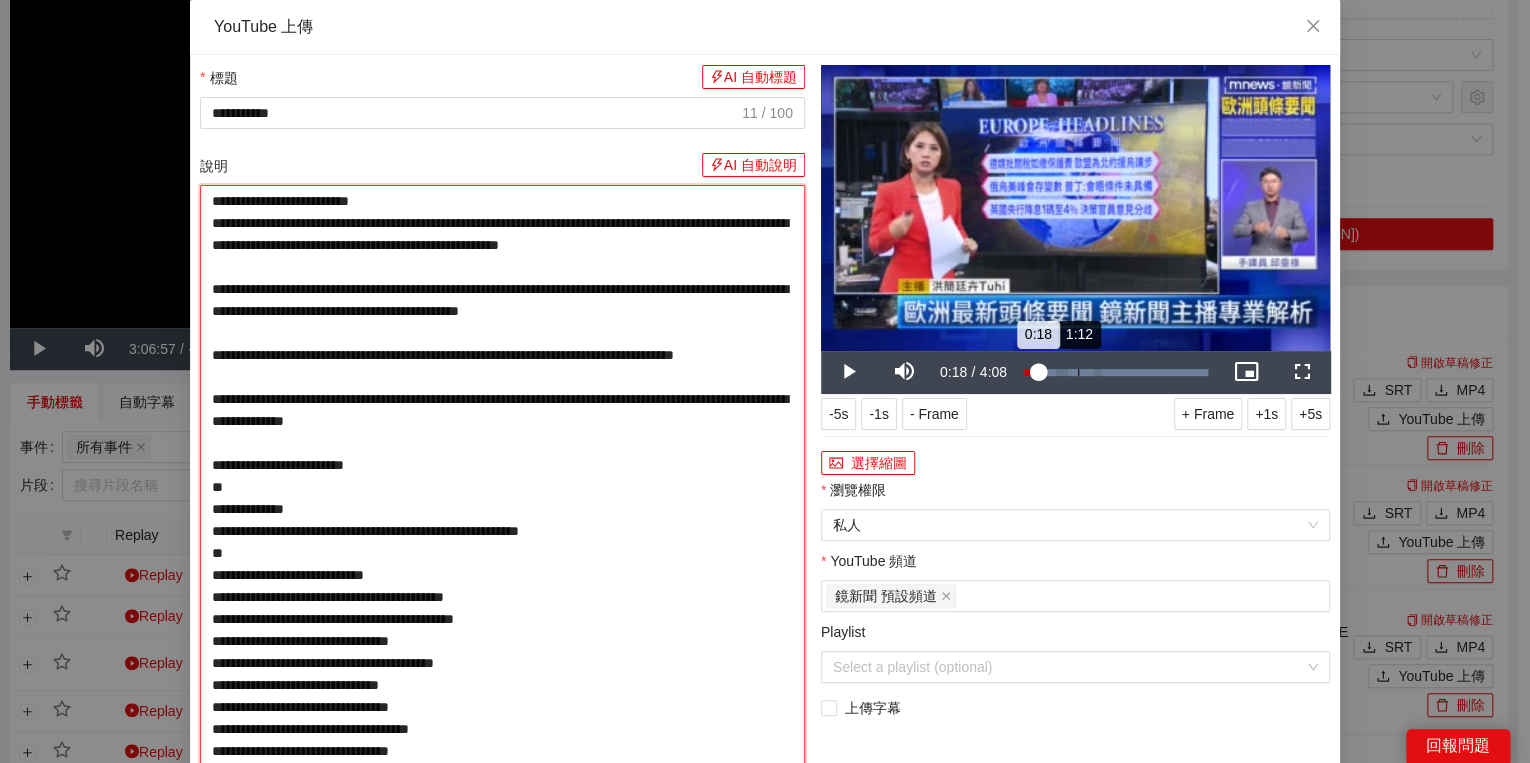 click on "1:12" at bounding box center (1078, 372) 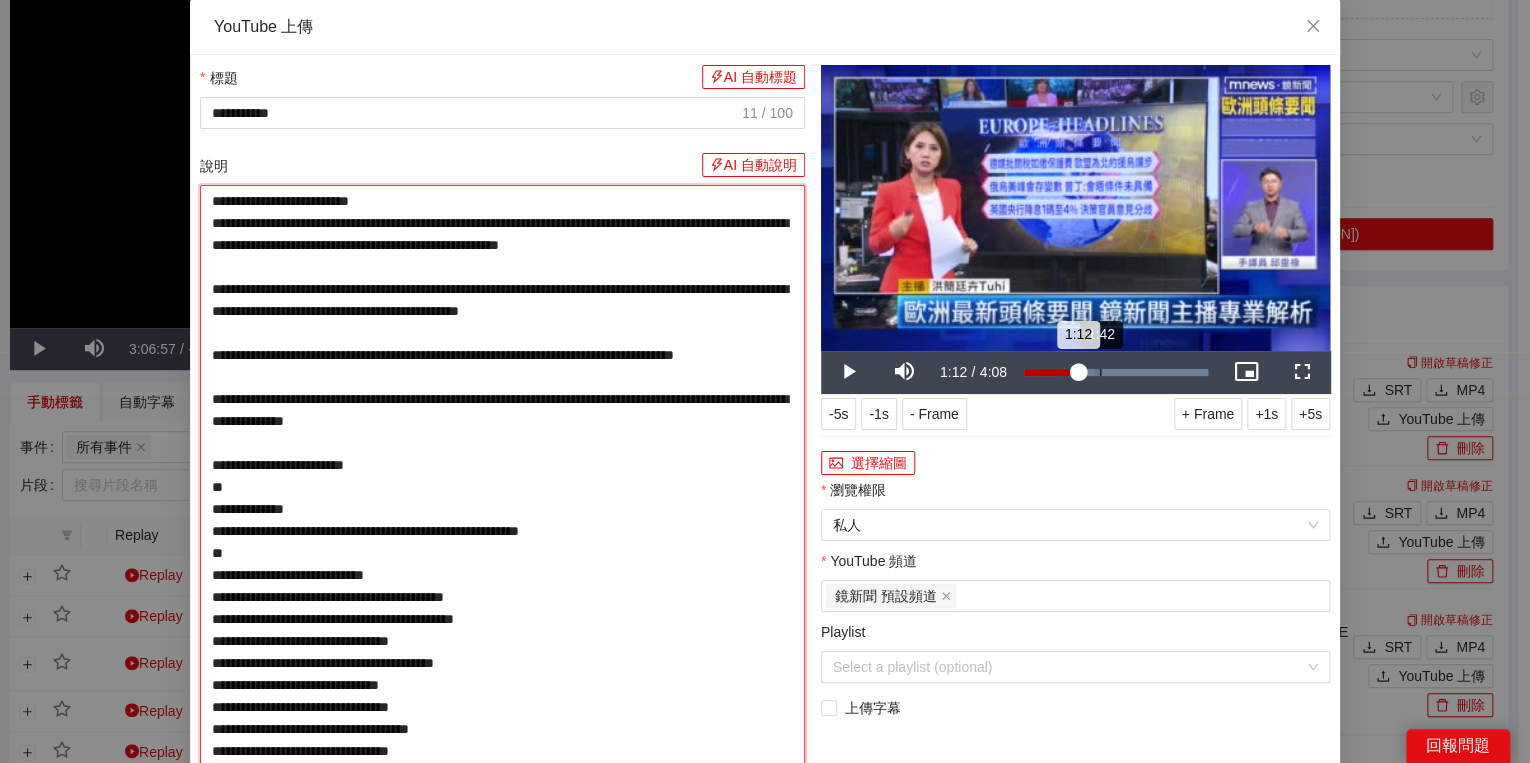 click on "Loaded :  [PERCENT] [TIME] [TIME]" at bounding box center (1116, 372) 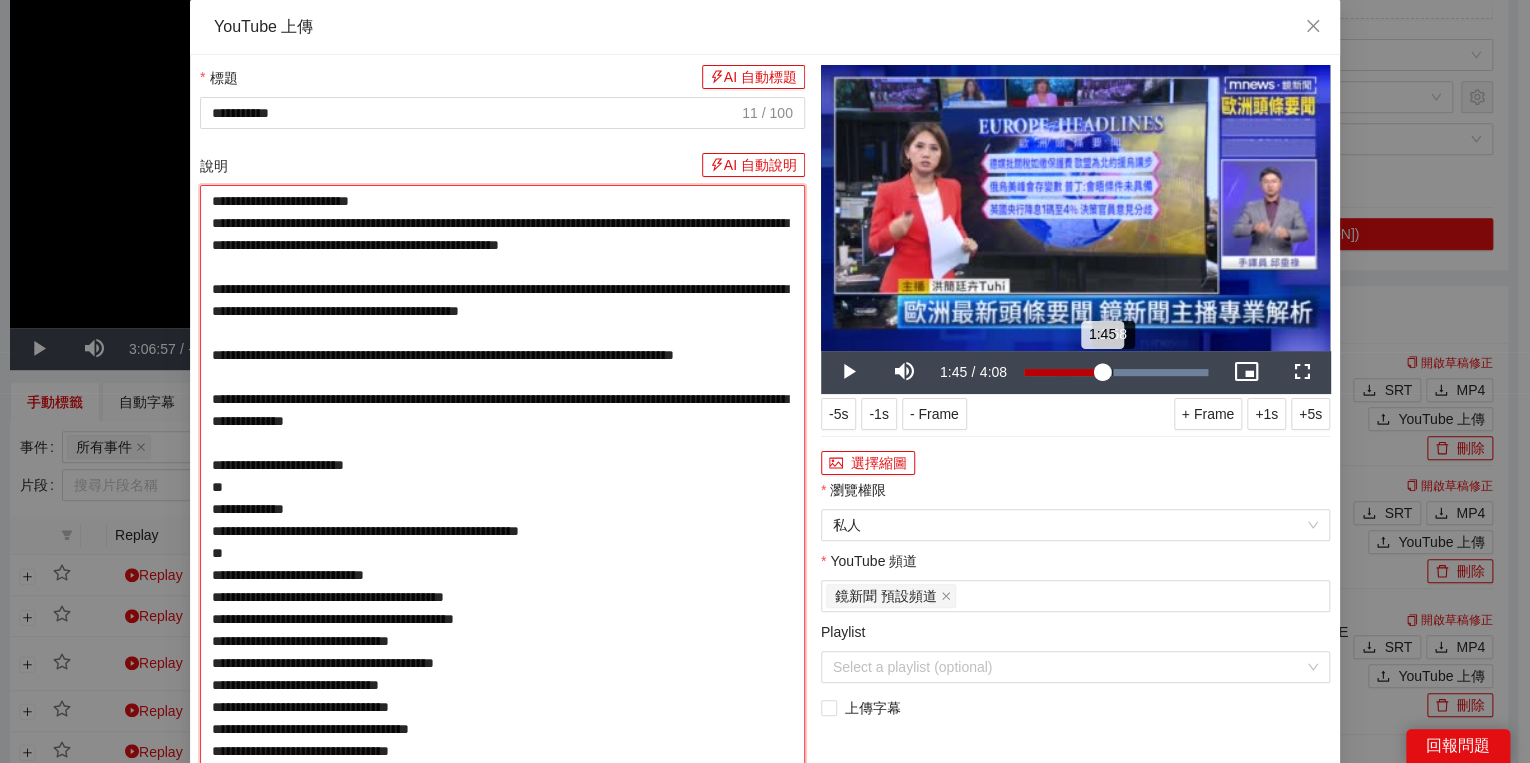click on "1:45" at bounding box center (1063, 372) 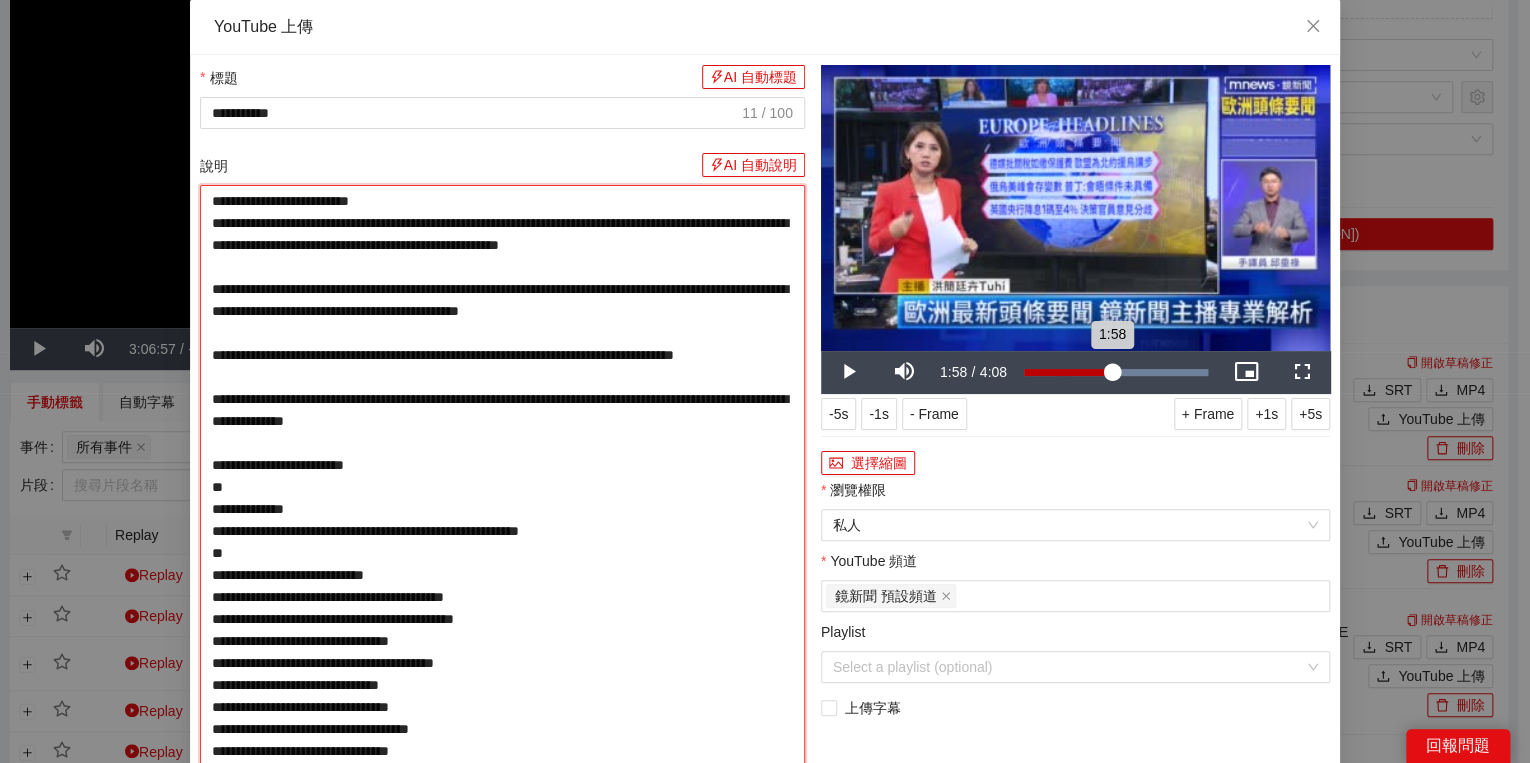 click on "1:58" at bounding box center [1068, 372] 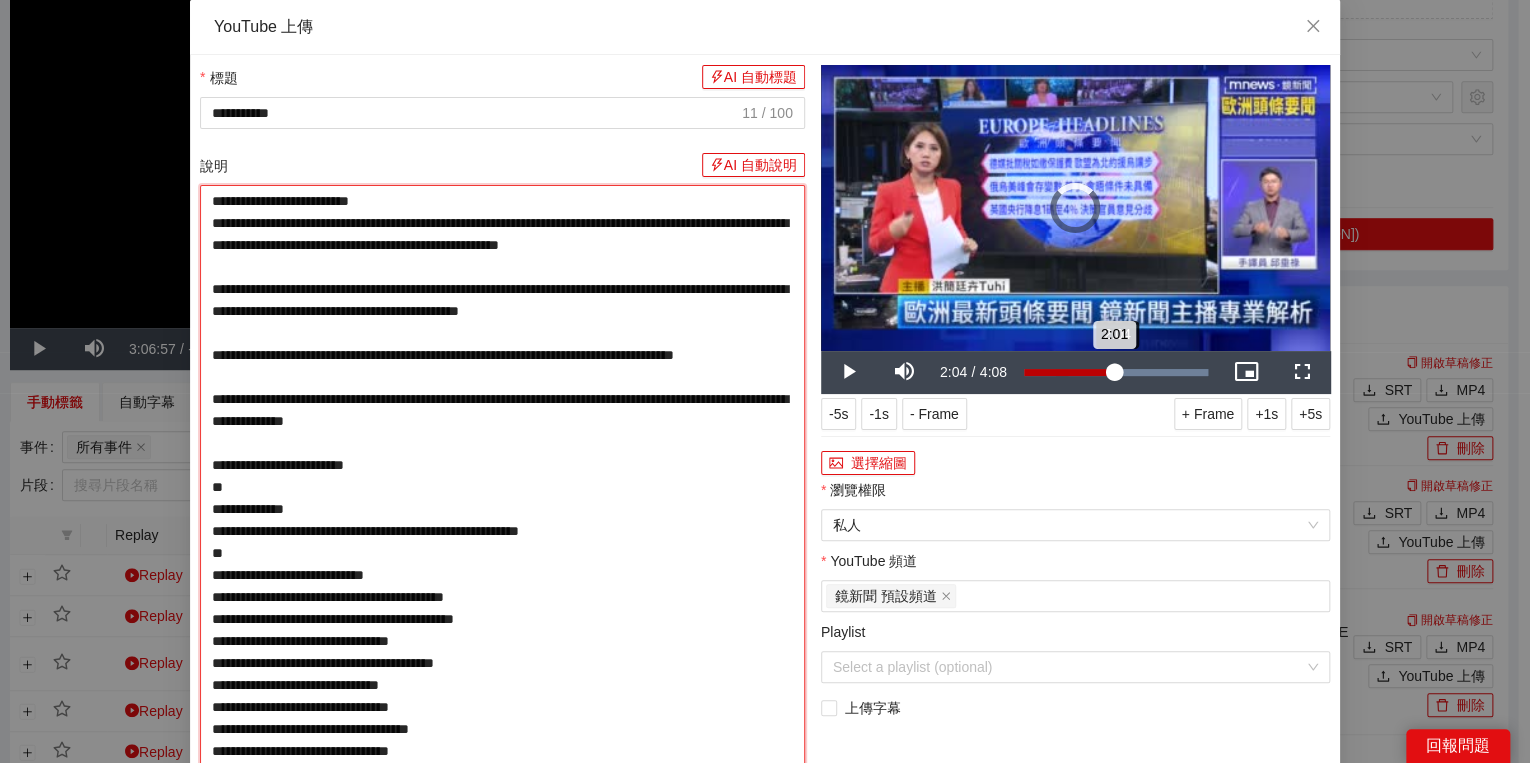 click on "2:01" at bounding box center (1069, 372) 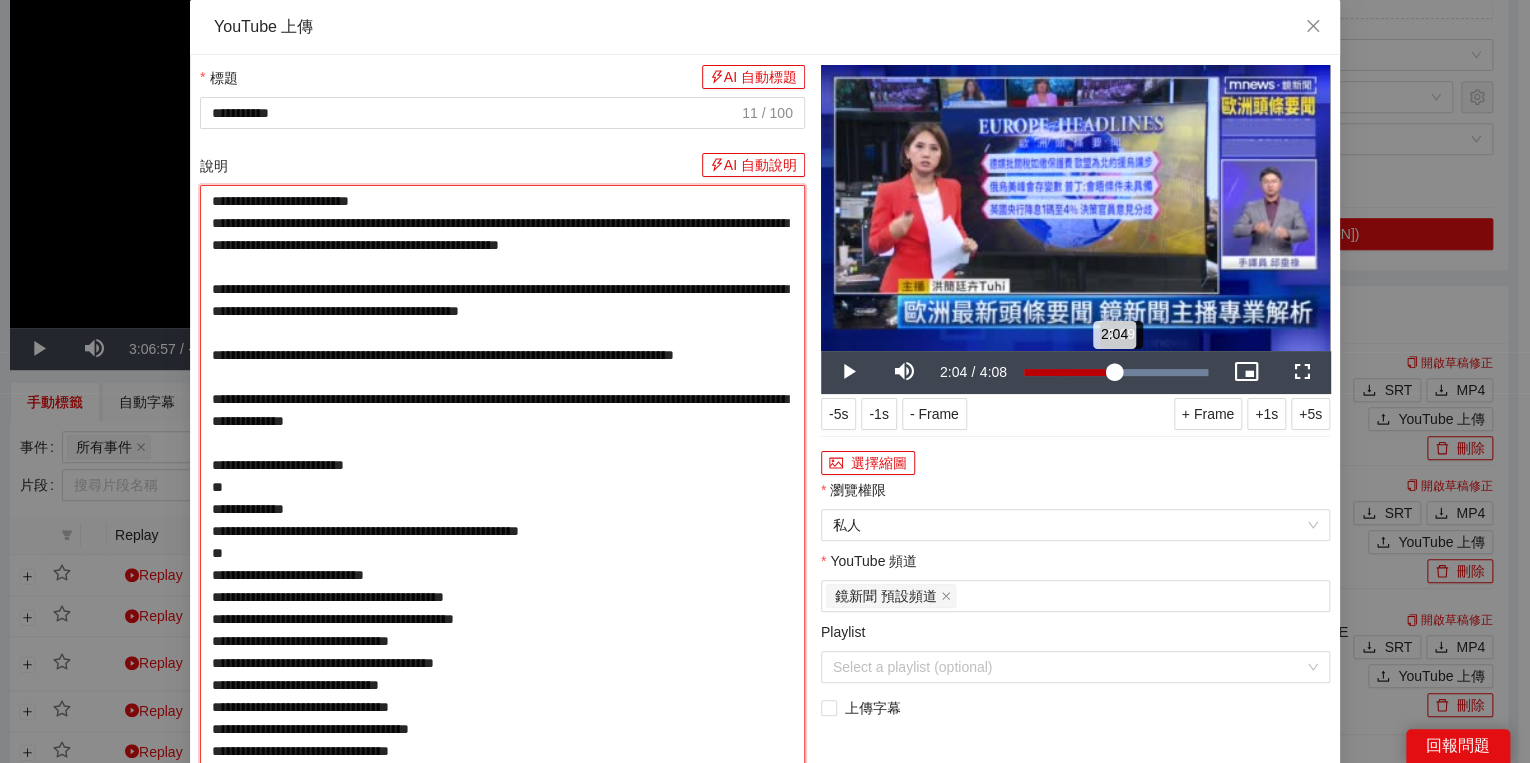 click on "2:04" at bounding box center [1069, 372] 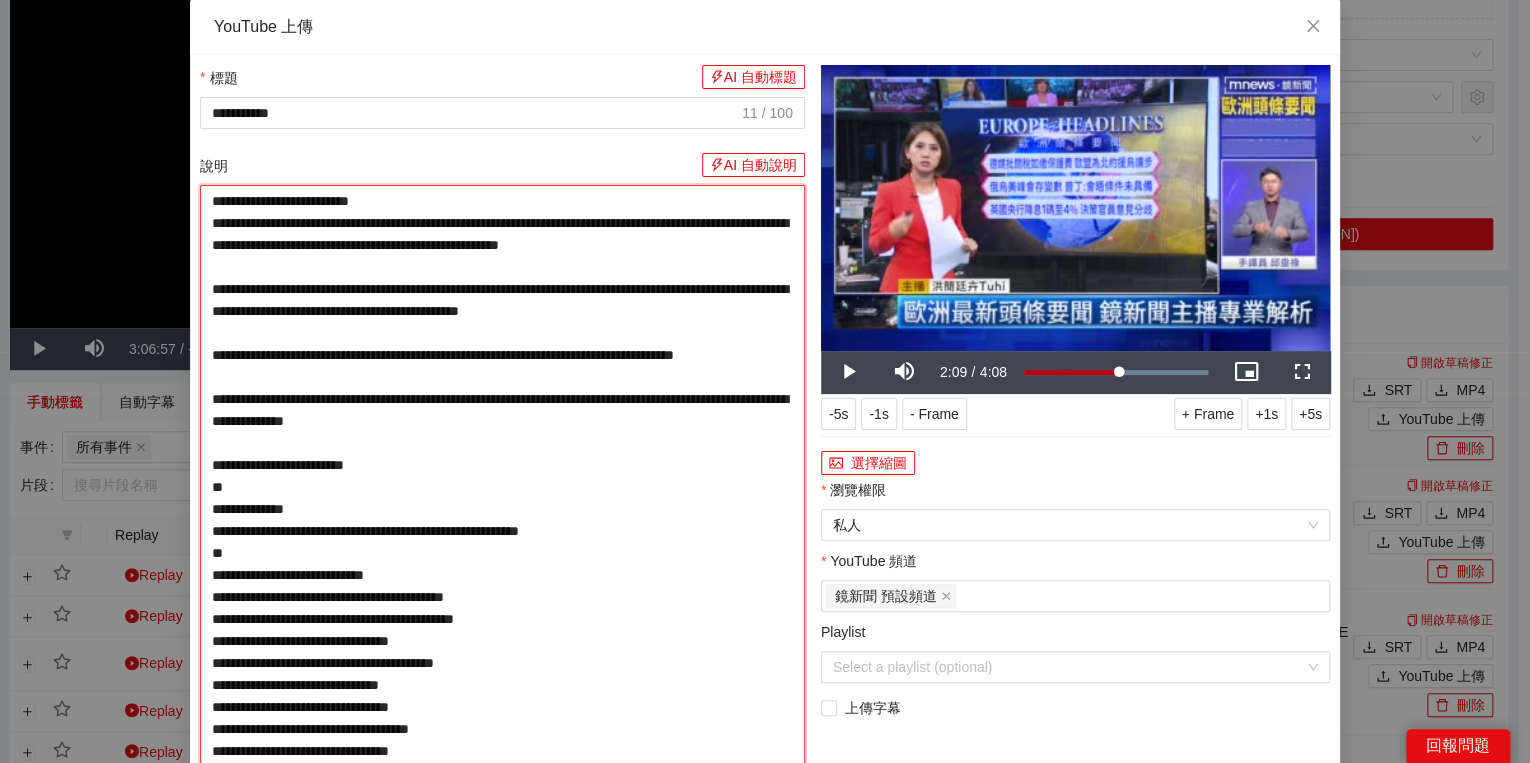 type on "**********" 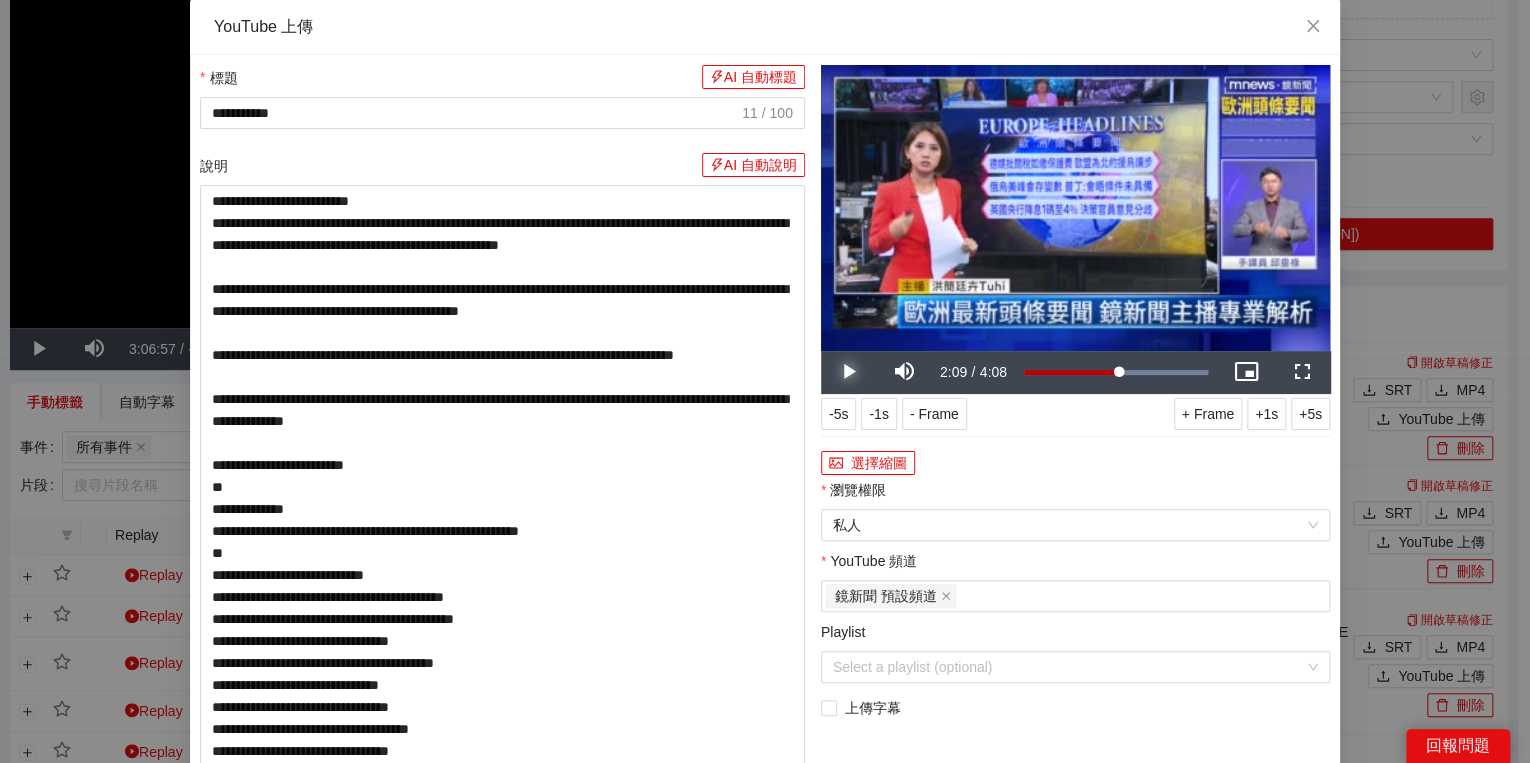 click at bounding box center [849, 372] 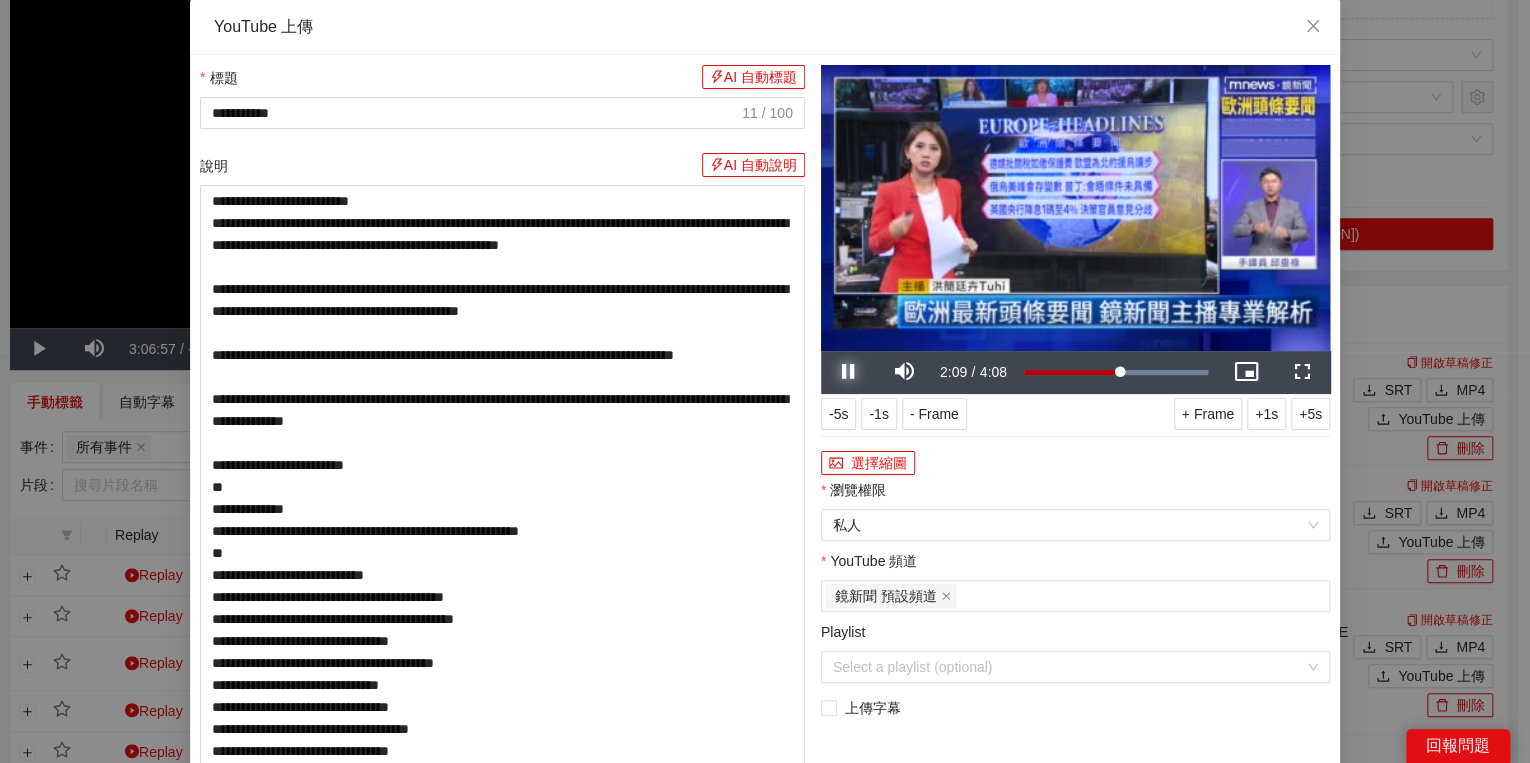 click at bounding box center [849, 372] 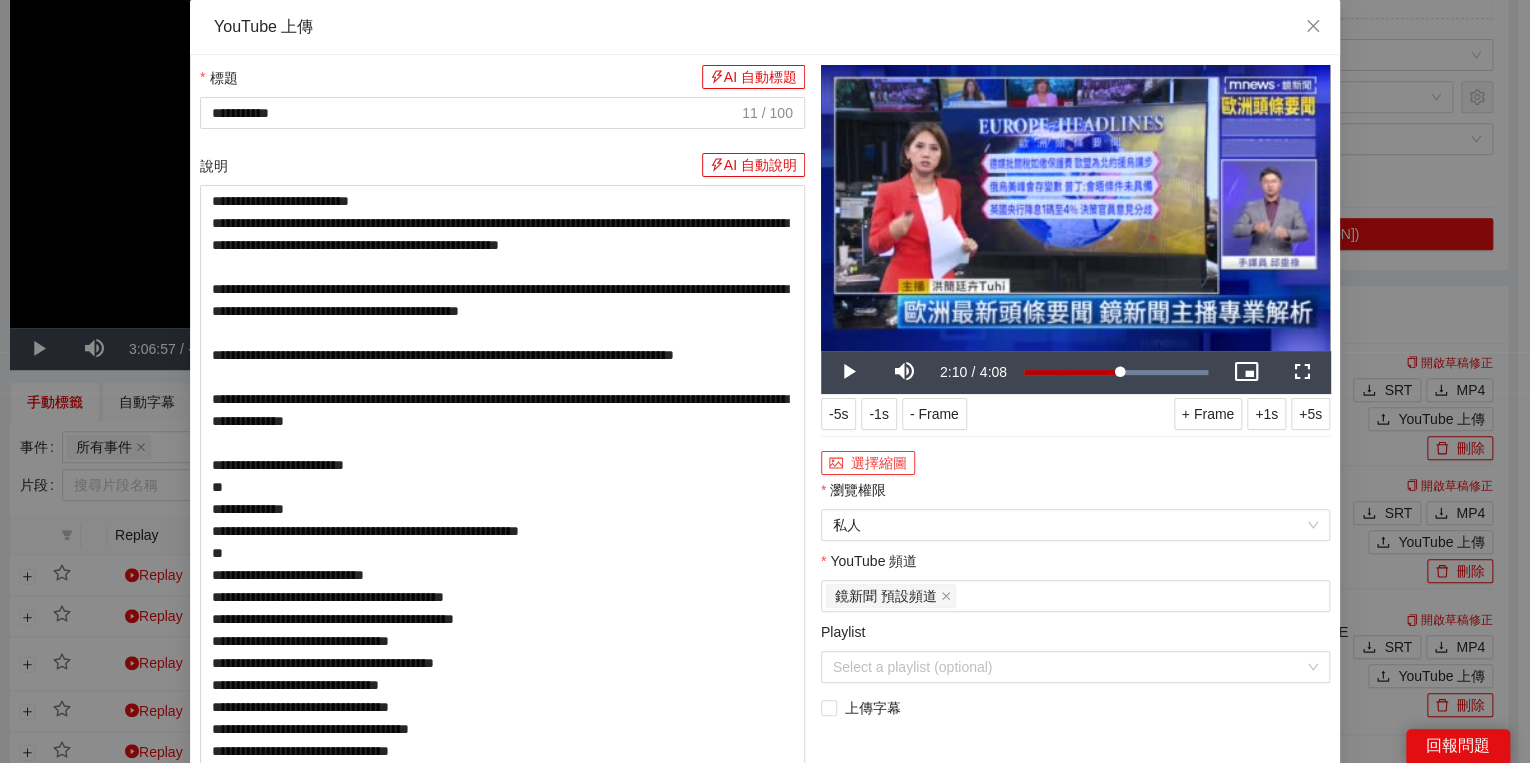 click on "選擇縮圖" at bounding box center (868, 463) 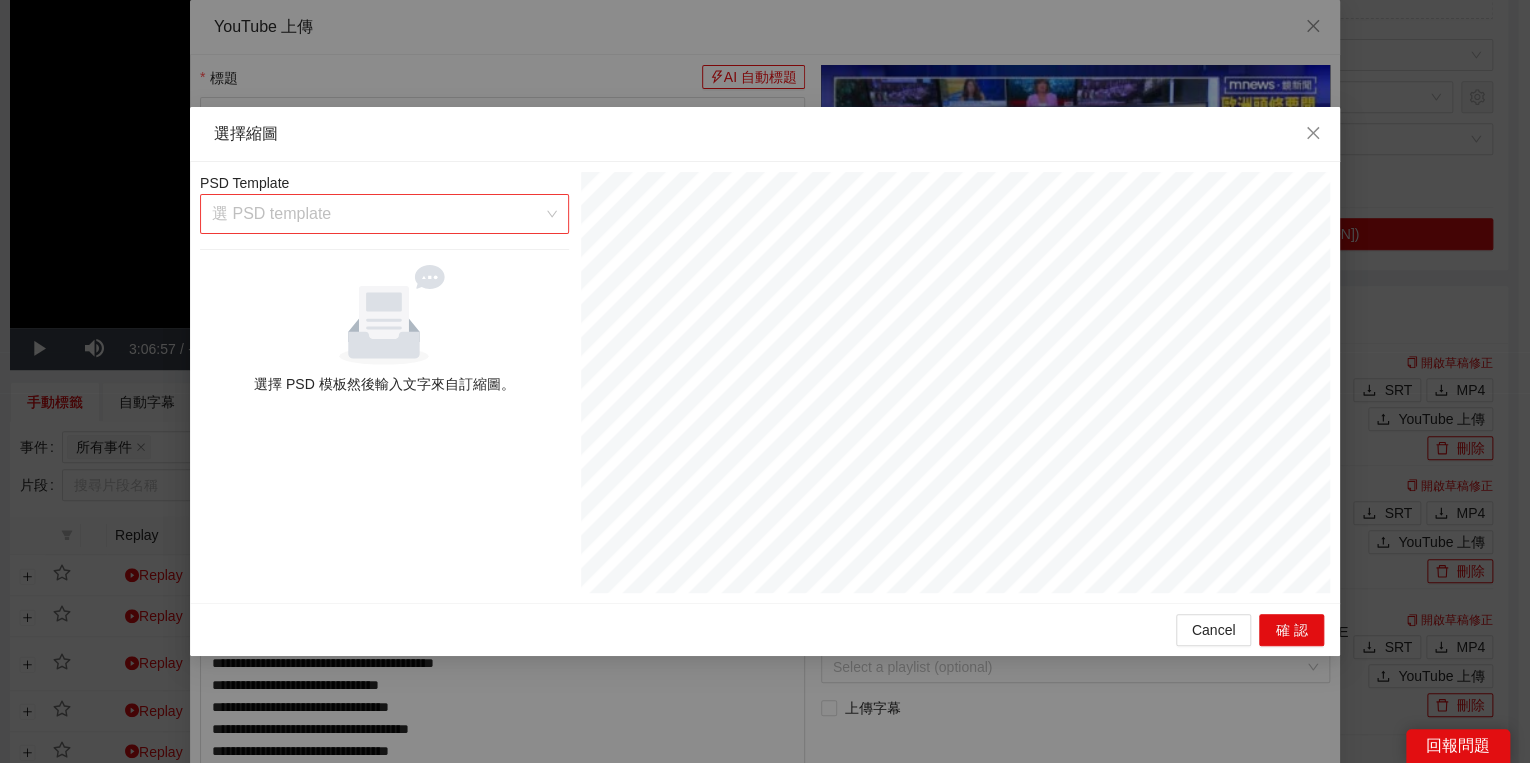 click at bounding box center [377, 214] 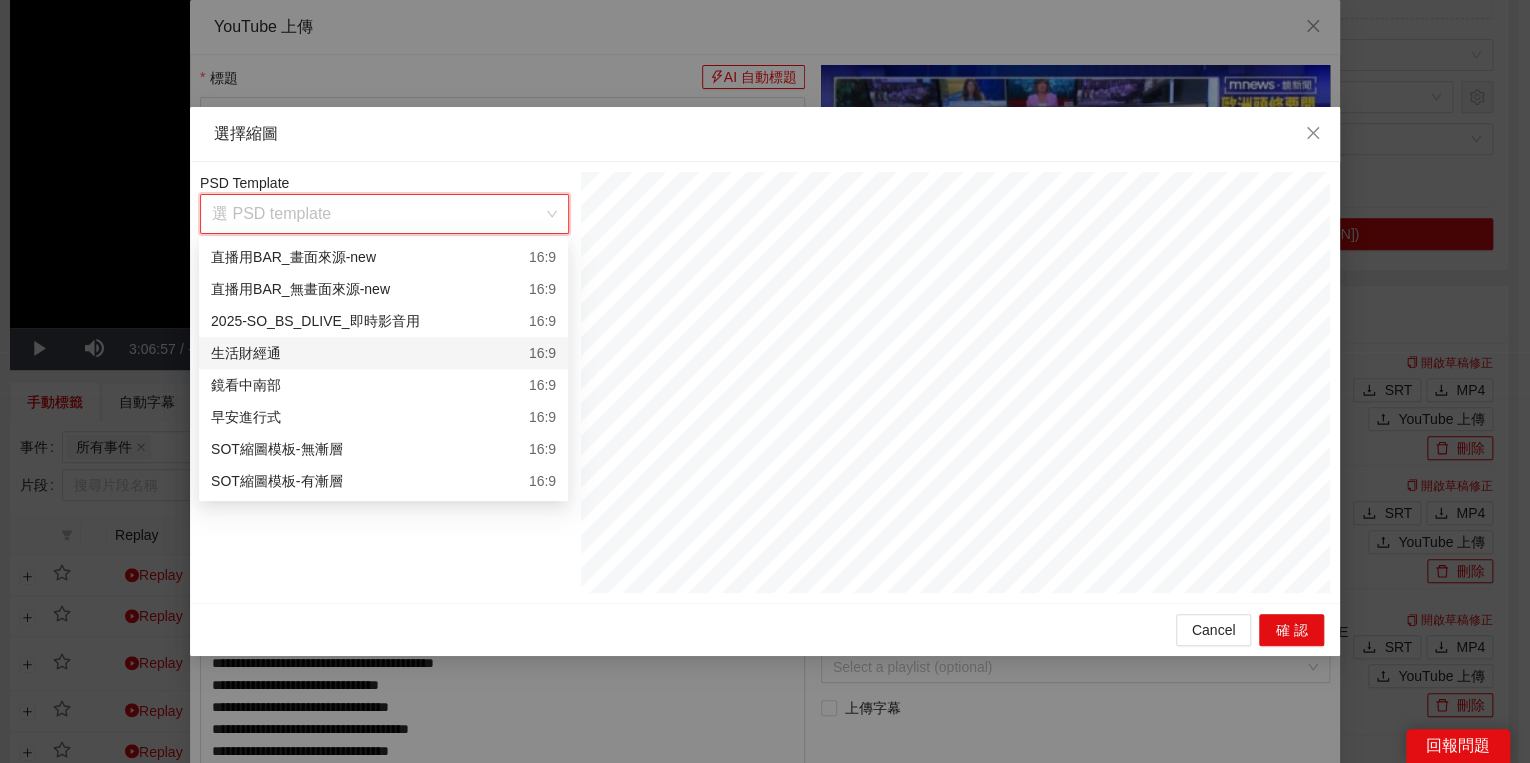 click on "生活財經通 16:9" at bounding box center [383, 353] 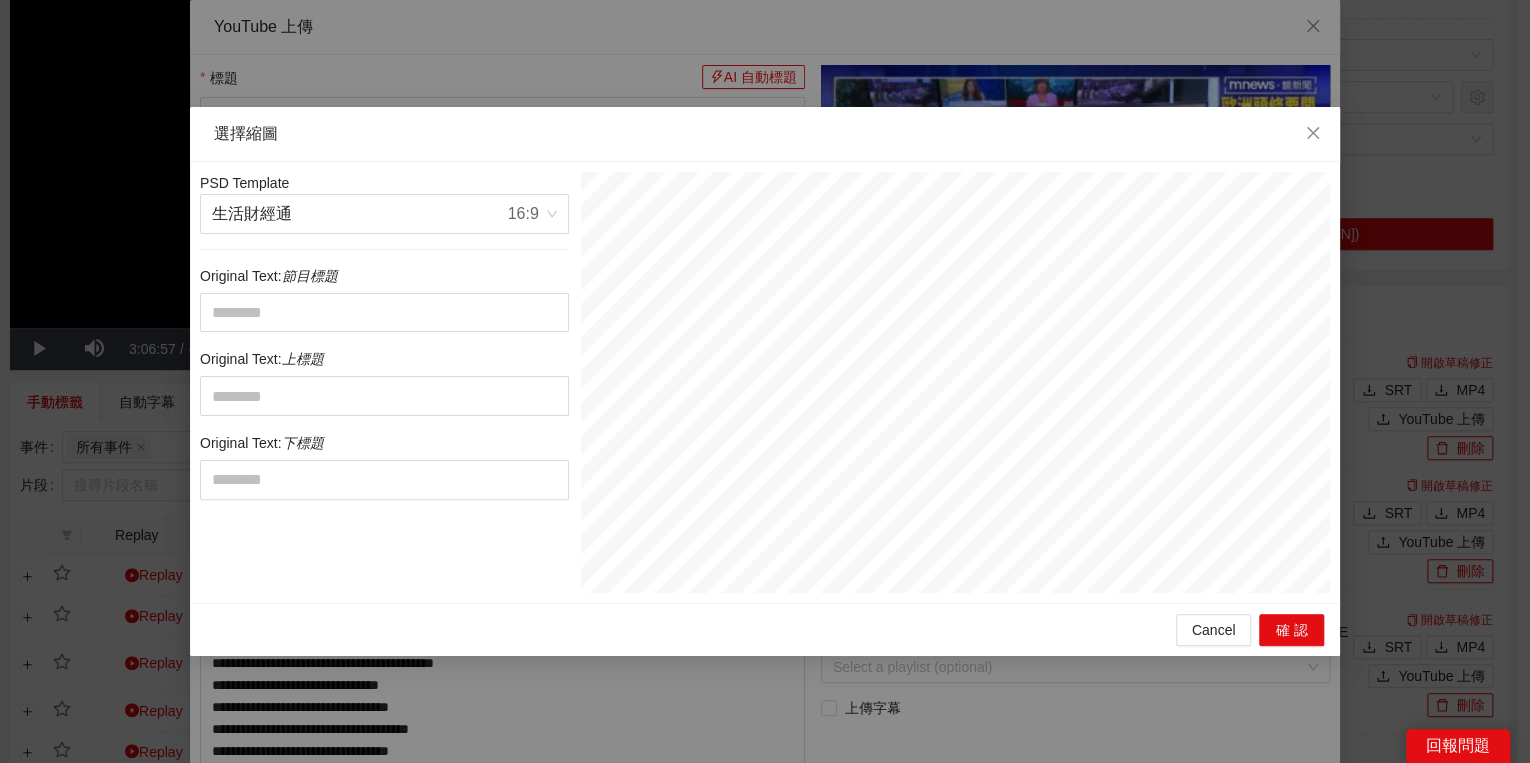 click on "選擇縮圖 PSD Template 生活財經通 16:9 Original Text: 節目標題 Original Text: 上標題 下標題 Cancel 確認" at bounding box center (765, 381) 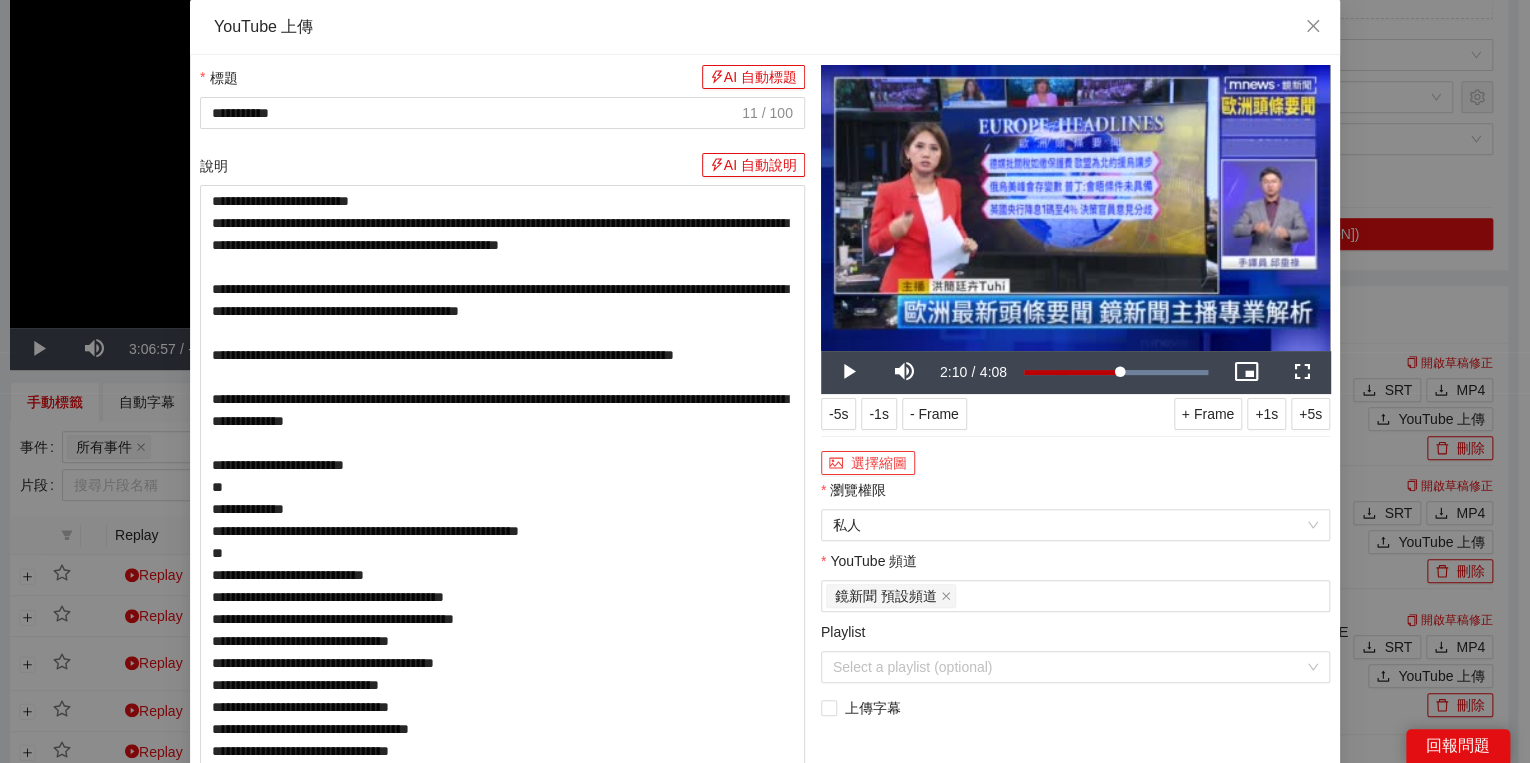 click on "選擇縮圖" at bounding box center (868, 463) 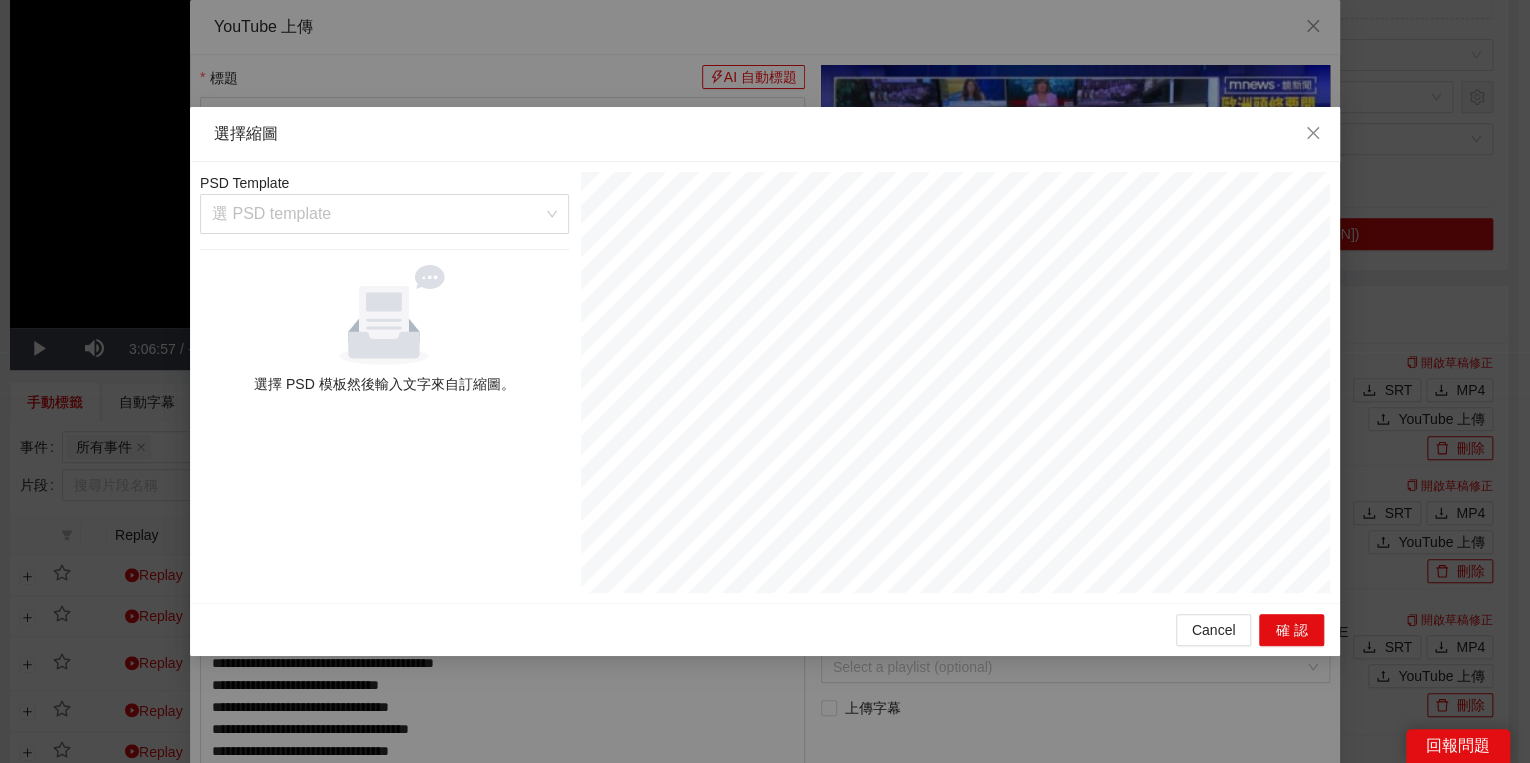 click on "PSD Template 選 PSD template 選擇 PSD 模板然後輸入文字來自訂縮圖。" at bounding box center [384, 382] 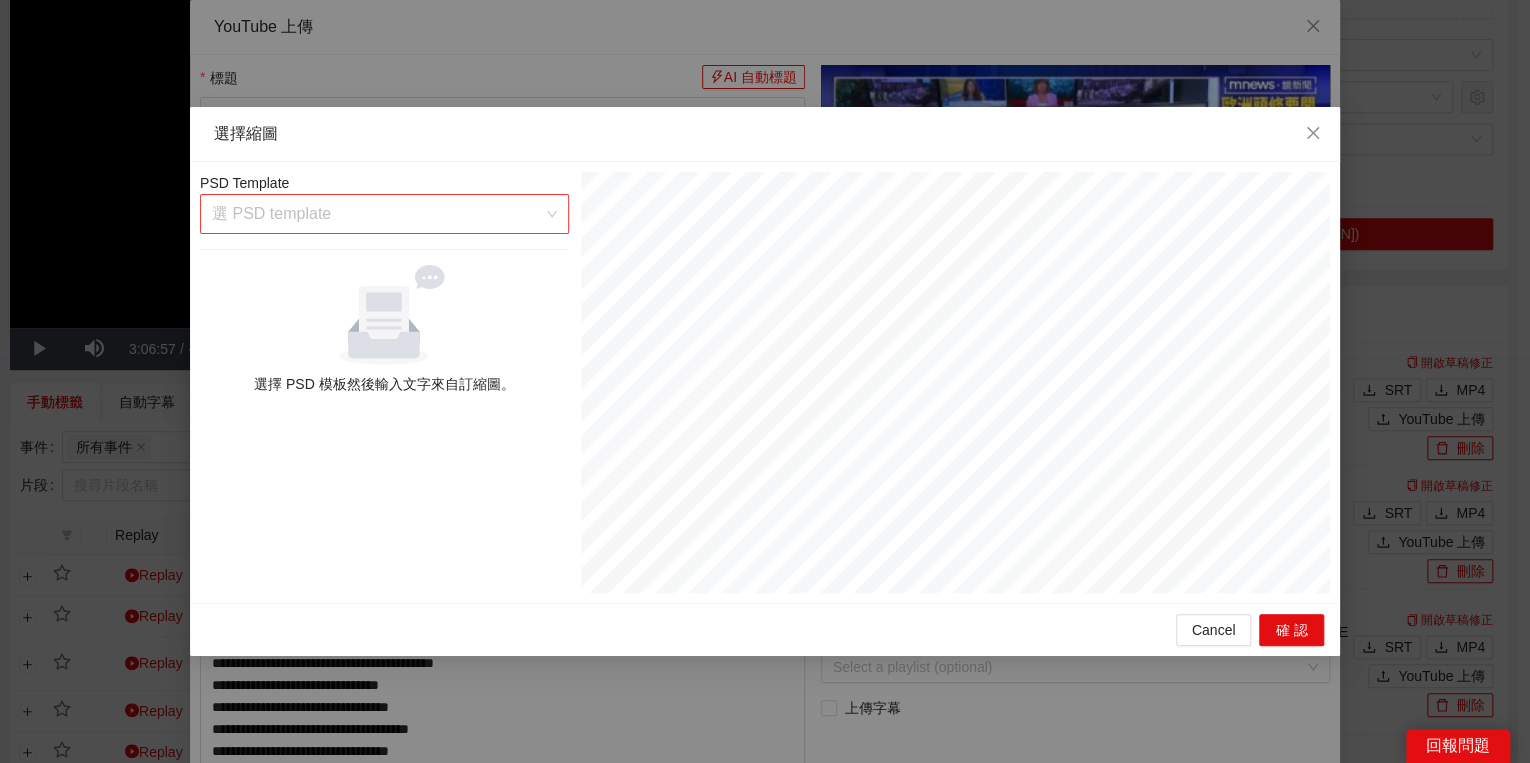 click at bounding box center [377, 214] 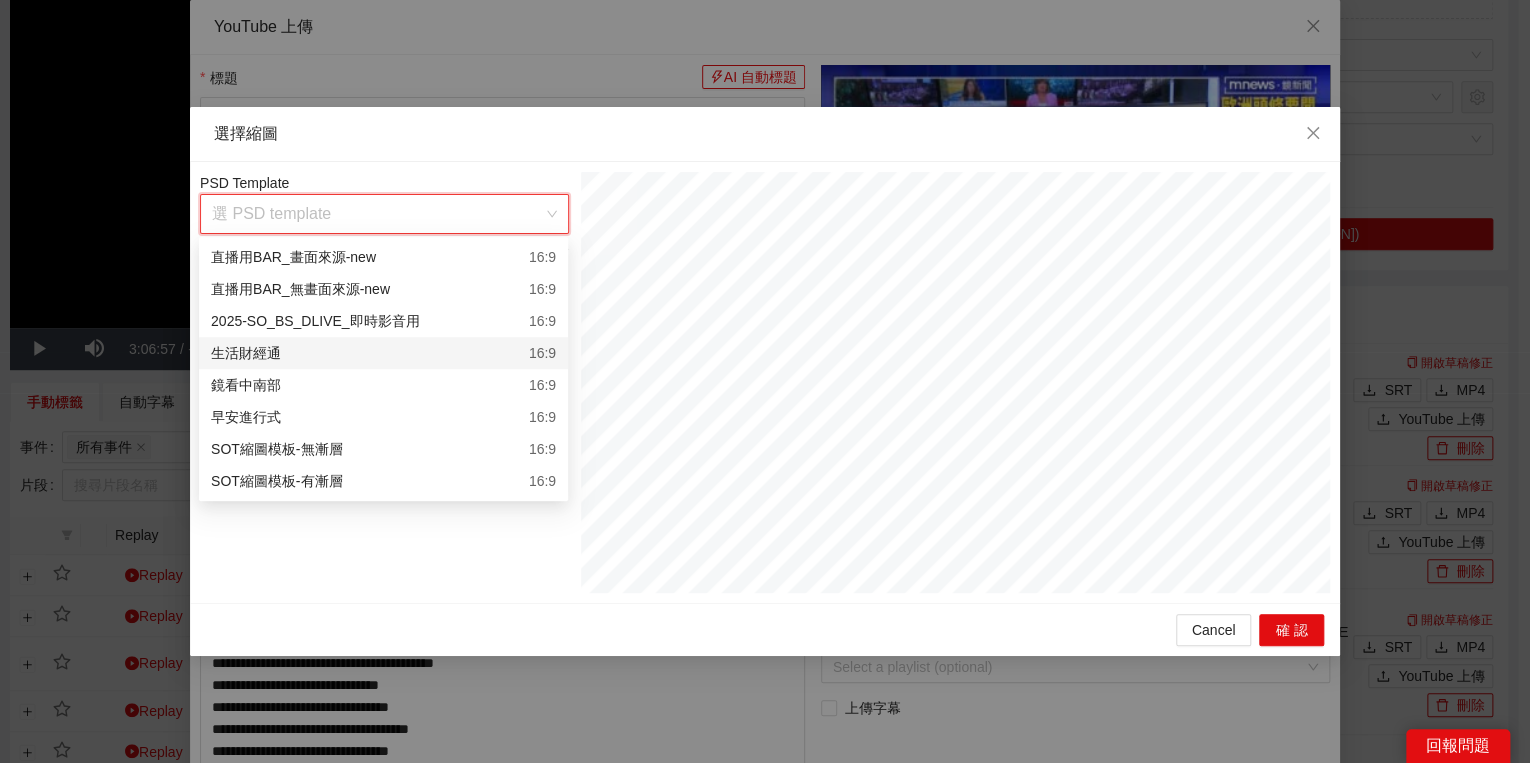click on "生活財經通 16:9" at bounding box center (383, 353) 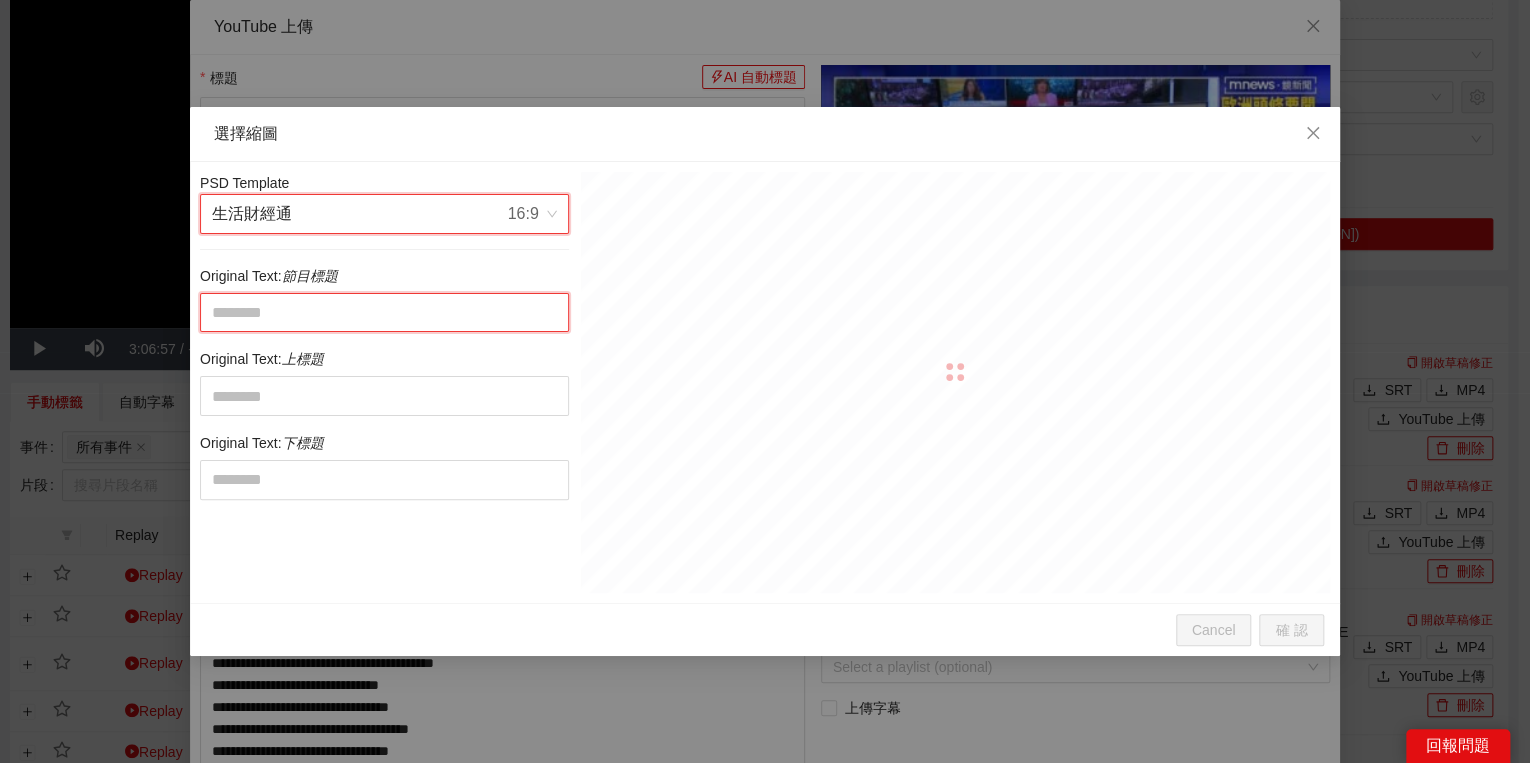 click at bounding box center [384, 313] 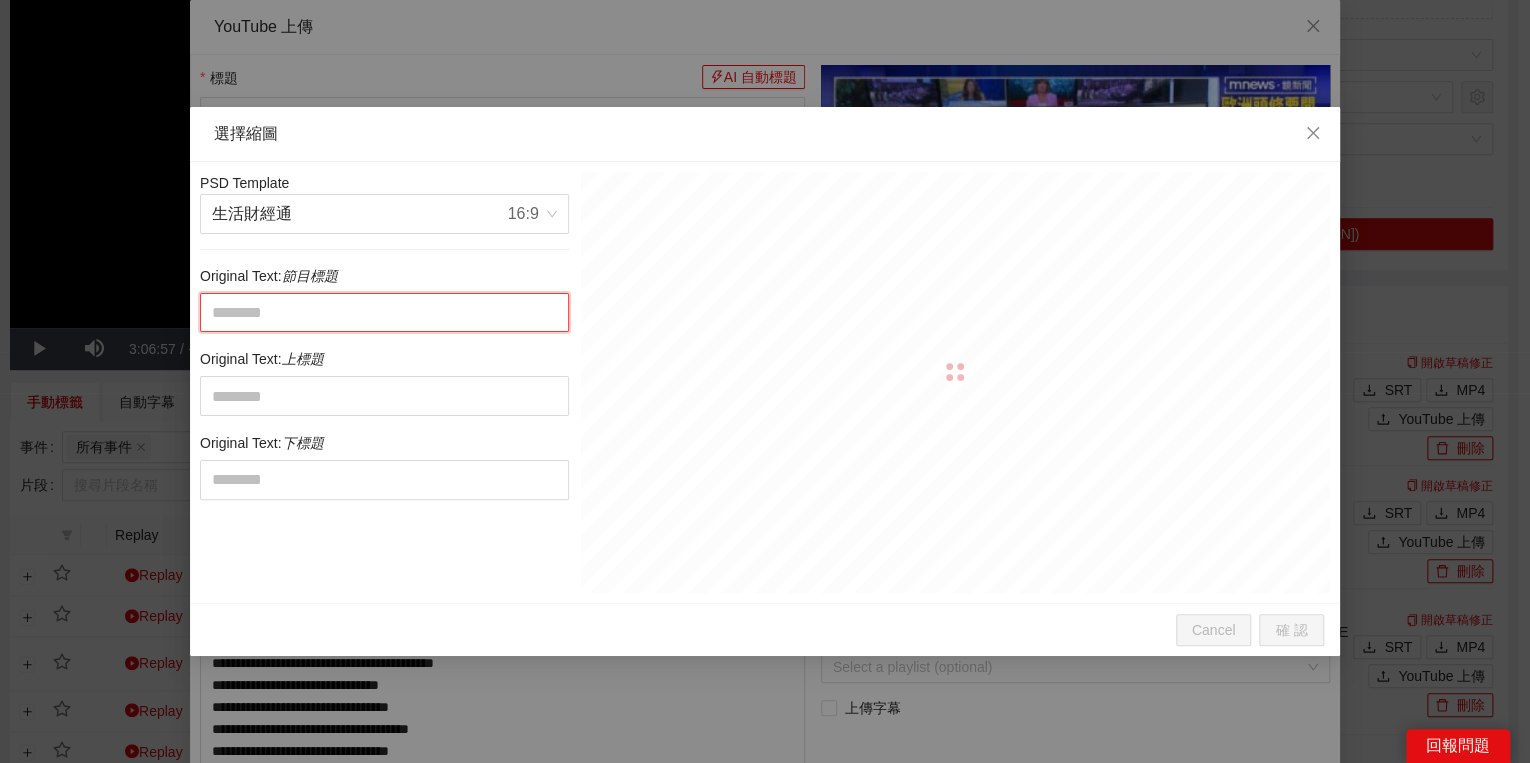 paste on "******" 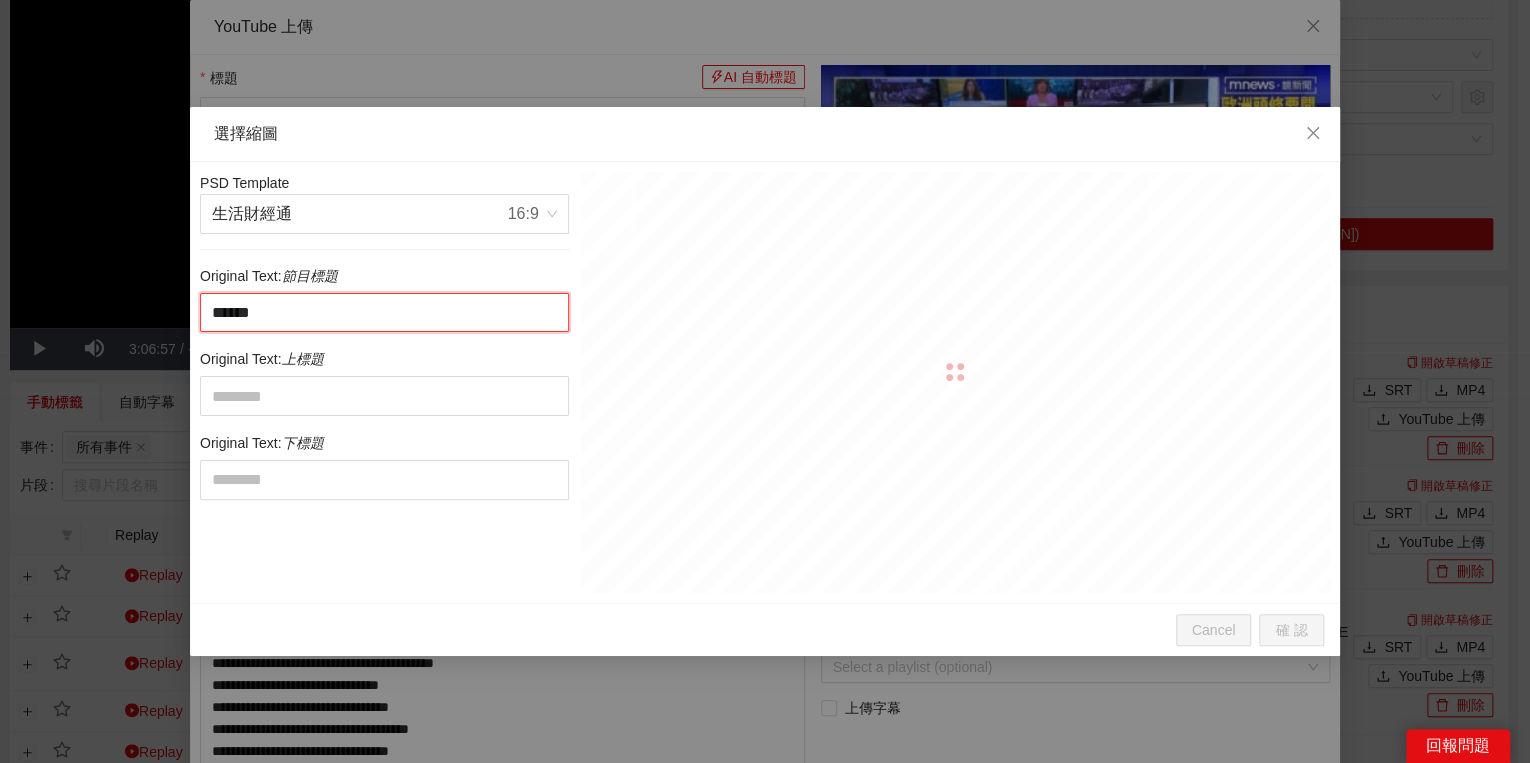 type on "******" 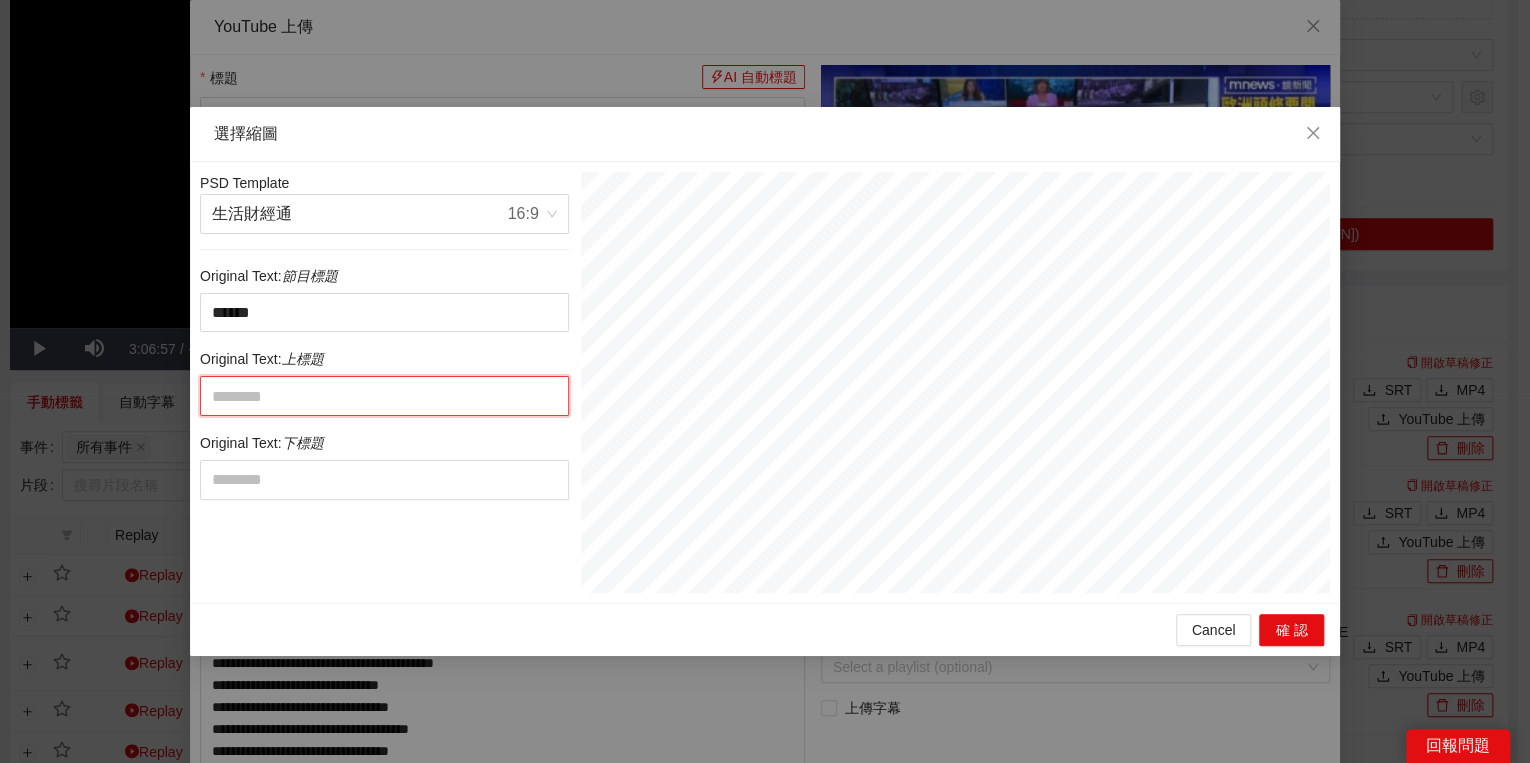 click at bounding box center [384, 396] 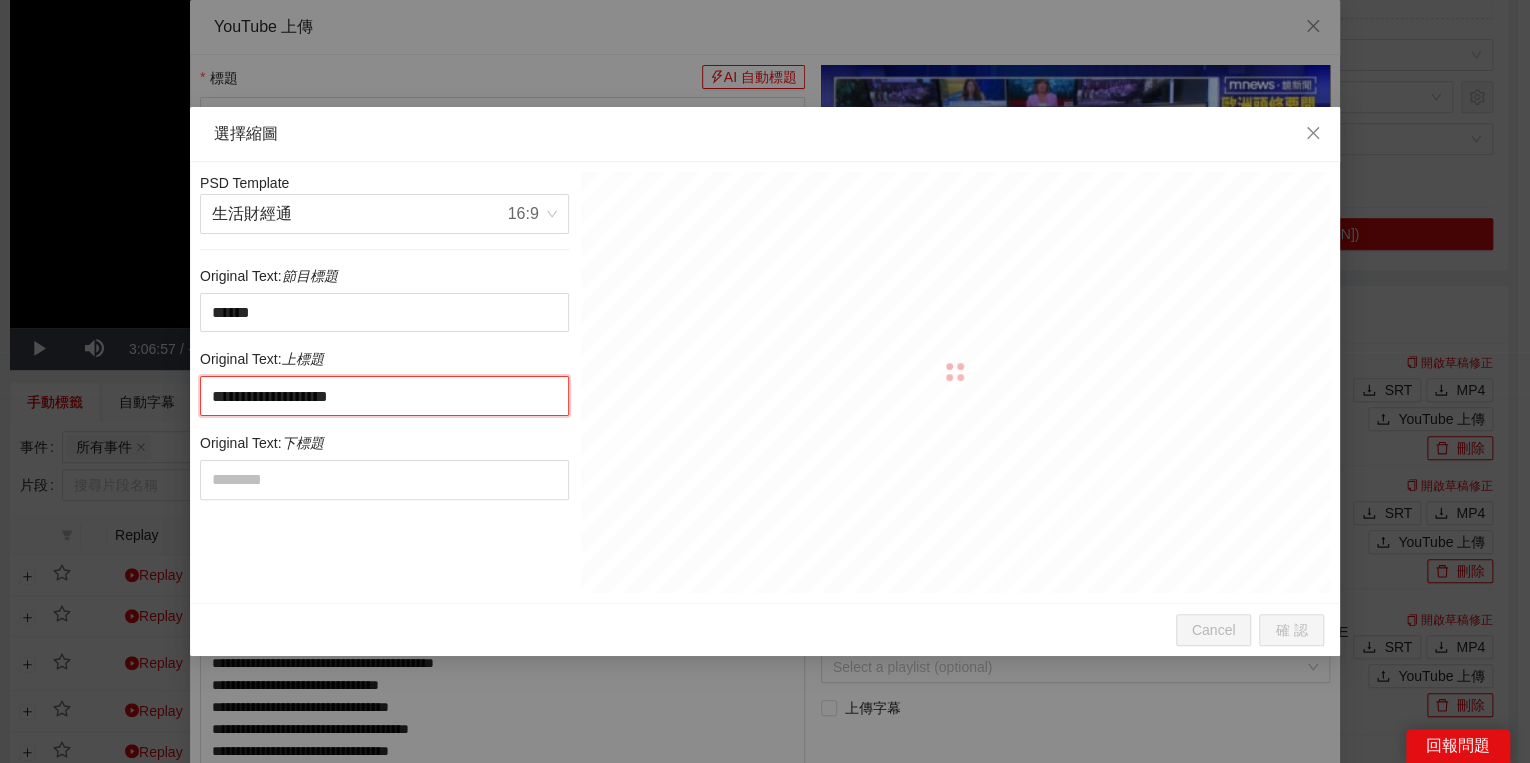 drag, startPoint x: 358, startPoint y: 396, endPoint x: 603, endPoint y: 397, distance: 245.00204 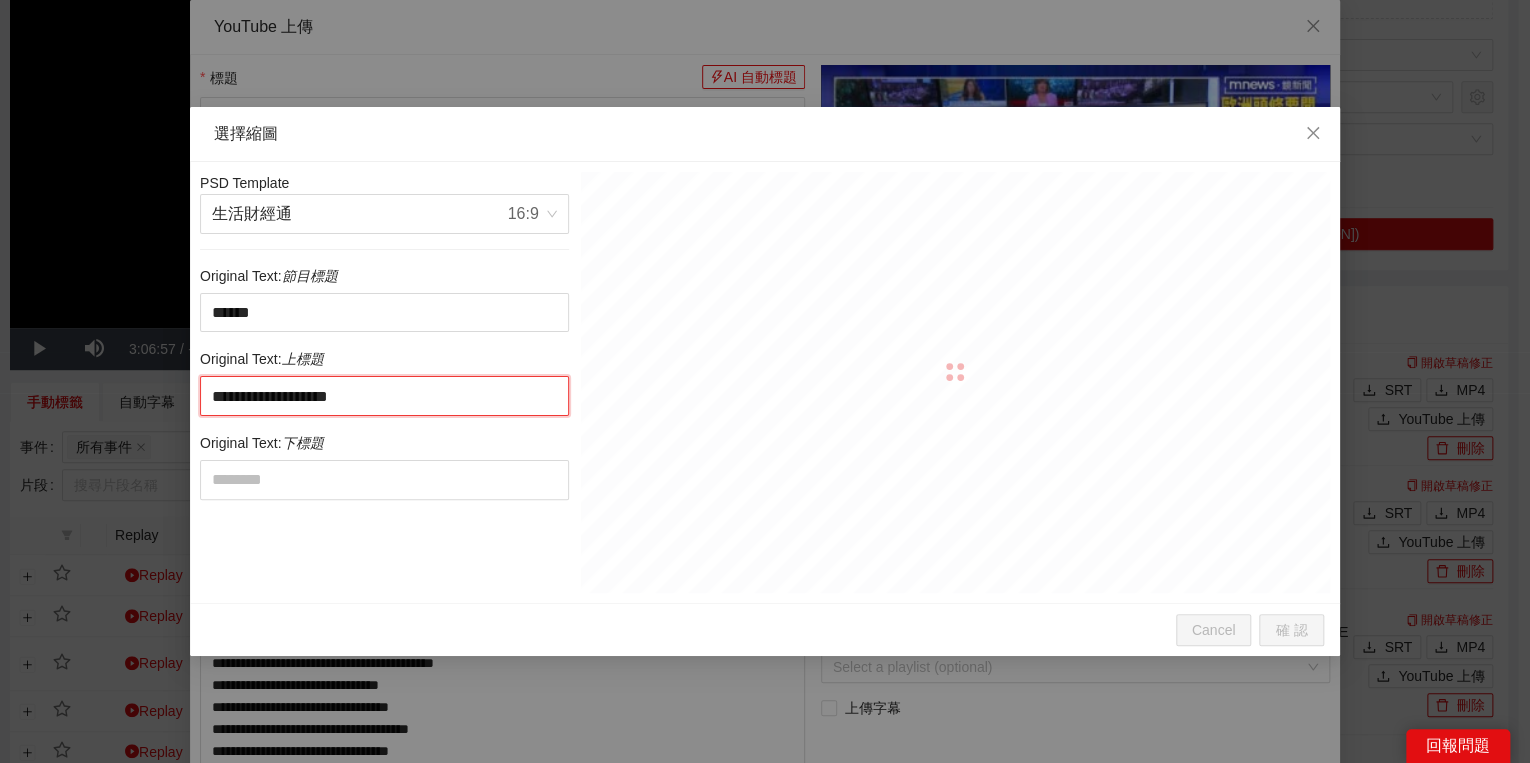 click on "**********" at bounding box center (765, 382) 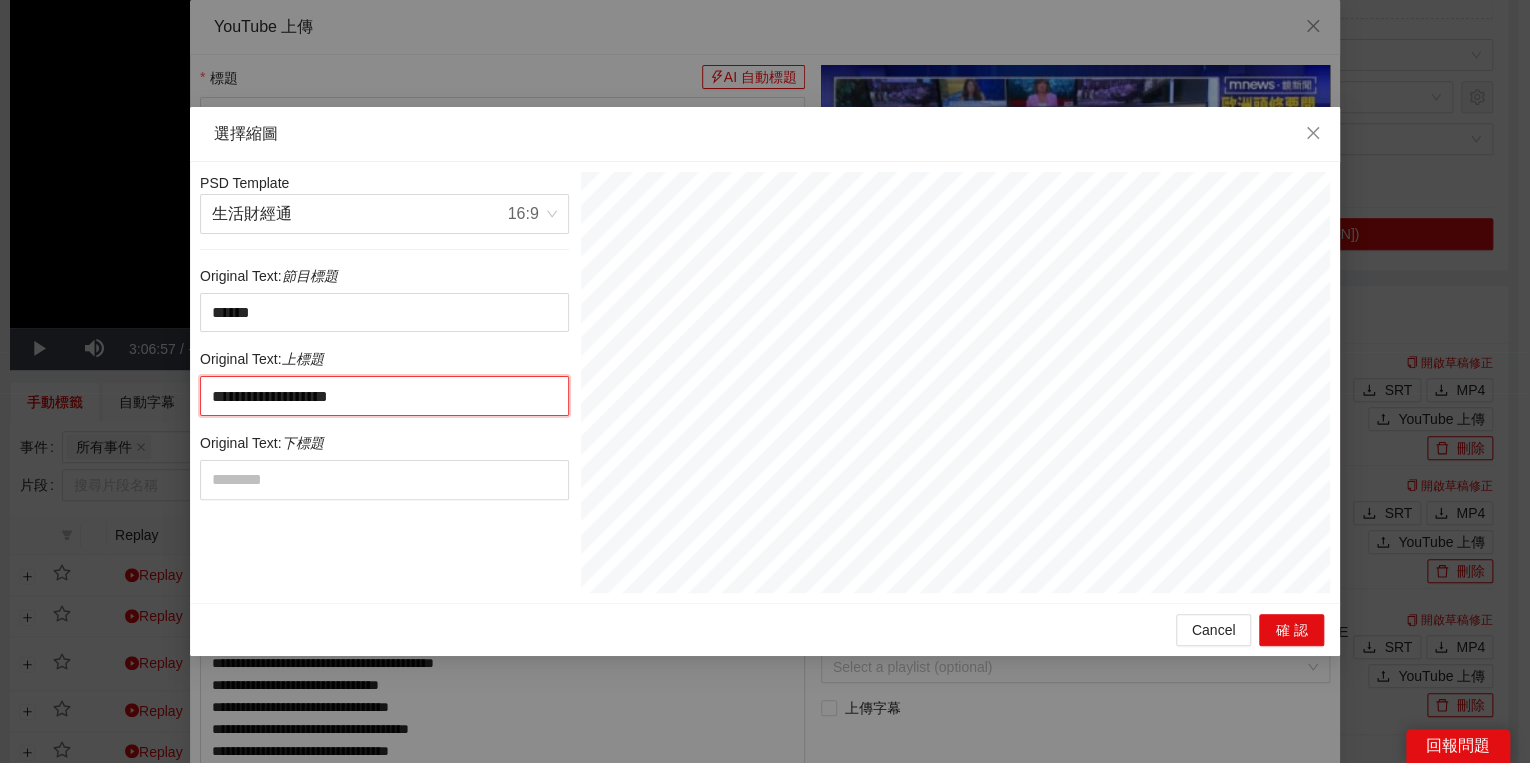 type on "********" 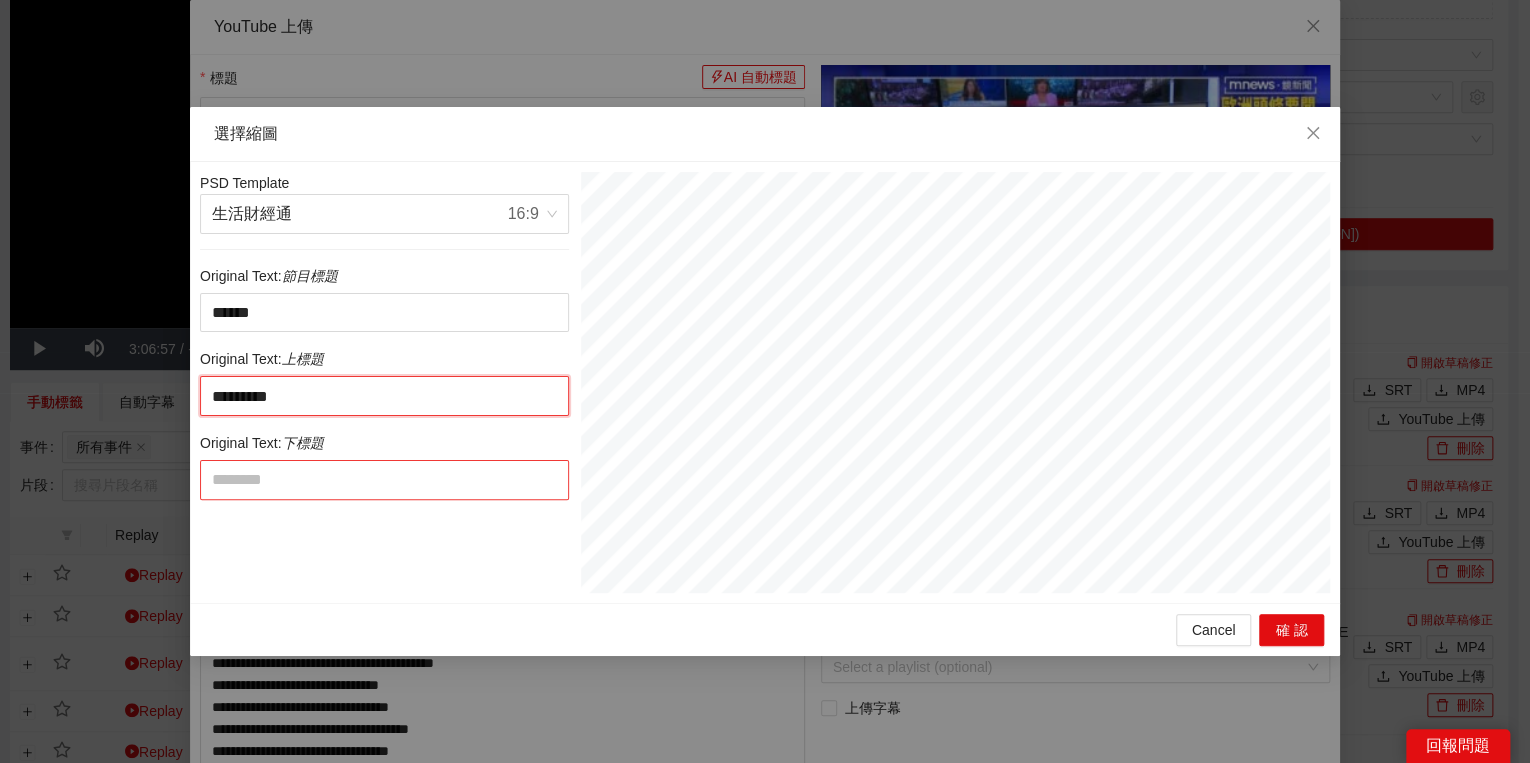 type on "********" 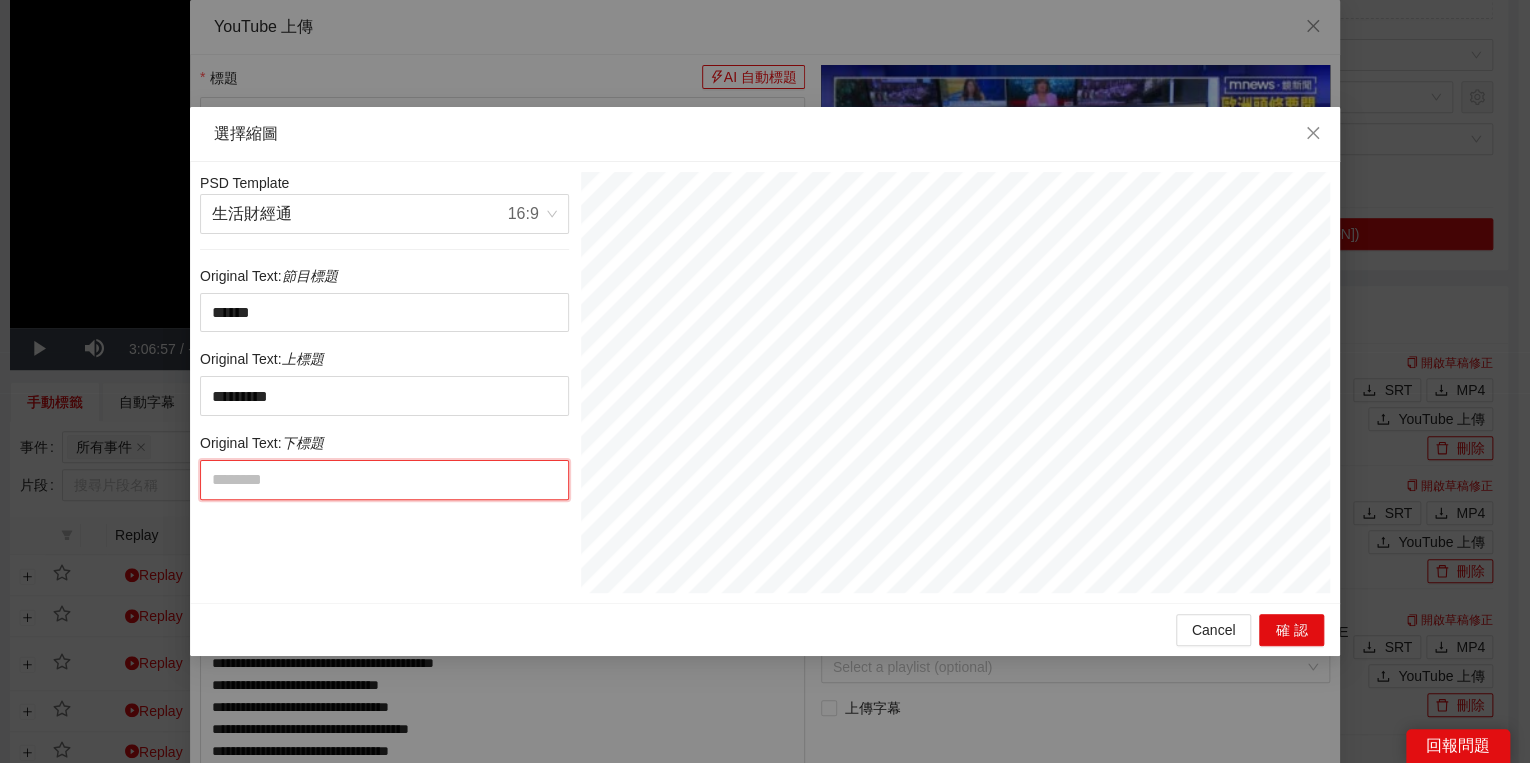 click at bounding box center (384, 480) 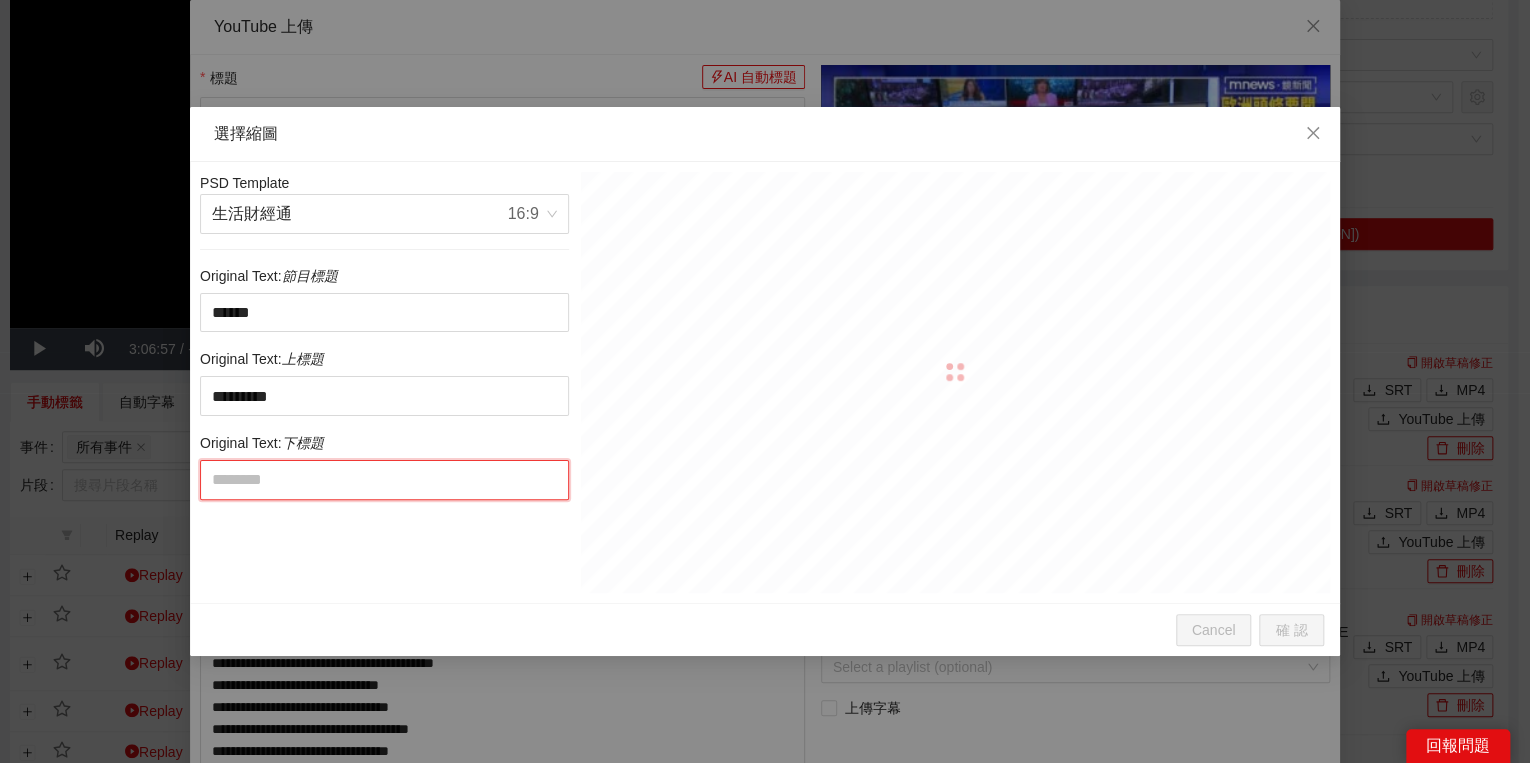 paste on "**********" 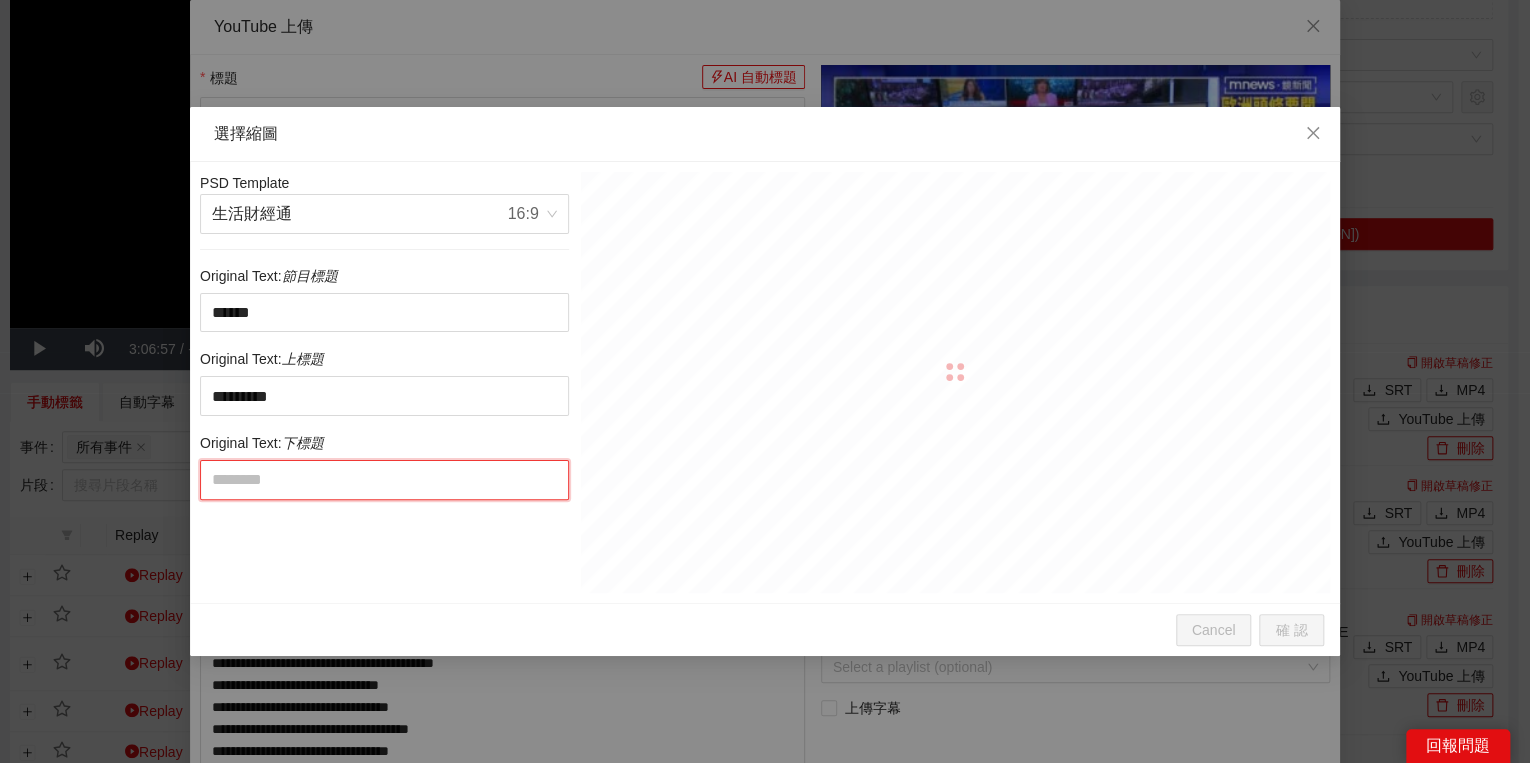 type on "**********" 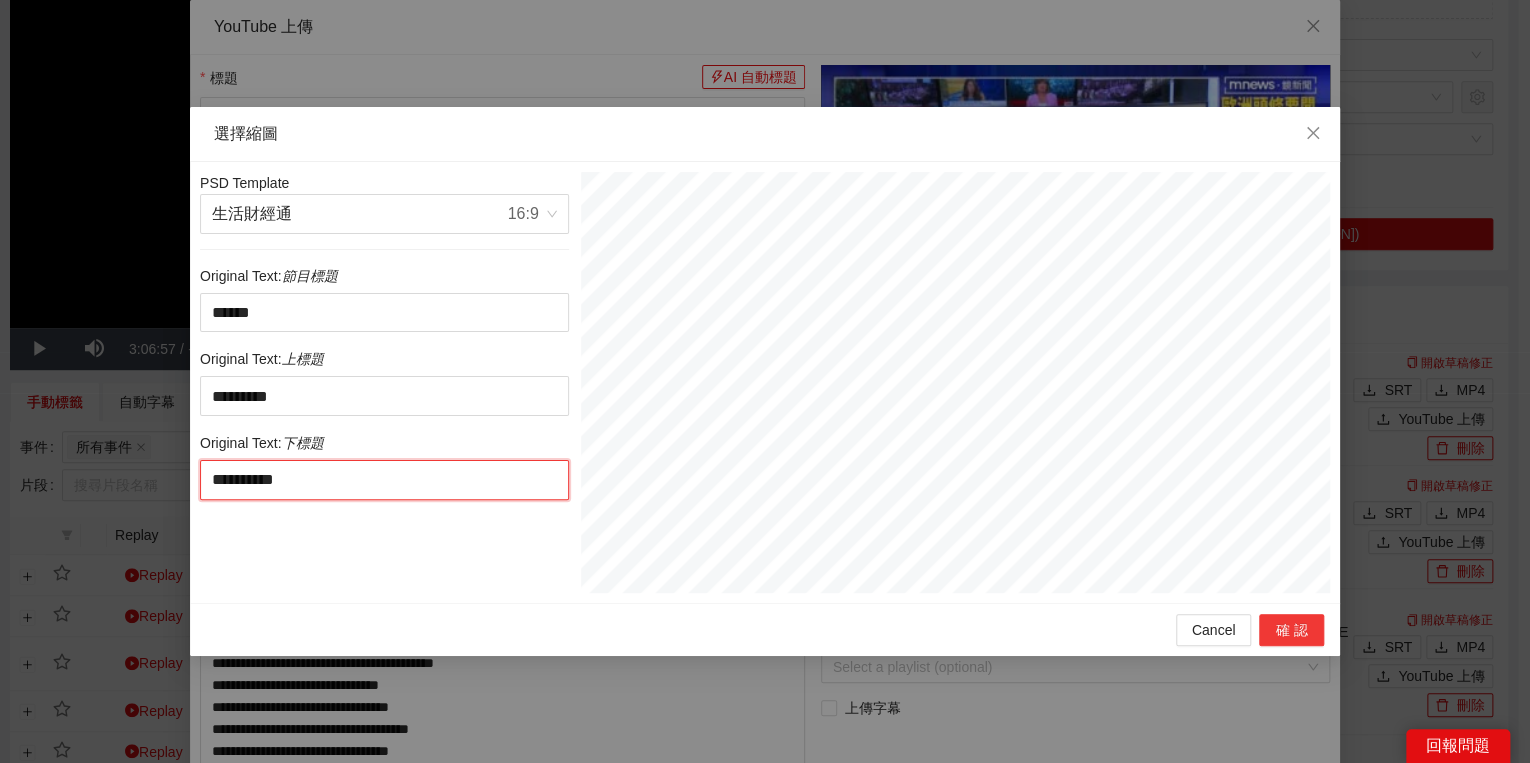 type on "**********" 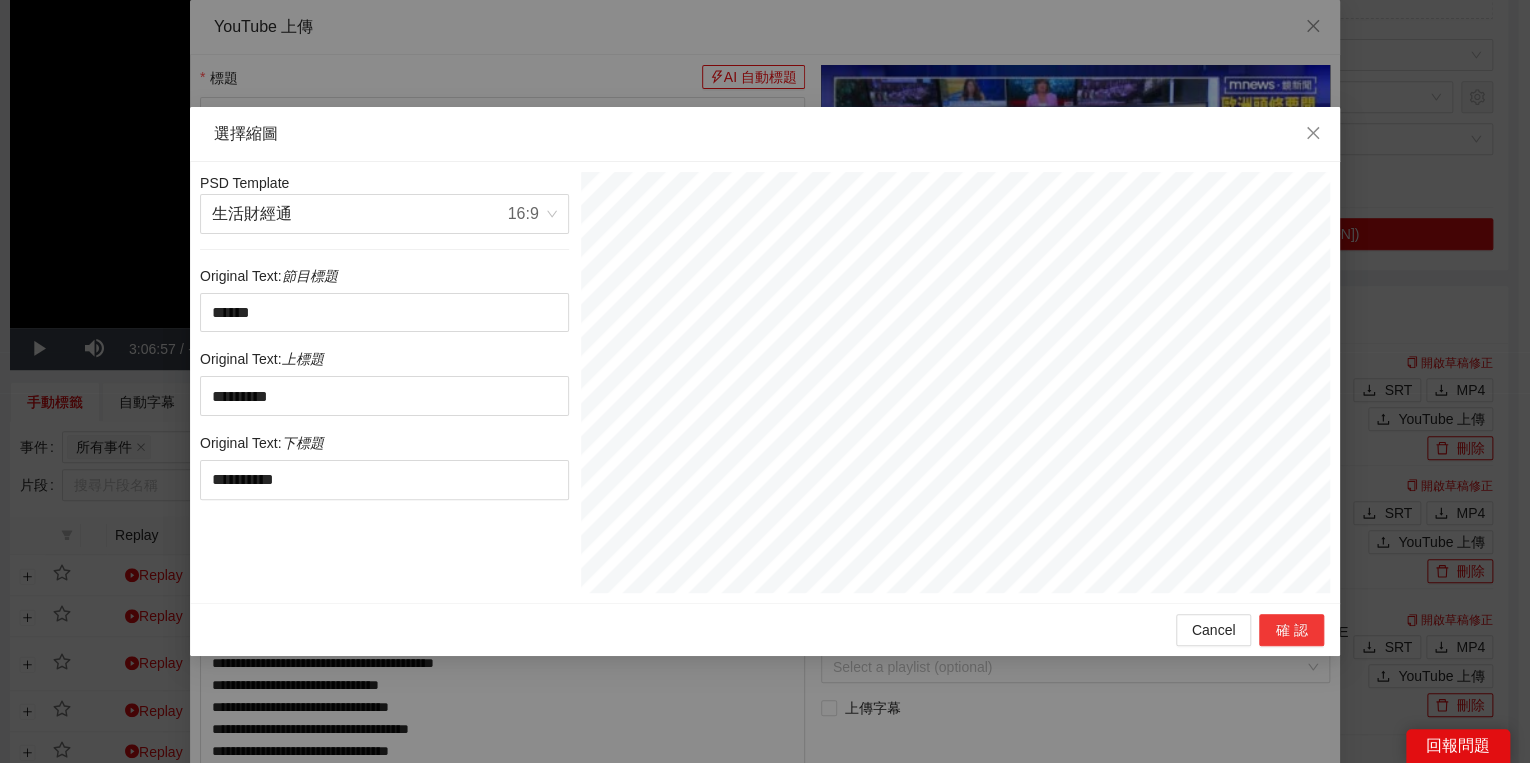 click on "確認" at bounding box center (1291, 630) 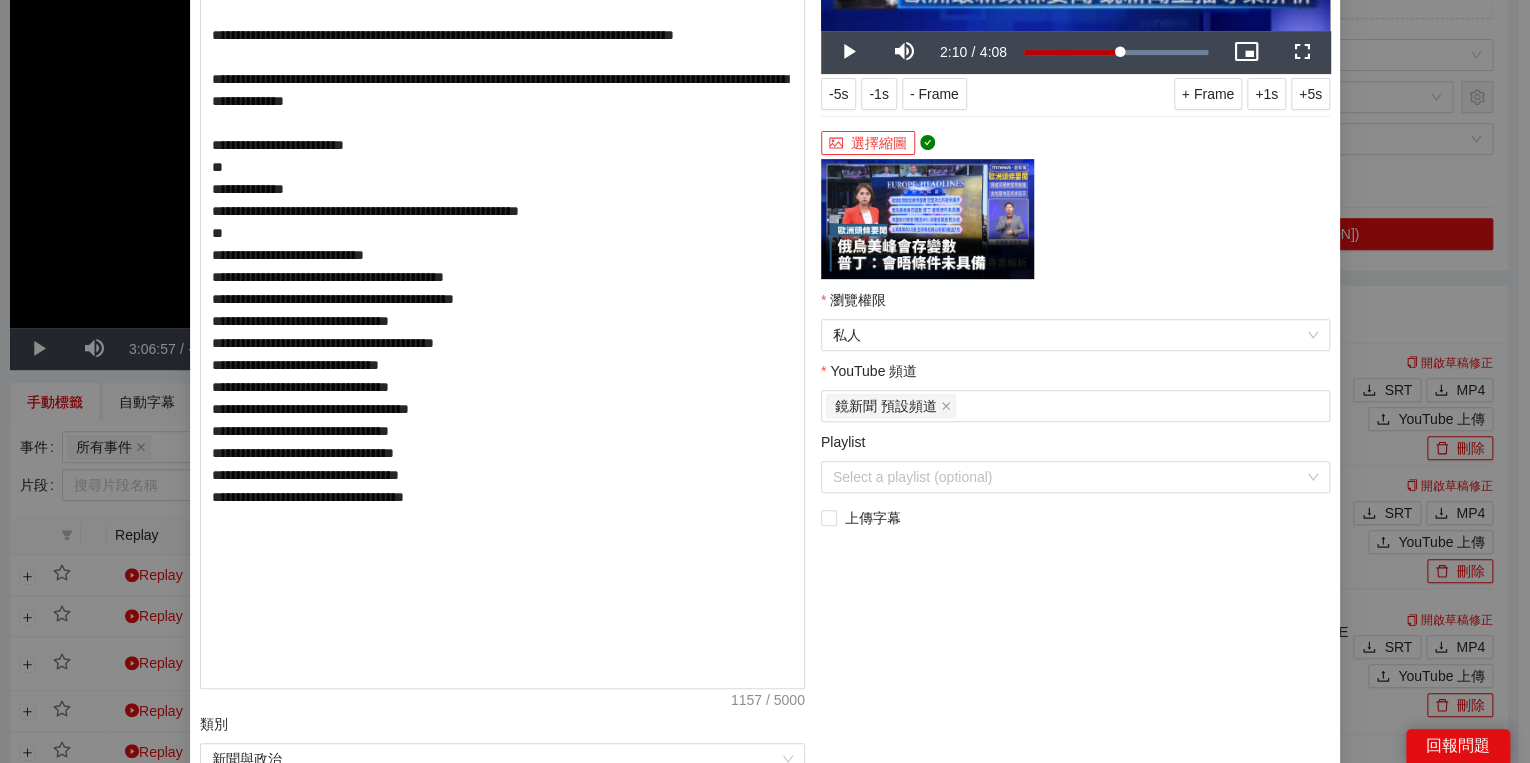 scroll, scrollTop: 704, scrollLeft: 0, axis: vertical 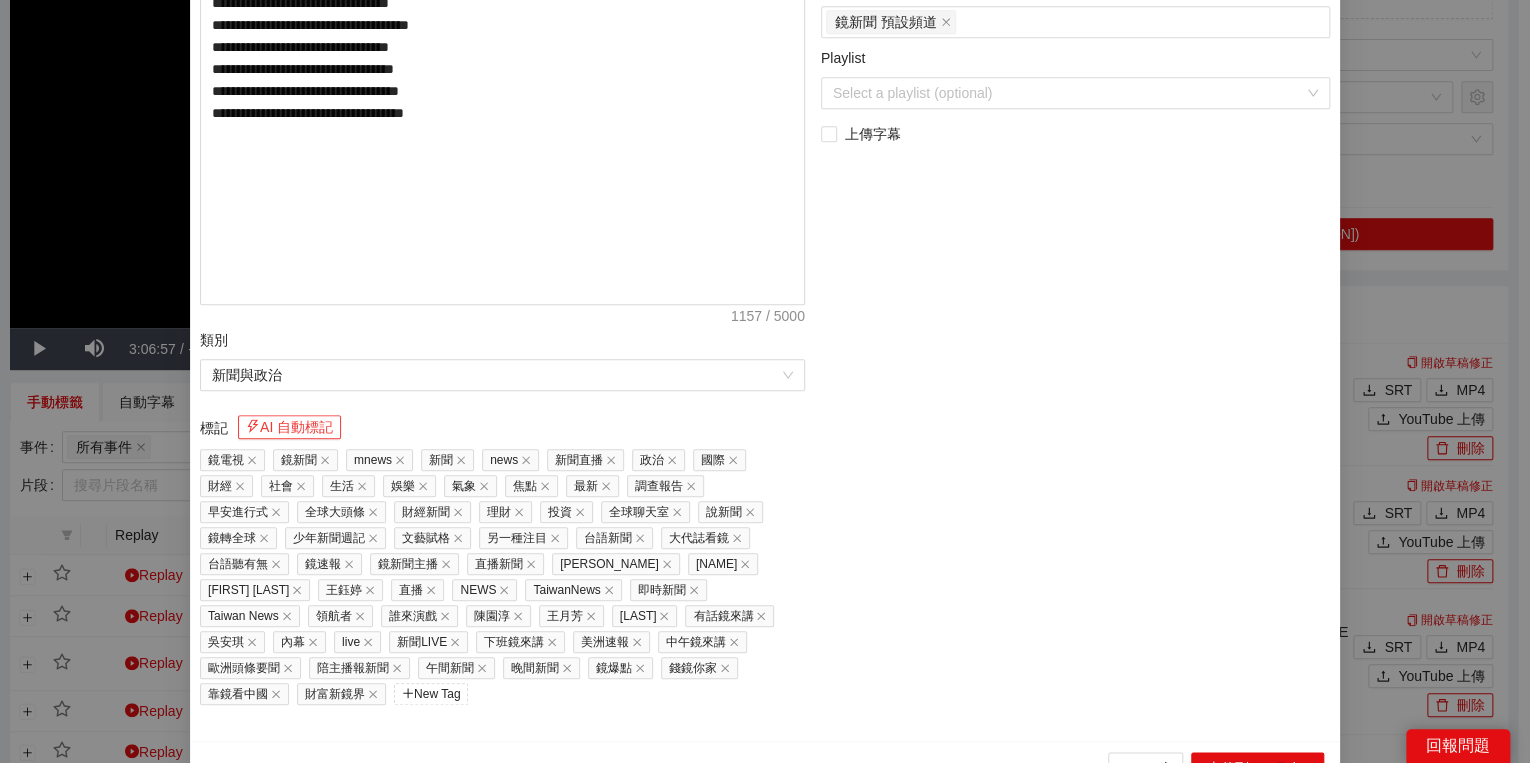 click on "**********" at bounding box center (502, 46) 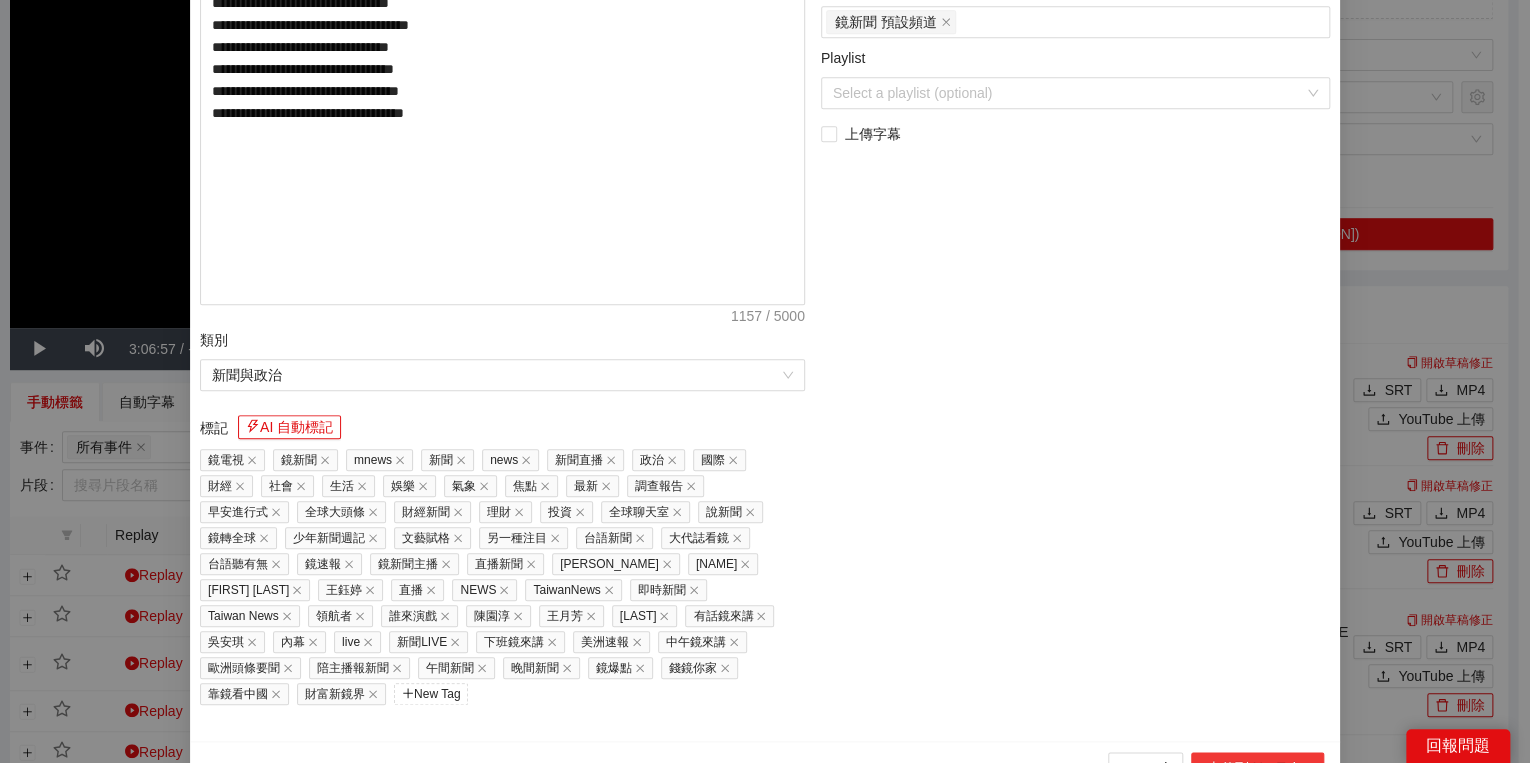 click on "上傳到 YouTube" at bounding box center [1257, 768] 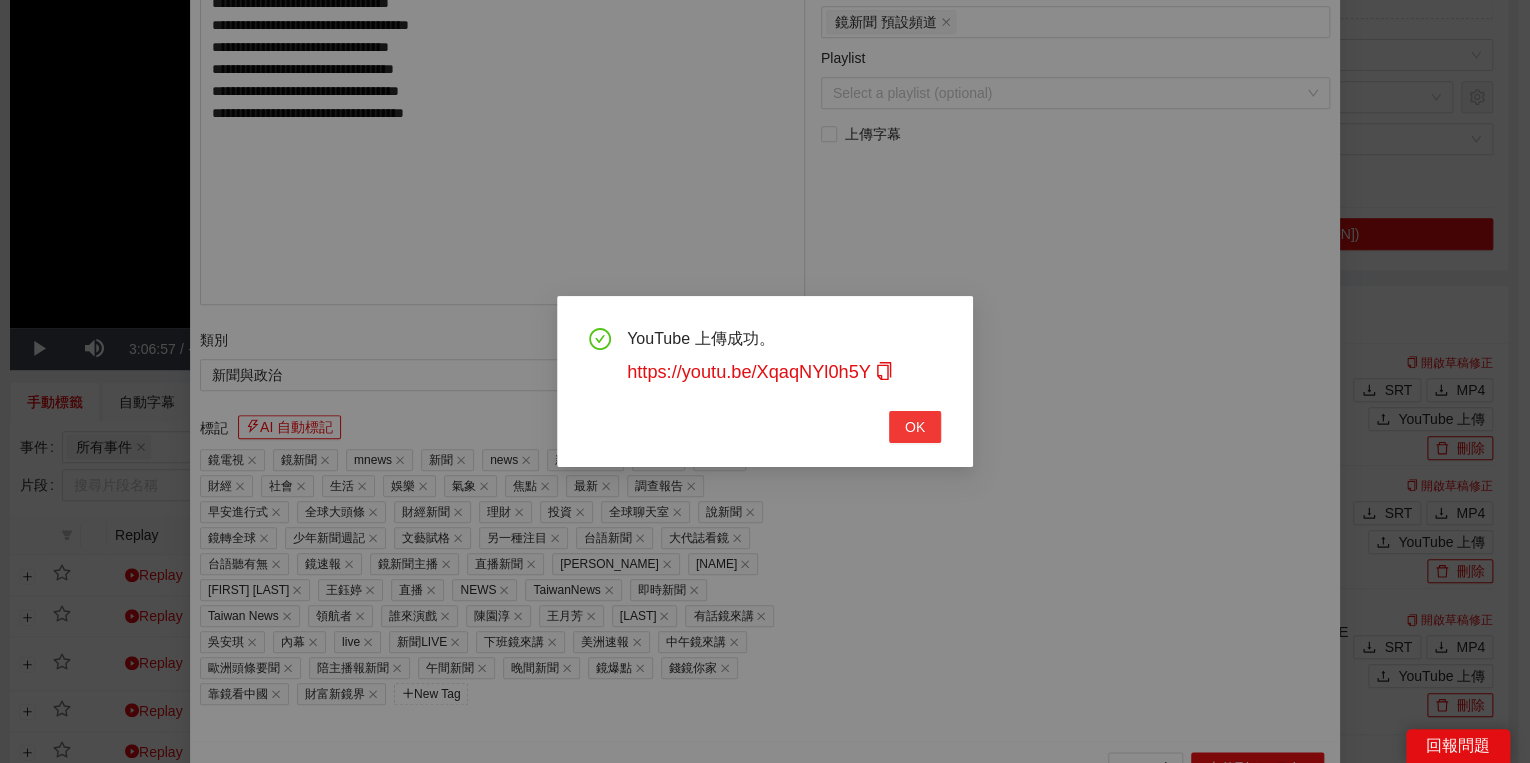 click on "OK" at bounding box center [915, 427] 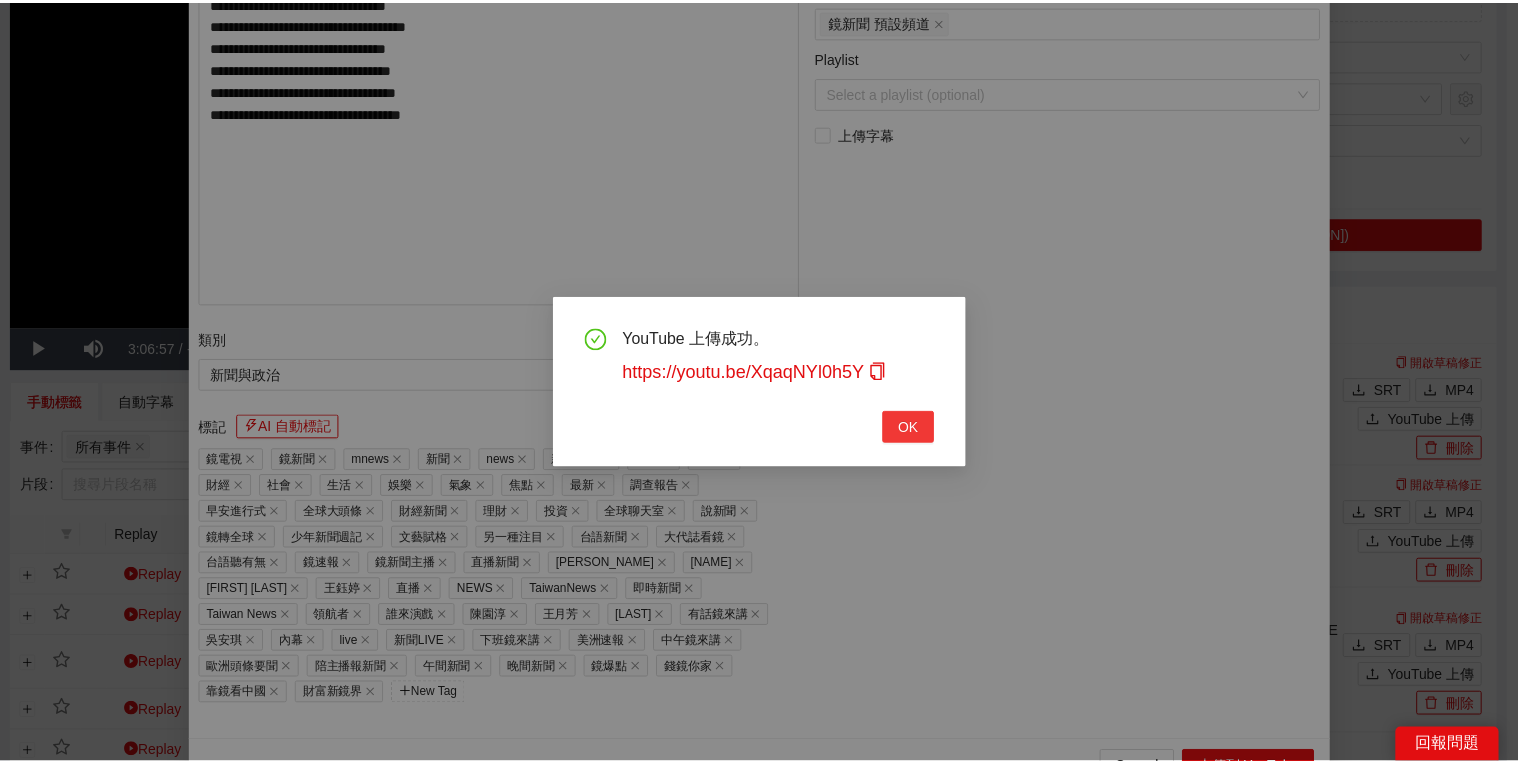 scroll, scrollTop: 308, scrollLeft: 0, axis: vertical 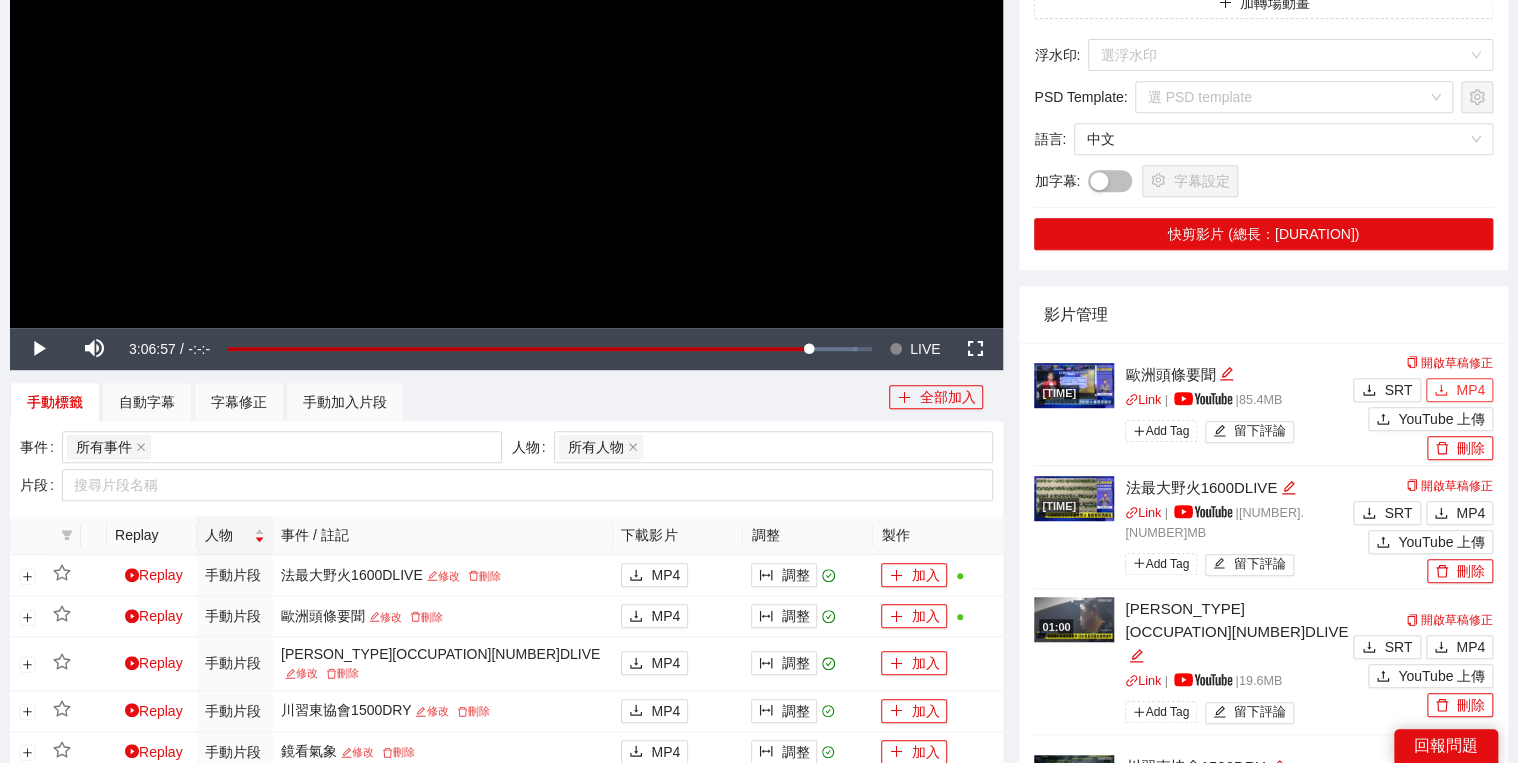 click on "MP4" at bounding box center [1470, 390] 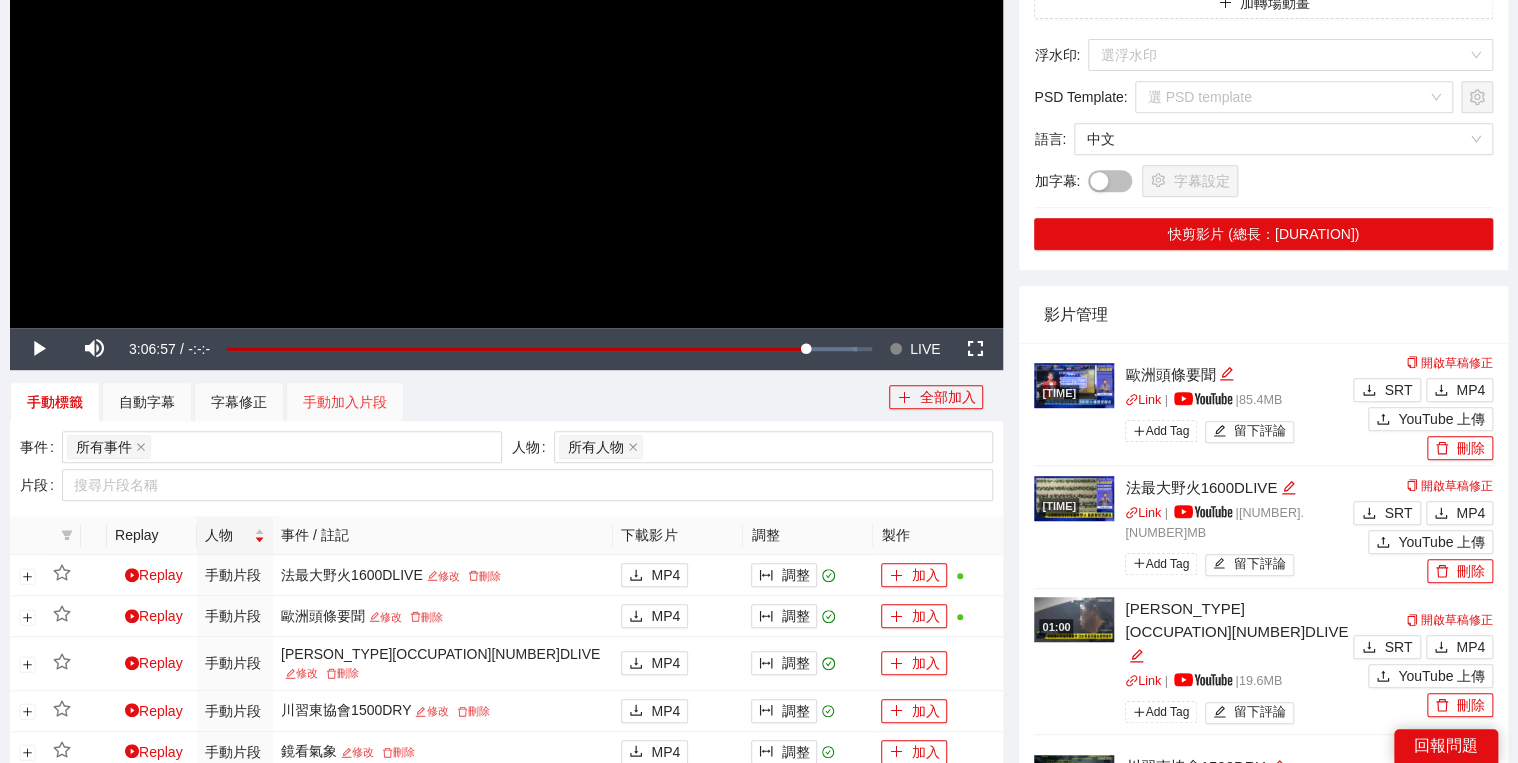 click on "手動加入片段" at bounding box center [345, 402] 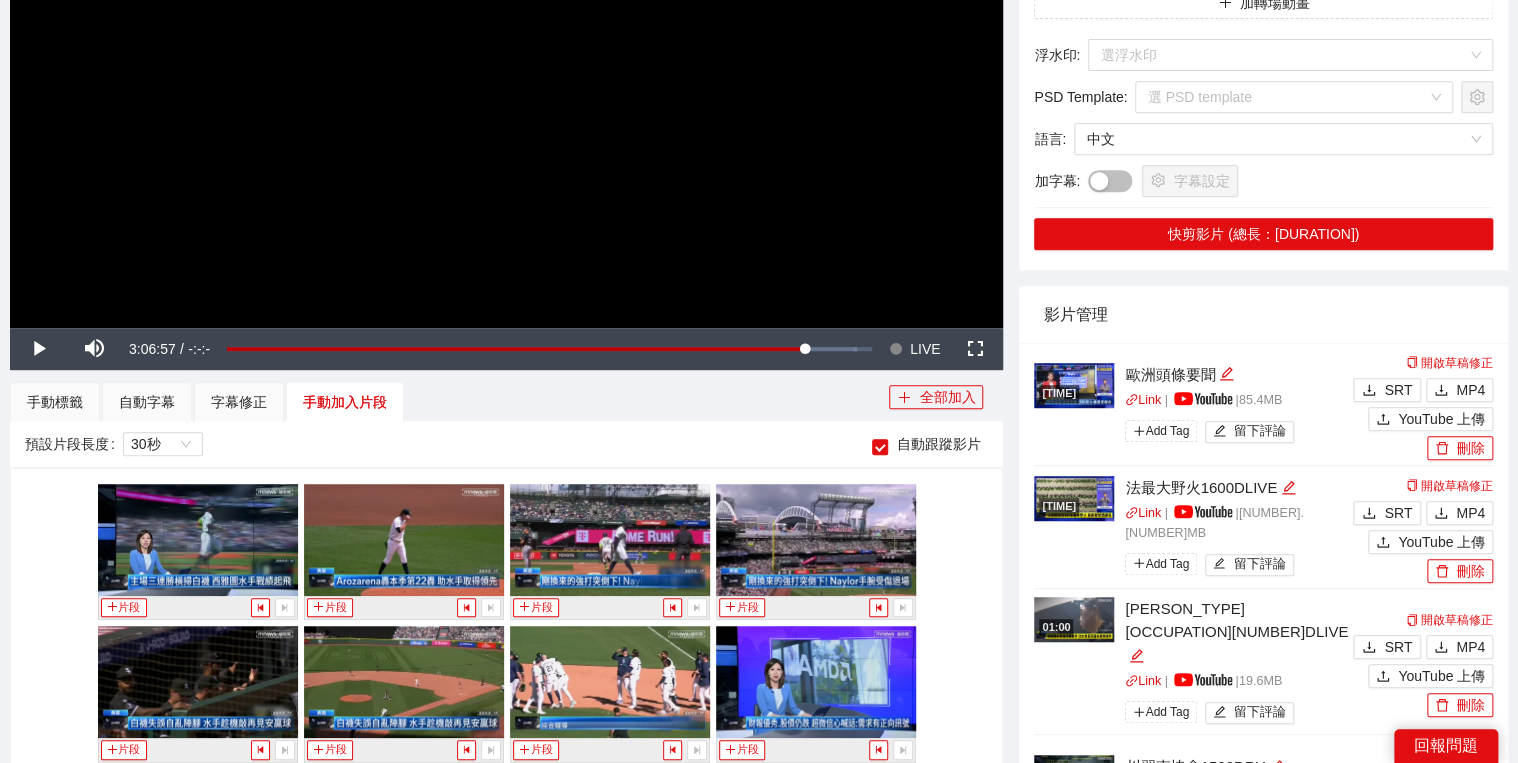 click on "**********" at bounding box center [506, 514] 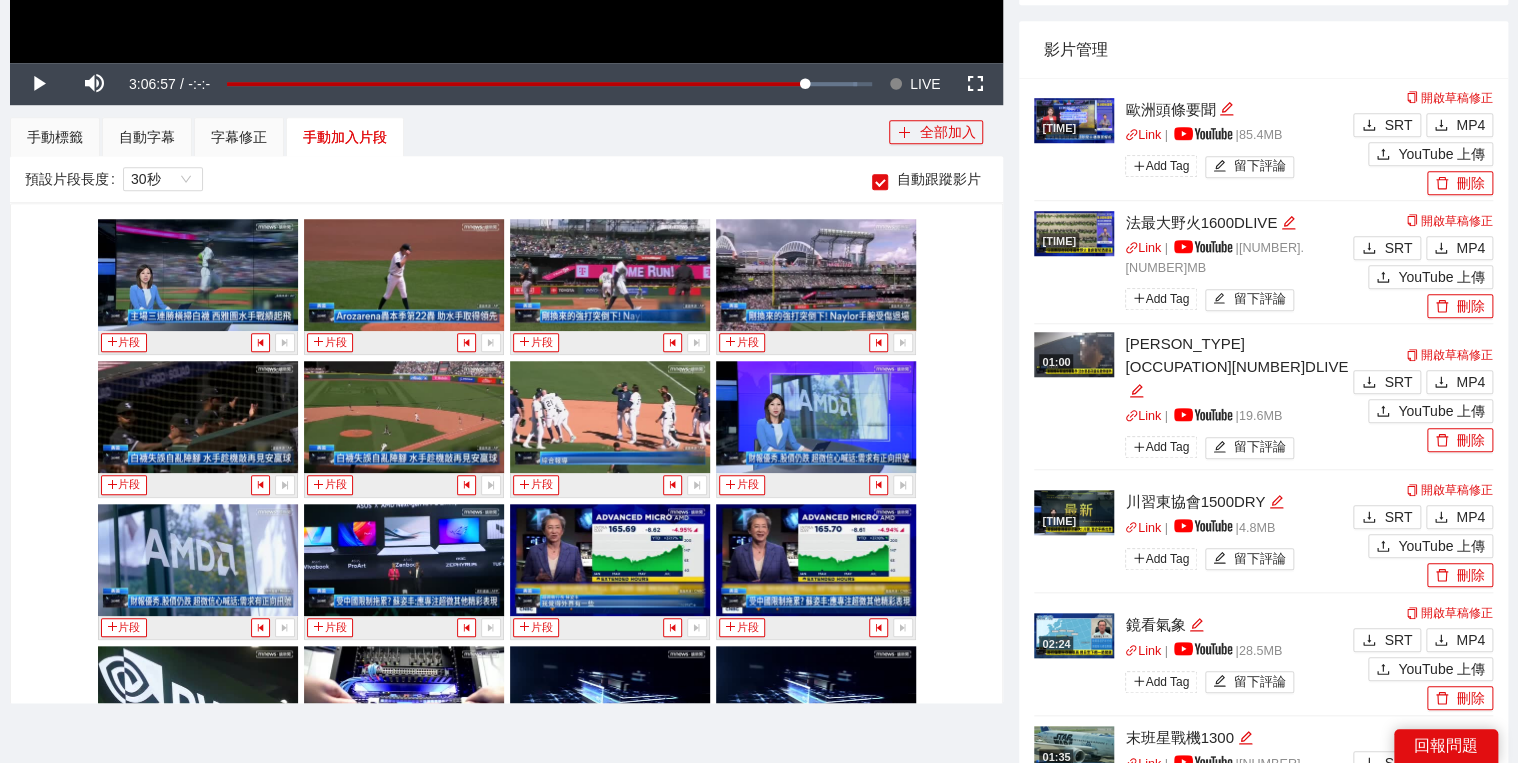 scroll, scrollTop: 880, scrollLeft: 0, axis: vertical 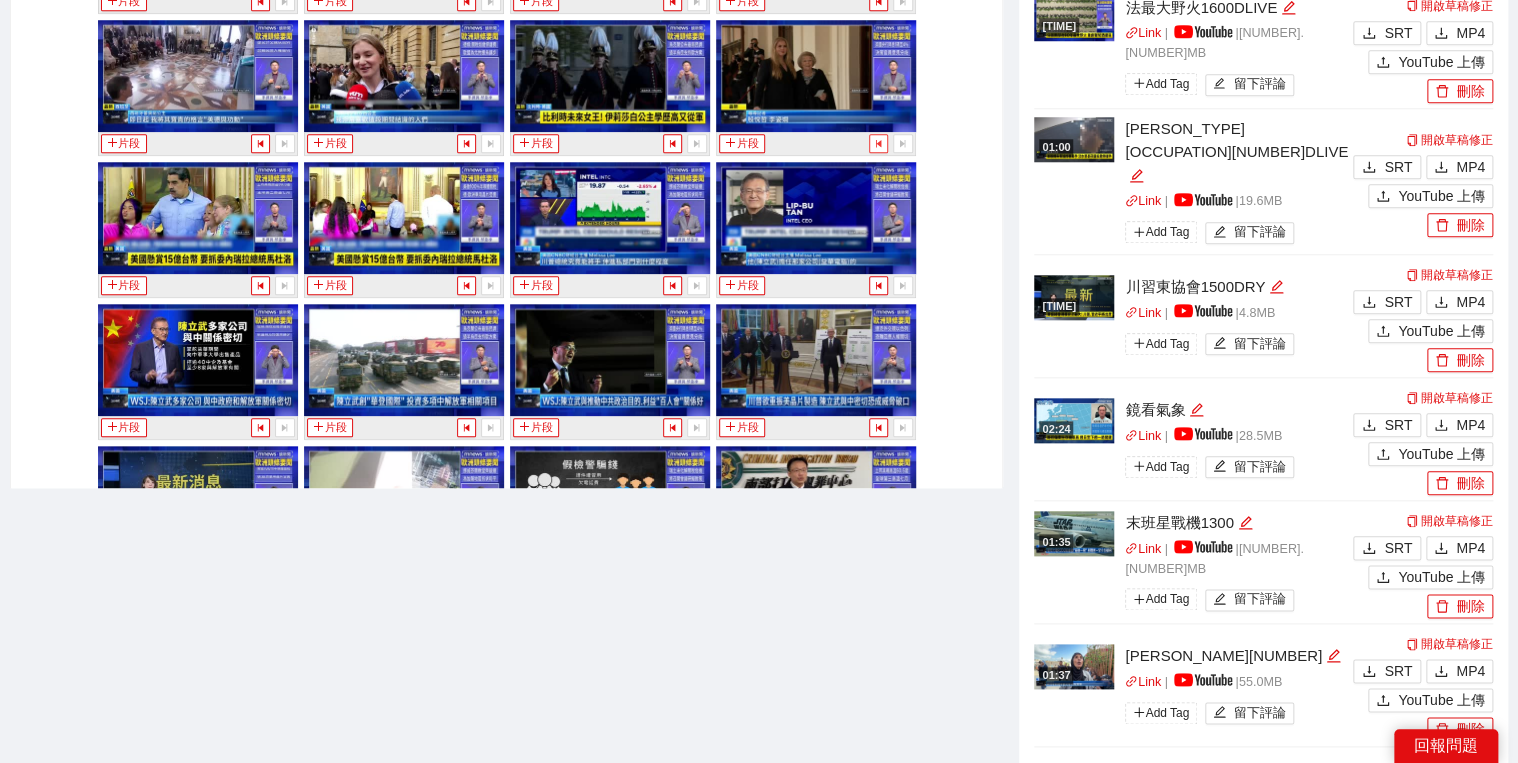 click 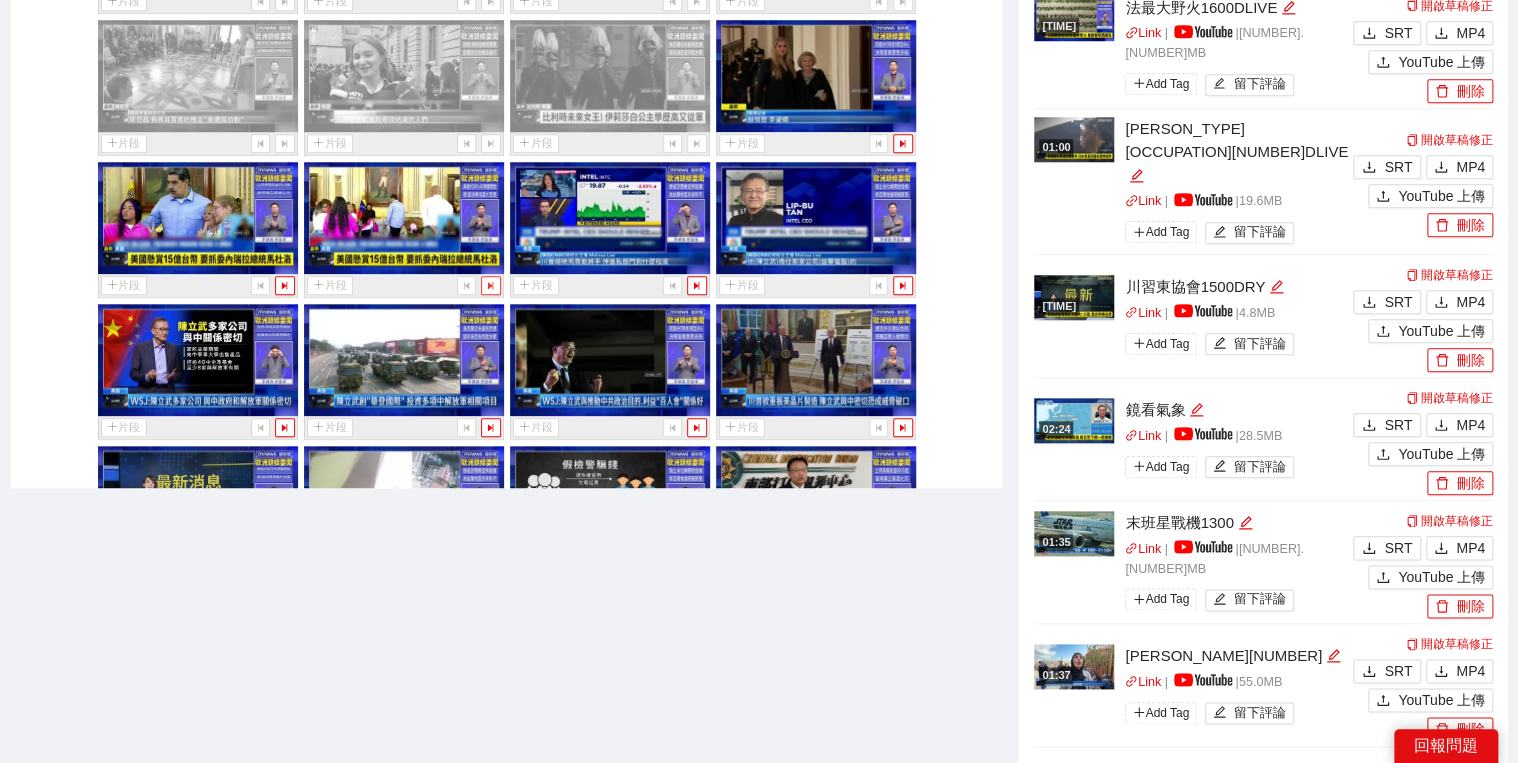 click 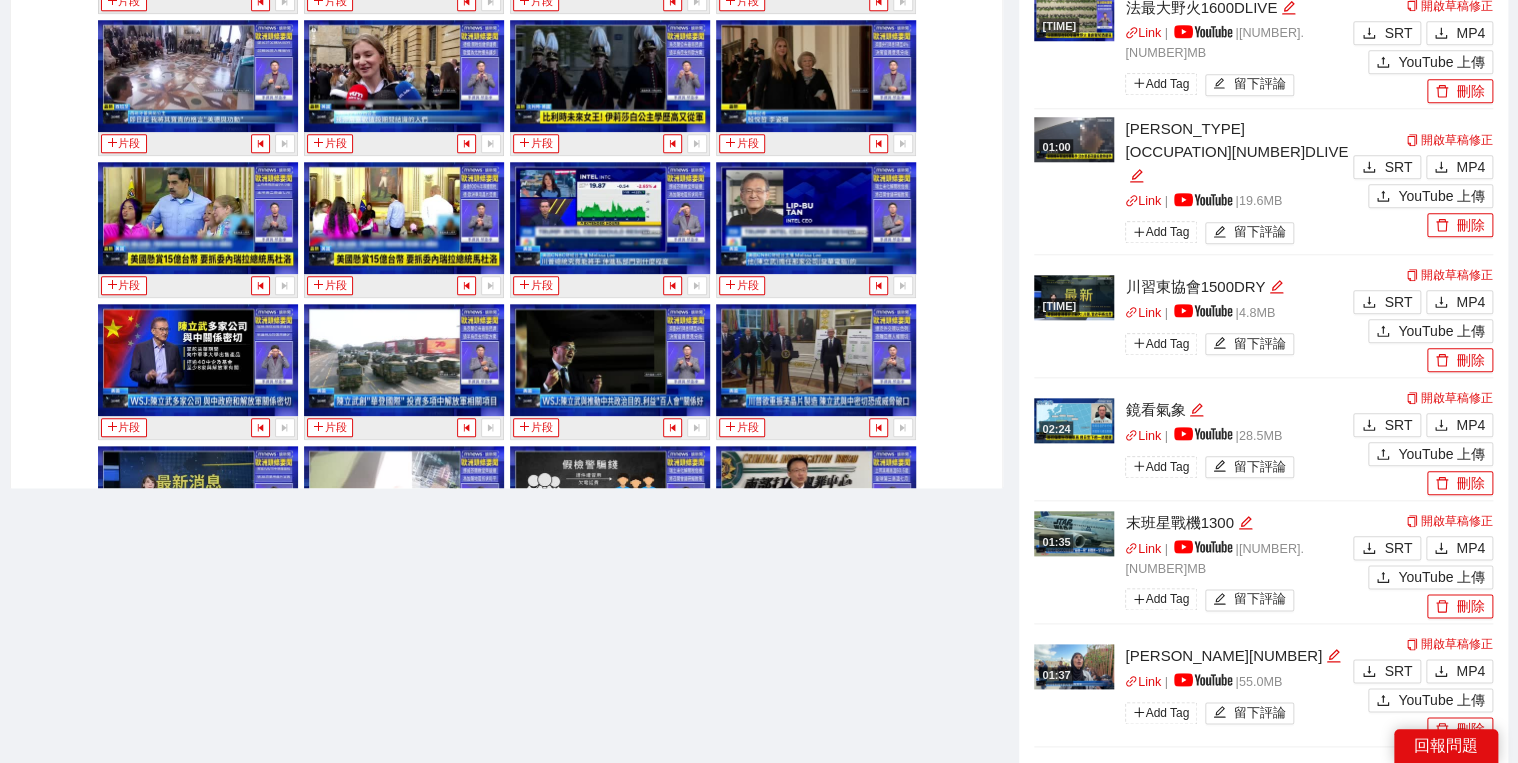 drag, startPoint x: 176, startPoint y: 566, endPoint x: 206, endPoint y: 548, distance: 34.98571 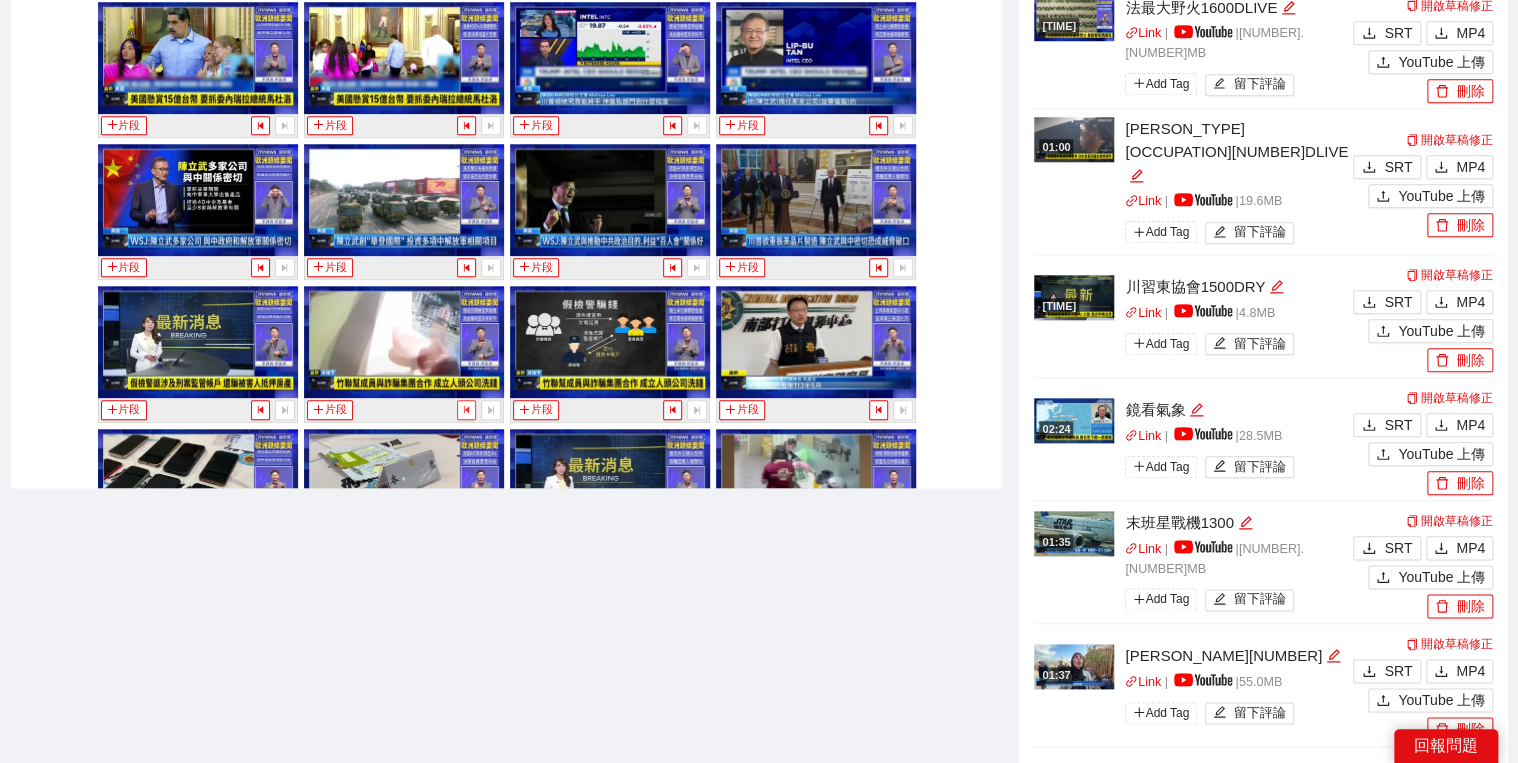 click 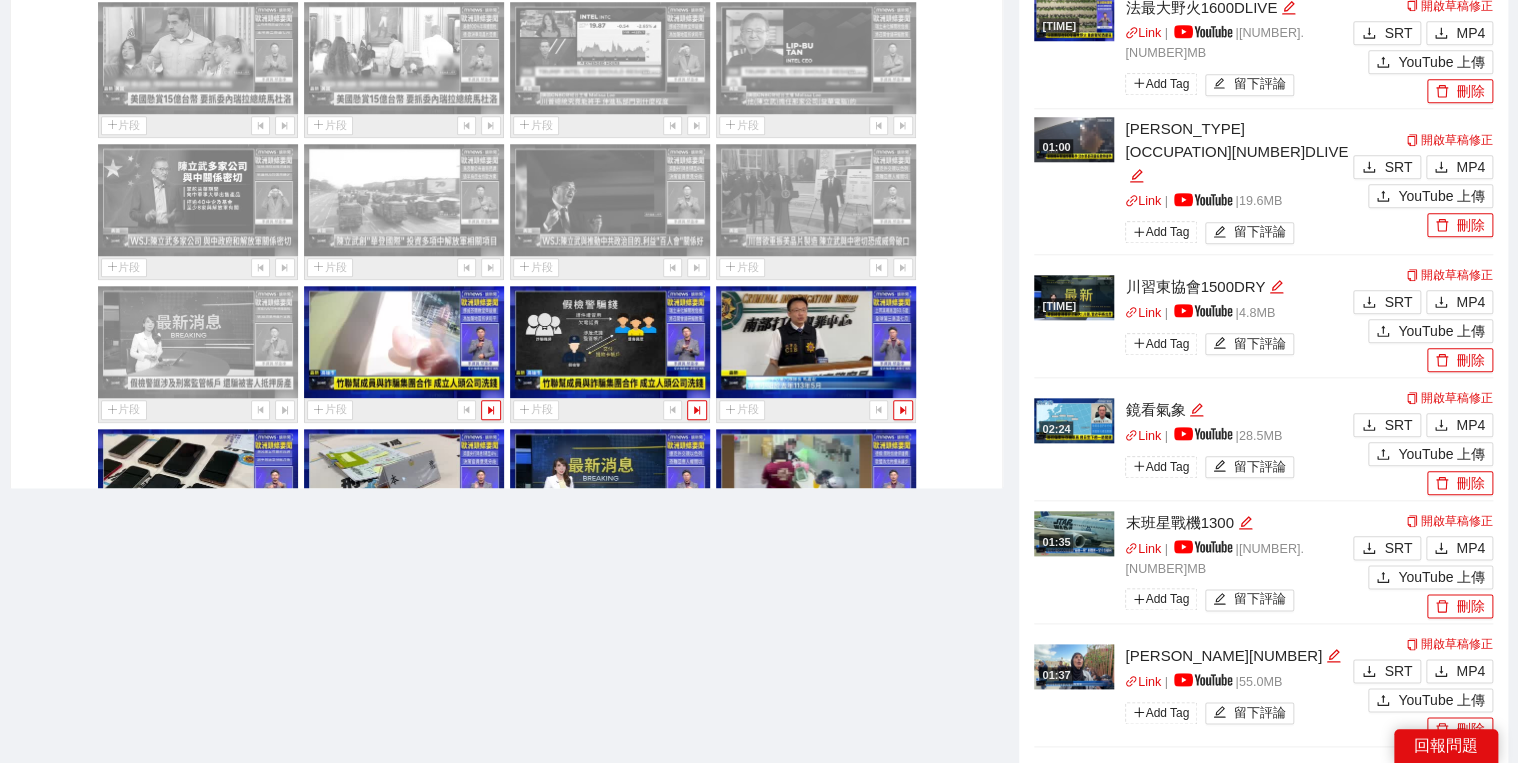 scroll, scrollTop: 23481, scrollLeft: 0, axis: vertical 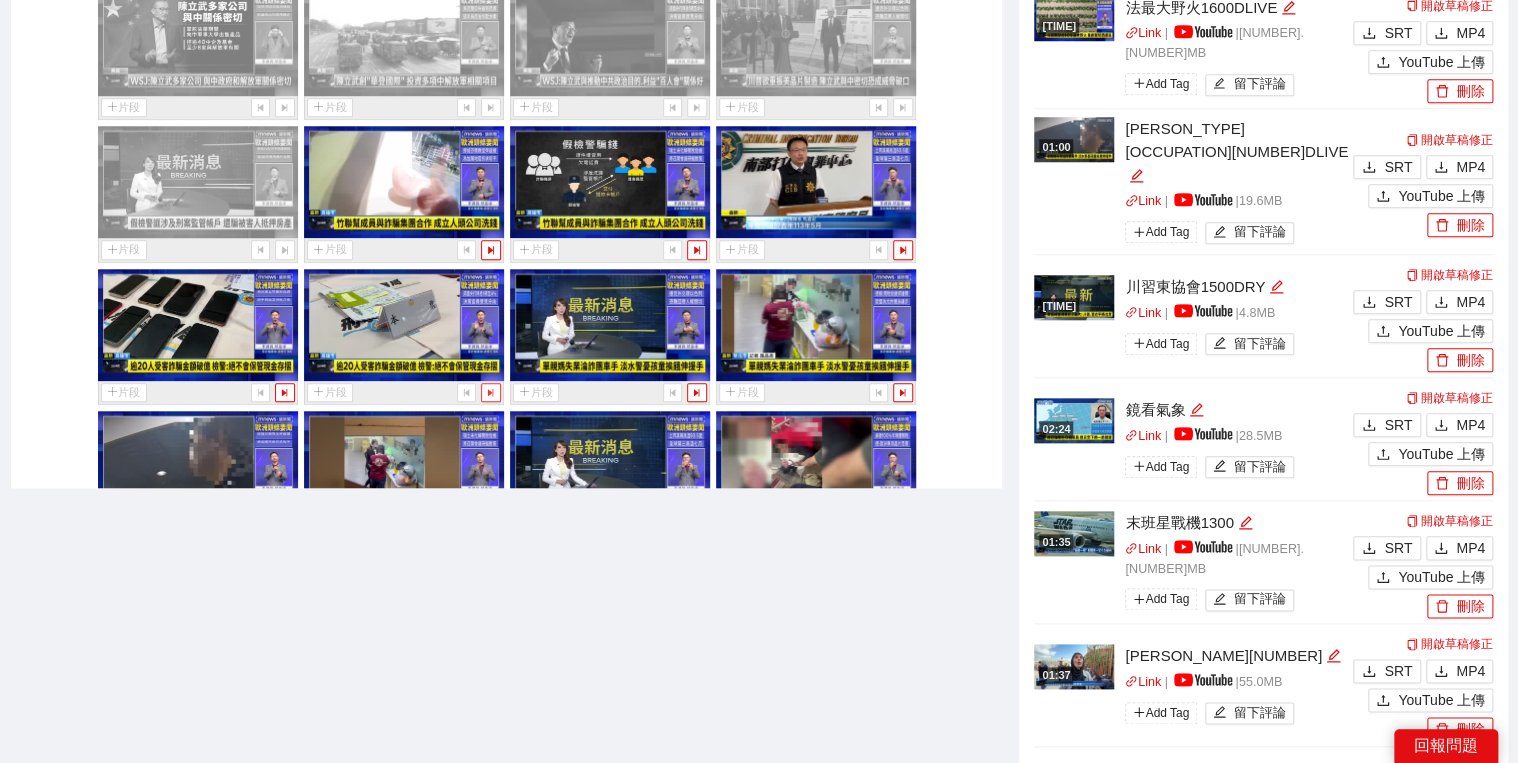 click 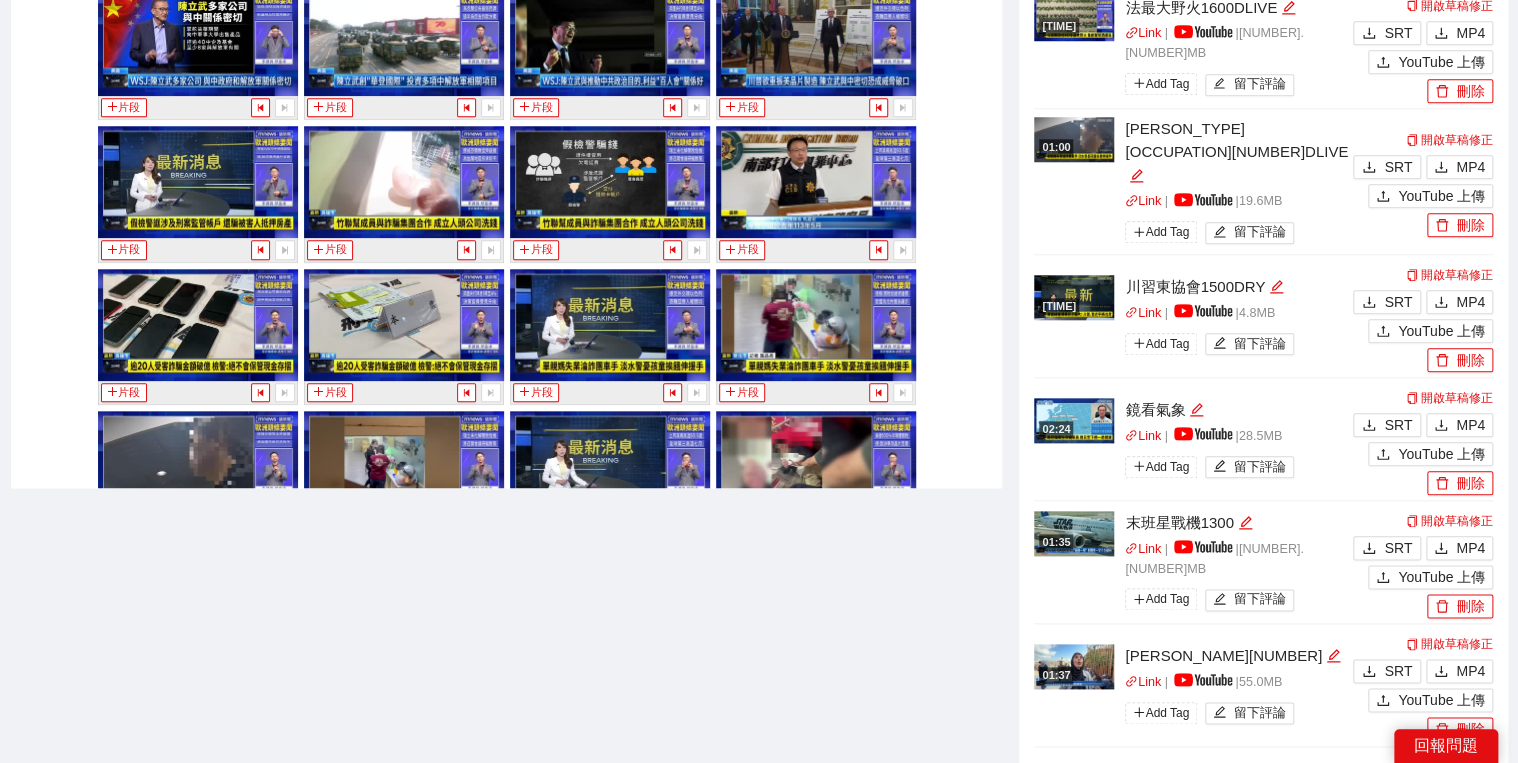 scroll, scrollTop: 23721, scrollLeft: 0, axis: vertical 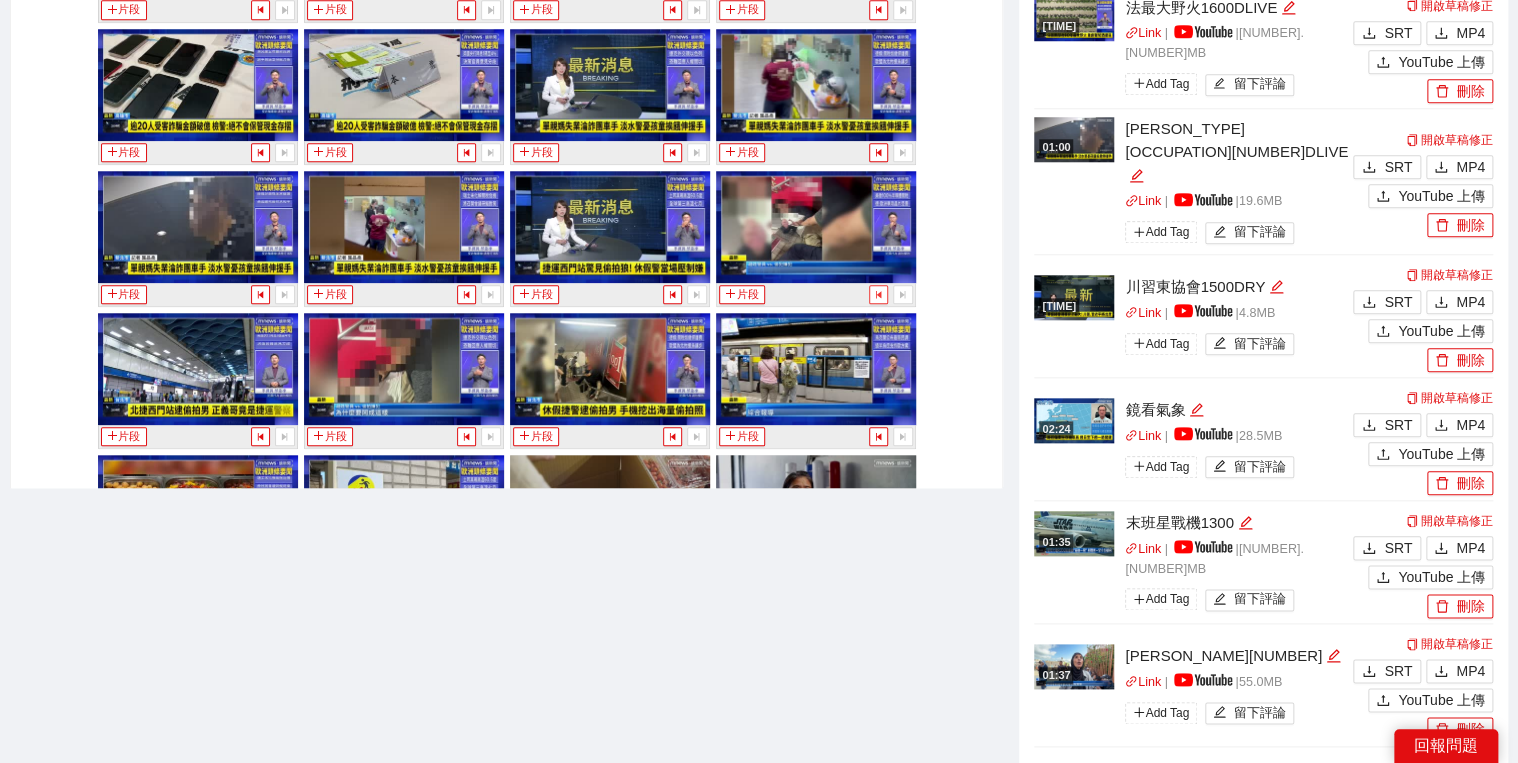 click at bounding box center [878, 294] 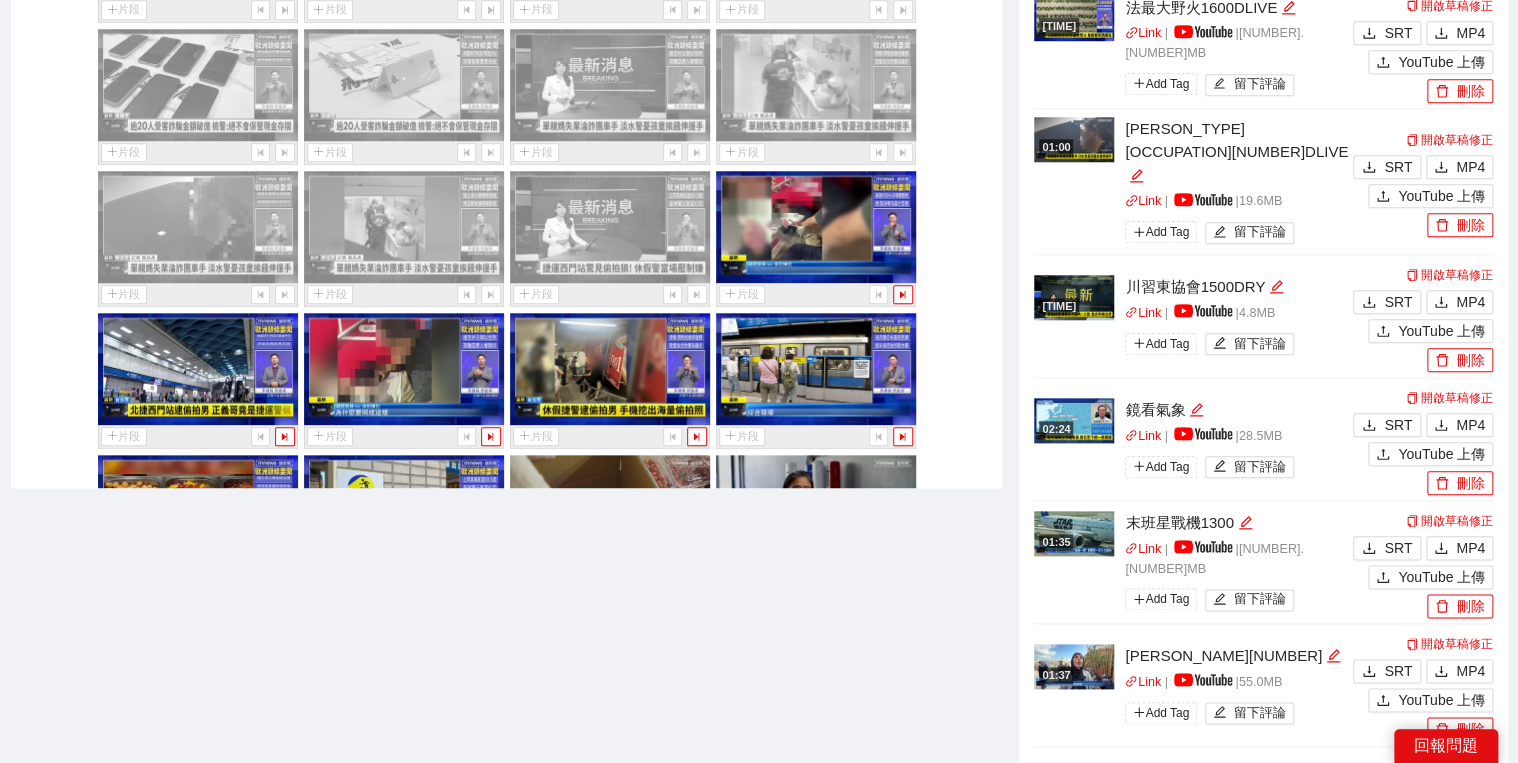 scroll, scrollTop: 23801, scrollLeft: 0, axis: vertical 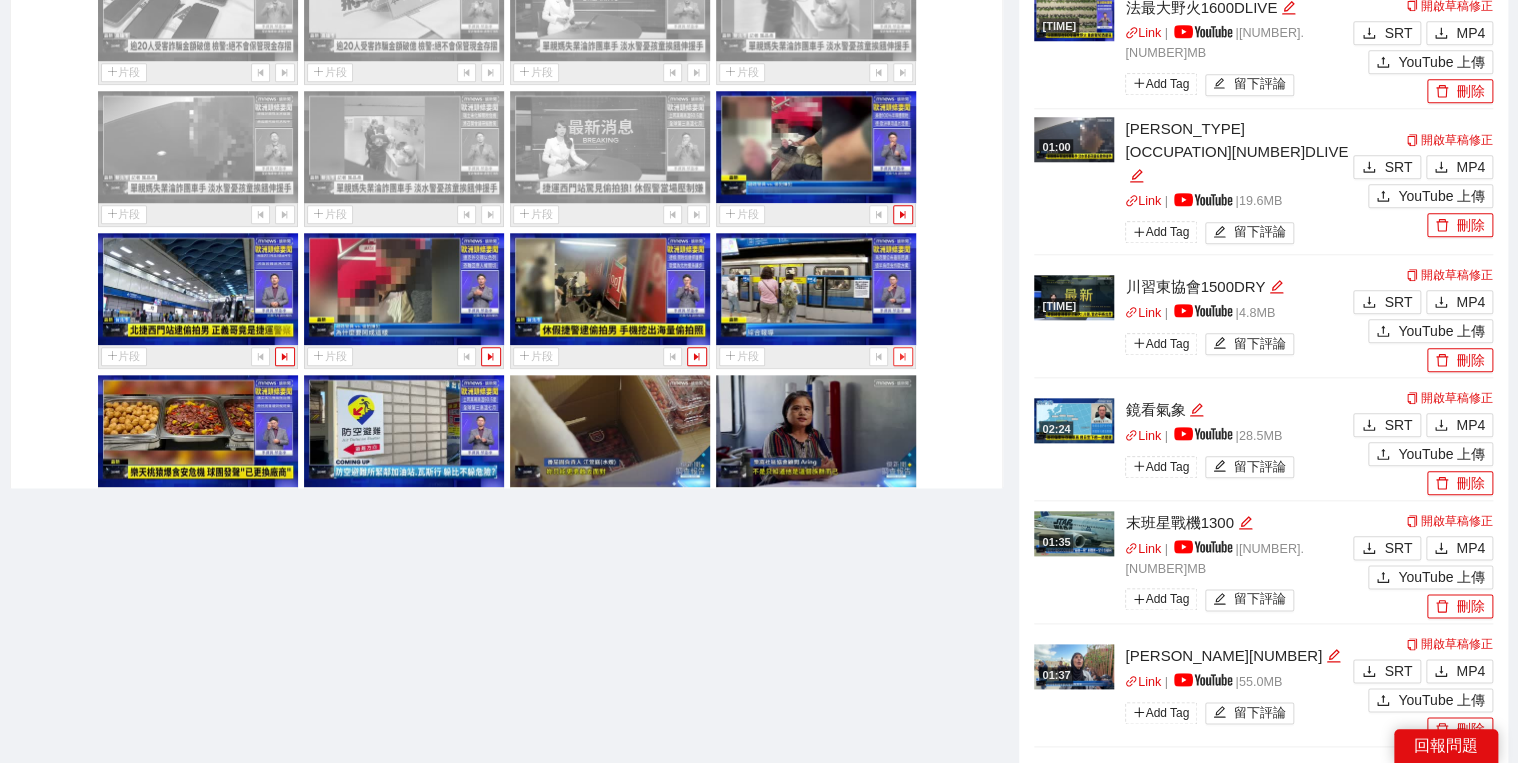 click 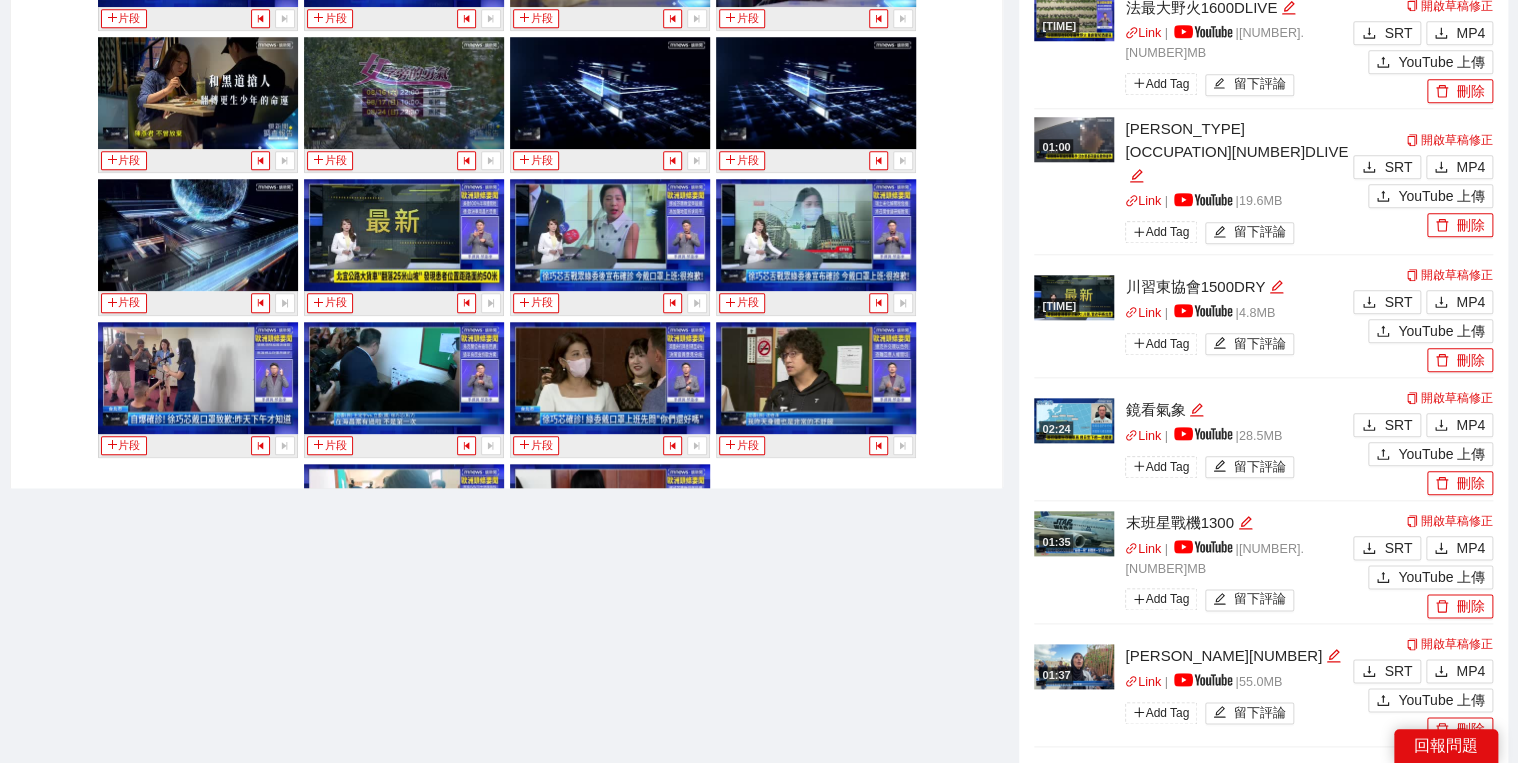 scroll, scrollTop: 24361, scrollLeft: 0, axis: vertical 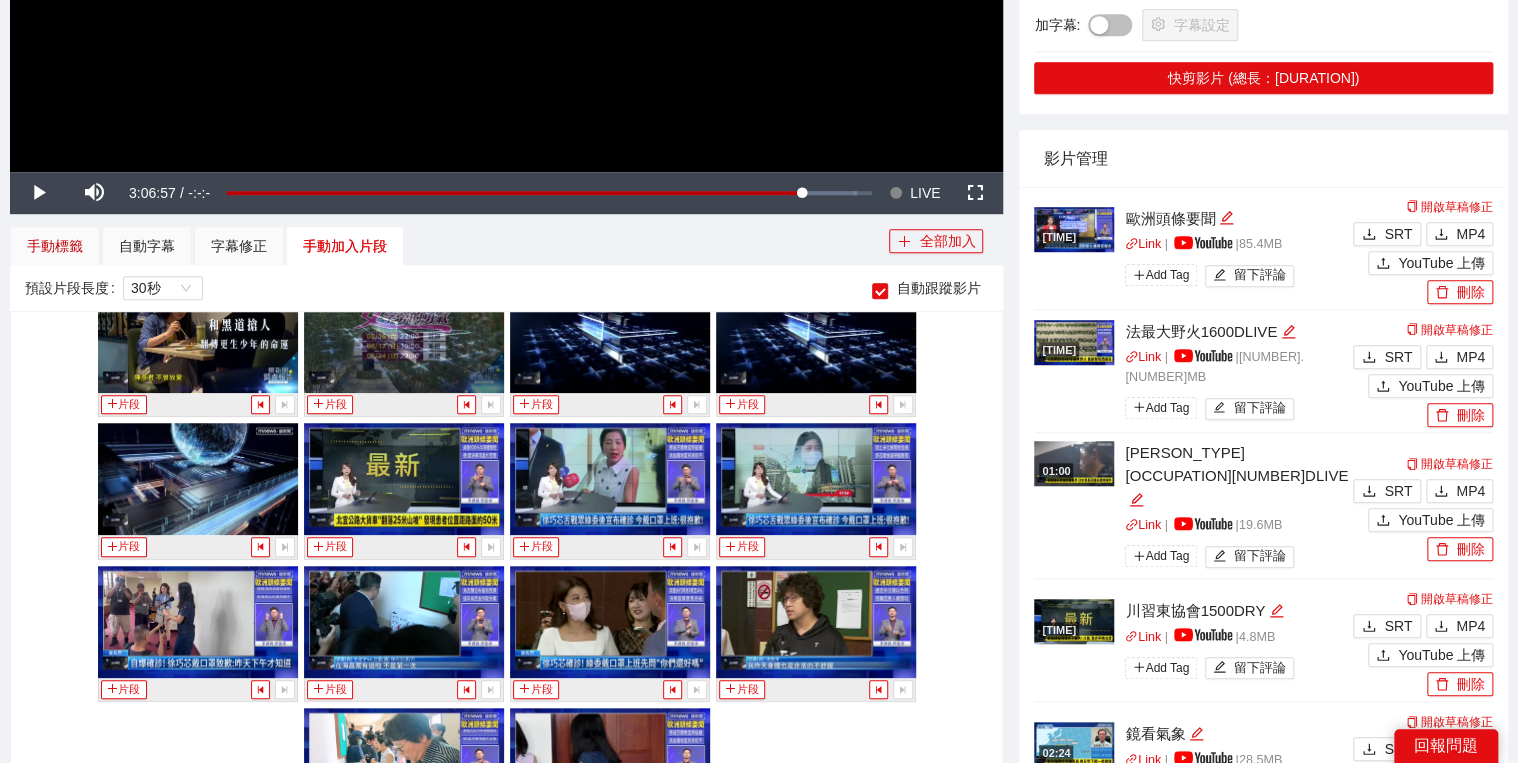 click on "手動標籤" at bounding box center [55, 246] 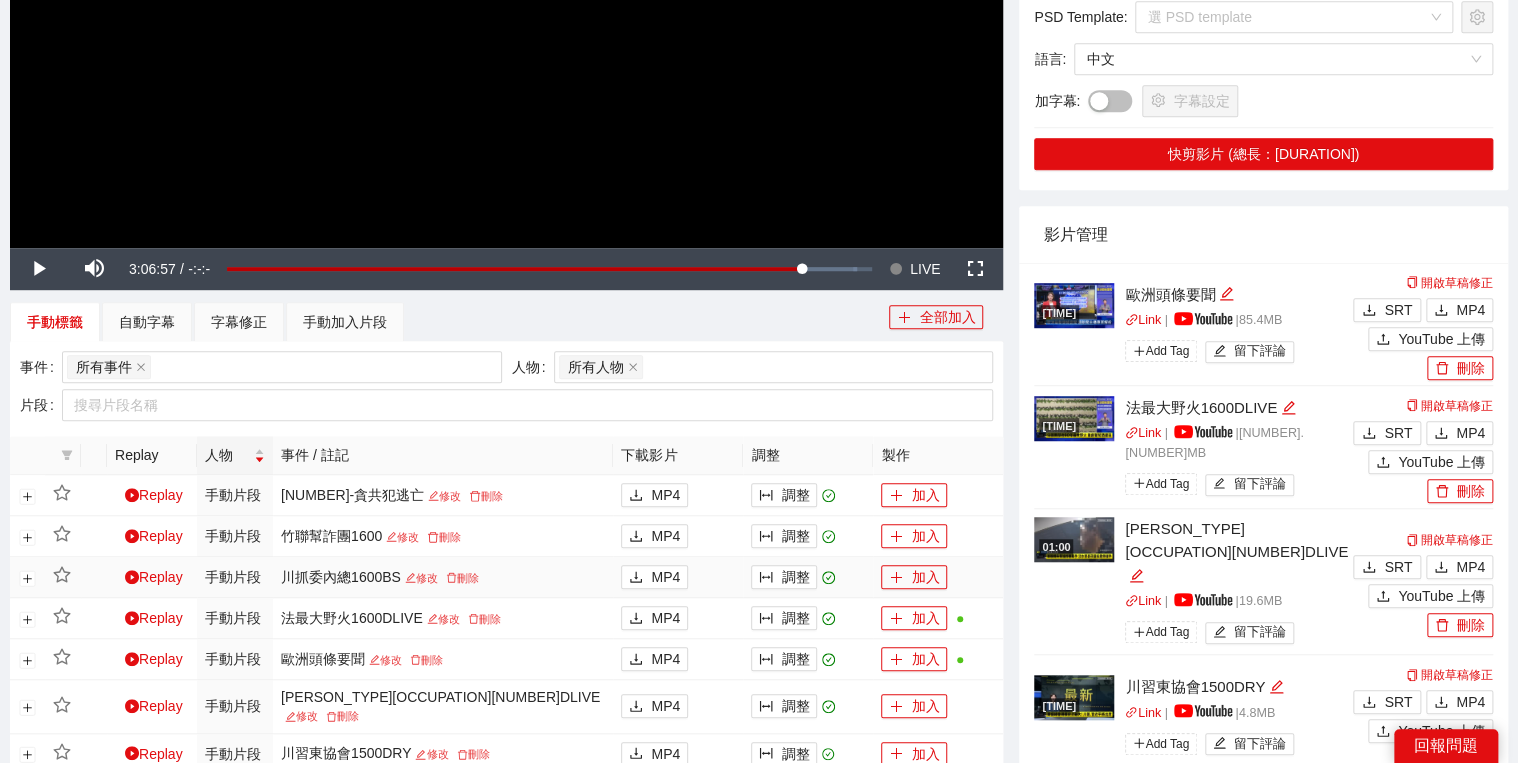 scroll, scrollTop: 720, scrollLeft: 0, axis: vertical 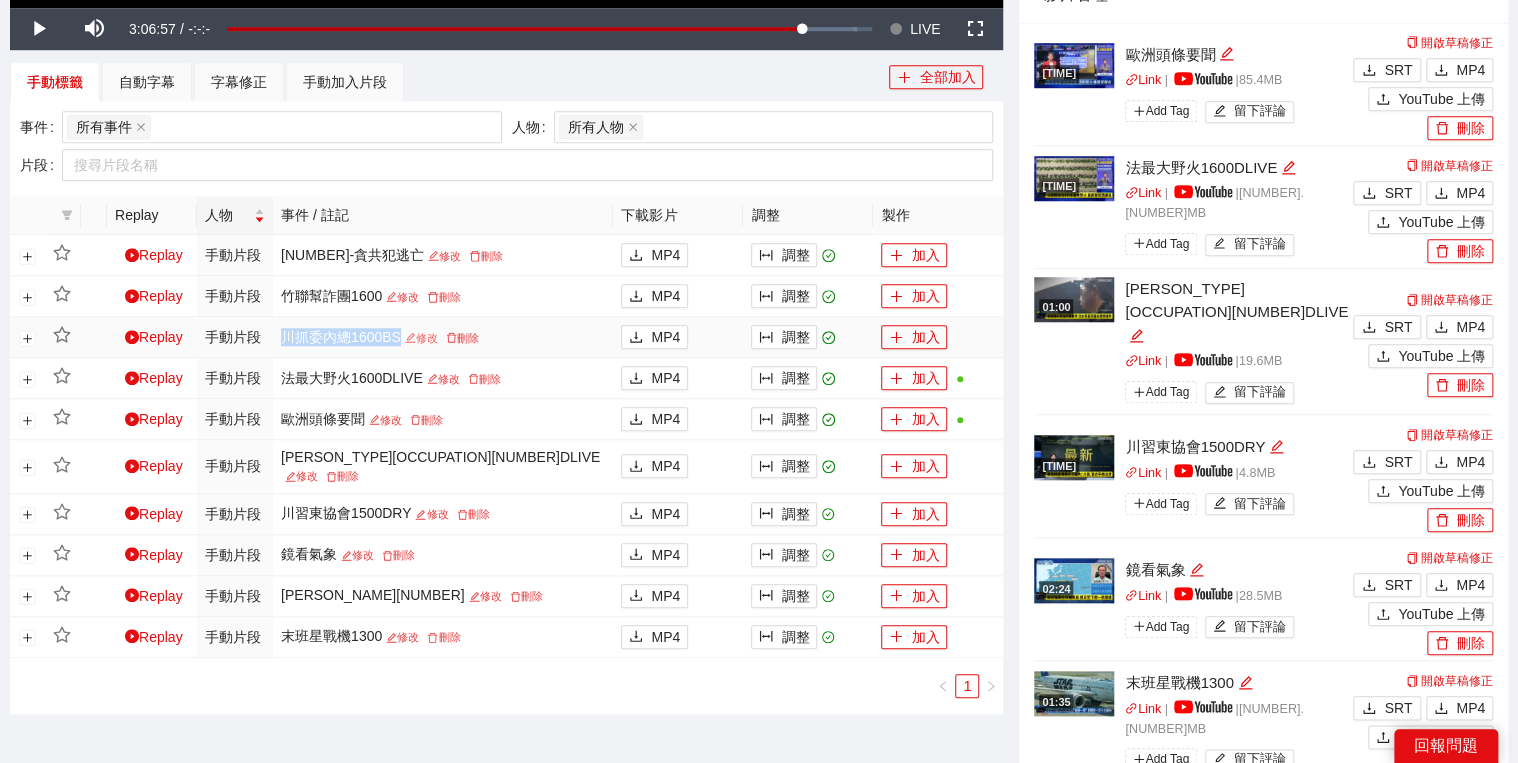 drag, startPoint x: 315, startPoint y: 332, endPoint x: 444, endPoint y: 335, distance: 129.03488 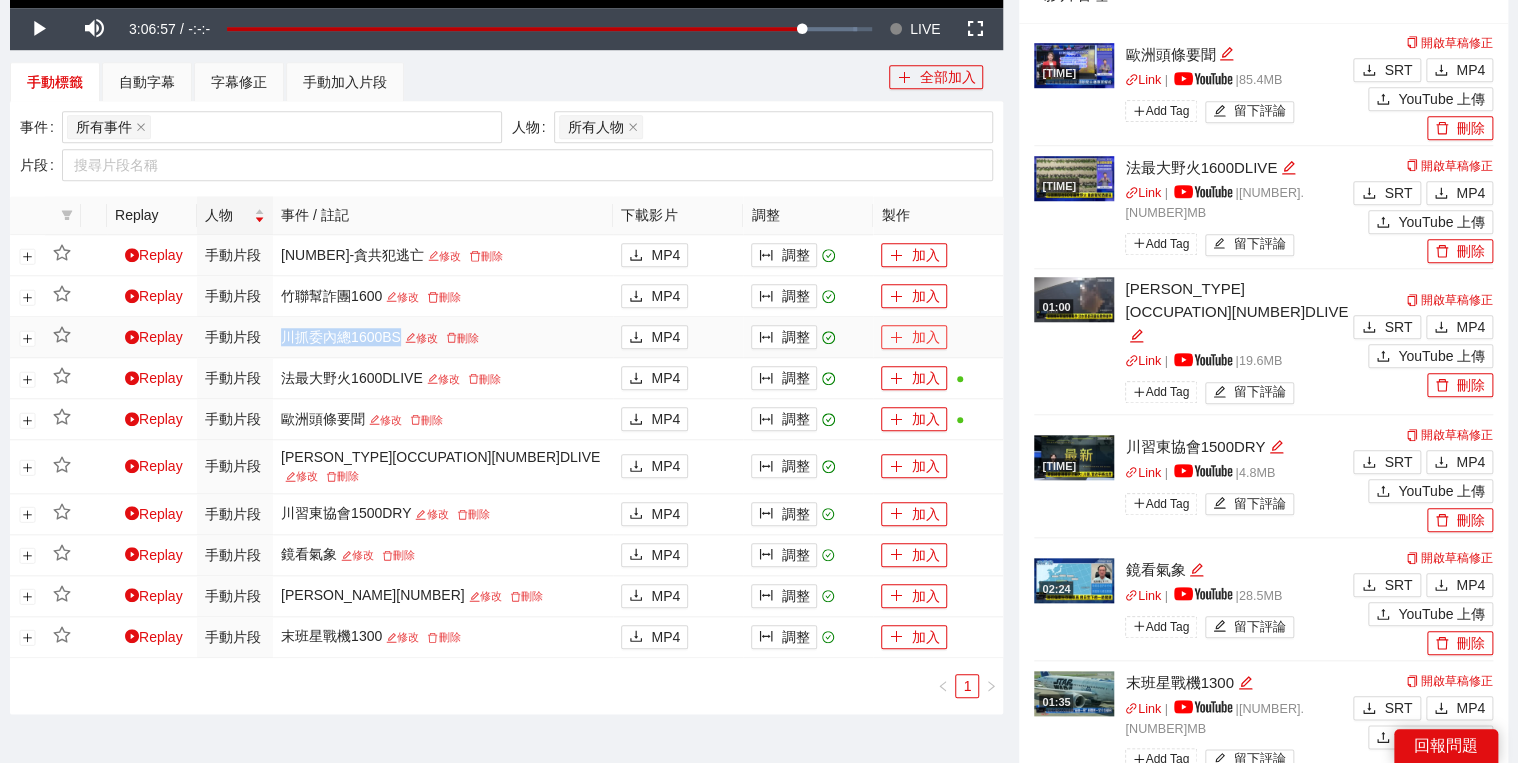click on "加入" at bounding box center [914, 337] 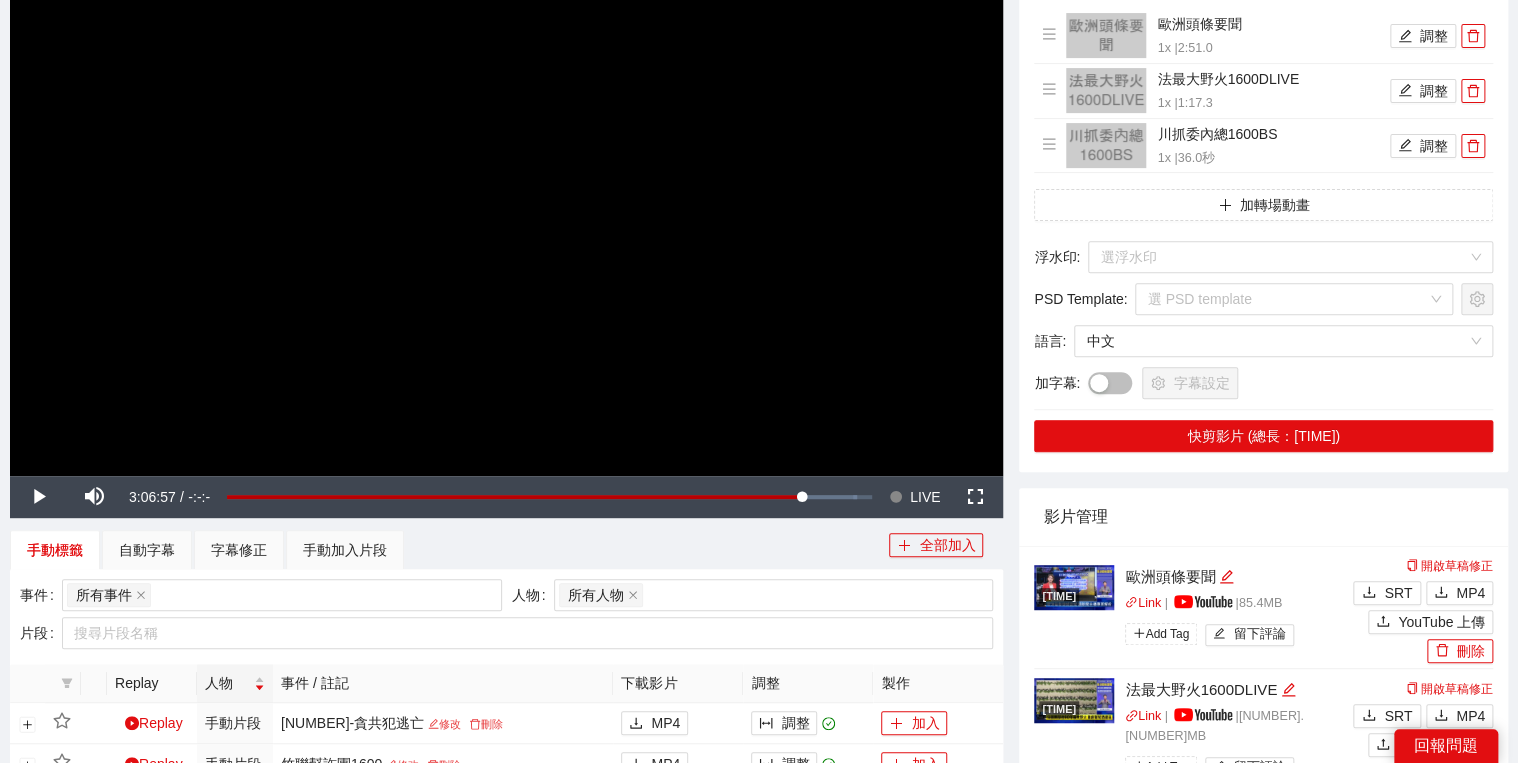 scroll, scrollTop: 160, scrollLeft: 0, axis: vertical 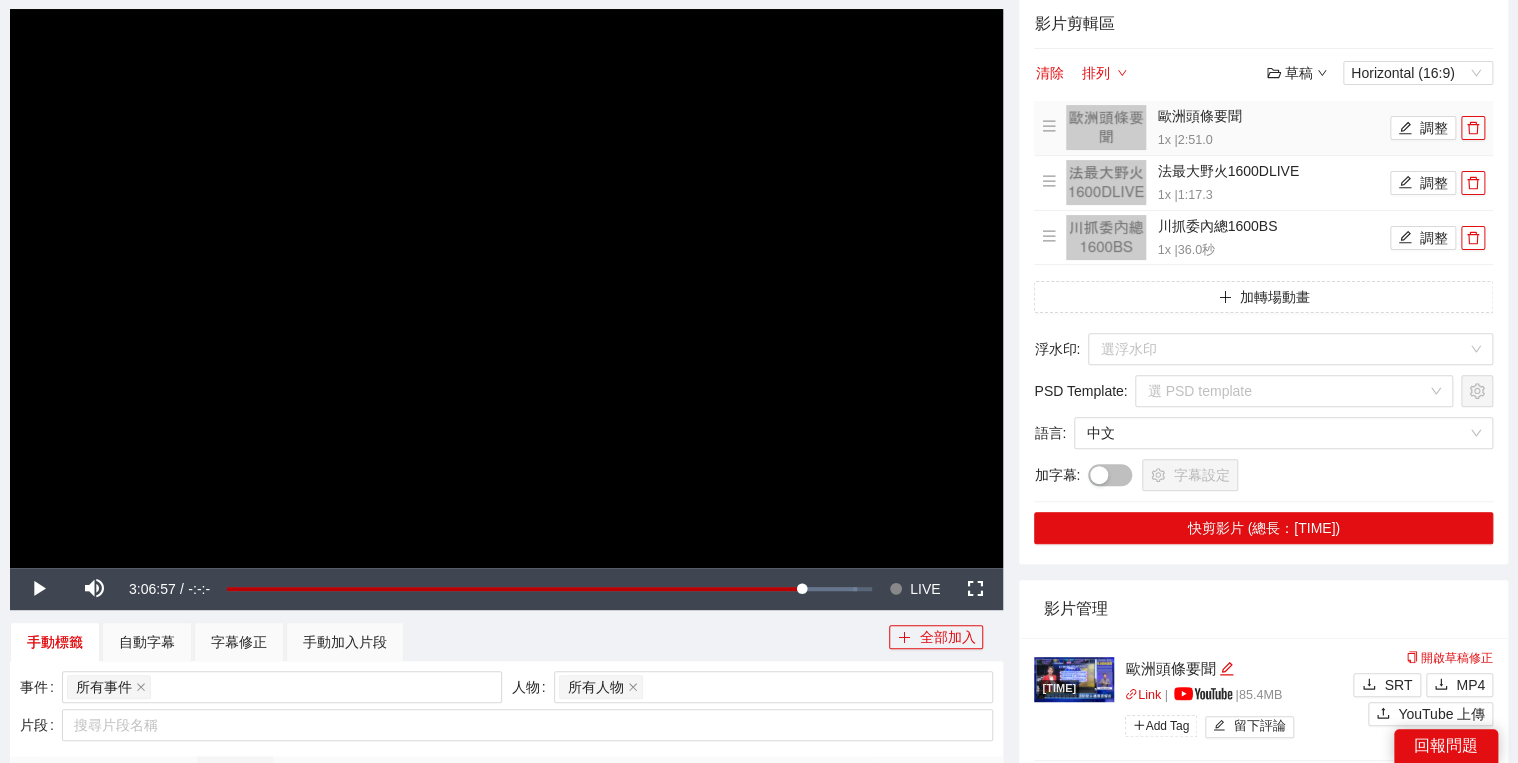 click on "[REGION] [CATEGORY] [NUMBER] |  [TIME]     調整" at bounding box center [1263, 128] 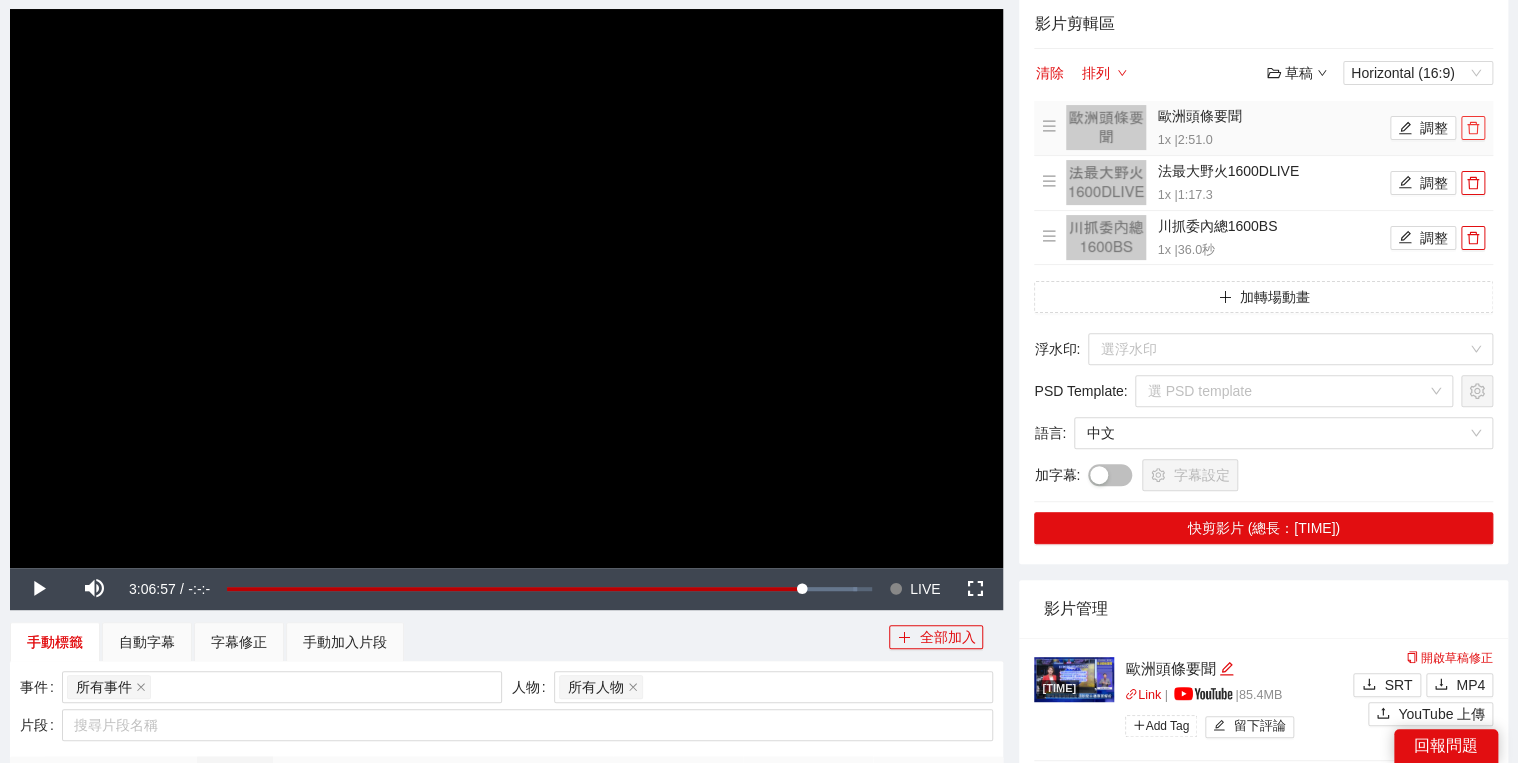 click at bounding box center (1473, 128) 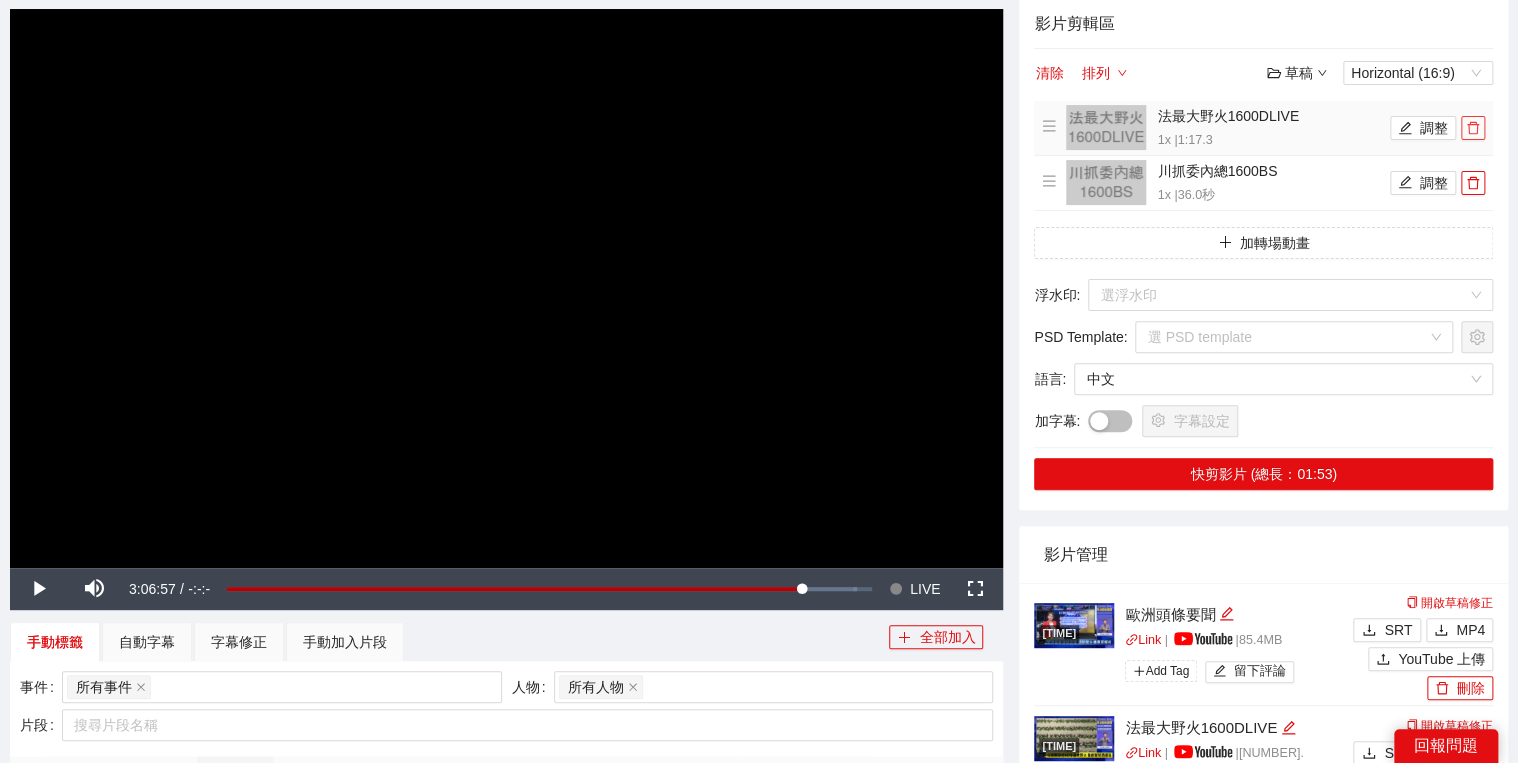click at bounding box center (1473, 128) 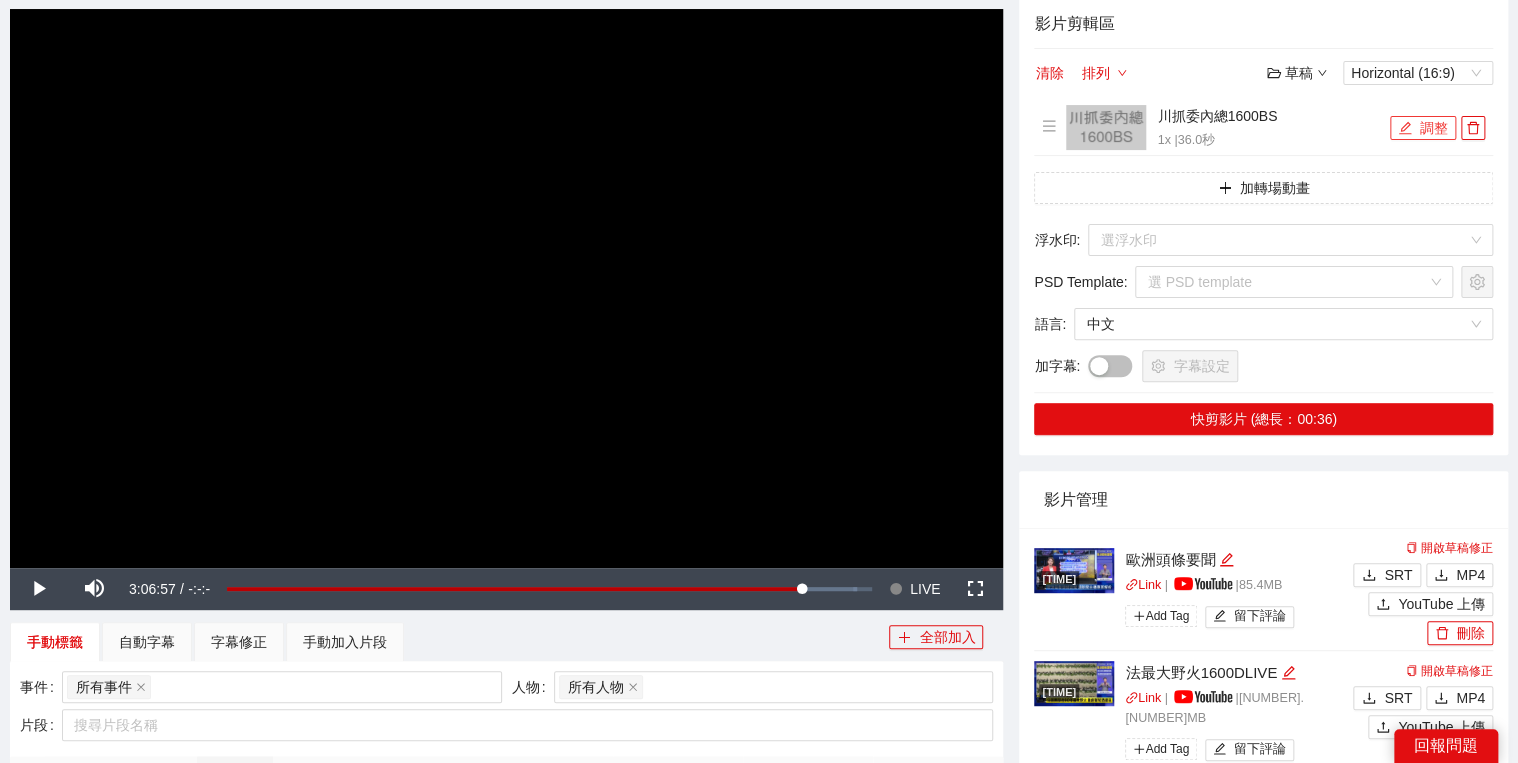 drag, startPoint x: 1476, startPoint y: 124, endPoint x: 1419, endPoint y: 121, distance: 57.07889 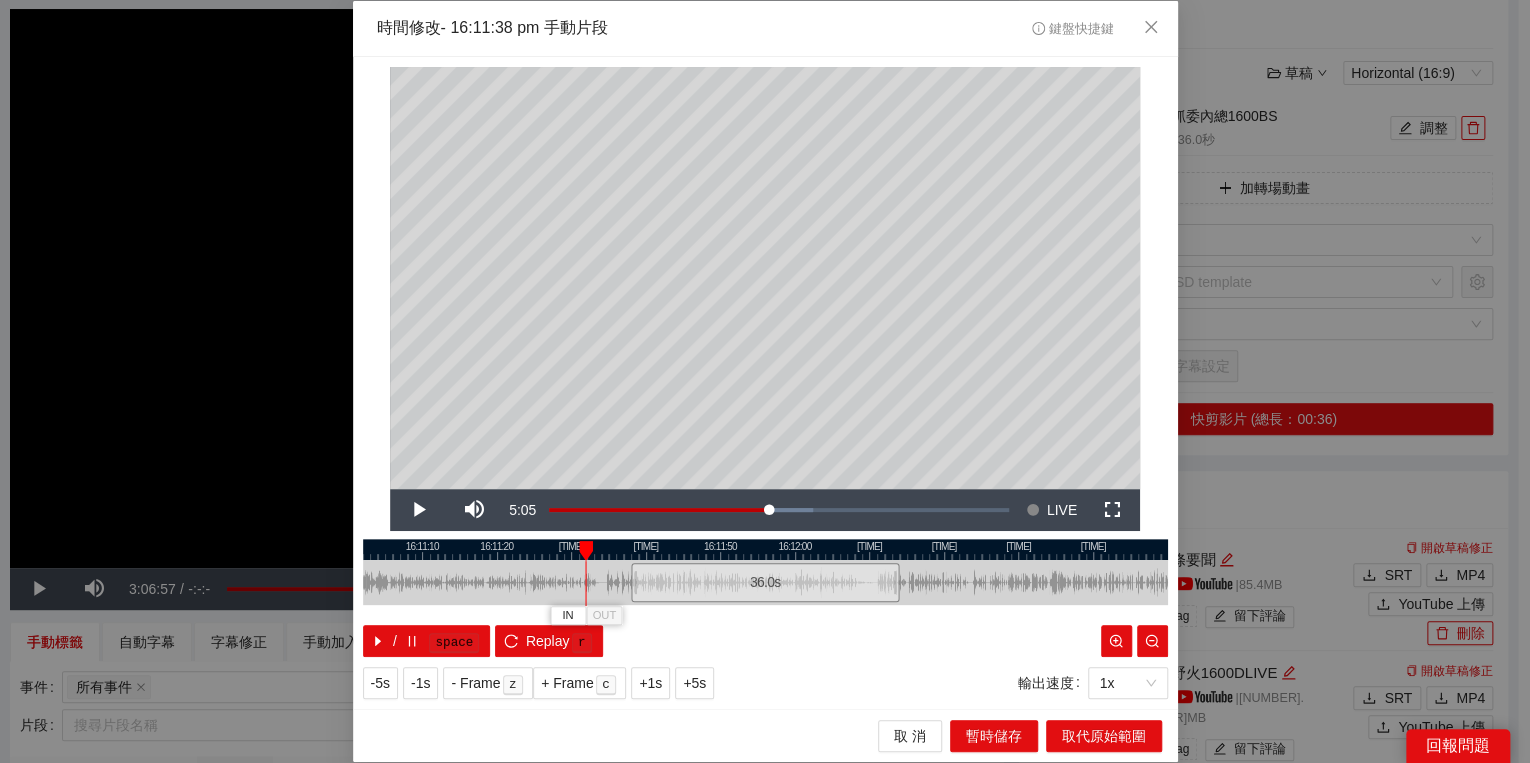 drag, startPoint x: 632, startPoint y: 546, endPoint x: 584, endPoint y: 560, distance: 50 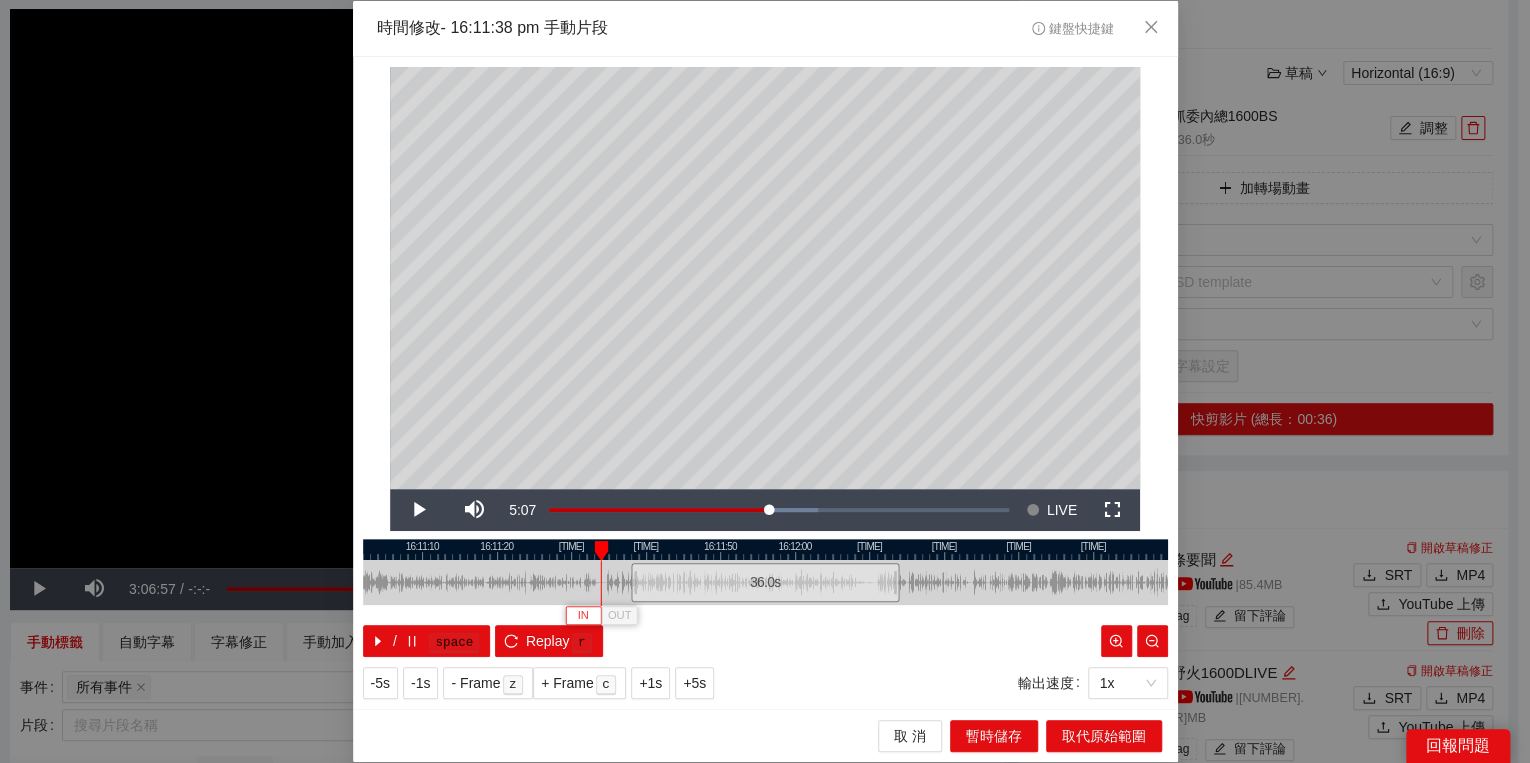 click on "IN" at bounding box center (583, 616) 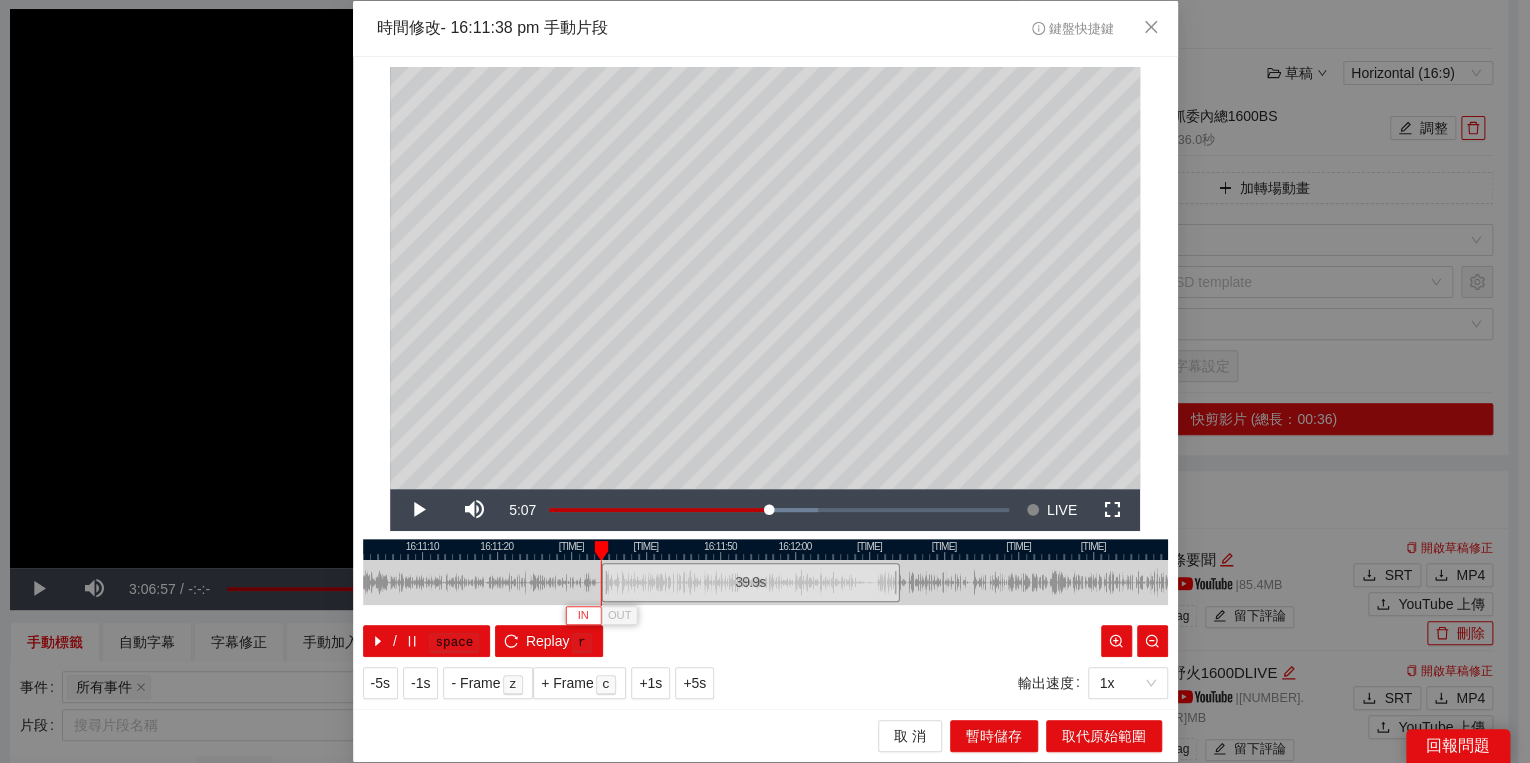 type 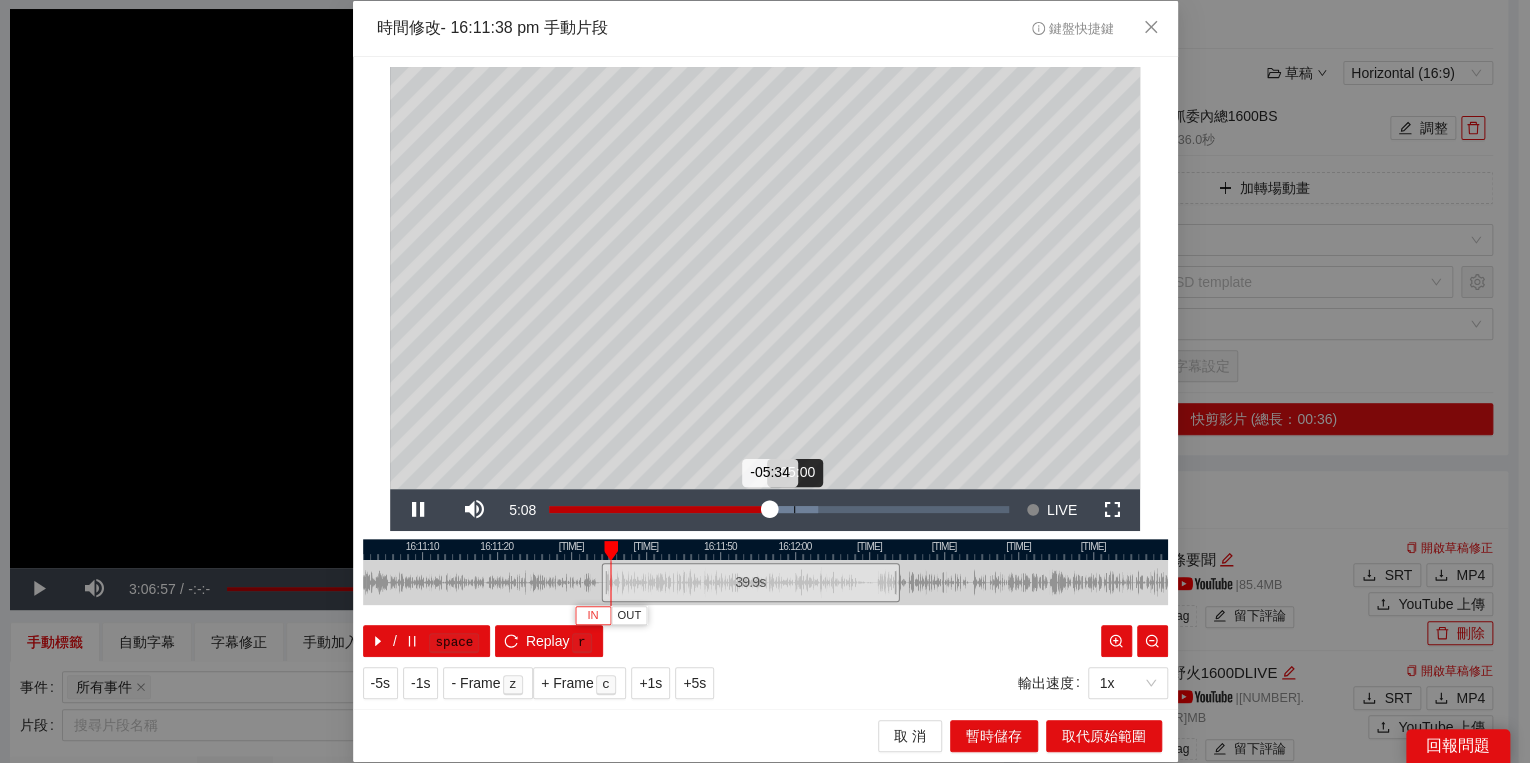 click on "Loaded :  58.48% -05:00 -05:34" at bounding box center [779, 510] 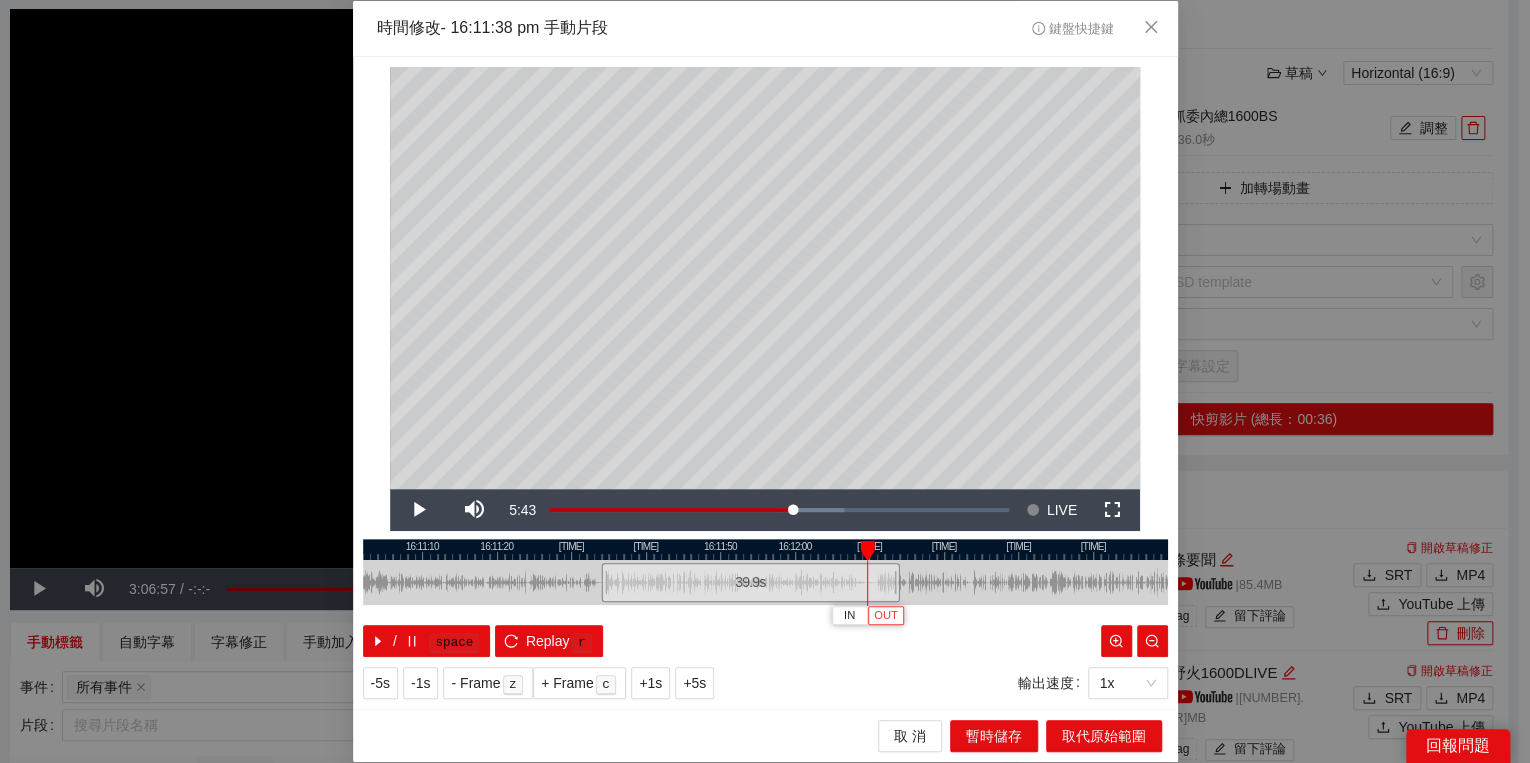 click on "OUT" at bounding box center (886, 616) 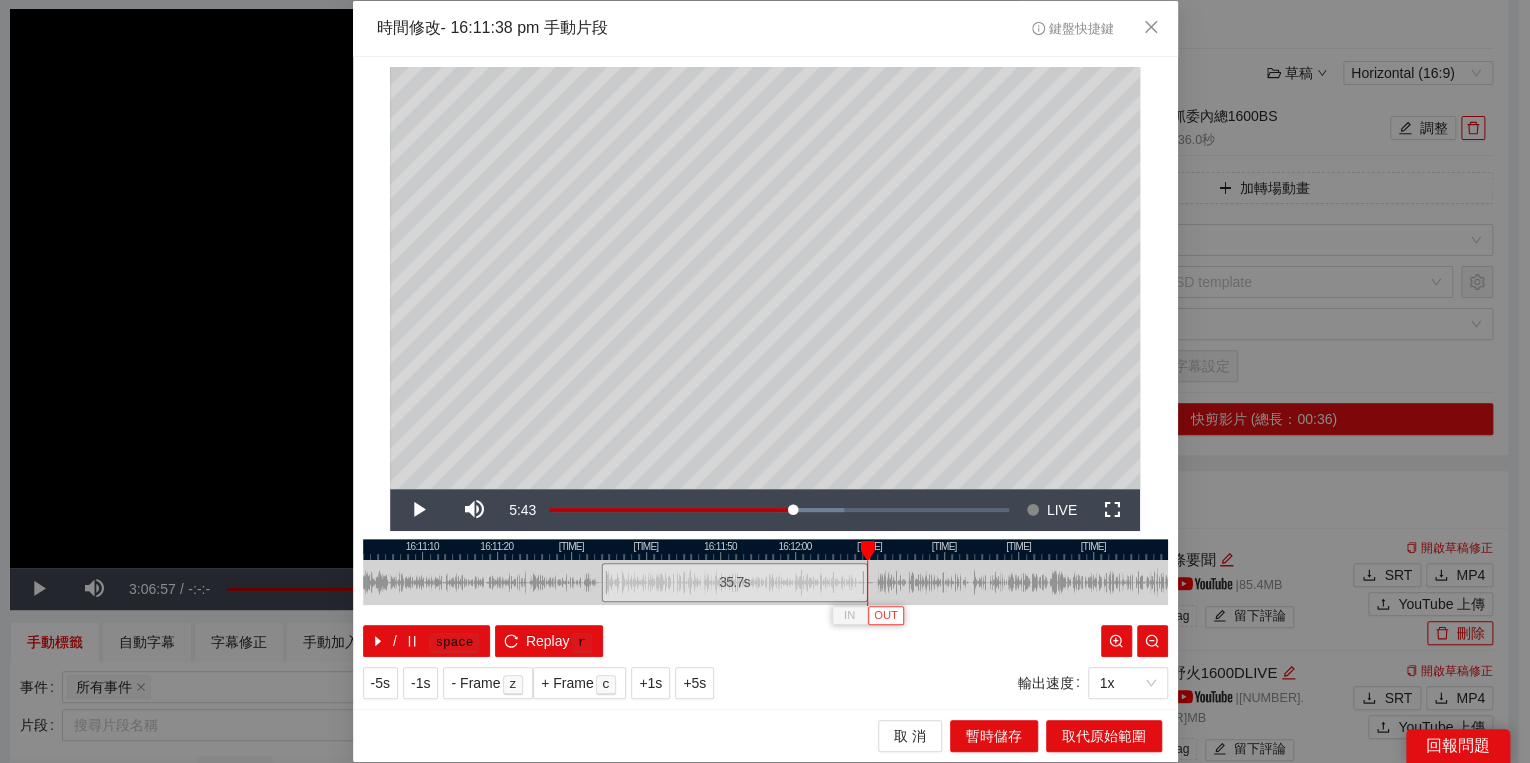 type 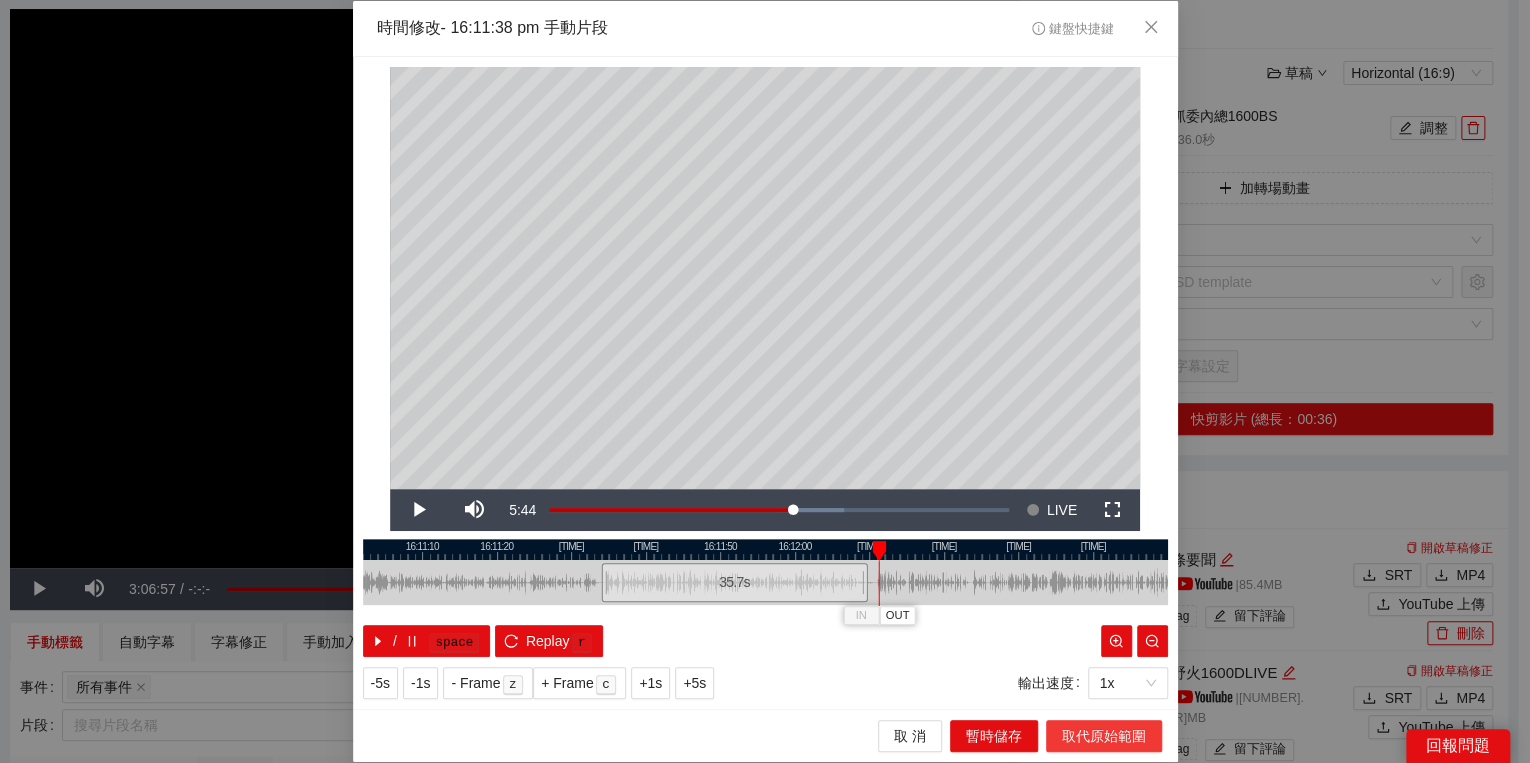 click on "取代原始範圍" at bounding box center (1104, 736) 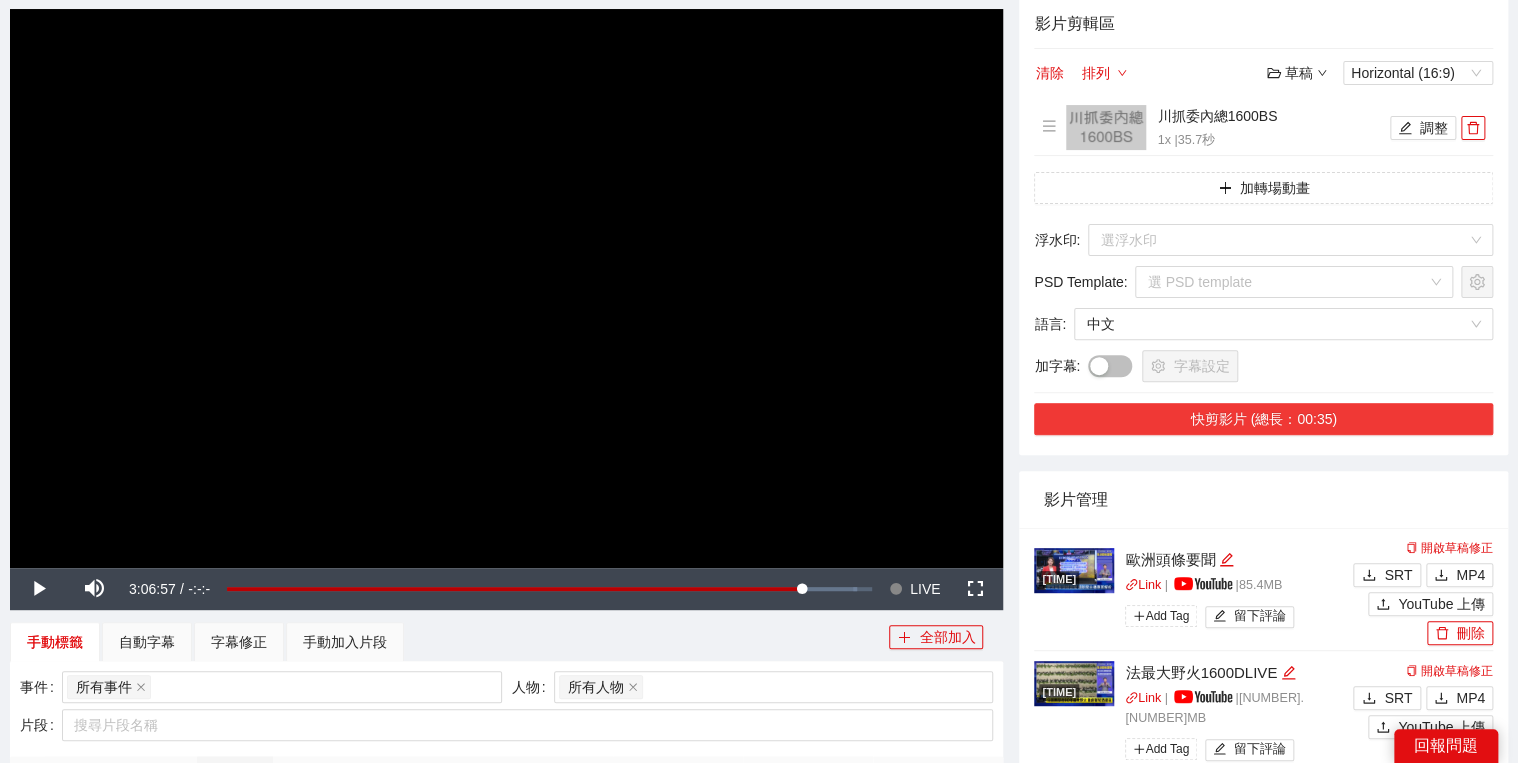 click on "快剪影片 (總長：00:35)" at bounding box center (1263, 419) 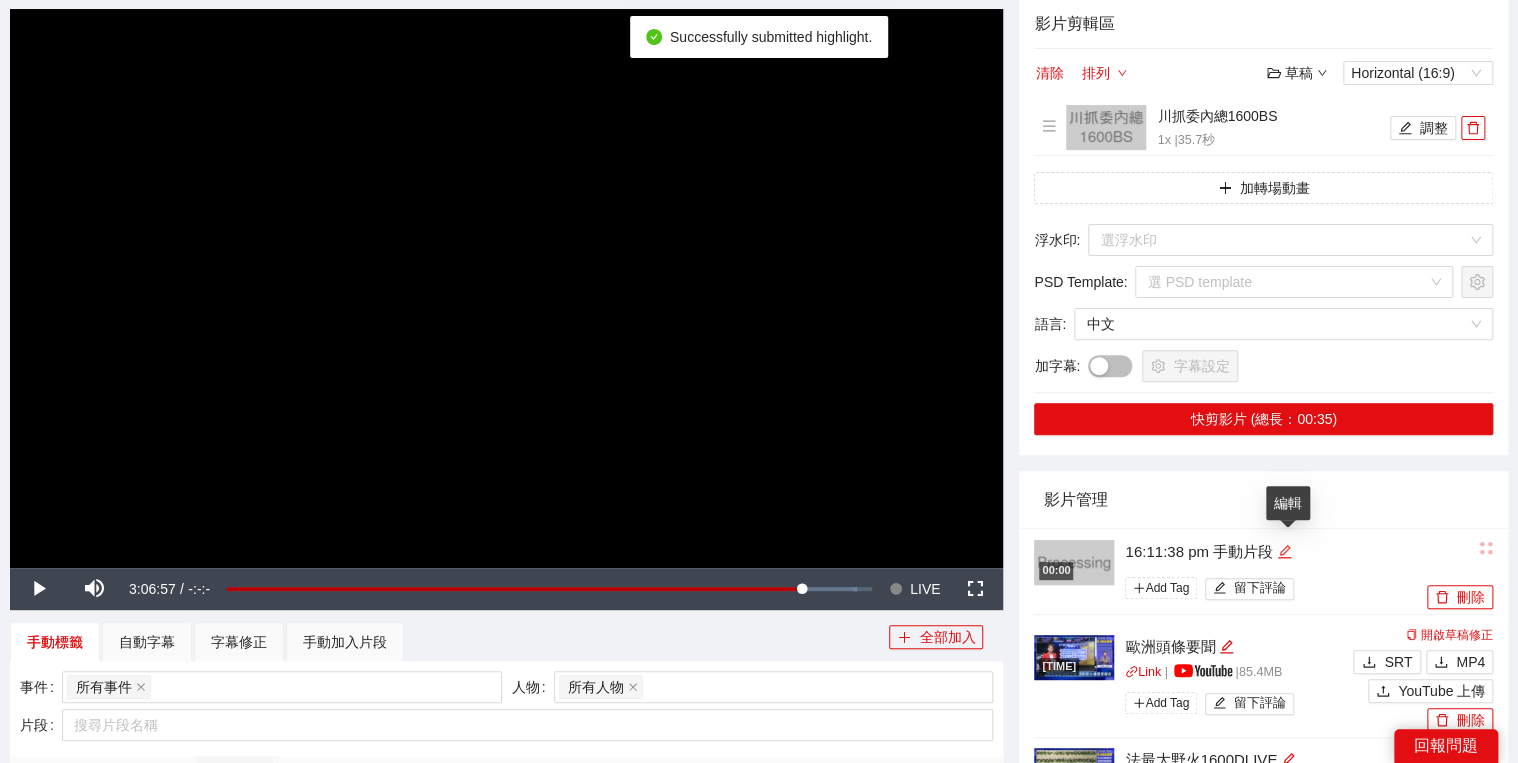 click 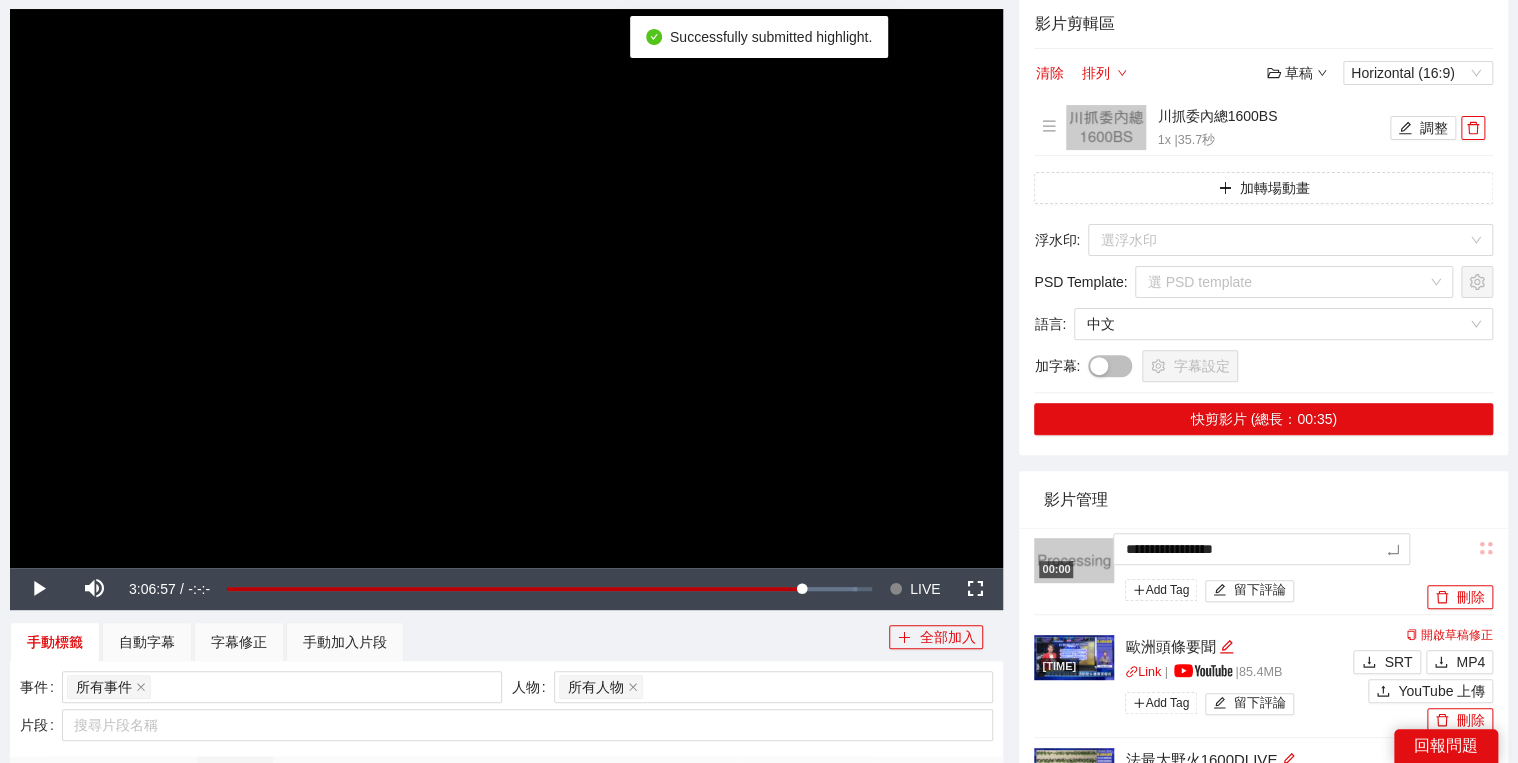 drag, startPoint x: 1300, startPoint y: 544, endPoint x: 945, endPoint y: 540, distance: 355.02252 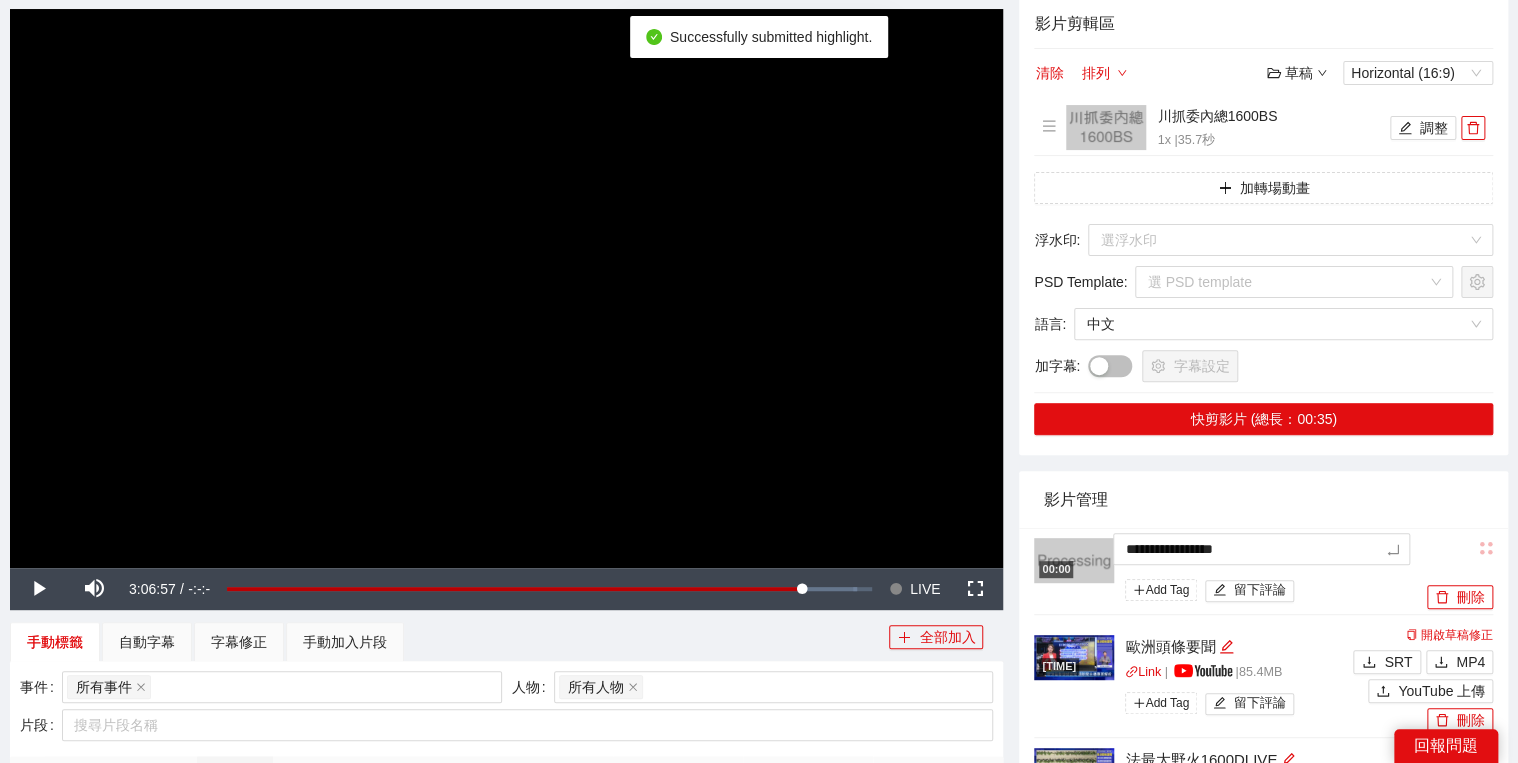 type on "**********" 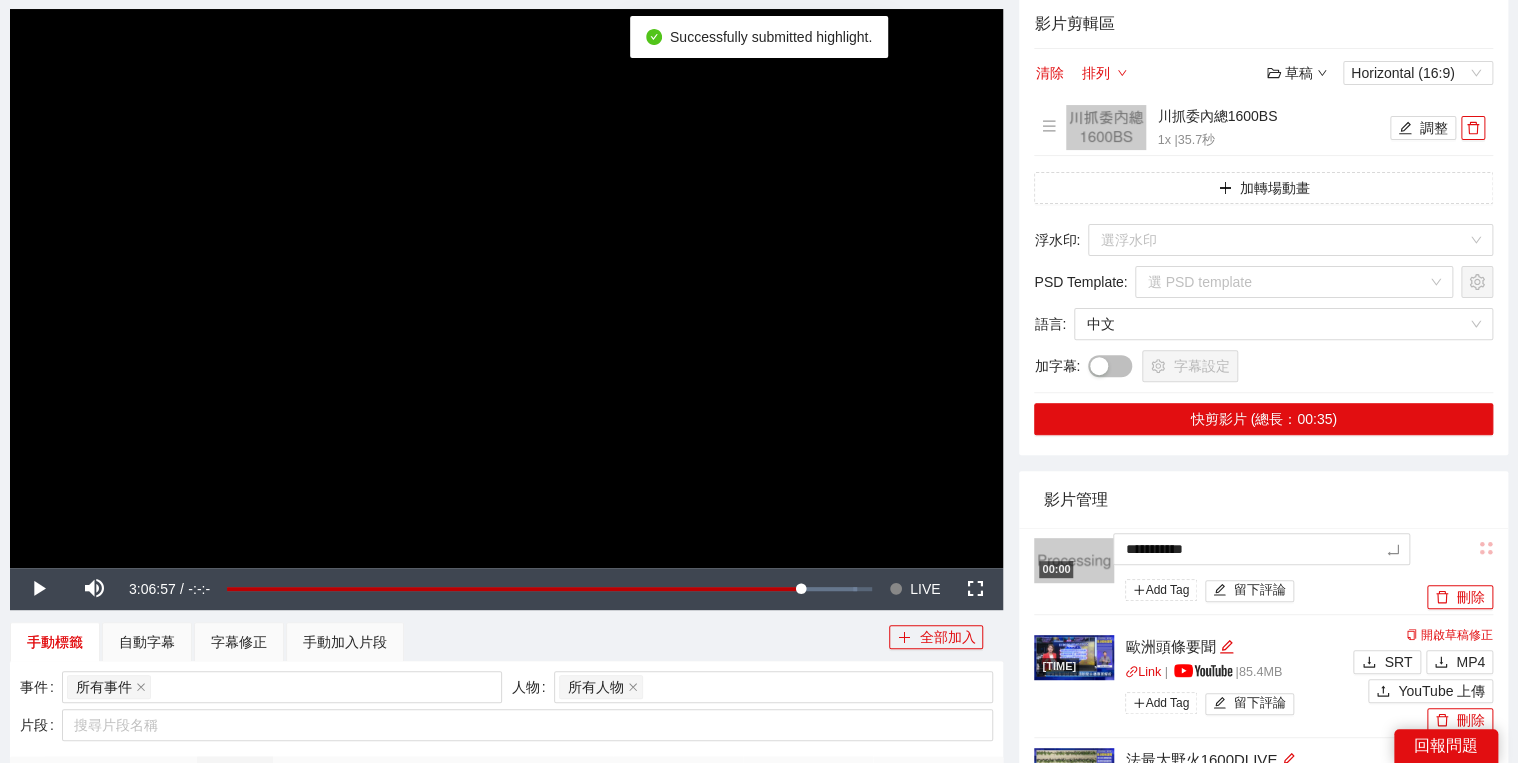 click on "影片管理" at bounding box center (1263, 499) 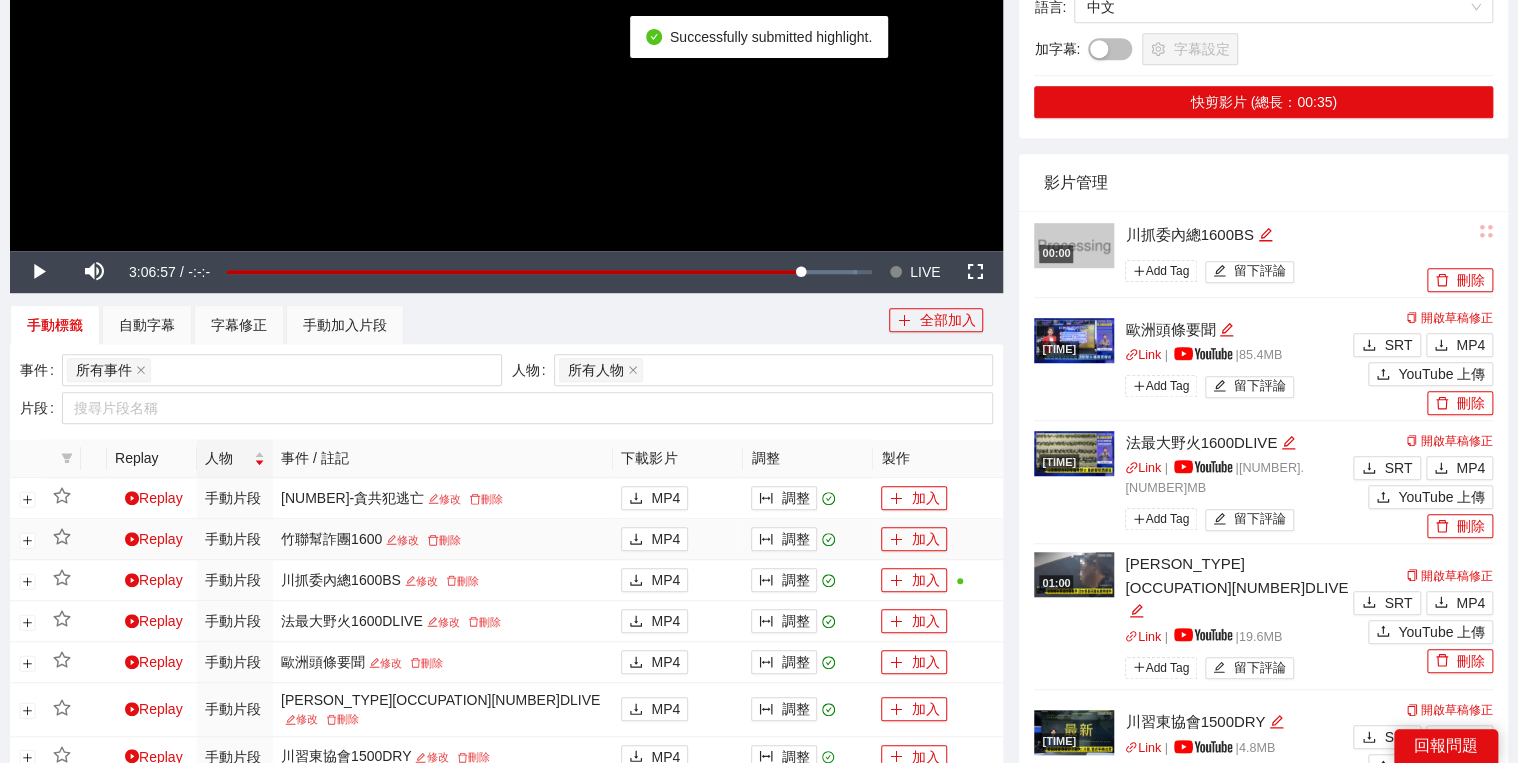 scroll, scrollTop: 480, scrollLeft: 0, axis: vertical 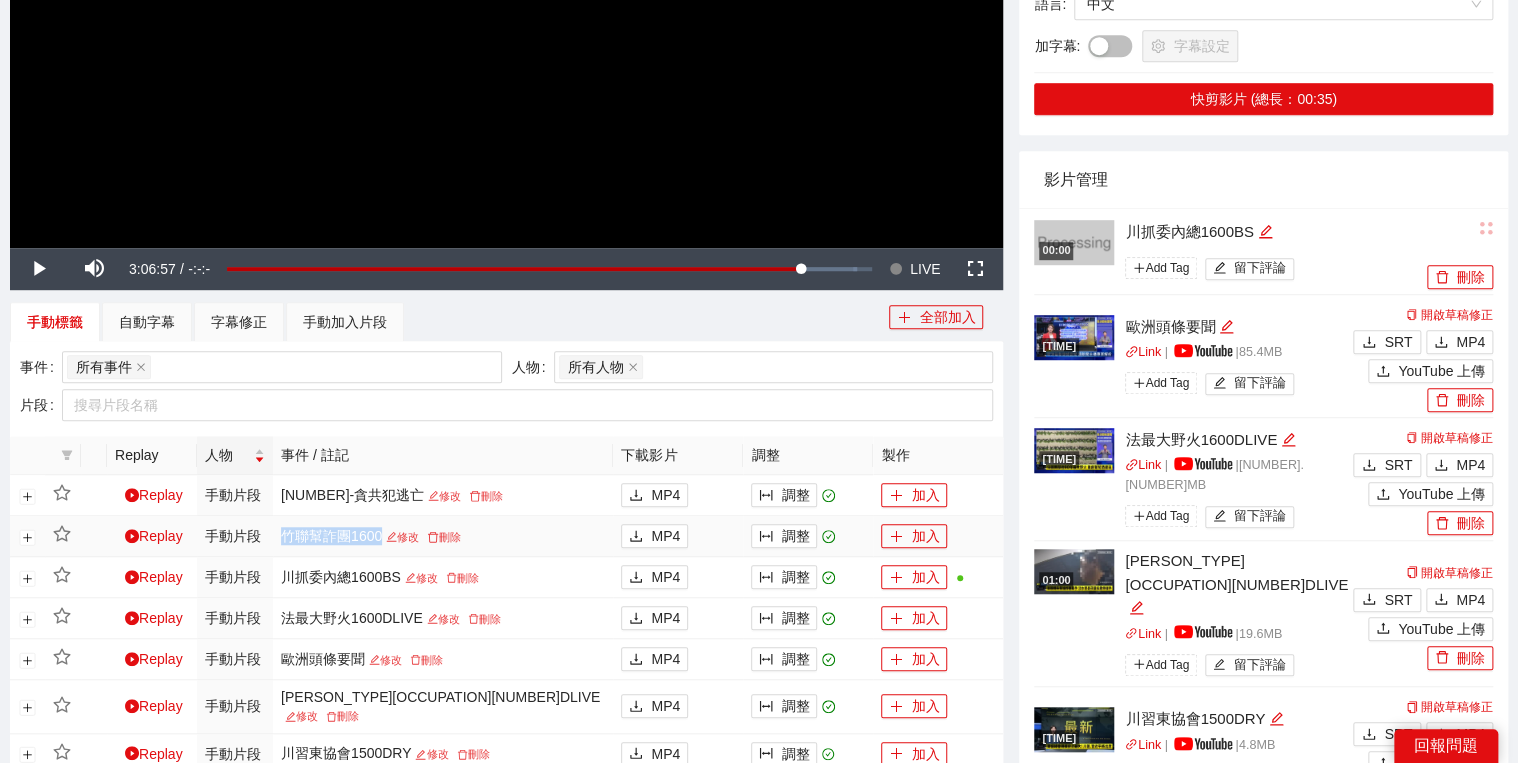 drag, startPoint x: 314, startPoint y: 536, endPoint x: 412, endPoint y: 535, distance: 98.005104 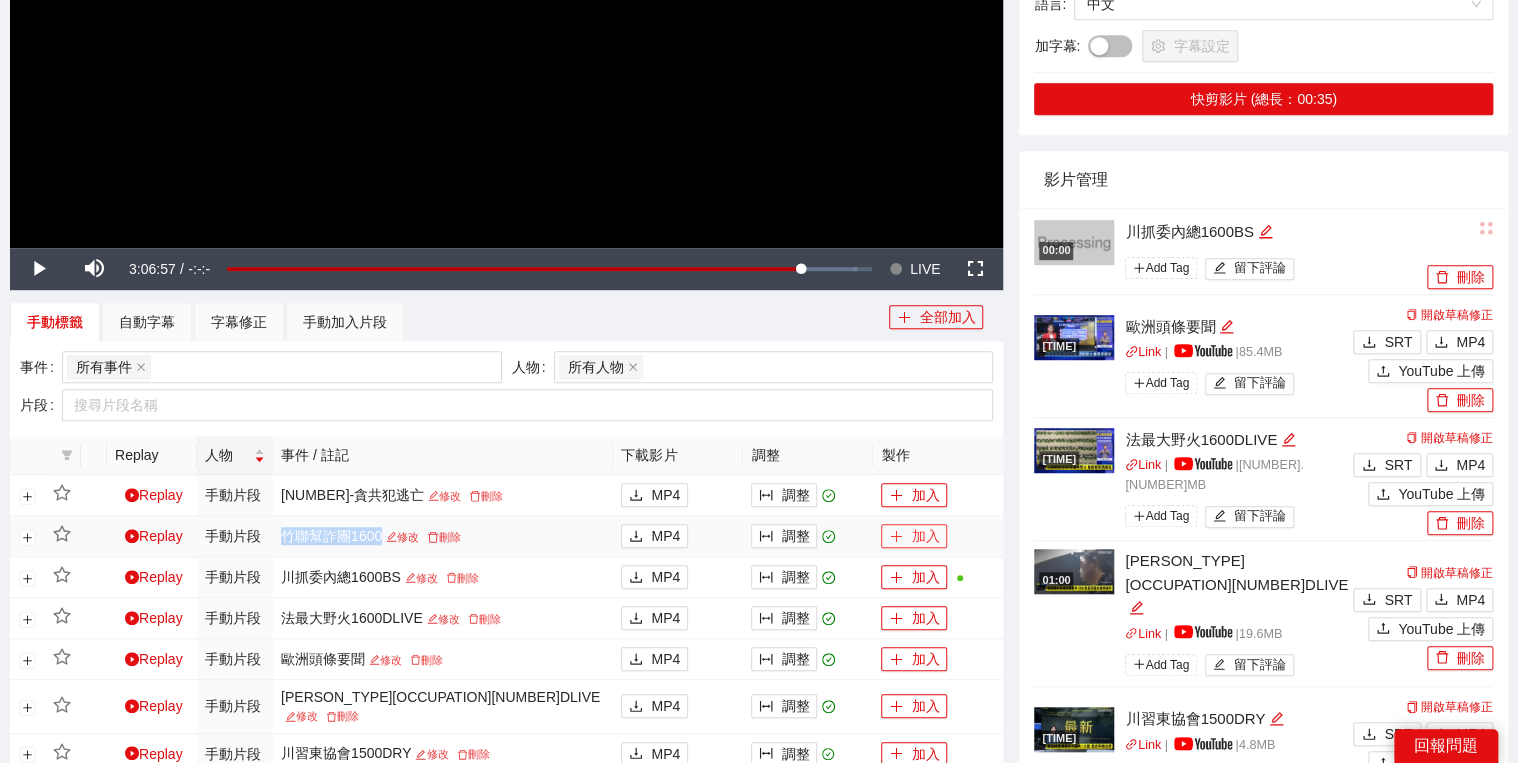 click on "加入" at bounding box center (914, 536) 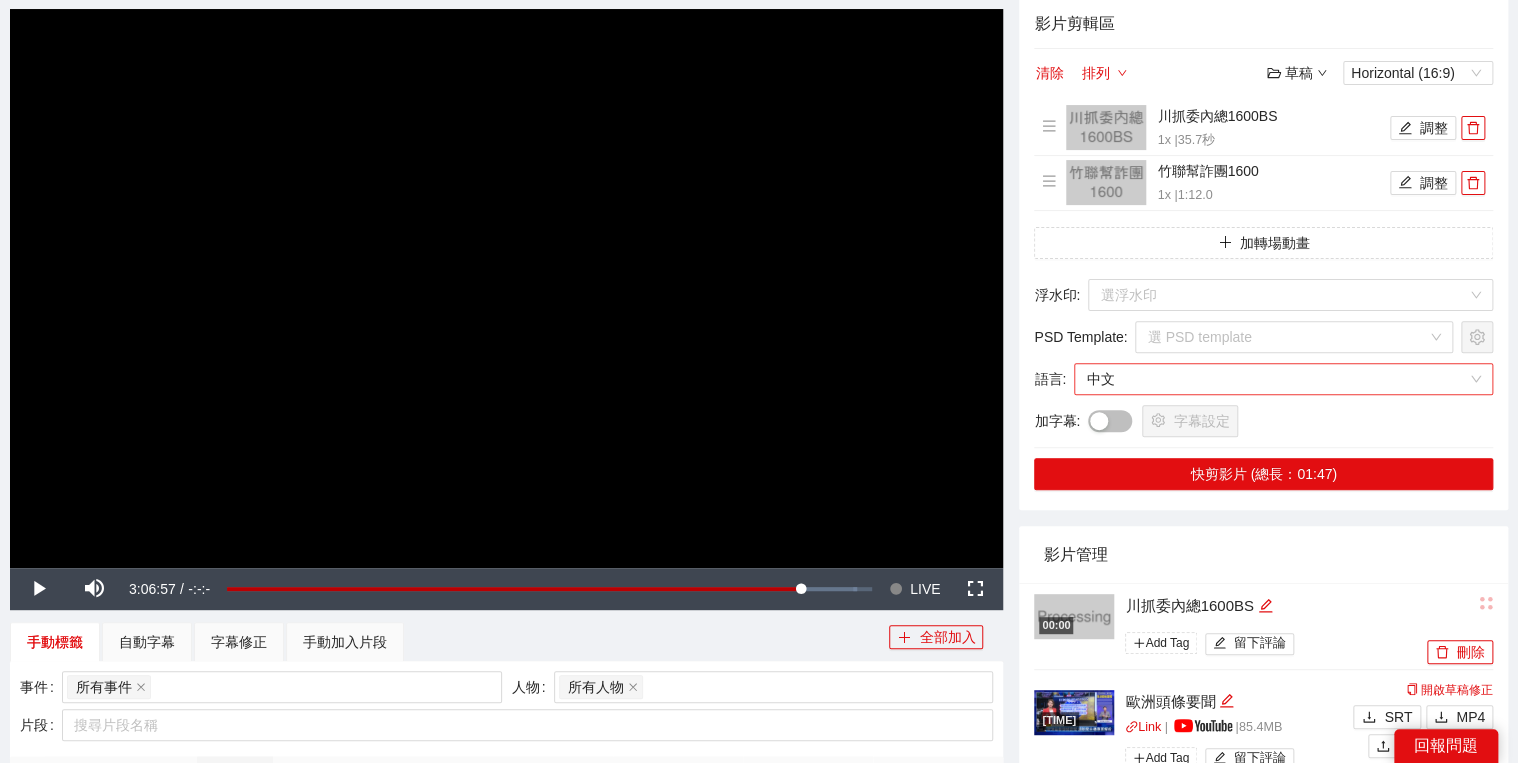 scroll, scrollTop: 0, scrollLeft: 0, axis: both 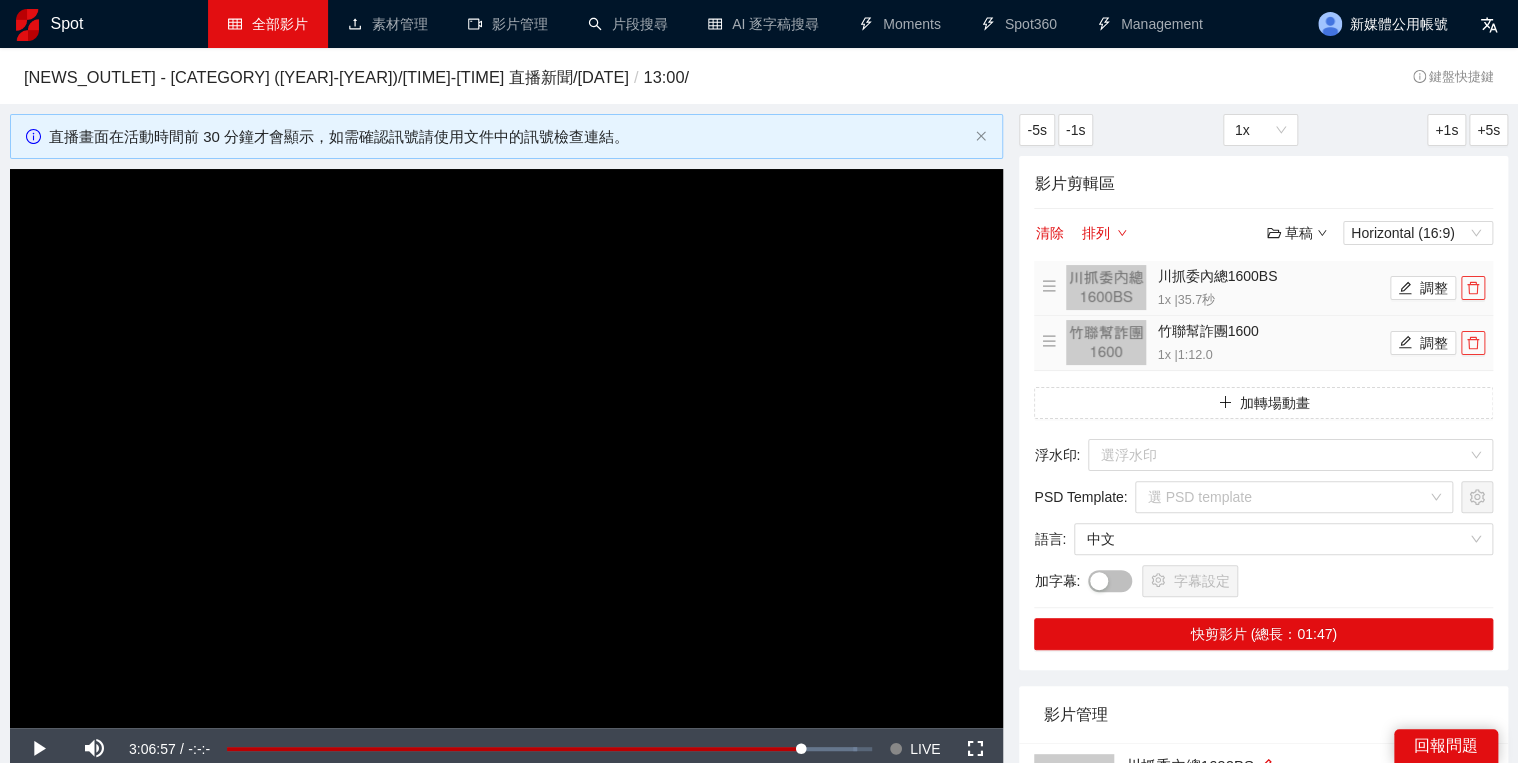 click at bounding box center (1473, 288) 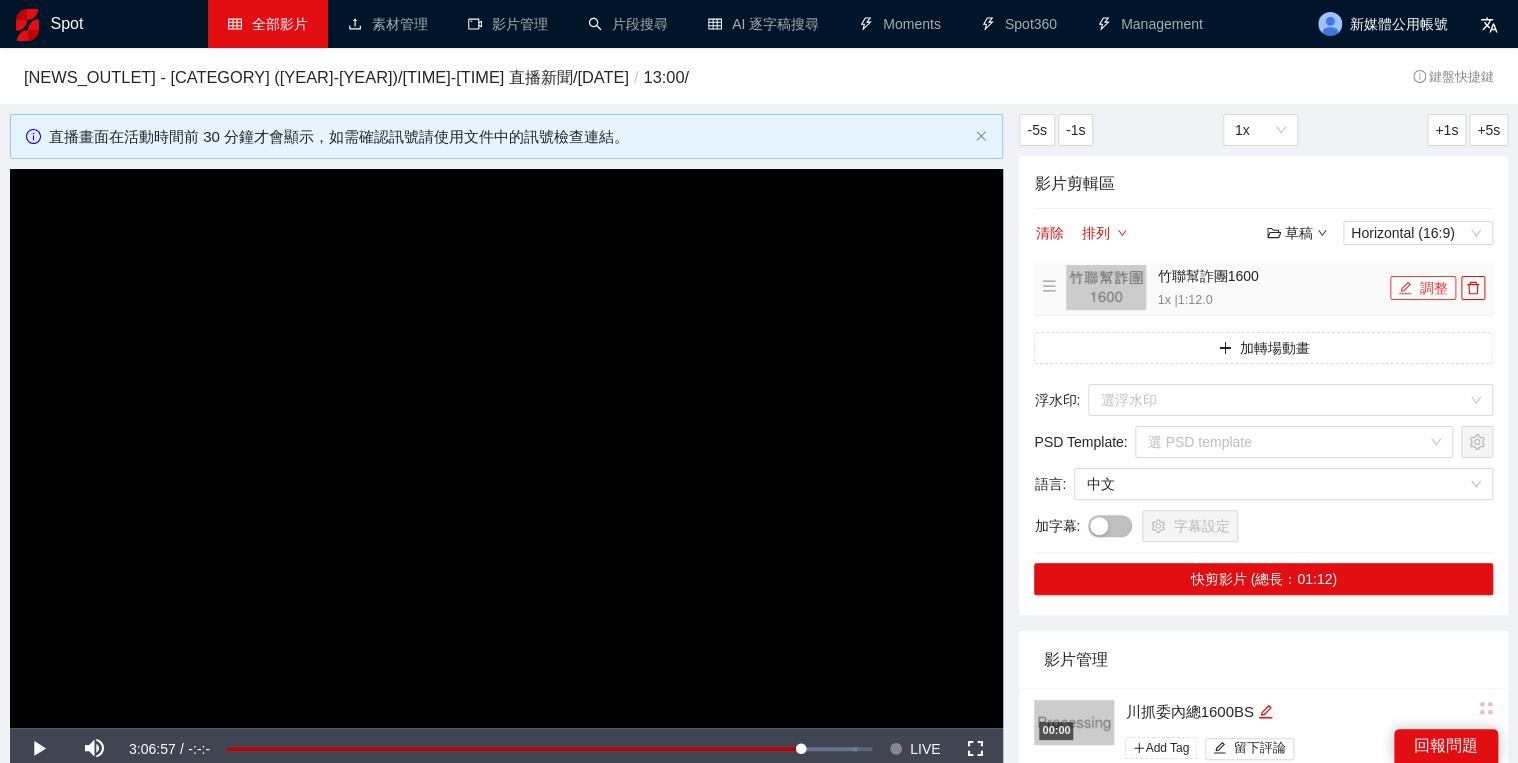 click on "調整" at bounding box center [1423, 288] 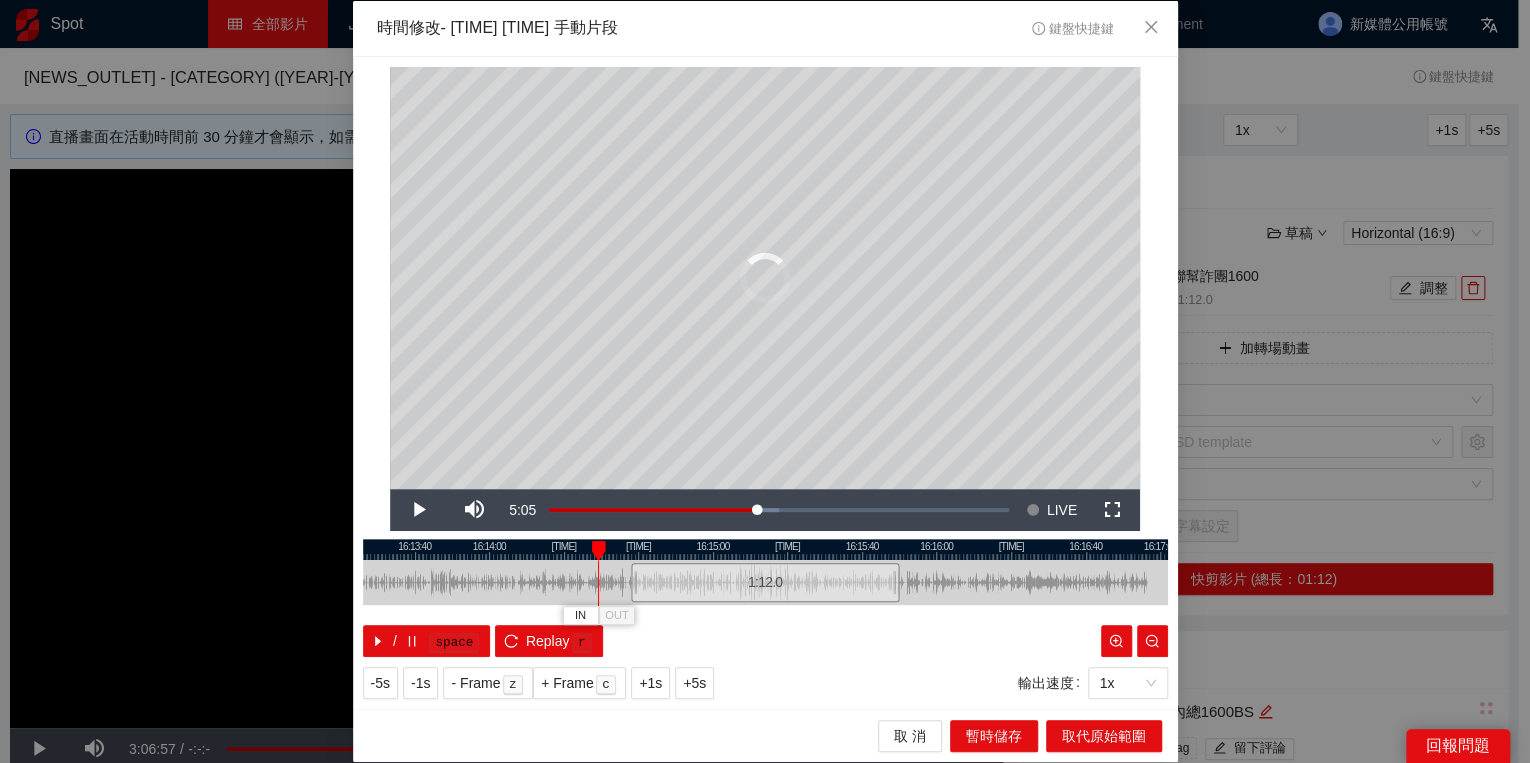 drag, startPoint x: 625, startPoint y: 552, endPoint x: 563, endPoint y: 558, distance: 62.289646 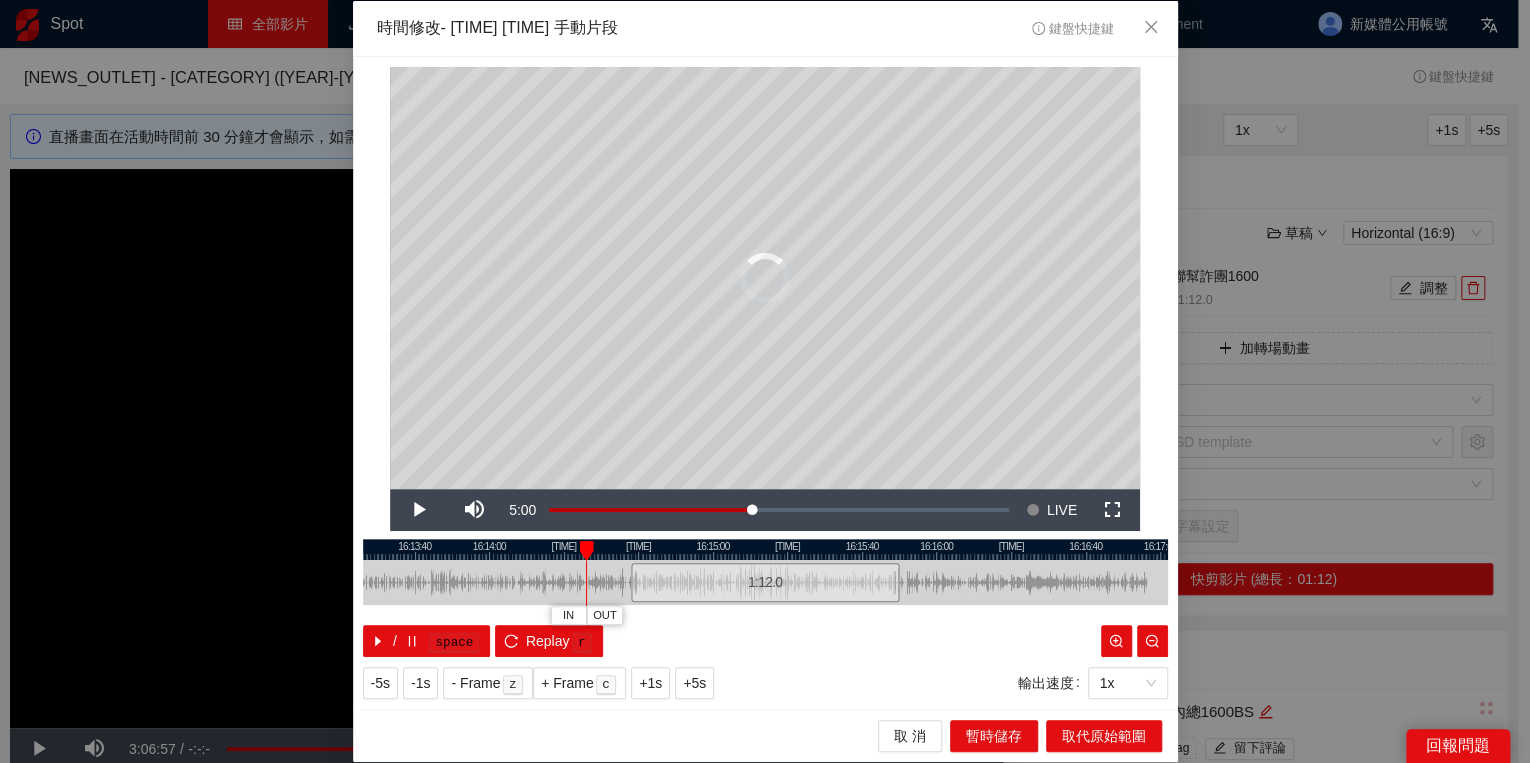 drag, startPoint x: 596, startPoint y: 549, endPoint x: 550, endPoint y: 551, distance: 46.043457 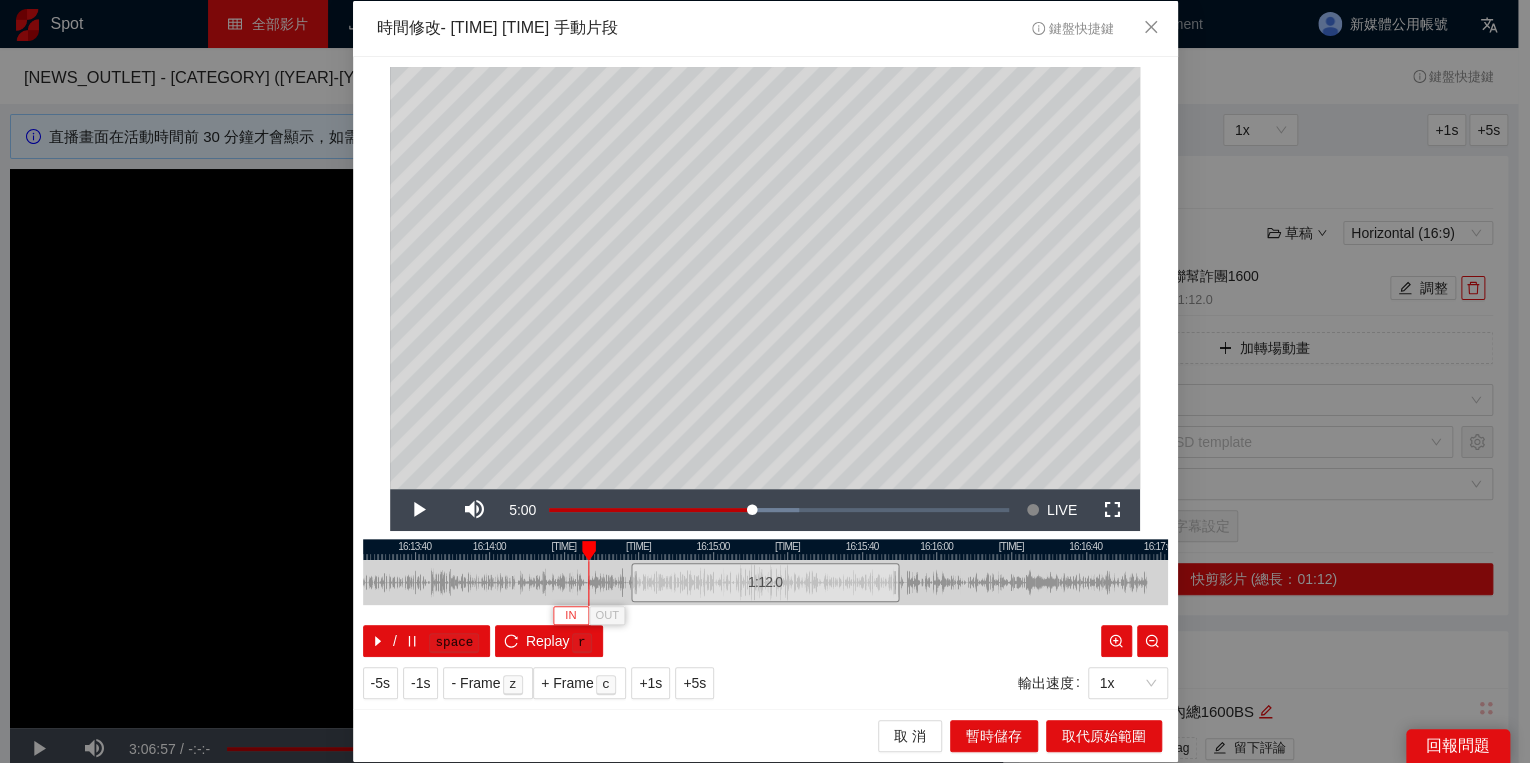 click on "IN" at bounding box center (570, 616) 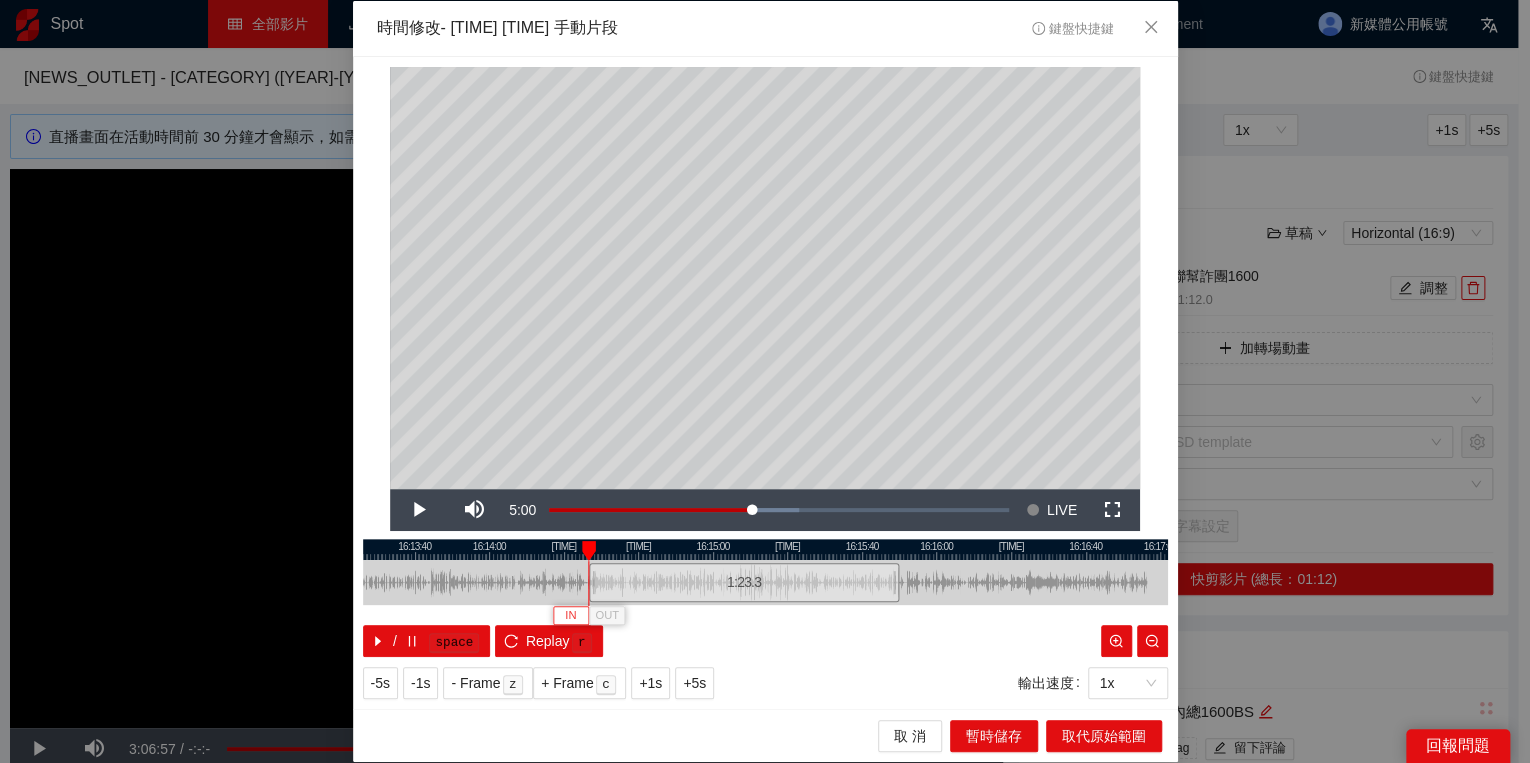 type 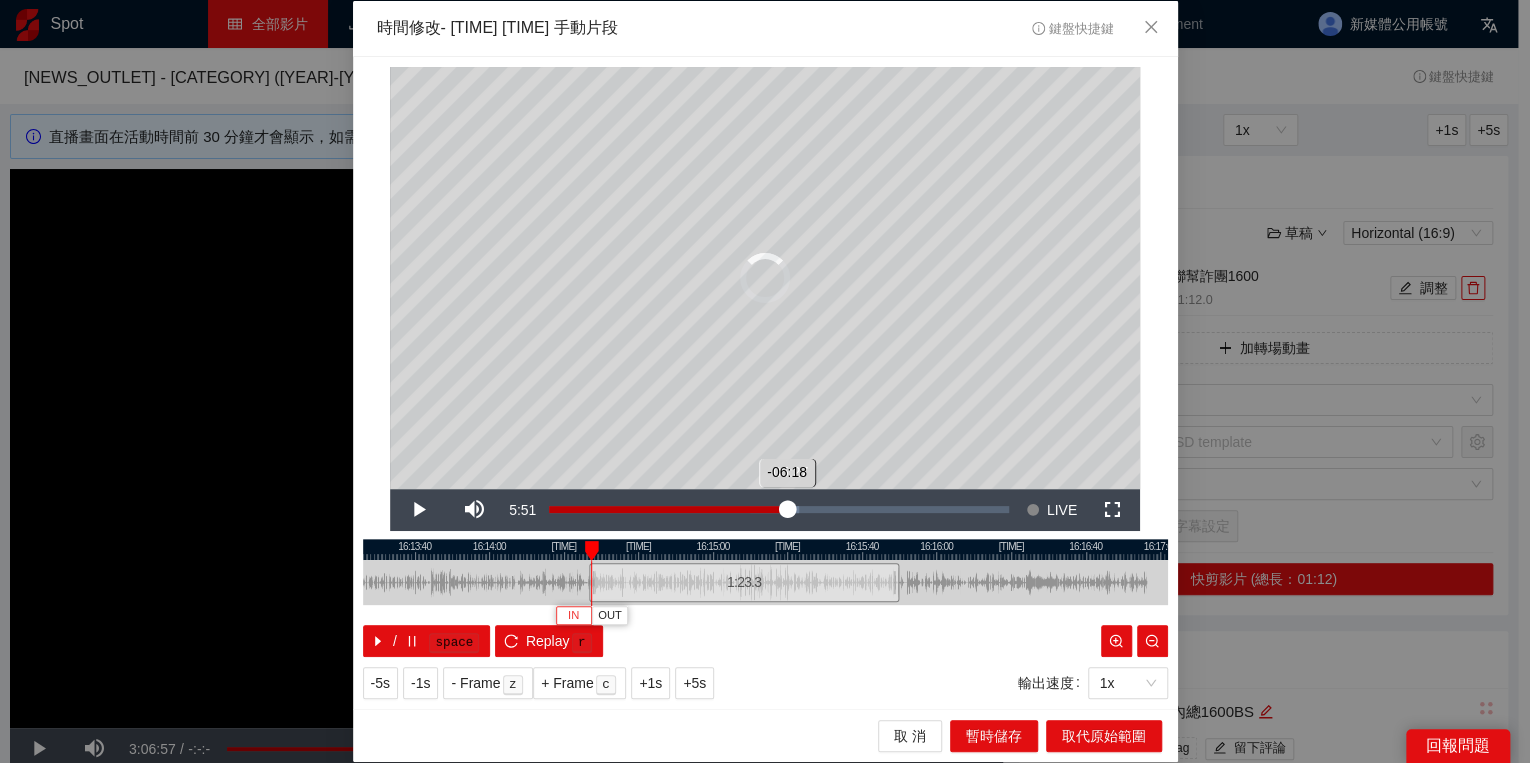 click on "Loaded : 54.46% -05:27 -06:18" at bounding box center (779, 510) 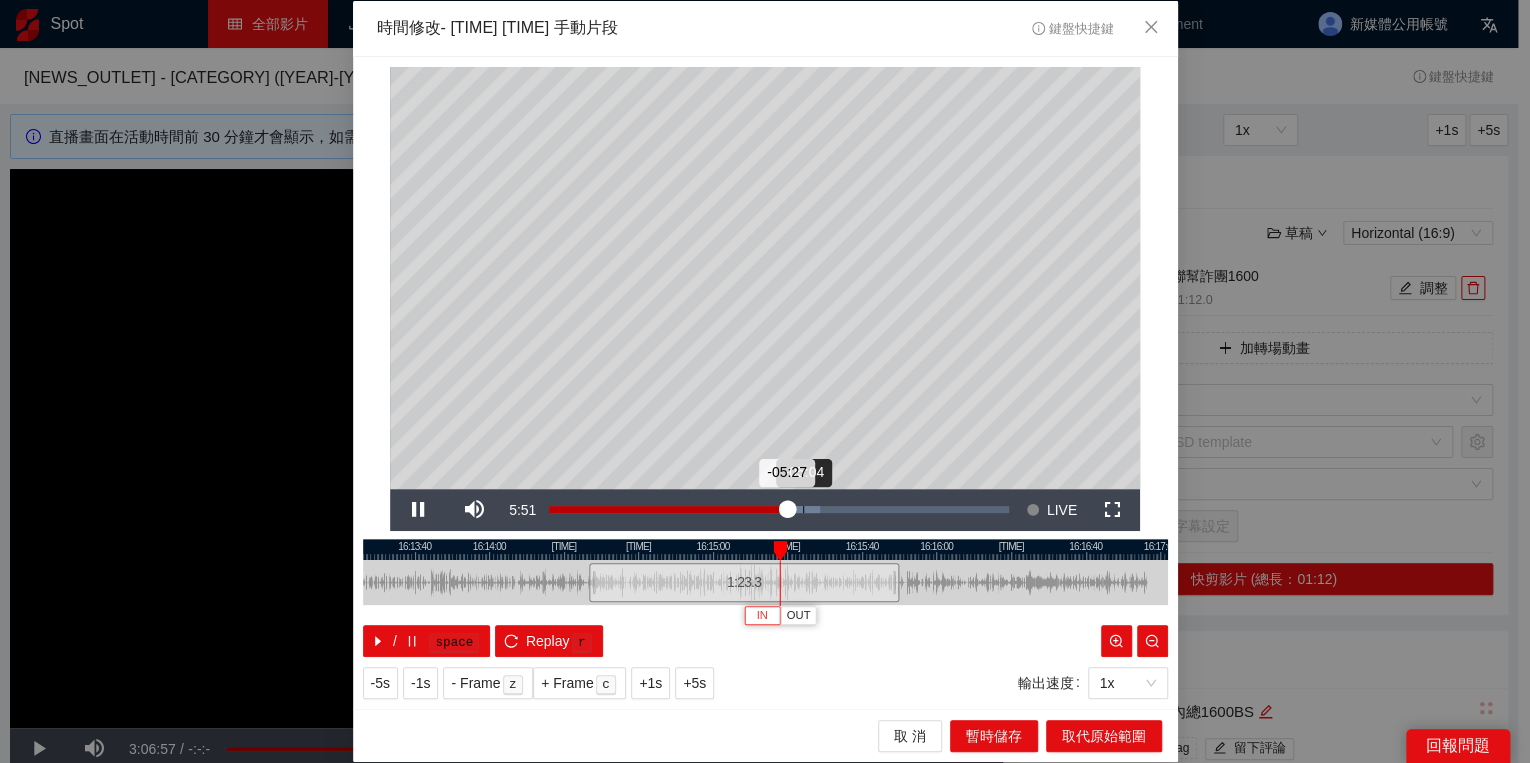 click on "Loaded :  58.92% -05:04 -05:27" at bounding box center [779, 509] 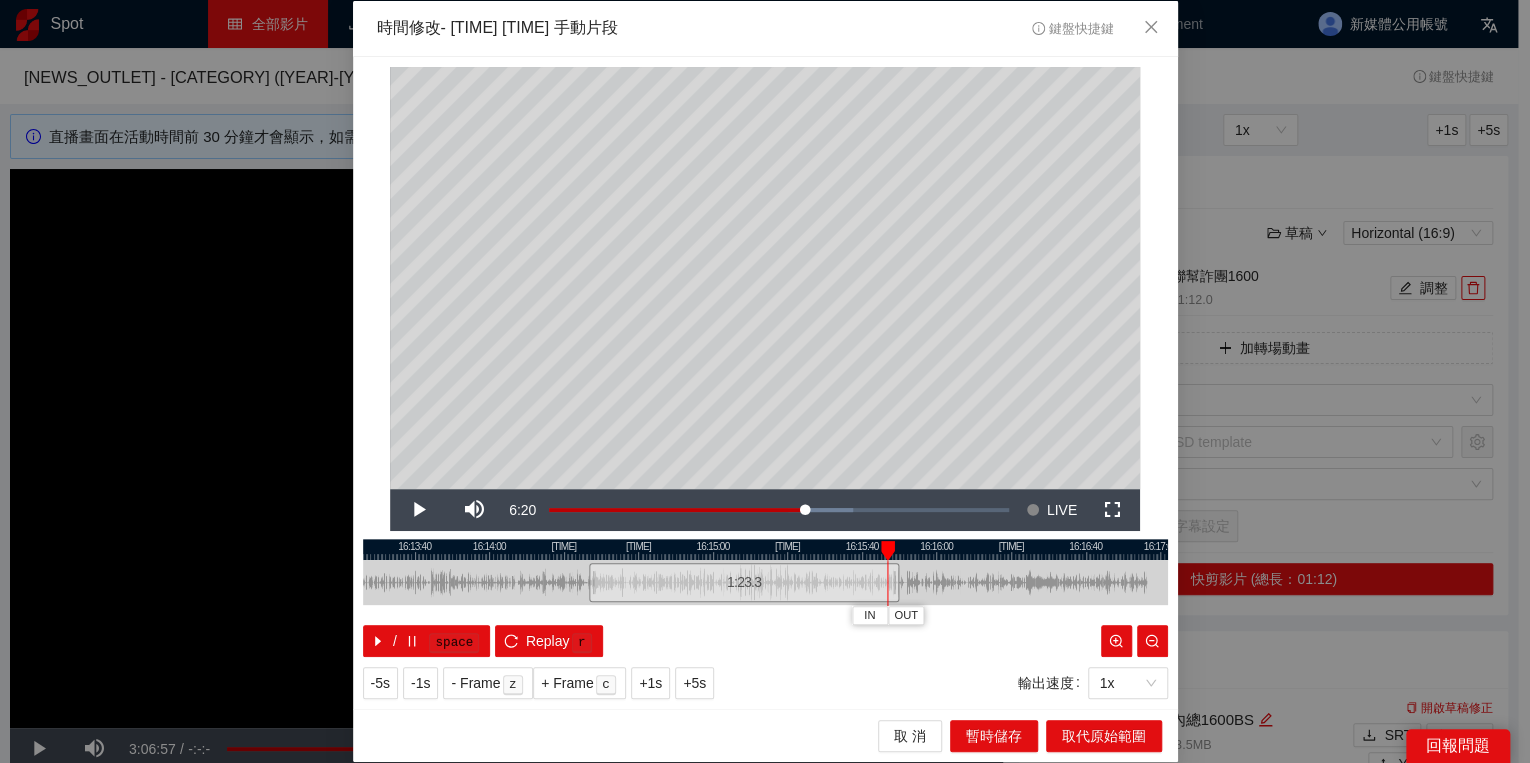 drag, startPoint x: 878, startPoint y: 556, endPoint x: 888, endPoint y: 554, distance: 10.198039 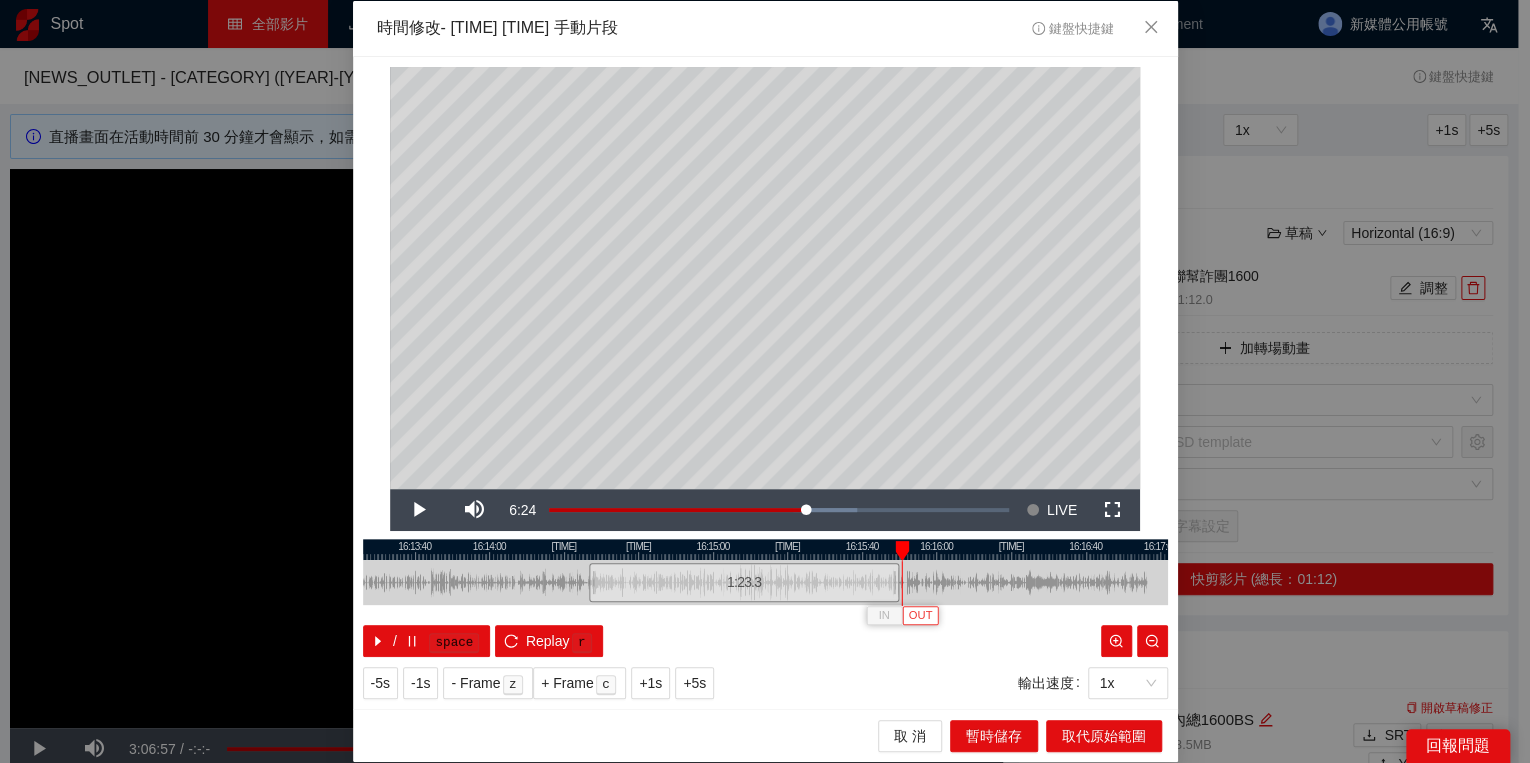 click on "OUT" at bounding box center [921, 616] 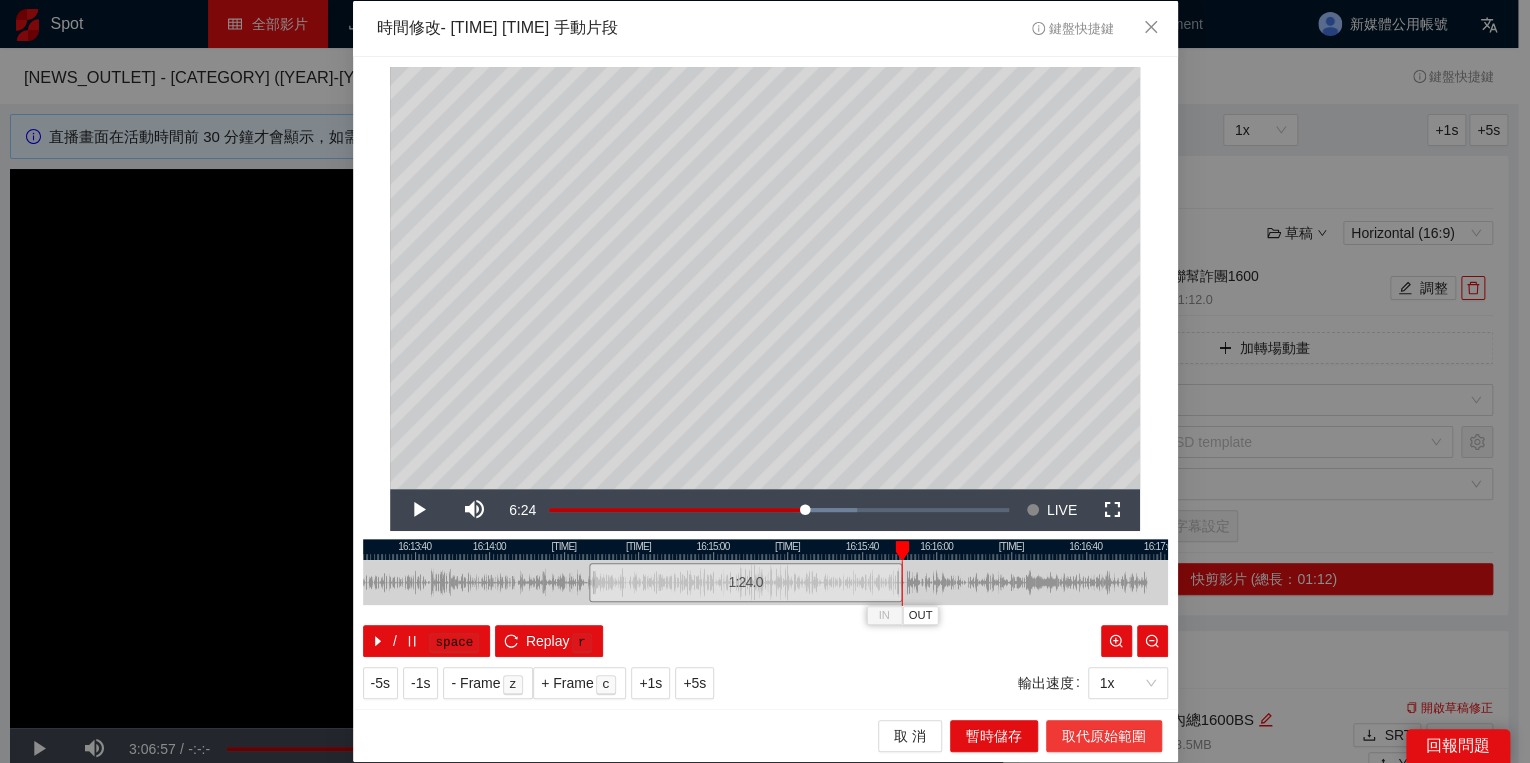 click on "取代原始範圍" at bounding box center (1104, 736) 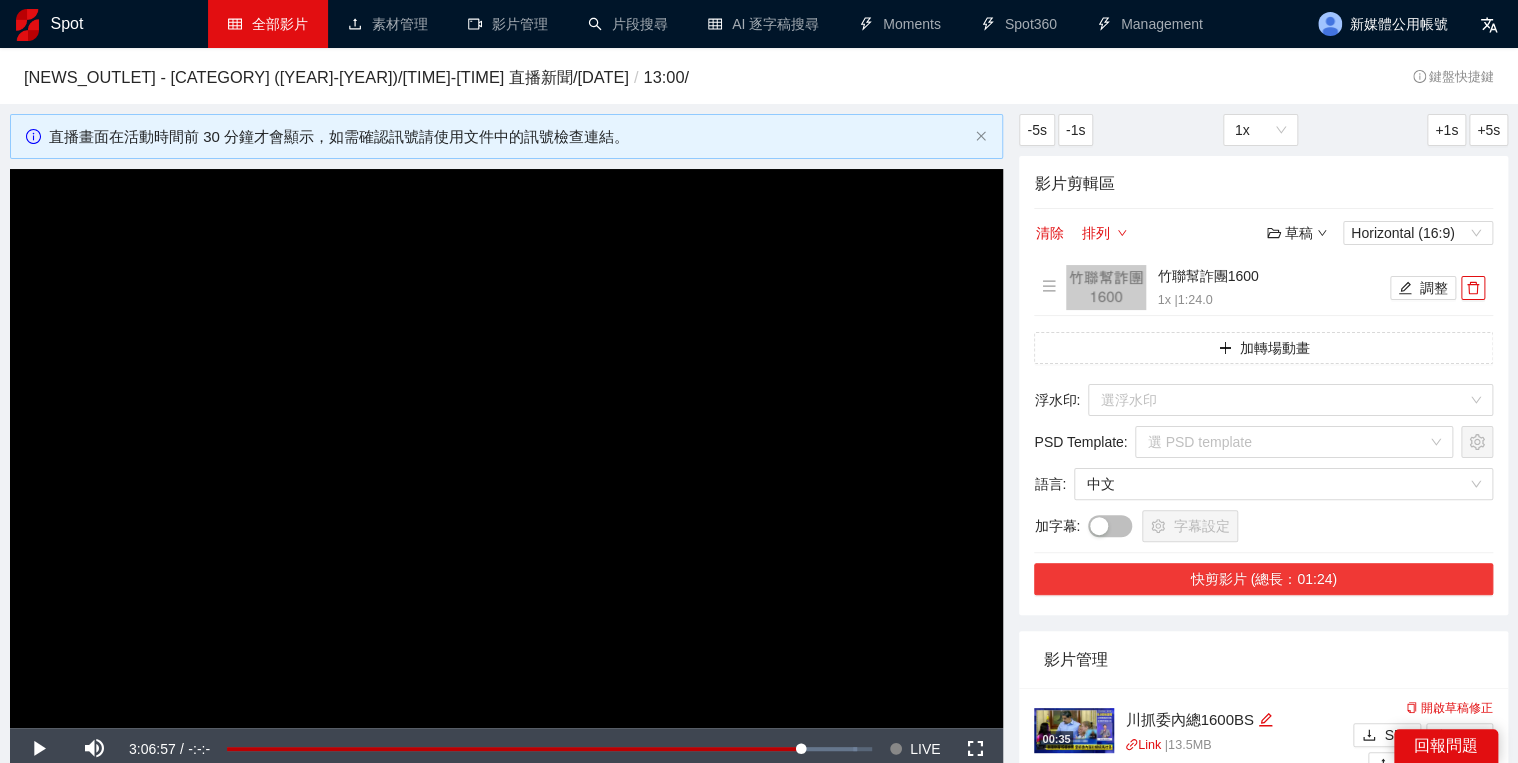click on "快剪影片 (總長：01:24)" at bounding box center (1263, 579) 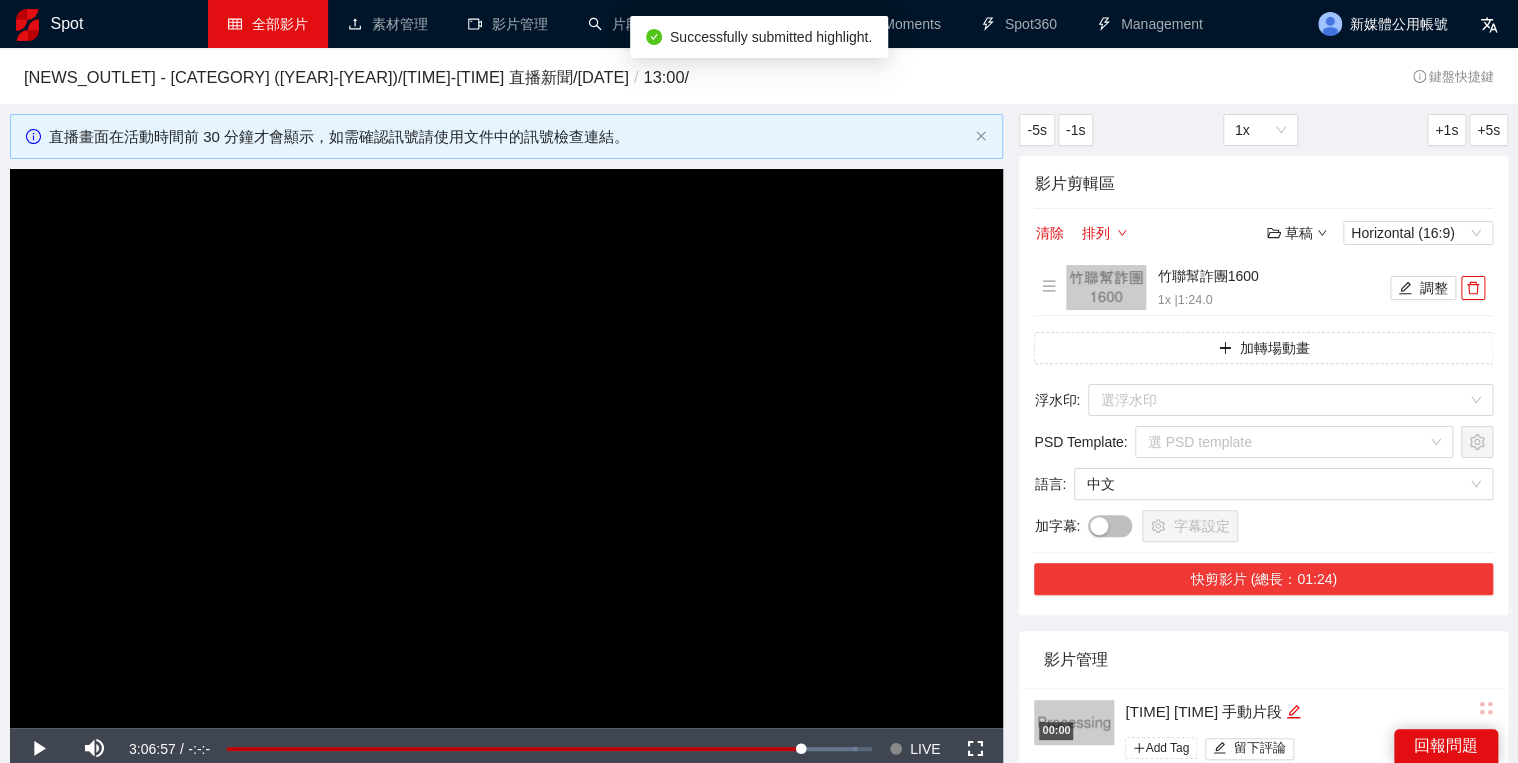 scroll, scrollTop: 80, scrollLeft: 0, axis: vertical 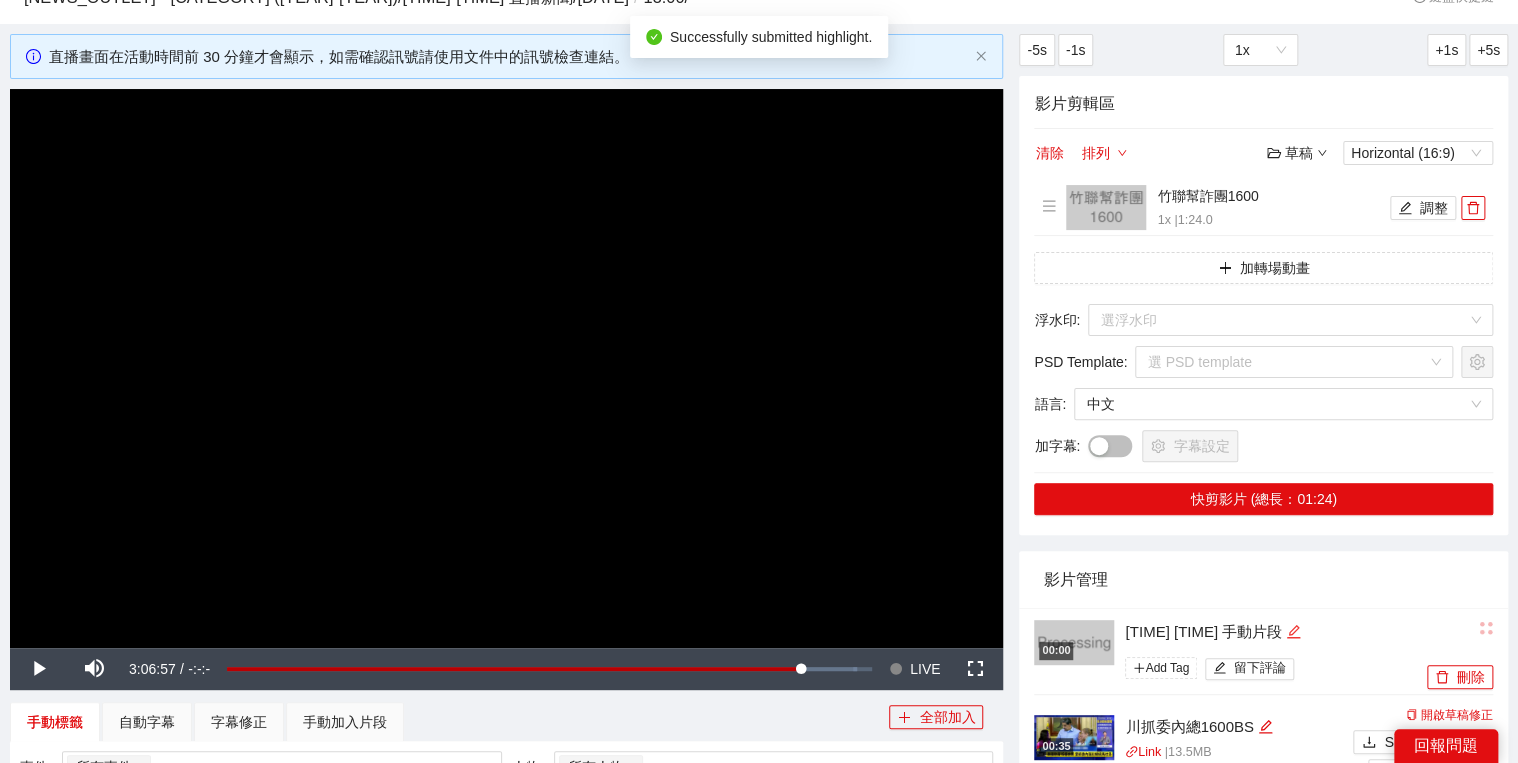 click 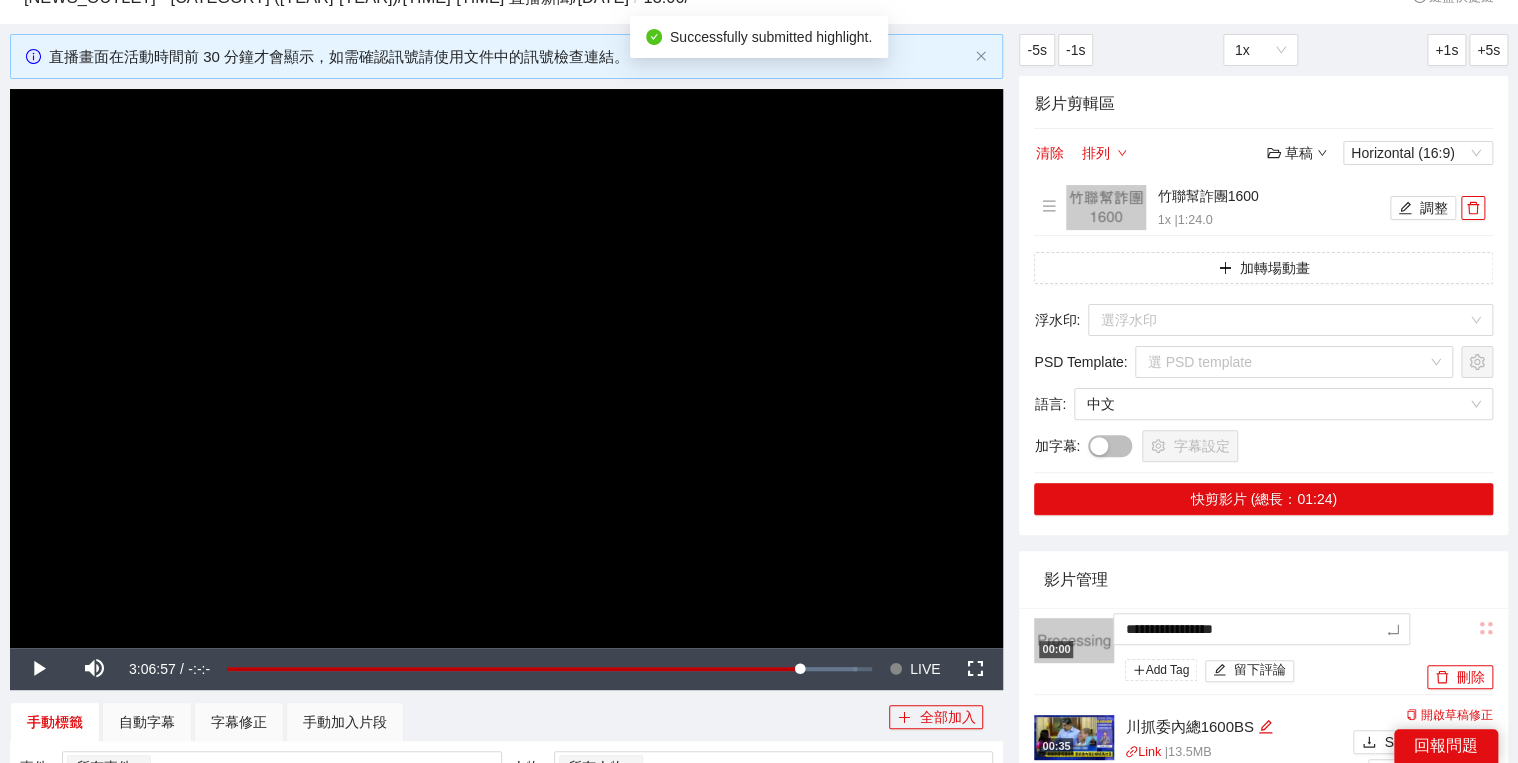 drag, startPoint x: 1314, startPoint y: 621, endPoint x: 1172, endPoint y: 580, distance: 147.80054 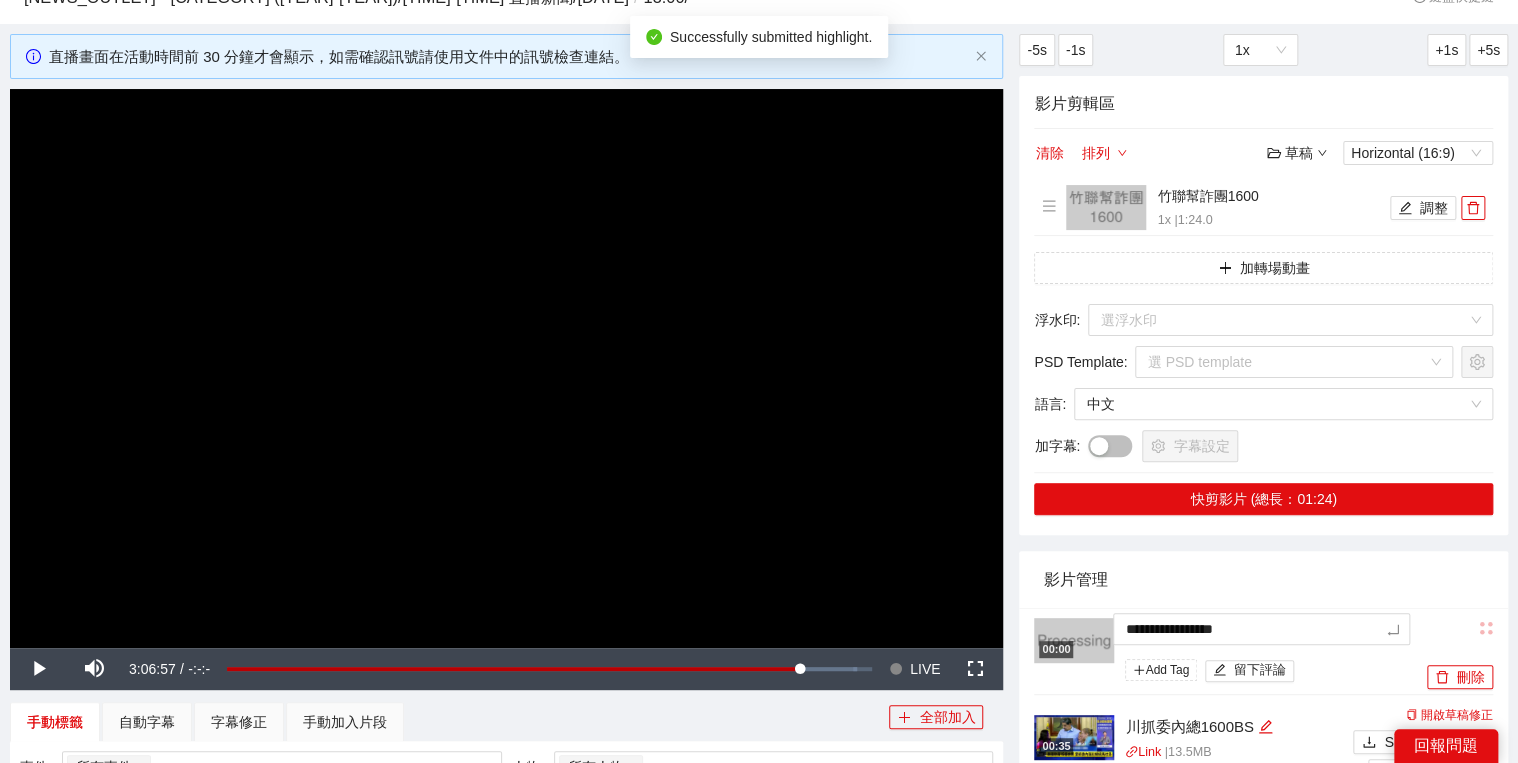 click on "**********" at bounding box center [1263, 651] 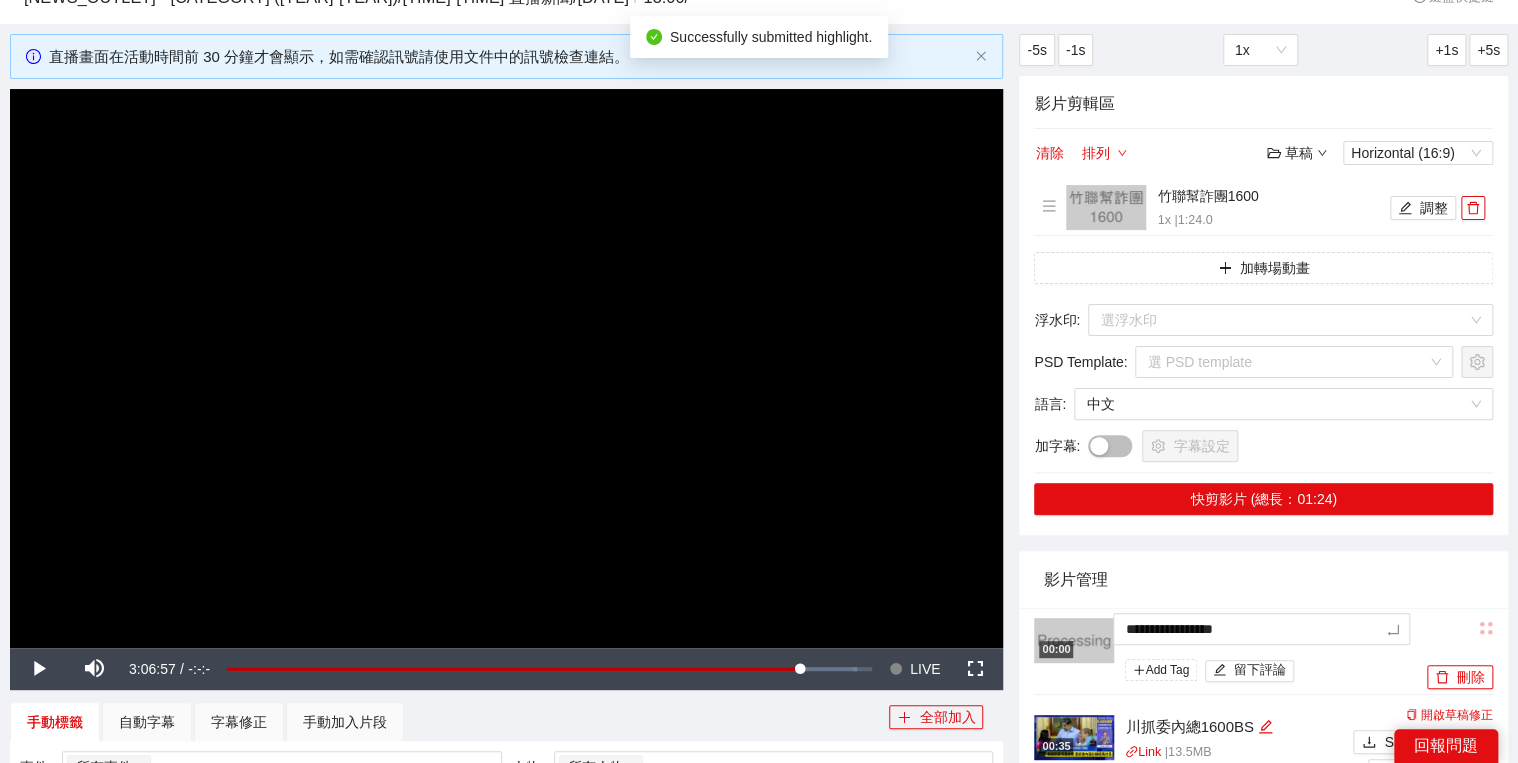 type on "*********" 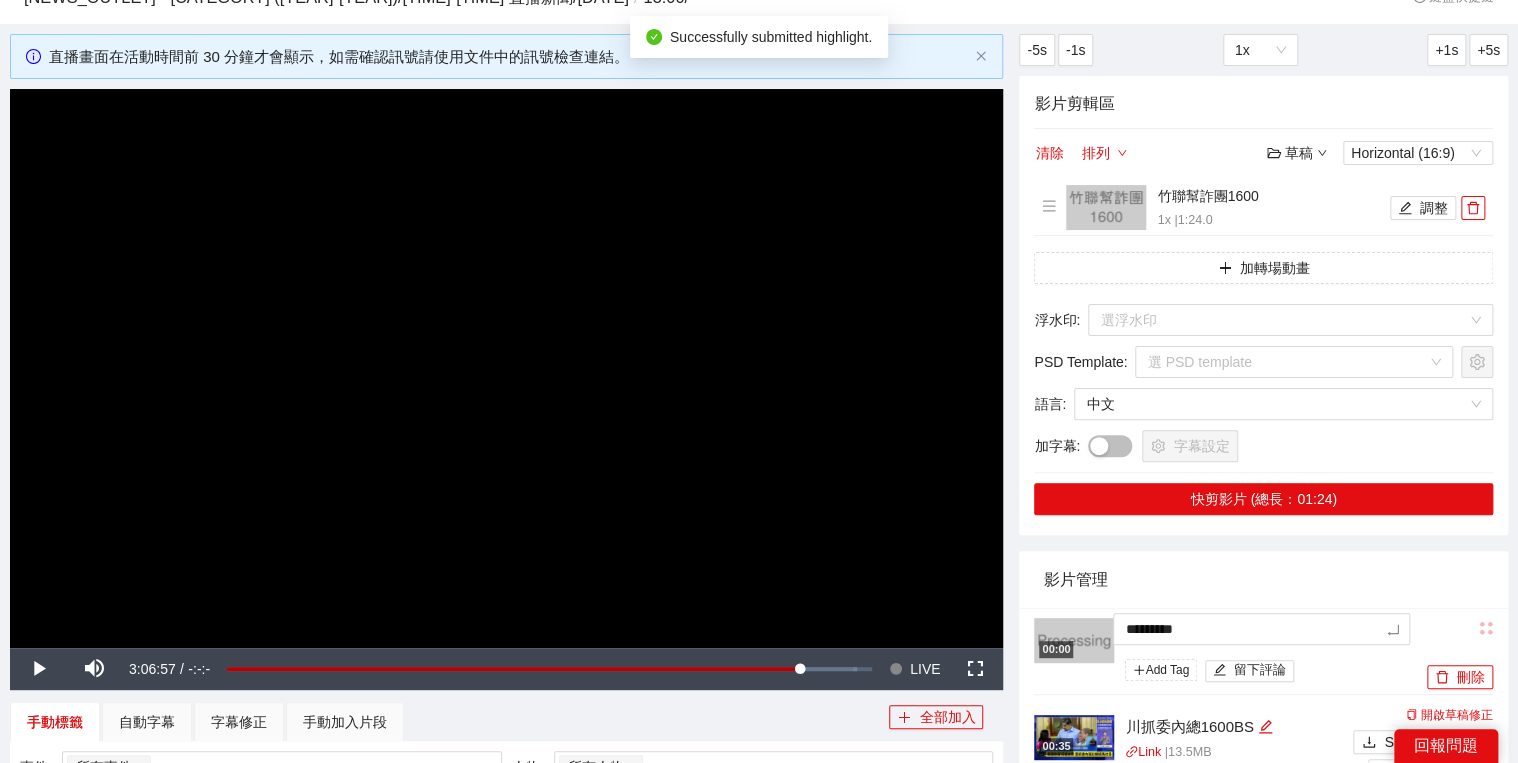 click on "影片管理" at bounding box center (1263, 579) 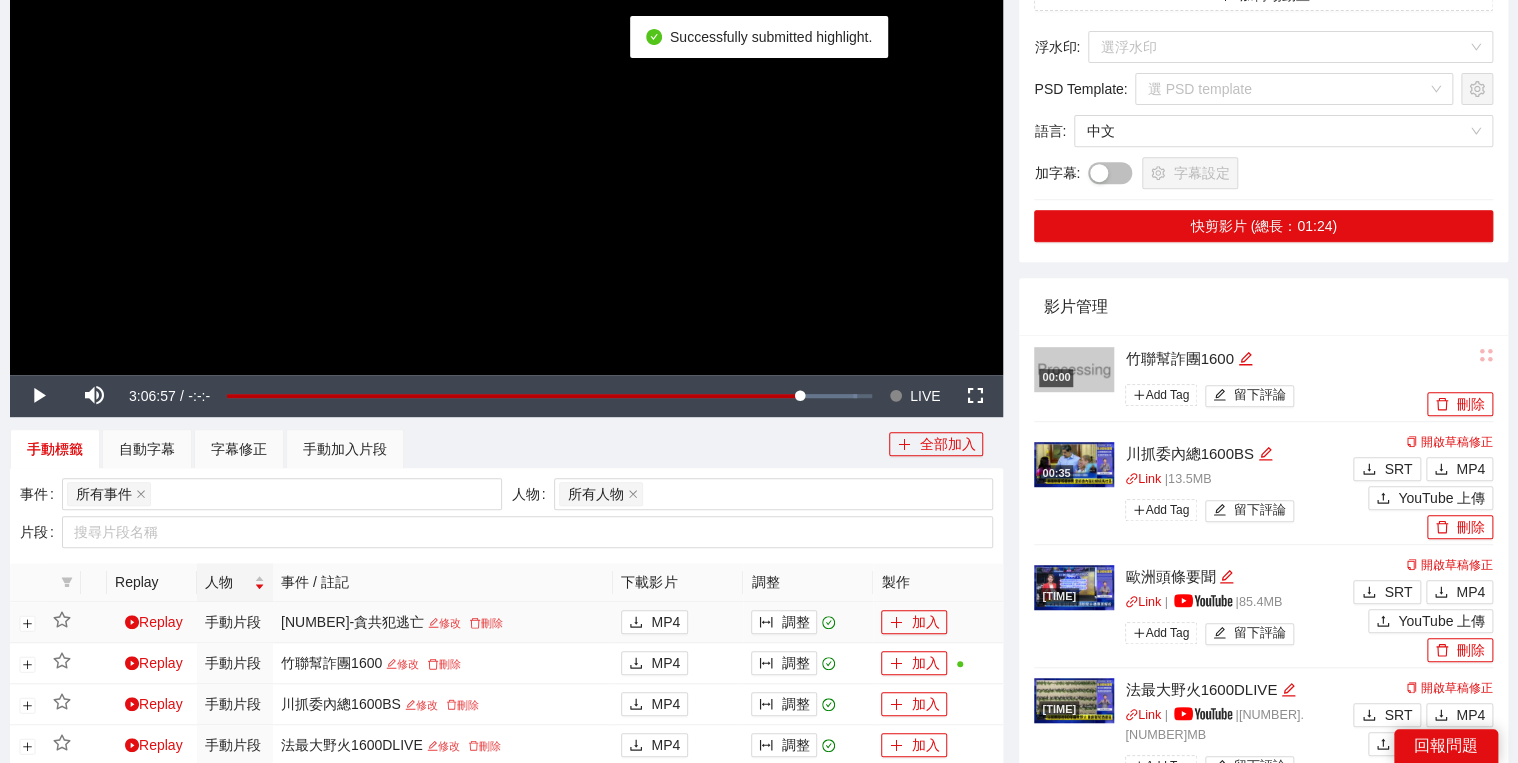 scroll, scrollTop: 400, scrollLeft: 0, axis: vertical 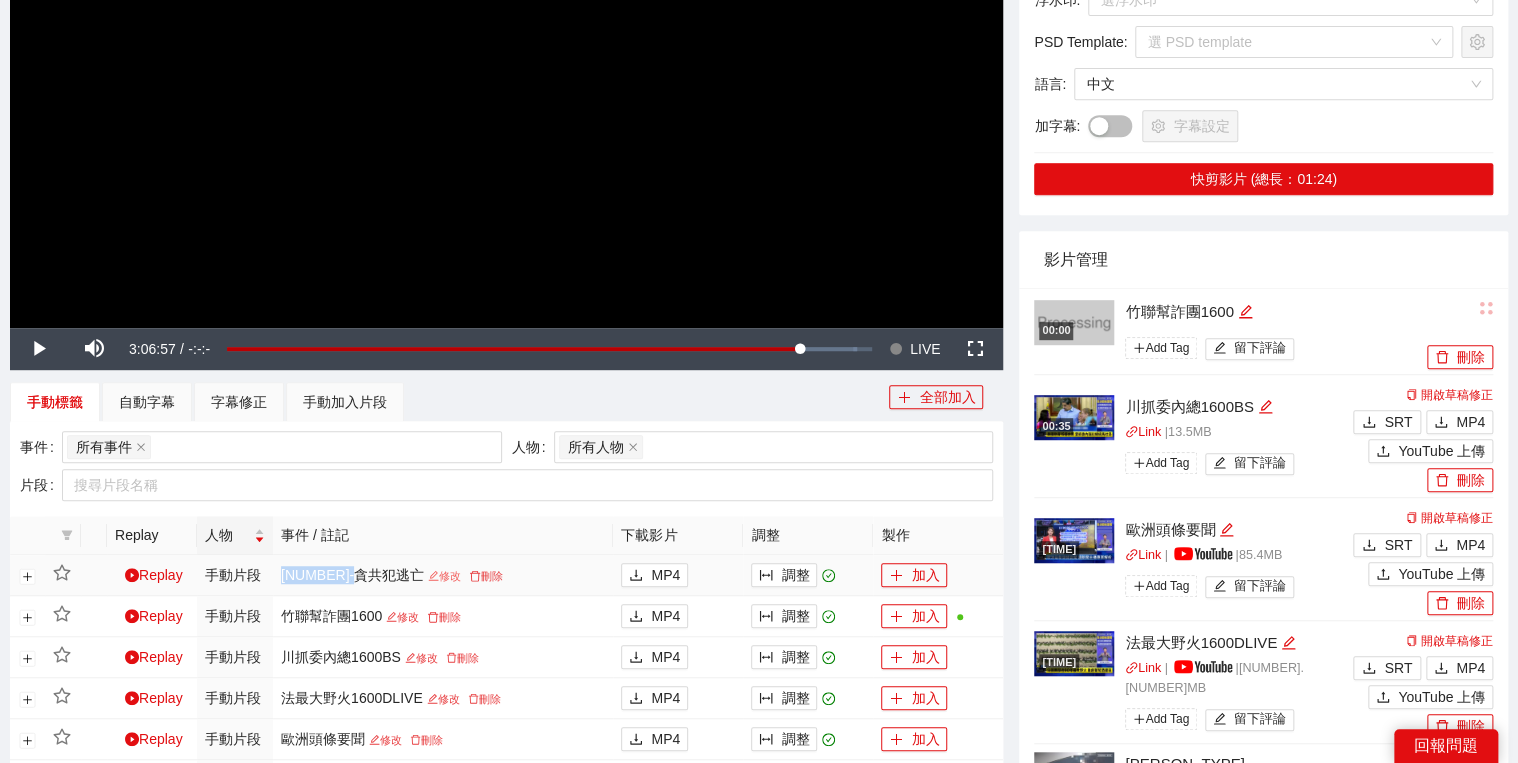 drag, startPoint x: 311, startPoint y: 568, endPoint x: 416, endPoint y: 576, distance: 105.30432 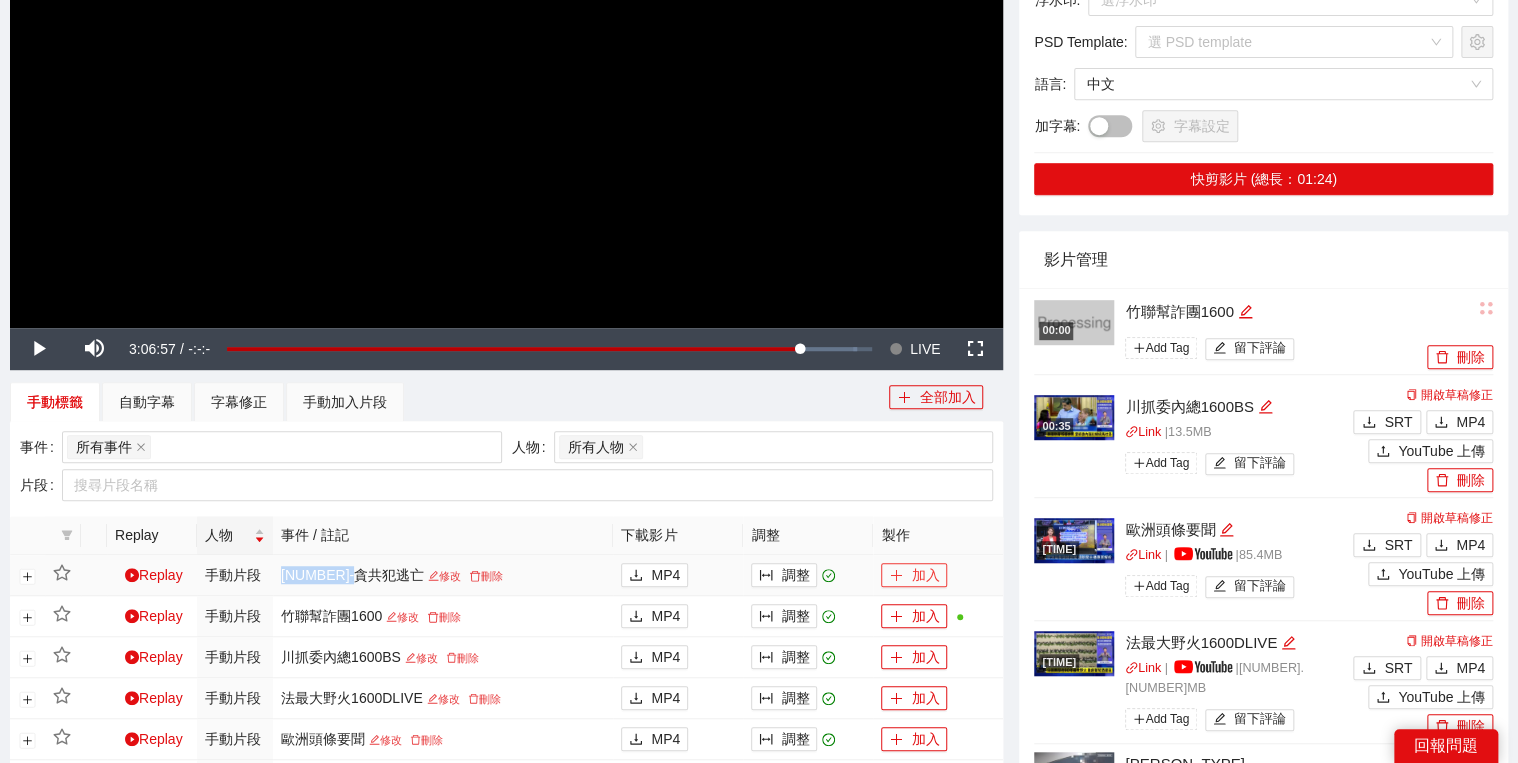 click on "加入" at bounding box center (914, 575) 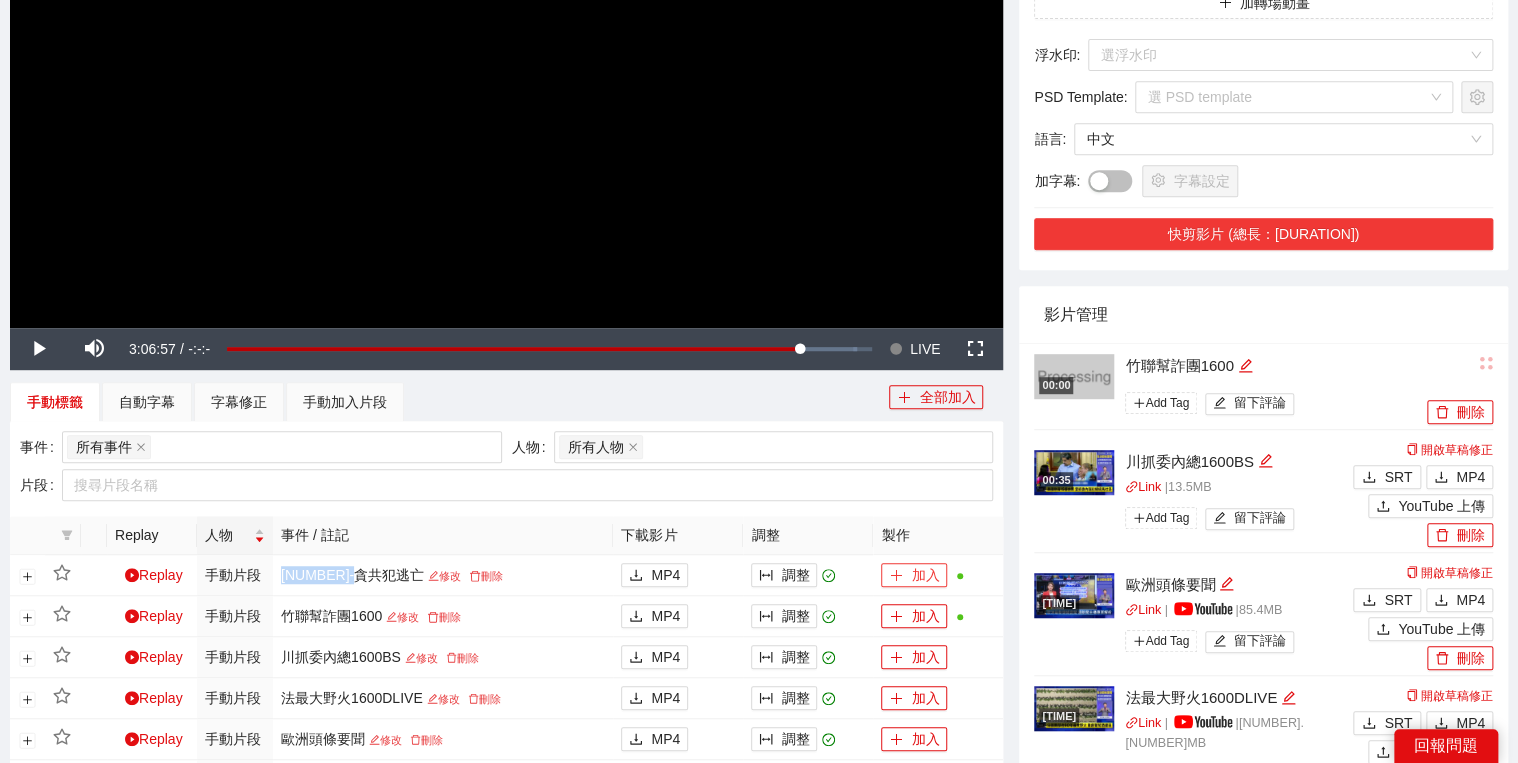 scroll, scrollTop: 0, scrollLeft: 0, axis: both 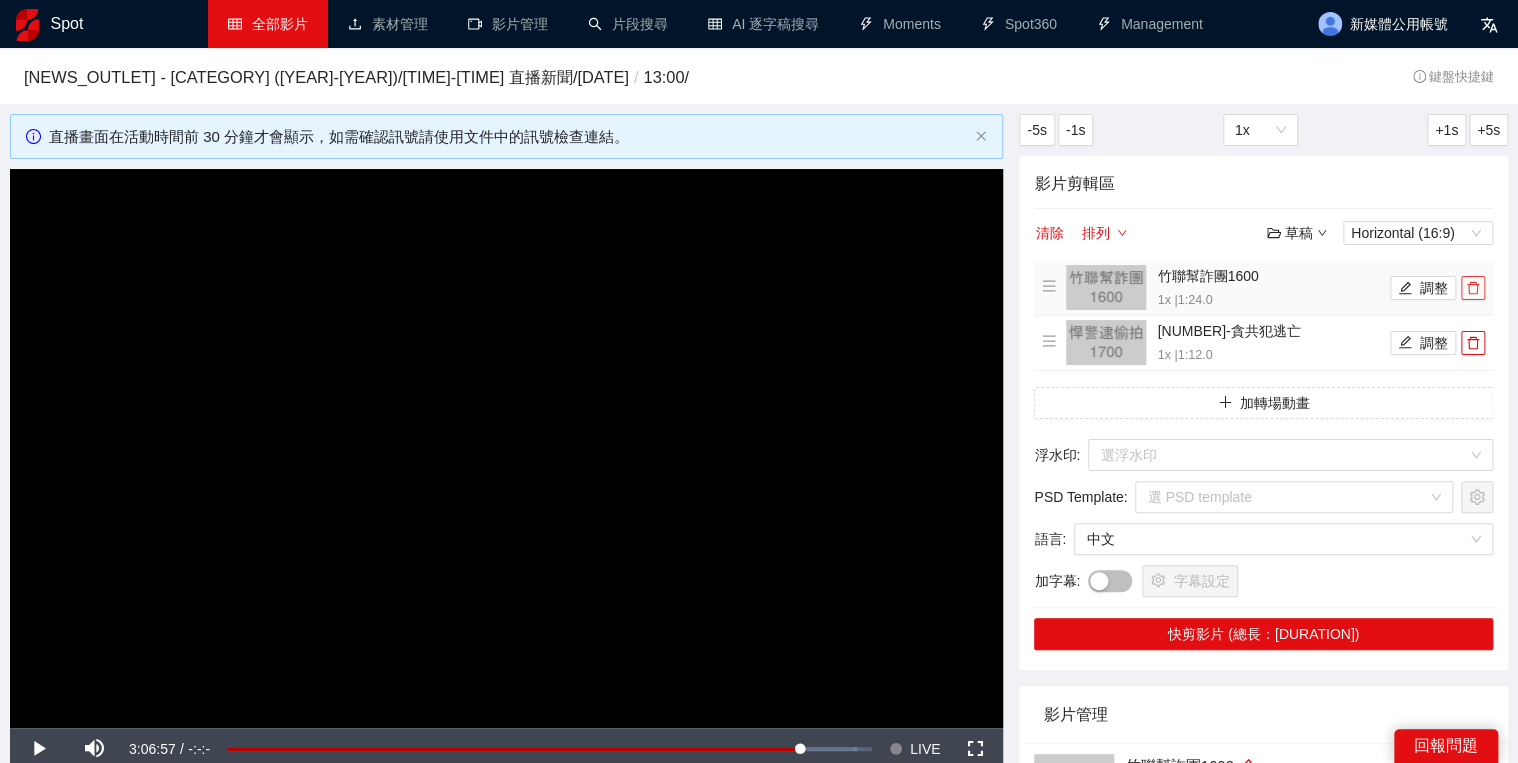 click at bounding box center [1473, 288] 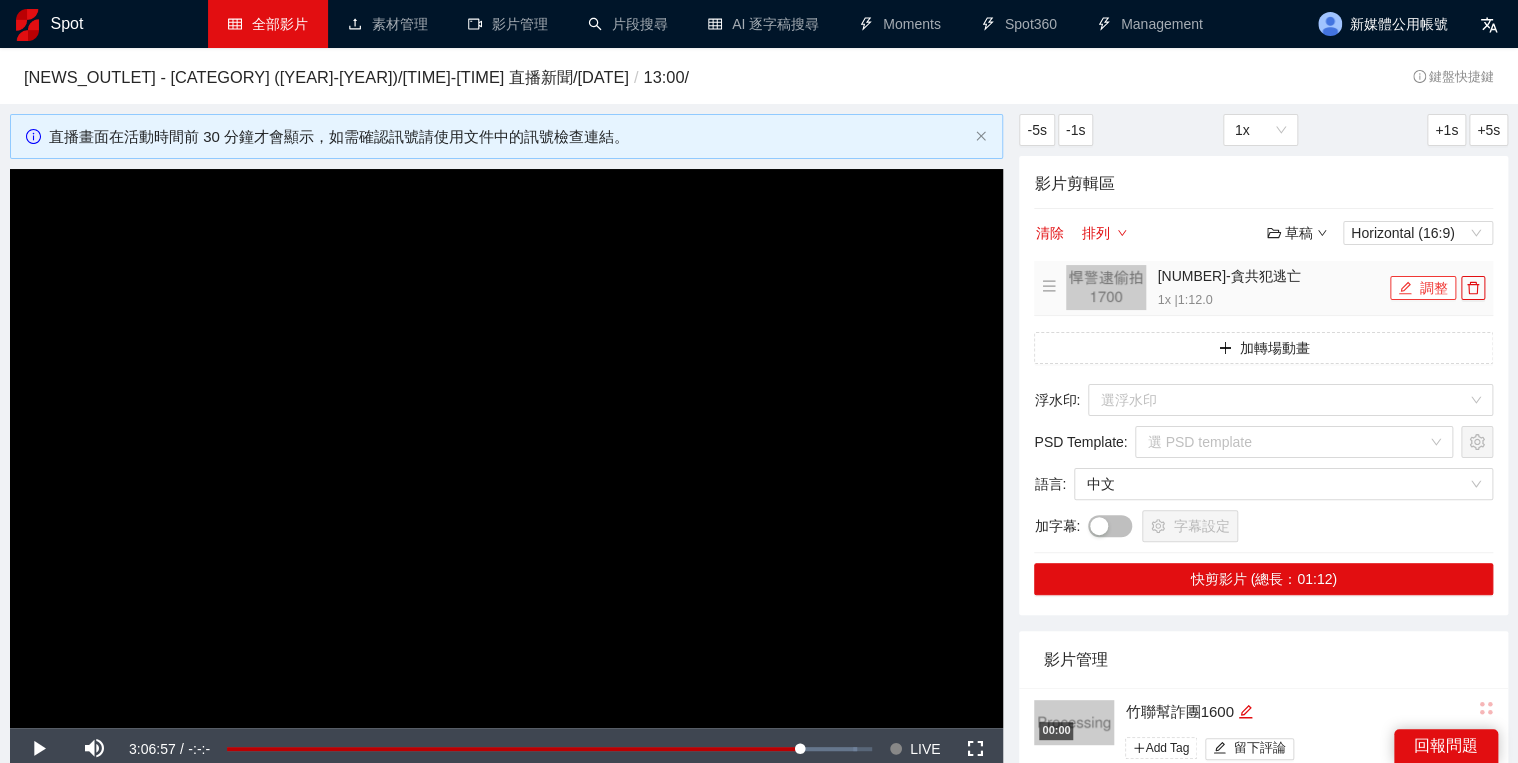 click on "調整" at bounding box center [1423, 288] 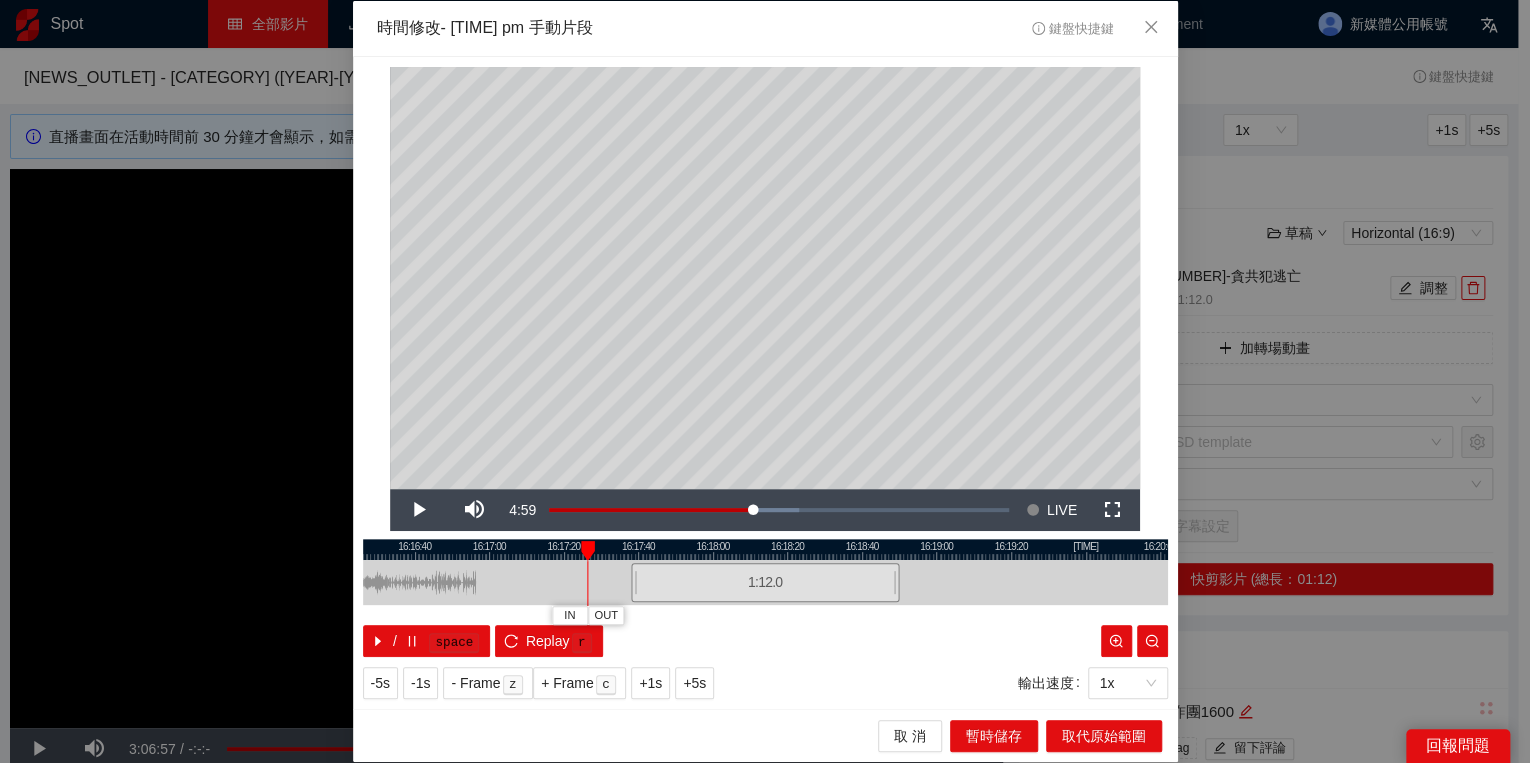 drag, startPoint x: 632, startPoint y: 548, endPoint x: 565, endPoint y: 556, distance: 67.47592 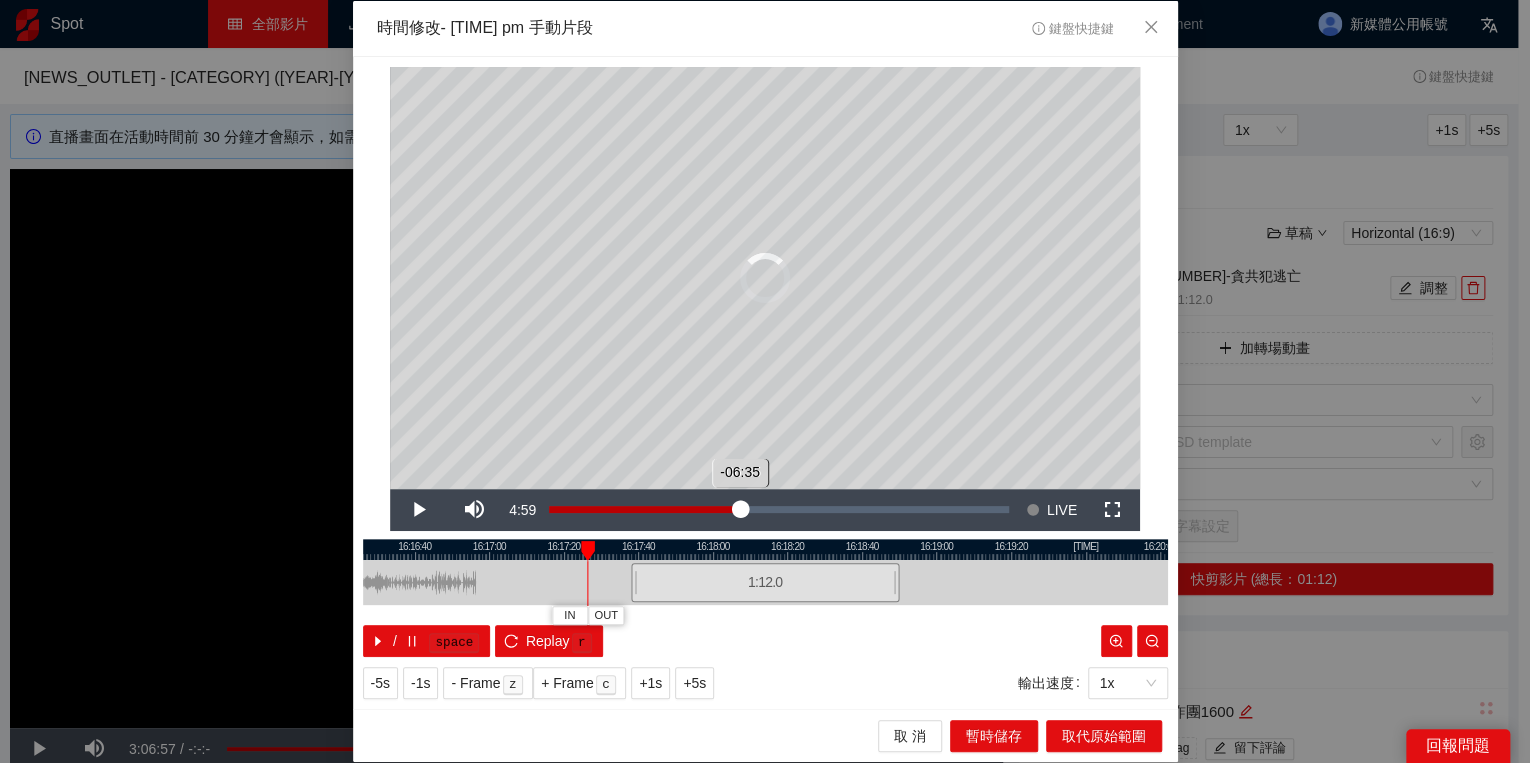 click on "Loaded :  [PERCENT] -[TIME] -[TIME]" at bounding box center (779, 509) 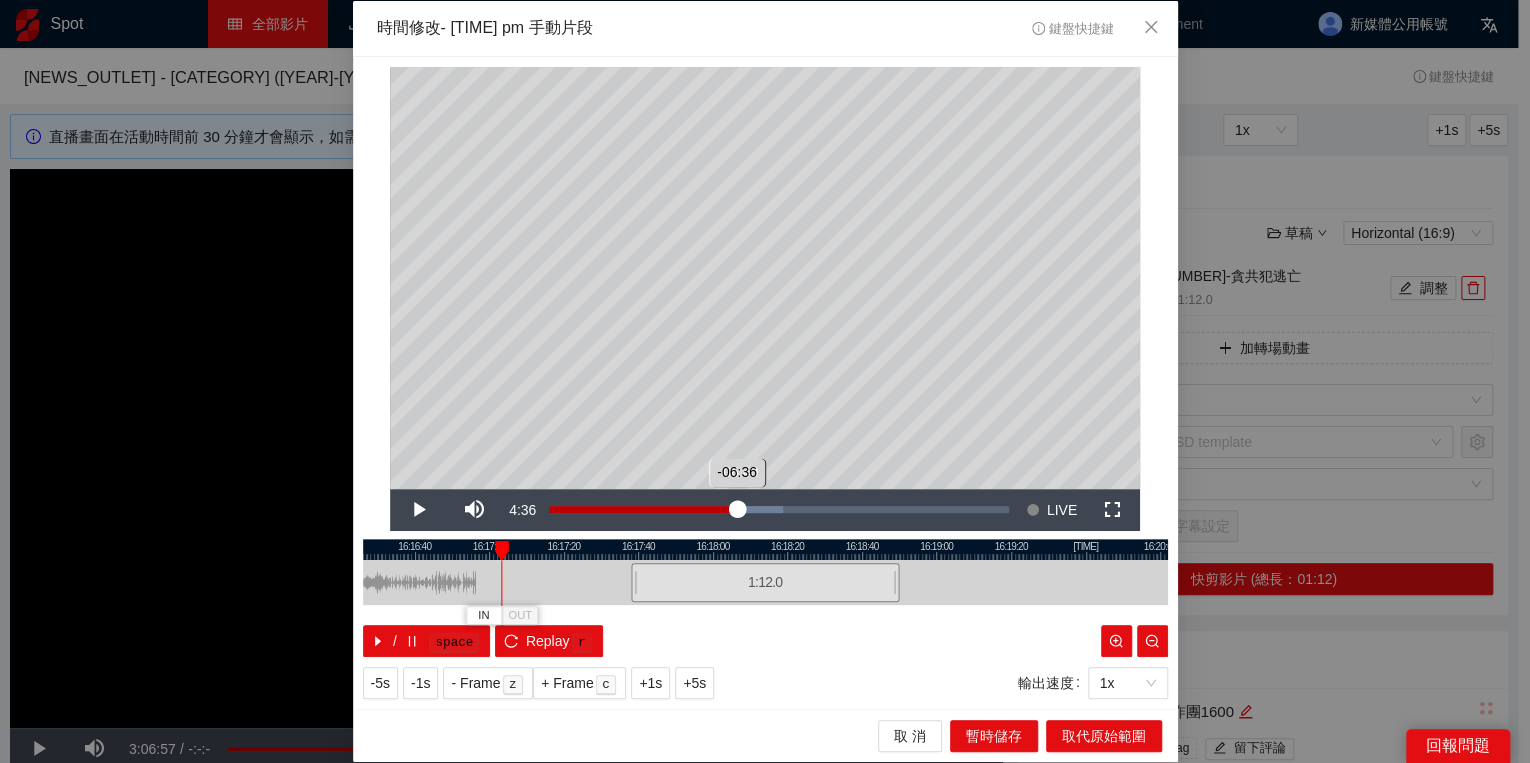 click on "-06:36" at bounding box center [643, 509] 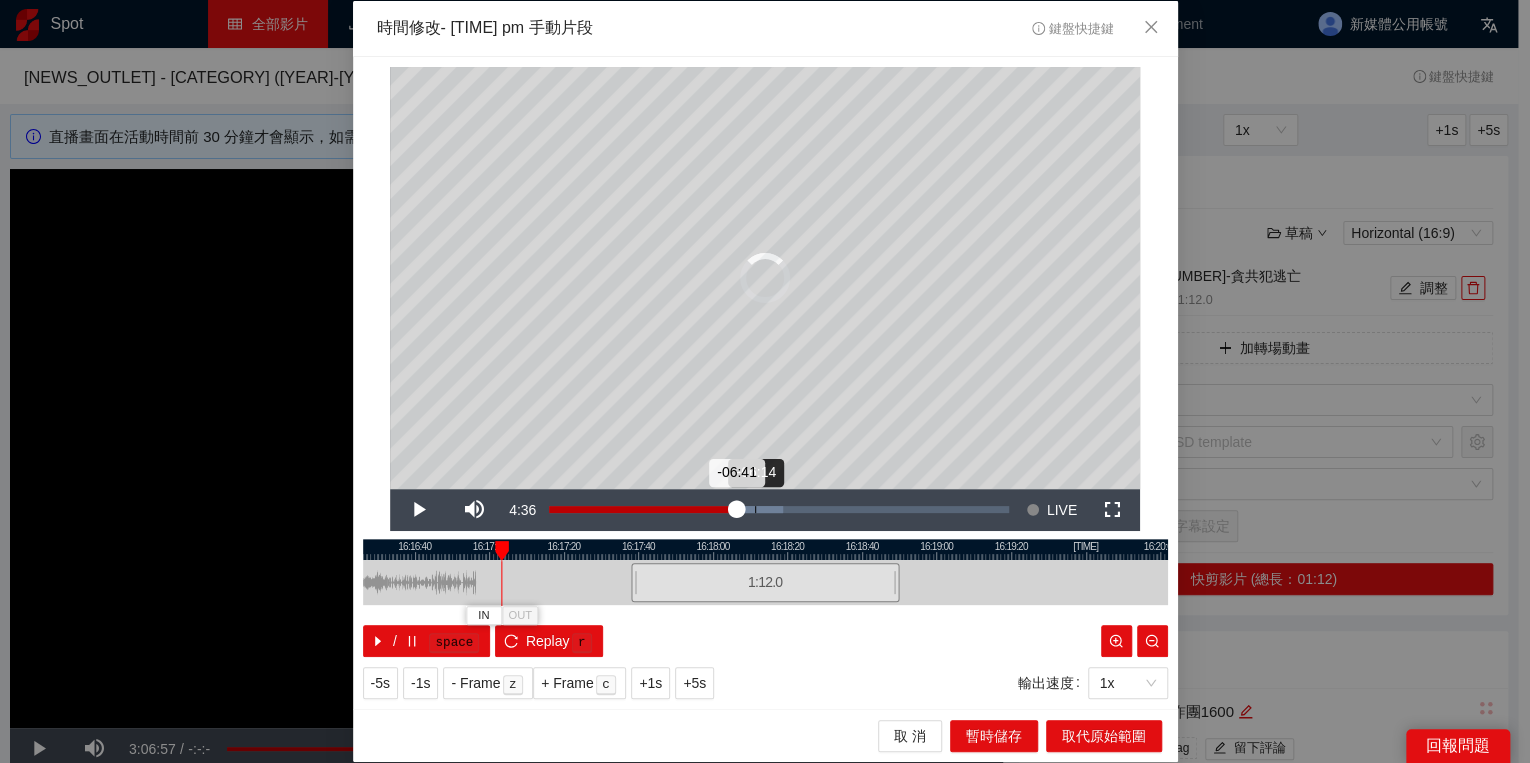 click on "Loaded : 50.89% [DURATION] [DURATION]" at bounding box center (779, 509) 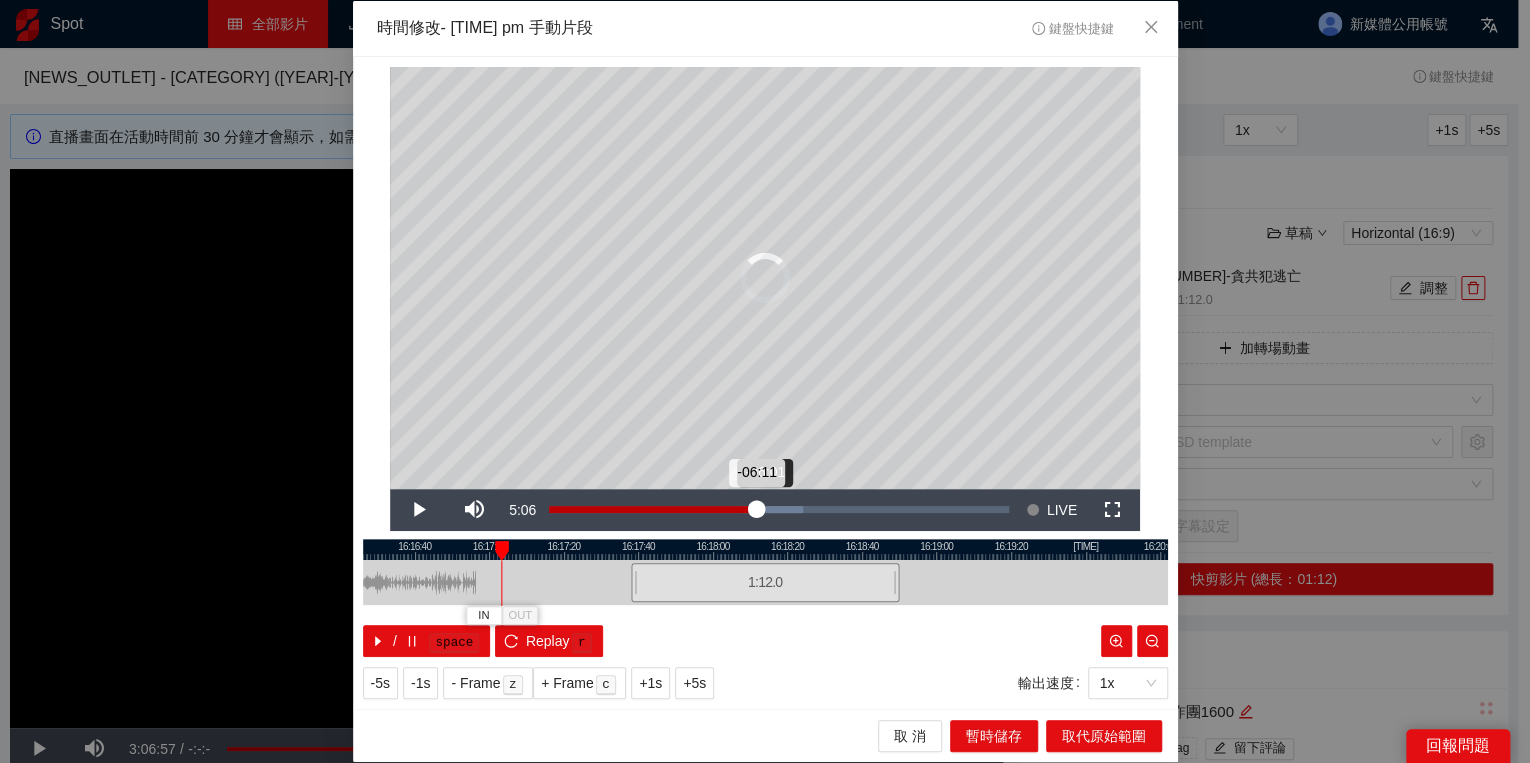 click on "-06:11" at bounding box center [653, 509] 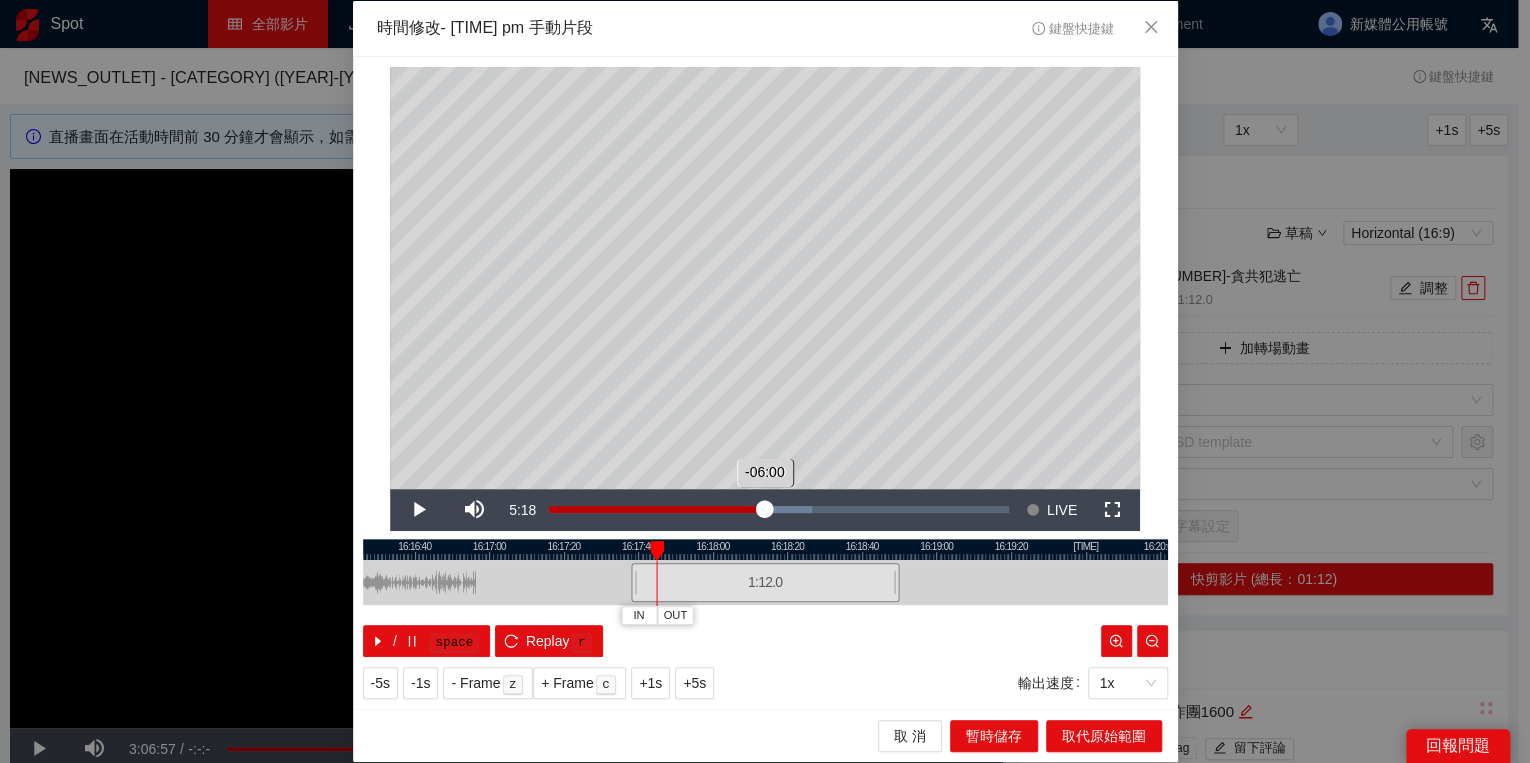 click on "-06:00" at bounding box center [656, 509] 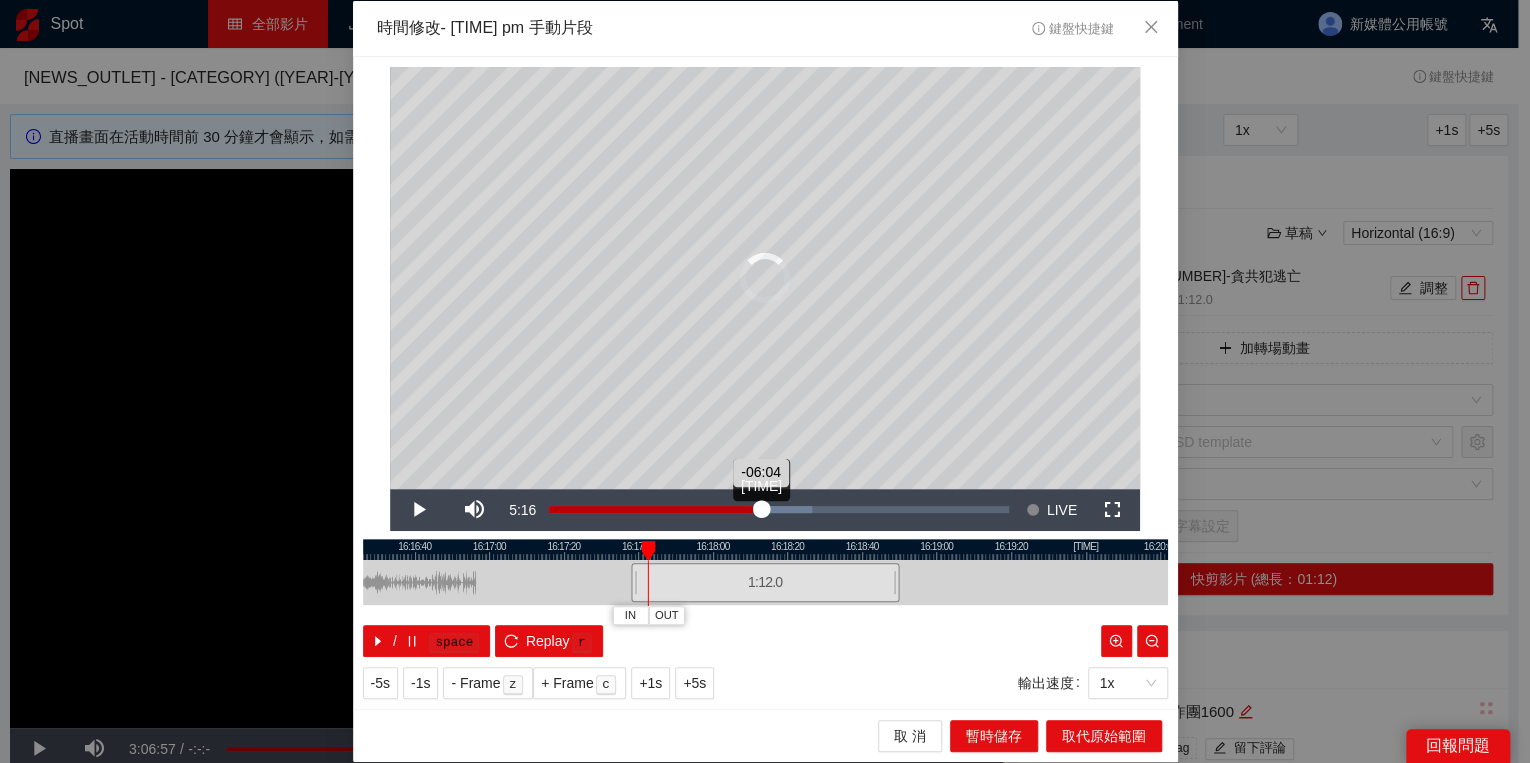 click on "-06:04" at bounding box center [655, 509] 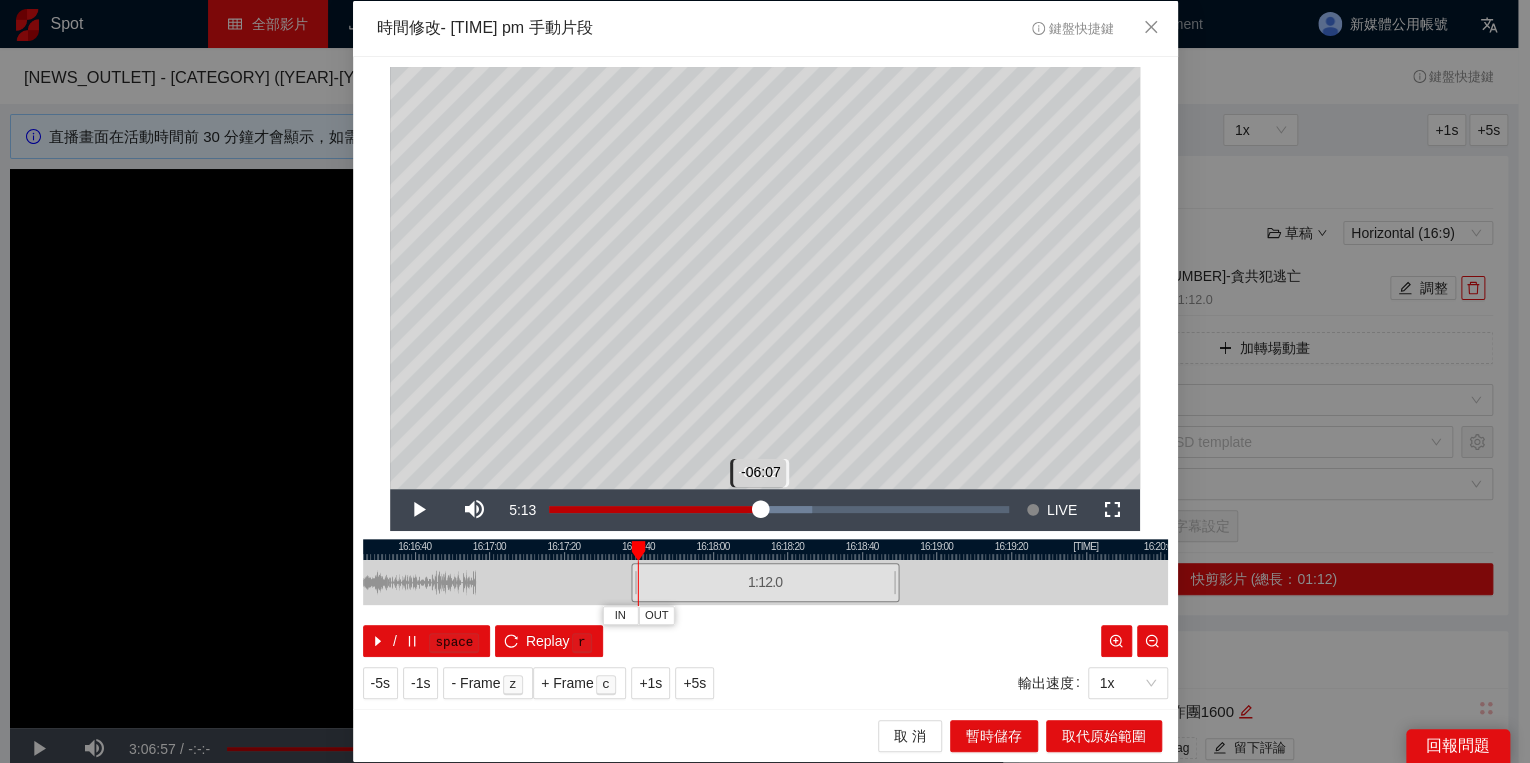 click on "-06:07" at bounding box center [655, 509] 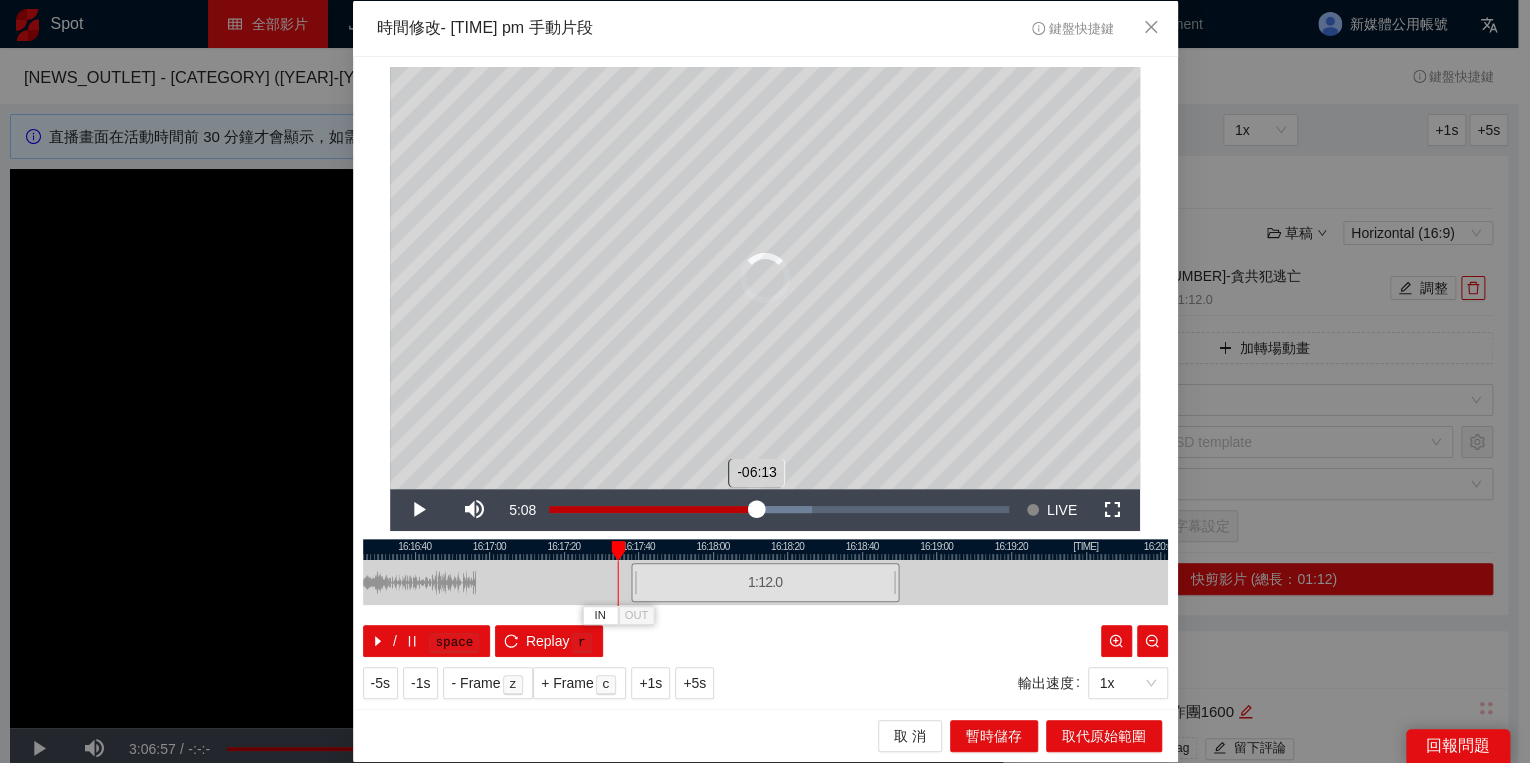 click on "-06:13" at bounding box center [653, 509] 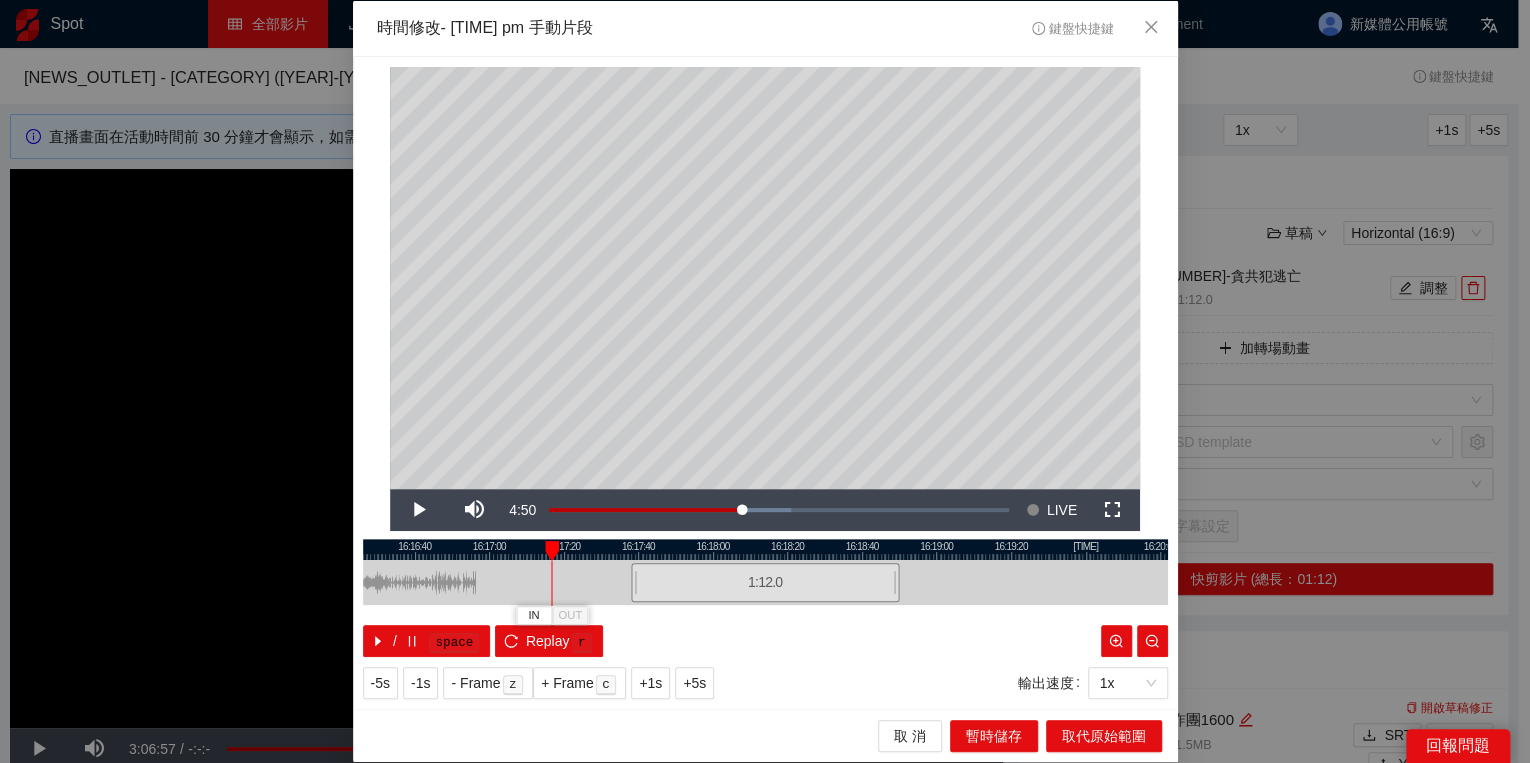 drag, startPoint x: 611, startPoint y: 547, endPoint x: 556, endPoint y: 558, distance: 56.089214 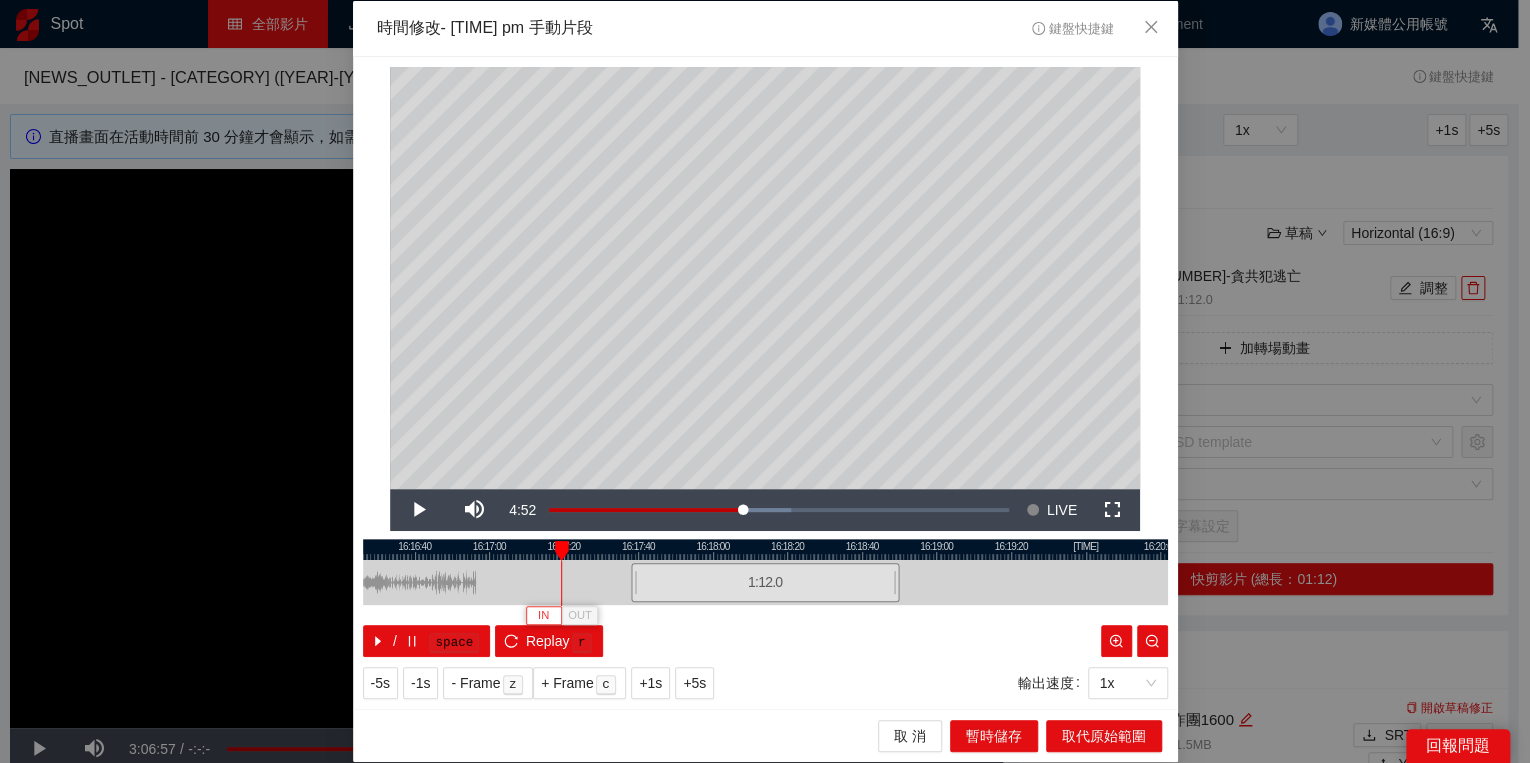 click on "IN" at bounding box center [544, 615] 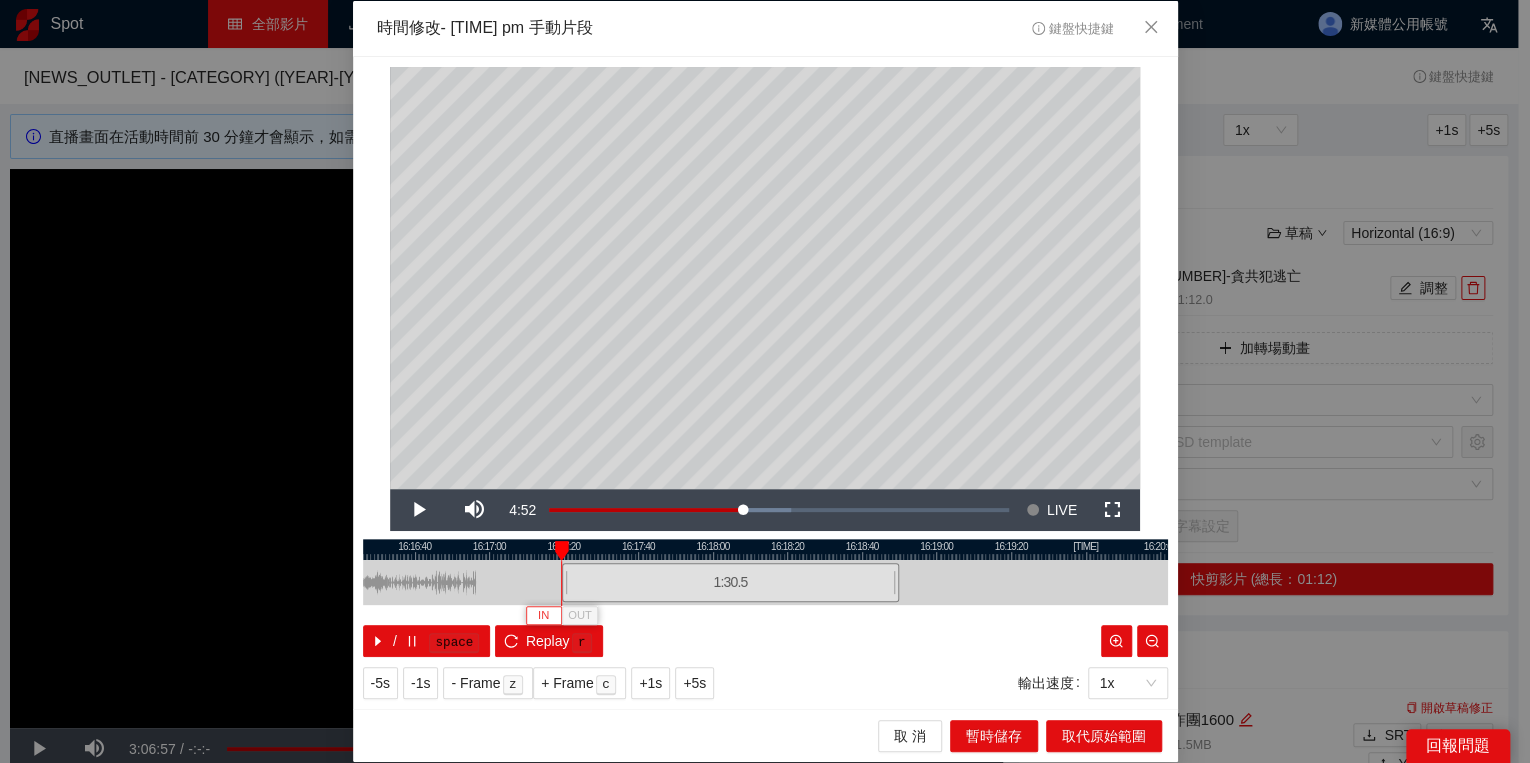 type 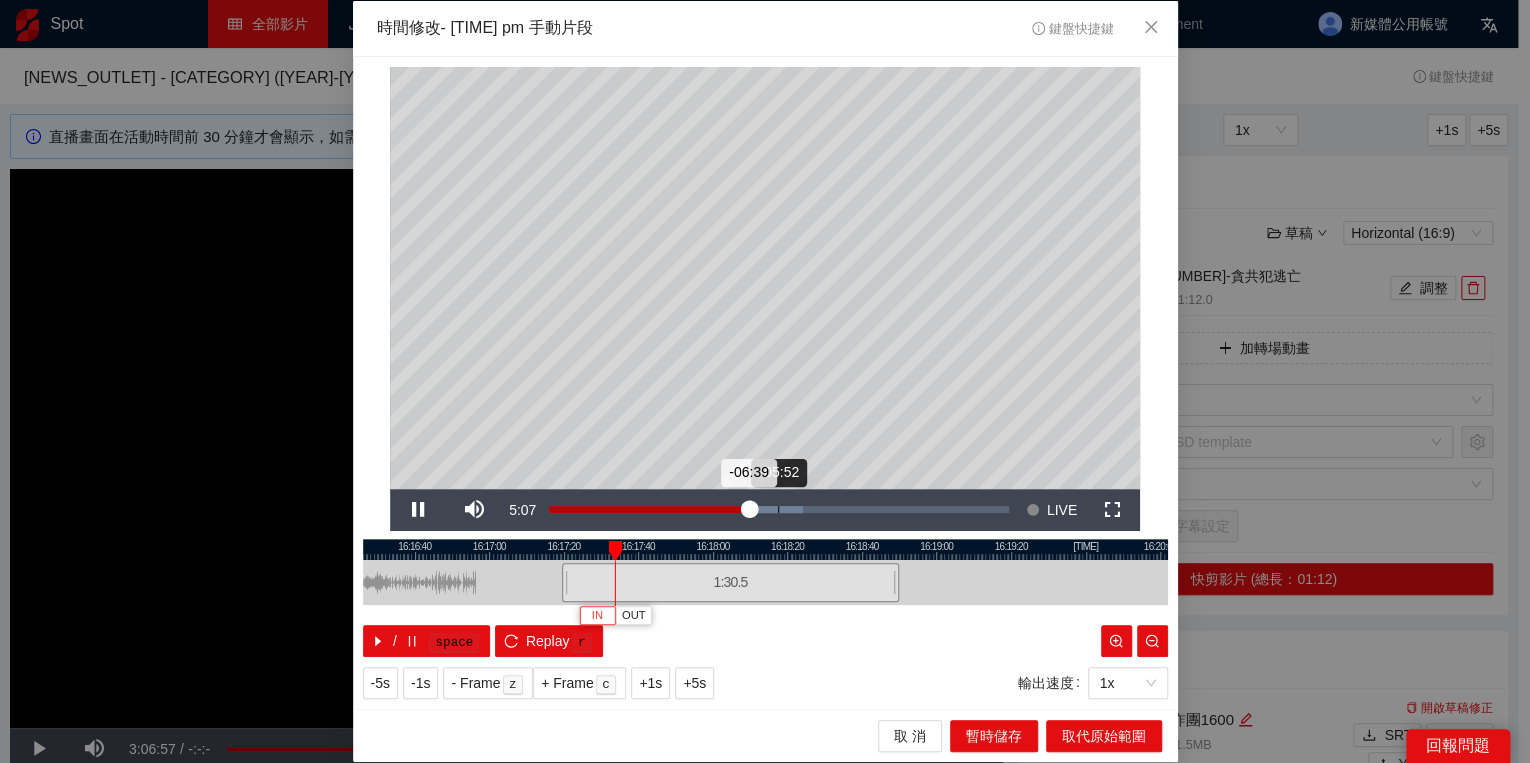 click on "Loaded :  55.35% -05:52 -06:39" at bounding box center [779, 509] 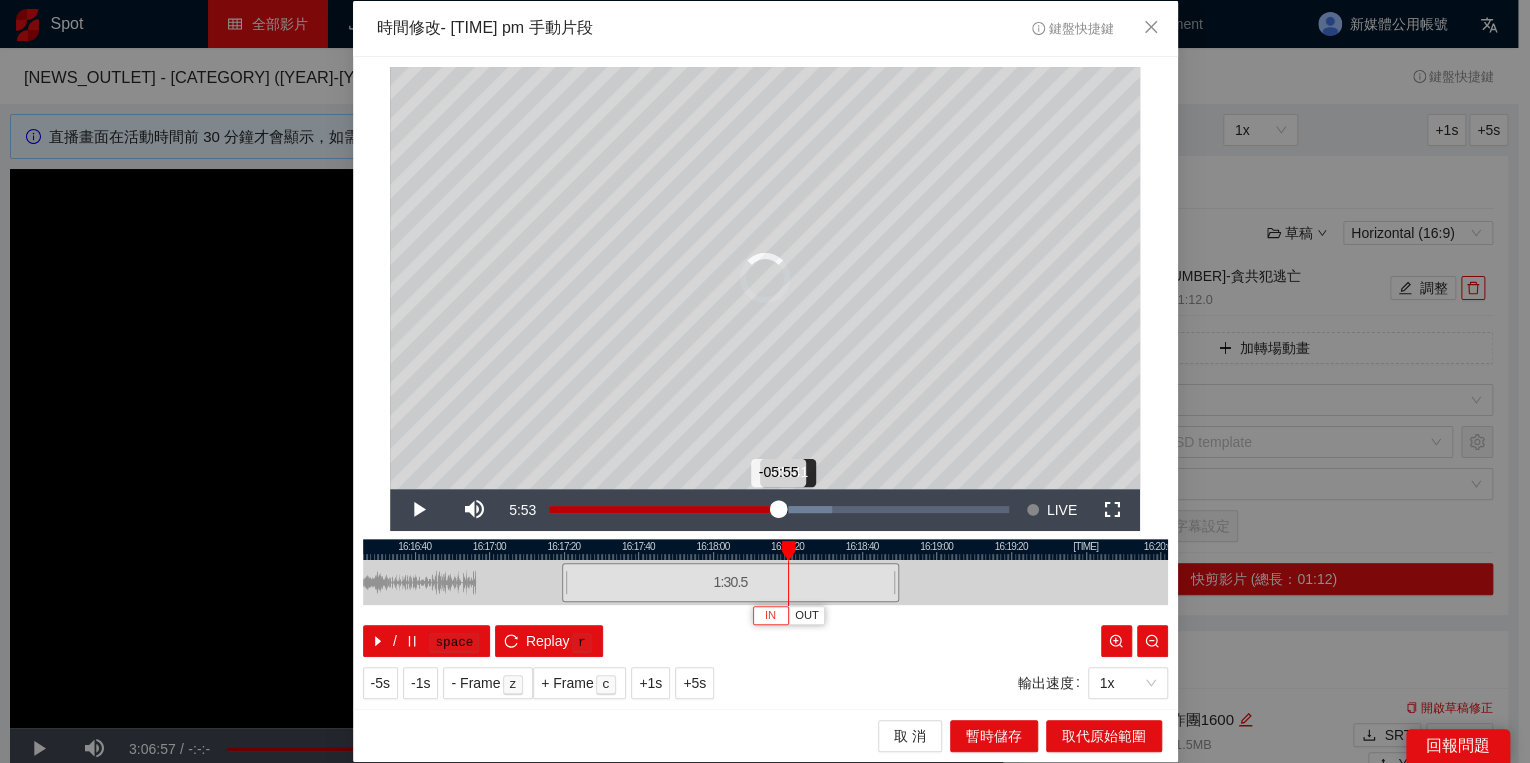 click on "-05:55" at bounding box center (663, 509) 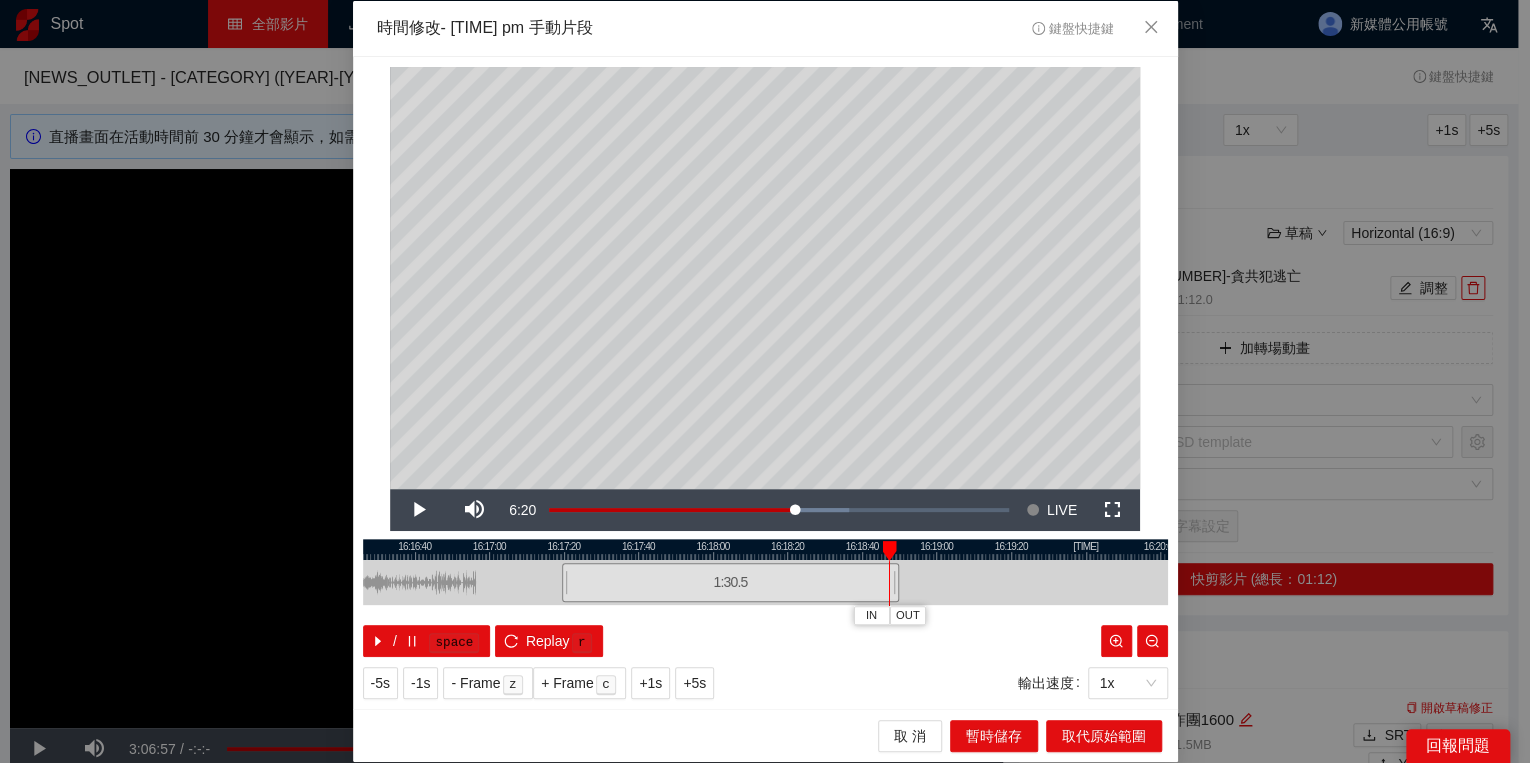 drag, startPoint x: 843, startPoint y: 552, endPoint x: 891, endPoint y: 553, distance: 48.010414 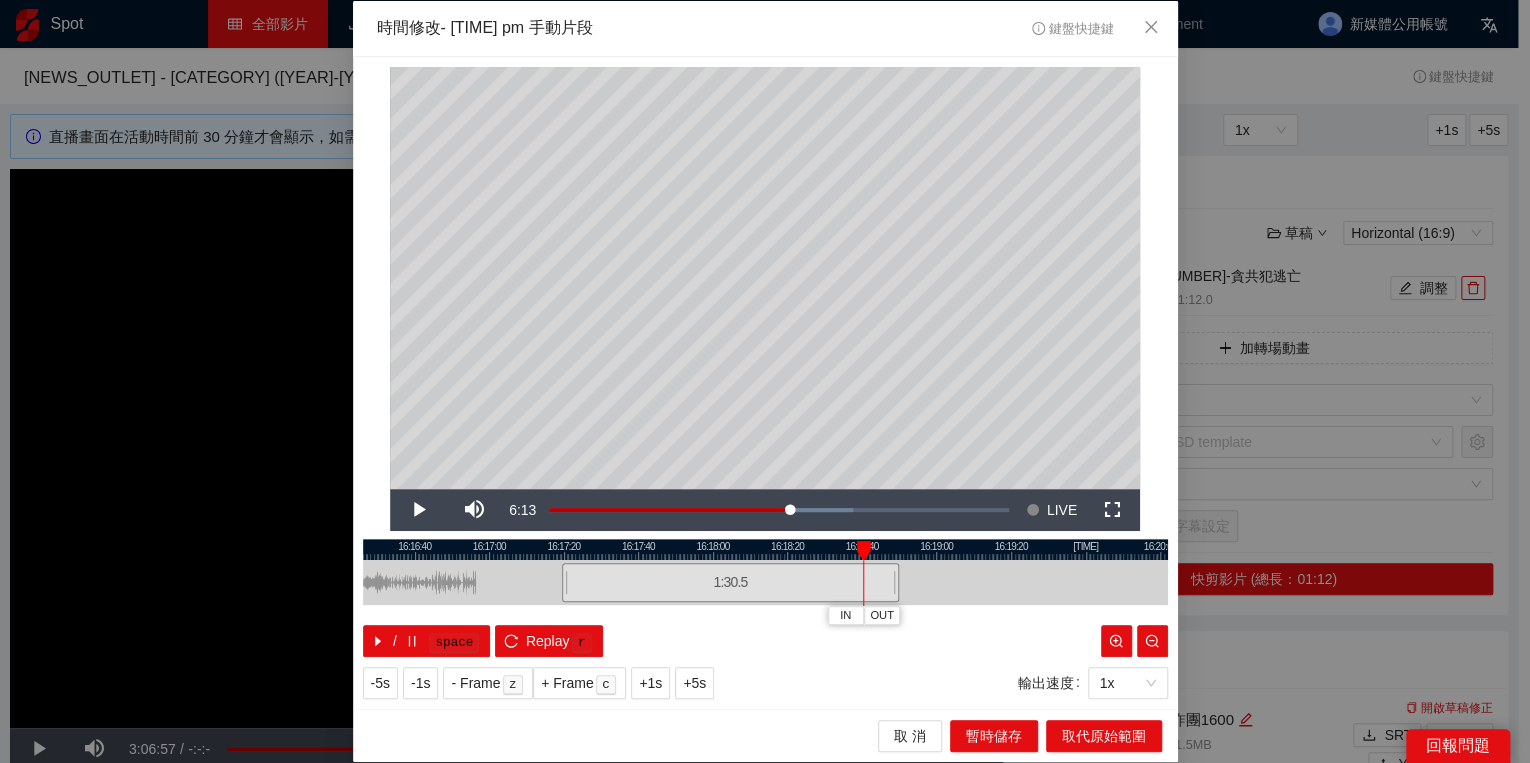 drag, startPoint x: 886, startPoint y: 550, endPoint x: 858, endPoint y: 548, distance: 28.071337 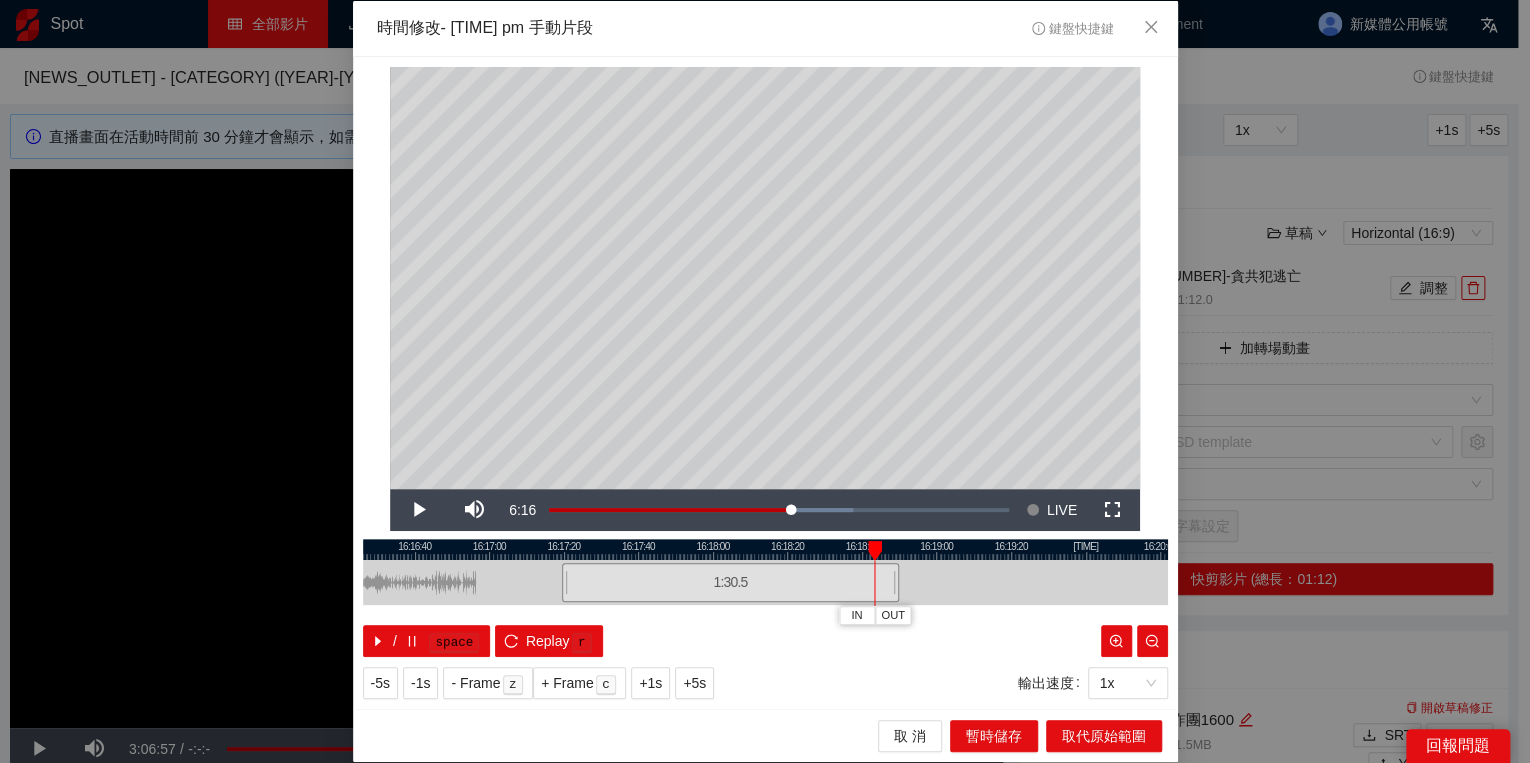 click at bounding box center [875, 551] 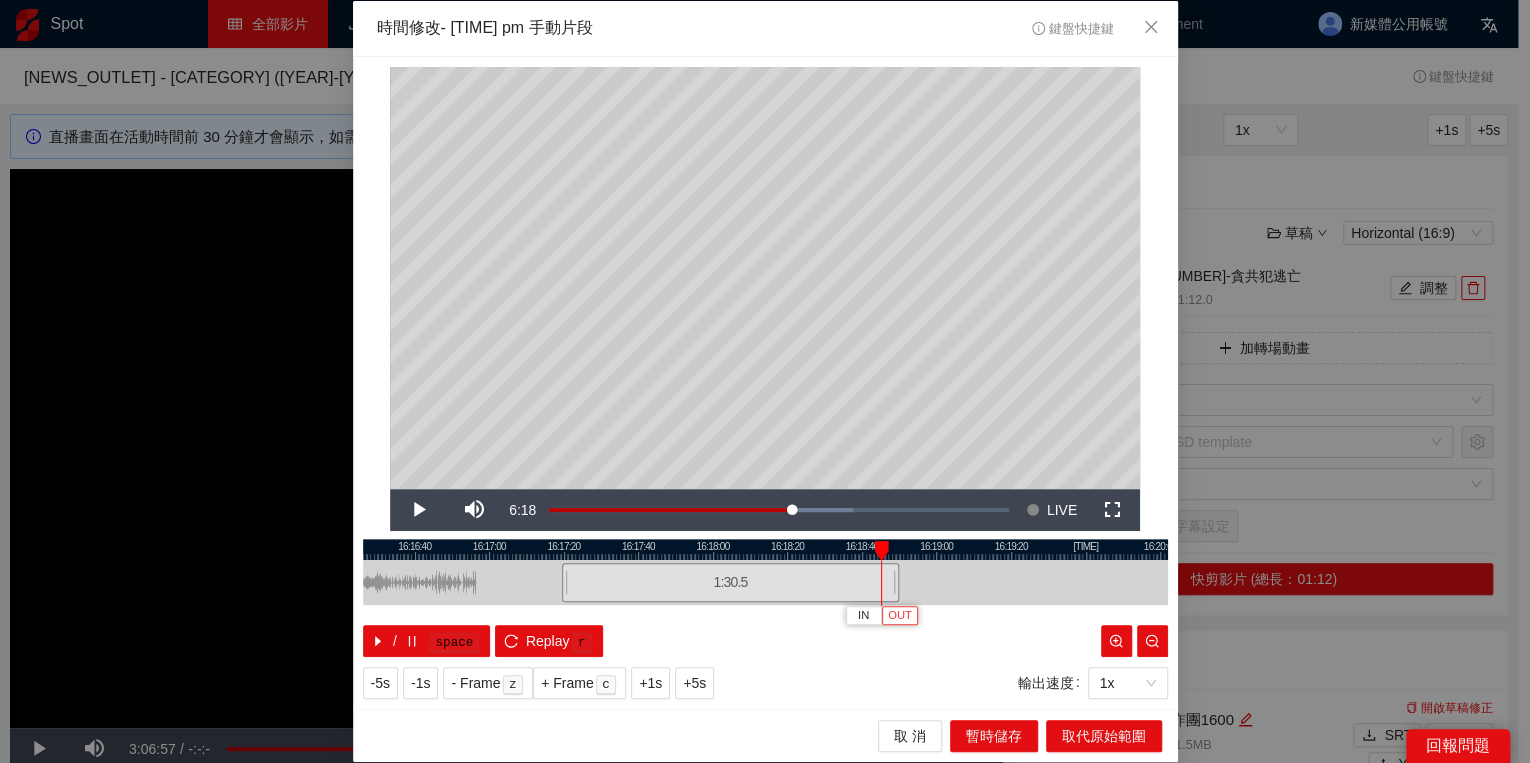 click on "OUT" at bounding box center (900, 616) 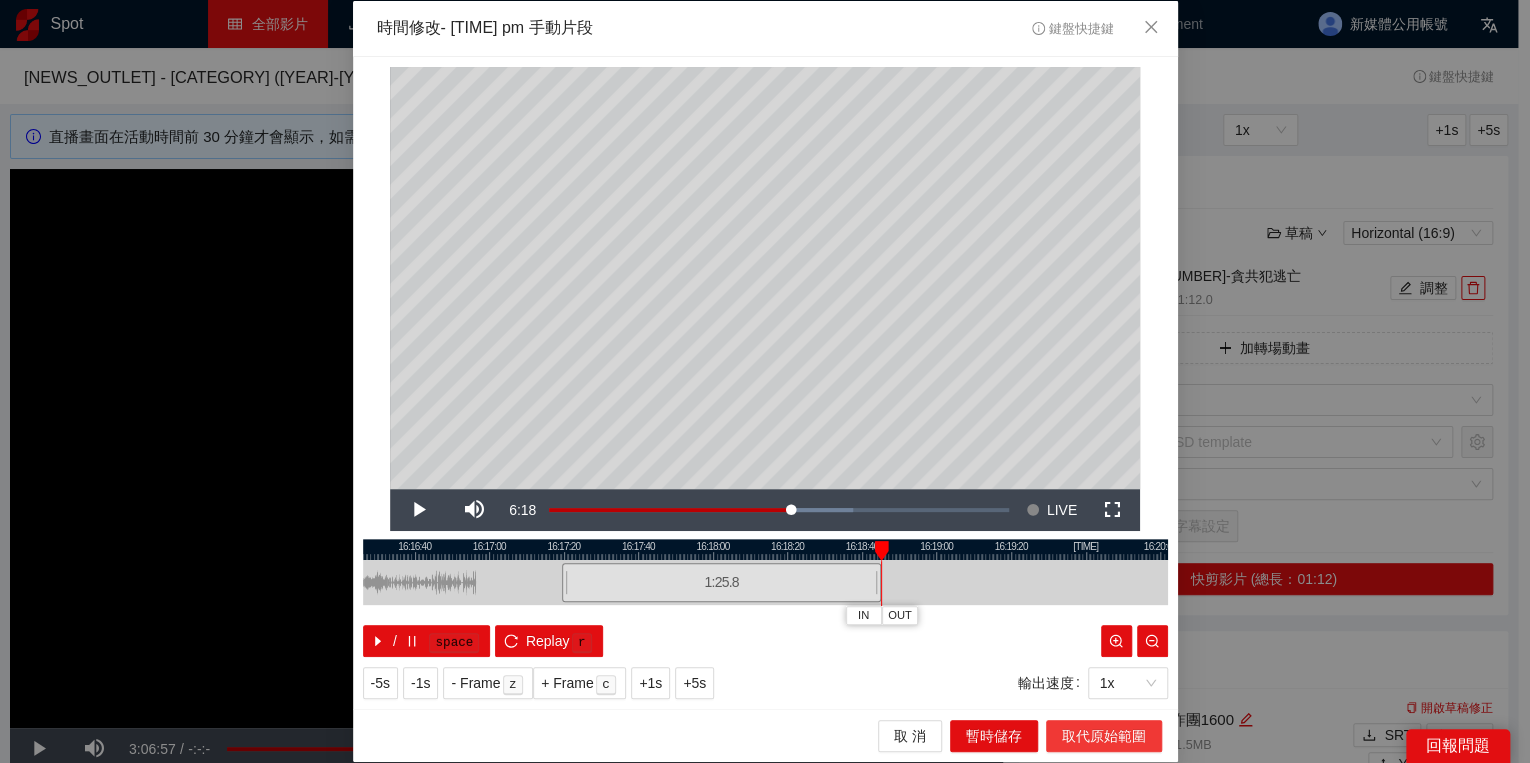 drag, startPoint x: 1136, startPoint y: 743, endPoint x: 1161, endPoint y: 698, distance: 51.47815 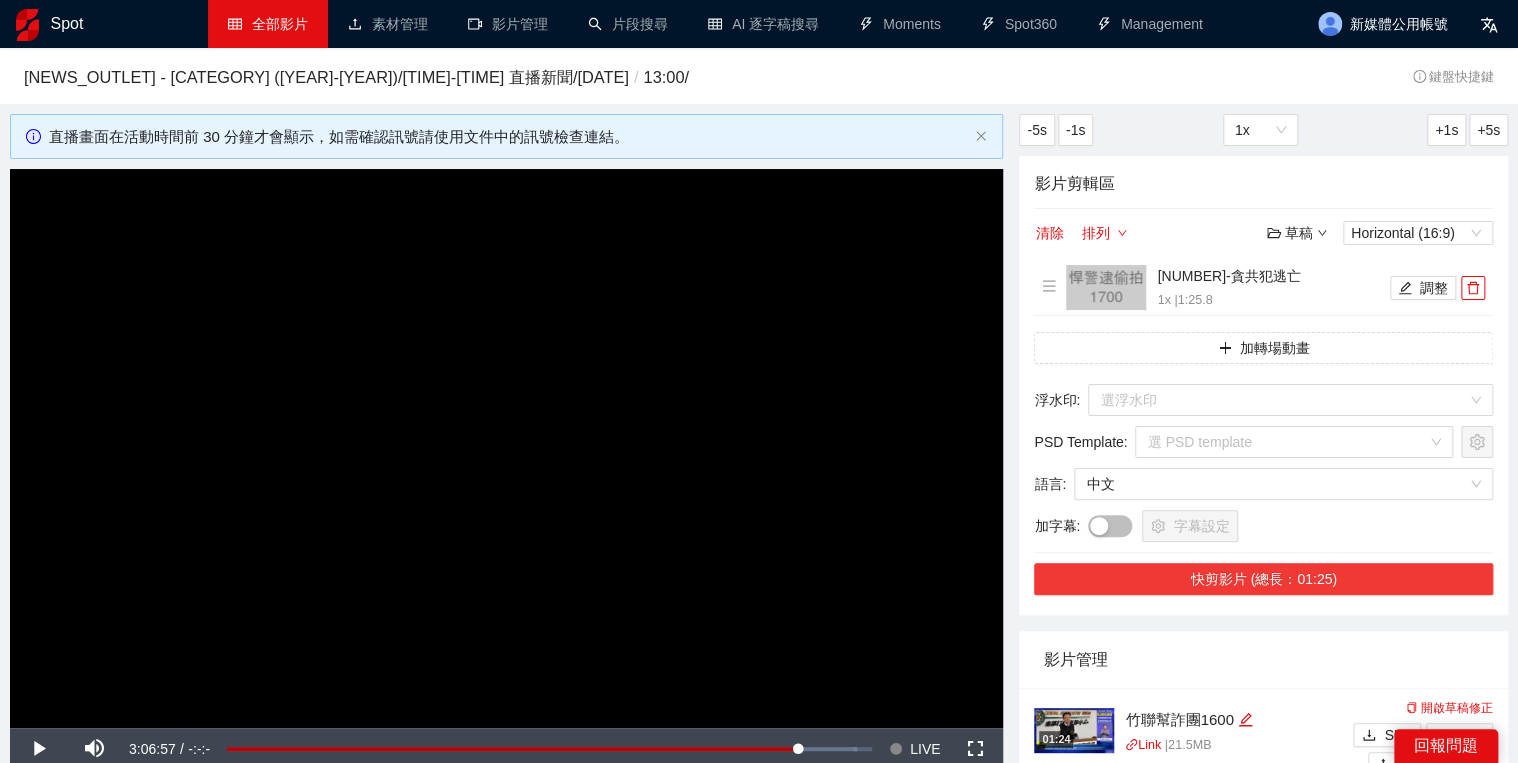 click on "快剪影片 (總長：01:25)" at bounding box center [1263, 579] 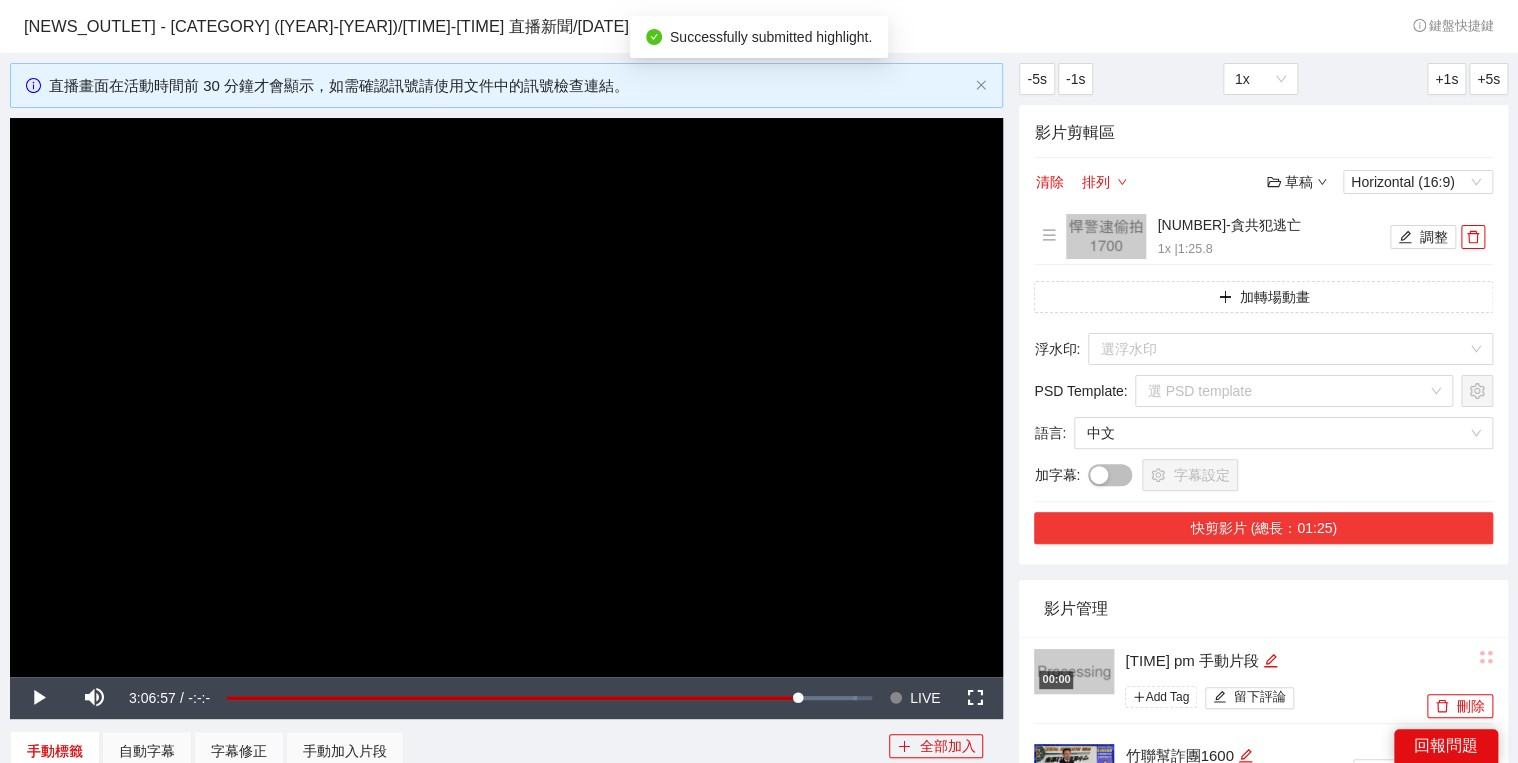 scroll, scrollTop: 80, scrollLeft: 0, axis: vertical 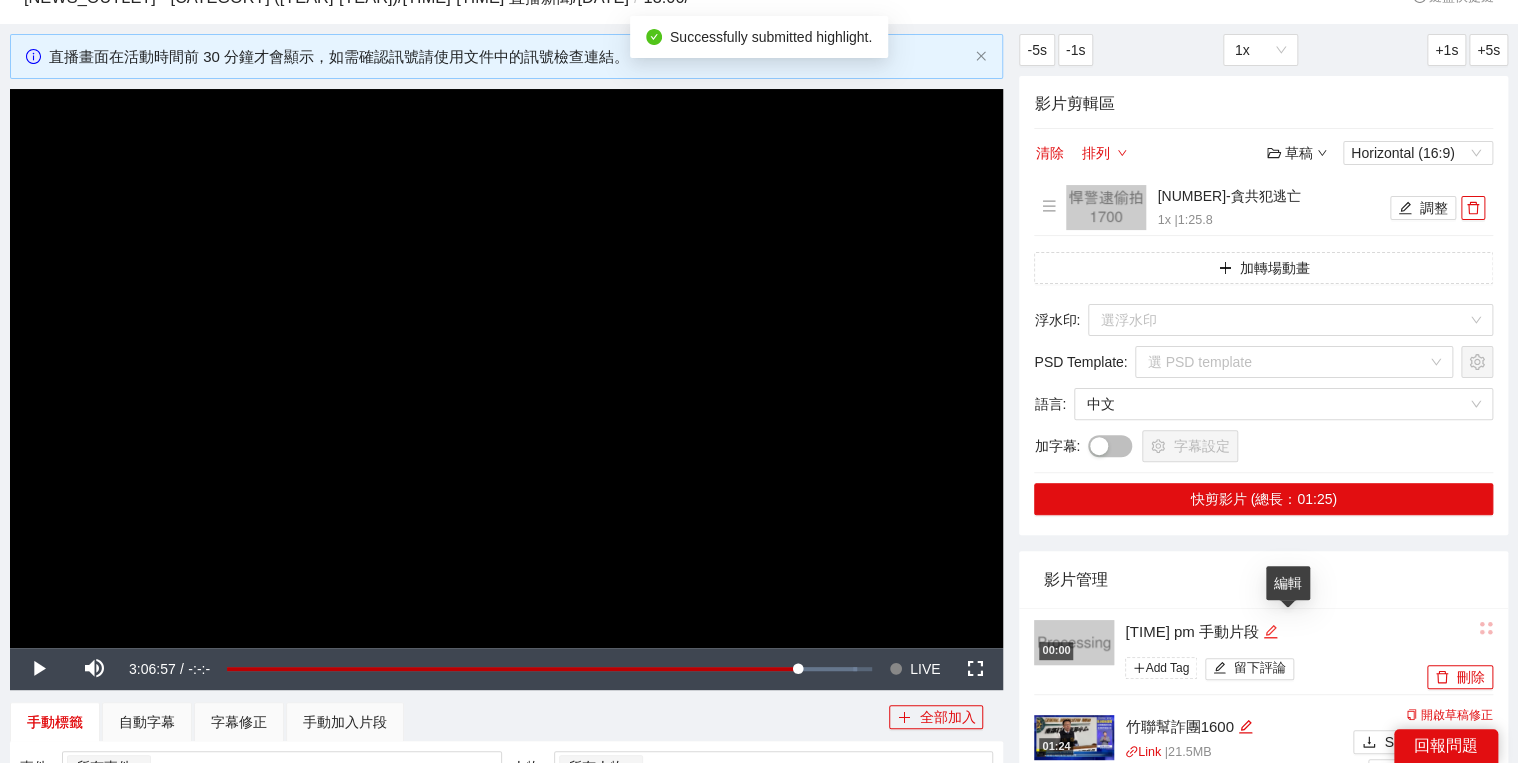 click 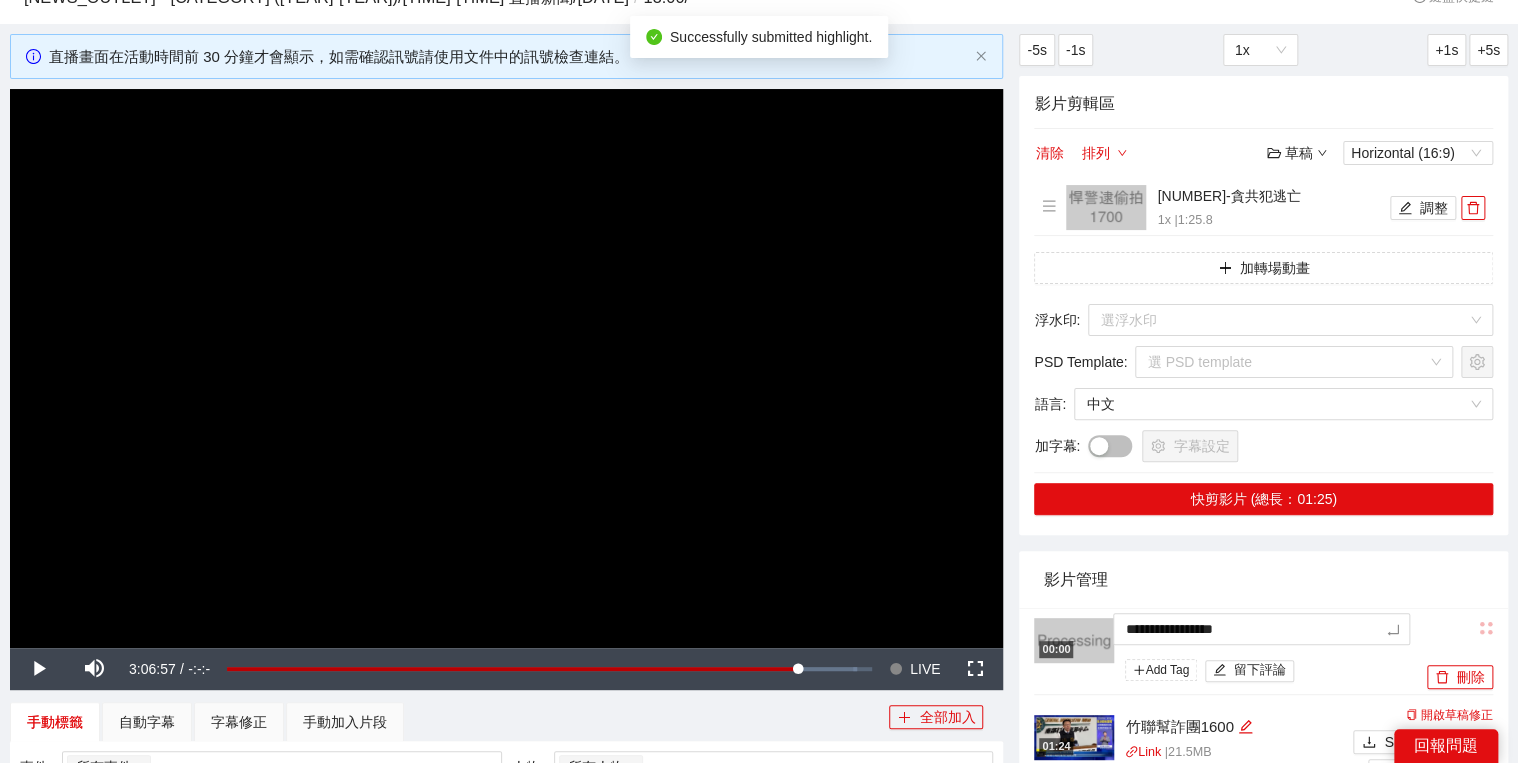 click on "**********" at bounding box center (1228, 652) 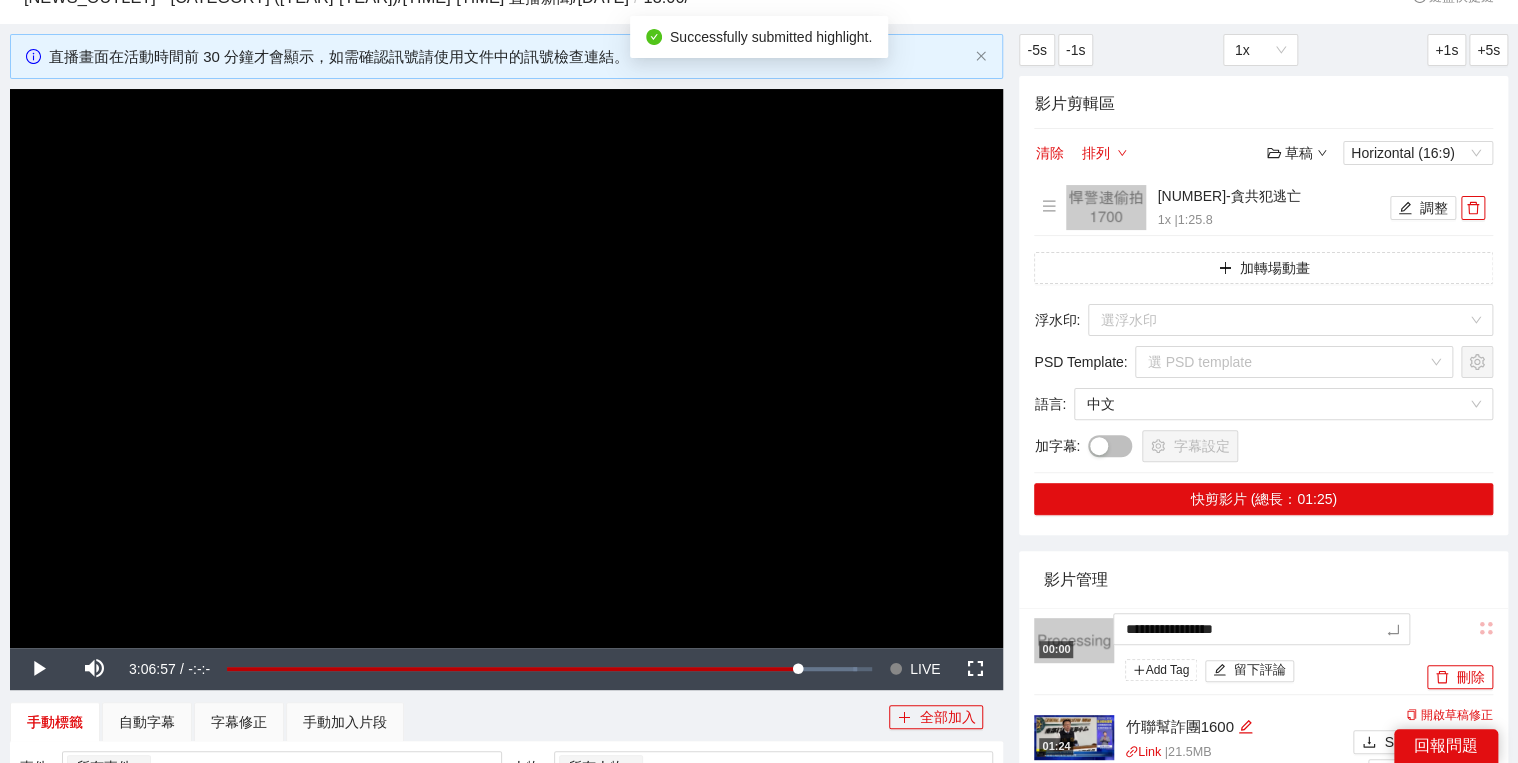 type on "*********" 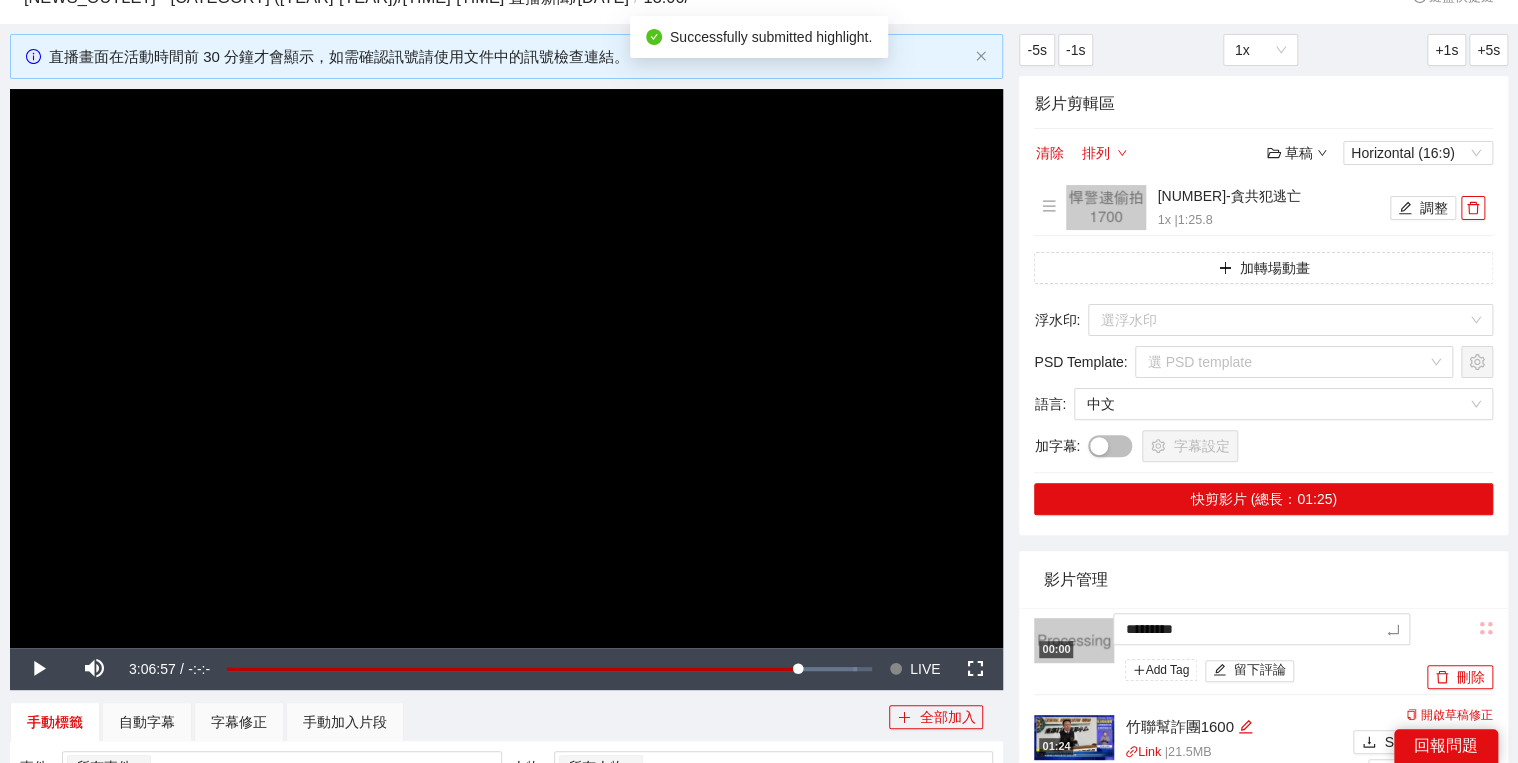 click on "影片管理" at bounding box center (1263, 579) 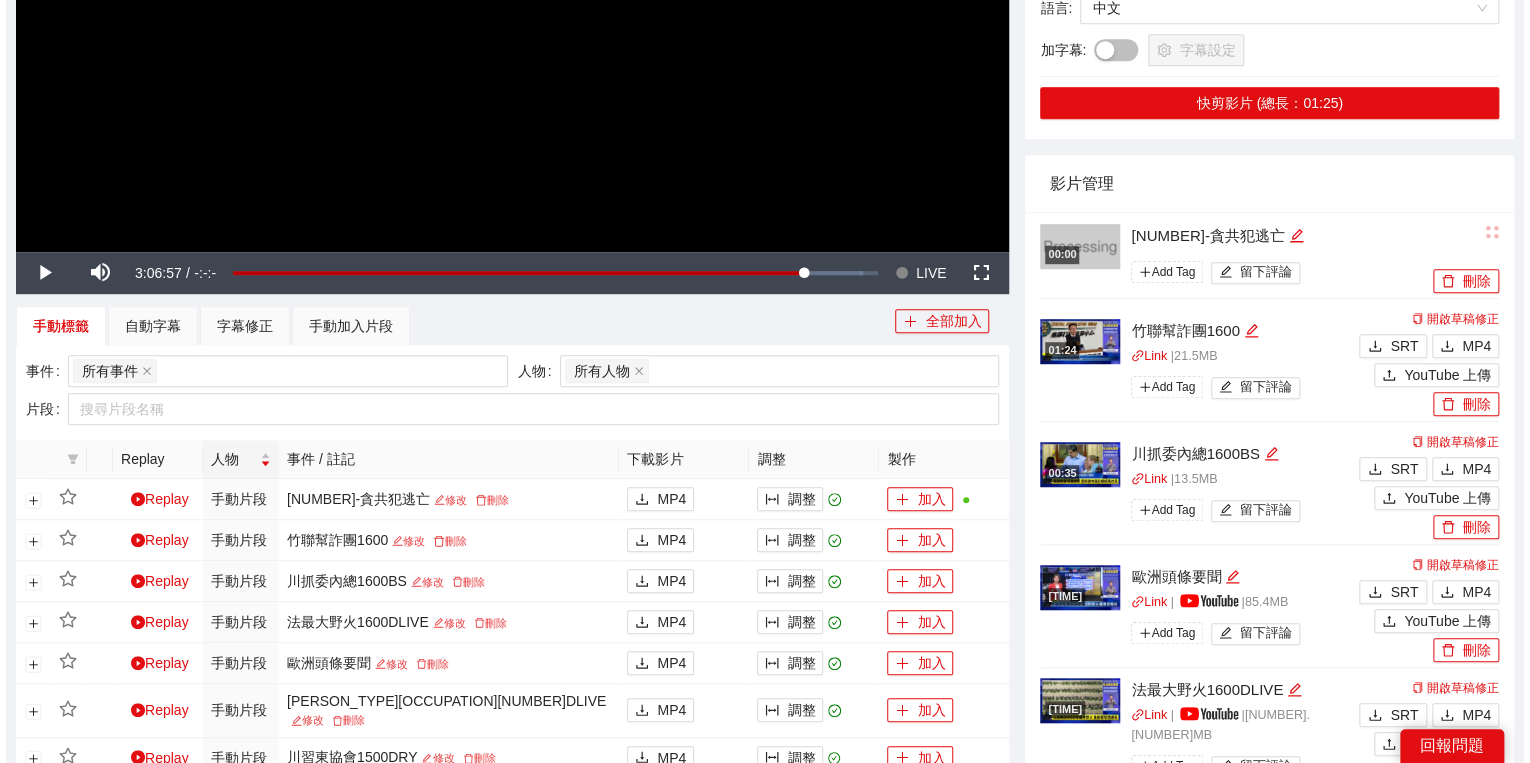 scroll, scrollTop: 480, scrollLeft: 0, axis: vertical 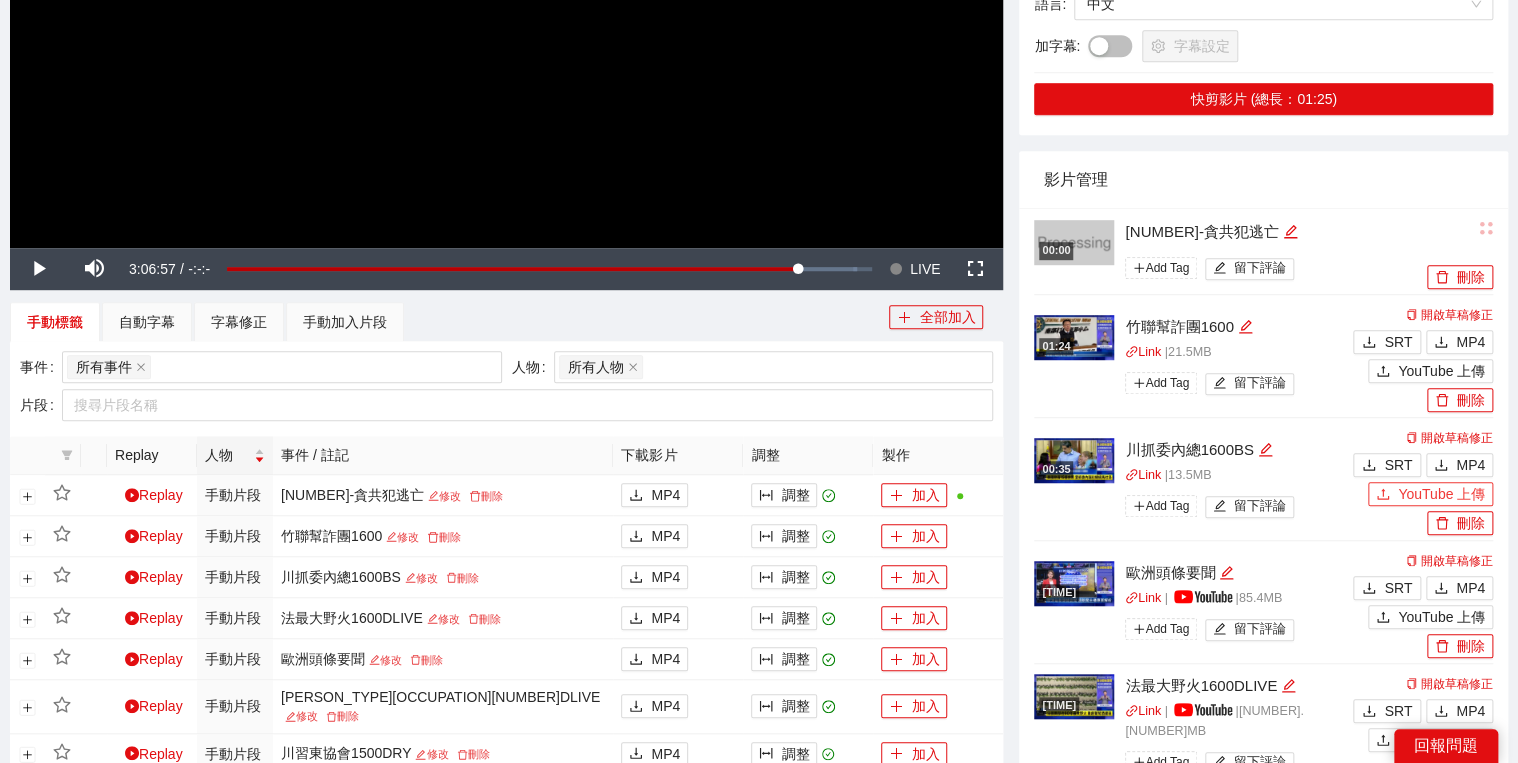 click on "YouTube 上傳" at bounding box center [1441, 494] 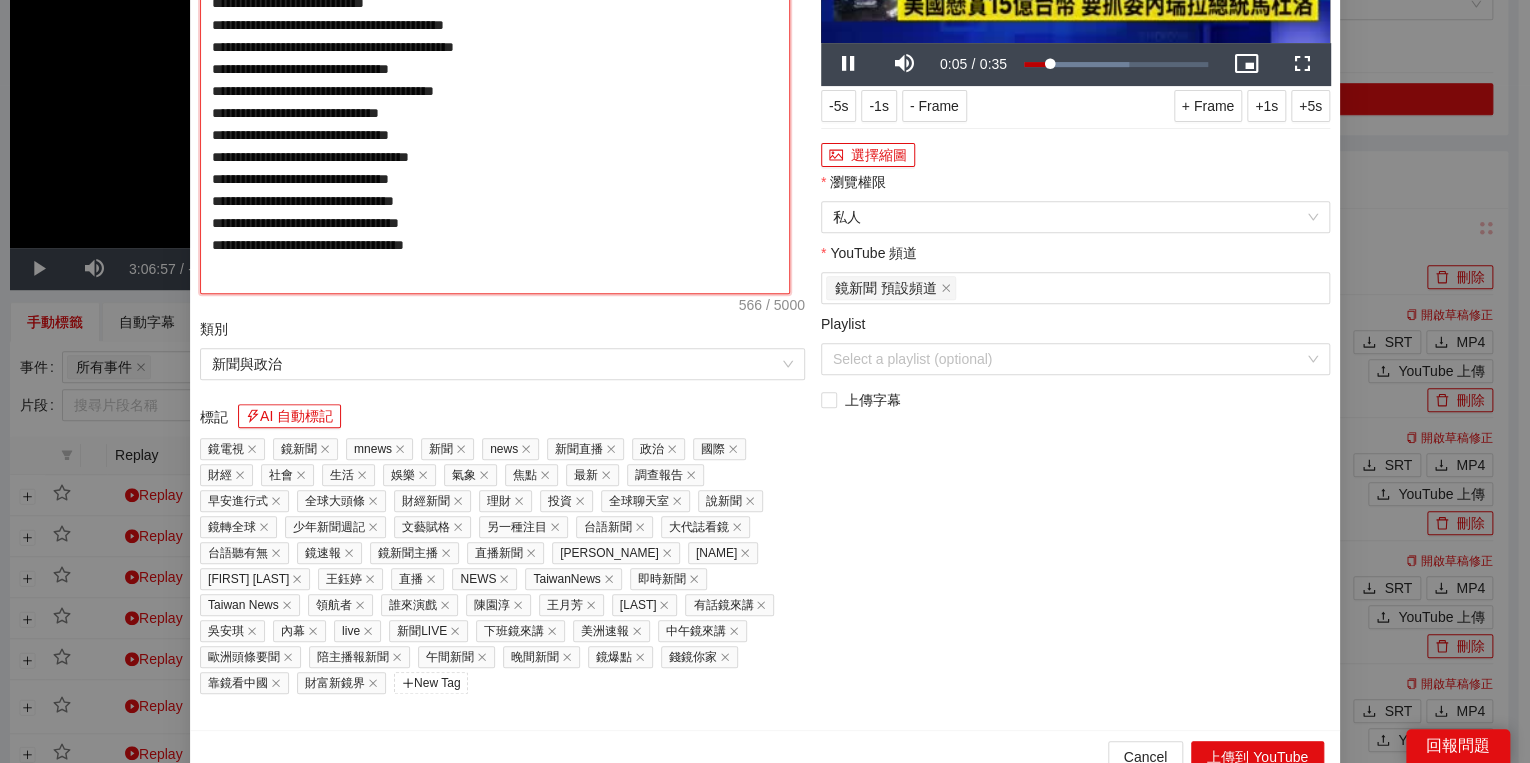 click on "**********" at bounding box center [495, 85] 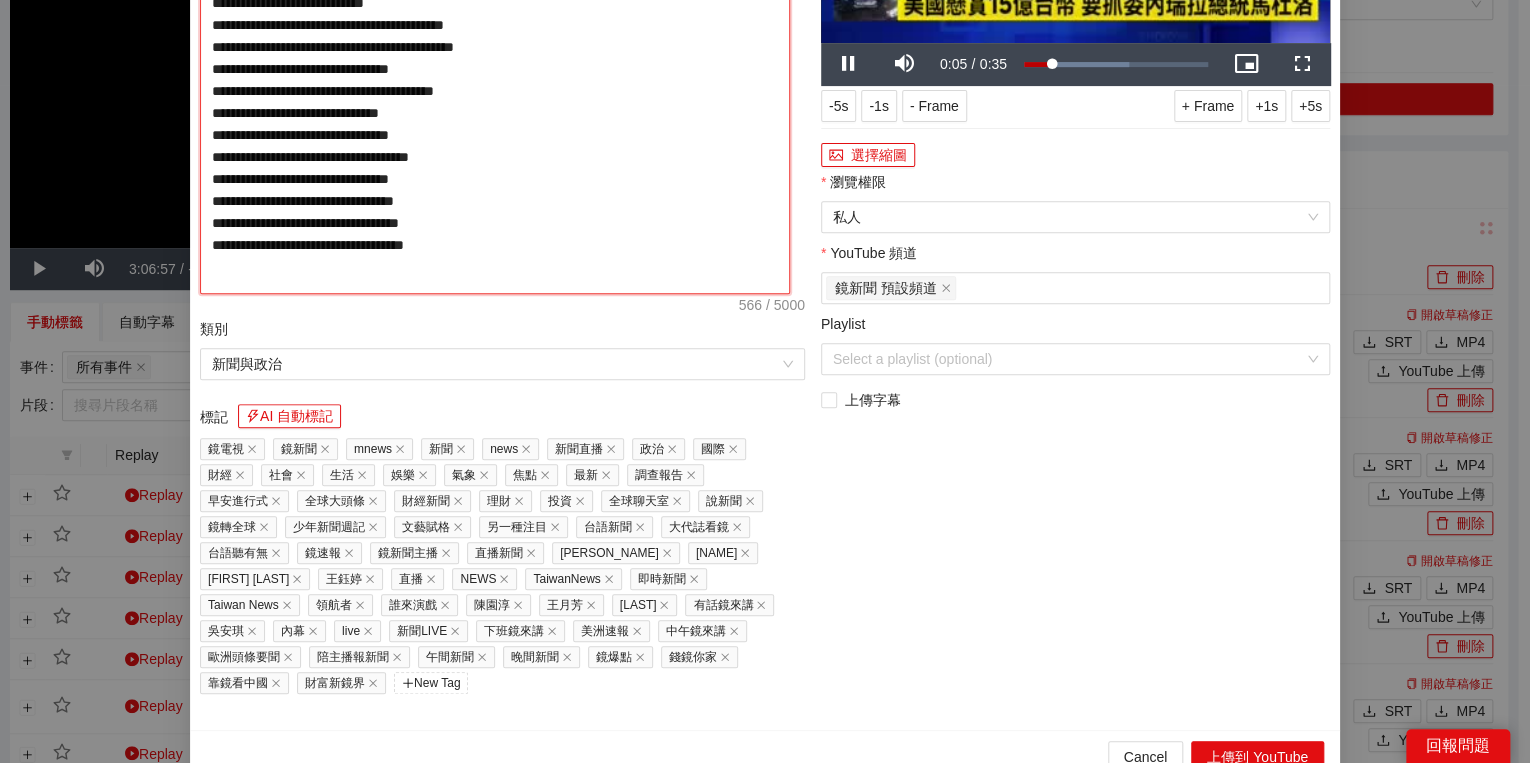 paste on "**********" 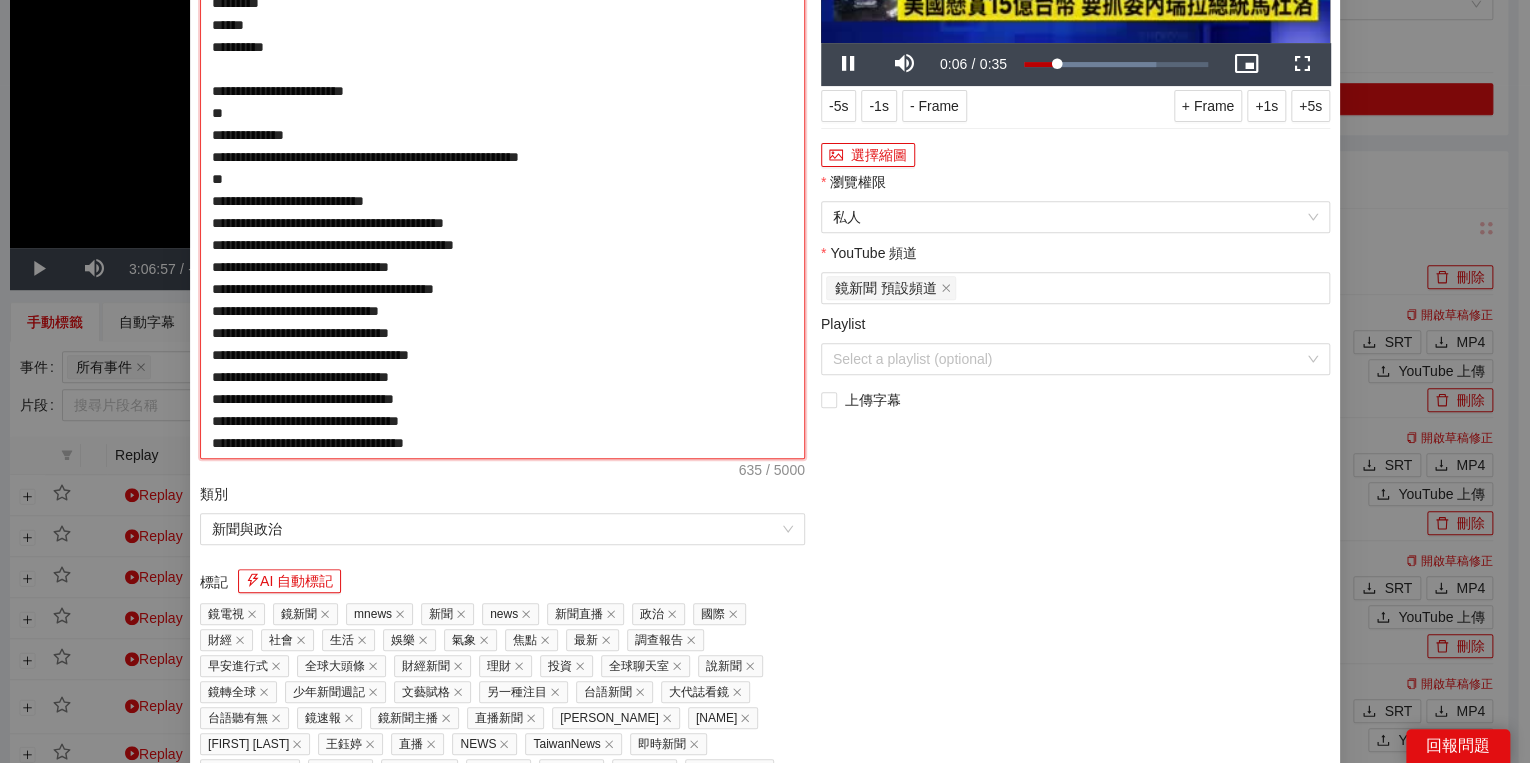 click on "**********" at bounding box center (502, 168) 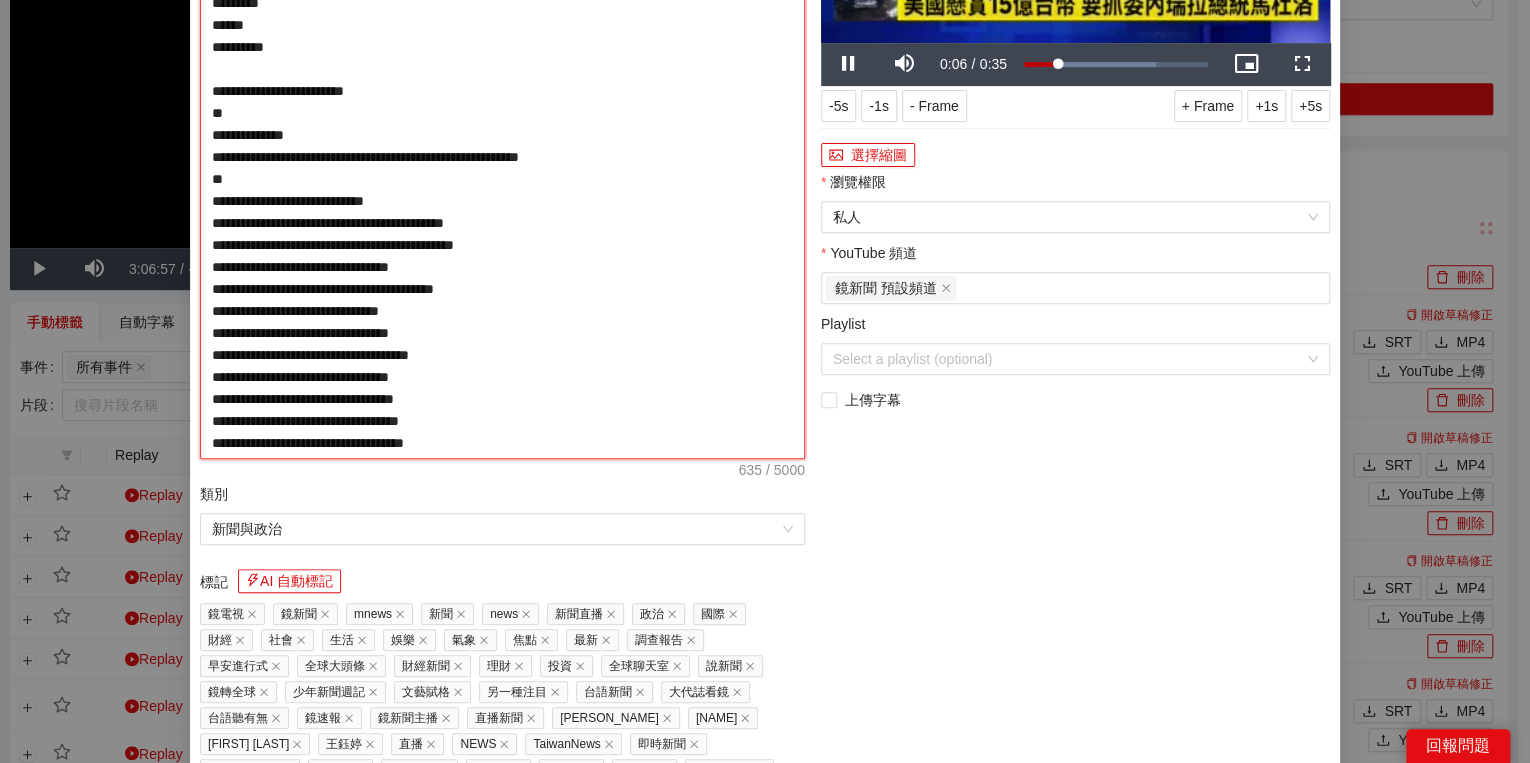 type on "**********" 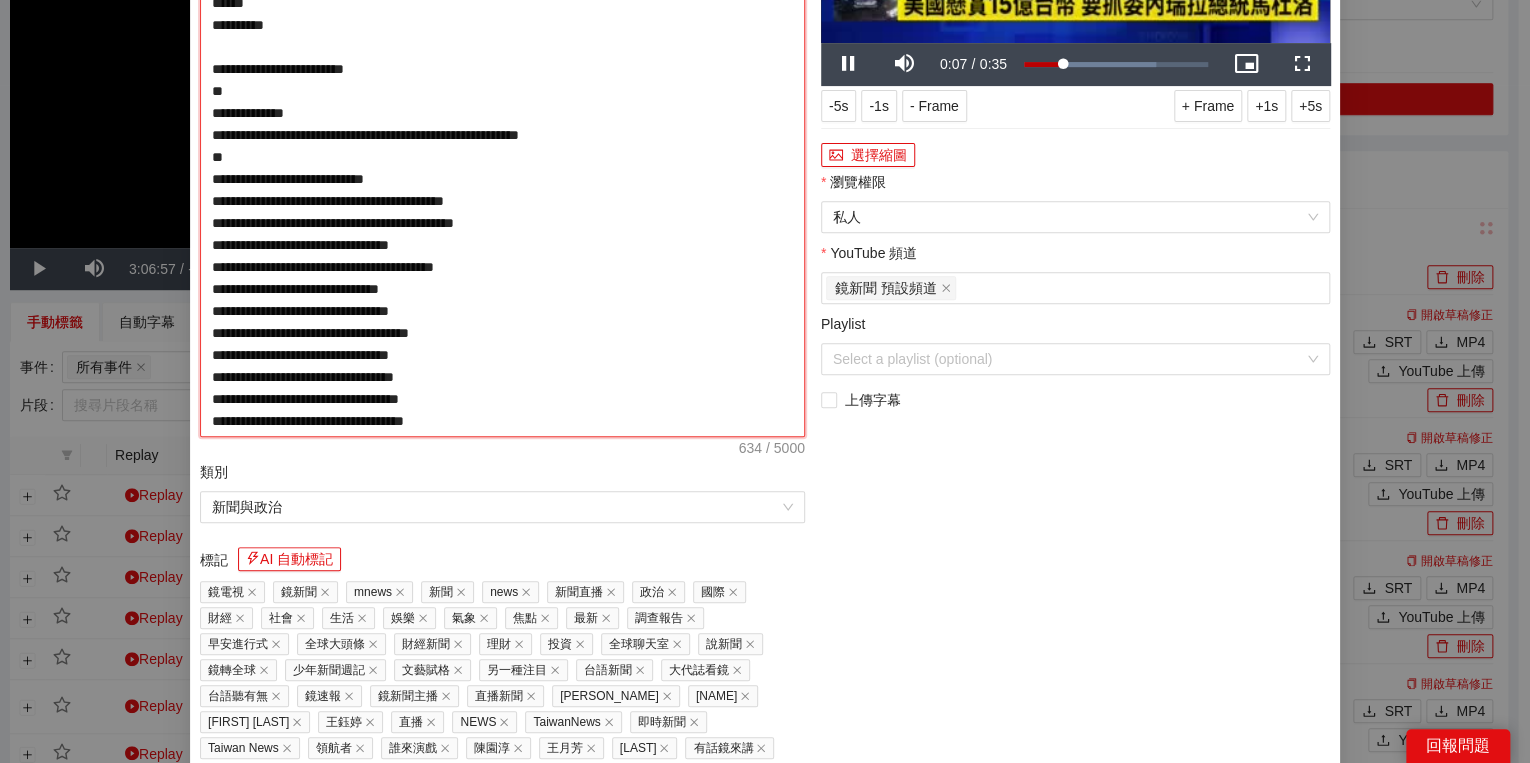 click on "**********" at bounding box center (502, 157) 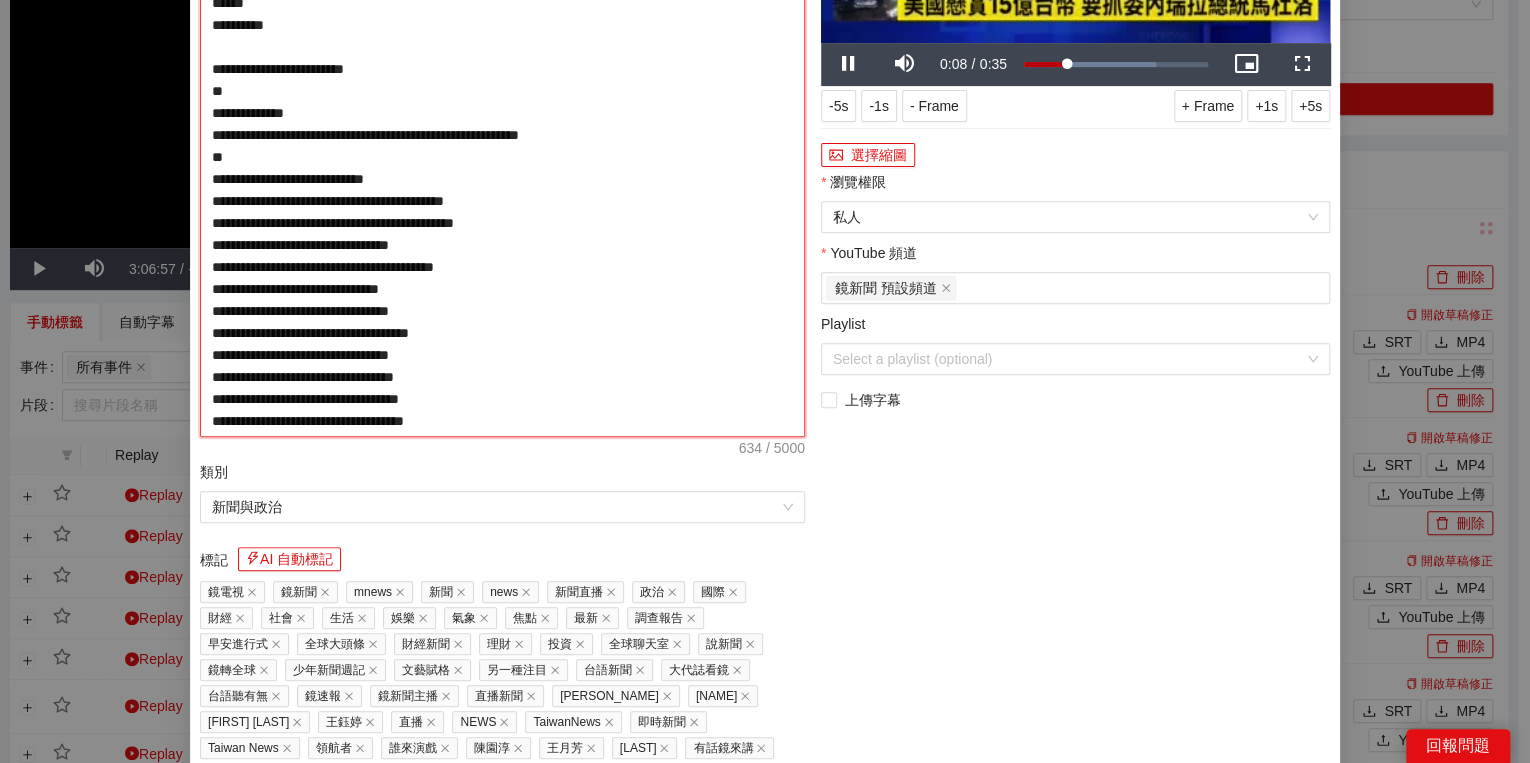 type on "**********" 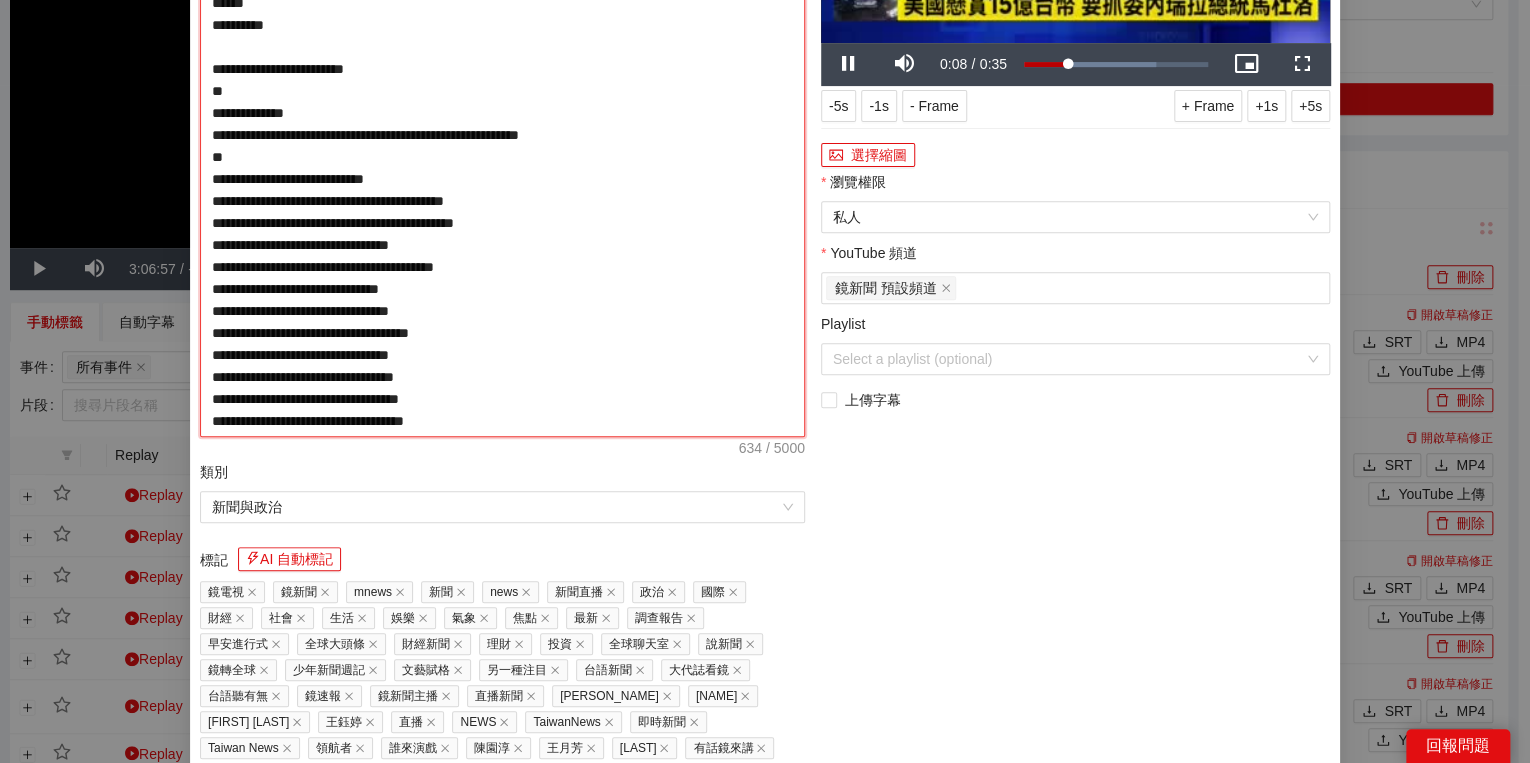 type on "**********" 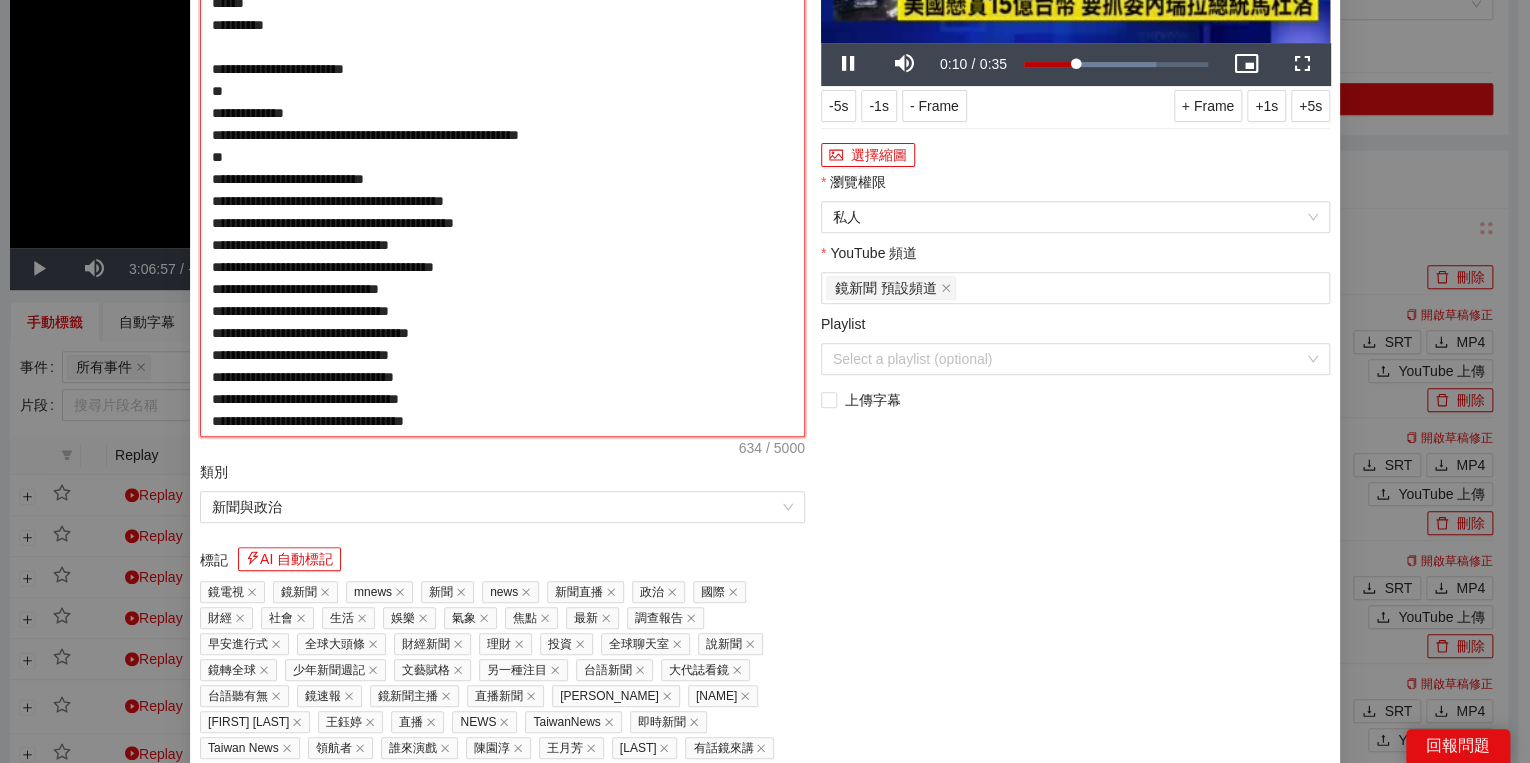 click on "**********" at bounding box center [502, 157] 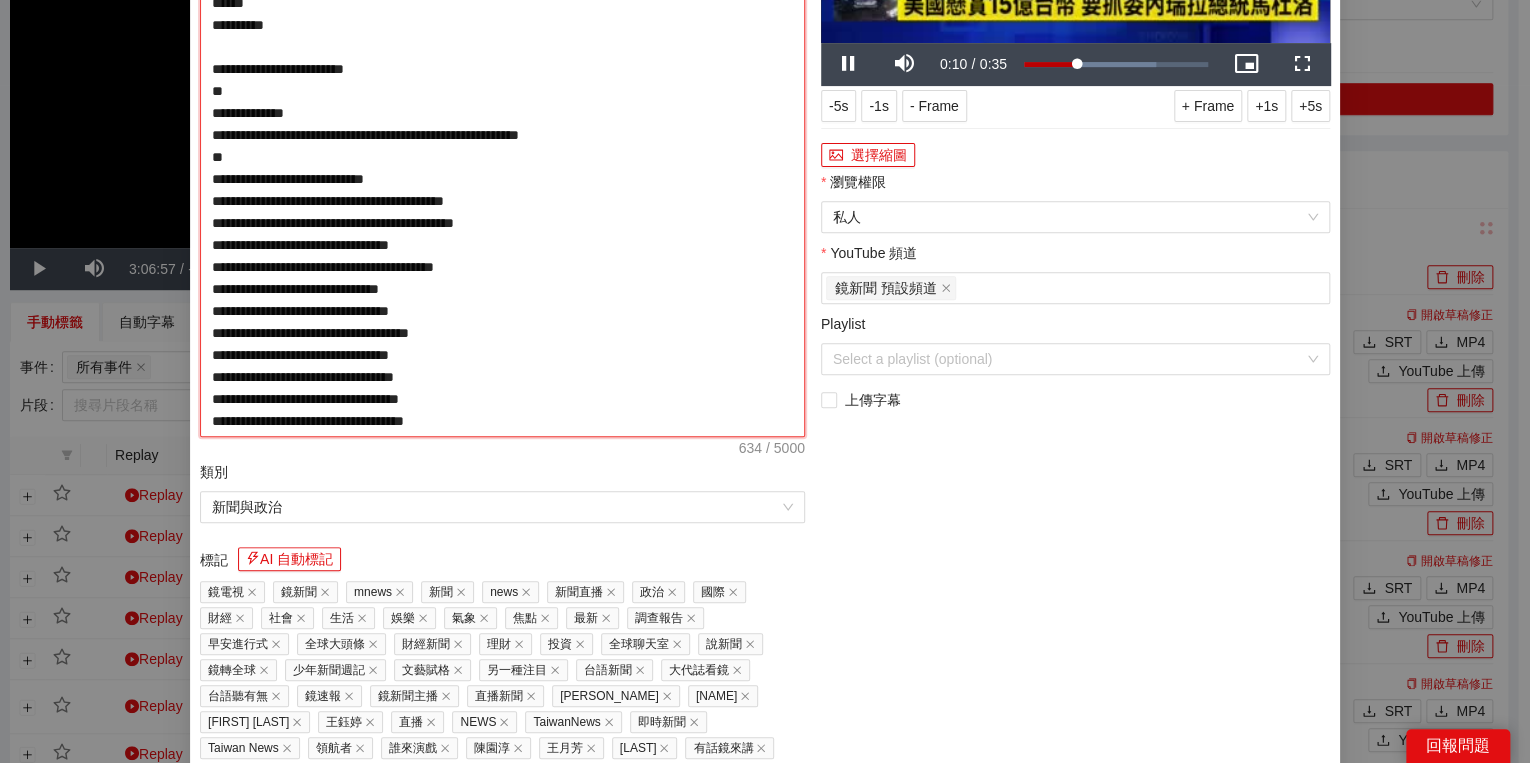 type on "**********" 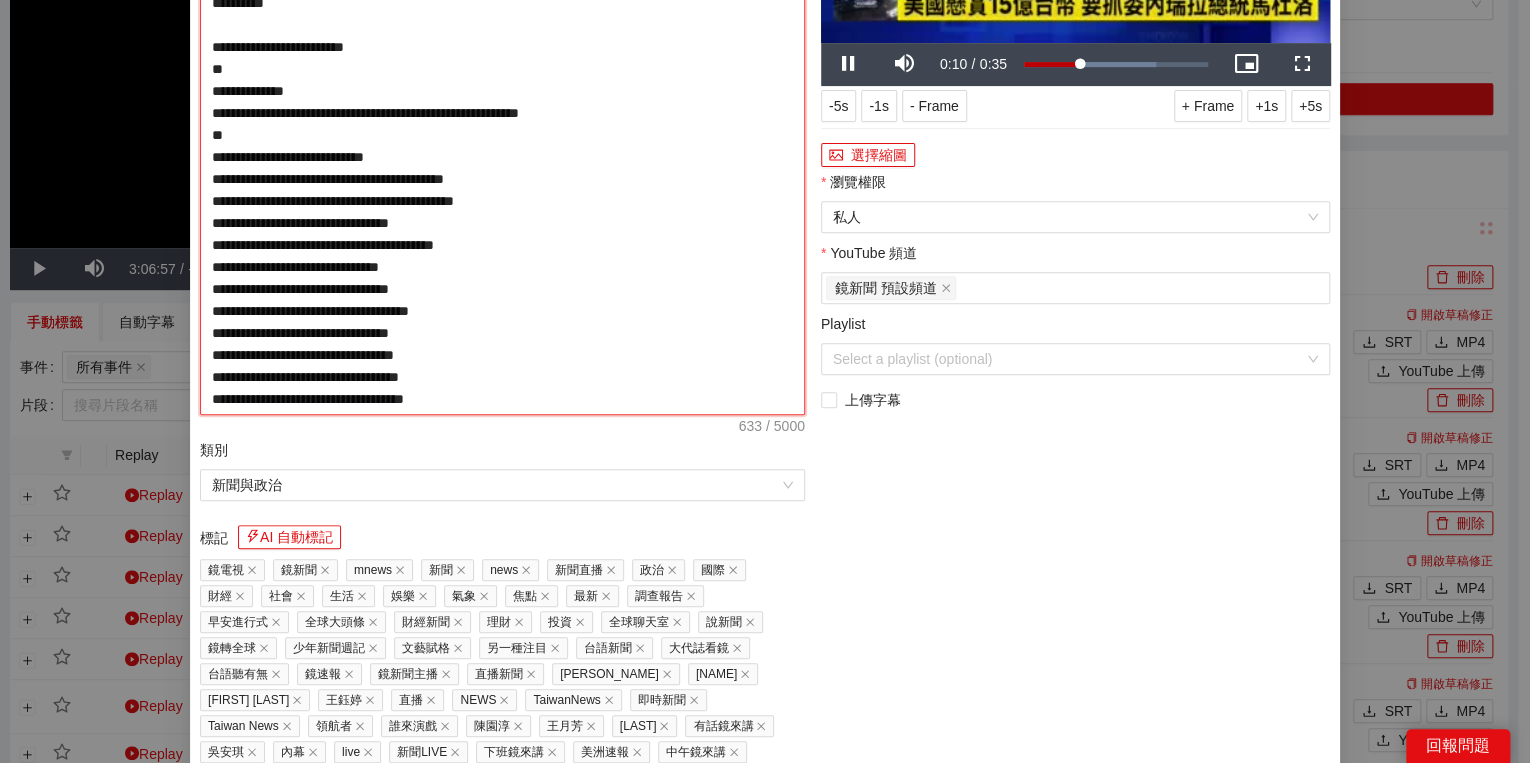 click on "**********" at bounding box center [502, 146] 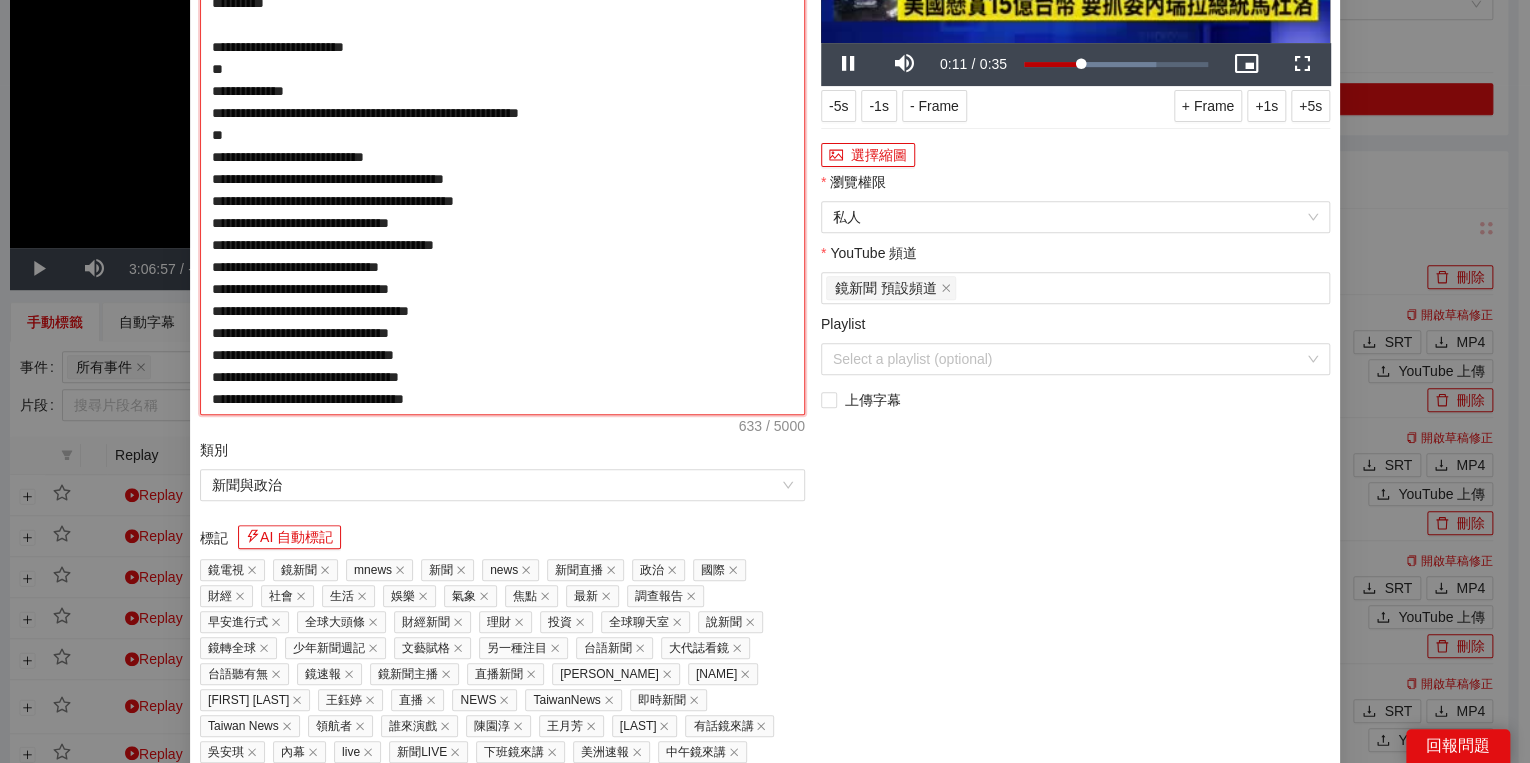 type on "**********" 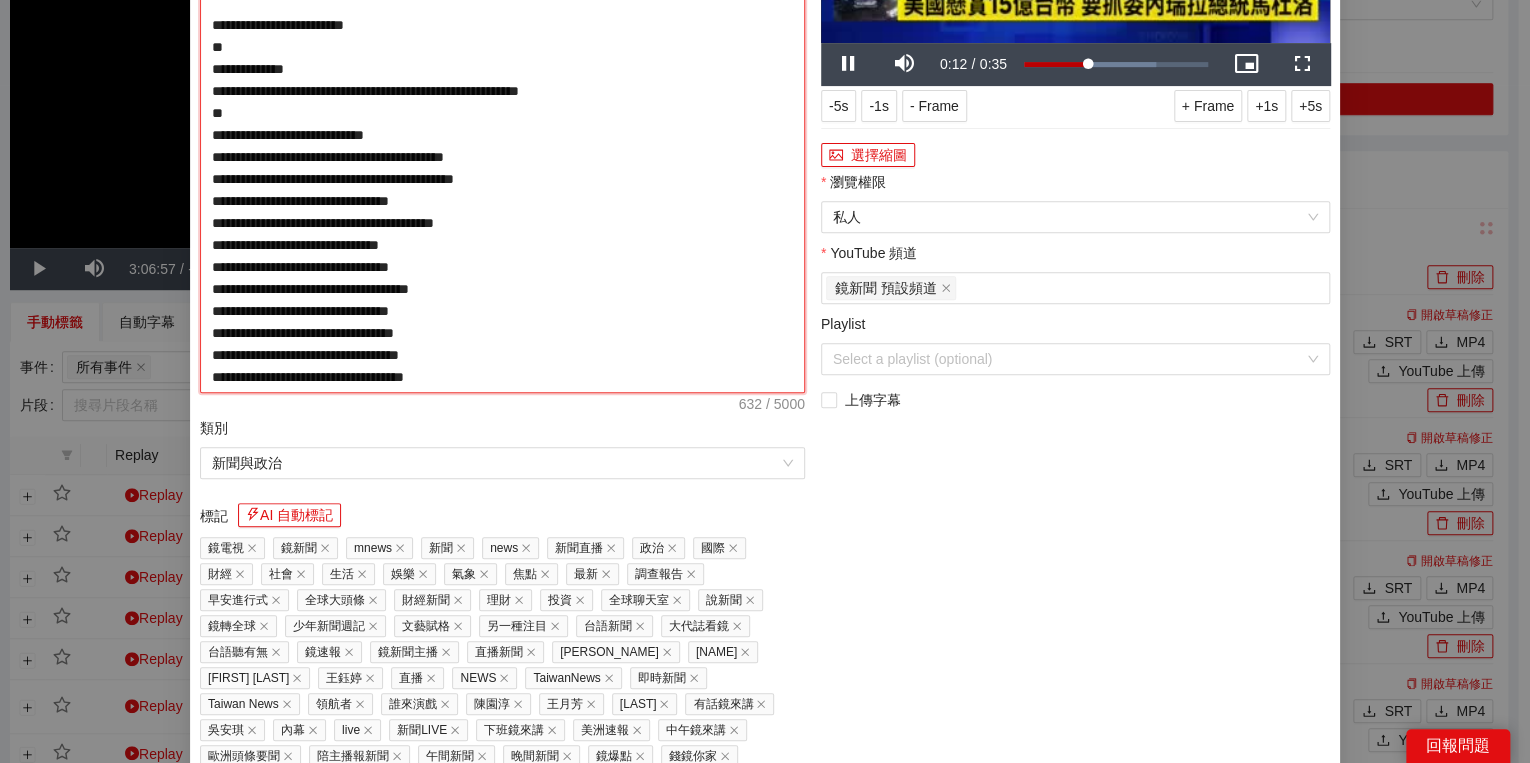 drag, startPoint x: 220, startPoint y: 220, endPoint x: 208, endPoint y: 222, distance: 12.165525 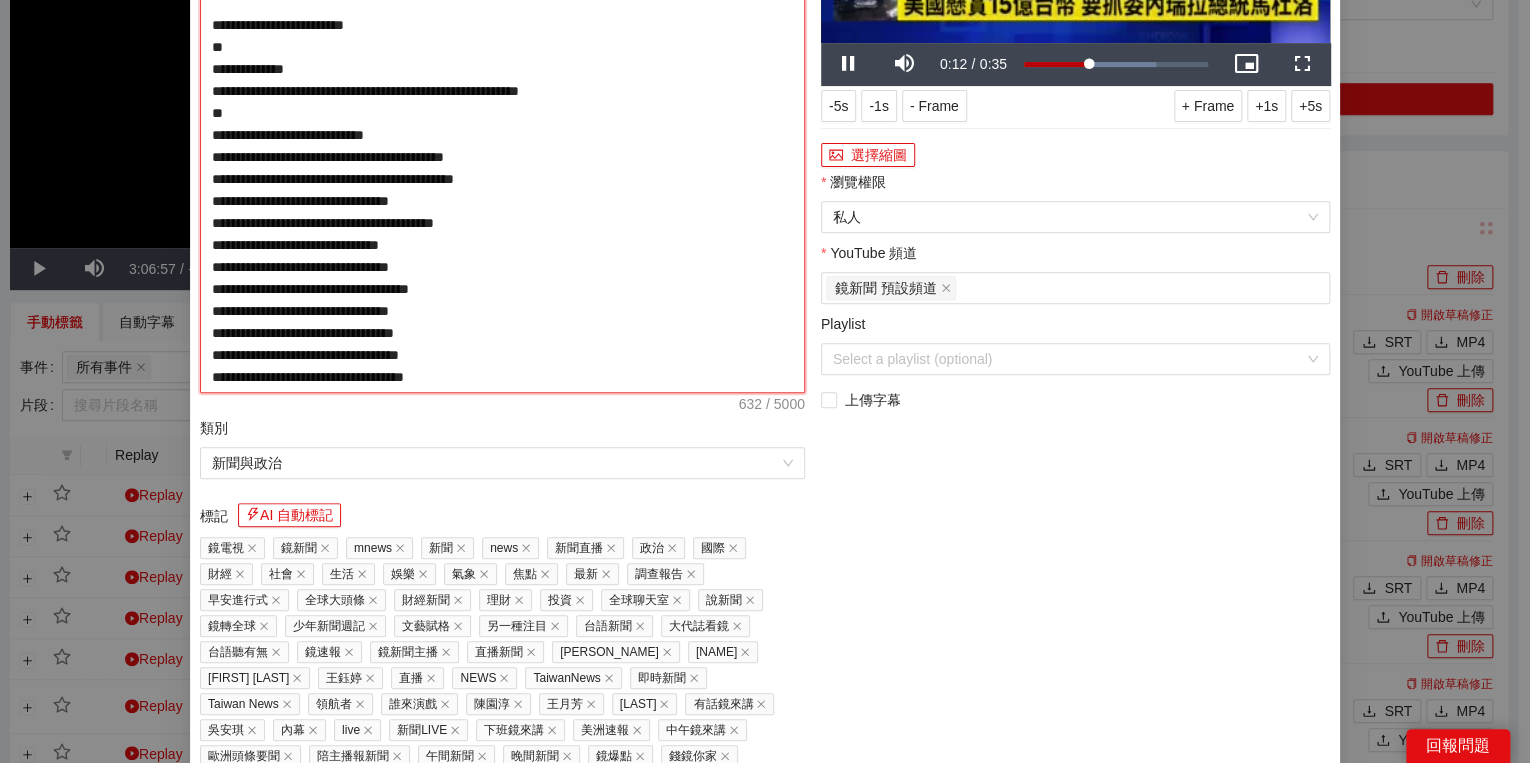 type on "**********" 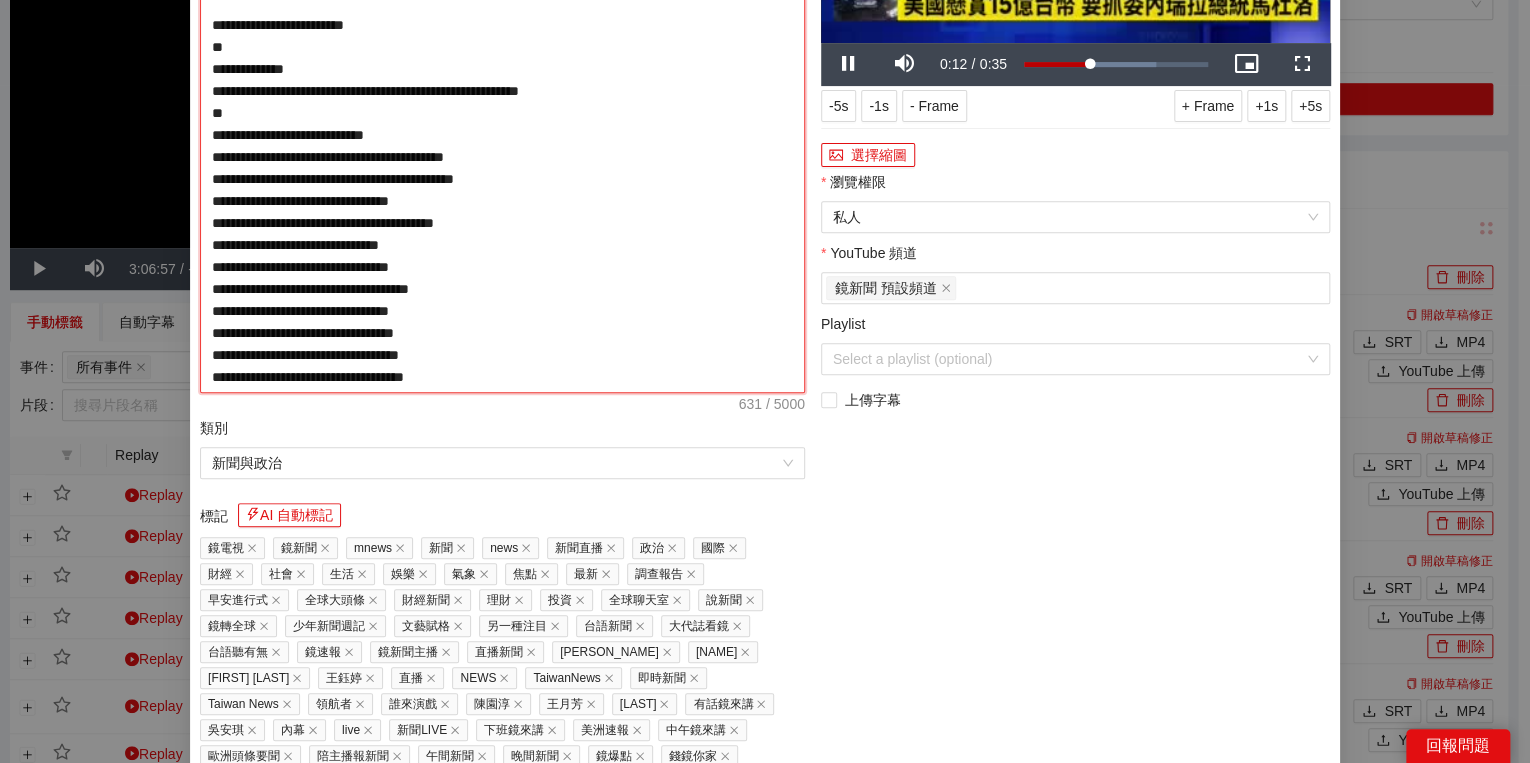 type on "**********" 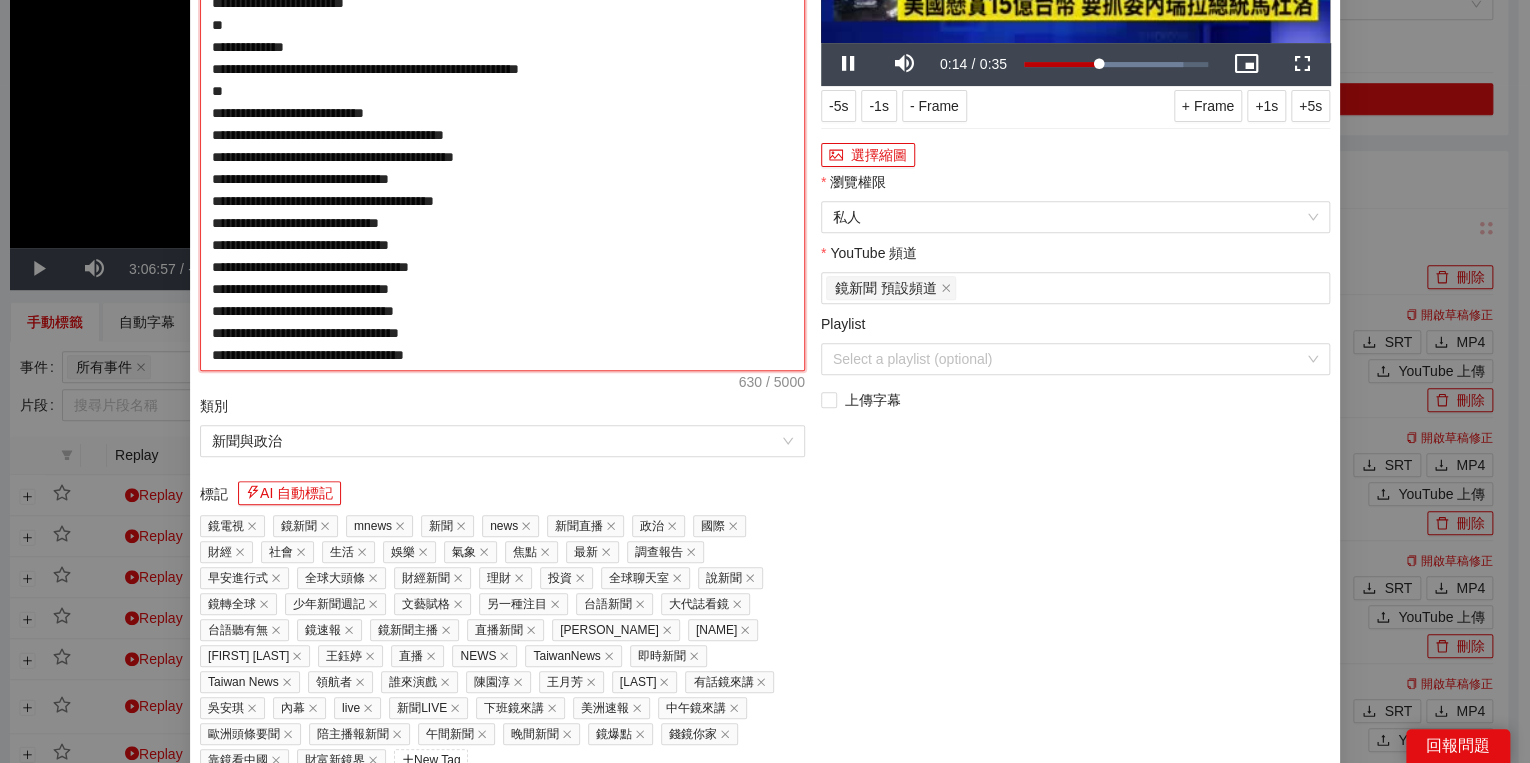 drag, startPoint x: 644, startPoint y: 198, endPoint x: 654, endPoint y: 200, distance: 10.198039 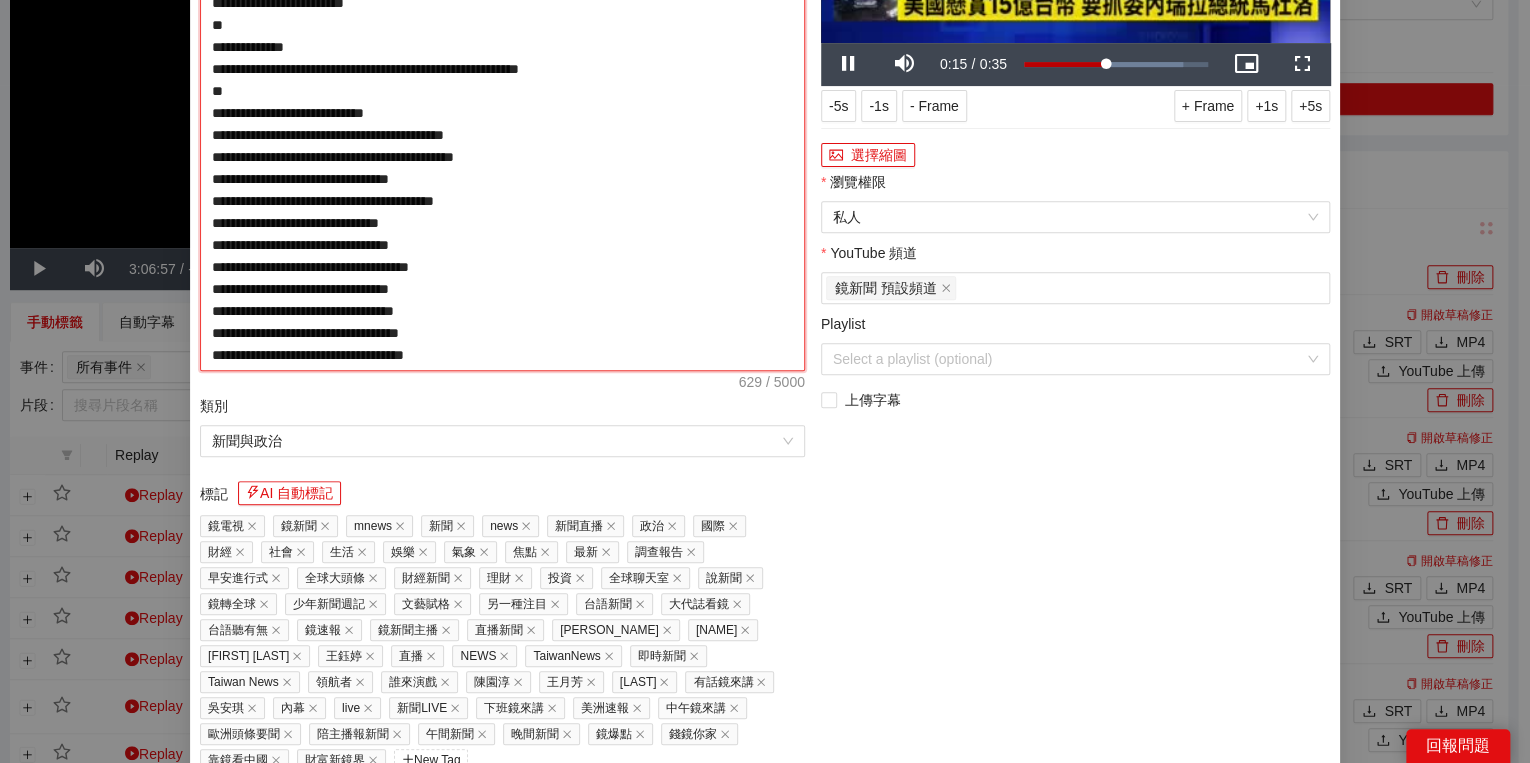 drag, startPoint x: 219, startPoint y: 223, endPoint x: 203, endPoint y: 224, distance: 16.03122 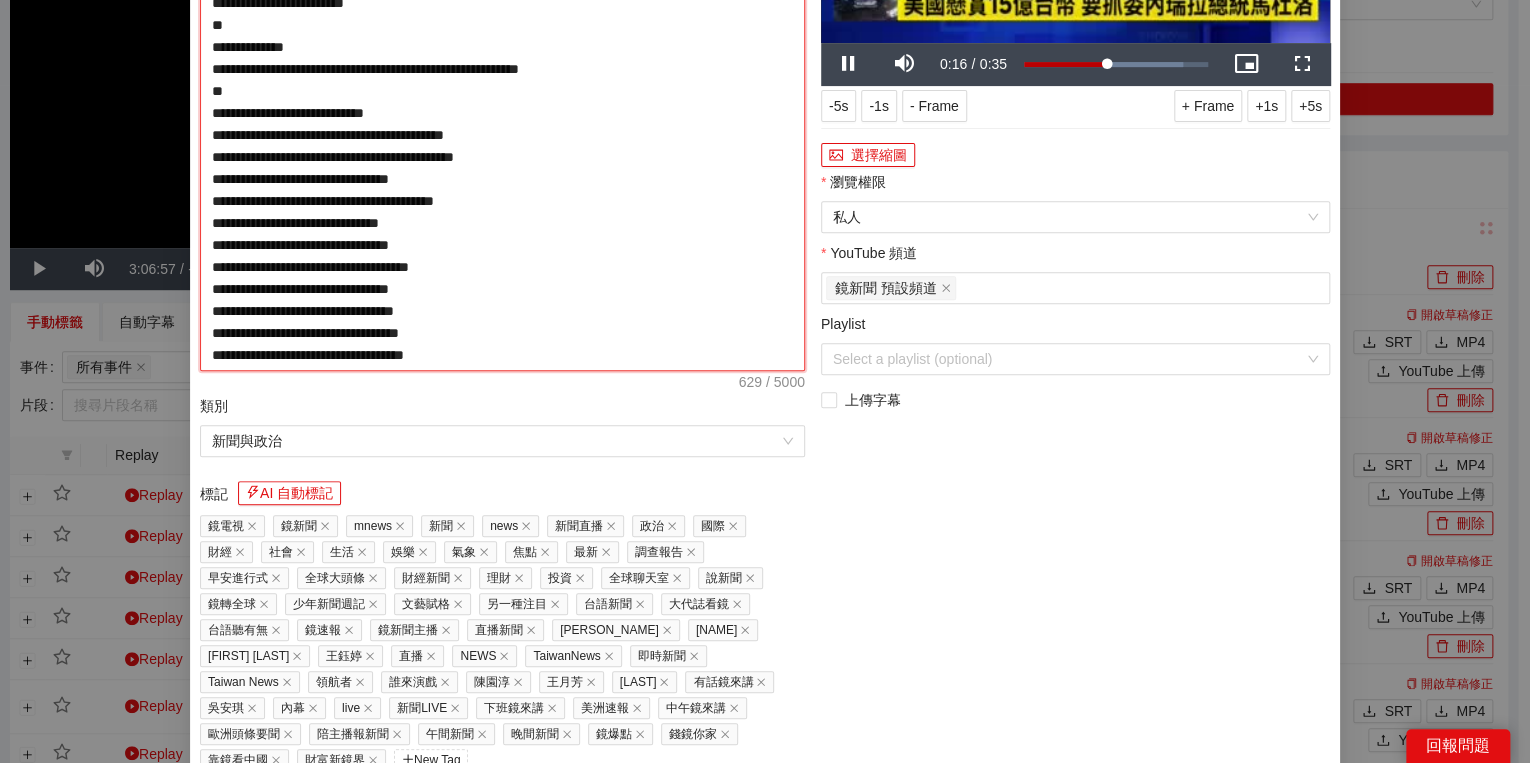 type on "**********" 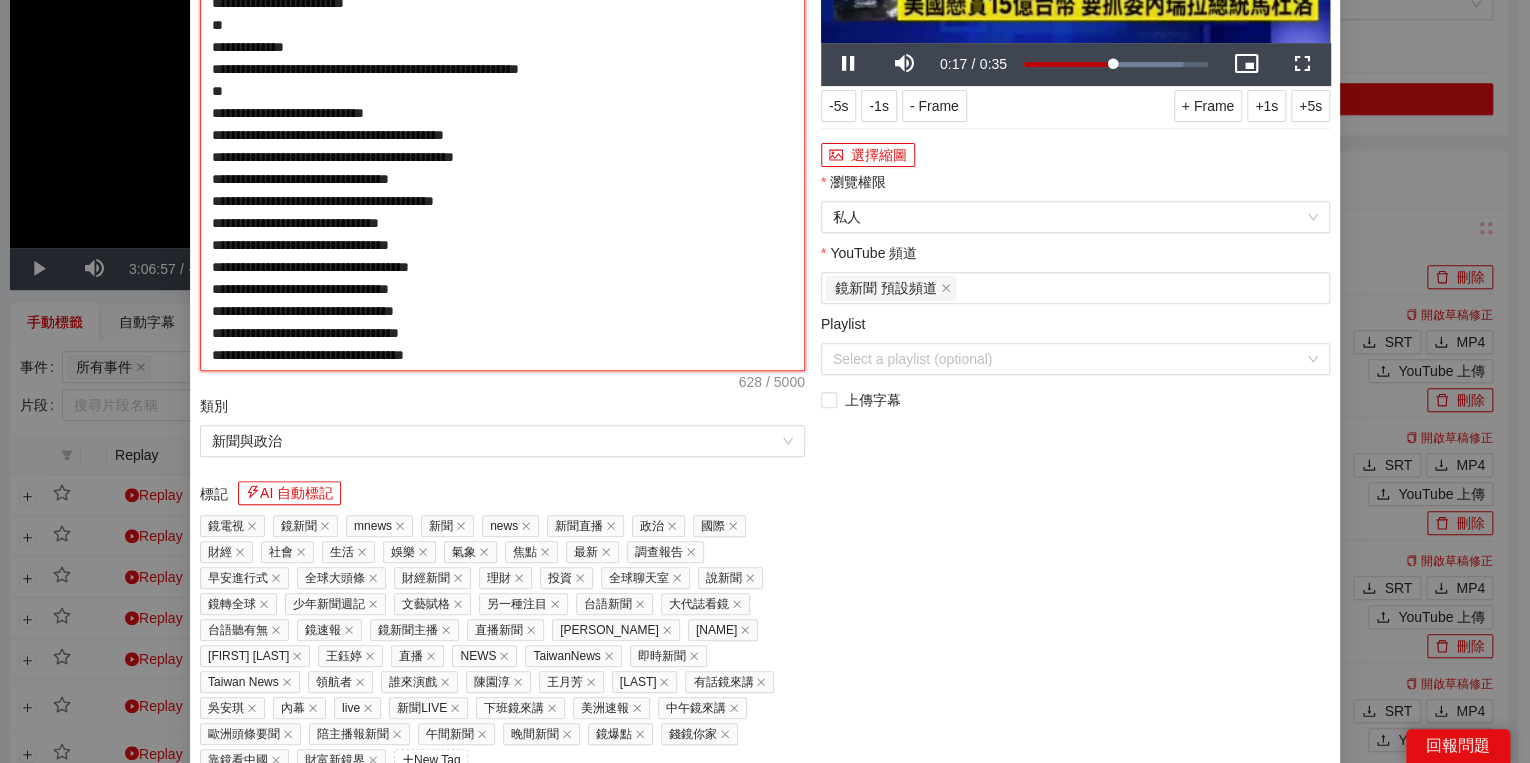 click on "**********" at bounding box center [502, 124] 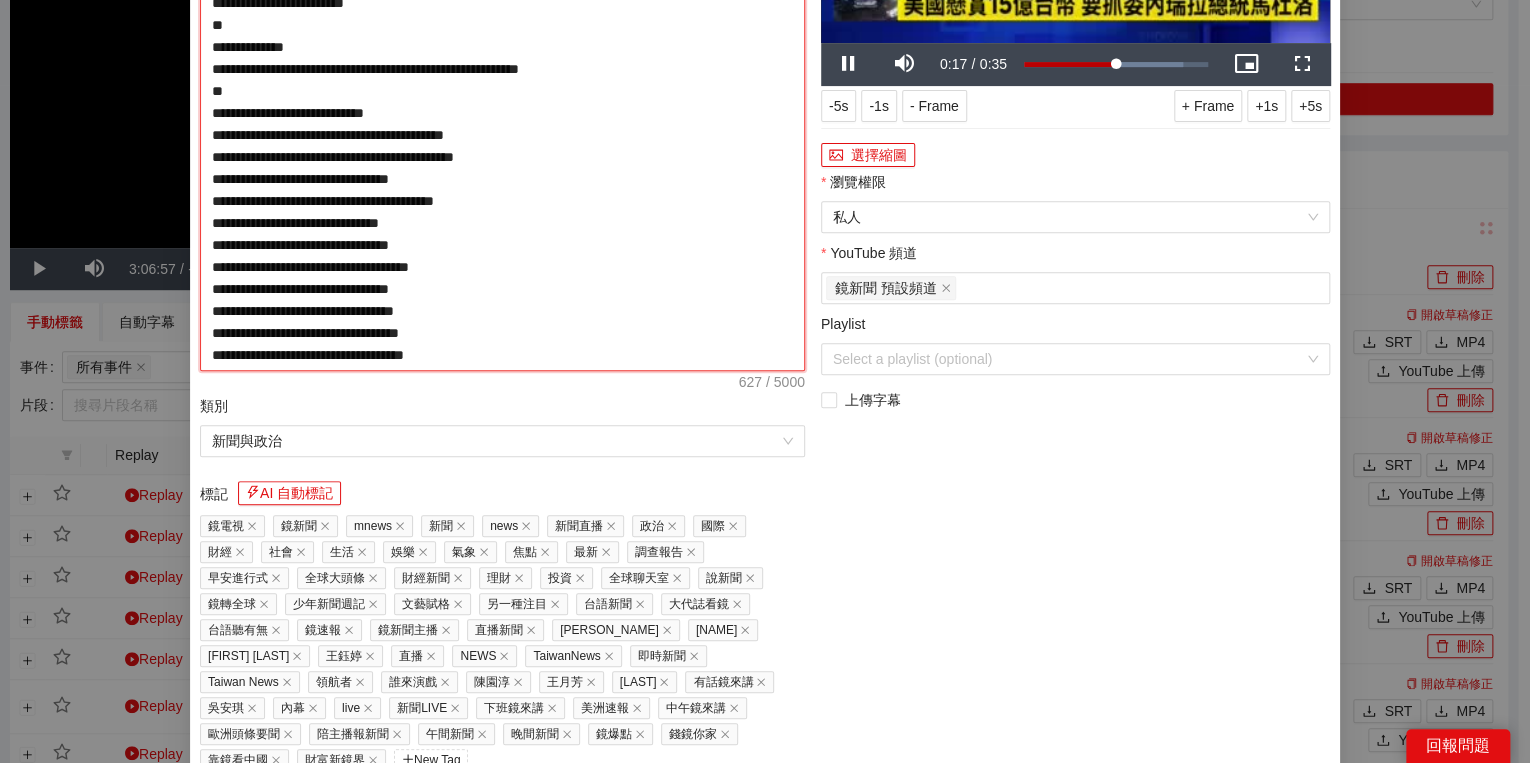 click on "**********" at bounding box center [502, 124] 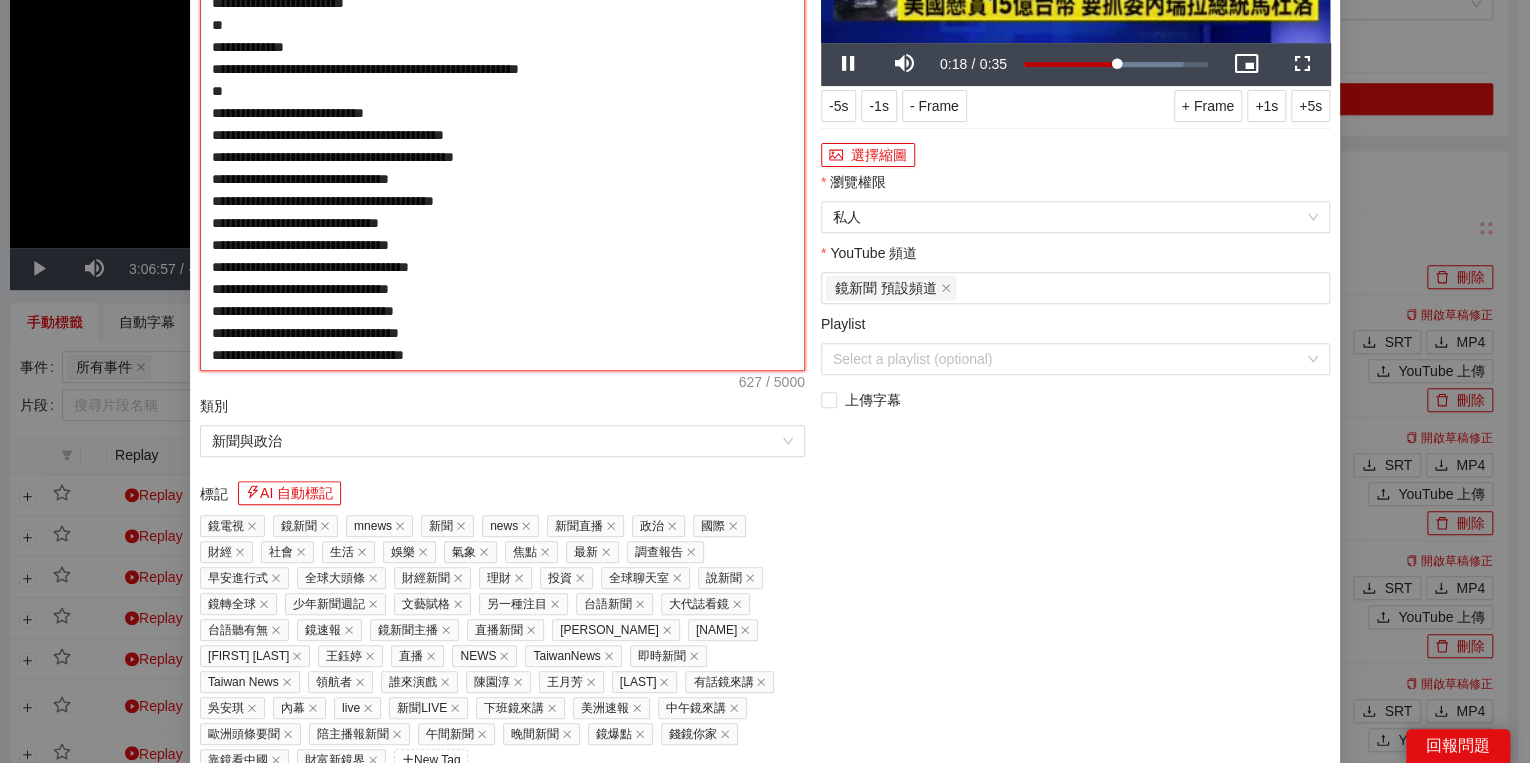 type on "**********" 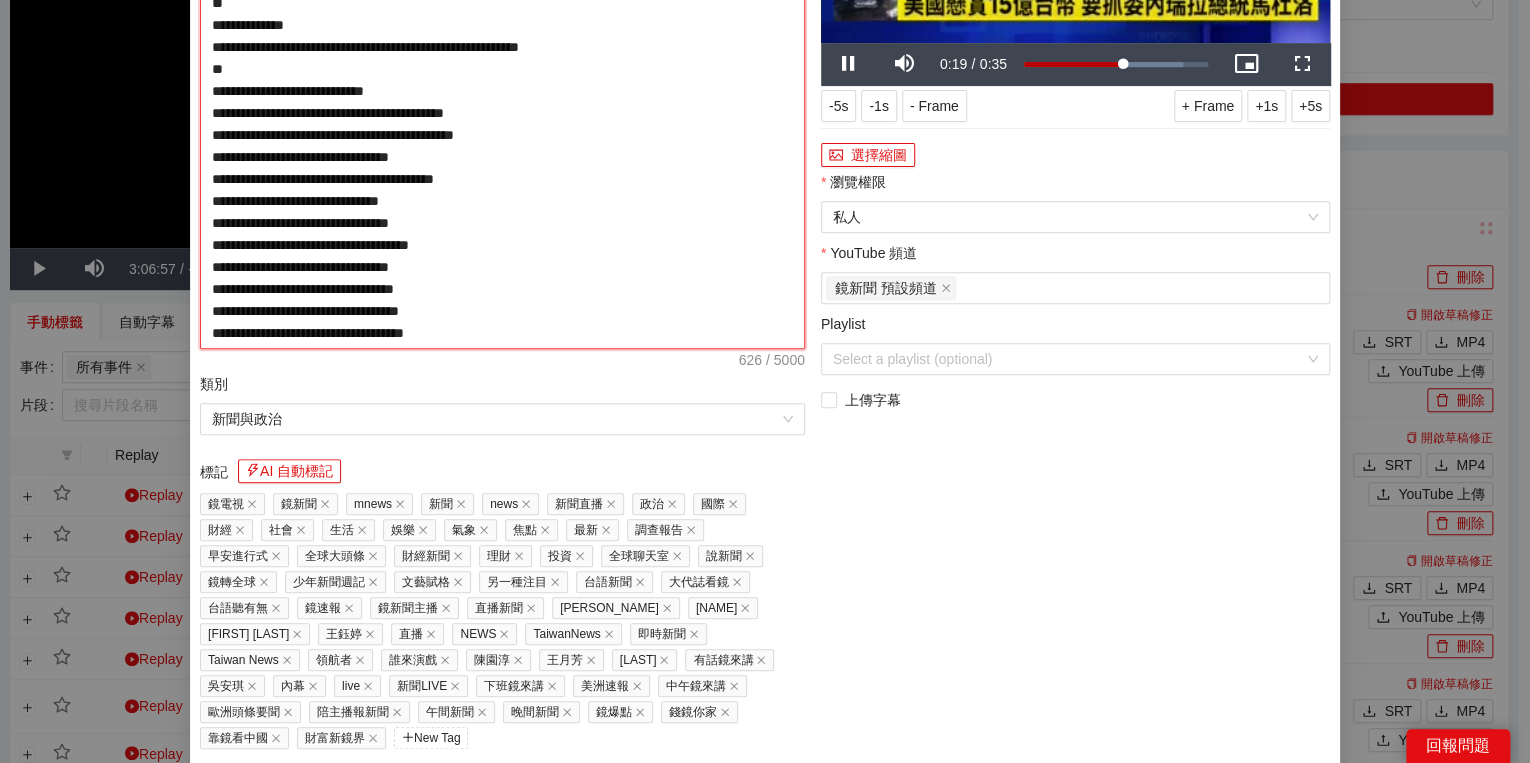 click on "**********" at bounding box center (502, 113) 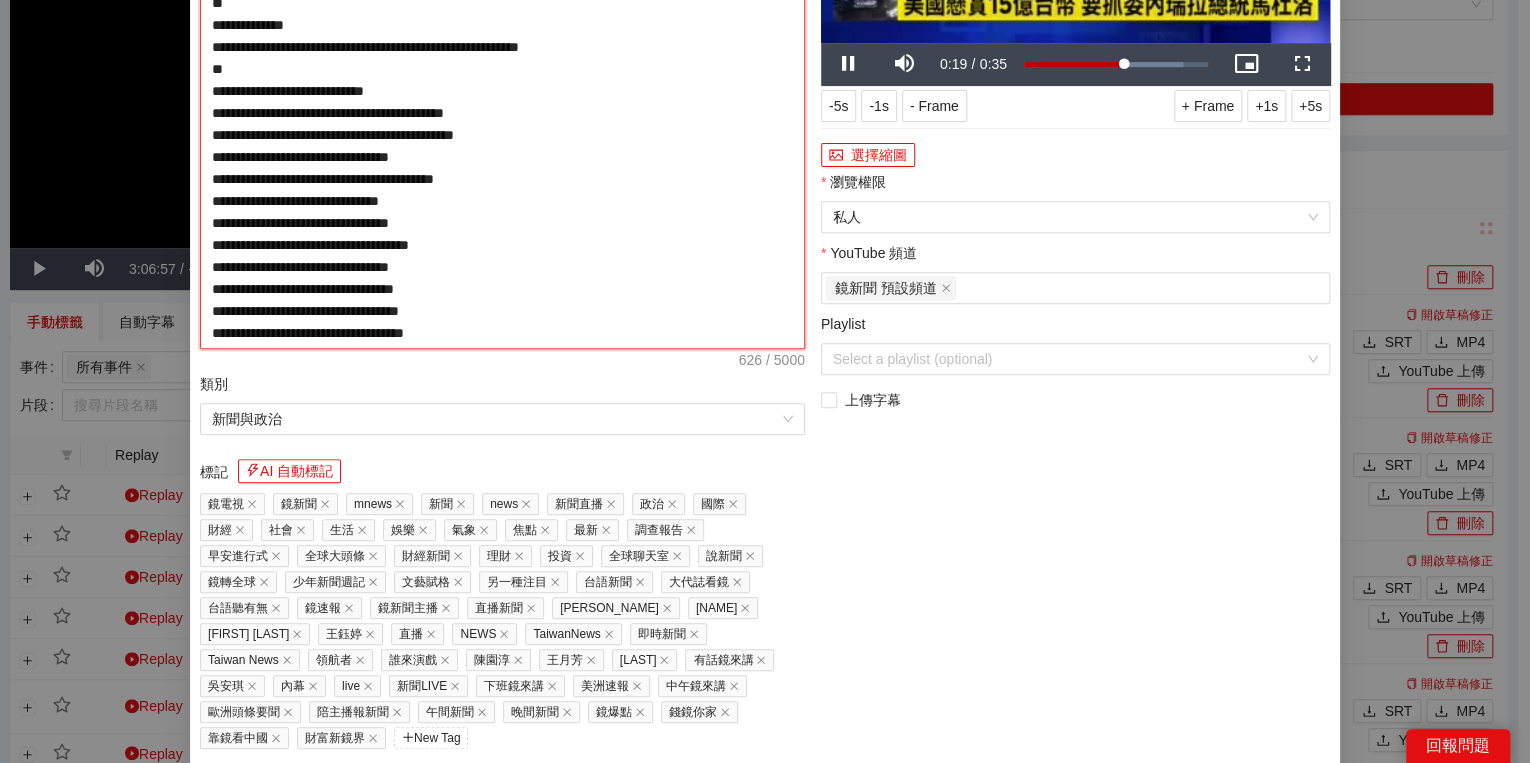 type on "**********" 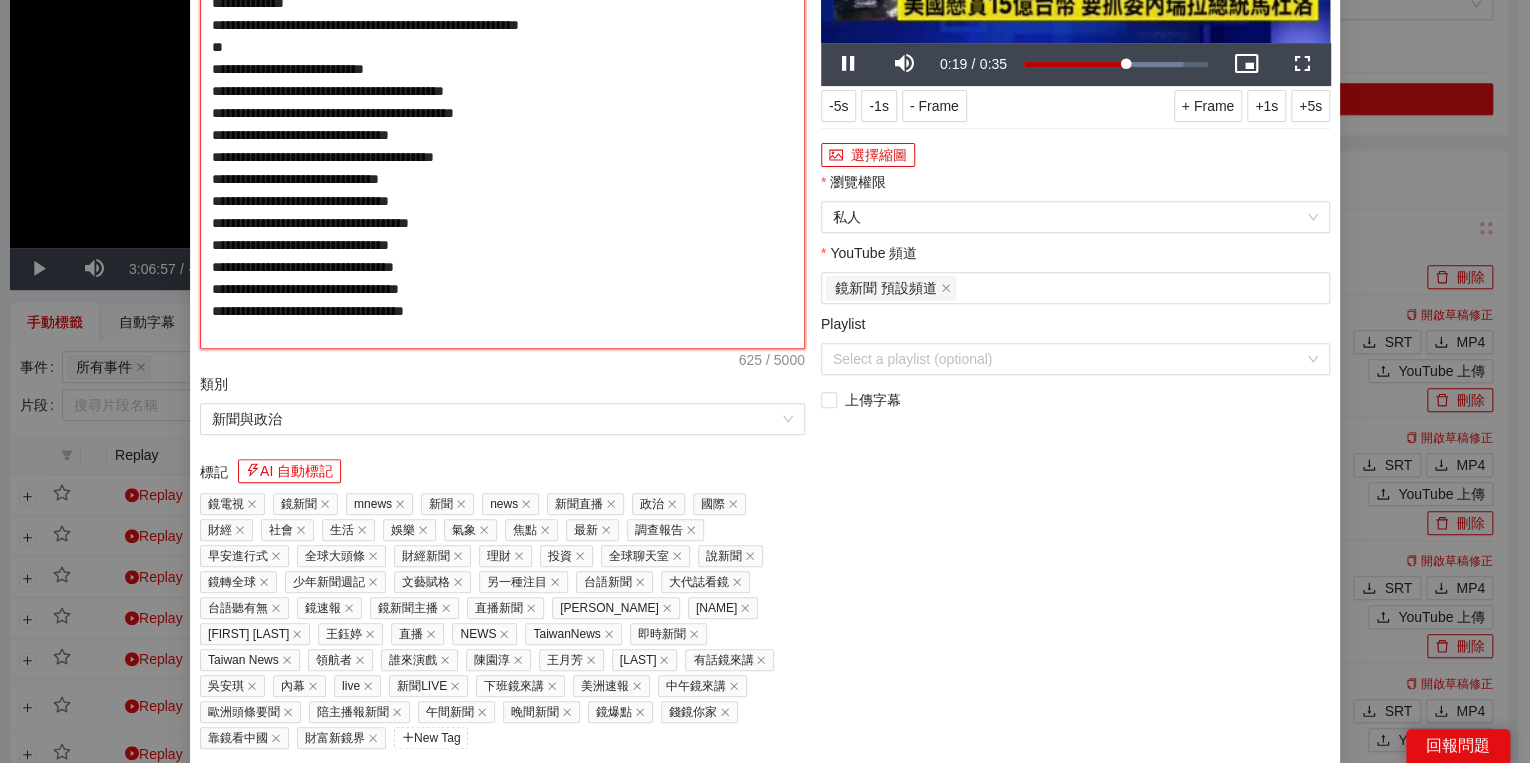 click on "**********" at bounding box center (502, 113) 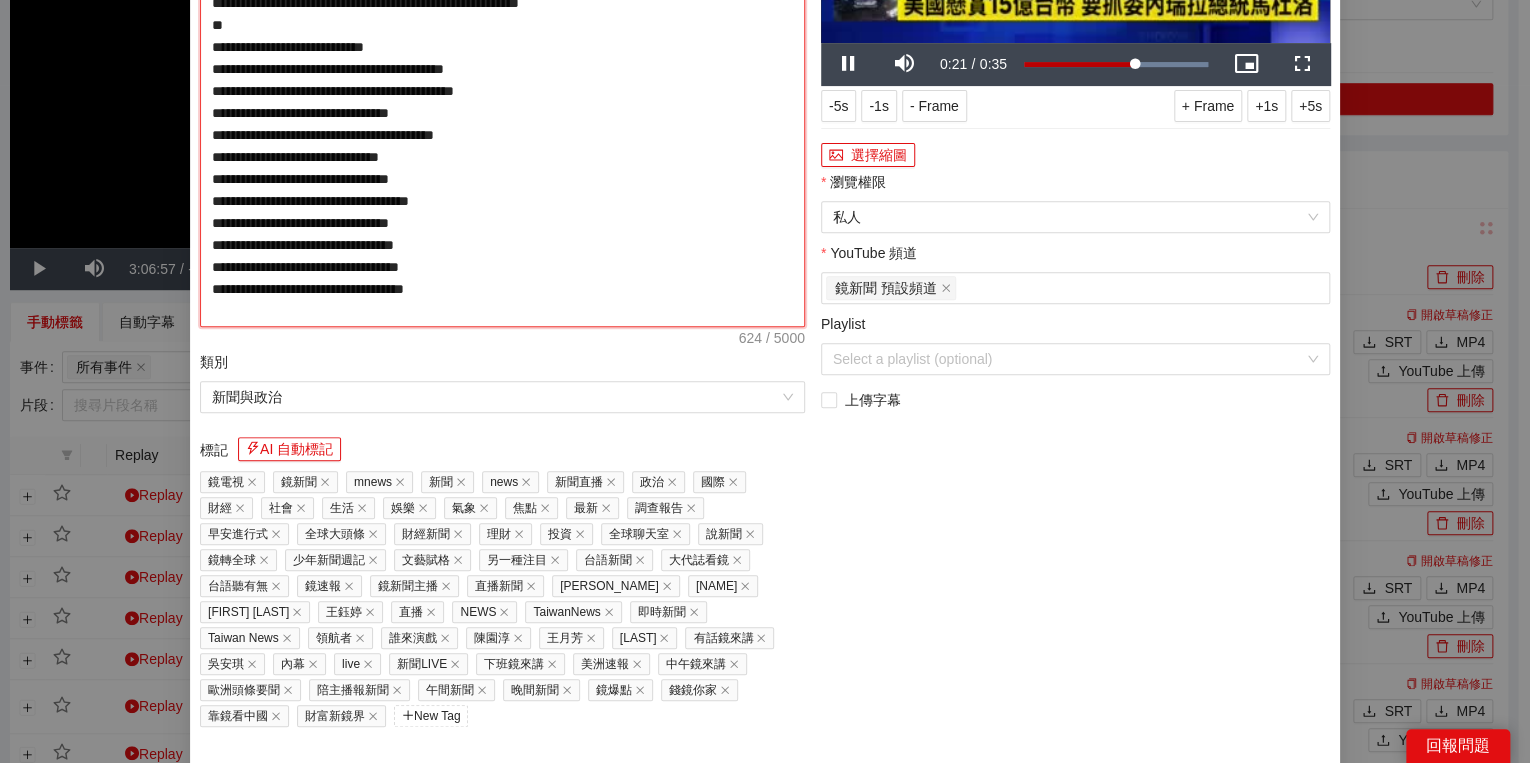 type on "**********" 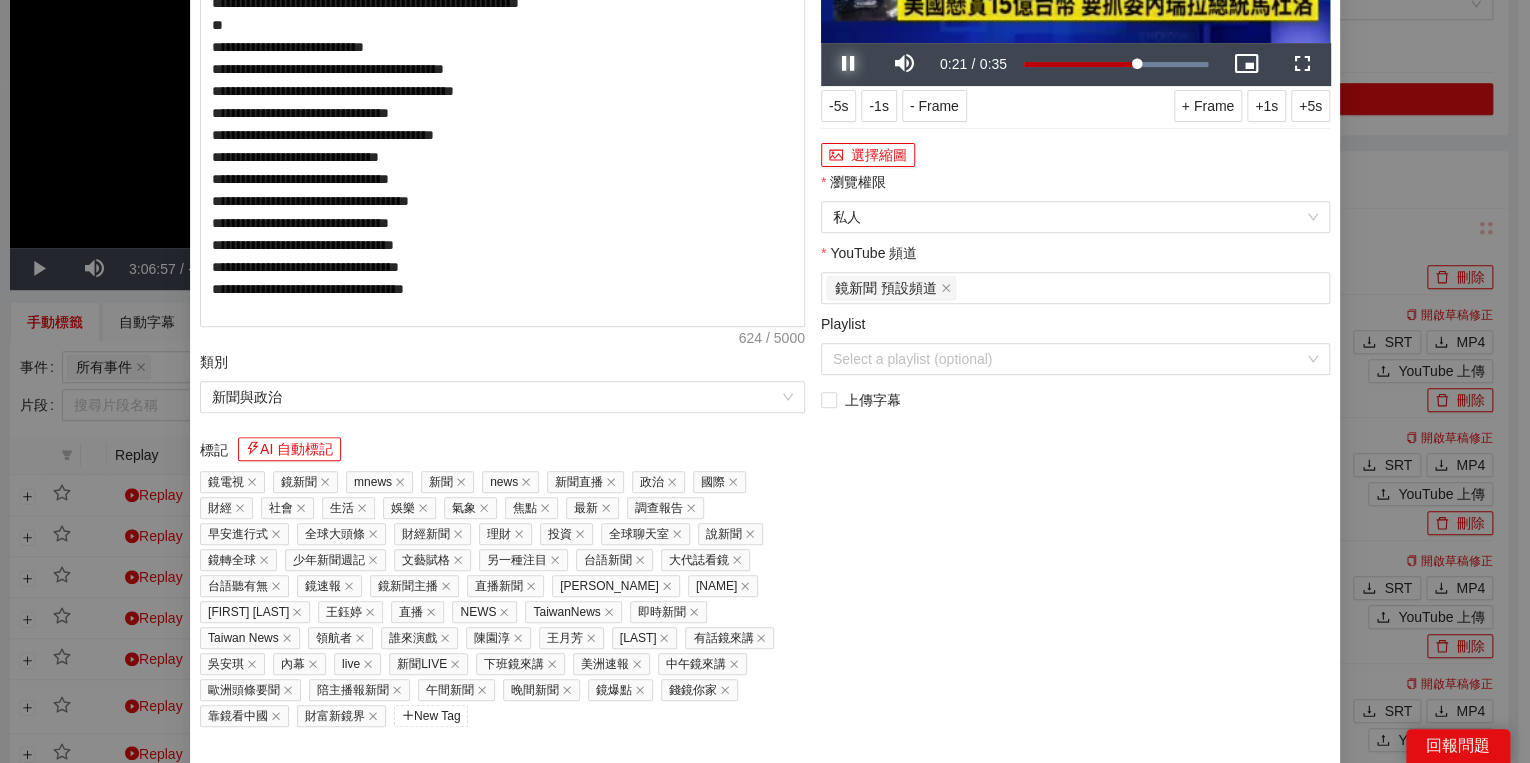 click at bounding box center [849, 64] 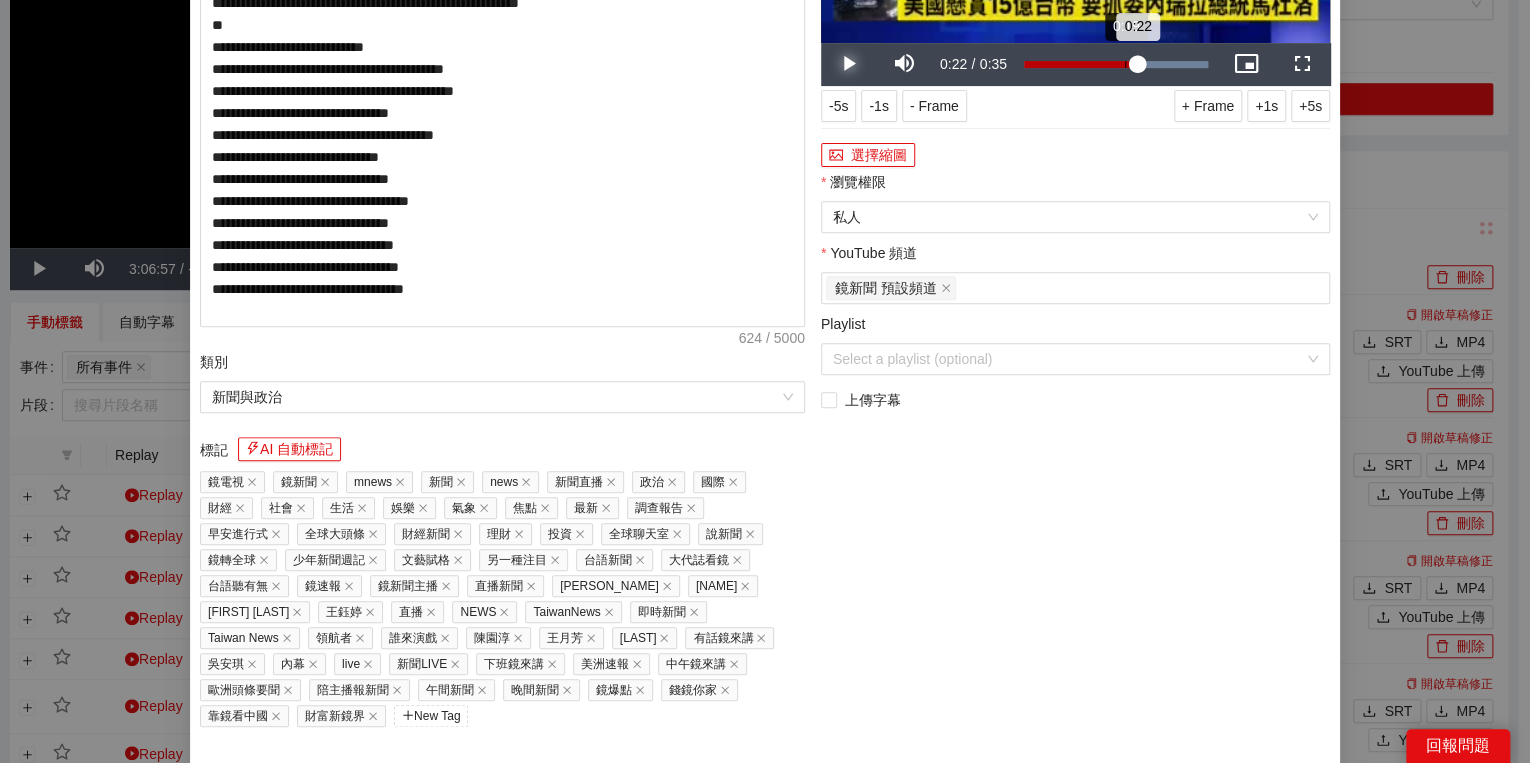 click on "Loaded :  100.00% 0:19 0:22" at bounding box center (1116, 64) 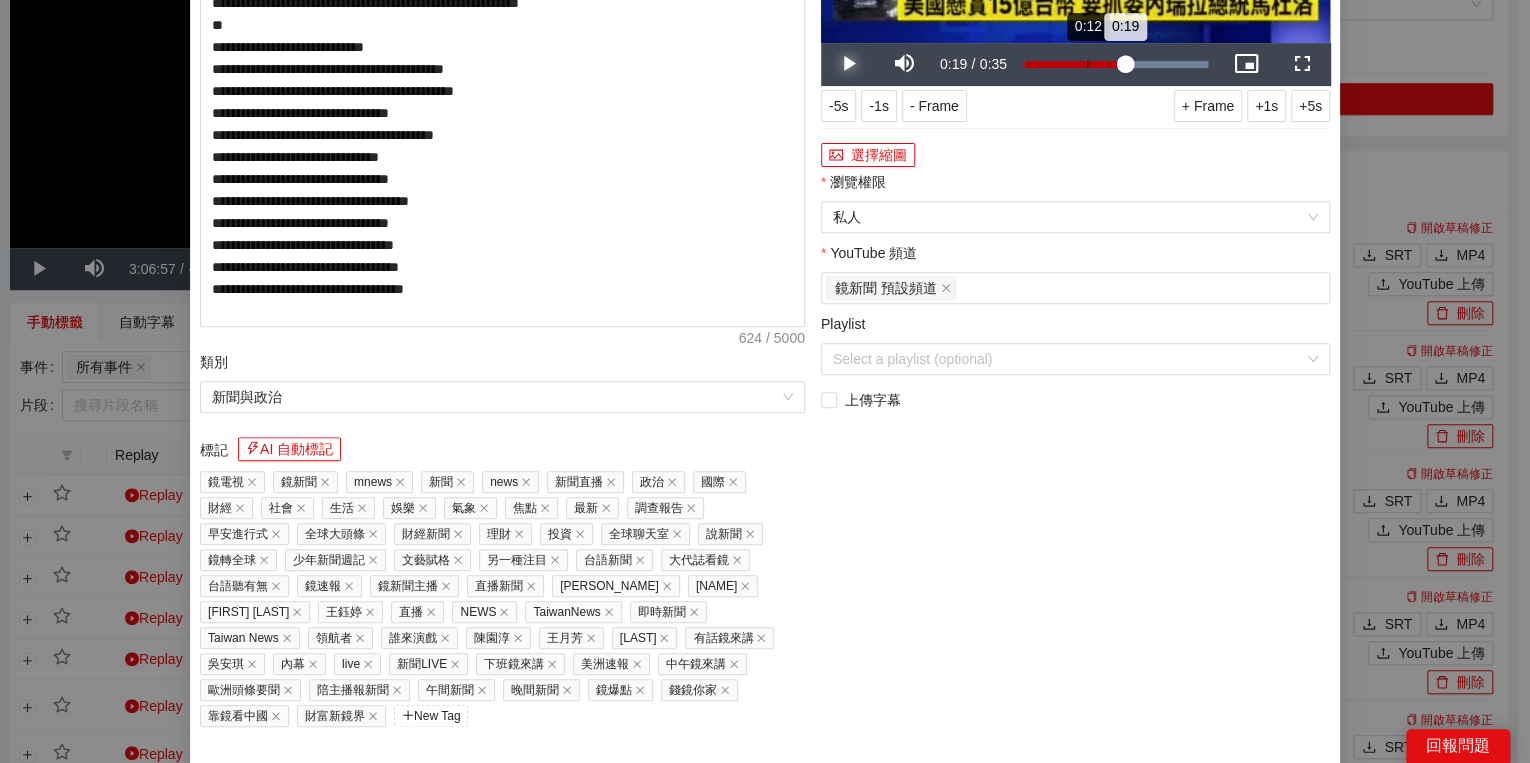 click on "Loaded :  100.00% 0:12 0:19" at bounding box center [1116, 64] 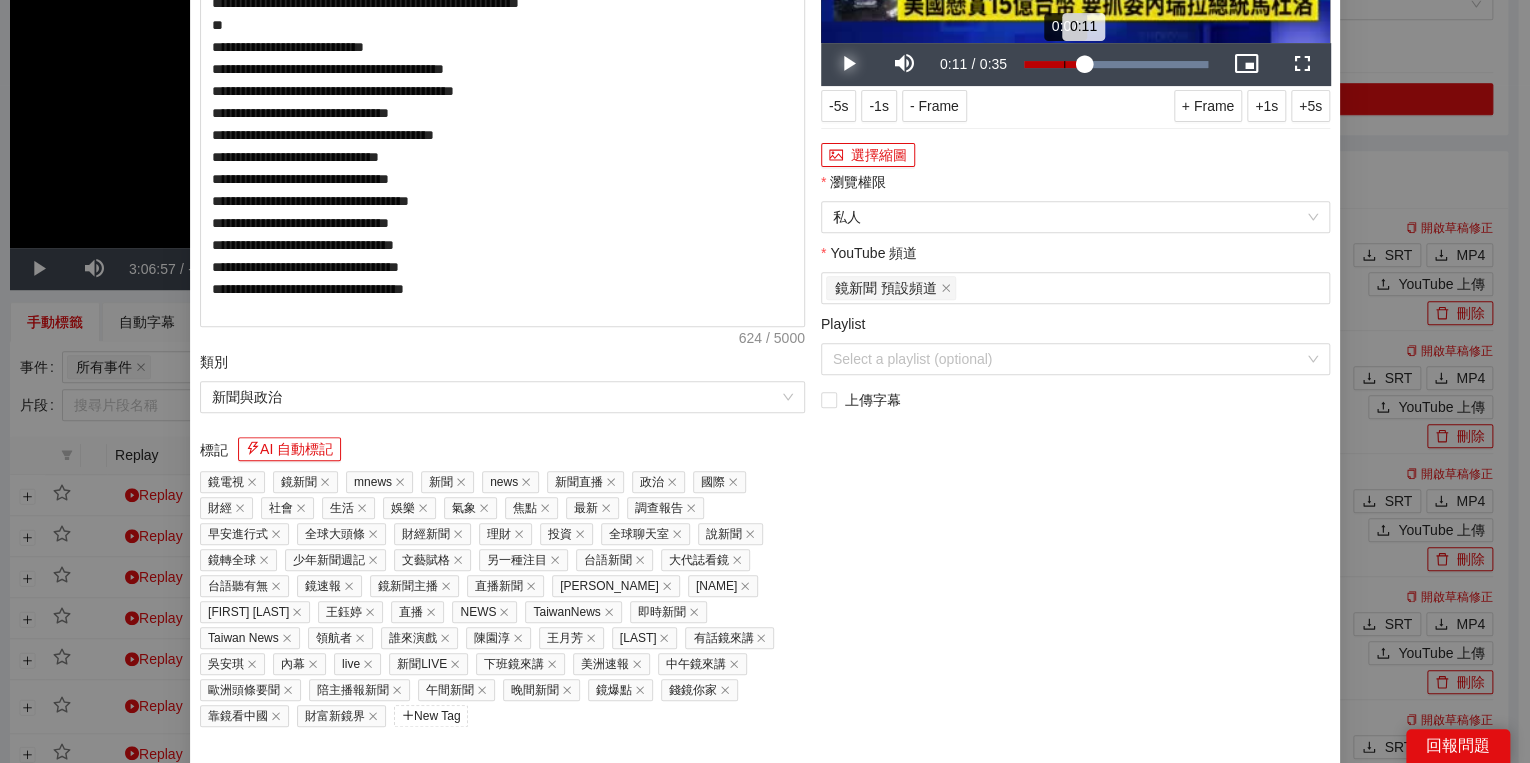 click on "Loaded :  [PERCENT] [TIME] [TIME]" at bounding box center (1116, 64) 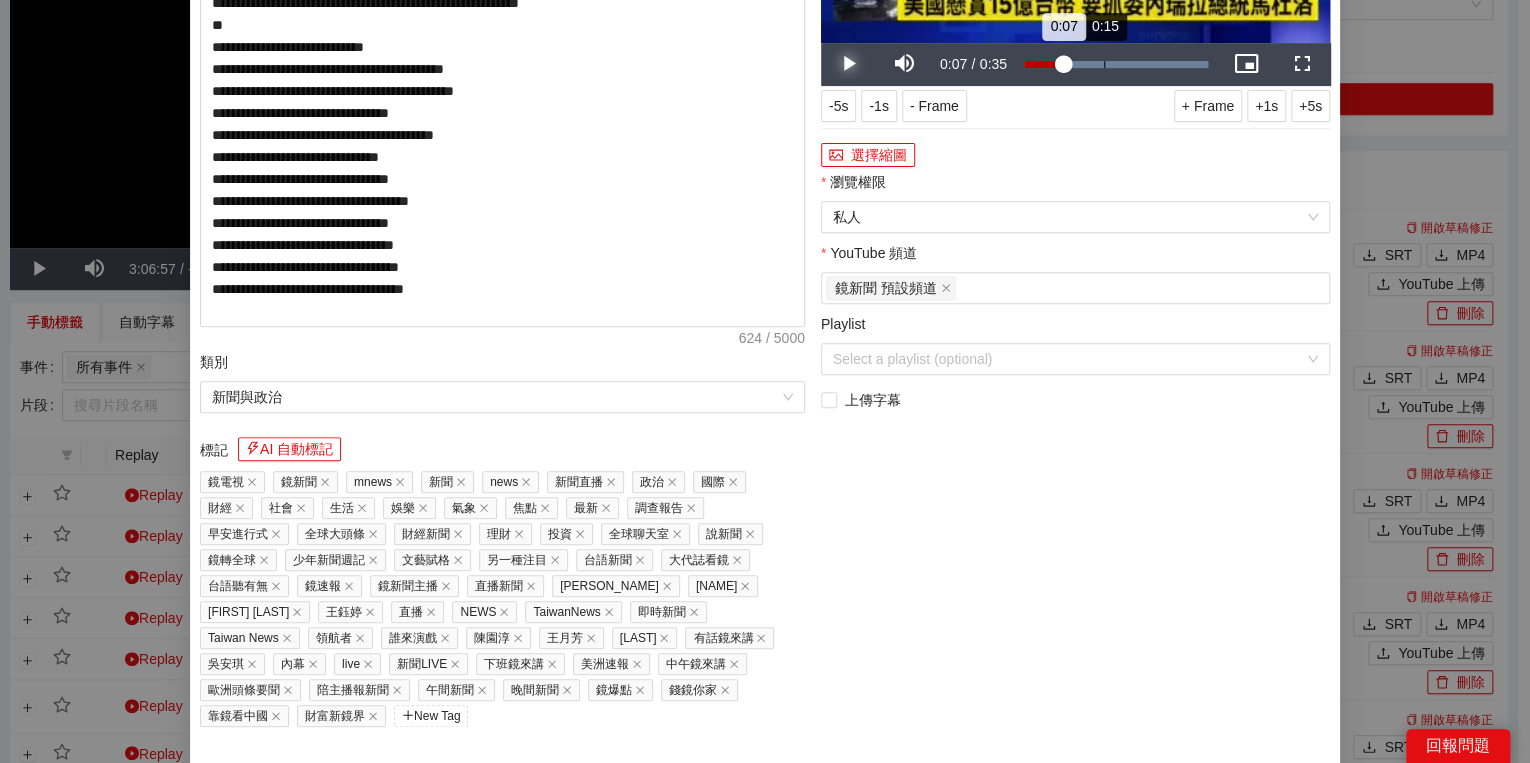 click on "Loaded :  100.00% 0:15 0:07" at bounding box center [1116, 64] 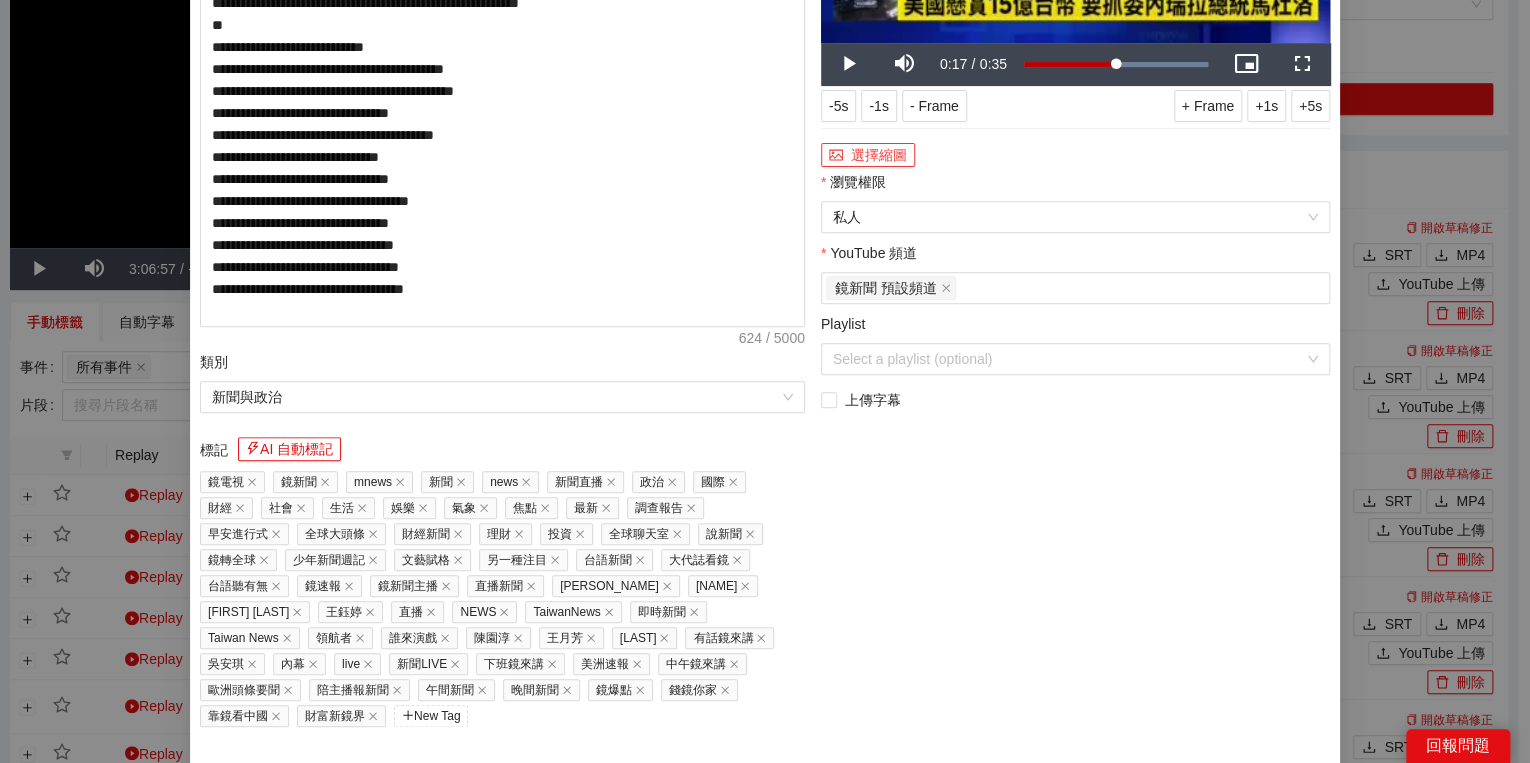 click on "選擇縮圖" at bounding box center [1075, 155] 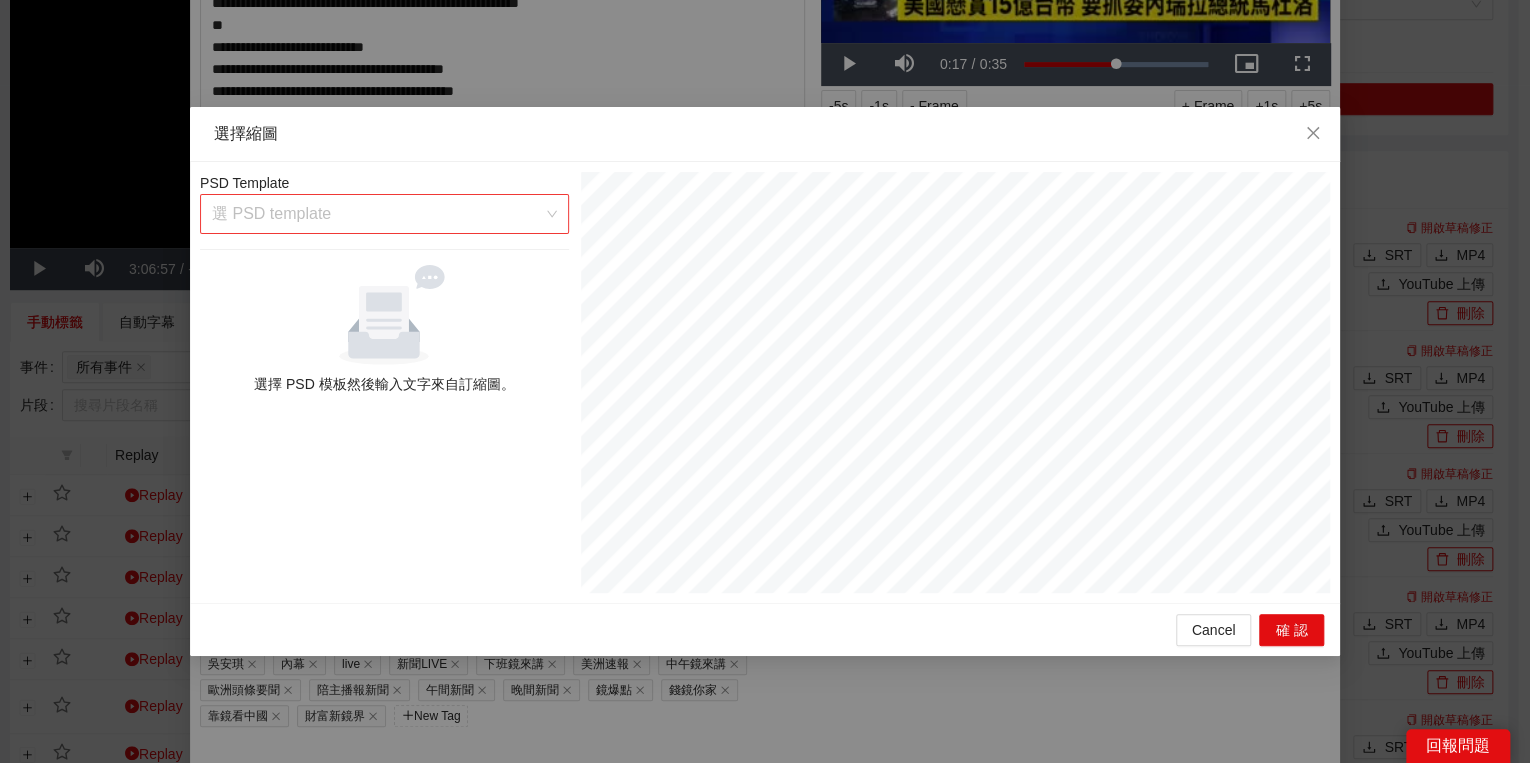click on "選 PSD template" at bounding box center [384, 214] 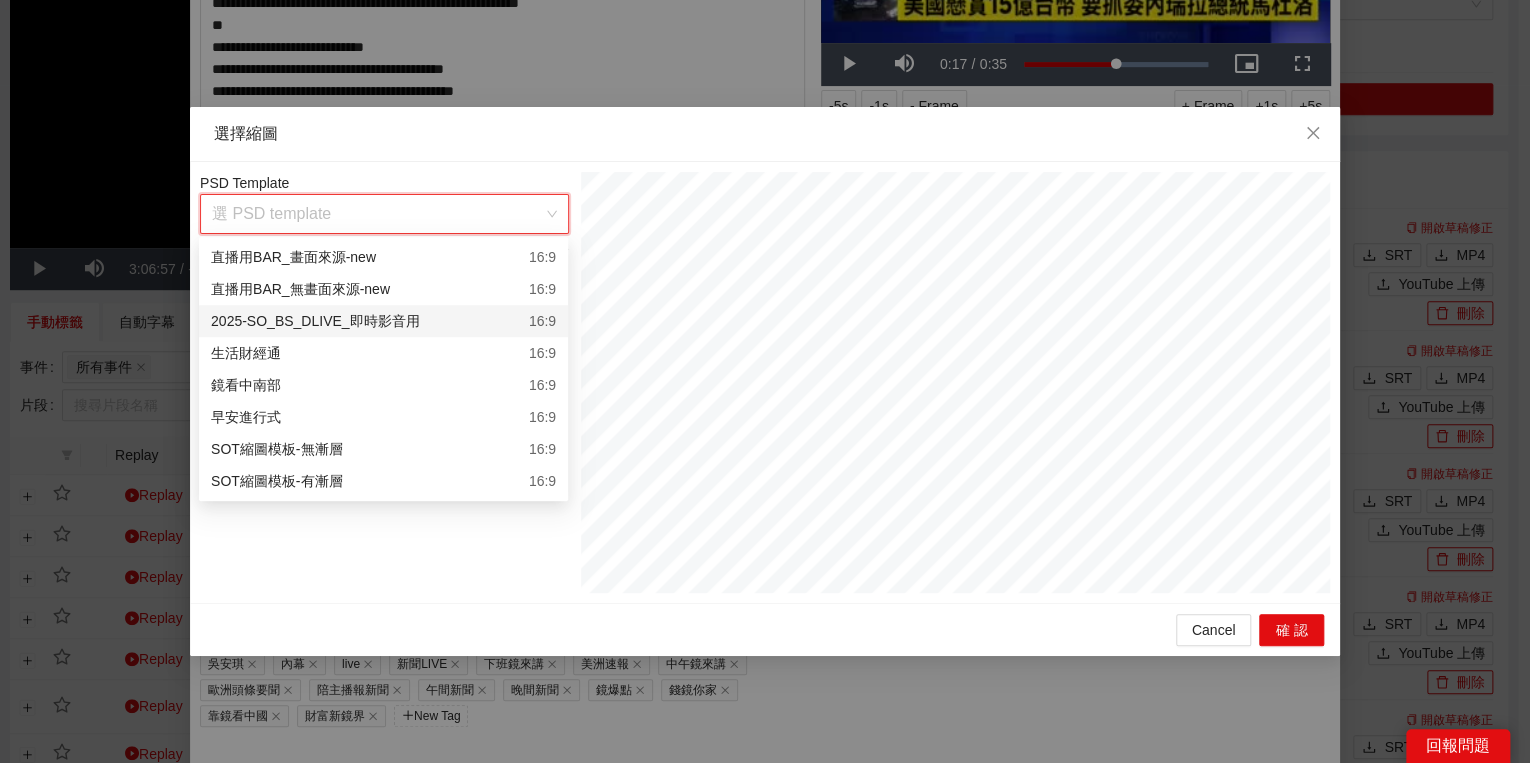 click on "2025-SO_BS_DLIVE_即時影音用 16:9" at bounding box center [383, 321] 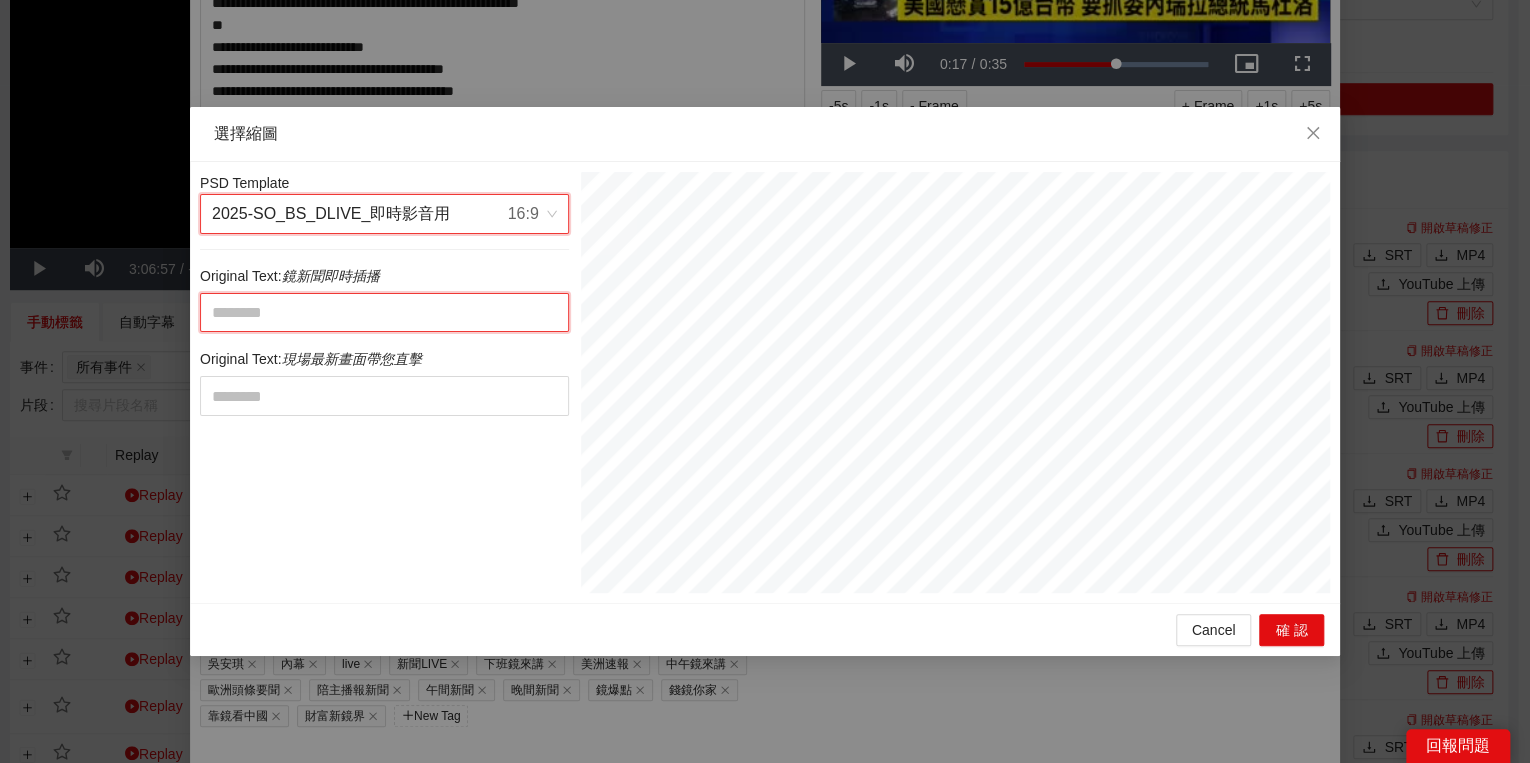 click at bounding box center [384, 313] 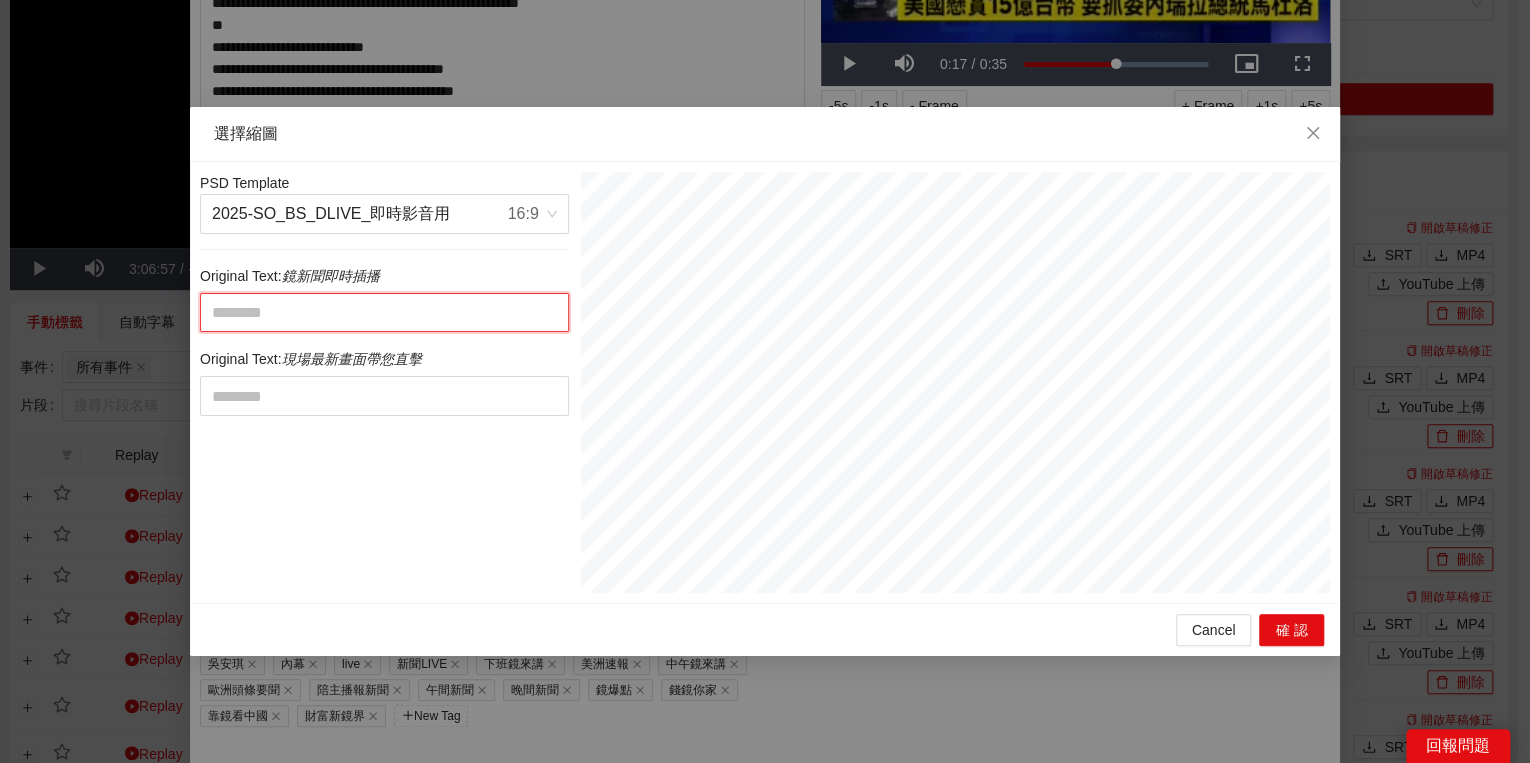 paste on "*********" 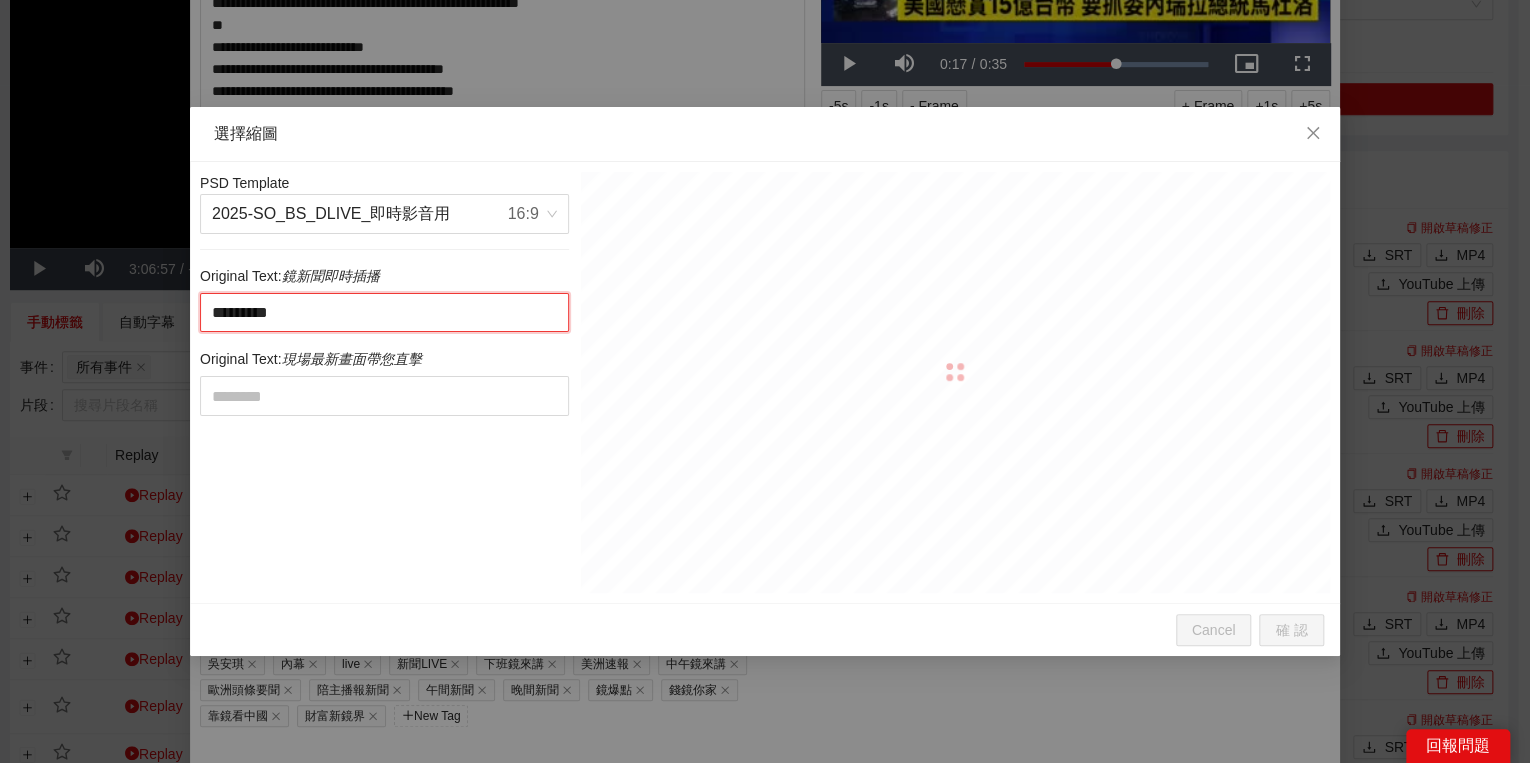 type on "*********" 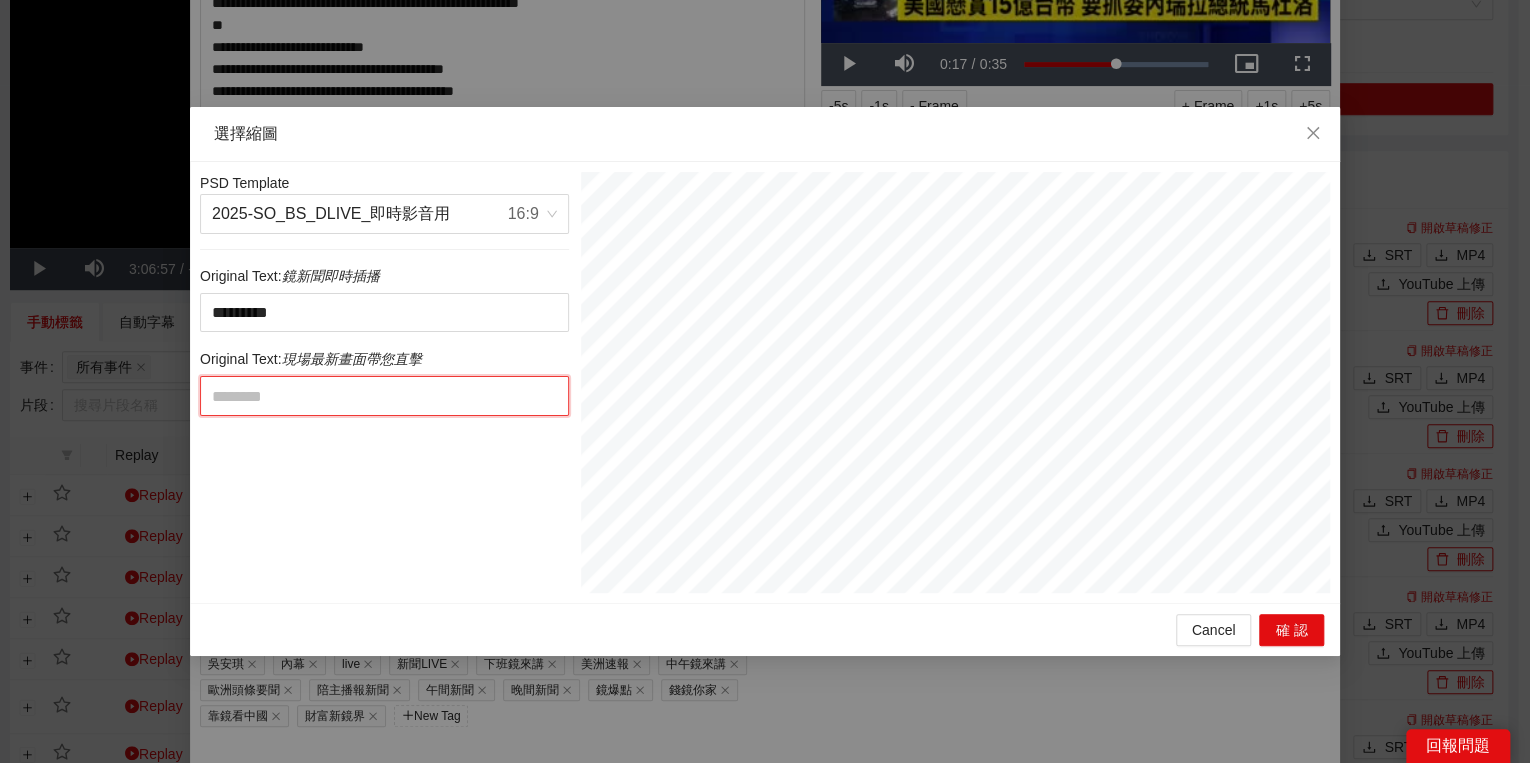 click at bounding box center (384, 396) 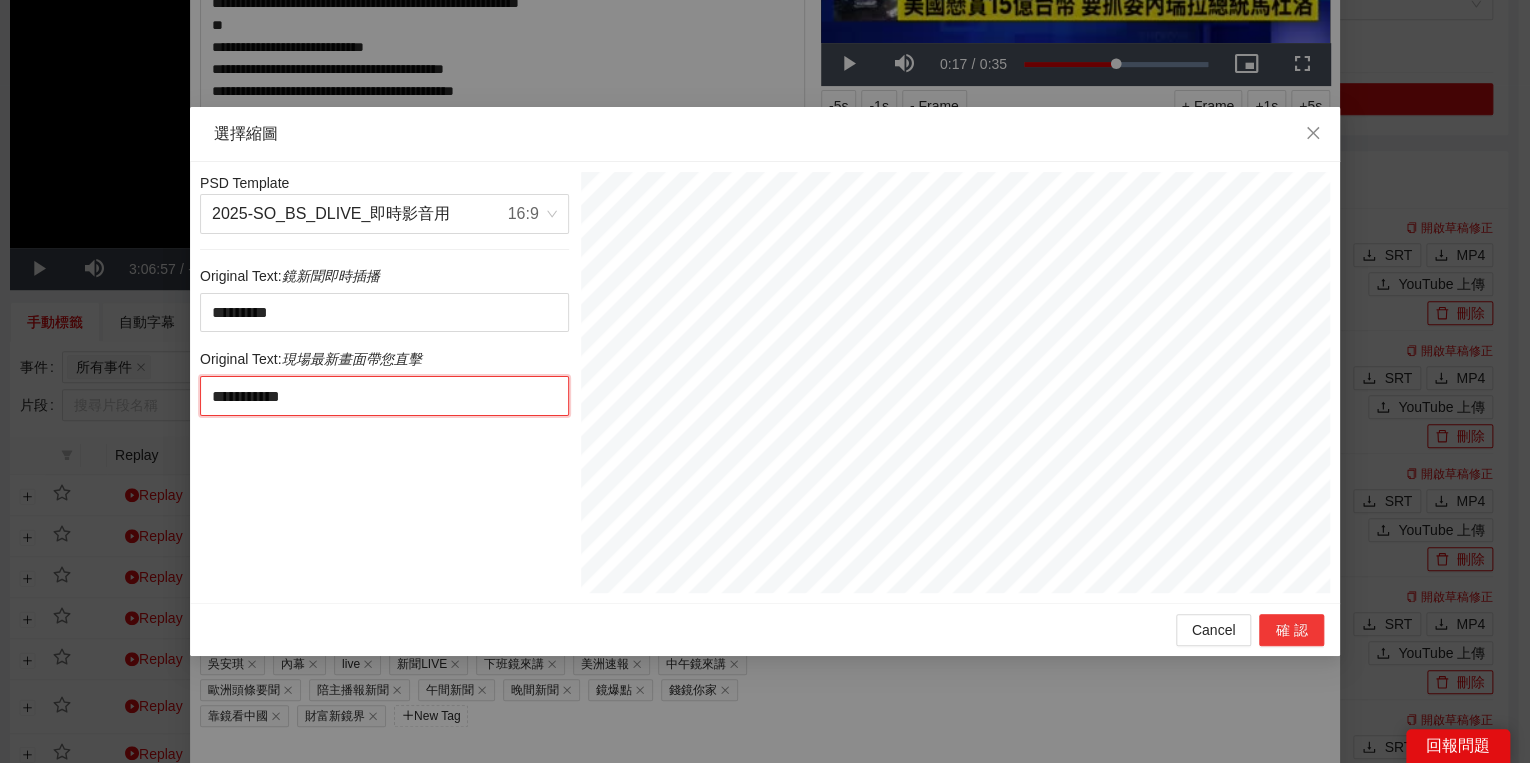 type on "**********" 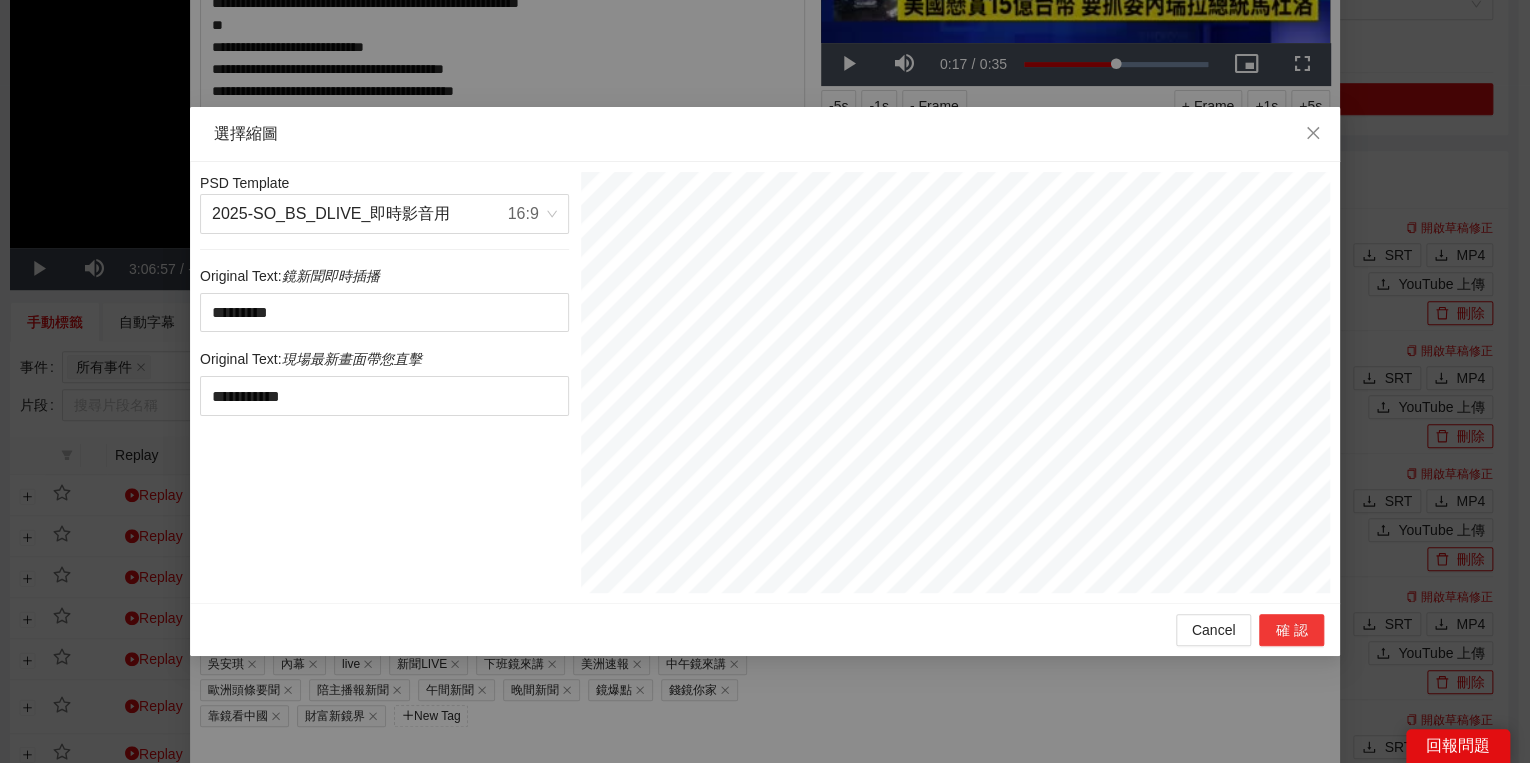 click on "確認" at bounding box center [1291, 630] 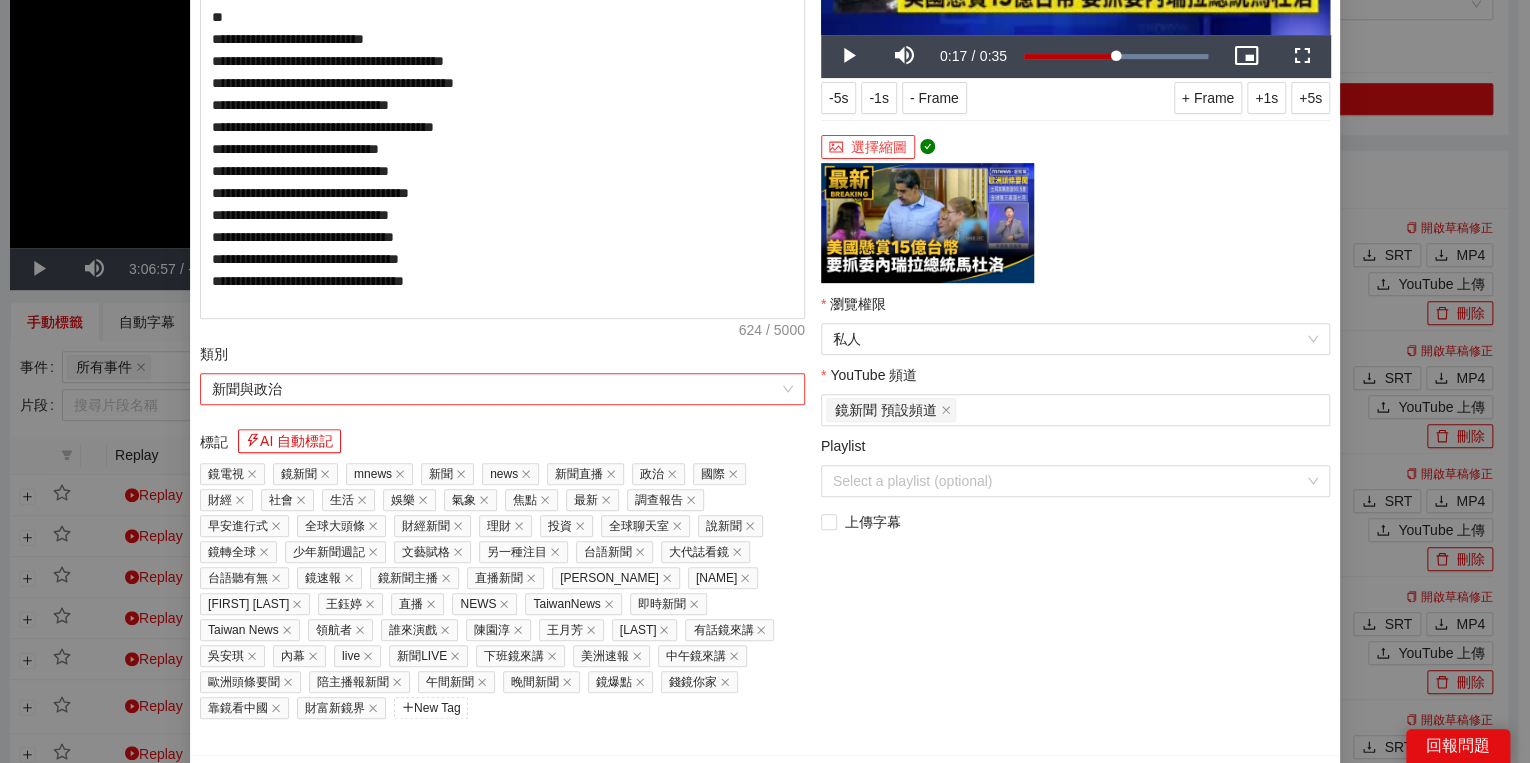scroll, scrollTop: 320, scrollLeft: 0, axis: vertical 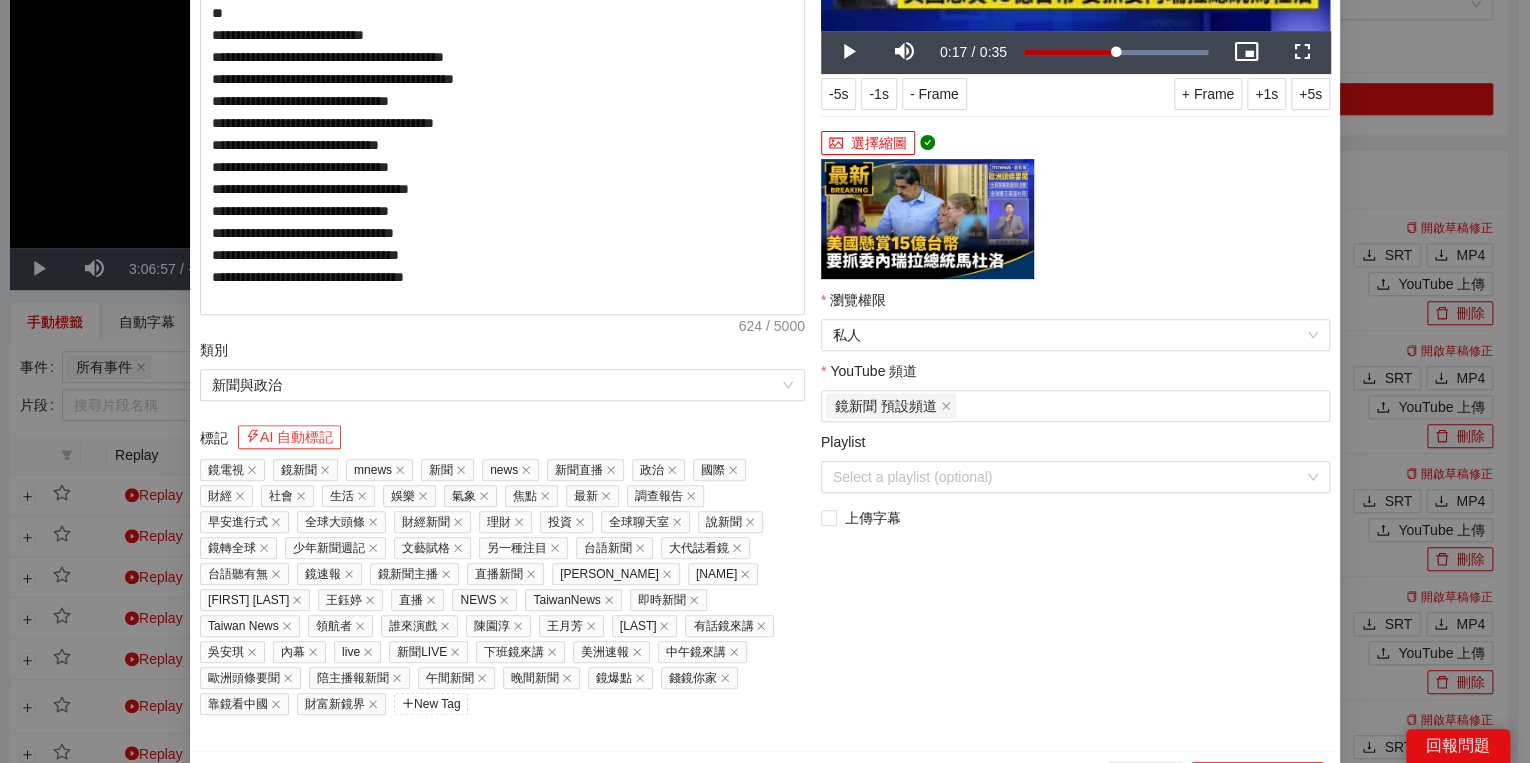 click on "AI 自動標記" at bounding box center [289, 437] 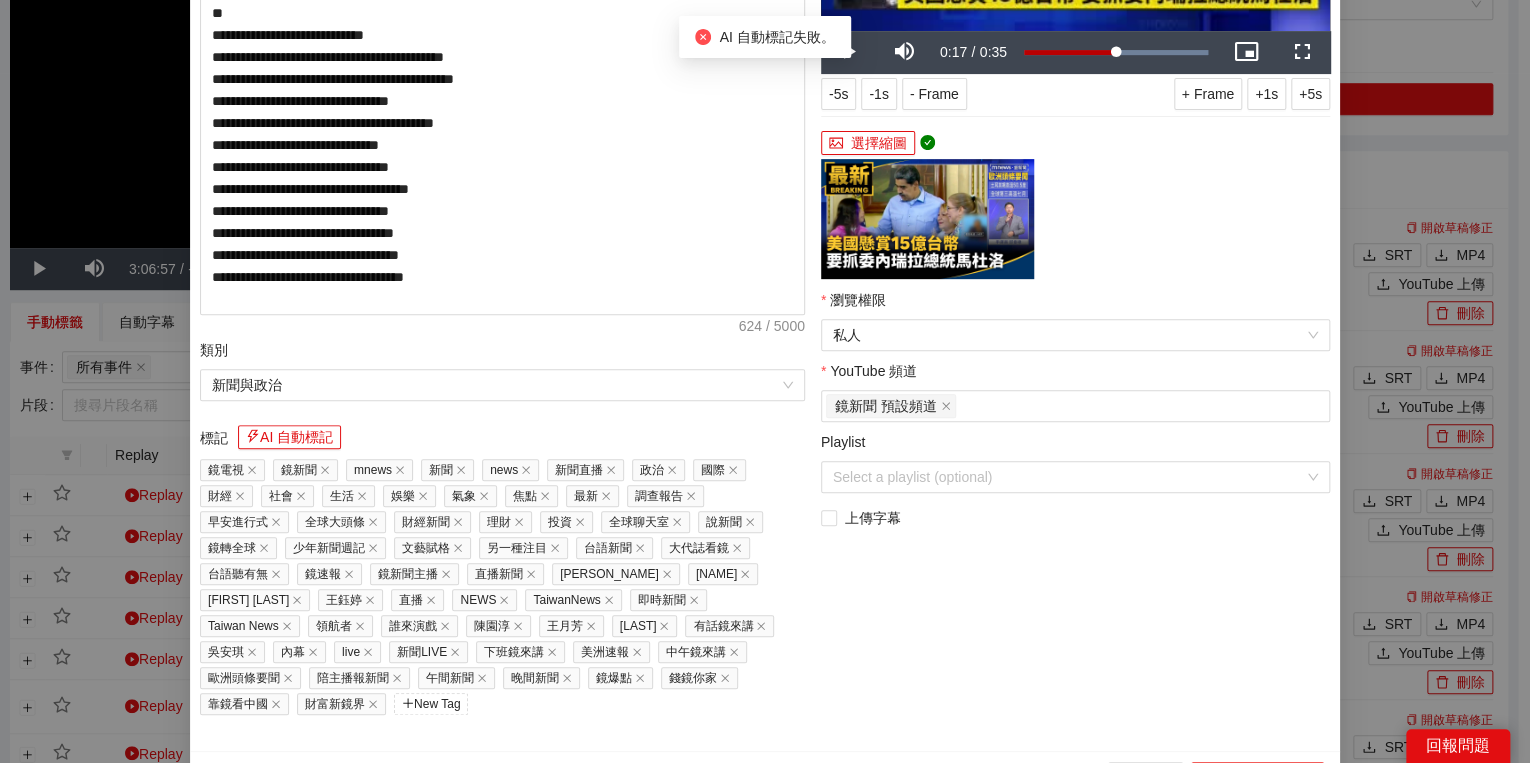 click on "上傳到 YouTube" at bounding box center (1257, 778) 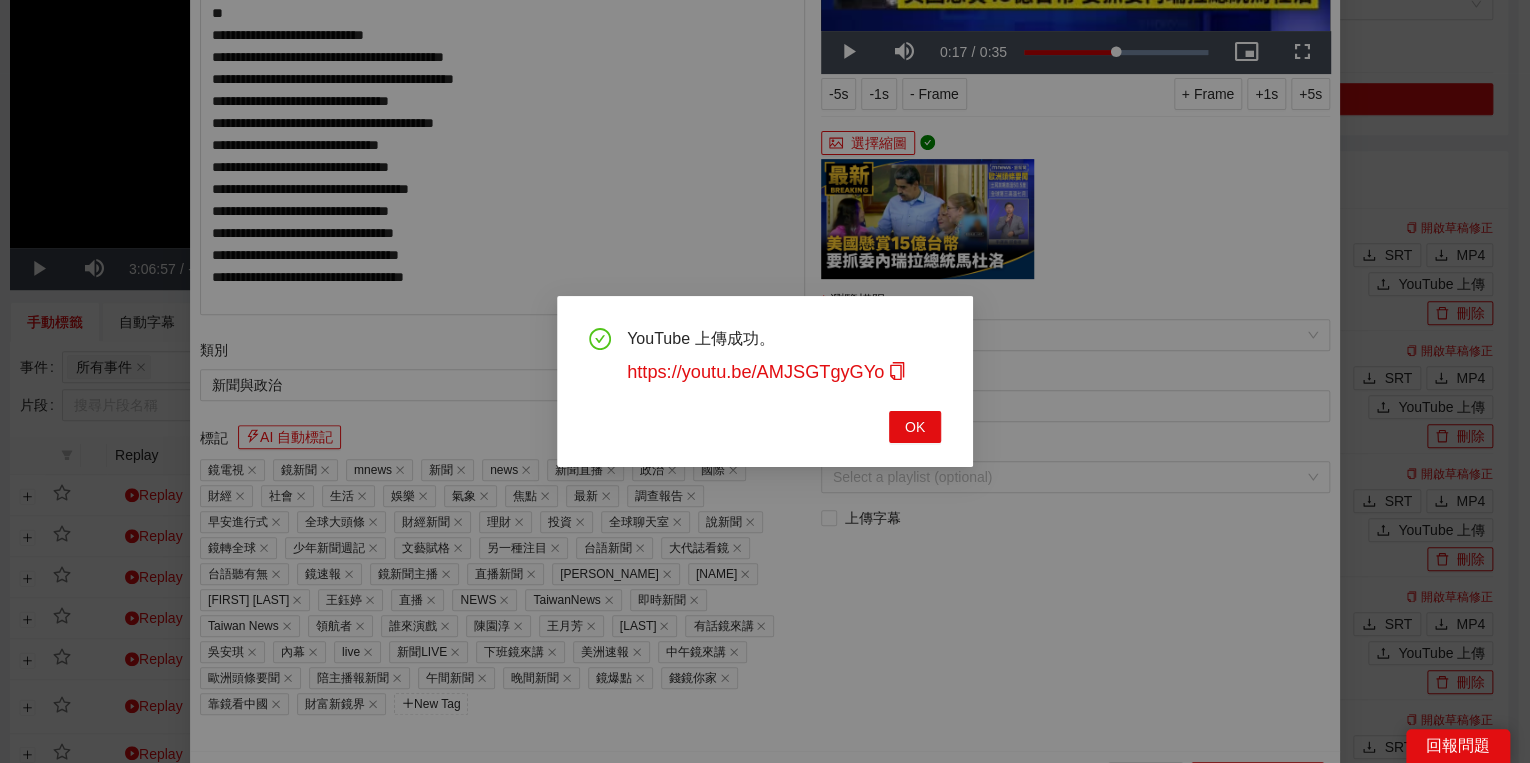 click on "YouTube 上傳成功。 https://youtu.be/AMJSGTgyGYo OK" at bounding box center [765, 385] 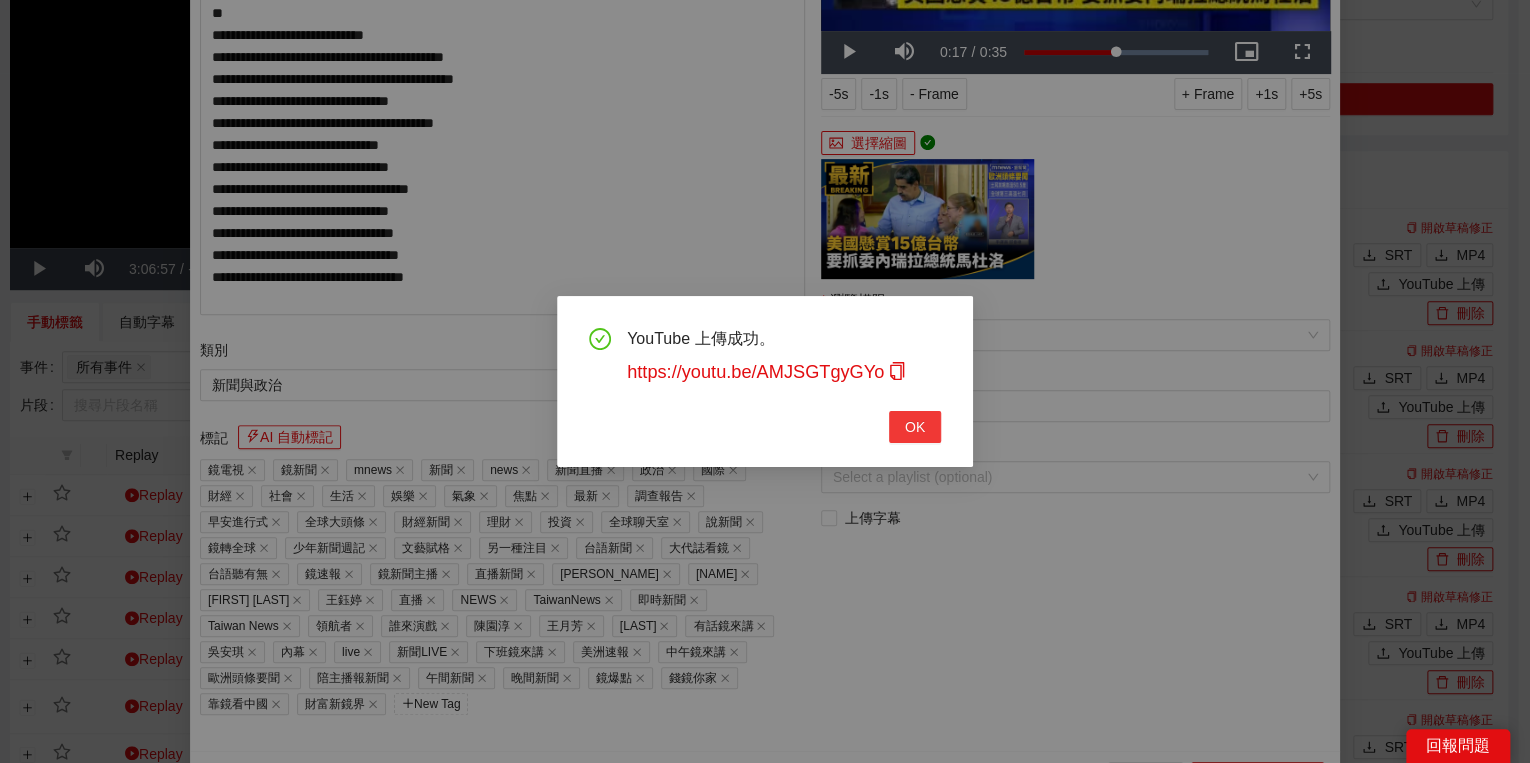 click on "OK" at bounding box center (915, 427) 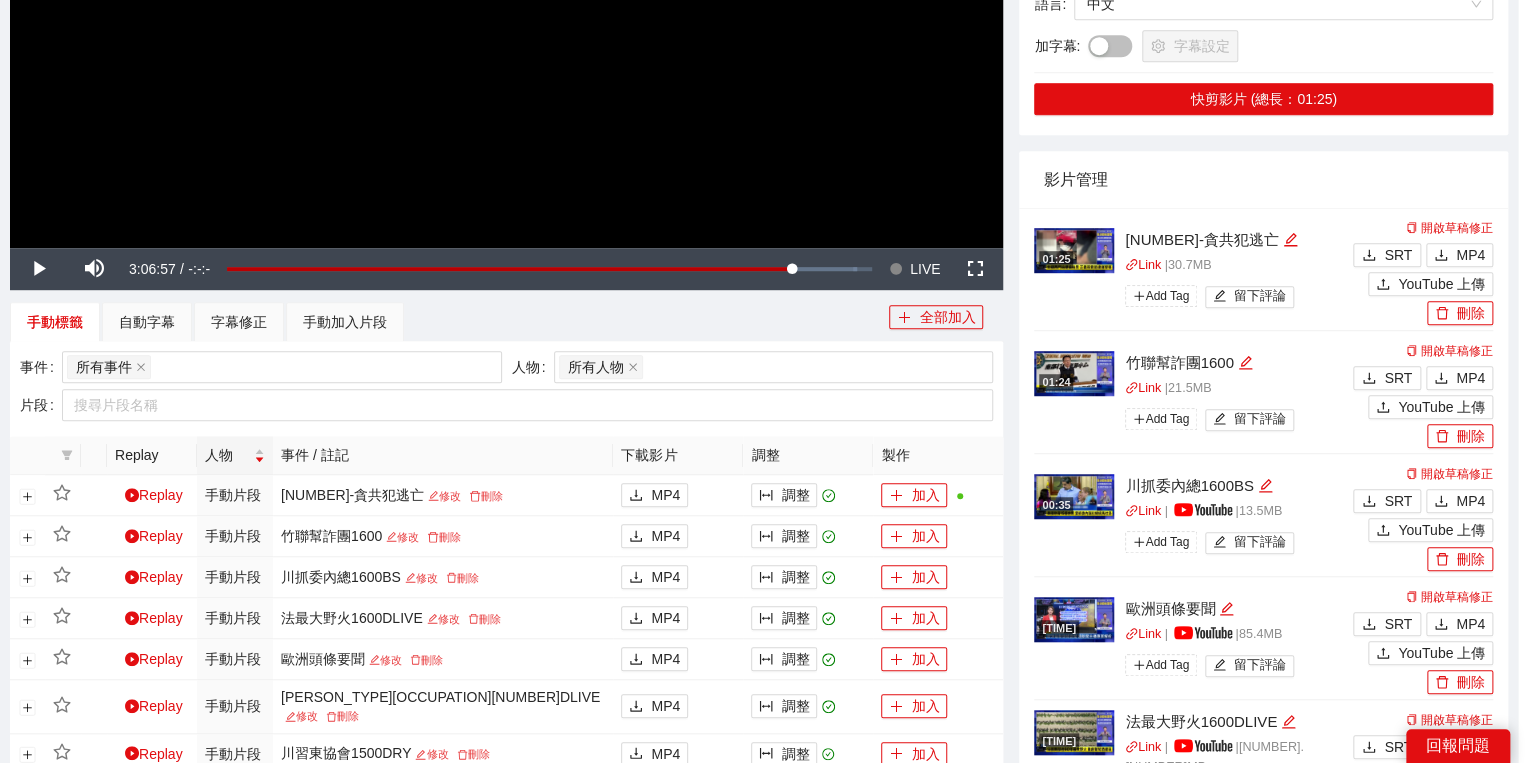 scroll, scrollTop: 308, scrollLeft: 0, axis: vertical 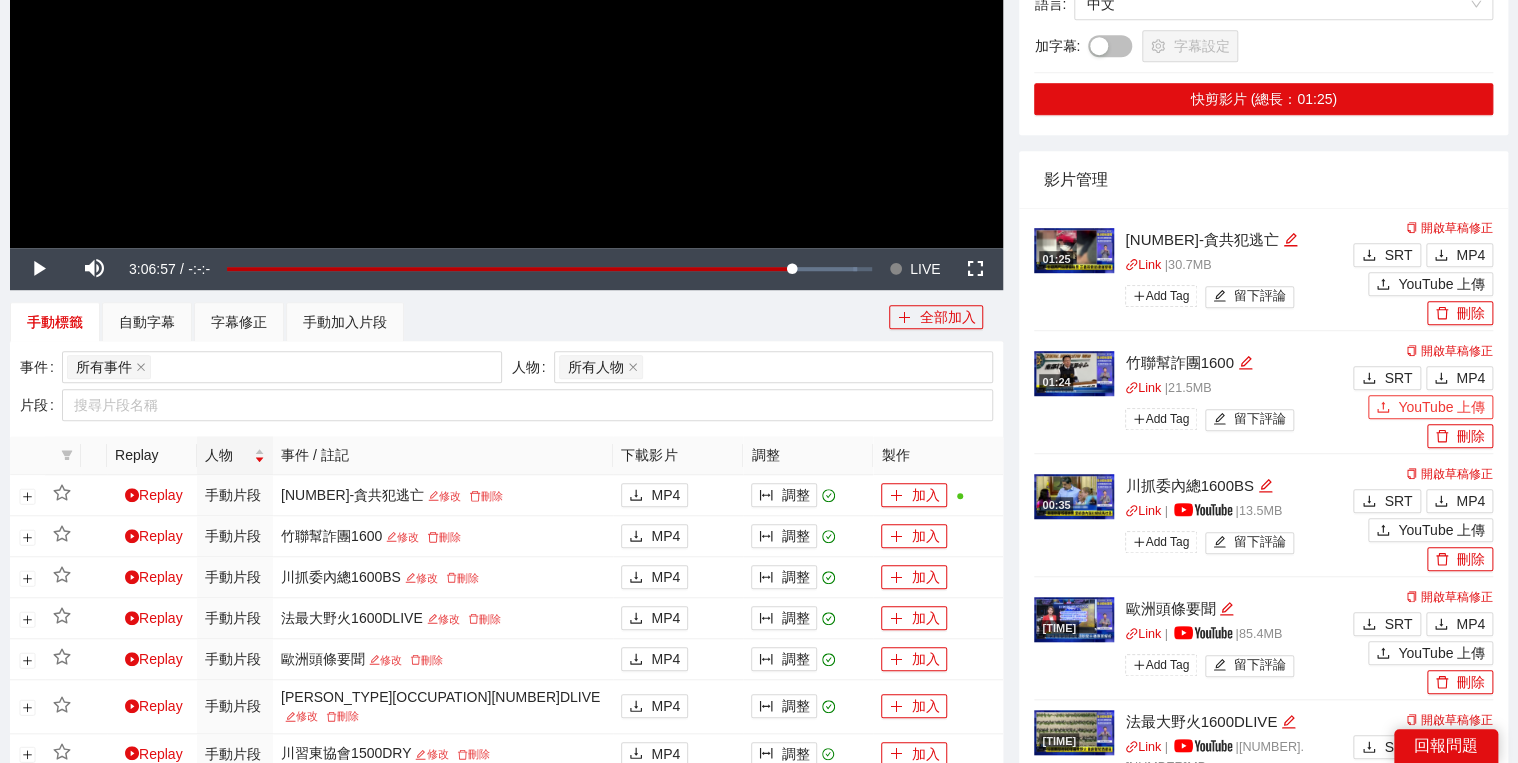 click on "YouTube 上傳" at bounding box center [1441, 407] 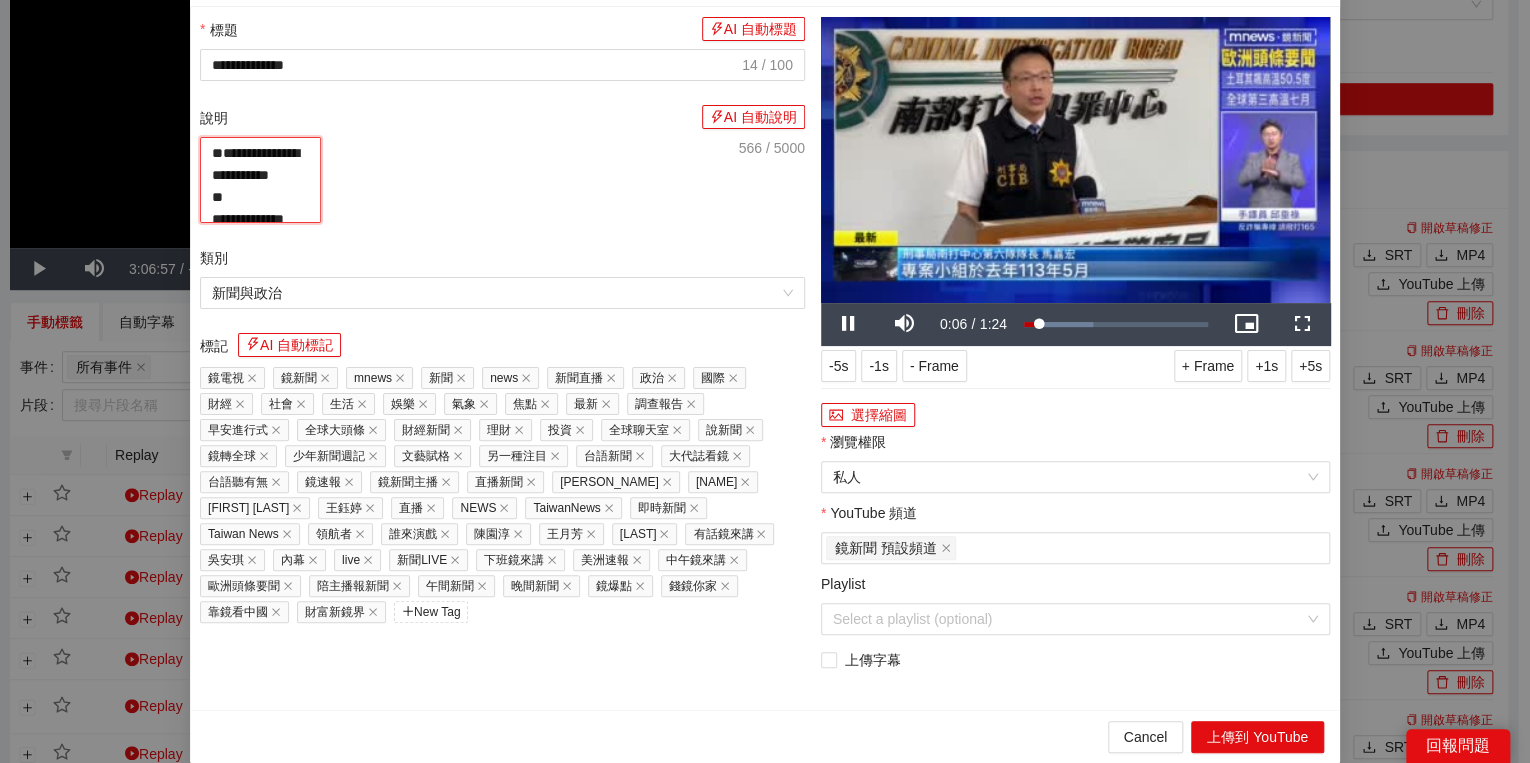 click on "**********" at bounding box center [260, 180] 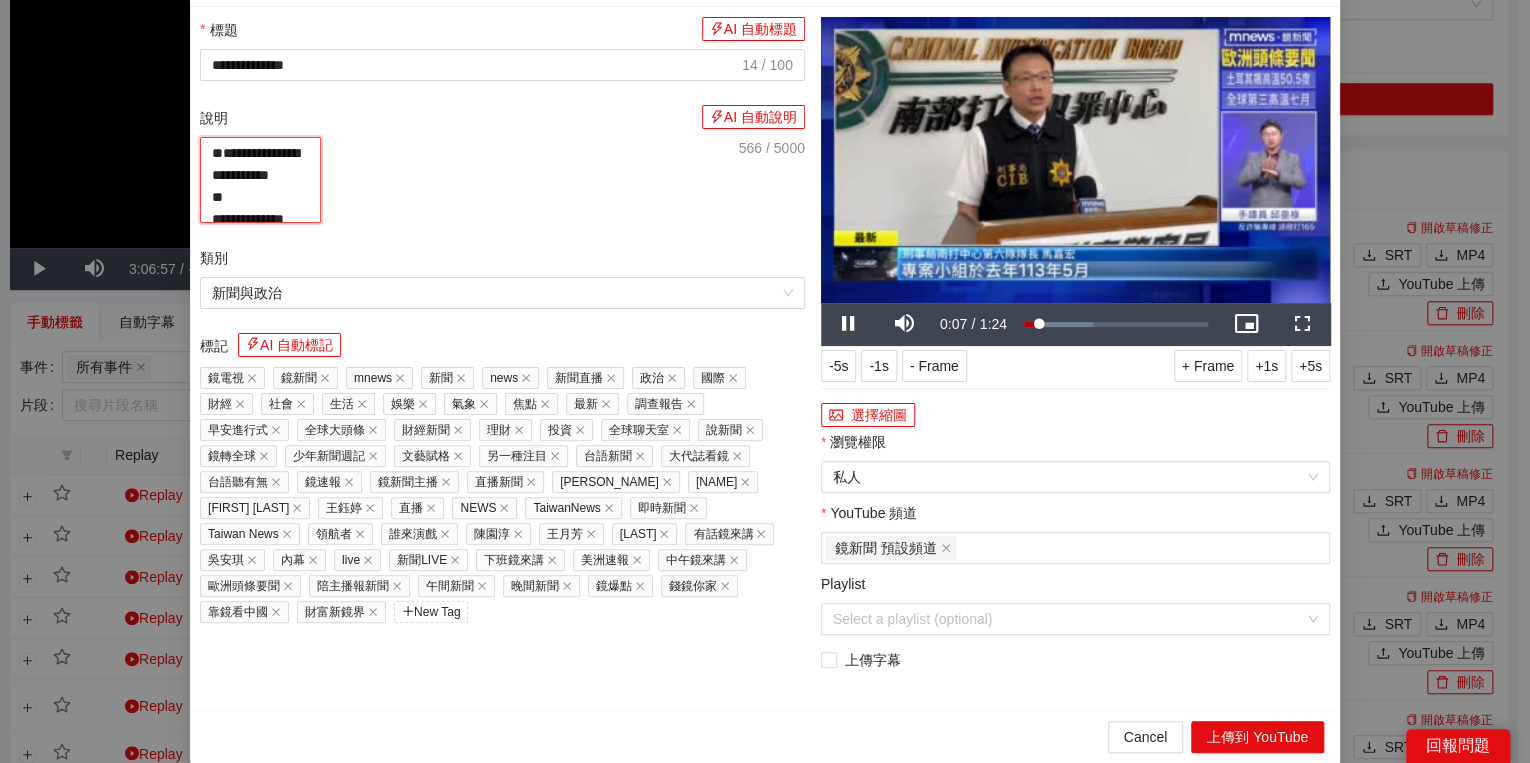 paste on "**********" 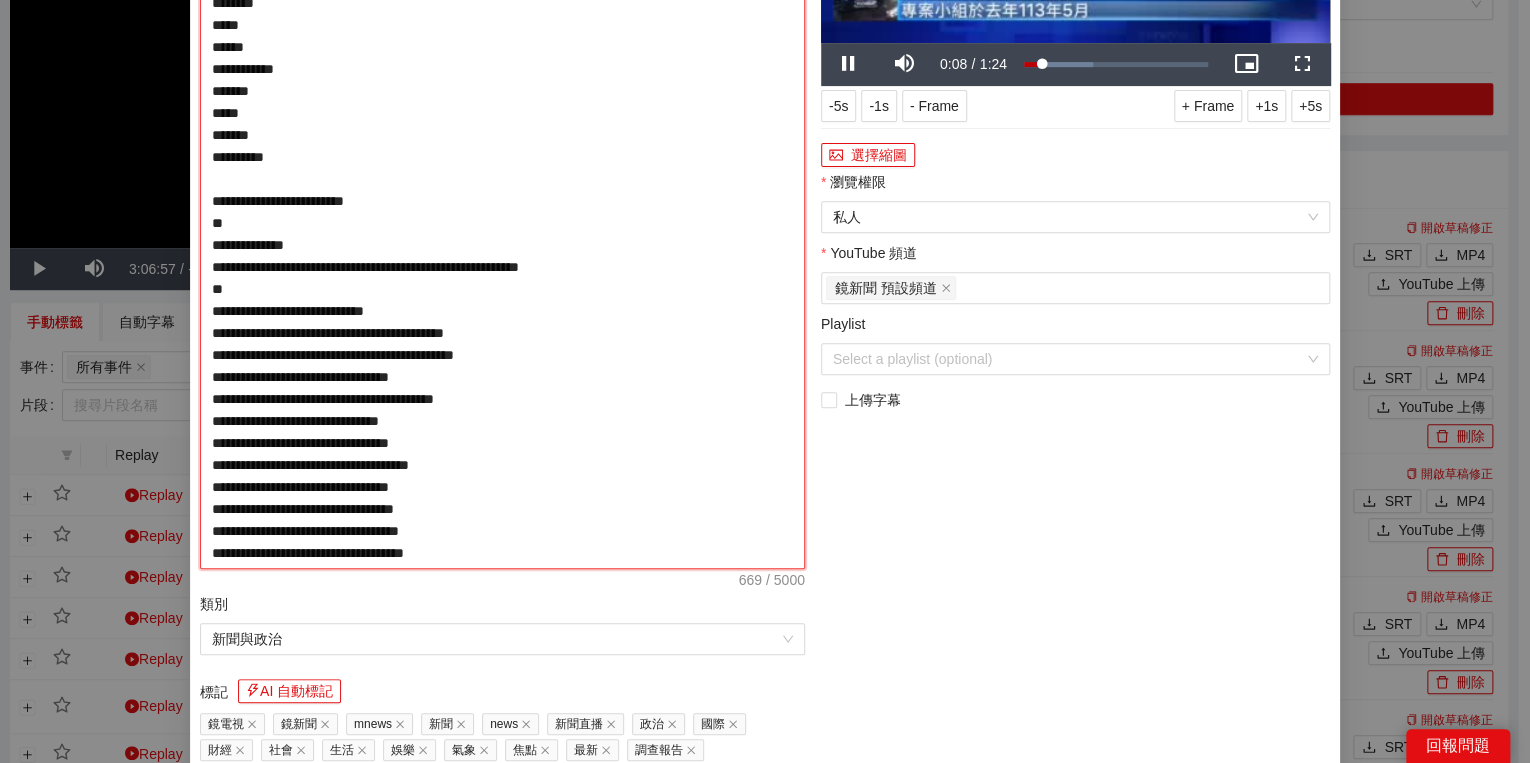 click on "**********" at bounding box center [502, 223] 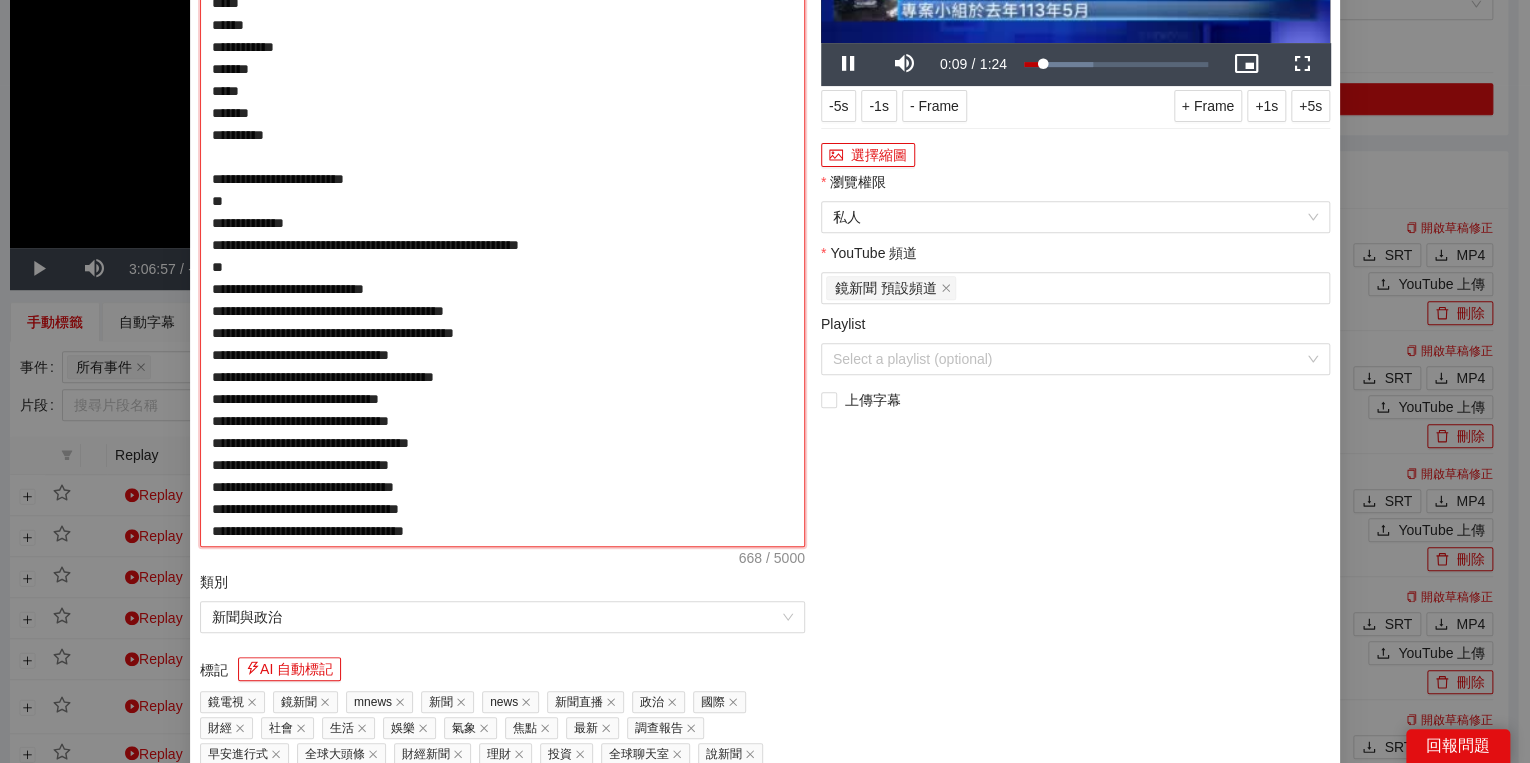 click on "**********" at bounding box center [502, 212] 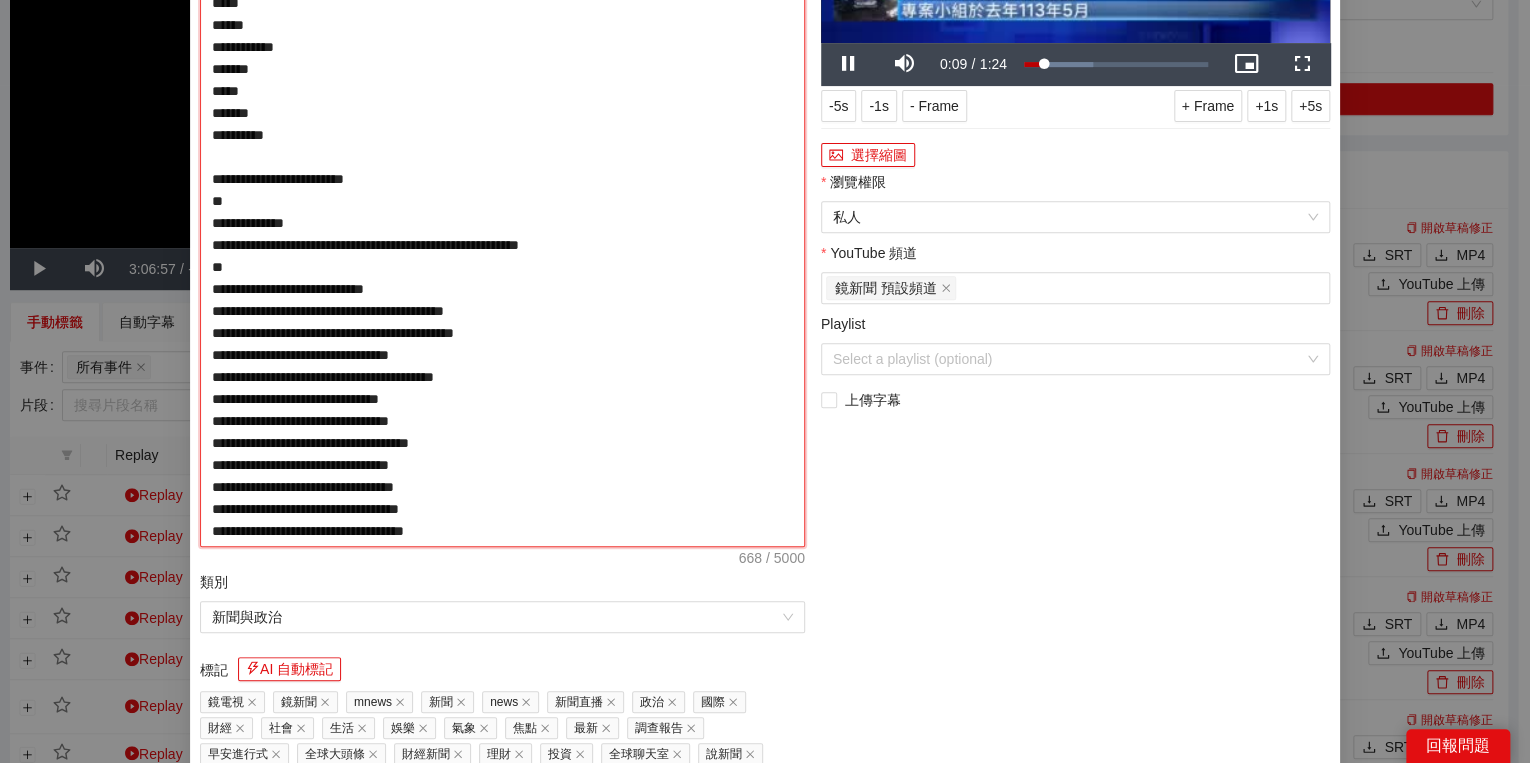 type on "**********" 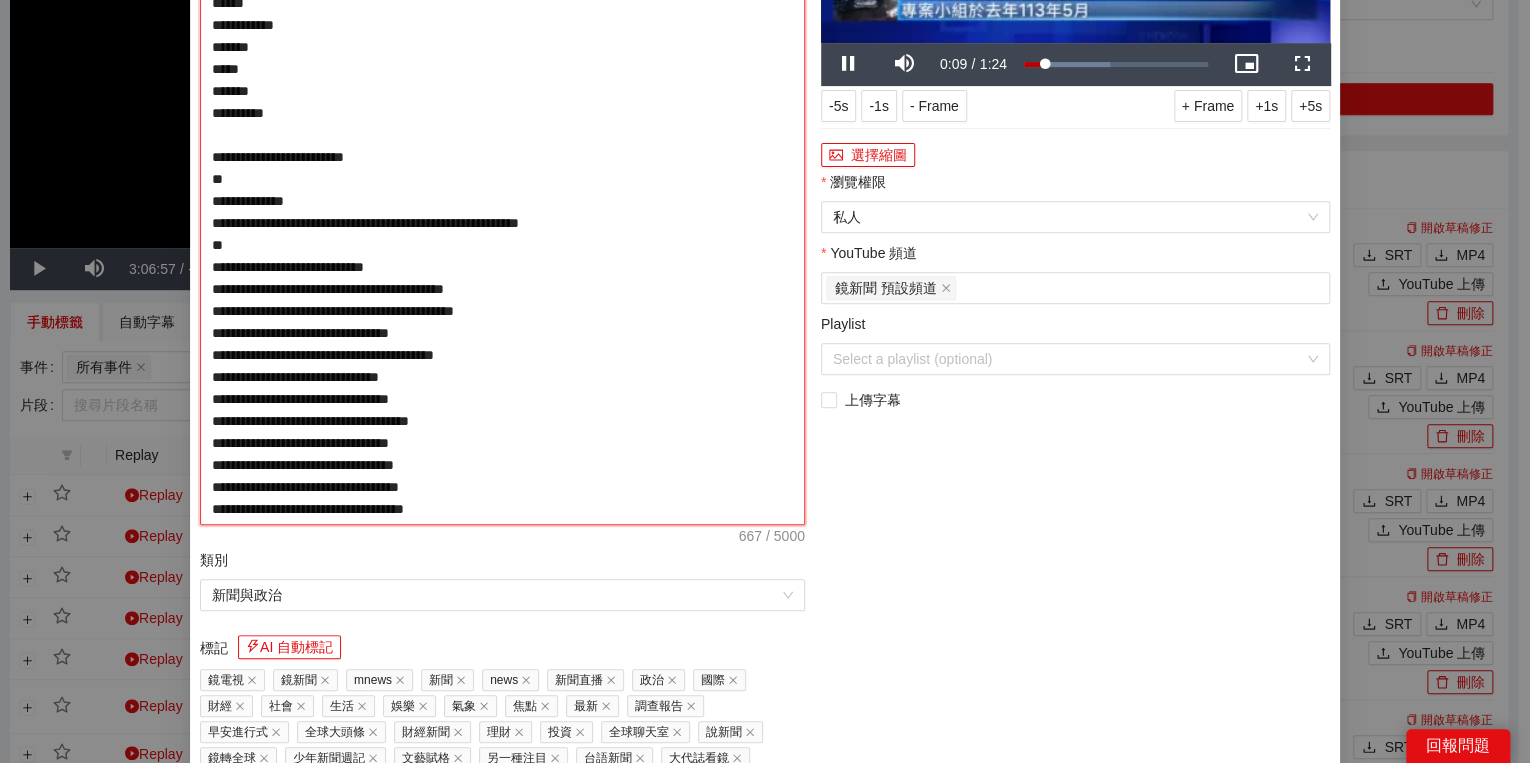 click on "**********" at bounding box center [502, 201] 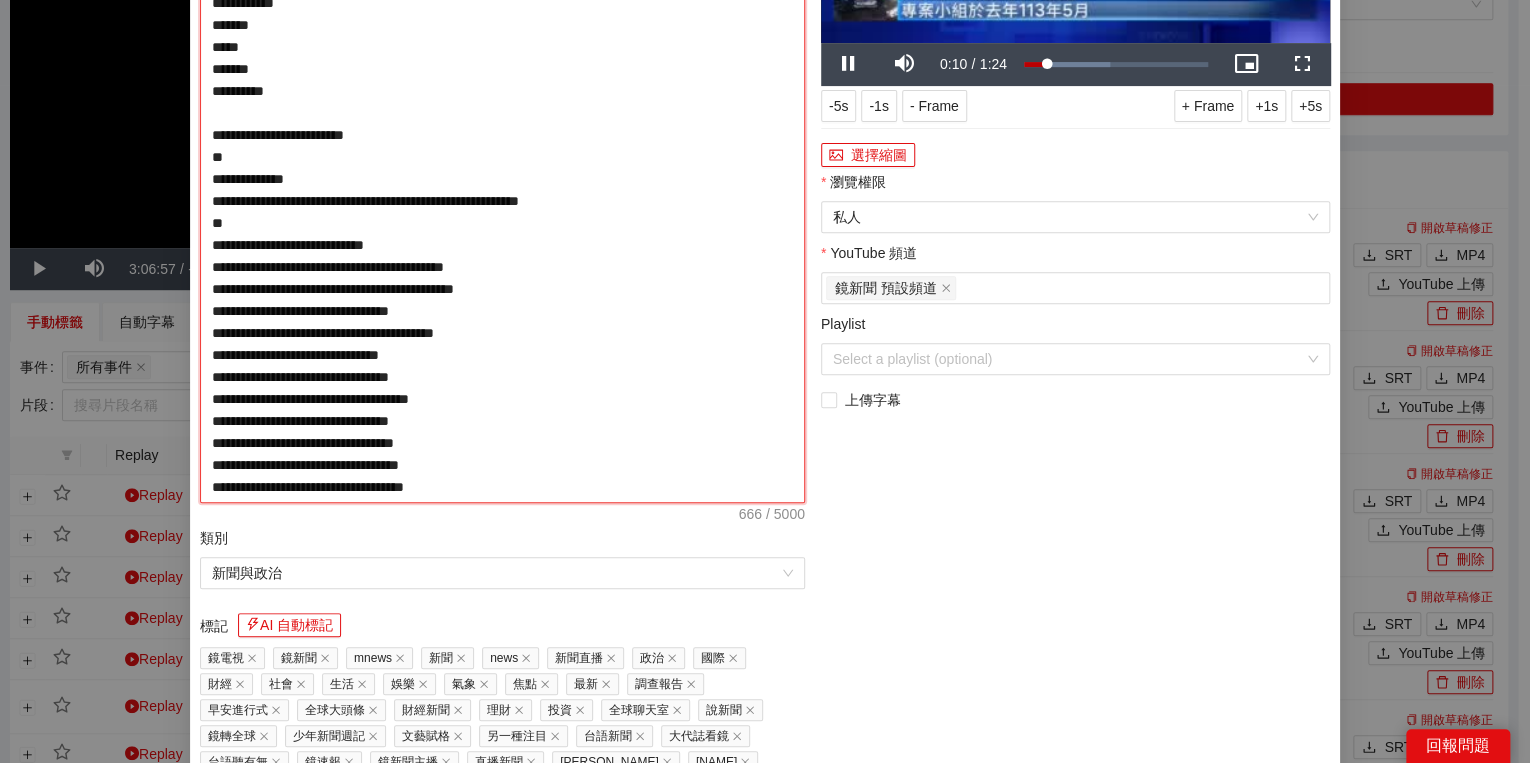 click on "**********" at bounding box center [502, 190] 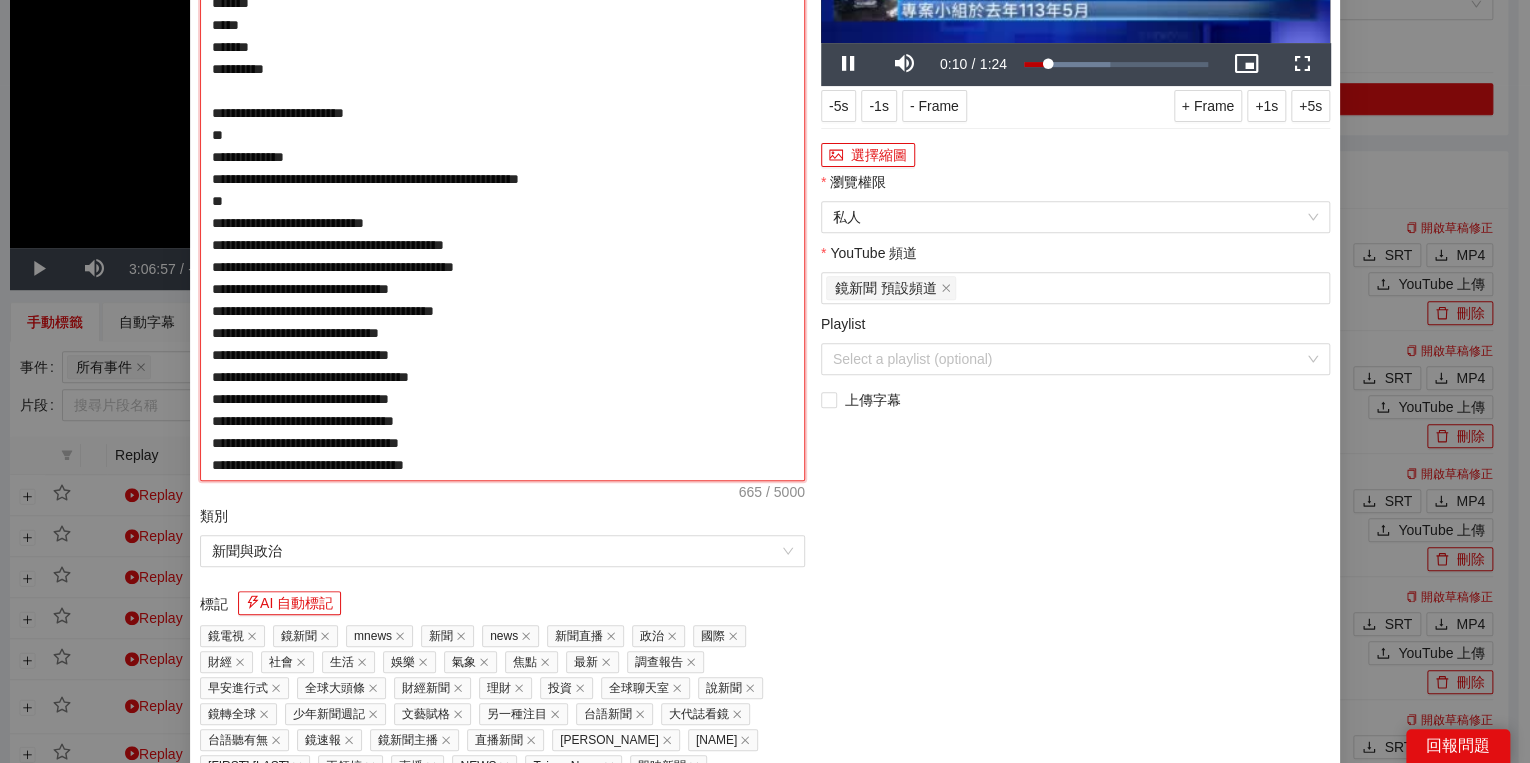 click on "**********" at bounding box center (502, 179) 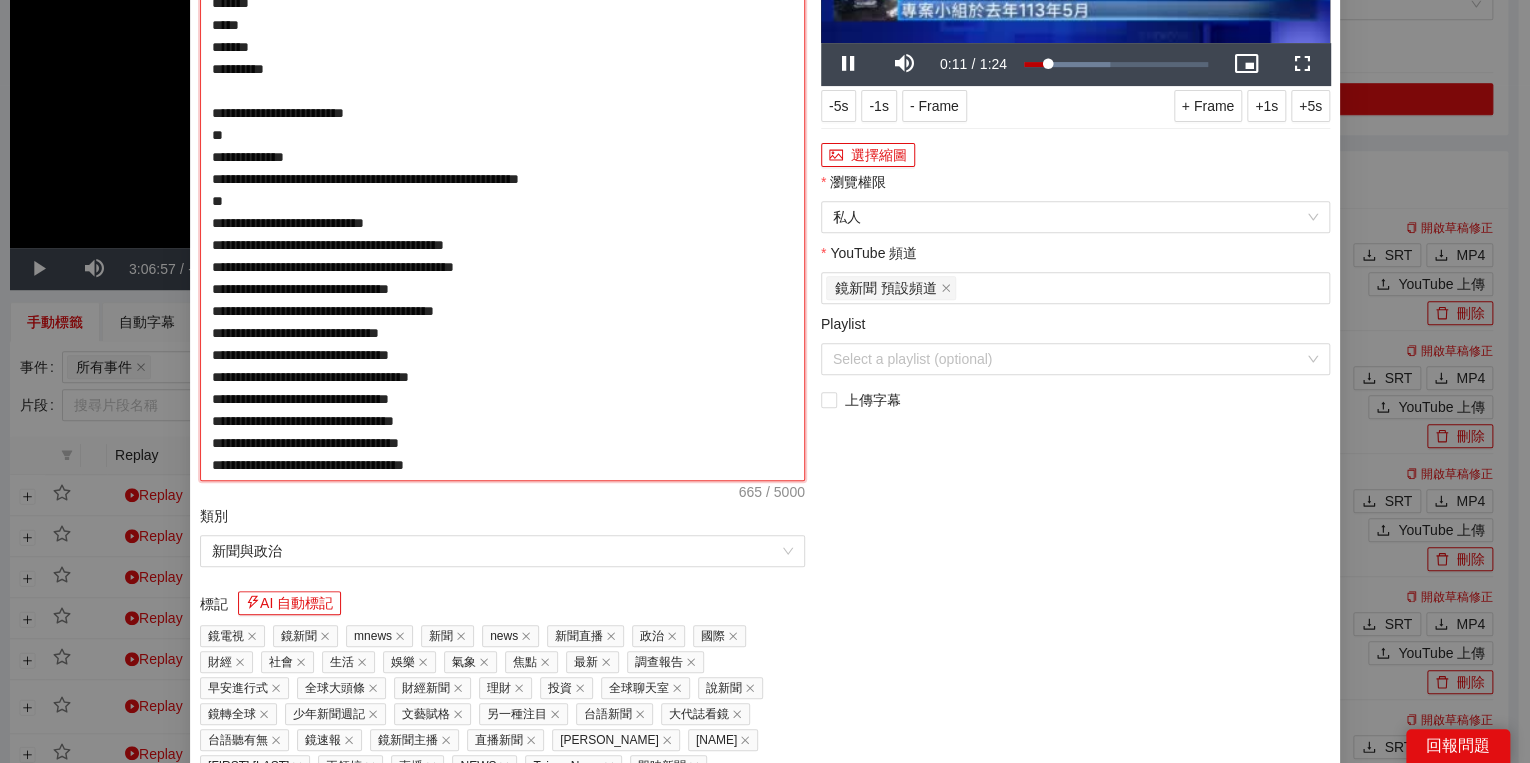 type on "**********" 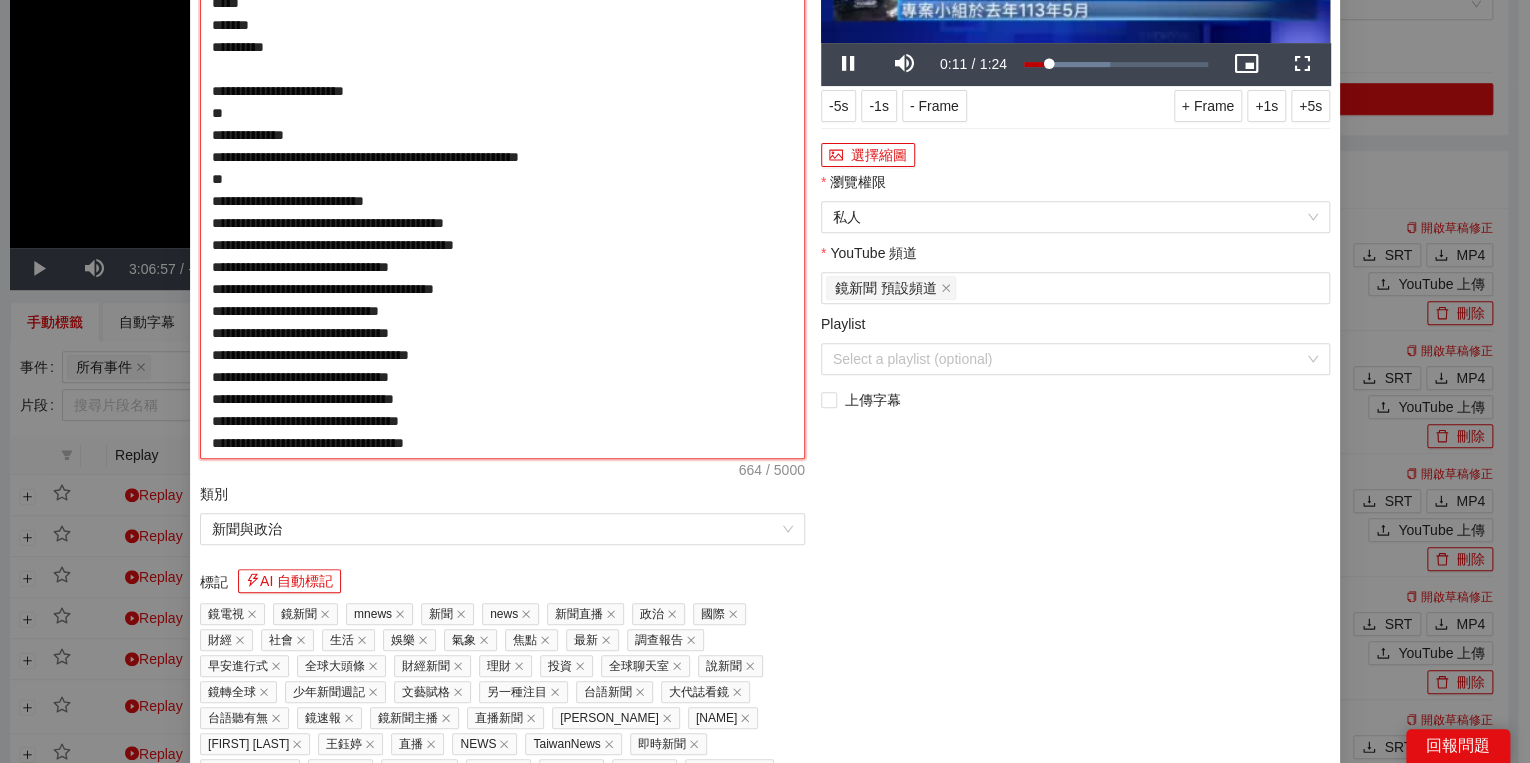 click on "**********" at bounding box center (502, 168) 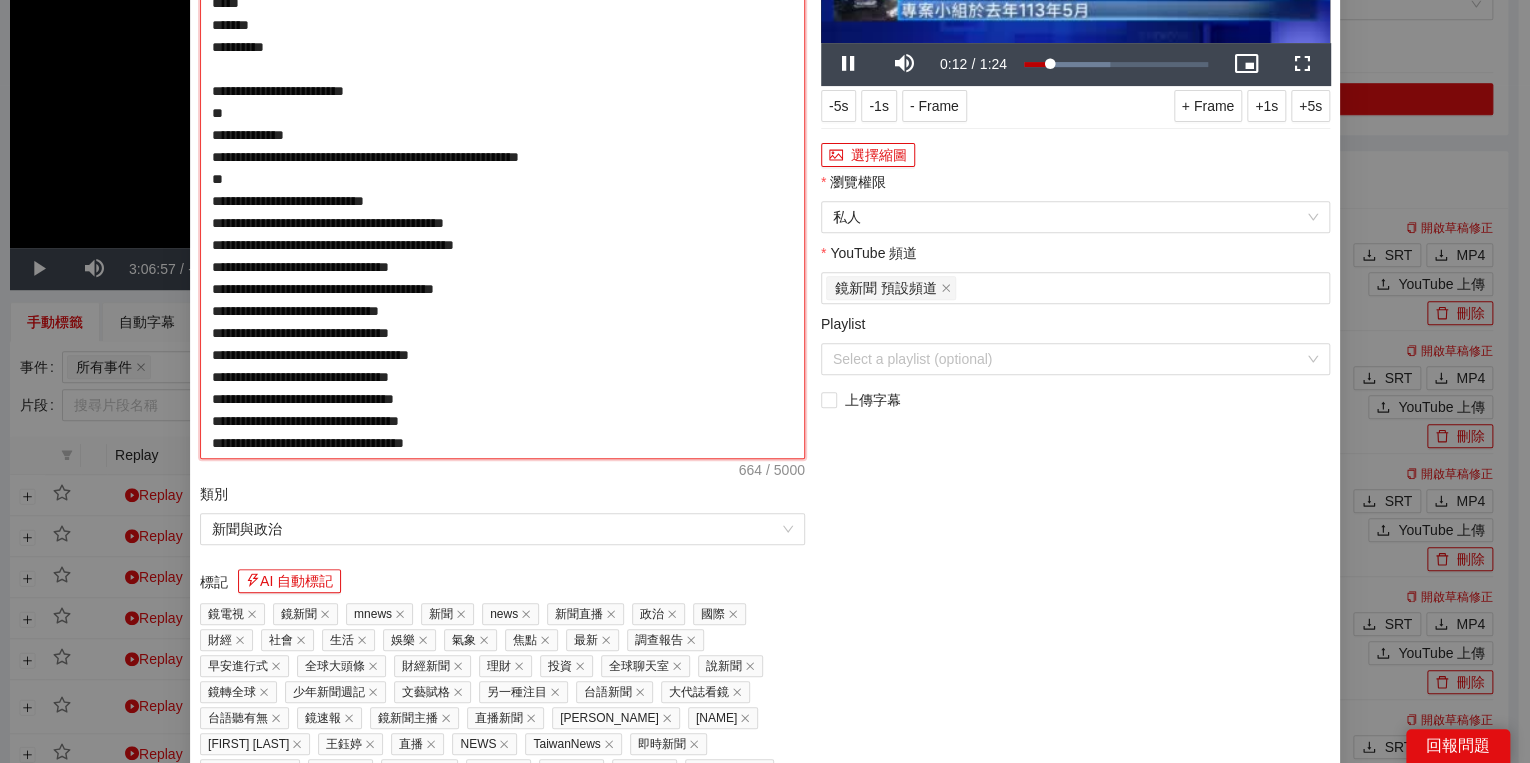 type on "**********" 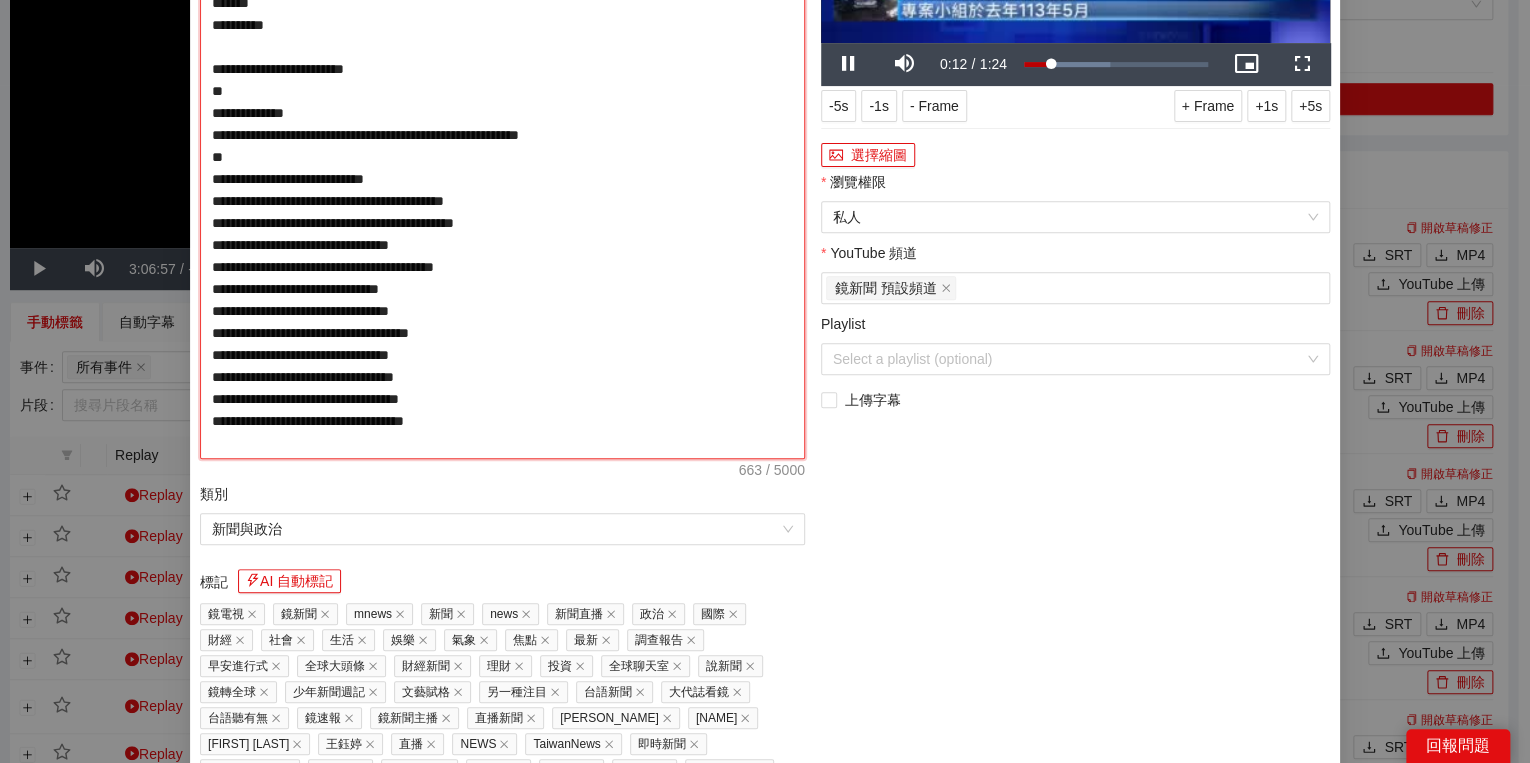 type on "**********" 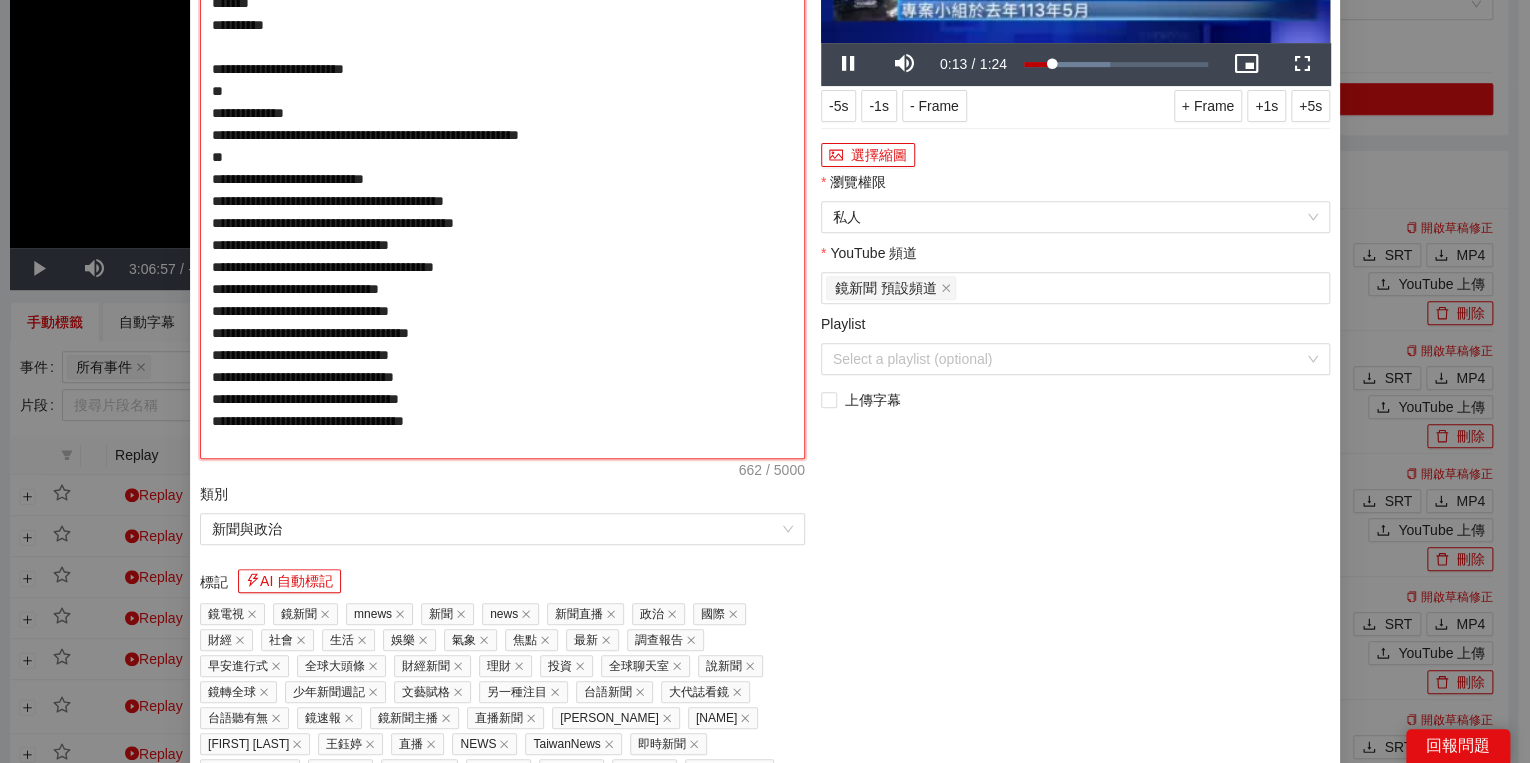 click on "**********" at bounding box center (502, 168) 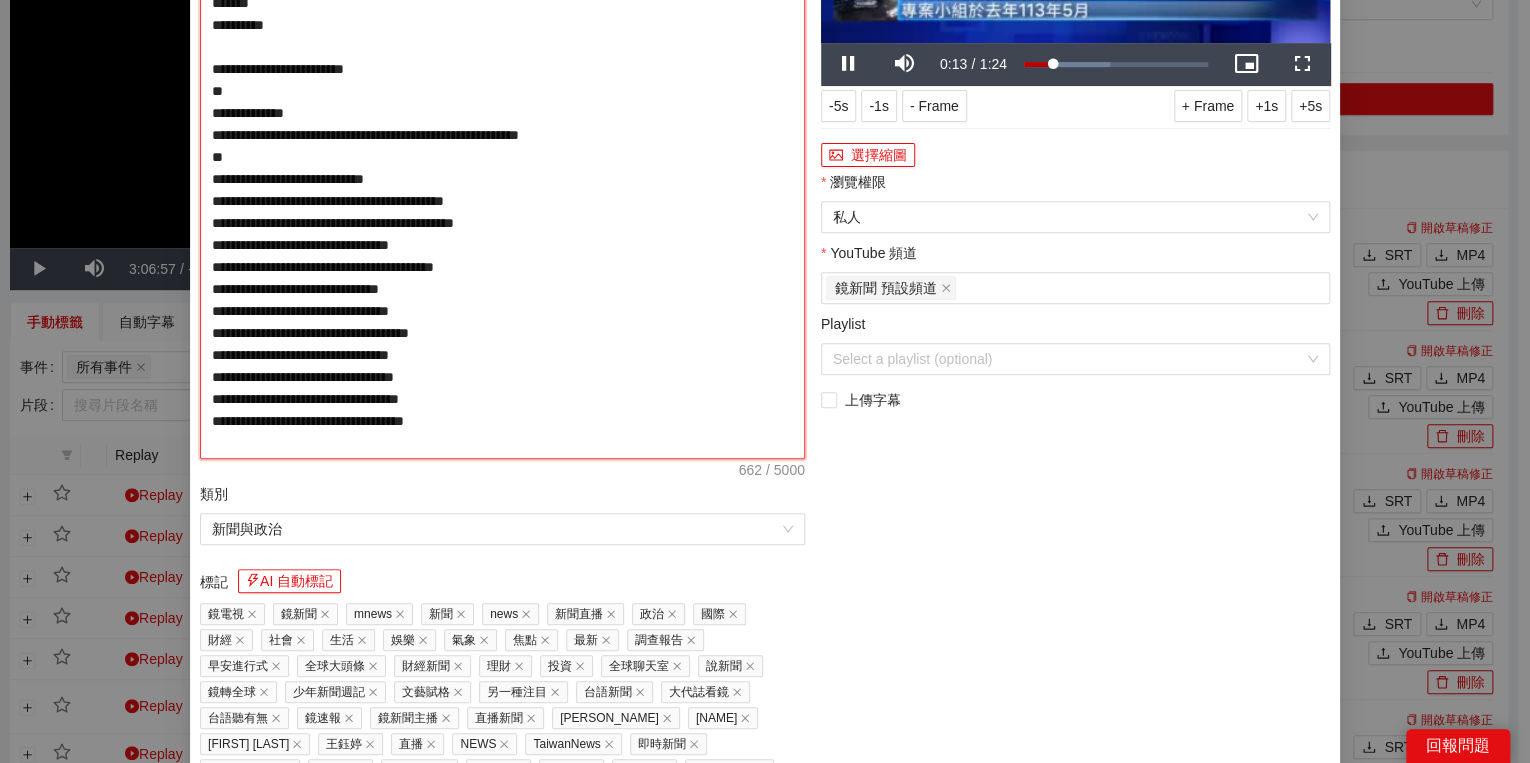 type on "**********" 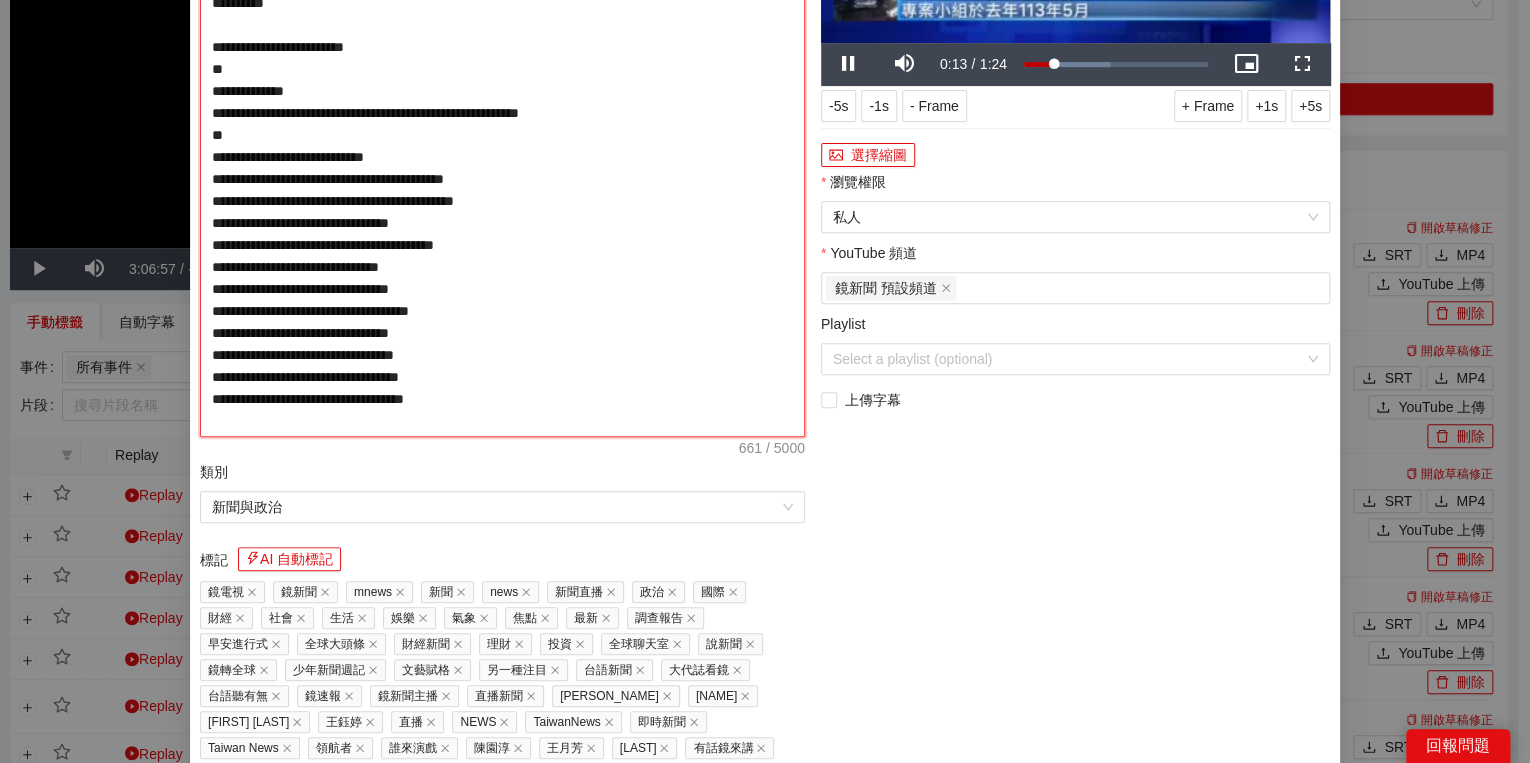 click on "**********" at bounding box center [502, 157] 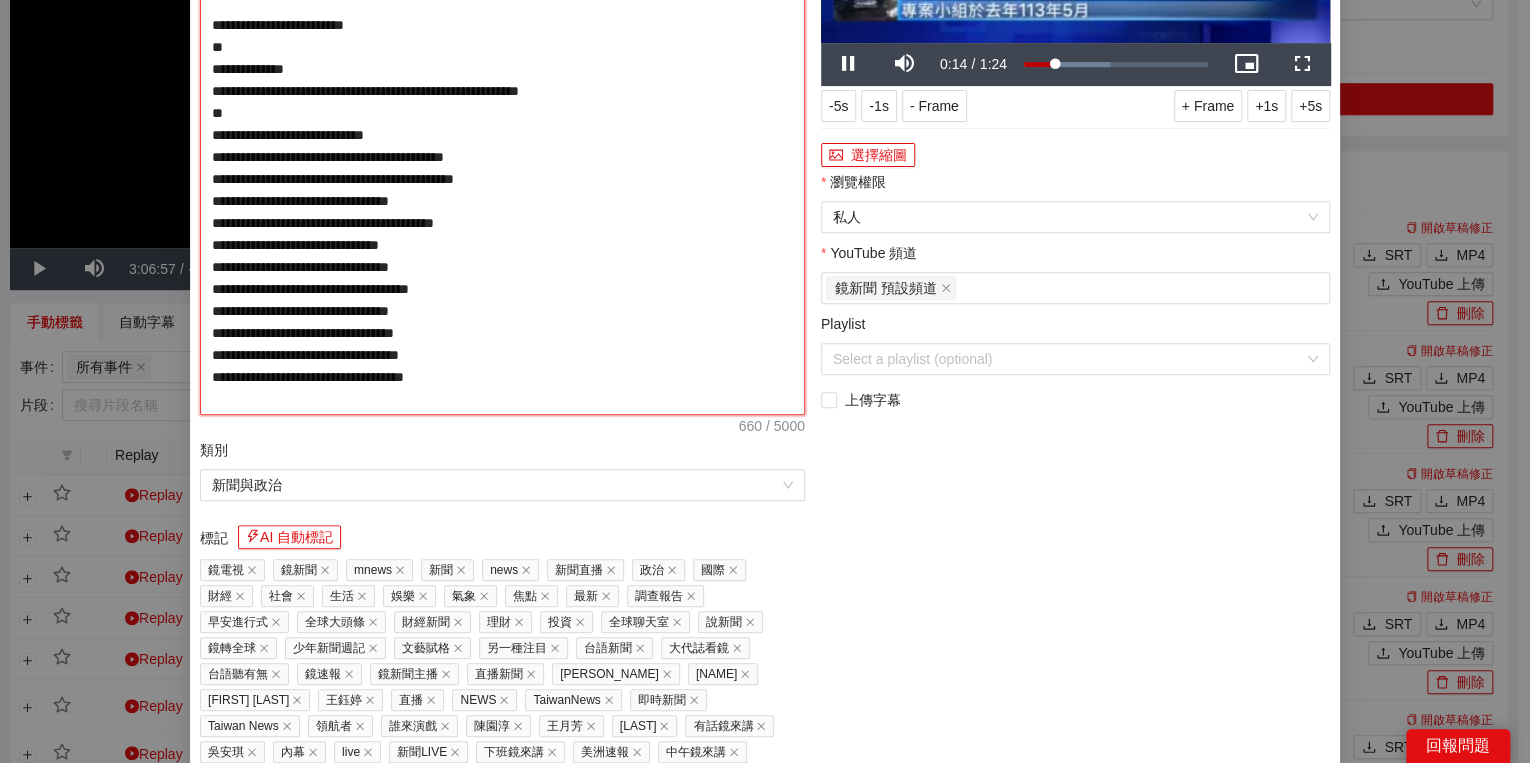 click on "**********" at bounding box center (502, 146) 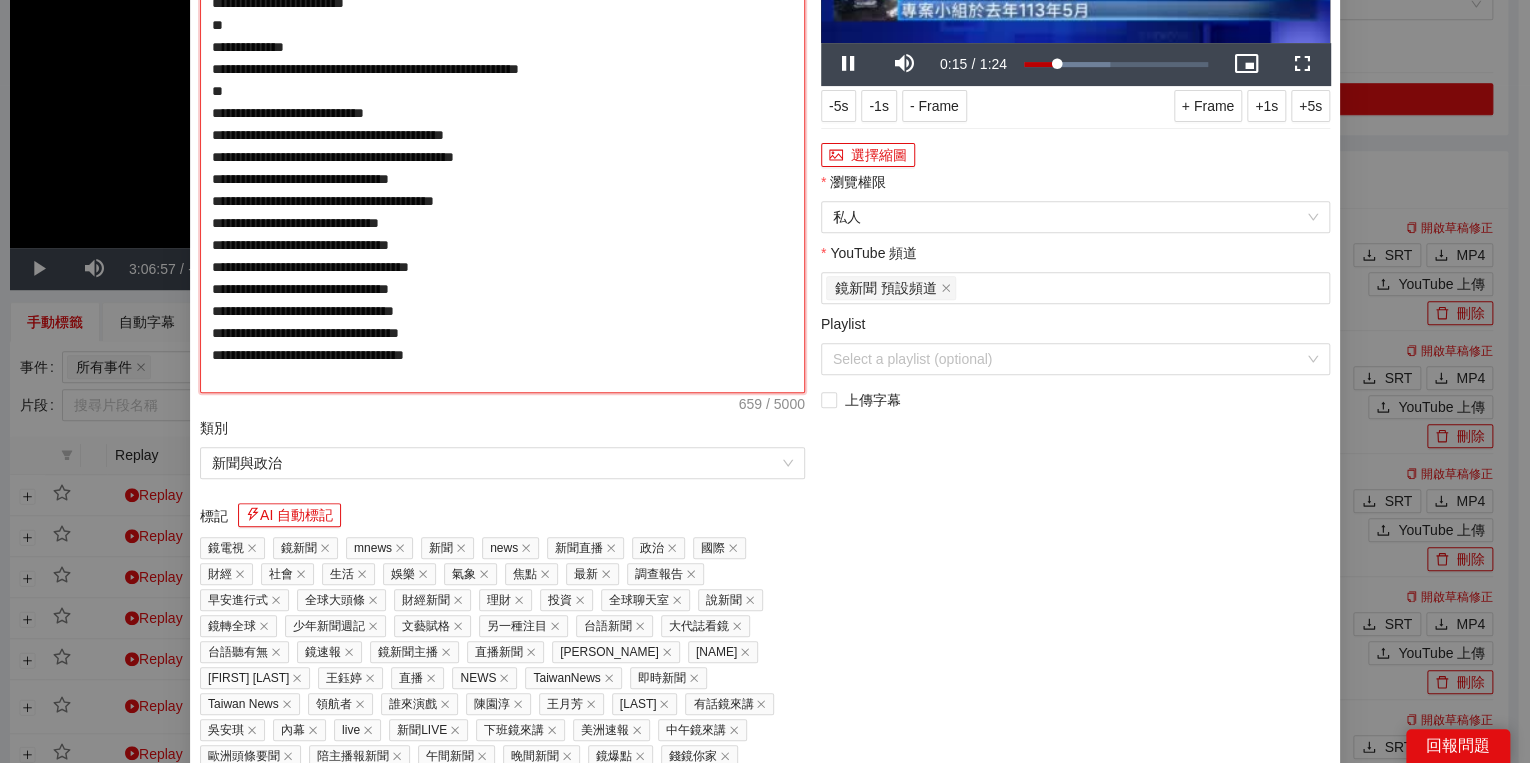 click on "**********" at bounding box center (502, 135) 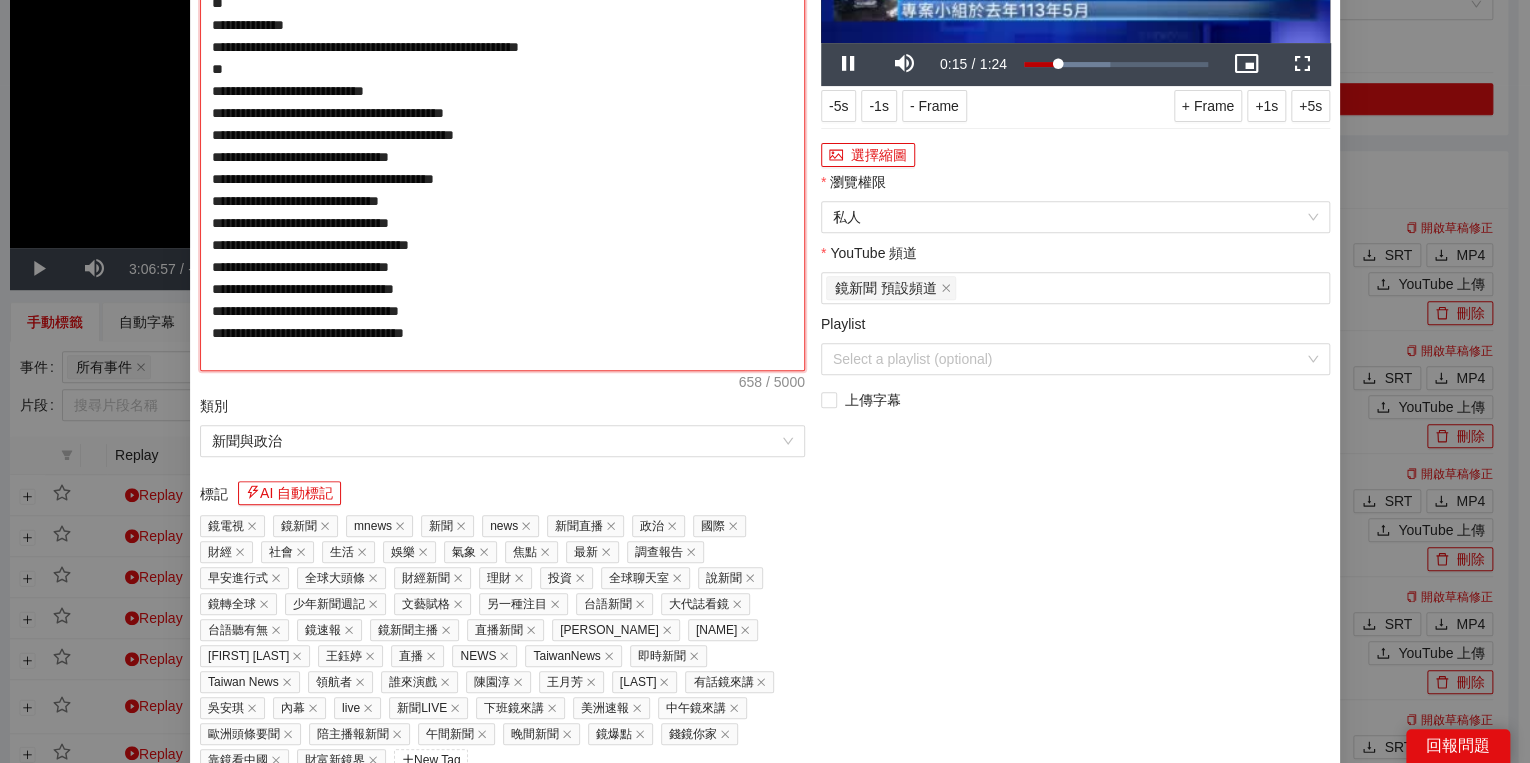 click on "**********" at bounding box center (502, 124) 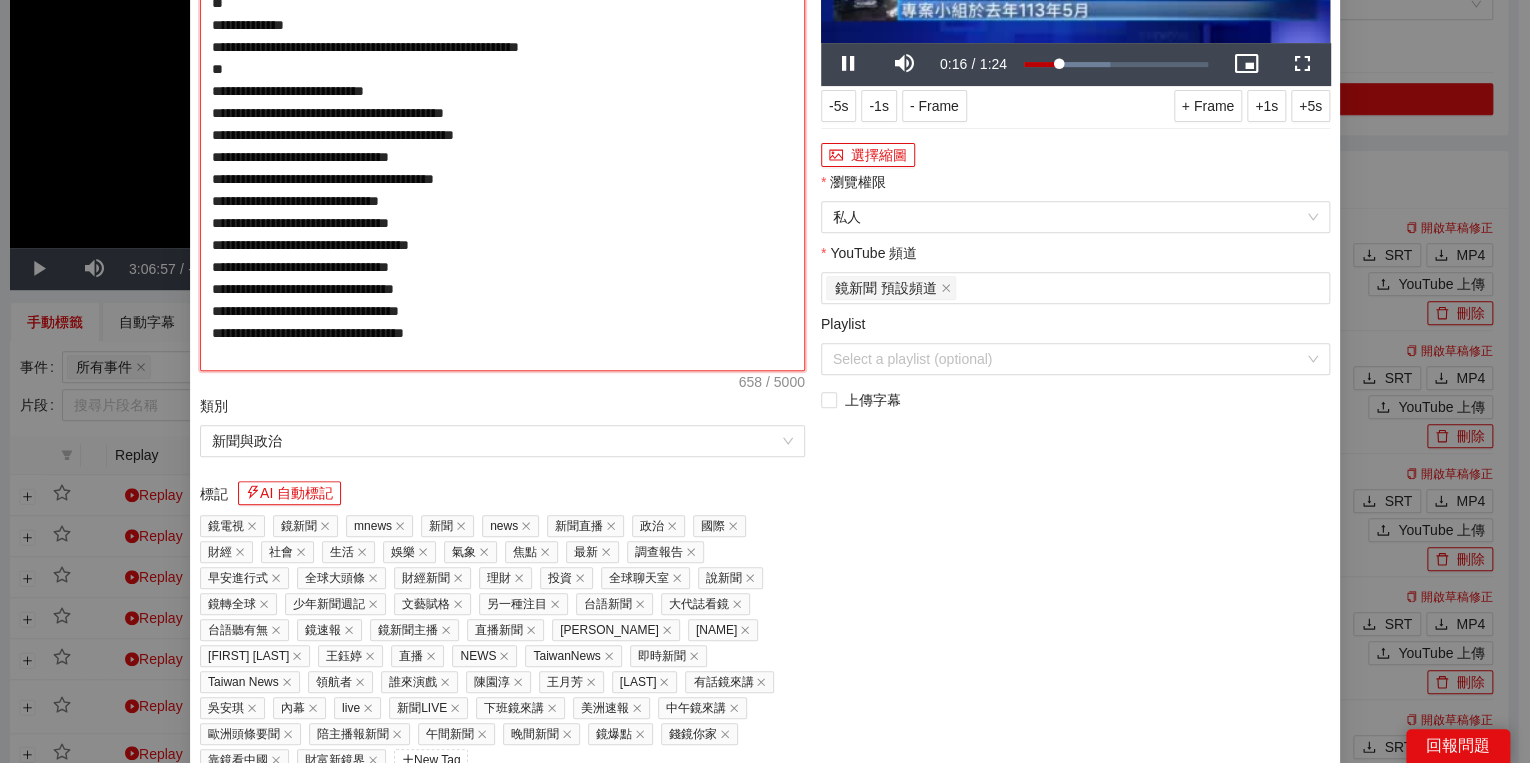 type on "**********" 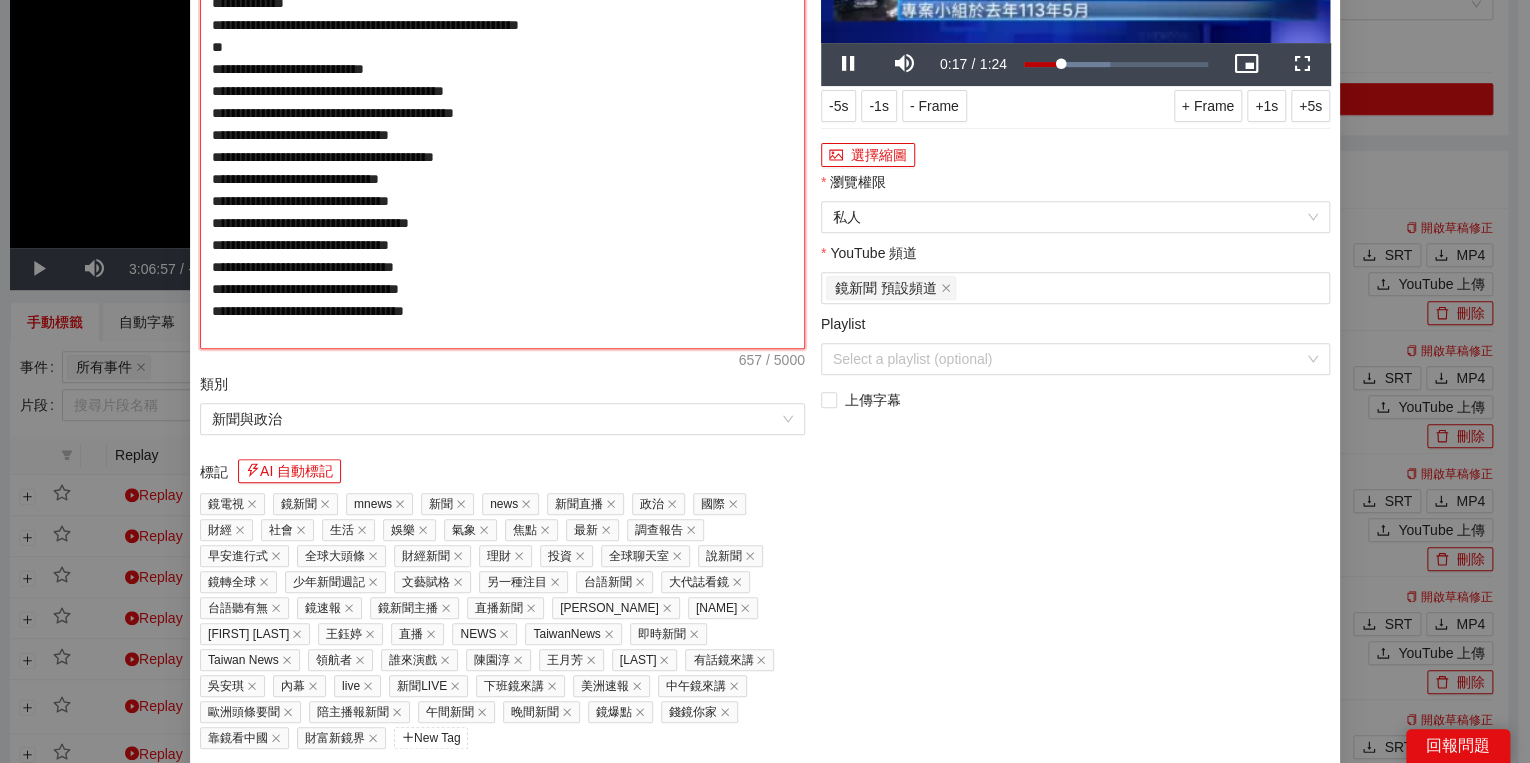 click on "**********" at bounding box center [502, 113] 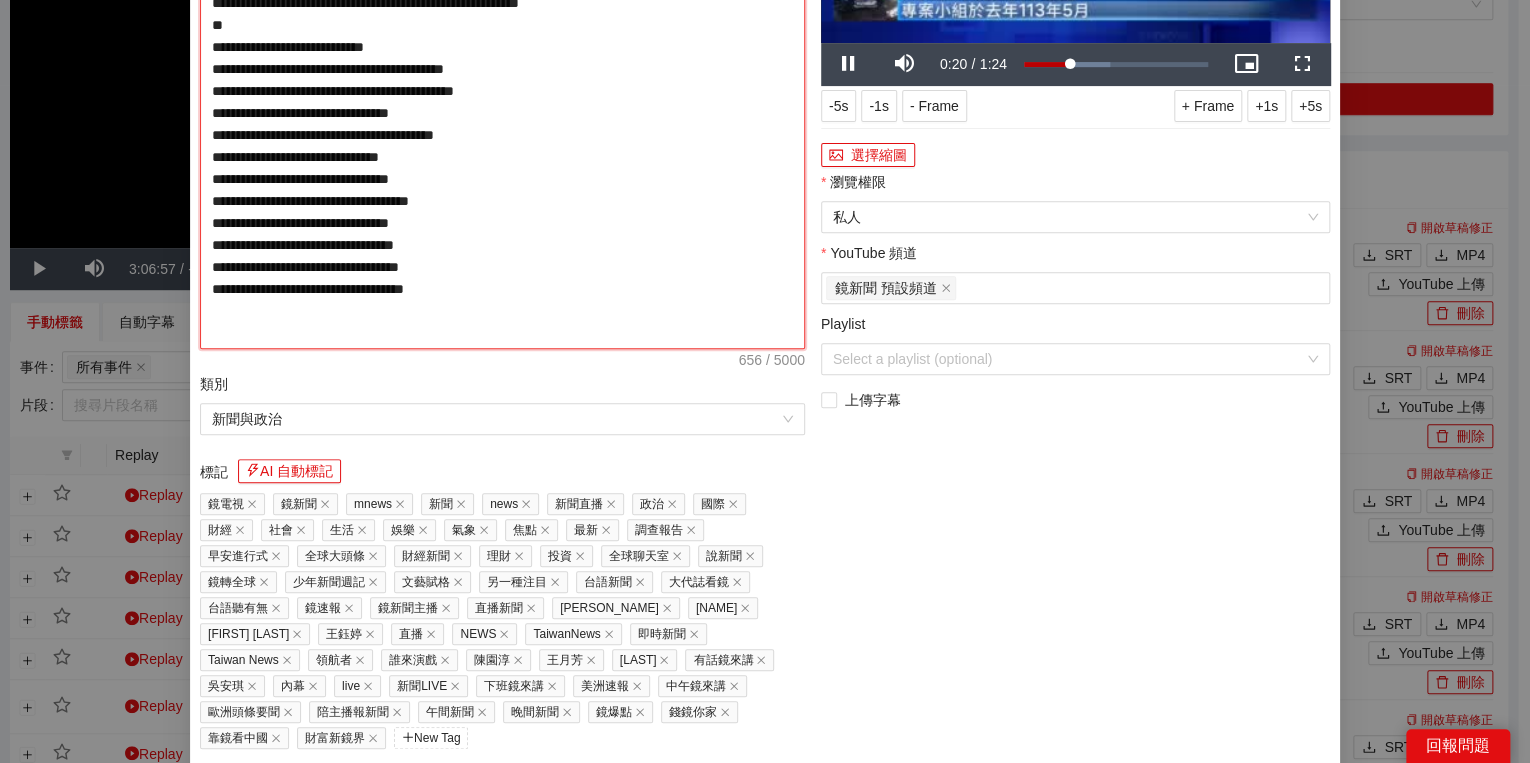 type on "**********" 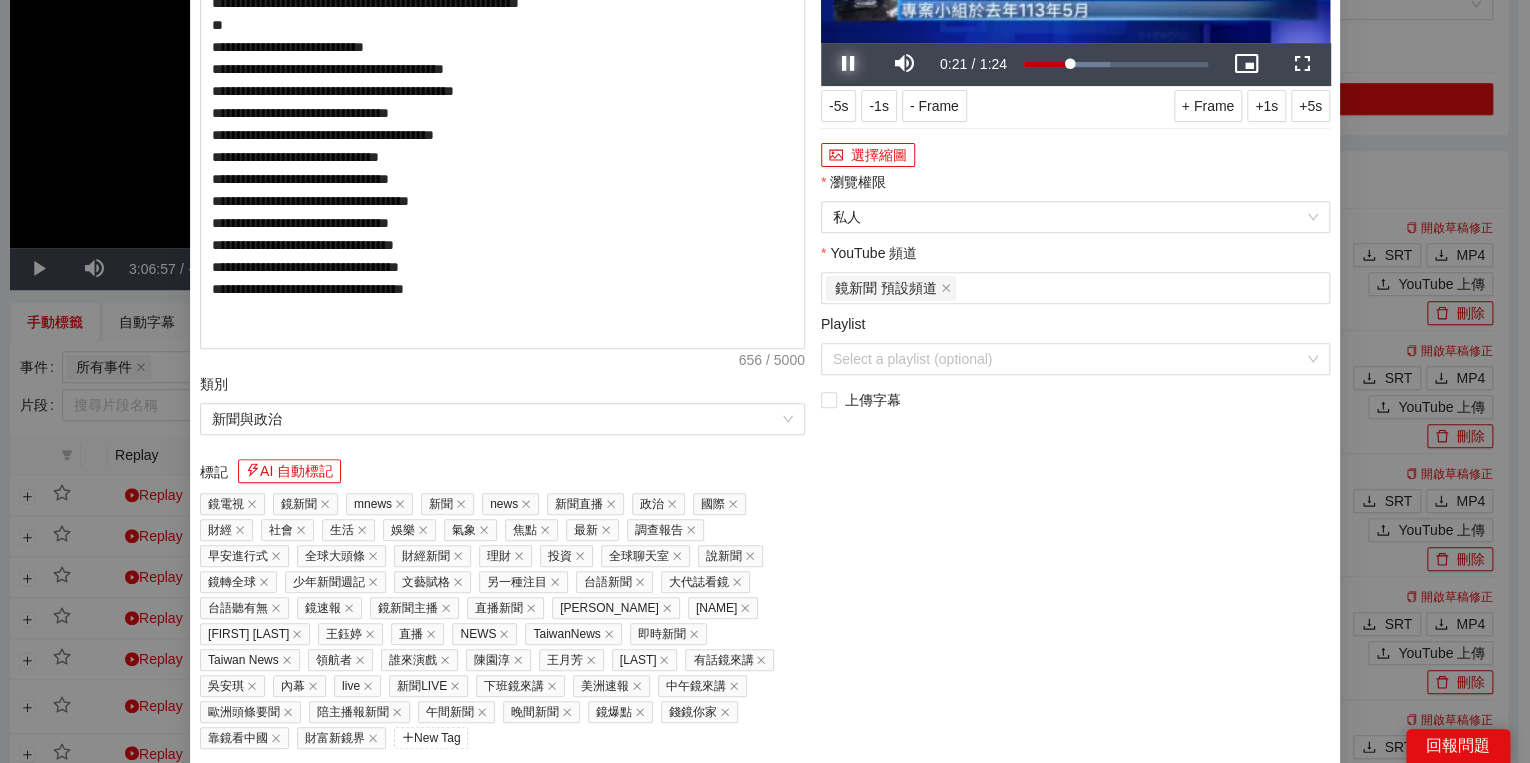 click at bounding box center (849, 64) 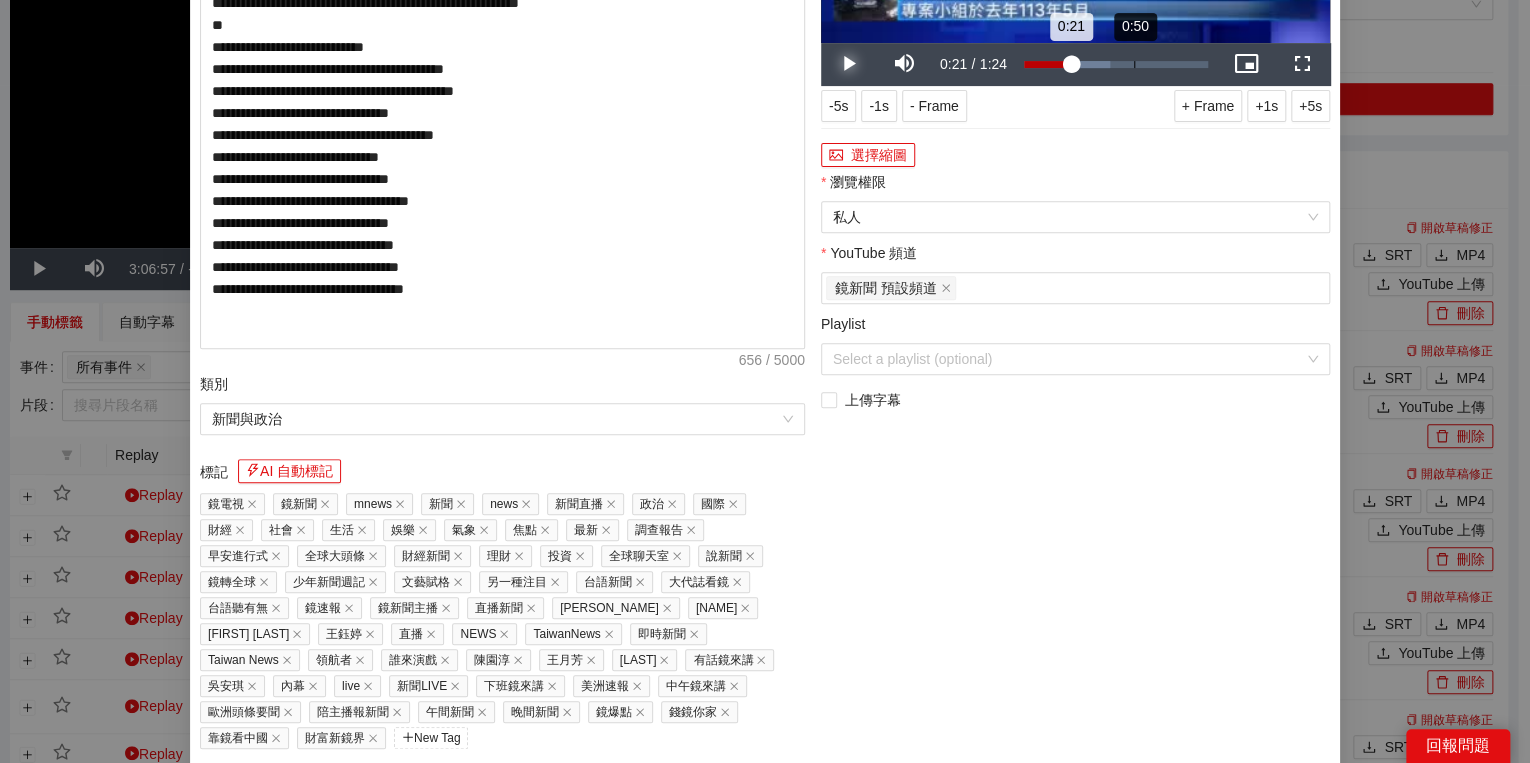 click on "Loaded : 46.71% 0:50 0:21" at bounding box center [1116, 64] 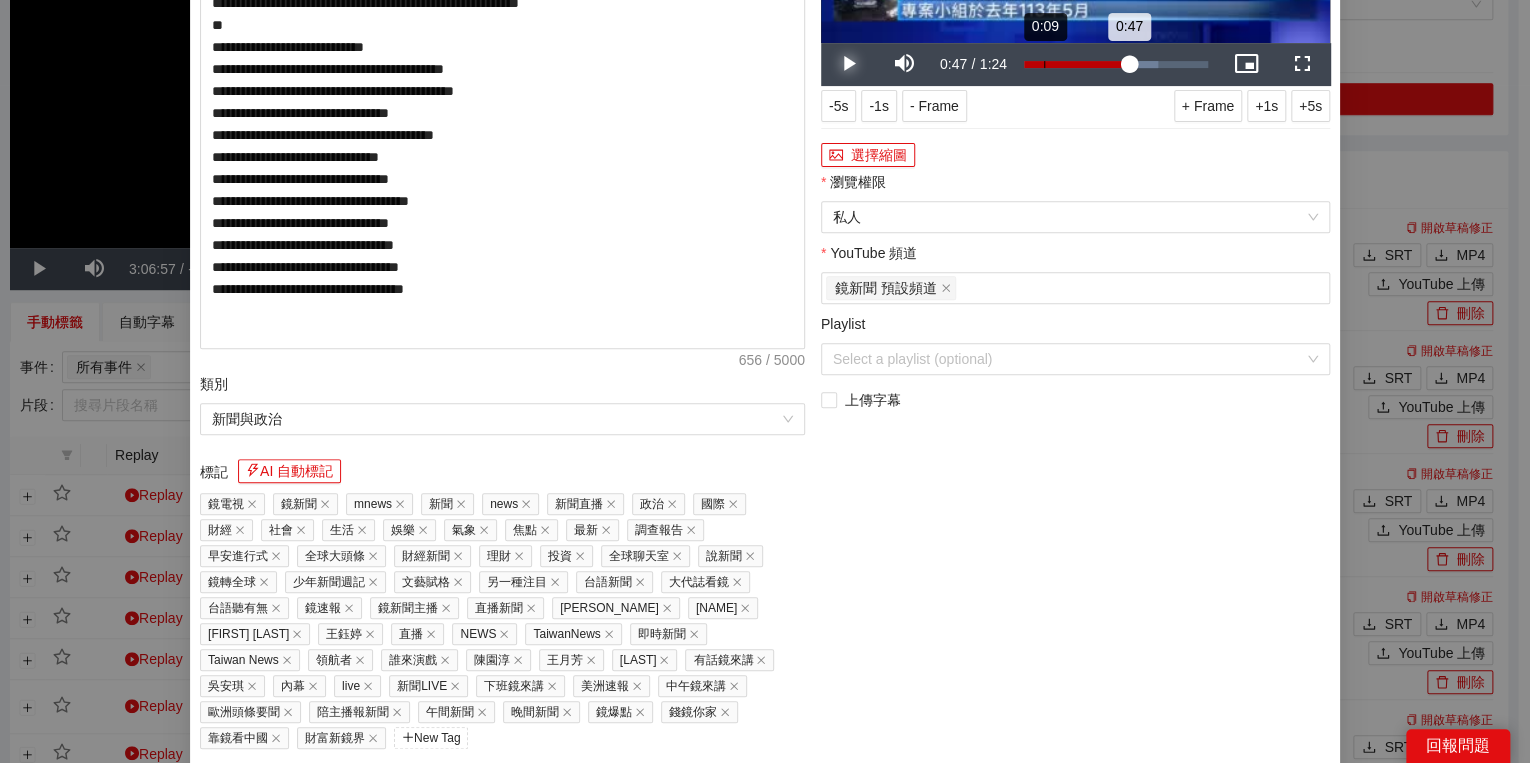 click on "Loaded :  72.61% 0:09 0:47" at bounding box center [1116, 64] 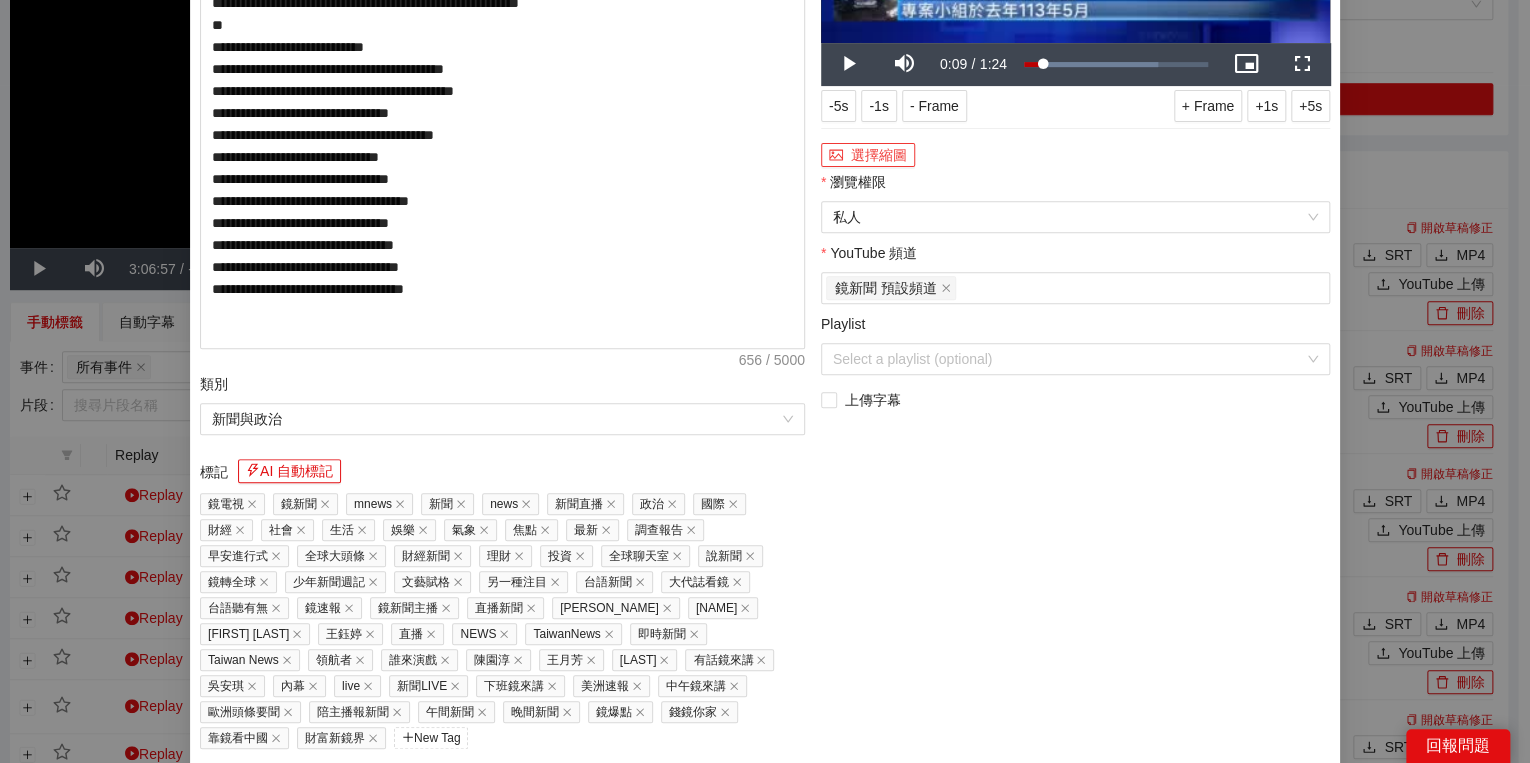 click on "選擇縮圖" at bounding box center (868, 155) 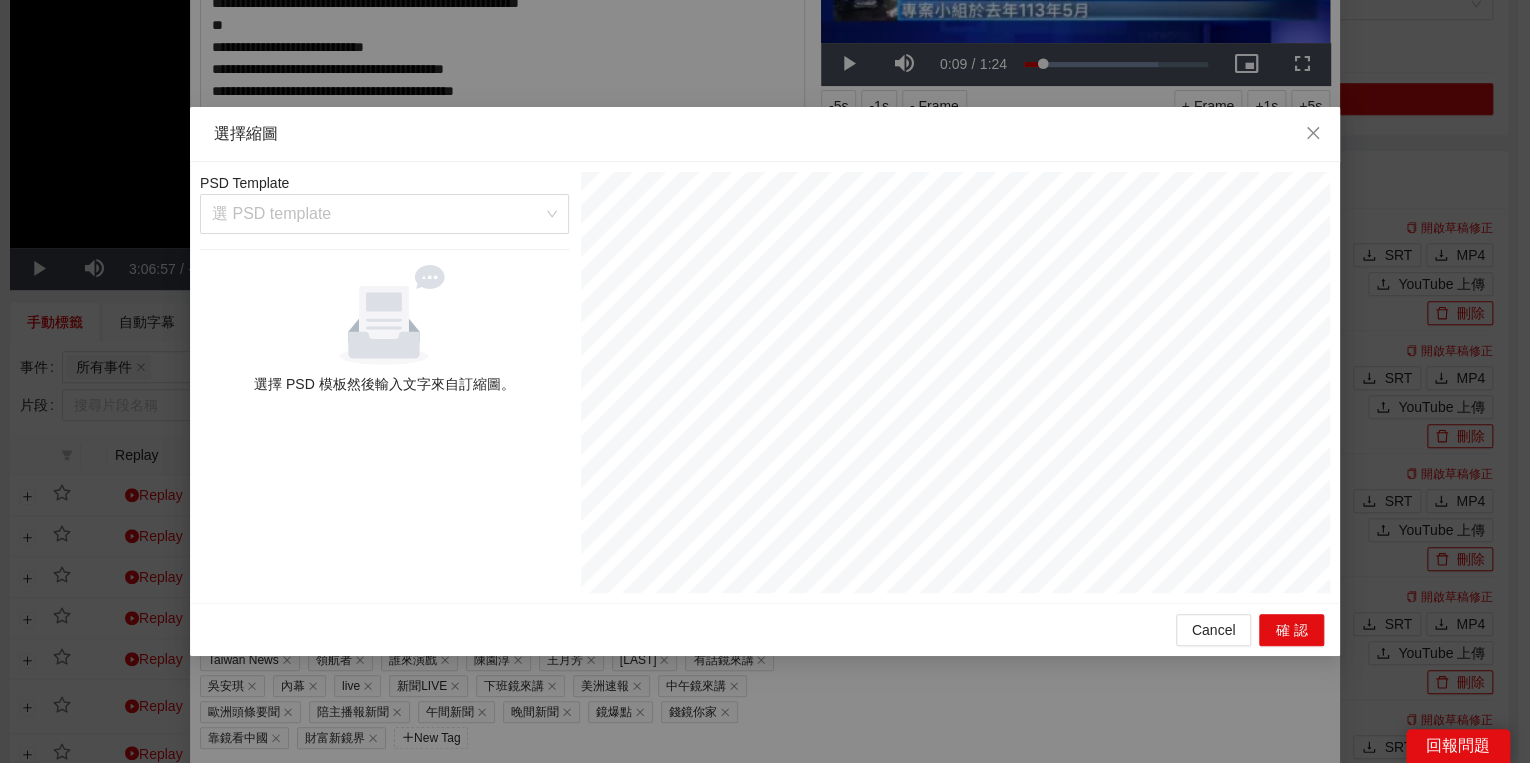 click on "PSD Template 選 PSD template 選擇 PSD 模板然後輸入文字來自訂縮圖。" at bounding box center [384, 382] 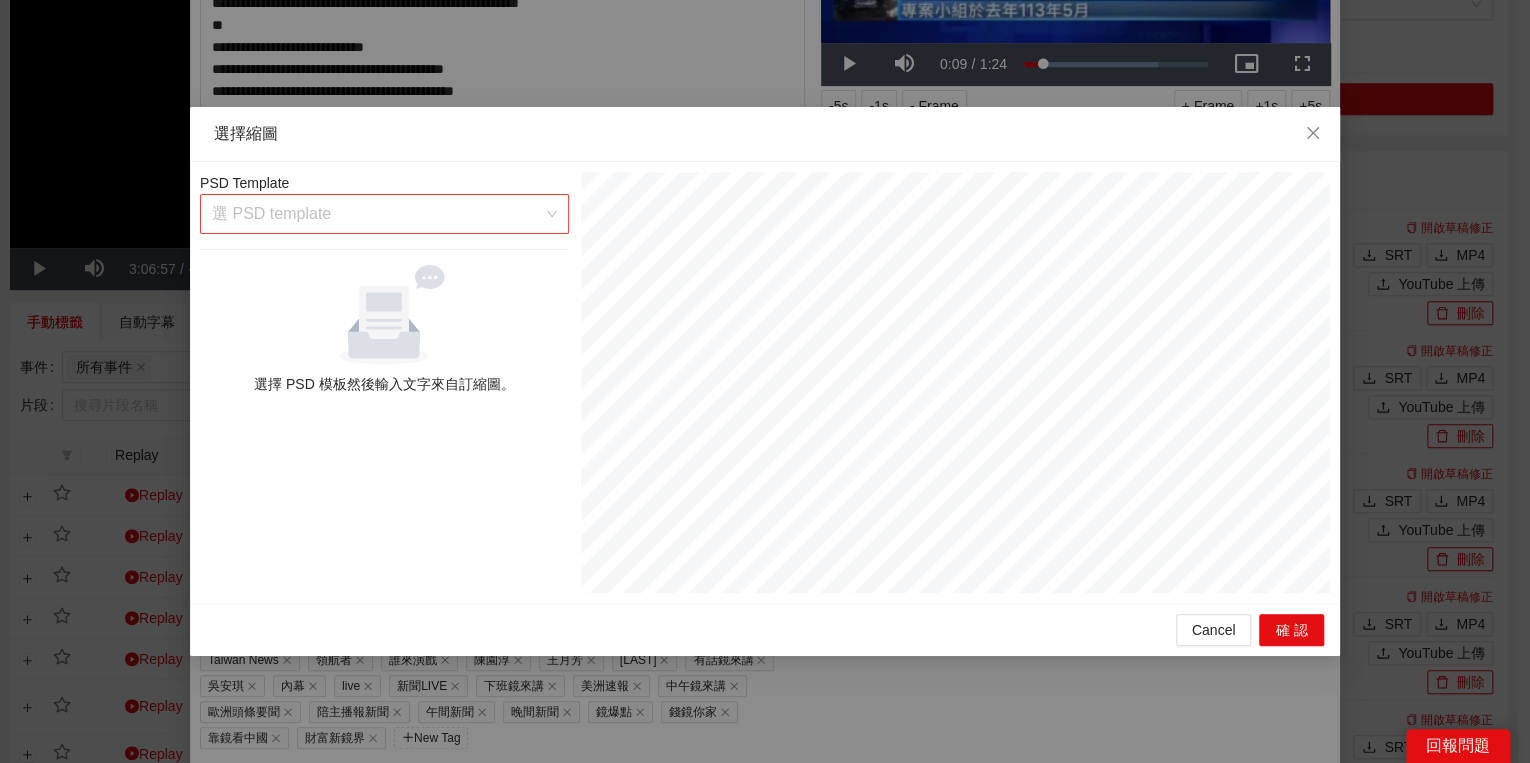 click at bounding box center (377, 214) 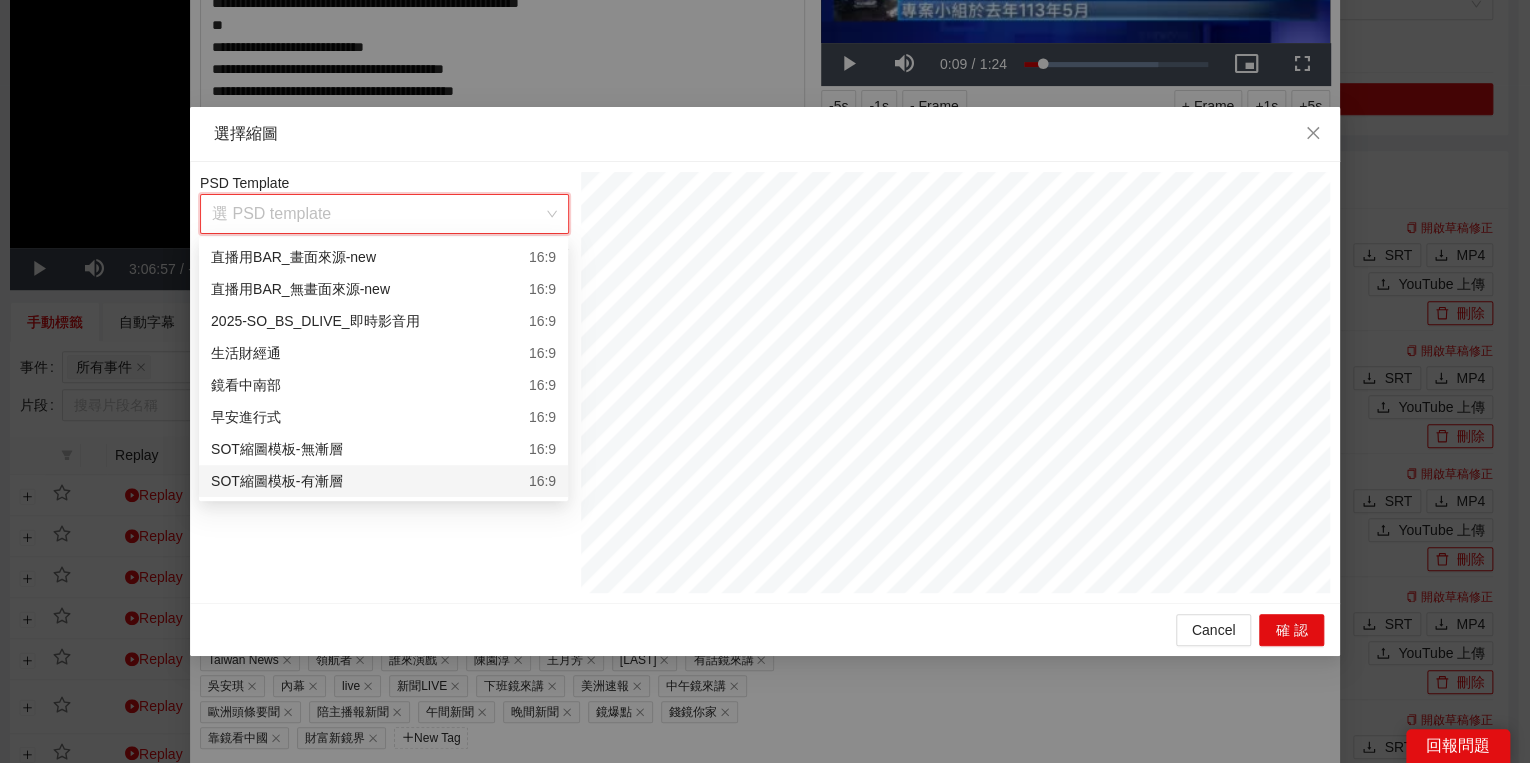 click on "SOT縮圖模板-有漸層 16:9" at bounding box center [383, 481] 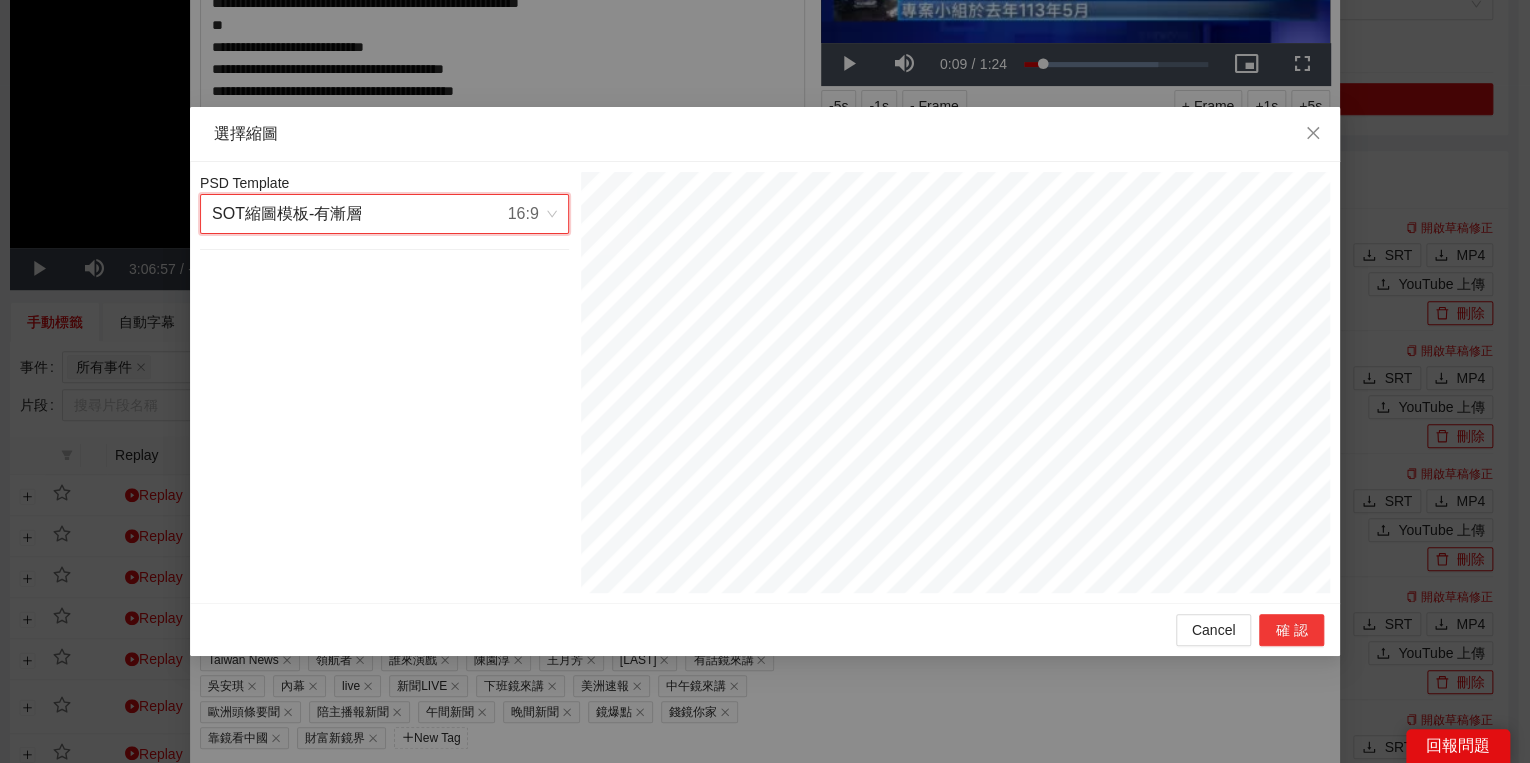 click on "確認" at bounding box center (1291, 630) 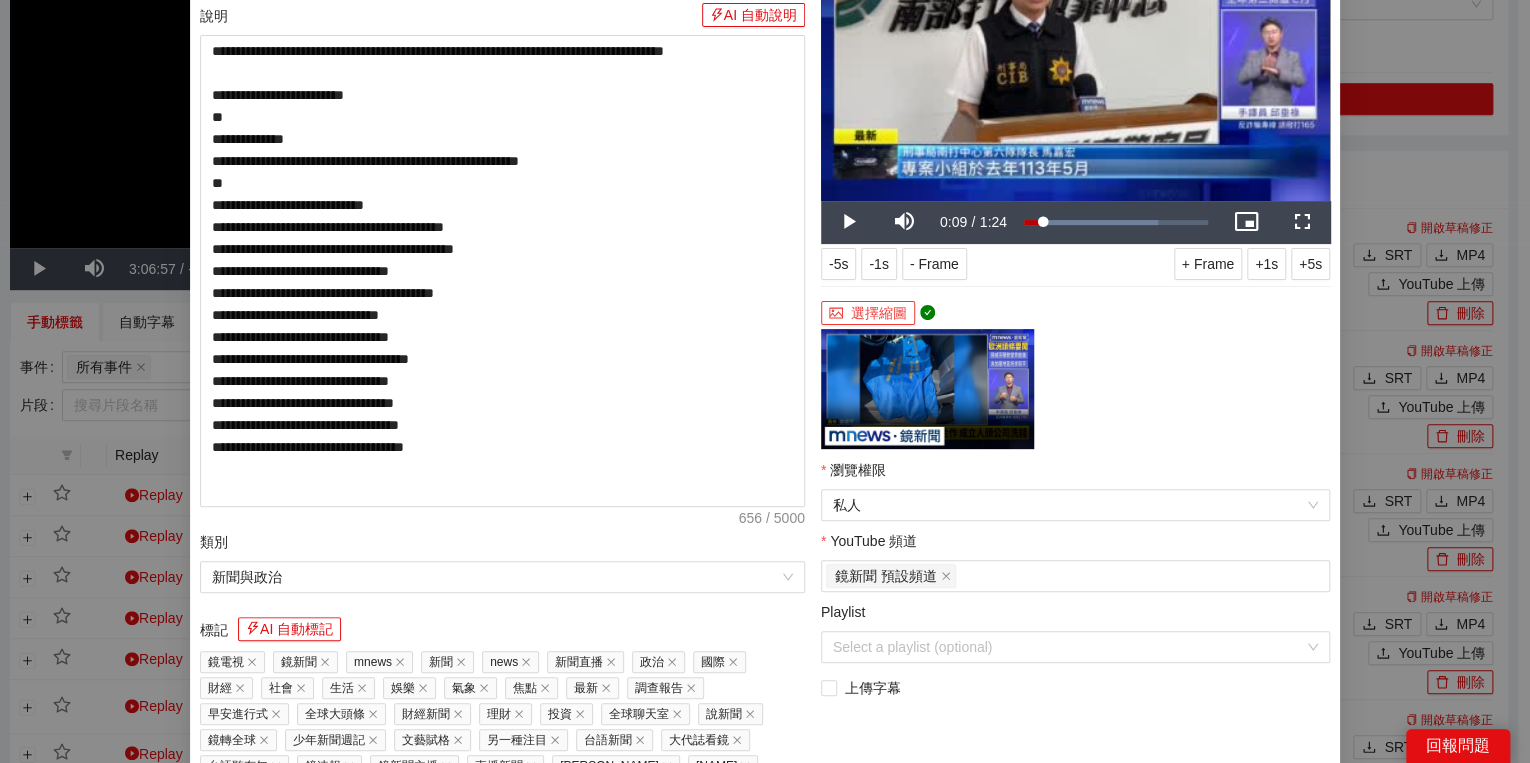scroll, scrollTop: 320, scrollLeft: 0, axis: vertical 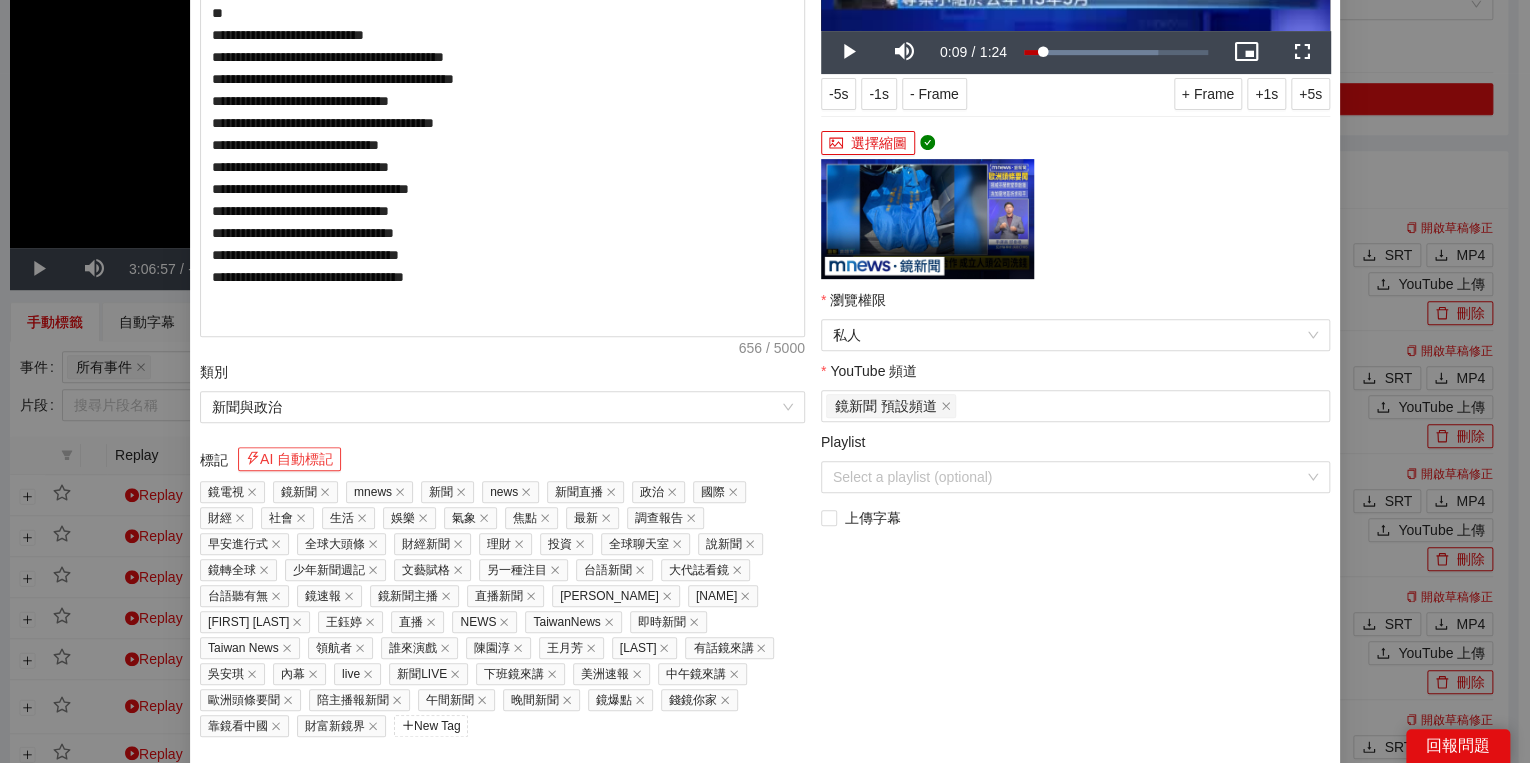 click on "AI 自動標記" at bounding box center (289, 459) 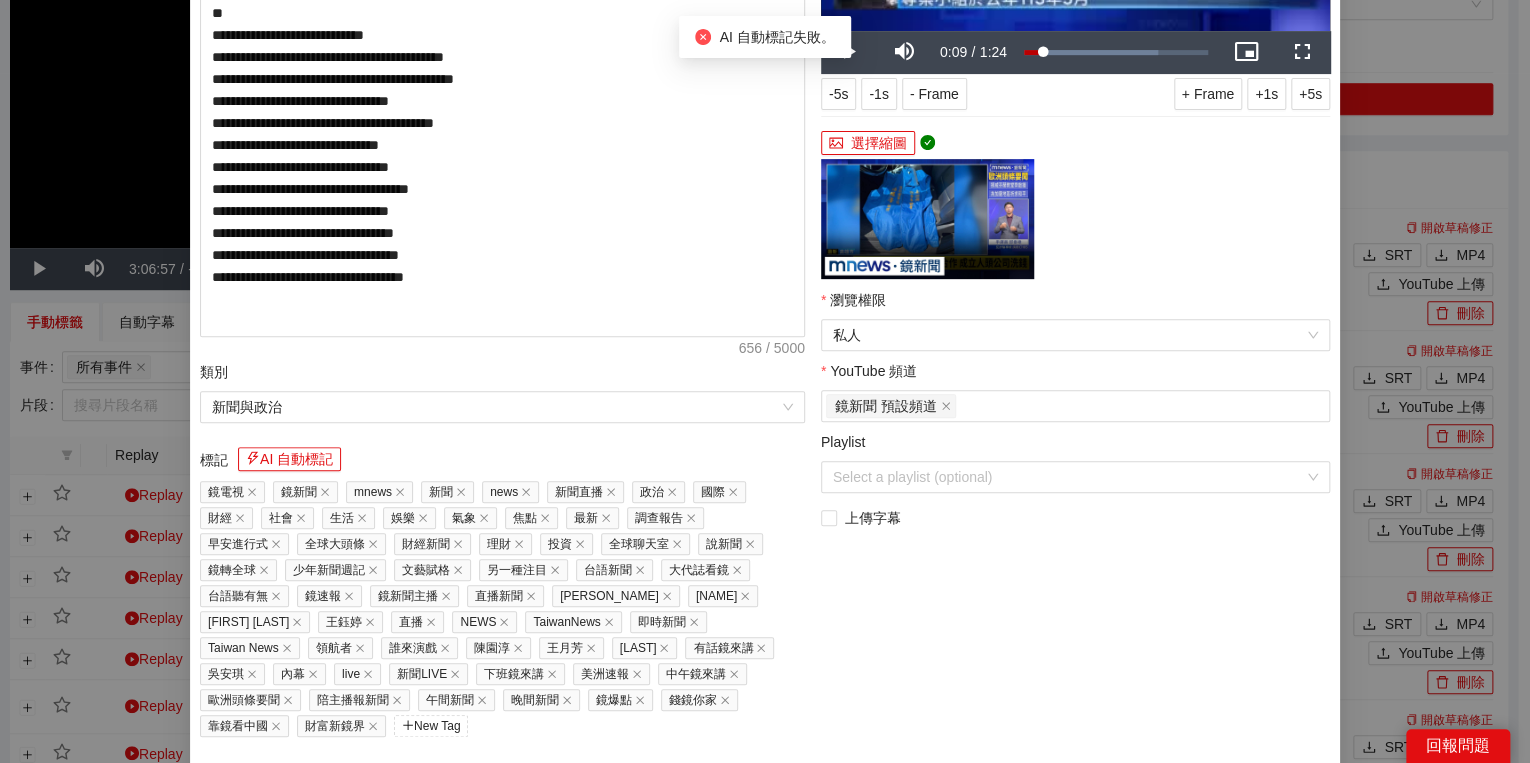 click on "Cancel 上傳到 YouTube" at bounding box center (765, 799) 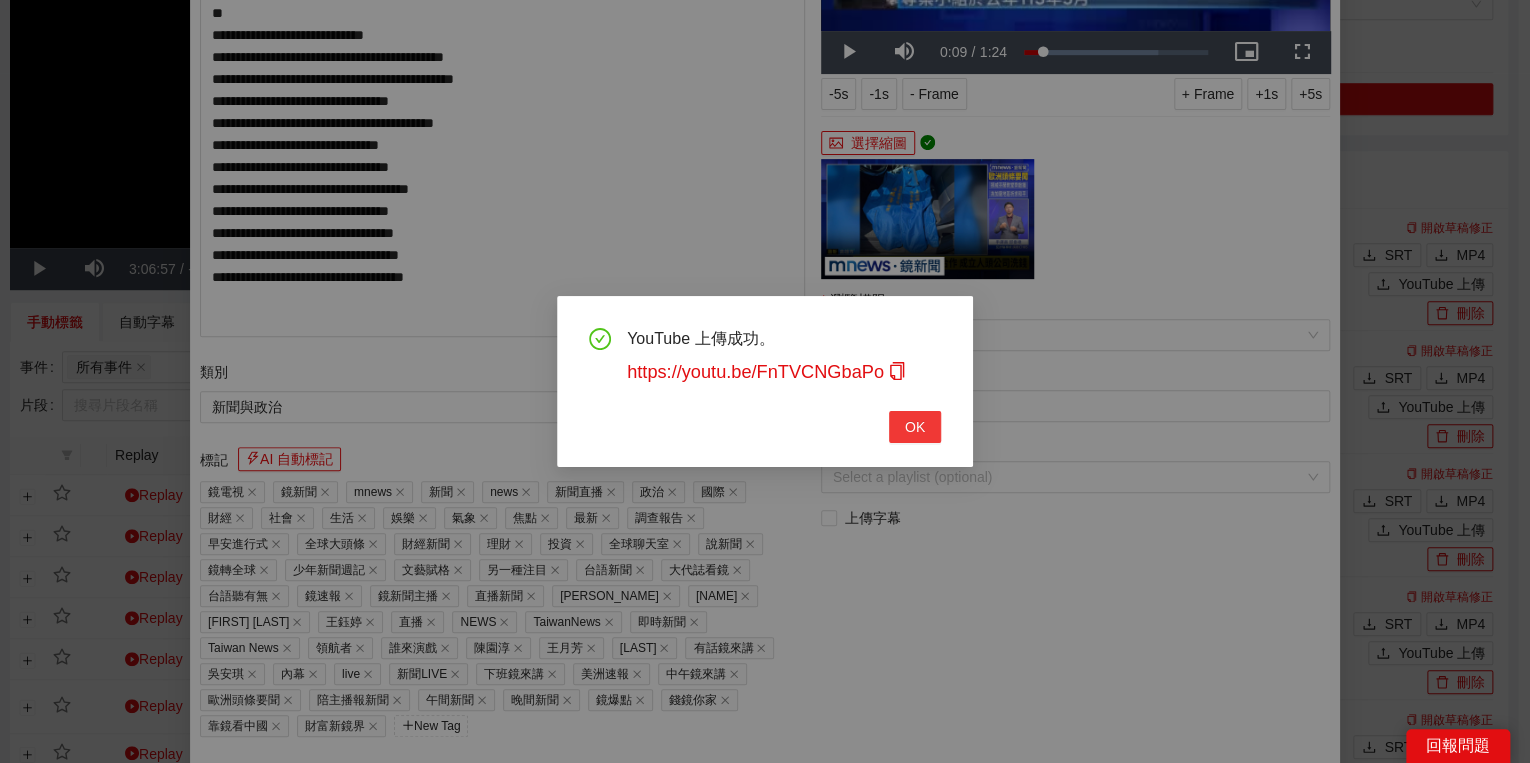 click on "OK" at bounding box center [915, 427] 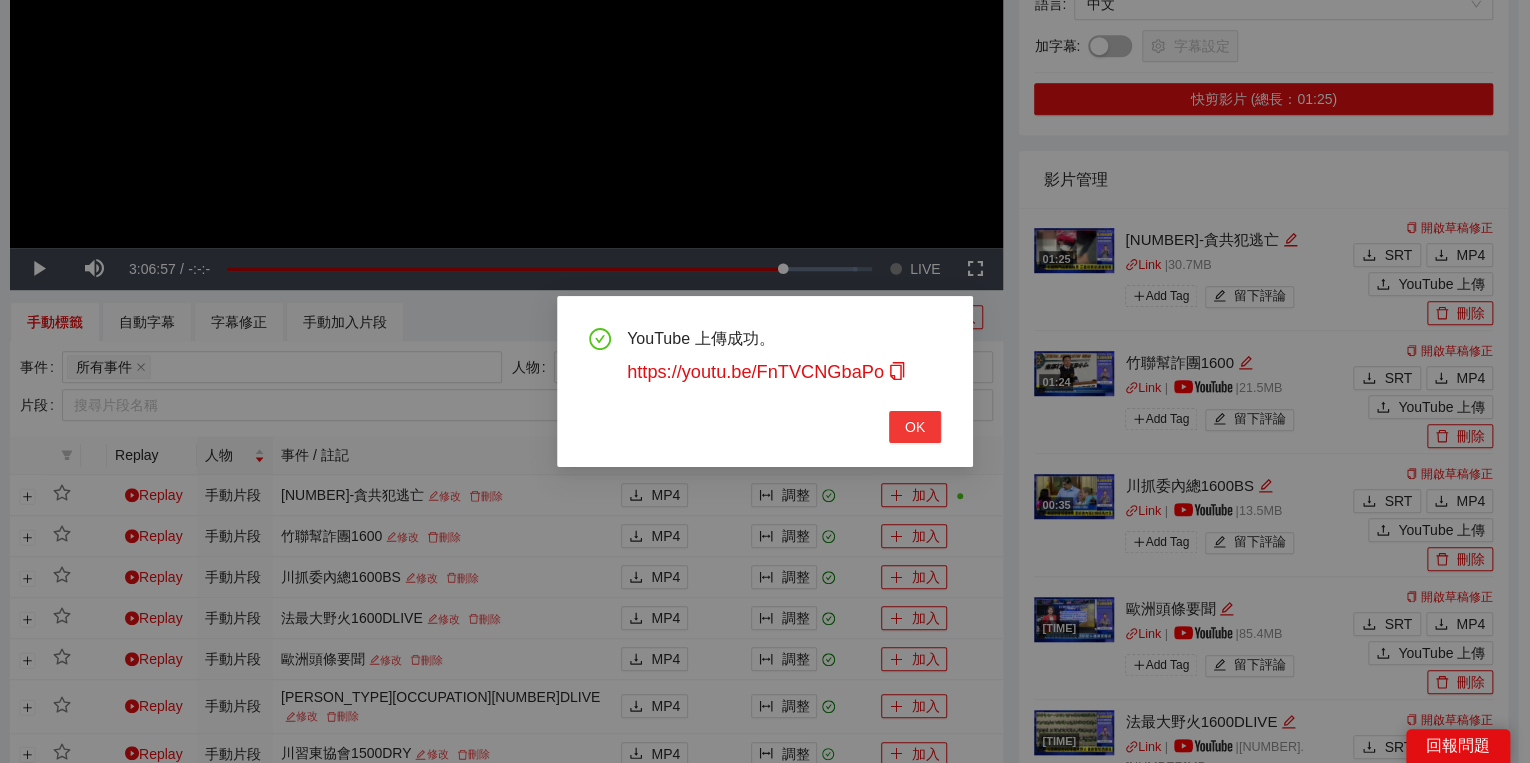 scroll, scrollTop: 308, scrollLeft: 0, axis: vertical 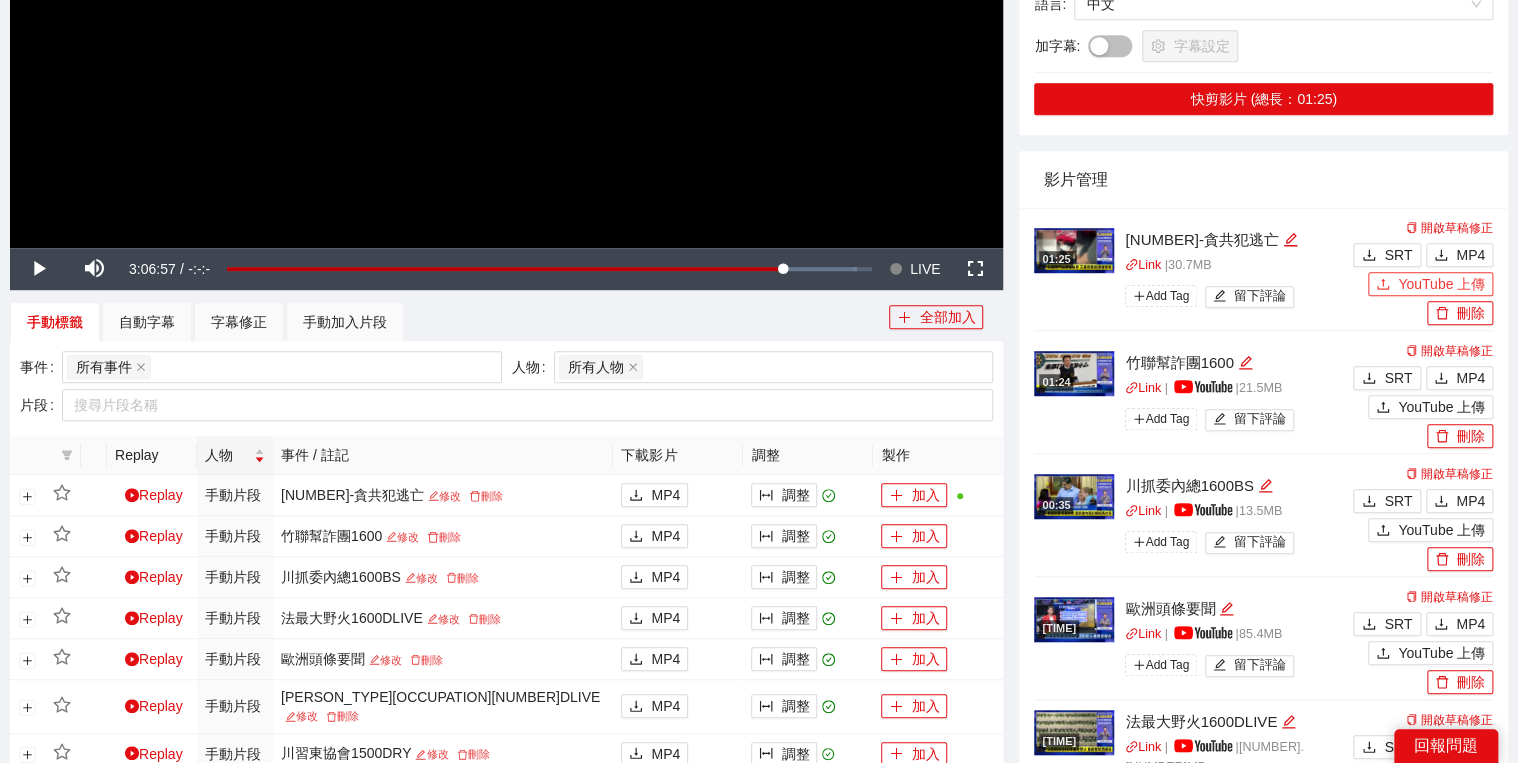click on "YouTube 上傳" at bounding box center [1441, 284] 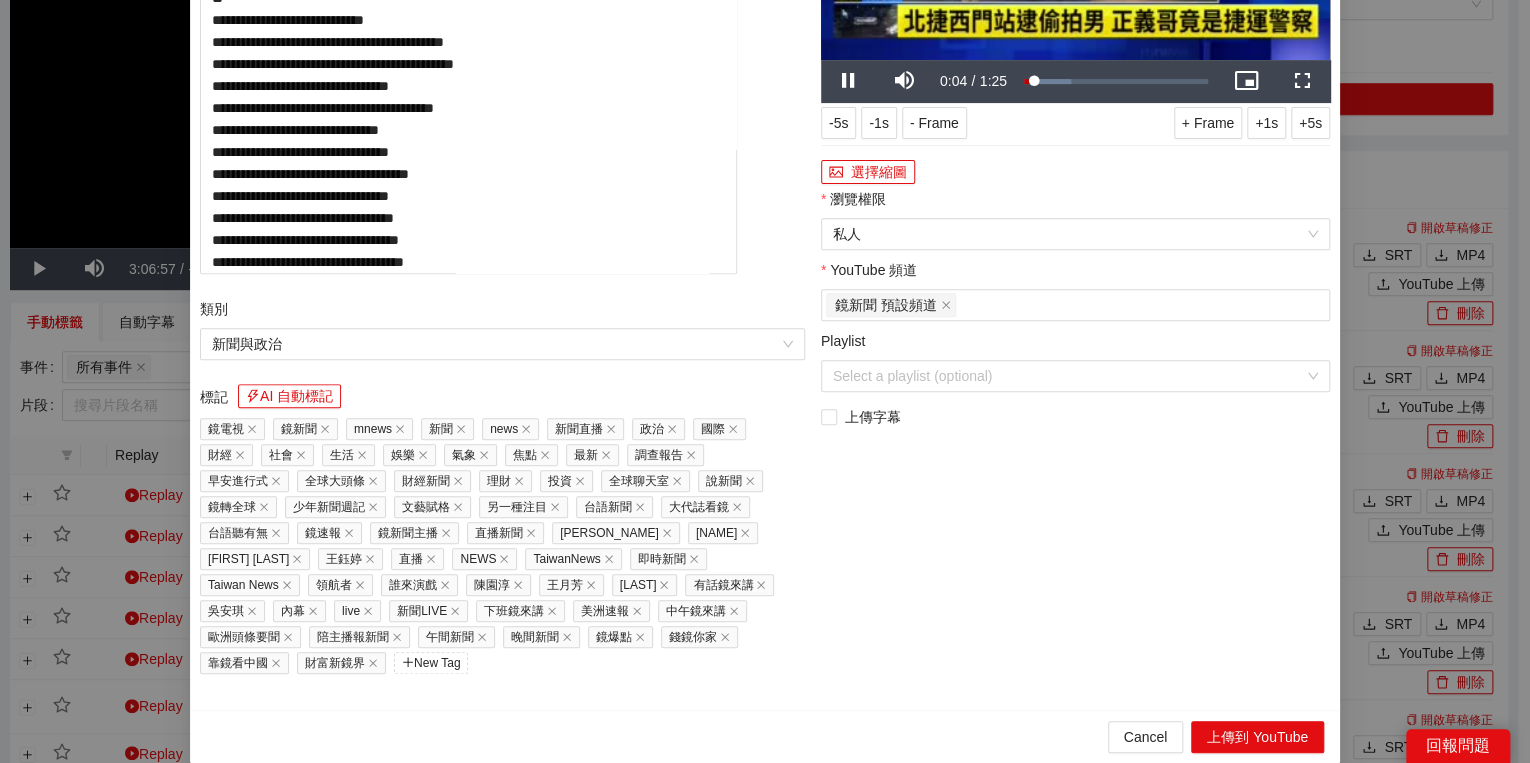 click 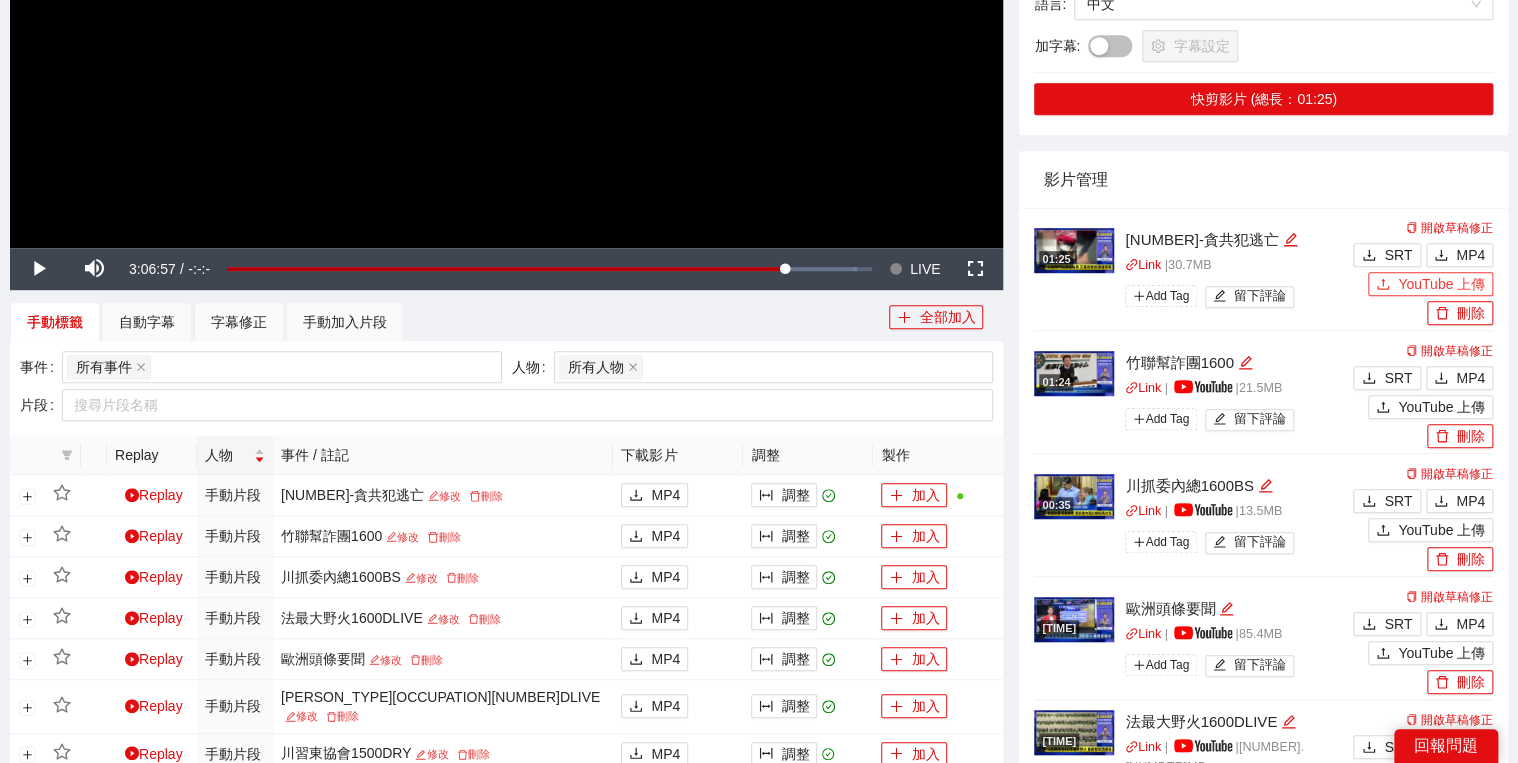 click on "YouTube 上傳" at bounding box center (1441, 284) 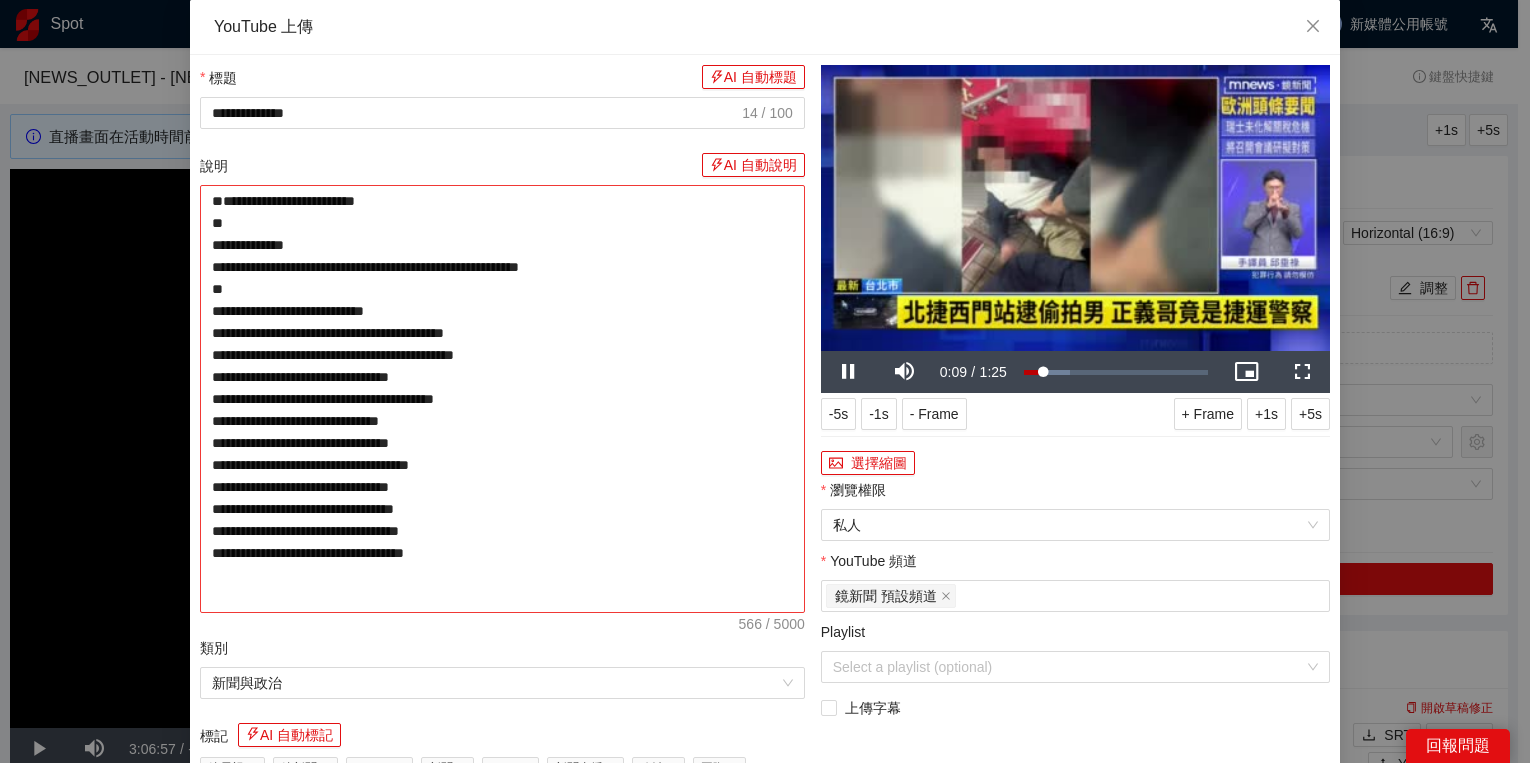 scroll, scrollTop: 480, scrollLeft: 0, axis: vertical 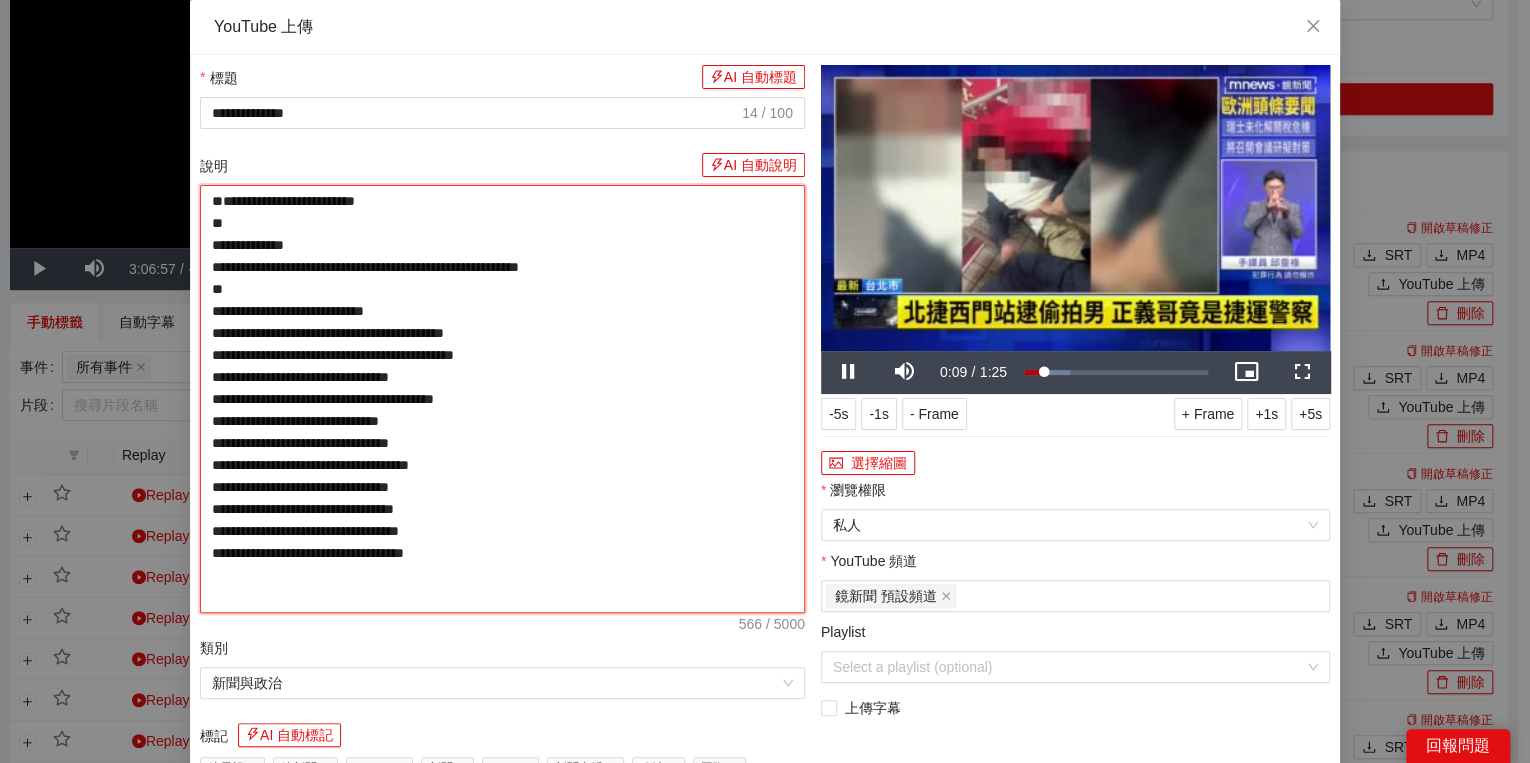 click on "**********" at bounding box center (502, 399) 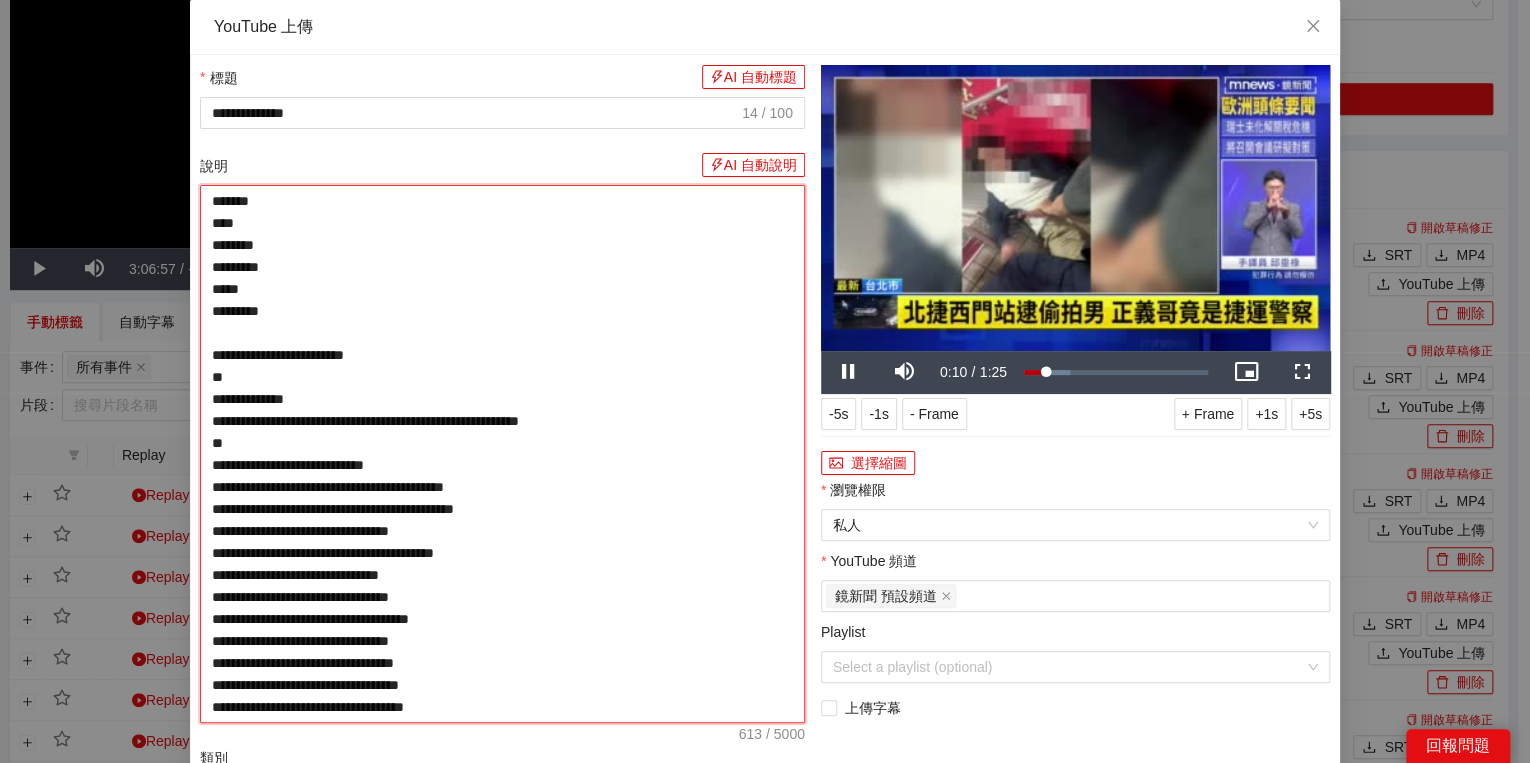 click on "**********" at bounding box center [502, 454] 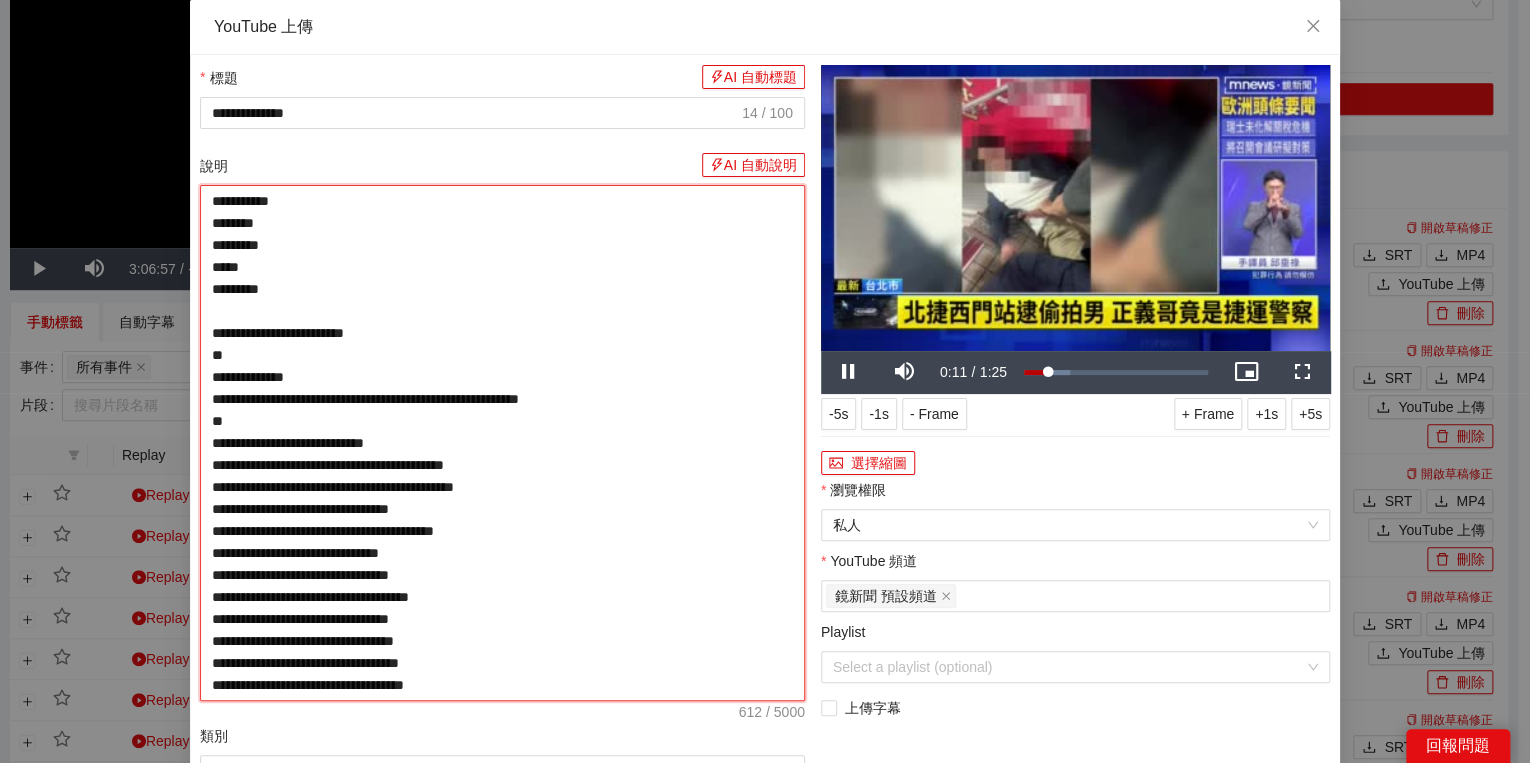 click on "**********" at bounding box center (502, 443) 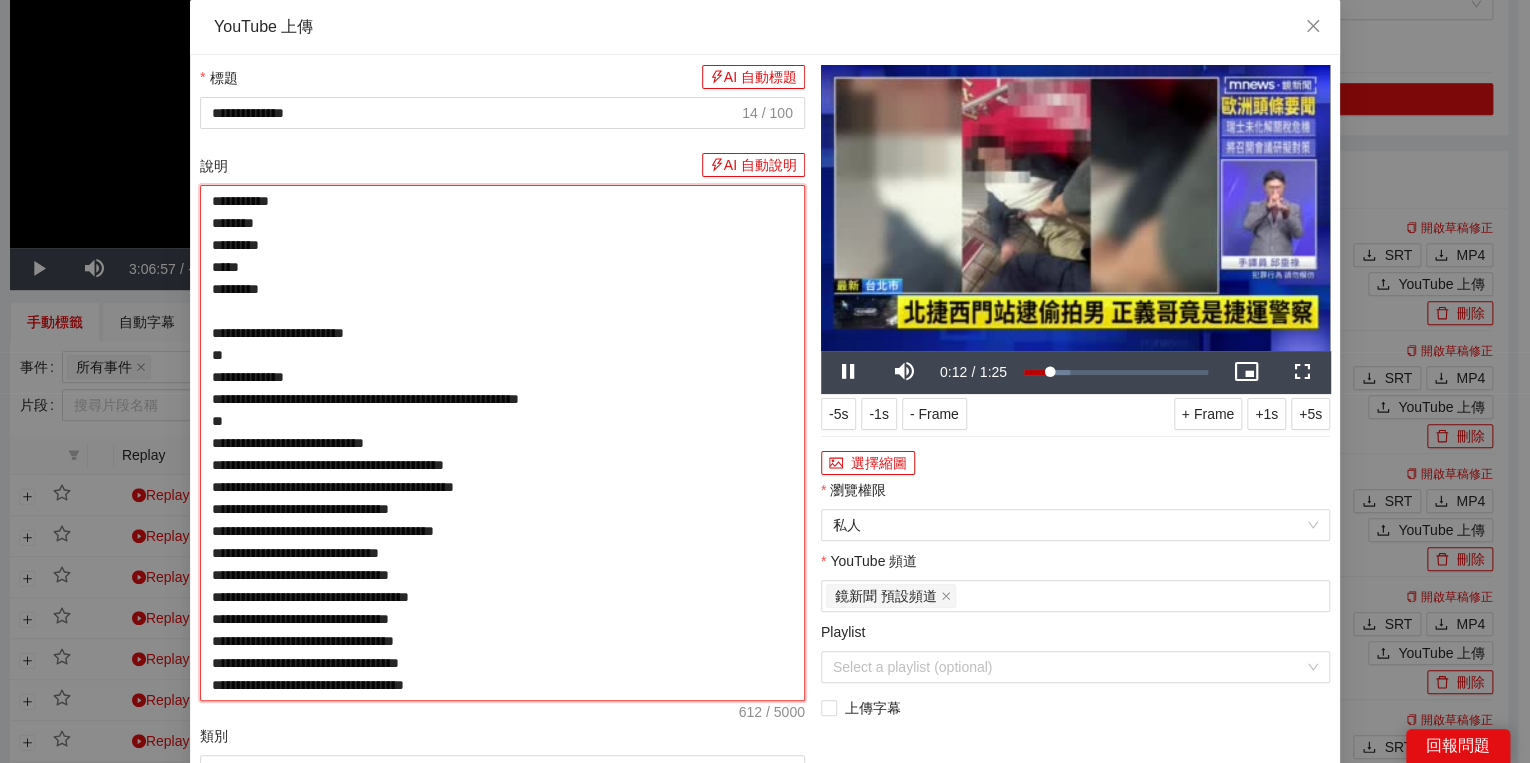 type on "**********" 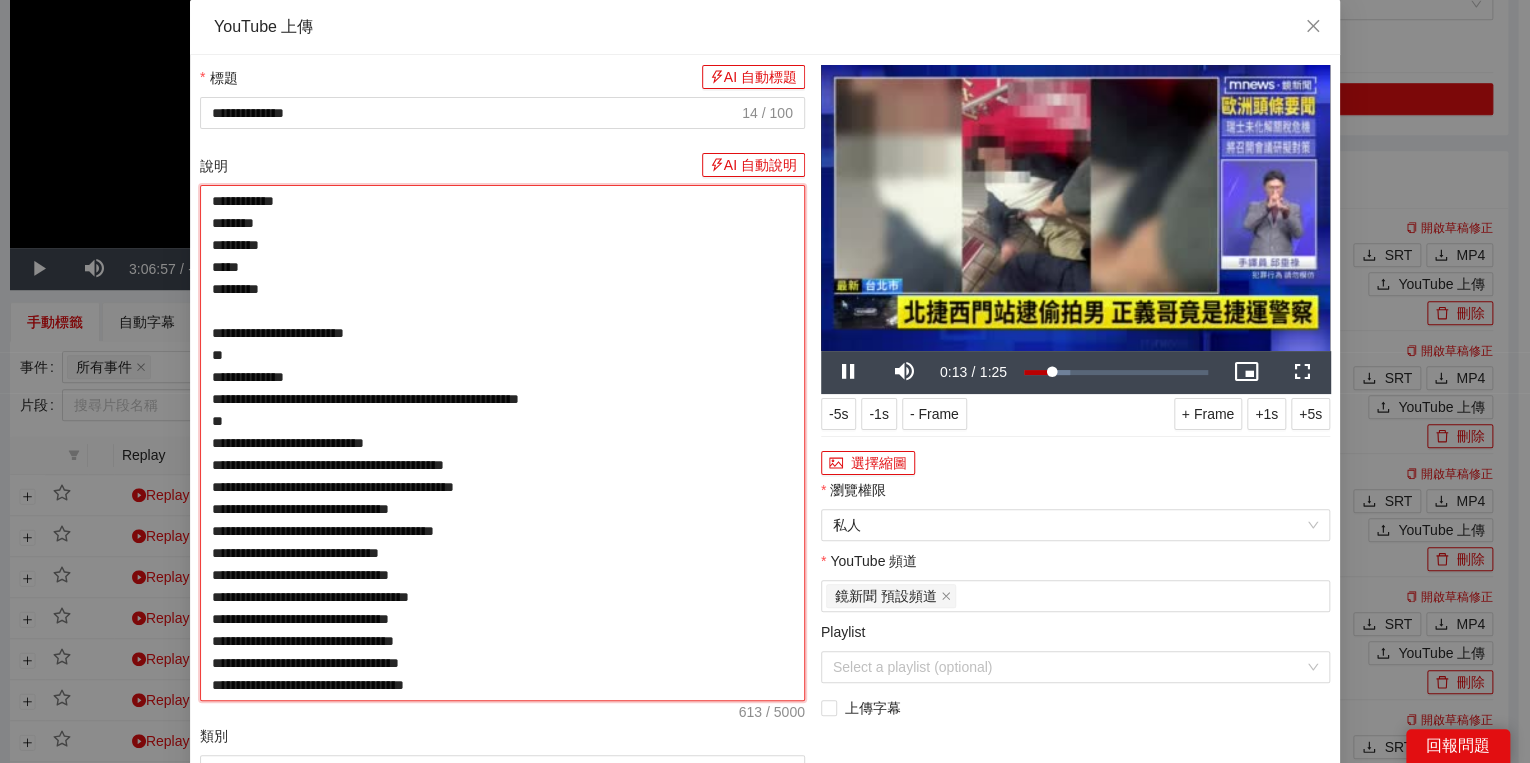 type on "**********" 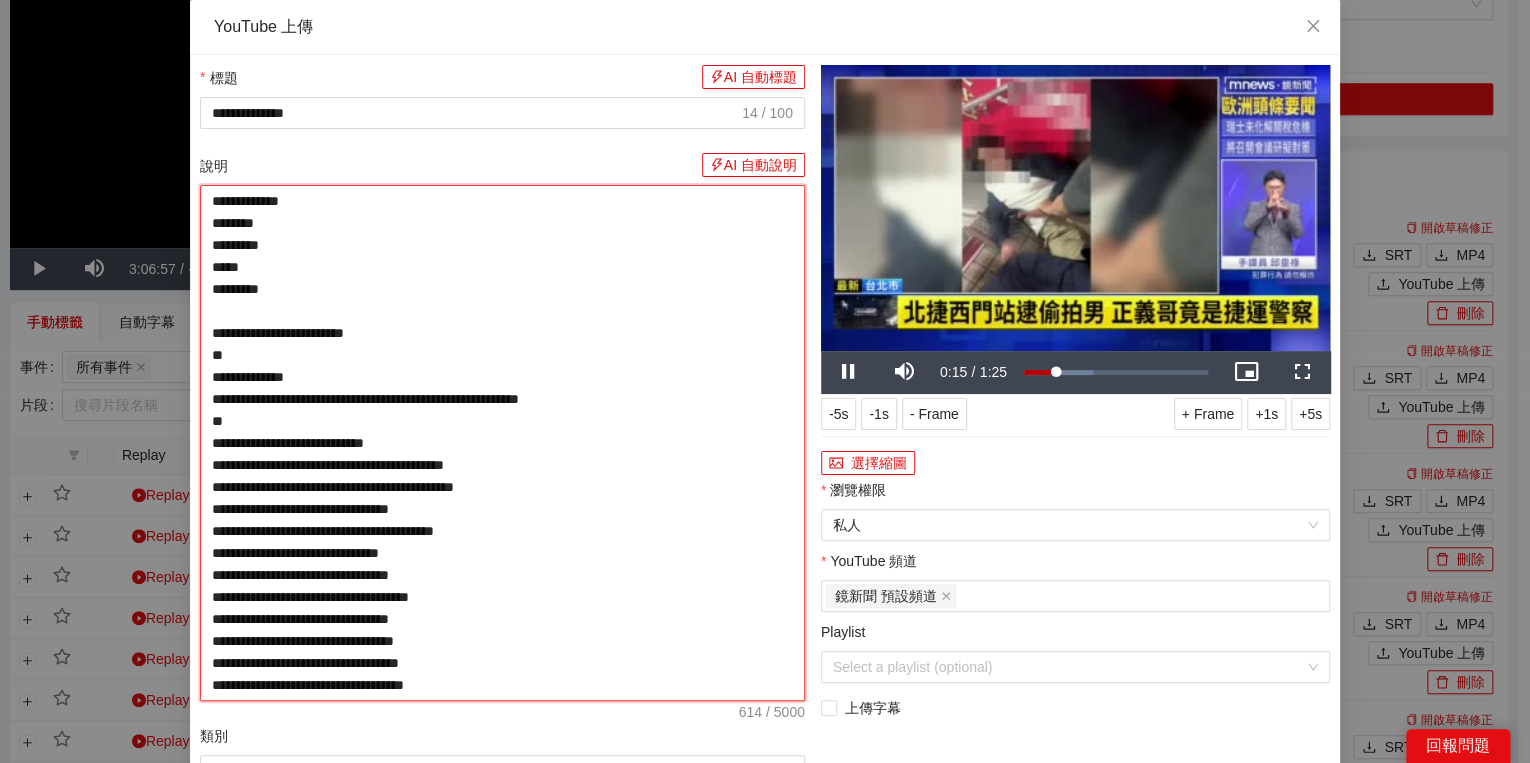 type on "**********" 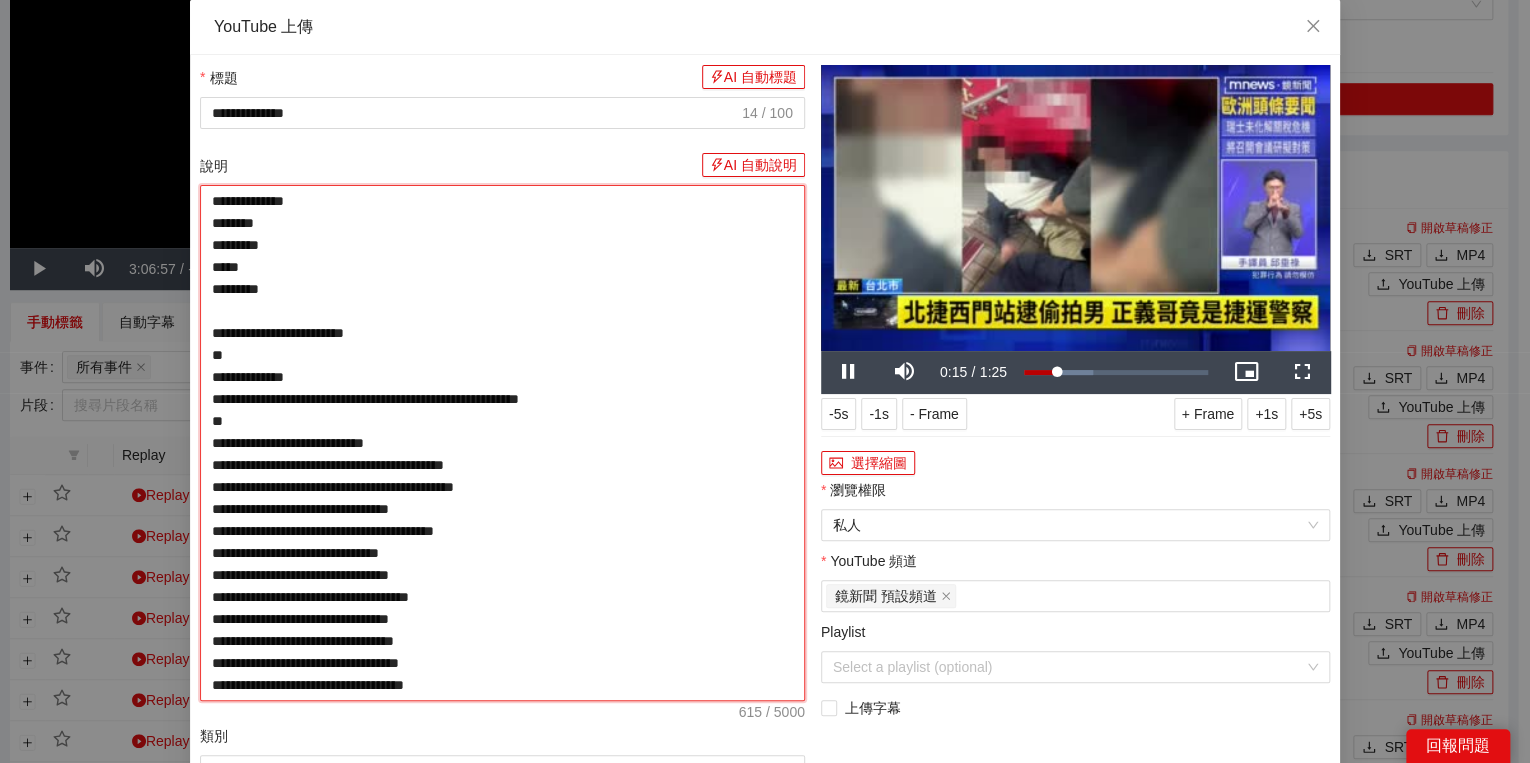 type on "**********" 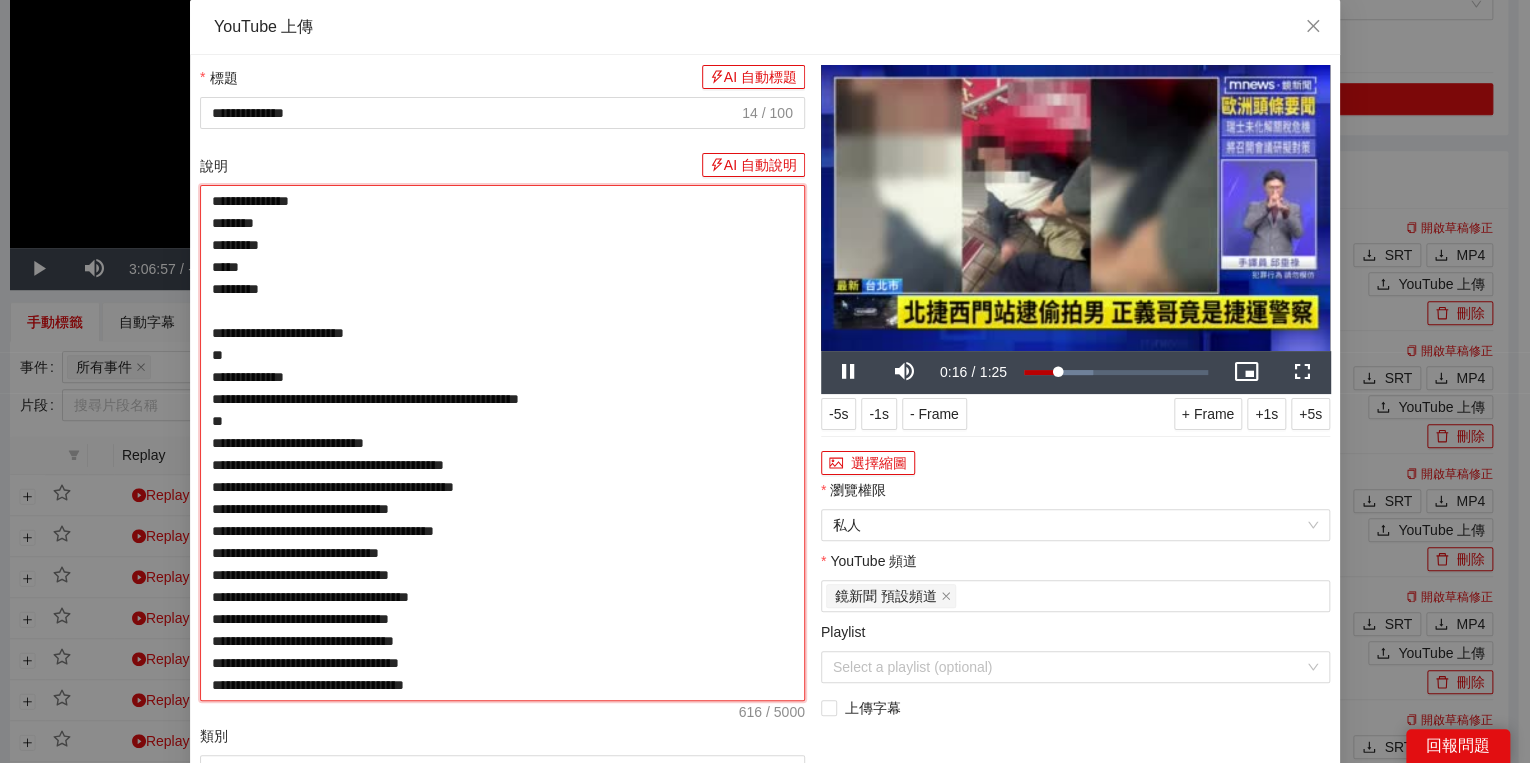 type on "**********" 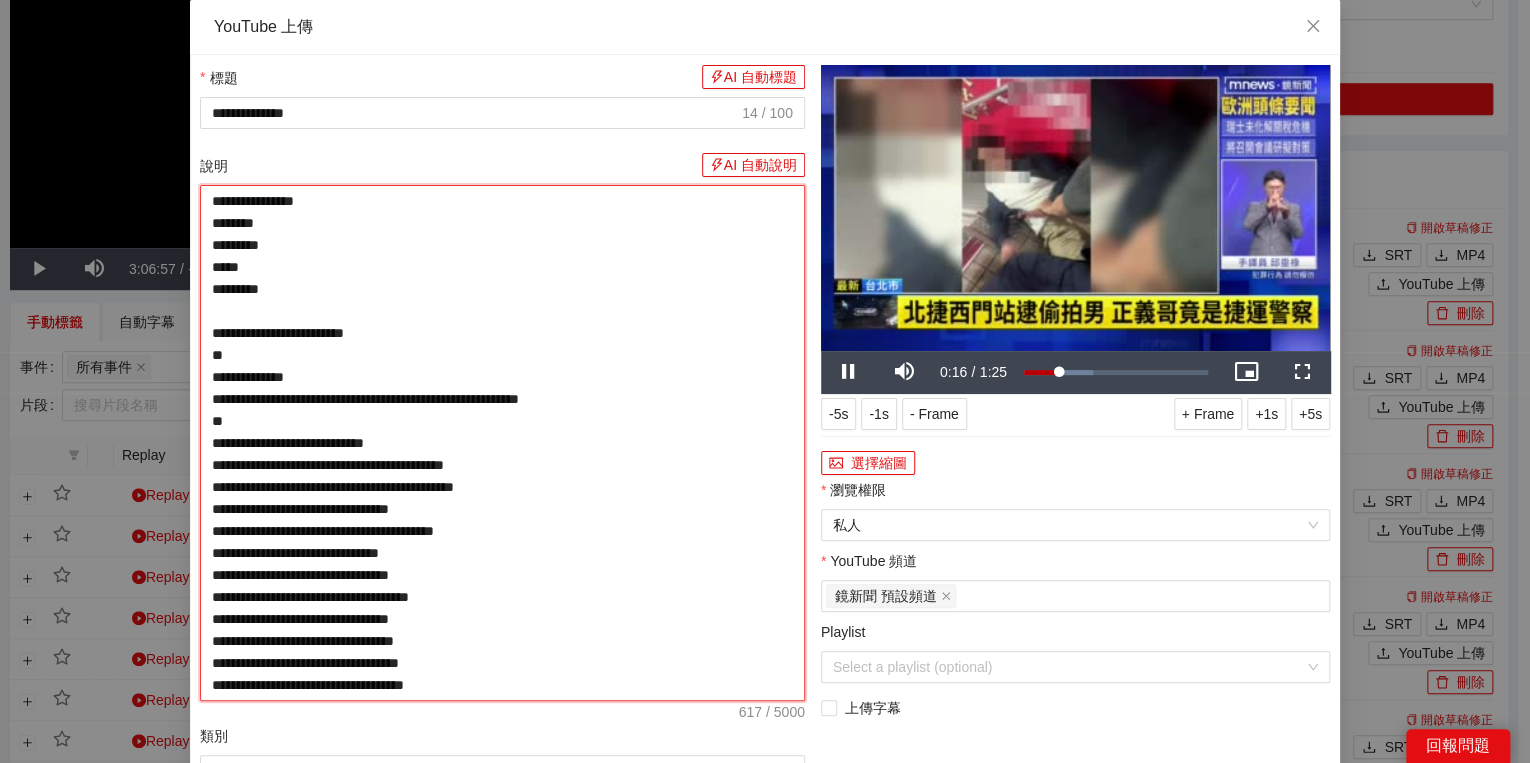 type on "**********" 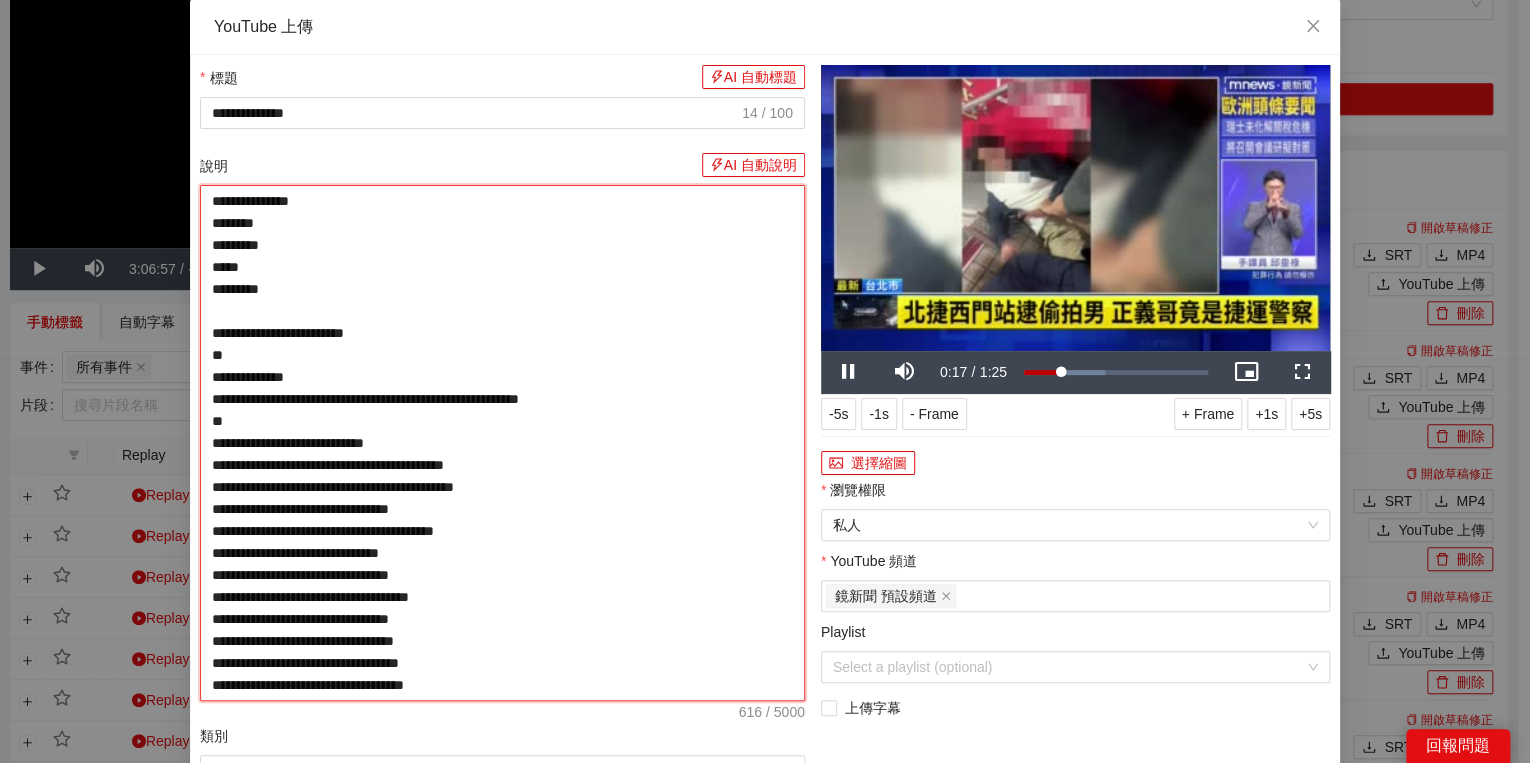 type on "**********" 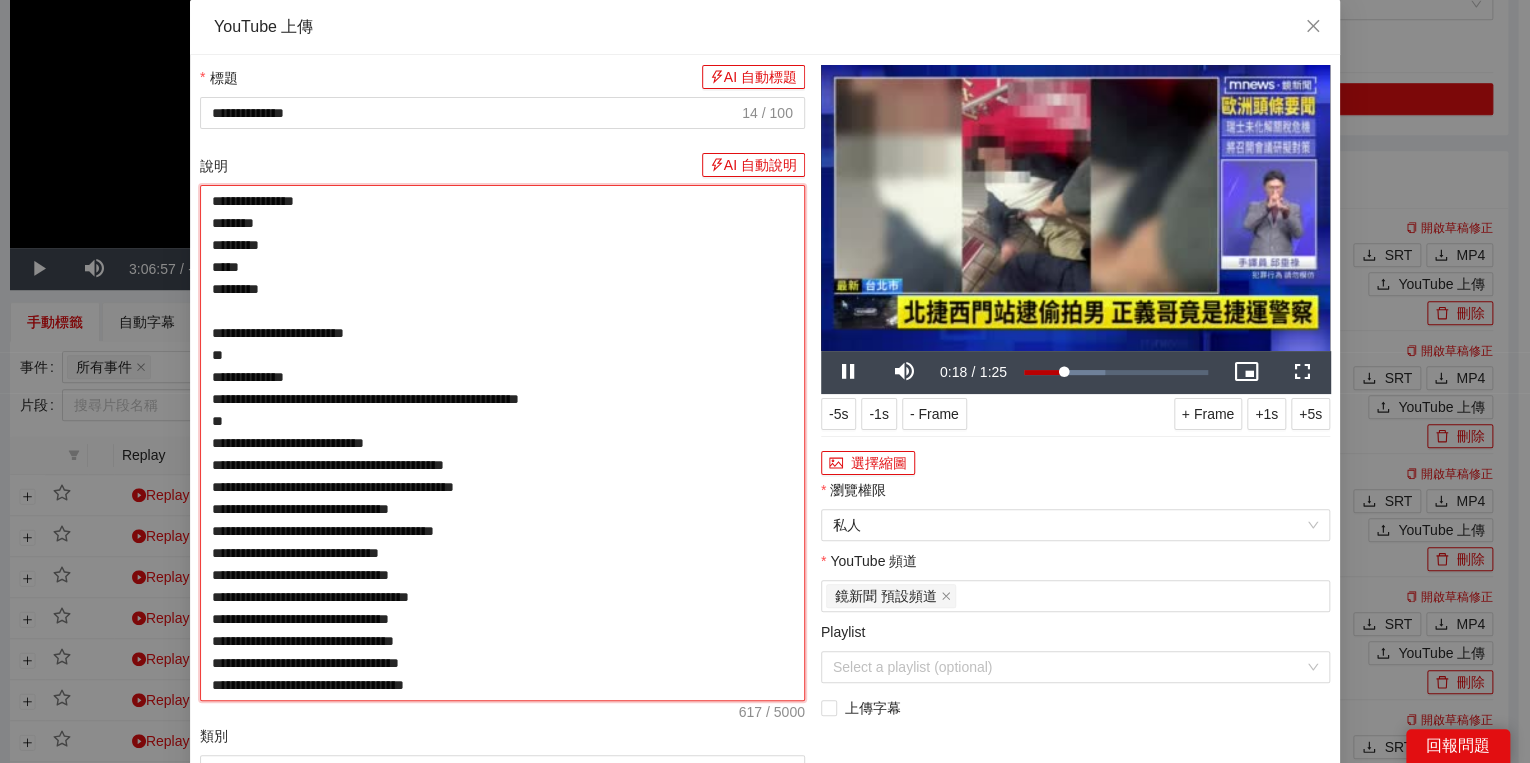 click on "**********" at bounding box center [502, 443] 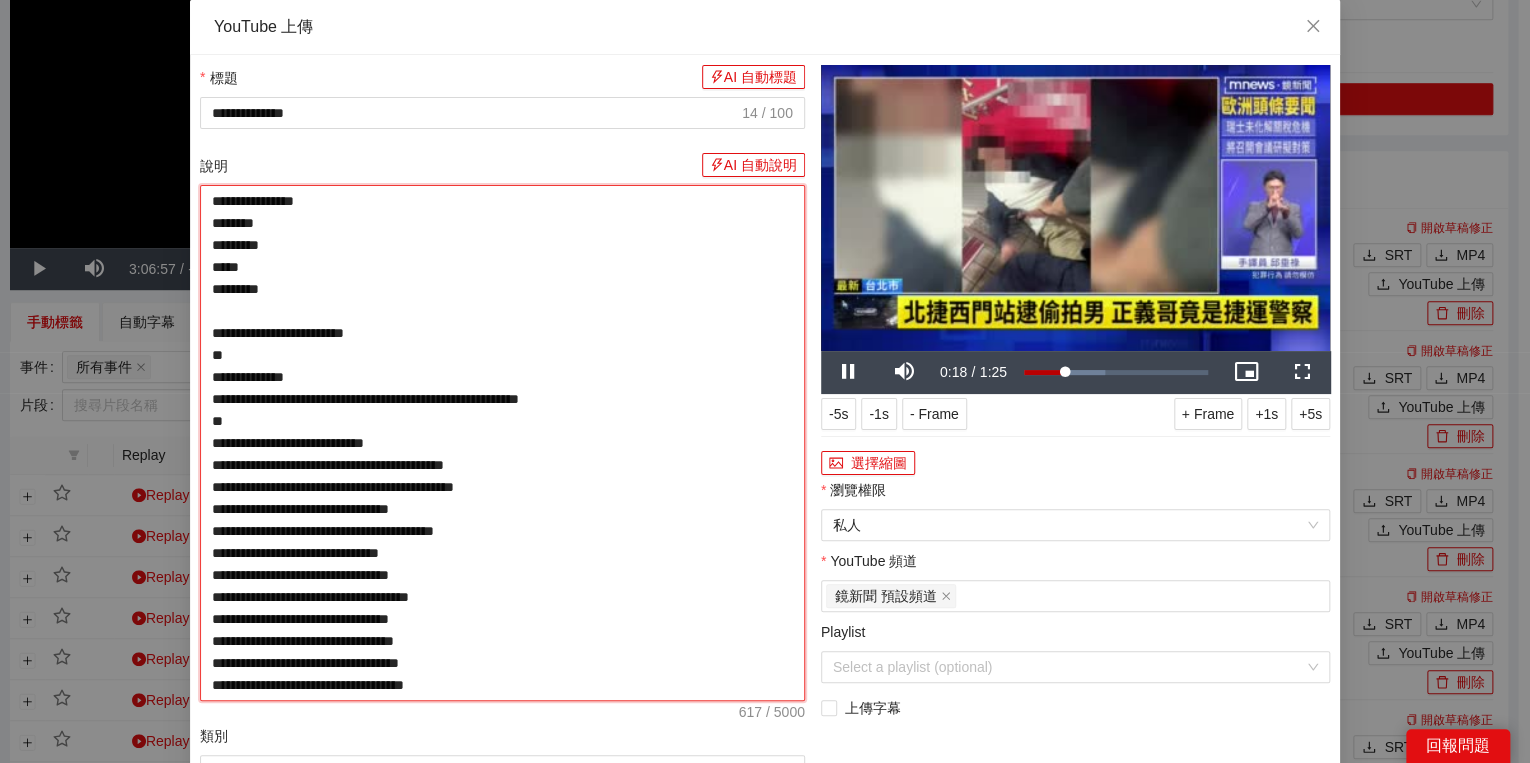 type on "**********" 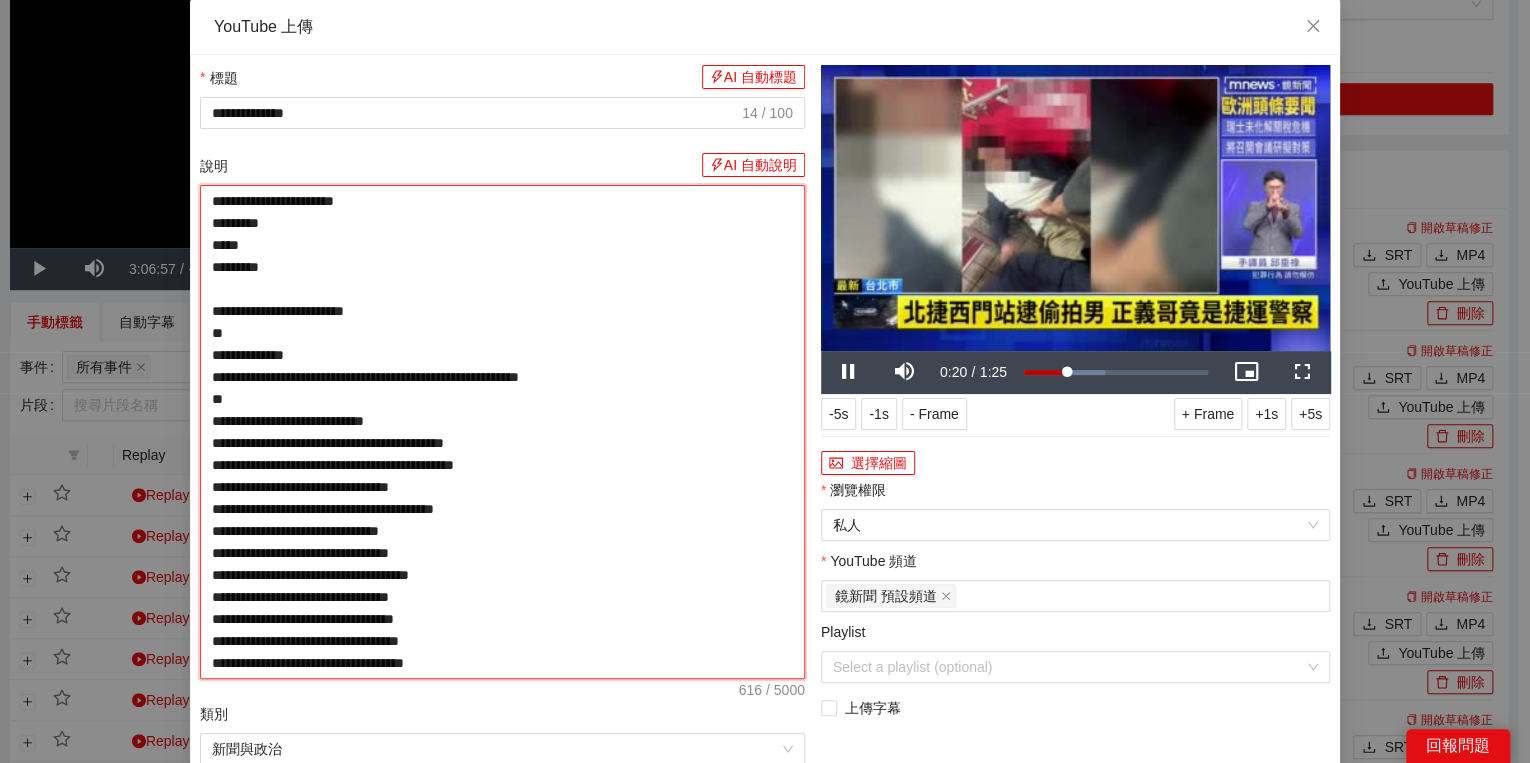 type on "**********" 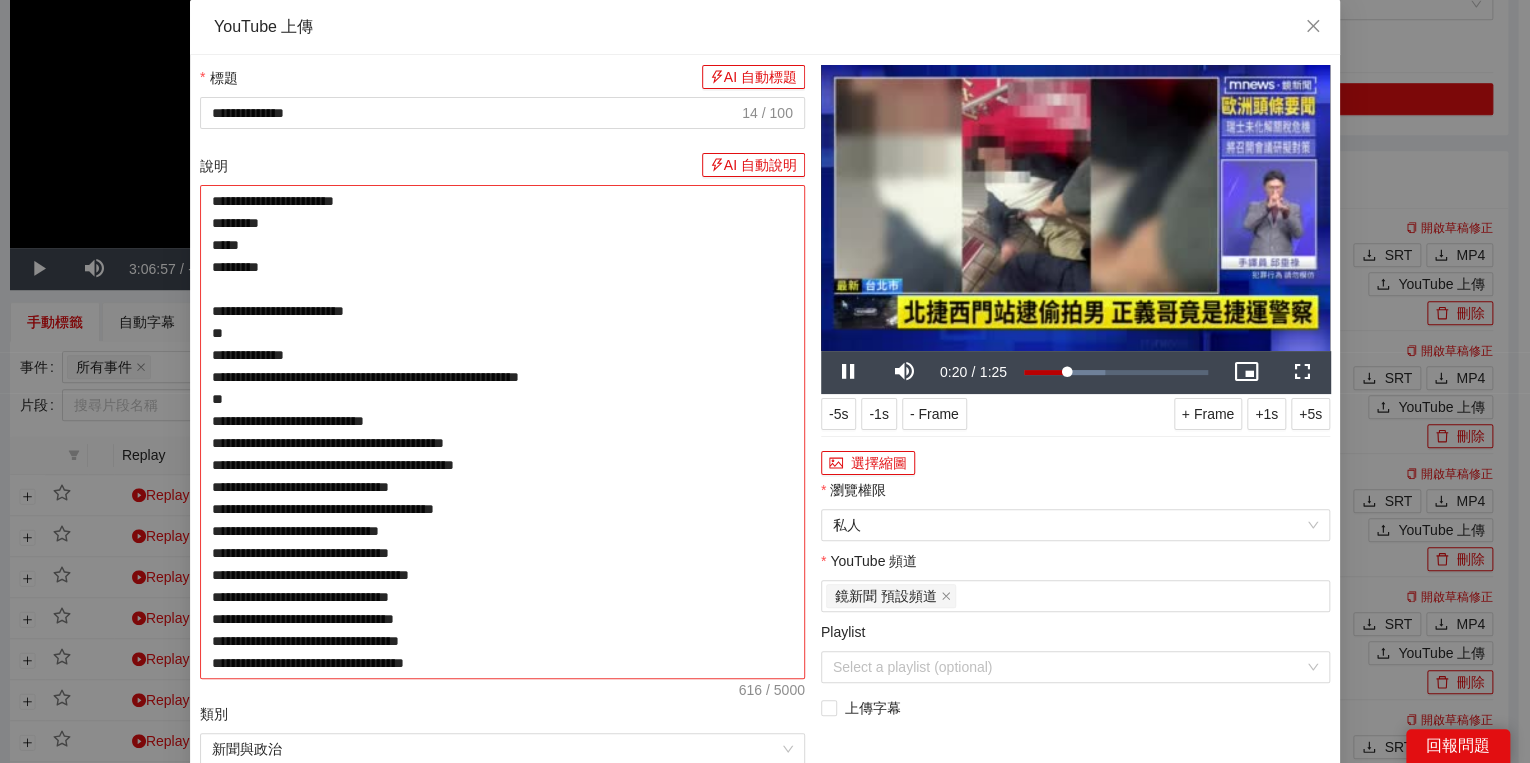 type on "**********" 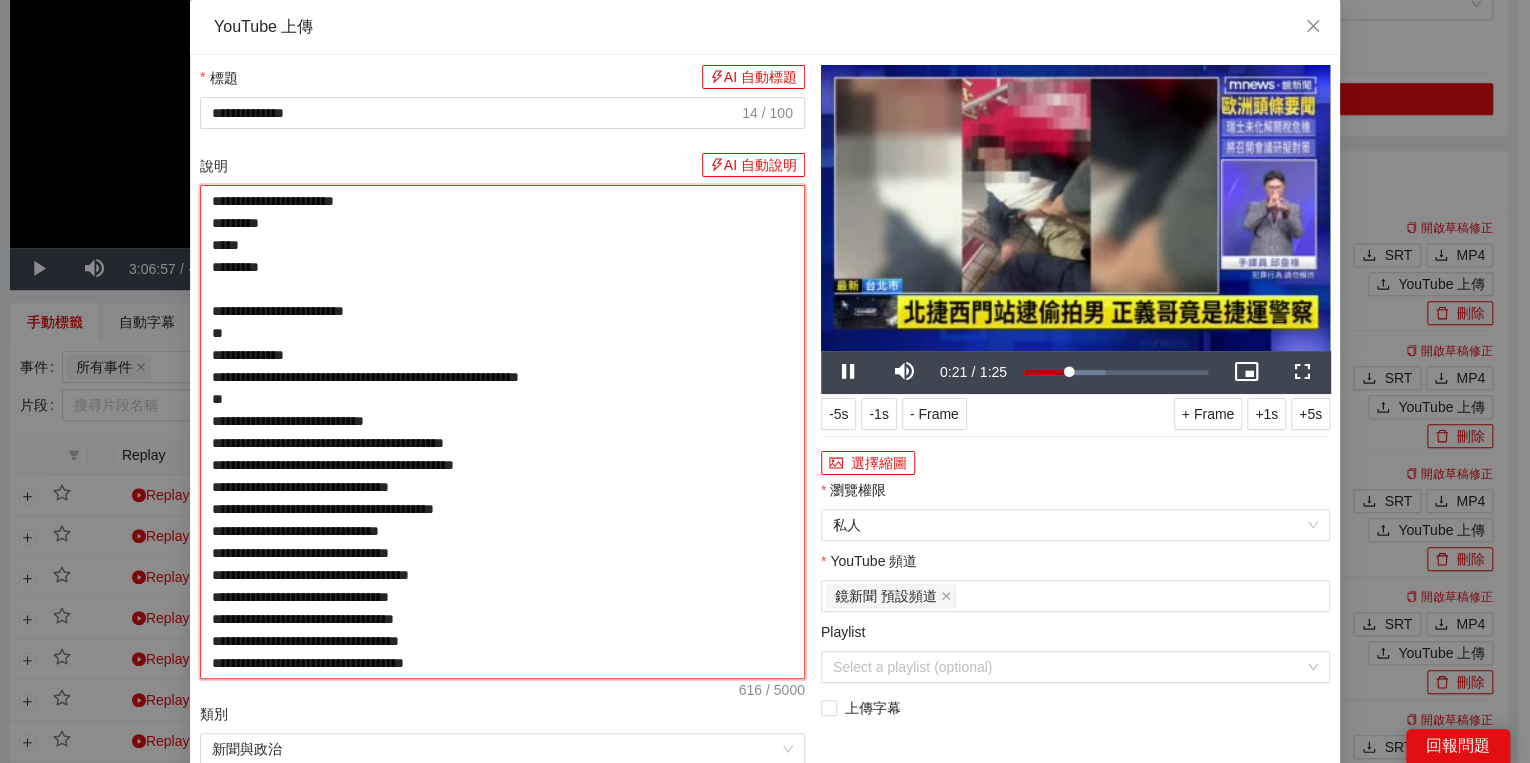 click on "**********" at bounding box center [502, 432] 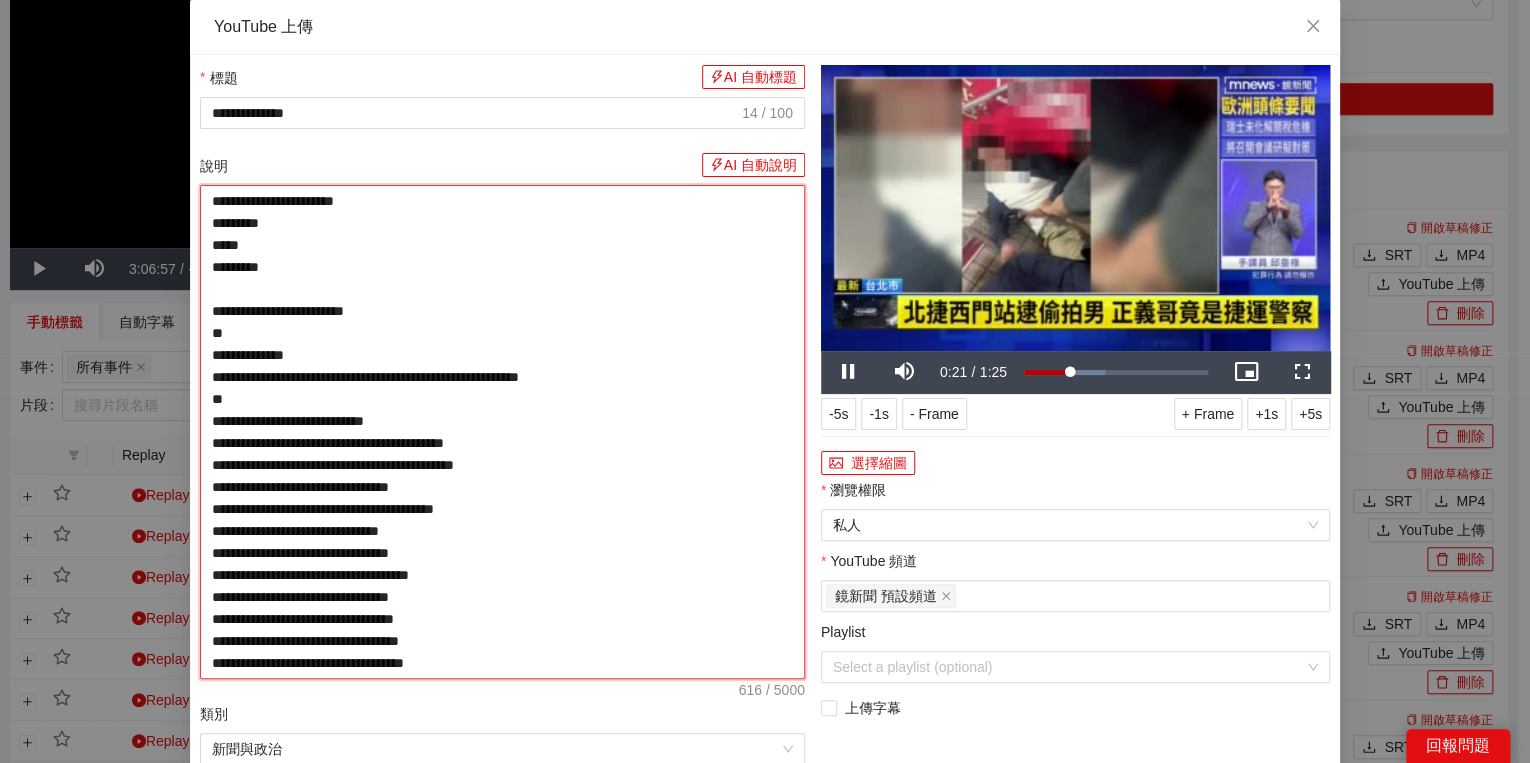 type on "**********" 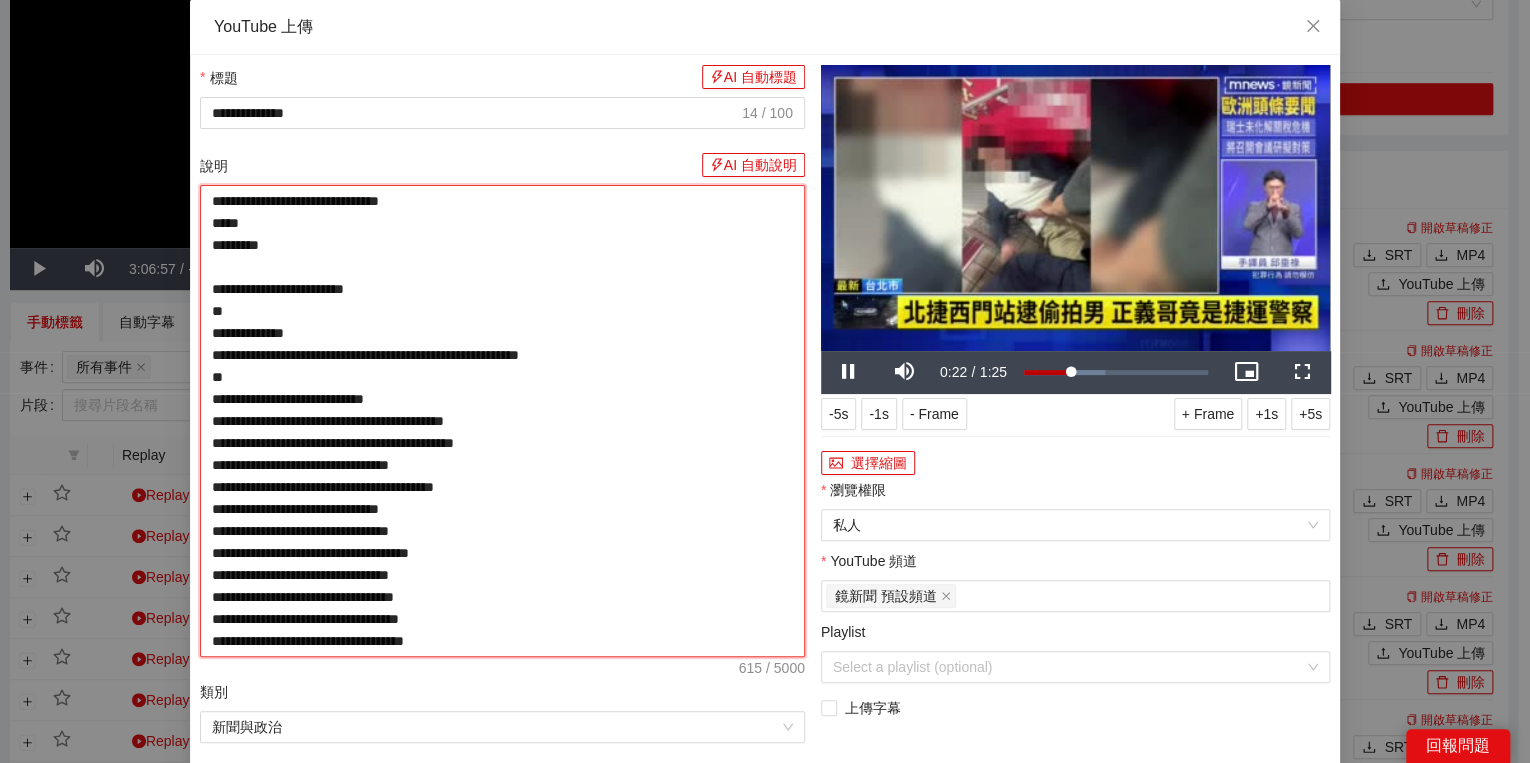 click on "**********" at bounding box center (502, 421) 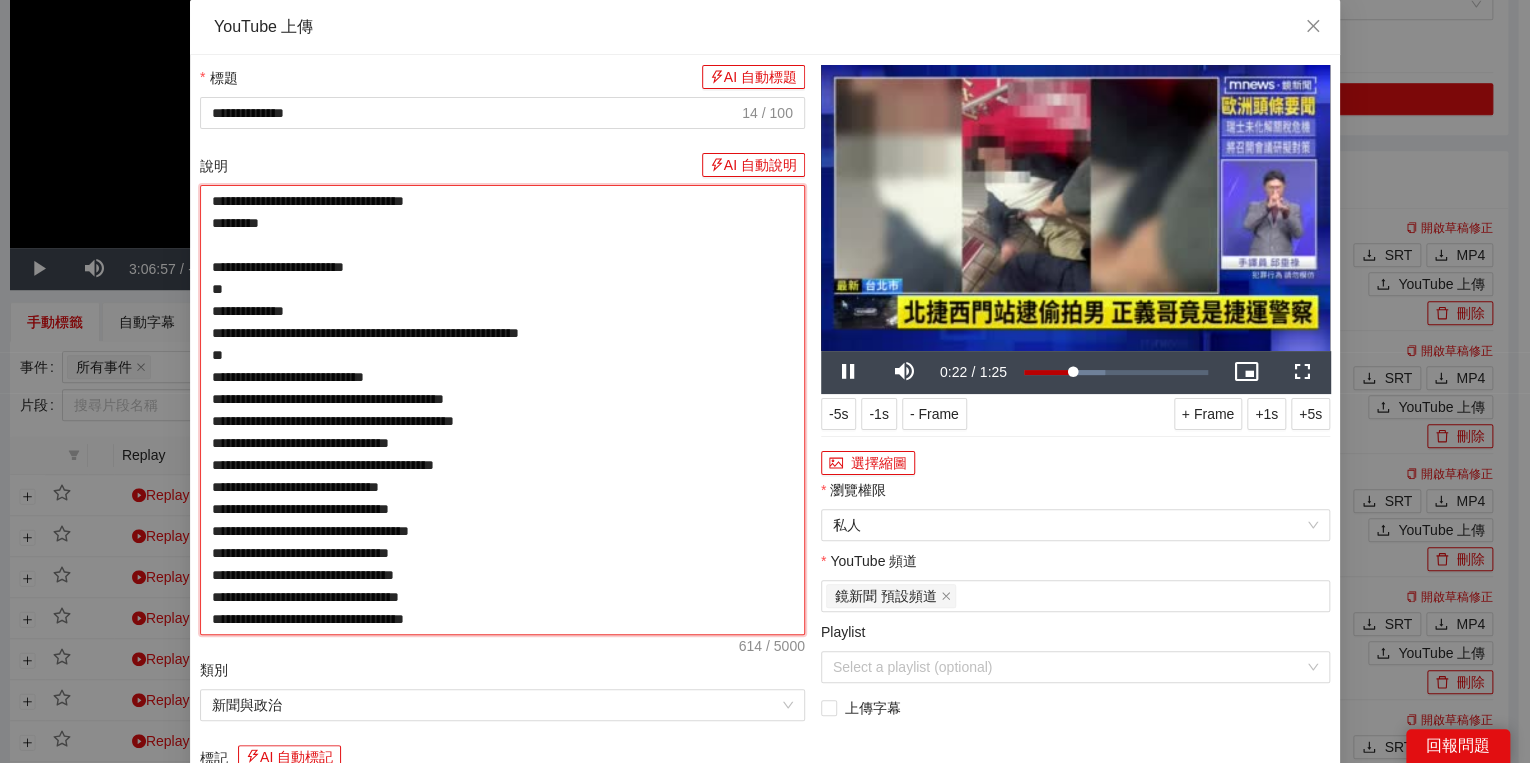 click on "**********" at bounding box center [502, 410] 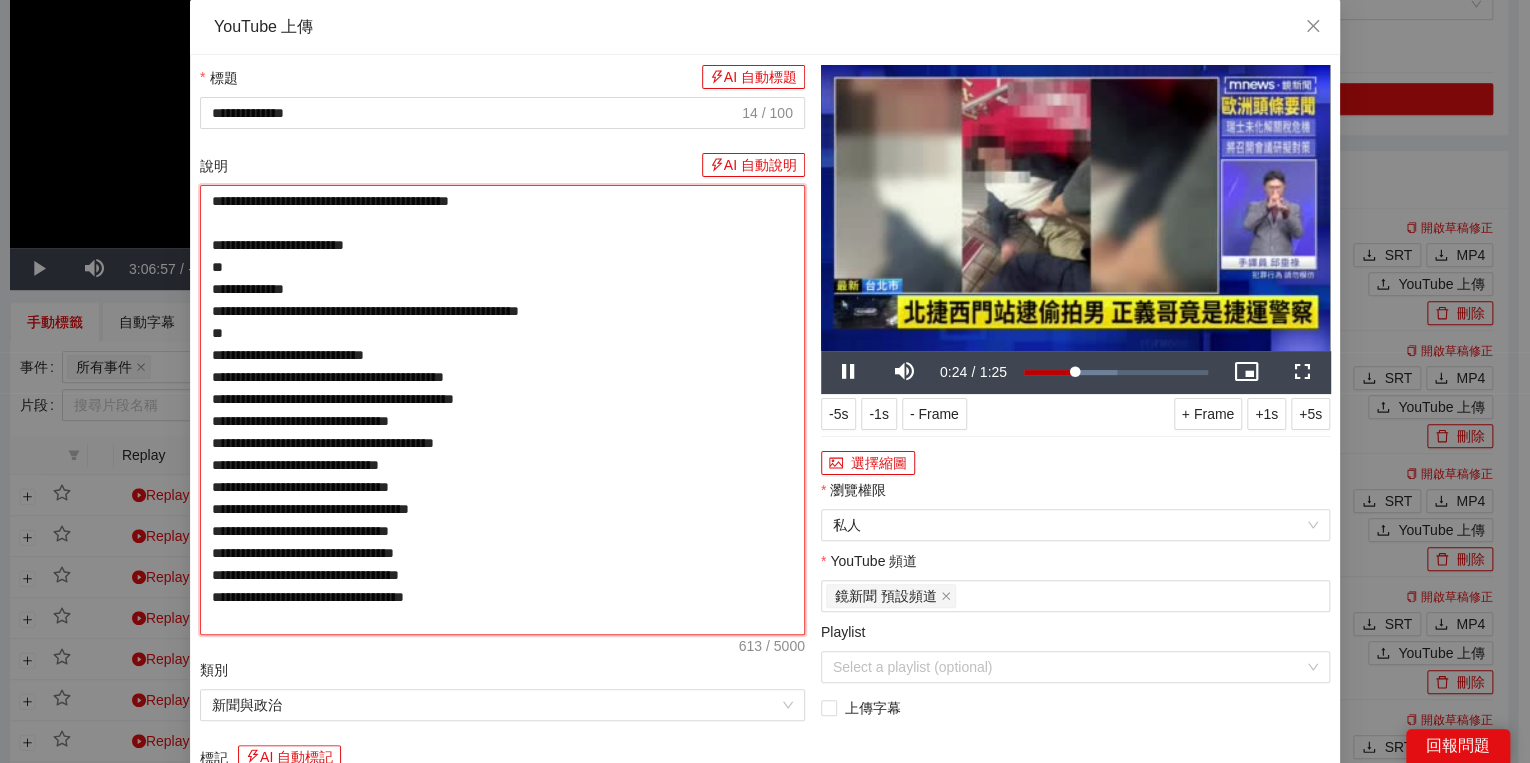 click on "**********" at bounding box center [502, 410] 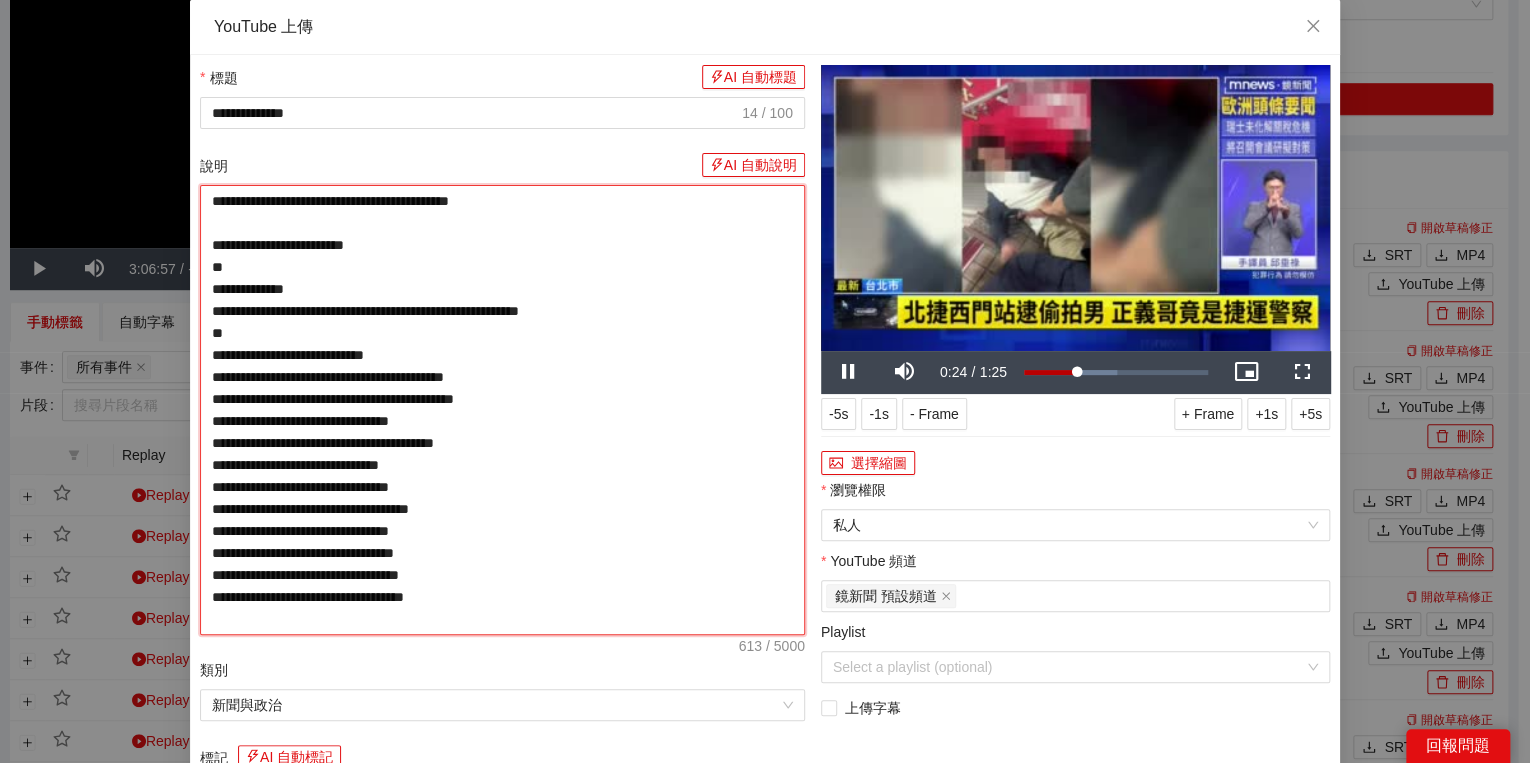 type on "**********" 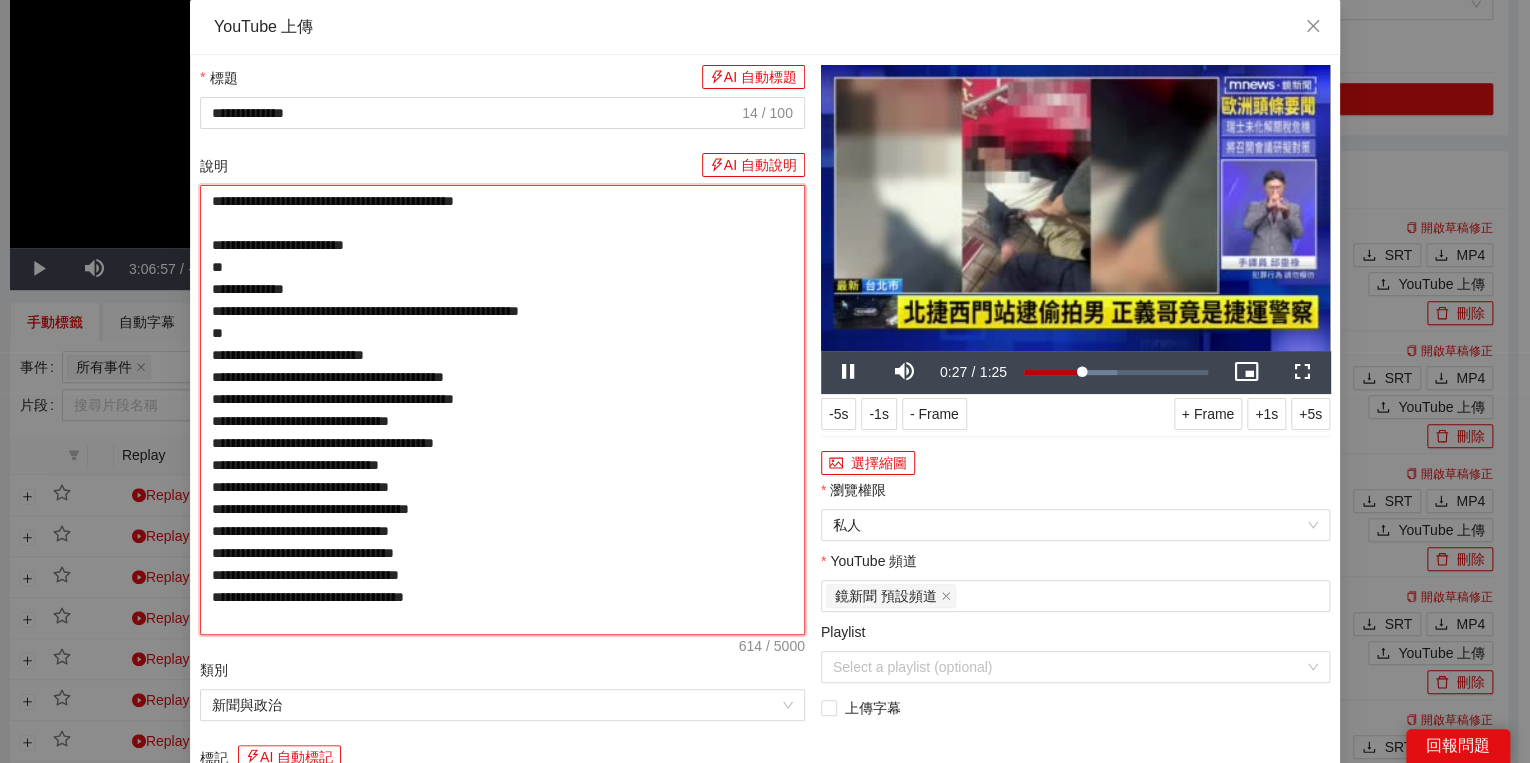 type on "**********" 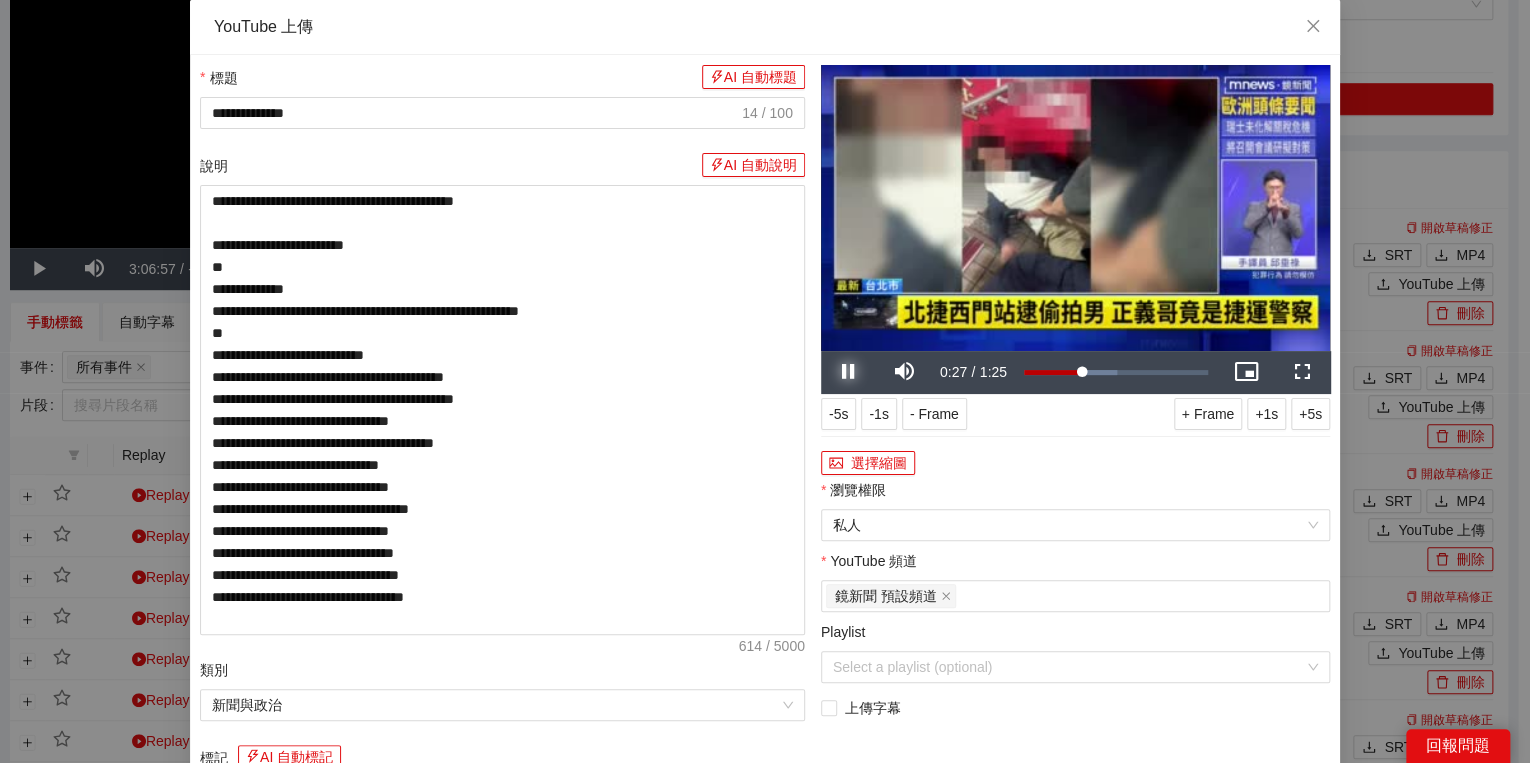 click at bounding box center (849, 372) 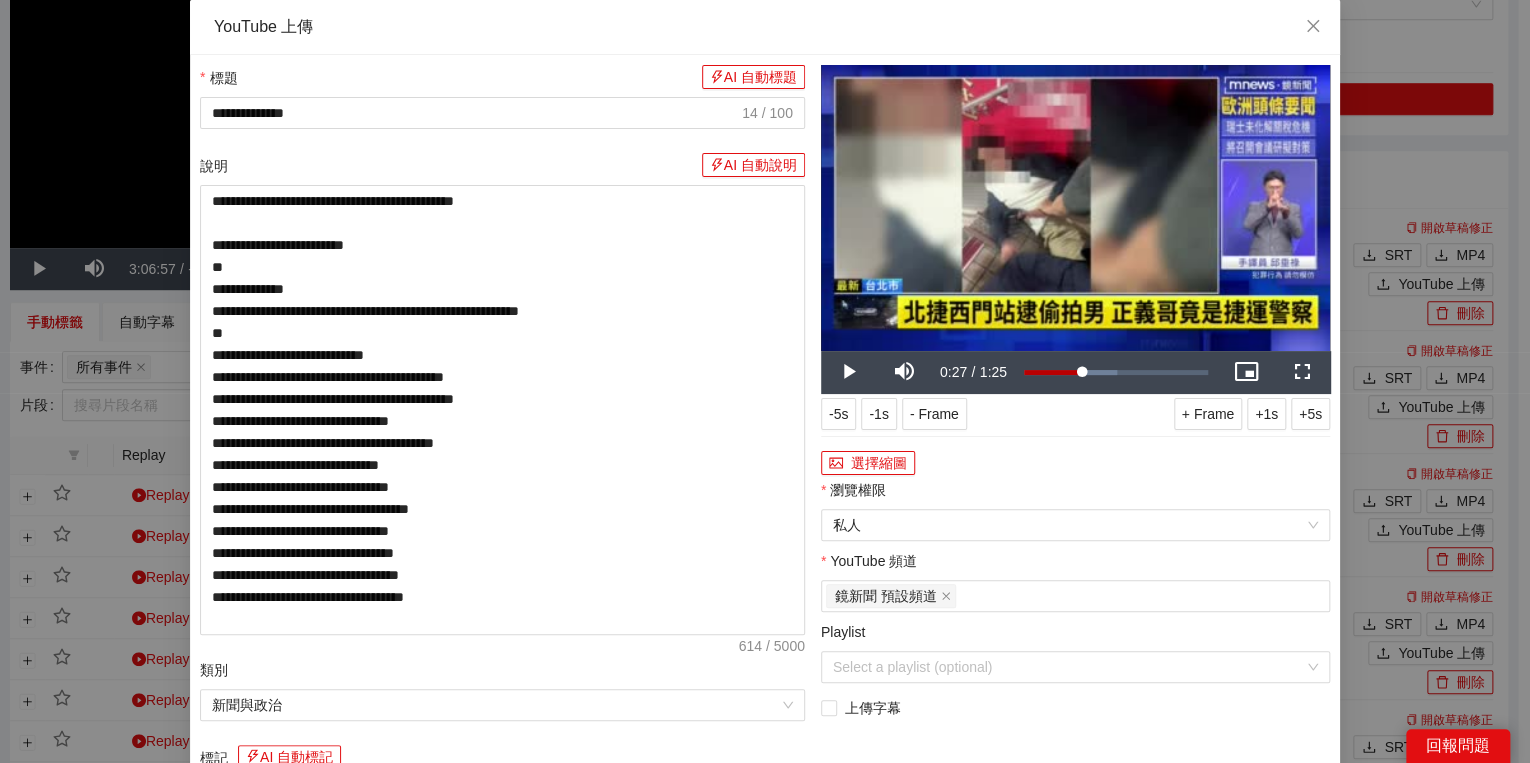 click on "選擇縮圖" at bounding box center (1075, 463) 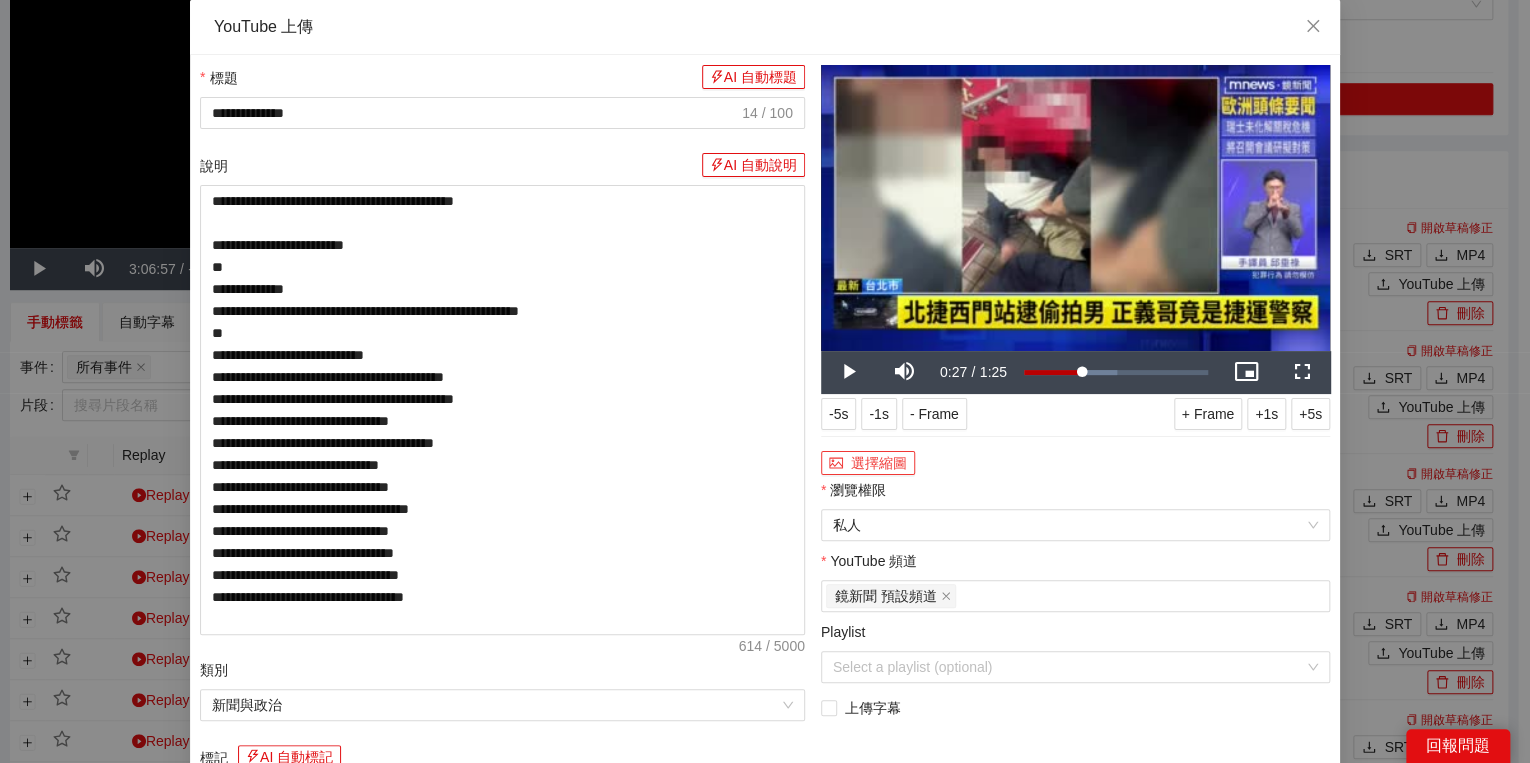 click on "選擇縮圖" at bounding box center (868, 463) 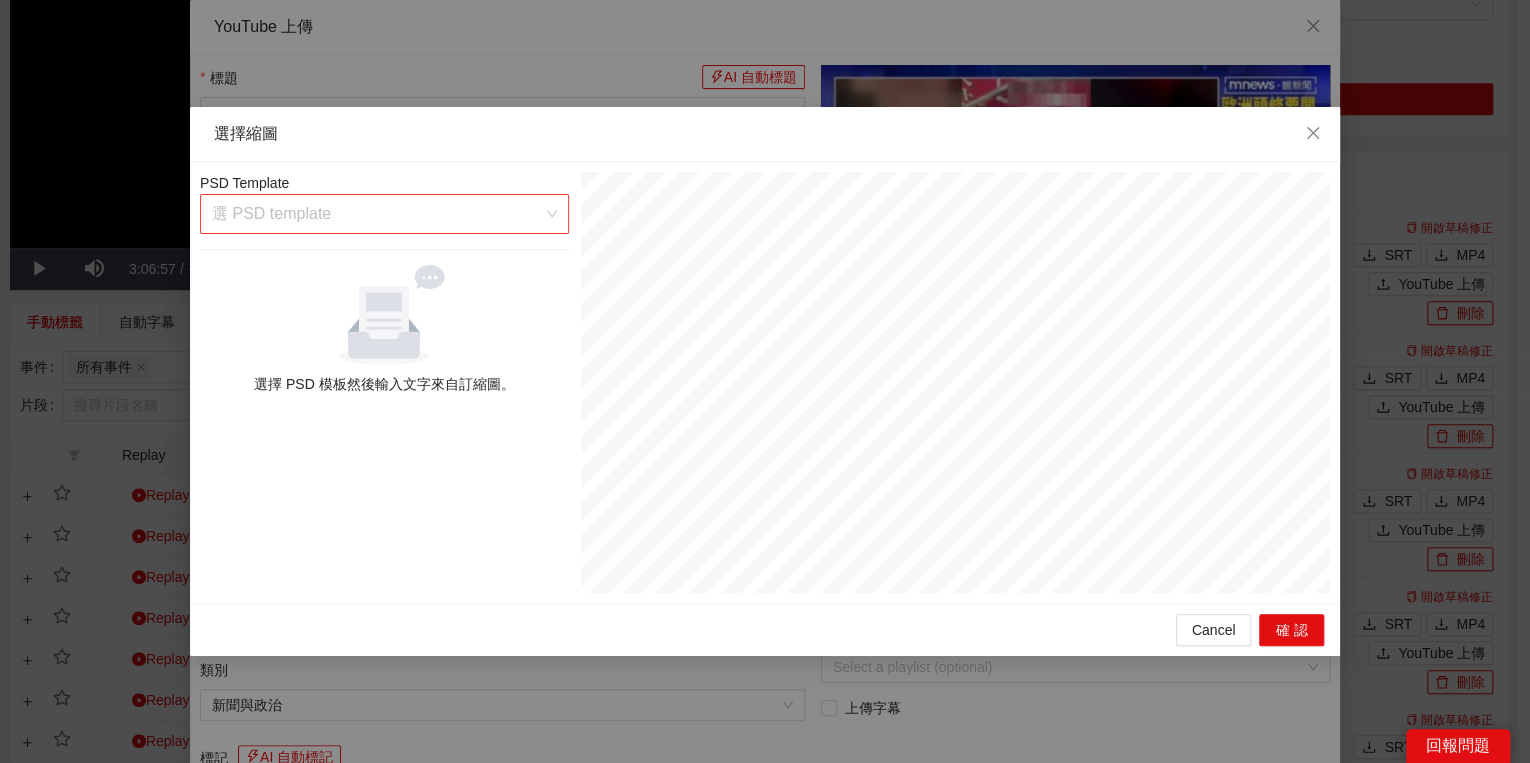 click at bounding box center (377, 214) 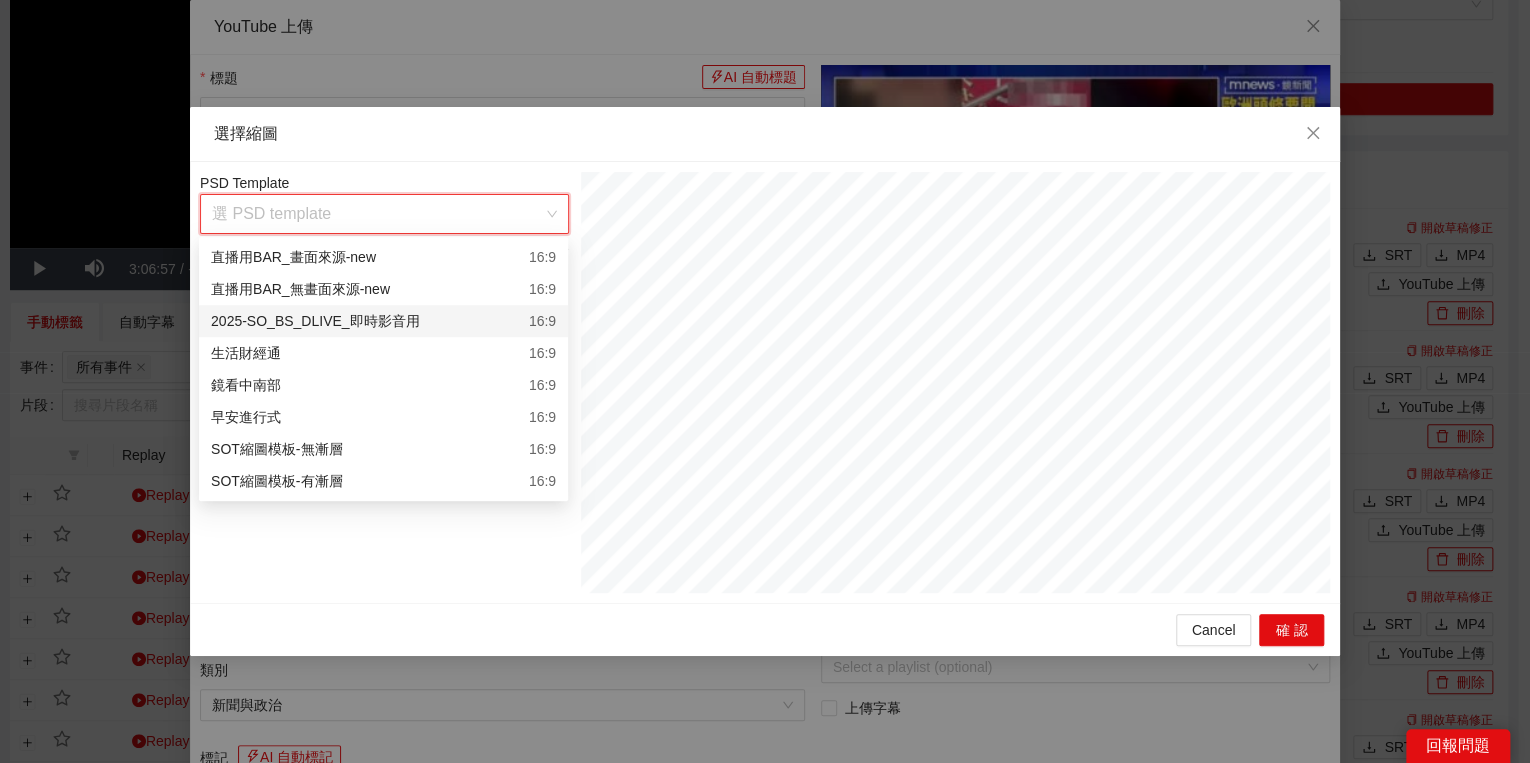 click on "2025-SO_BS_DLIVE_即時影音用 16:9" at bounding box center [383, 321] 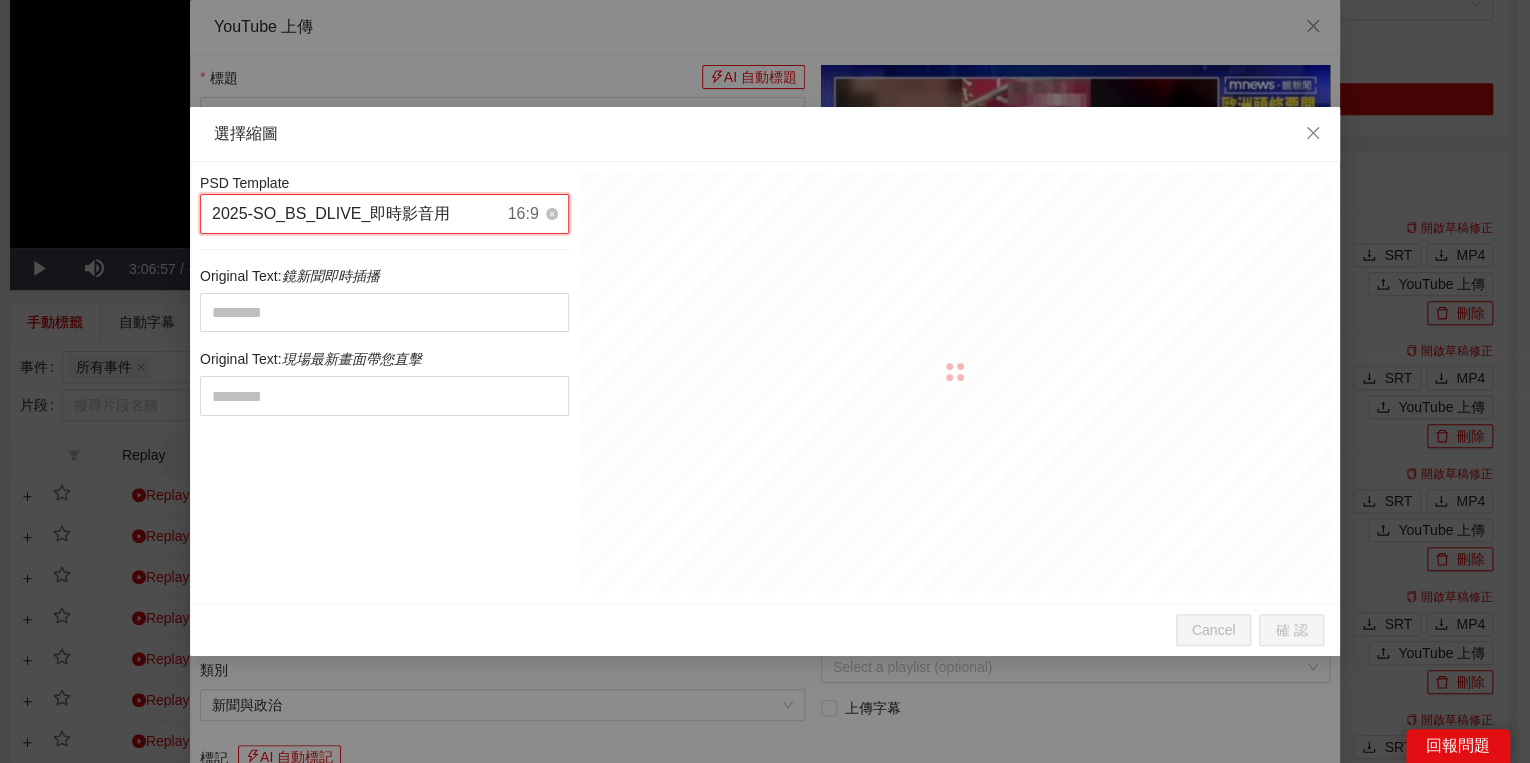 click on "2025-SO_BS_DLIVE_即時影音用 16:9" at bounding box center [375, 214] 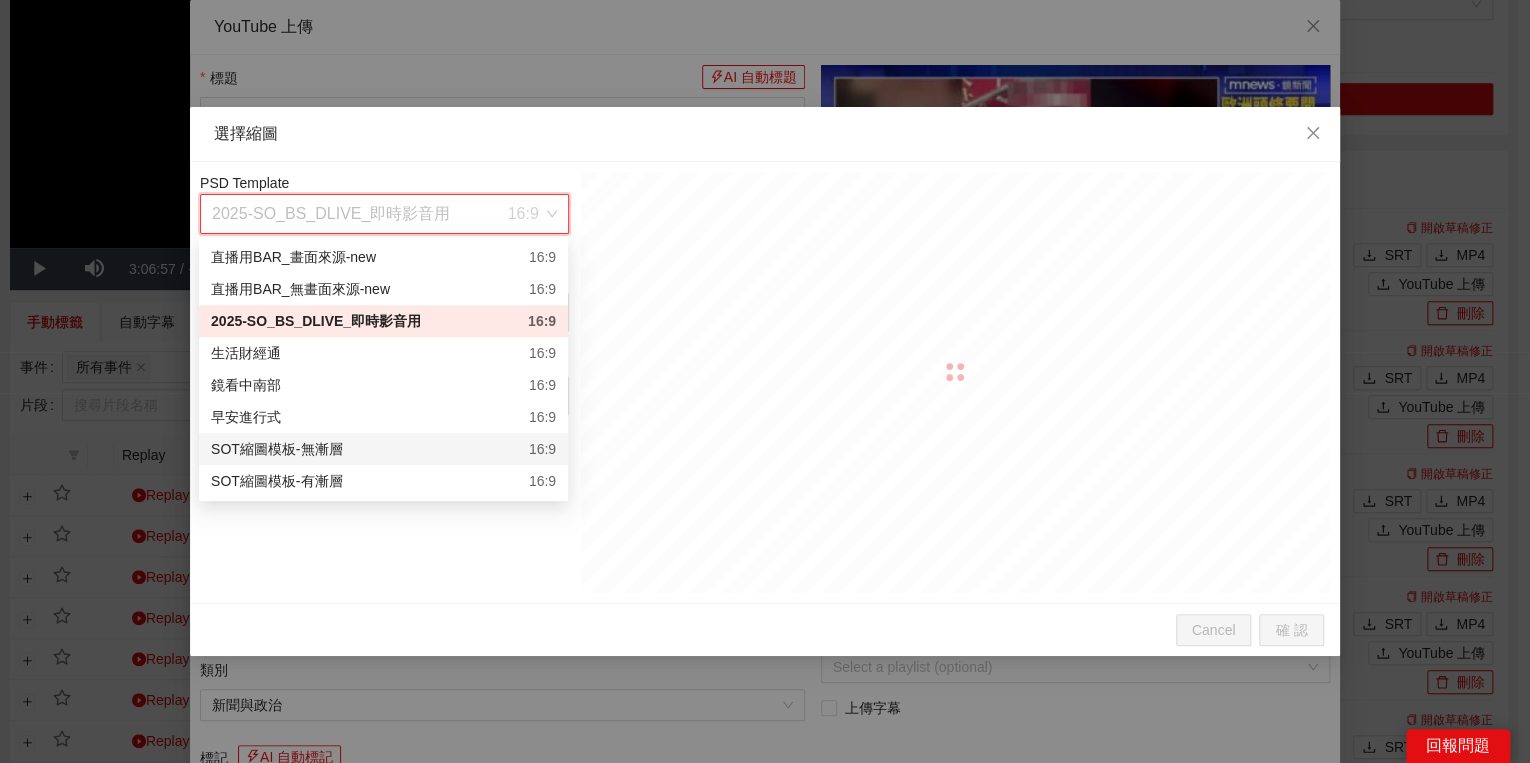 click on "SOT縮圖模板-有漸層" at bounding box center [276, 481] 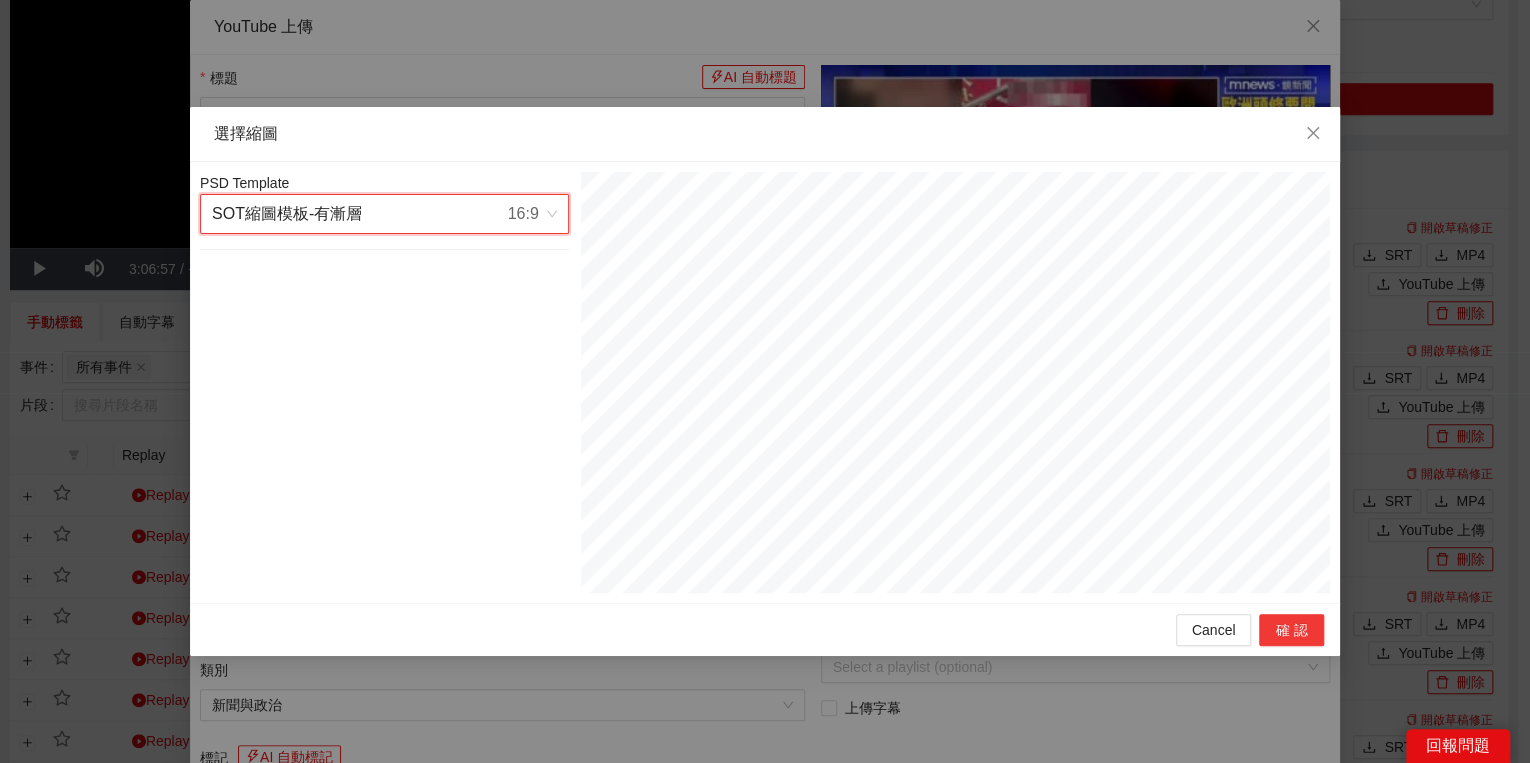 click on "確認" at bounding box center (1291, 630) 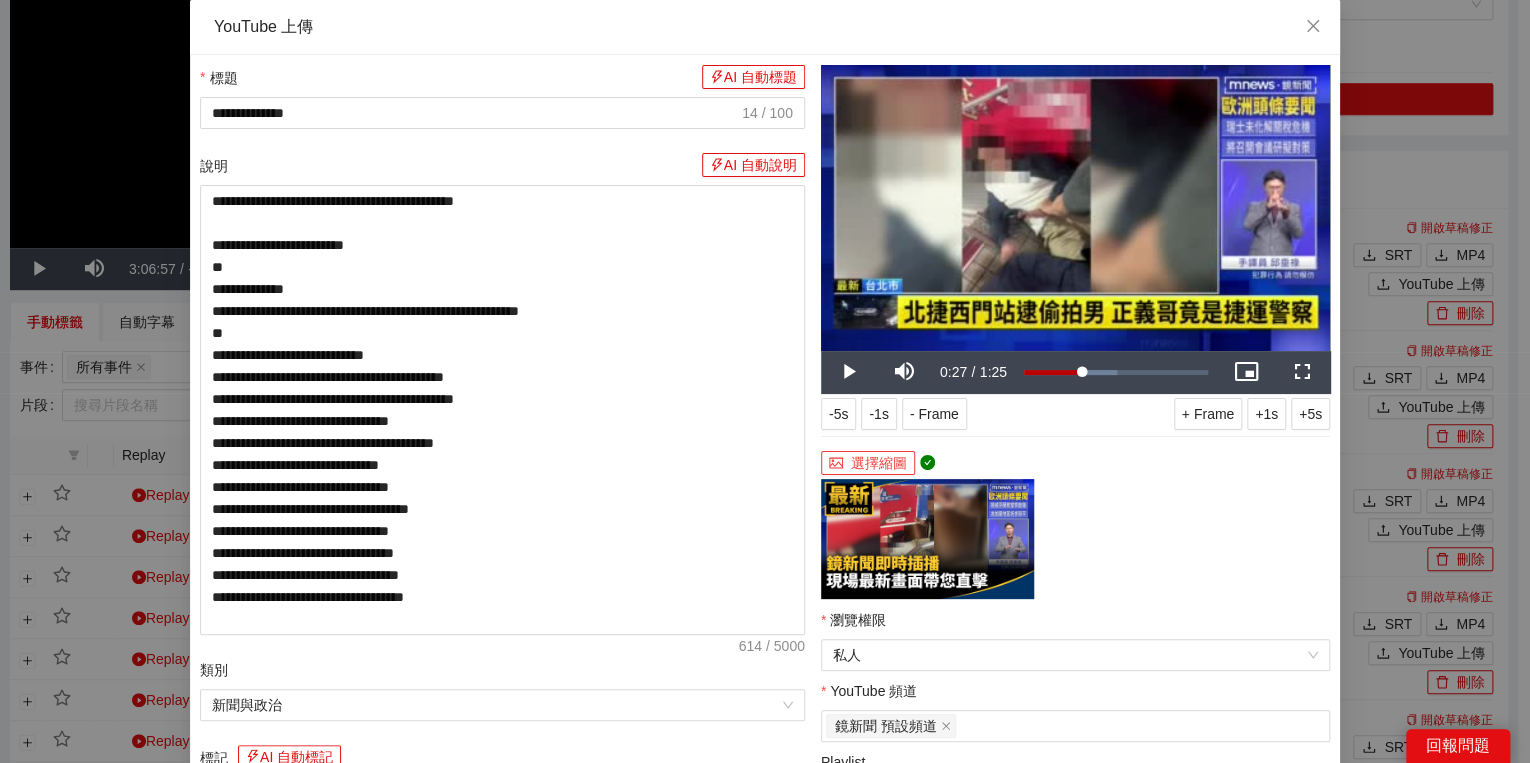 click on "選擇縮圖" at bounding box center (868, 463) 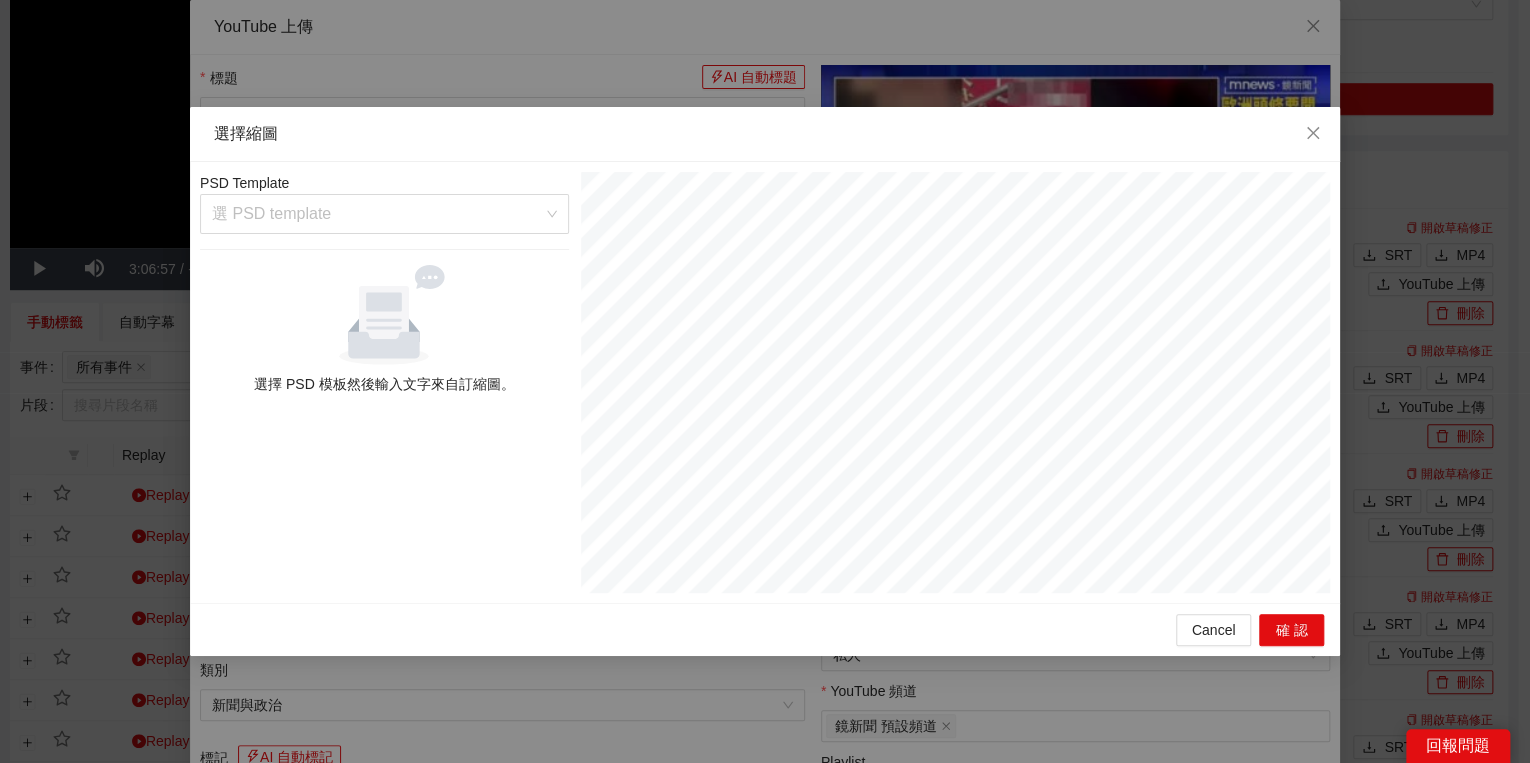 click at bounding box center [377, 214] 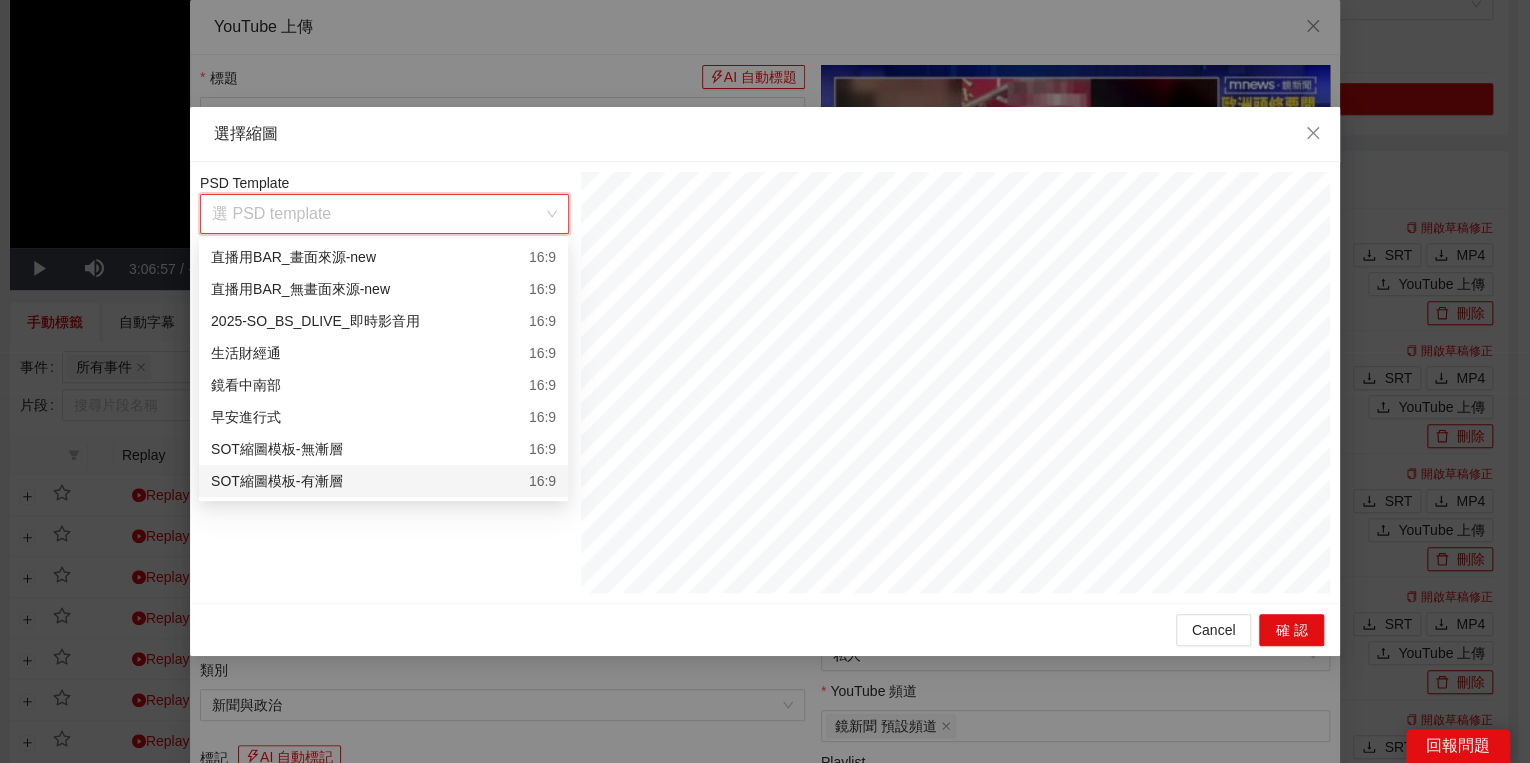 click on "SOT縮圖模板-有漸層" at bounding box center [276, 481] 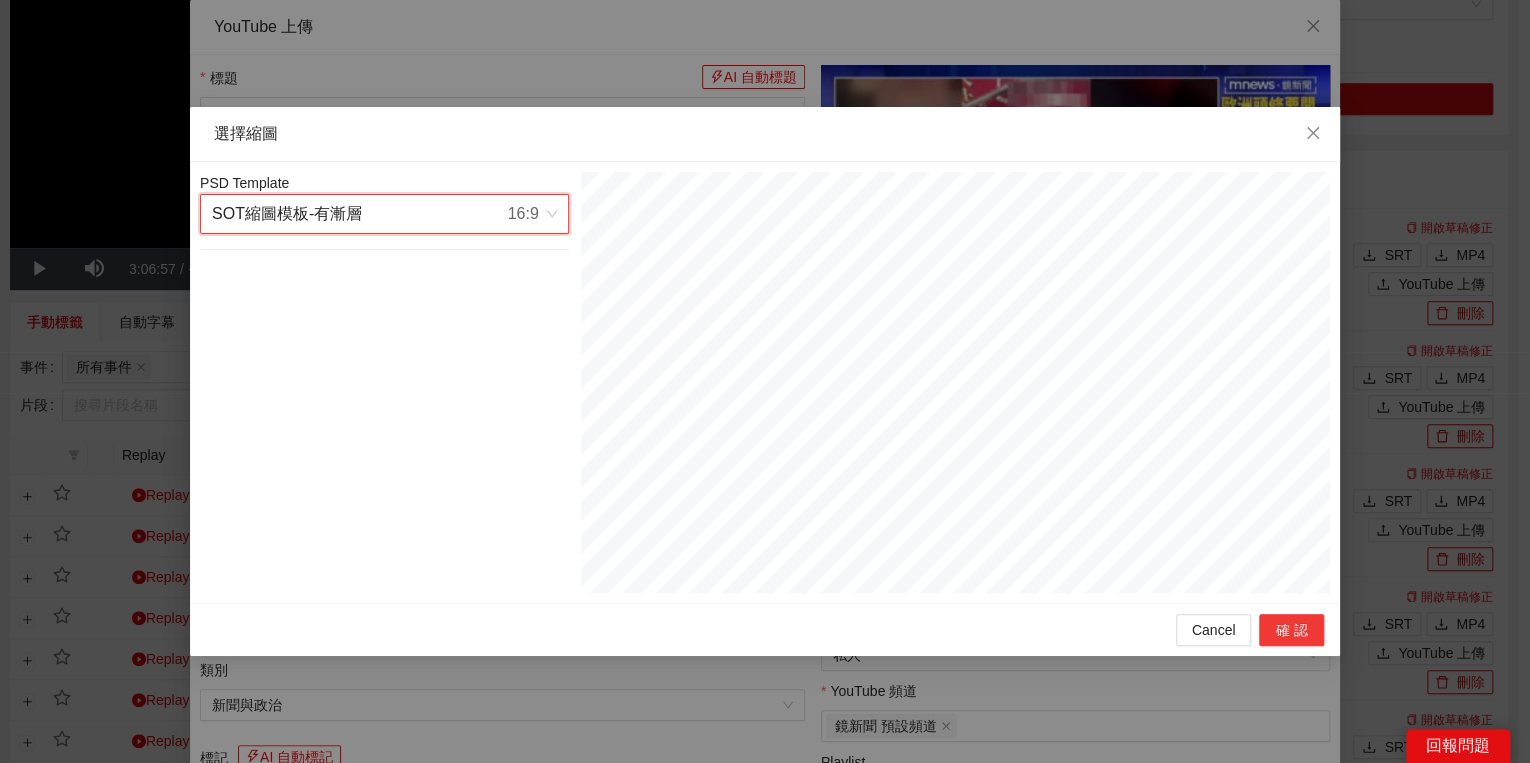 click on "確認" at bounding box center (1291, 630) 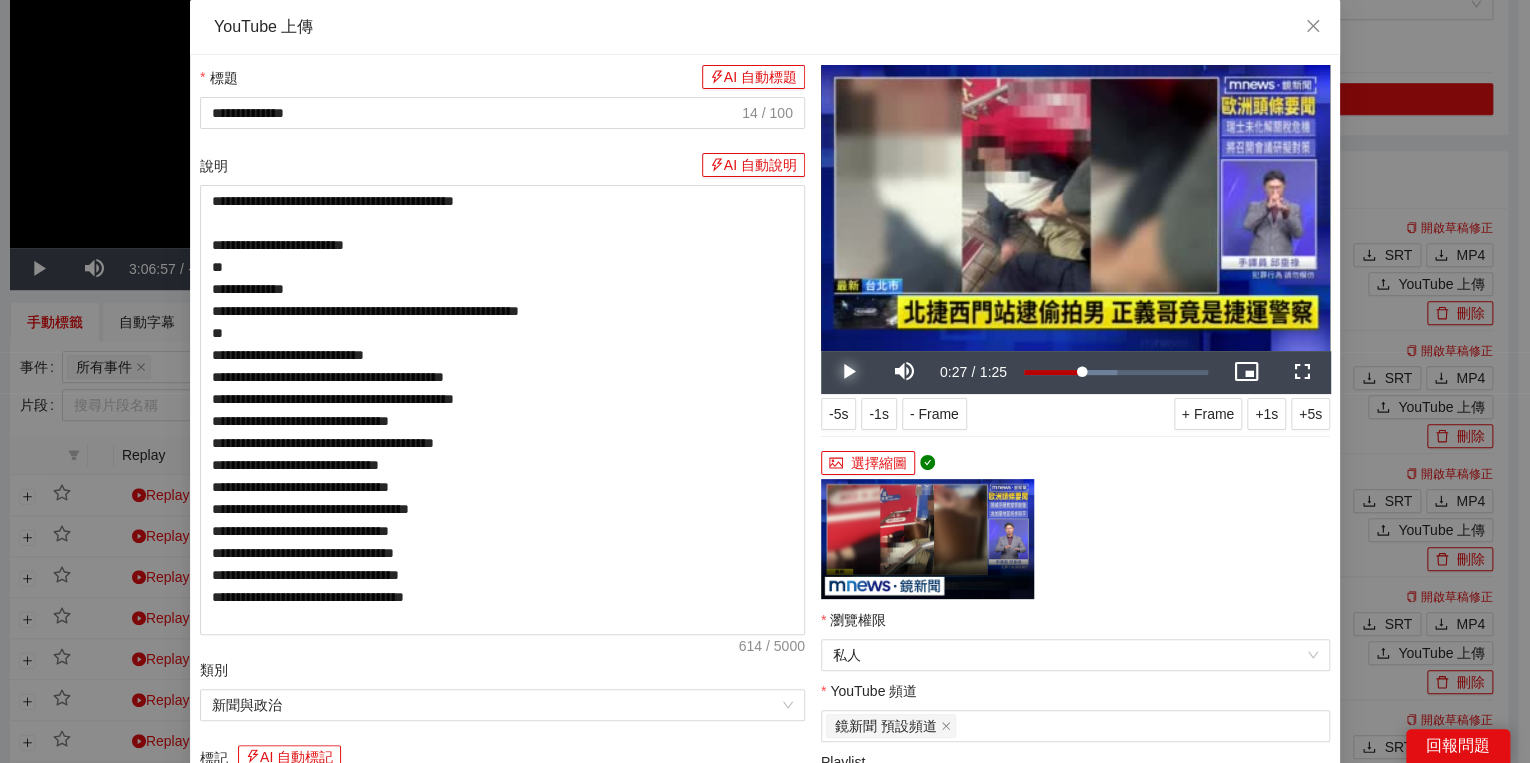 click at bounding box center [849, 372] 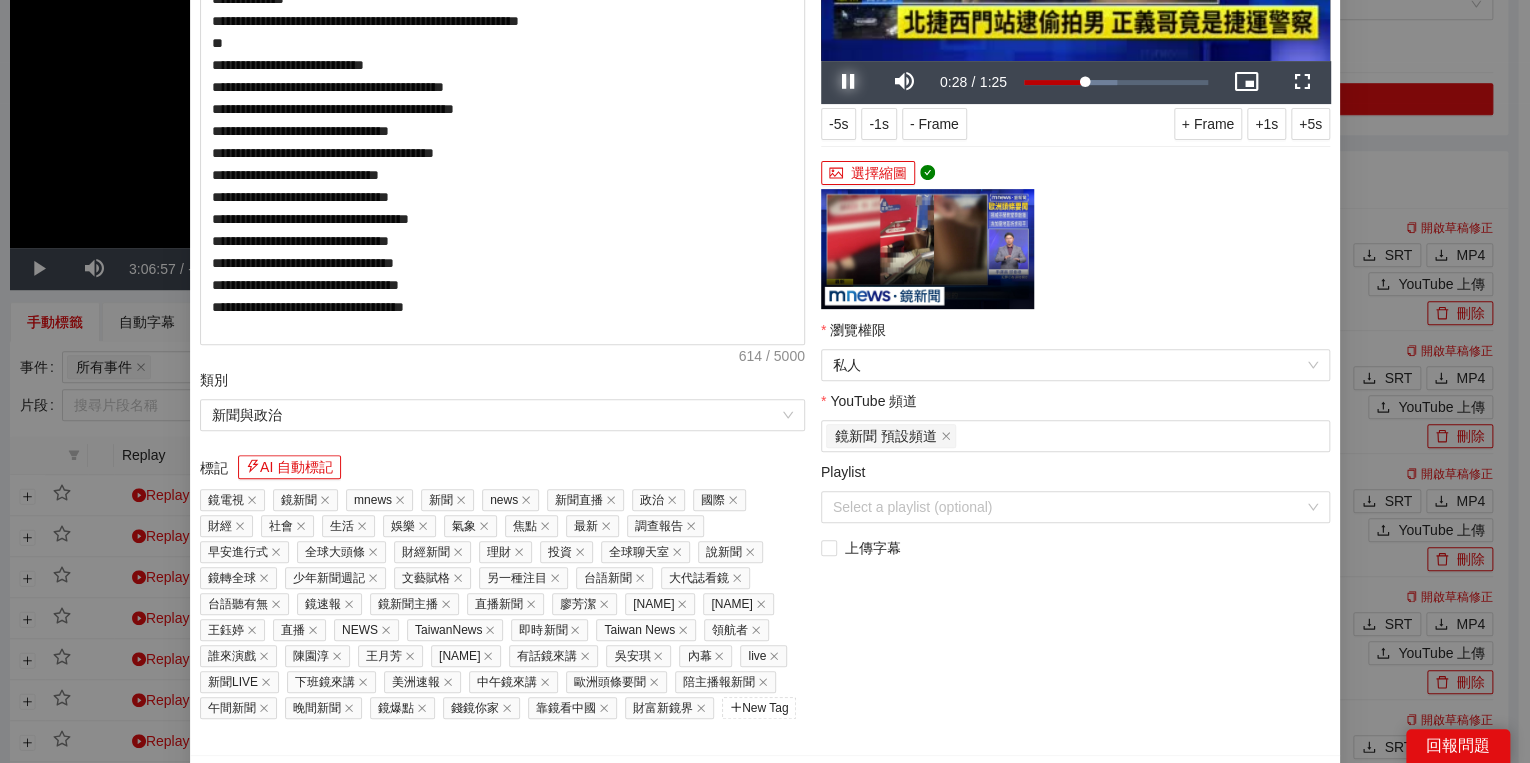 scroll, scrollTop: 330, scrollLeft: 0, axis: vertical 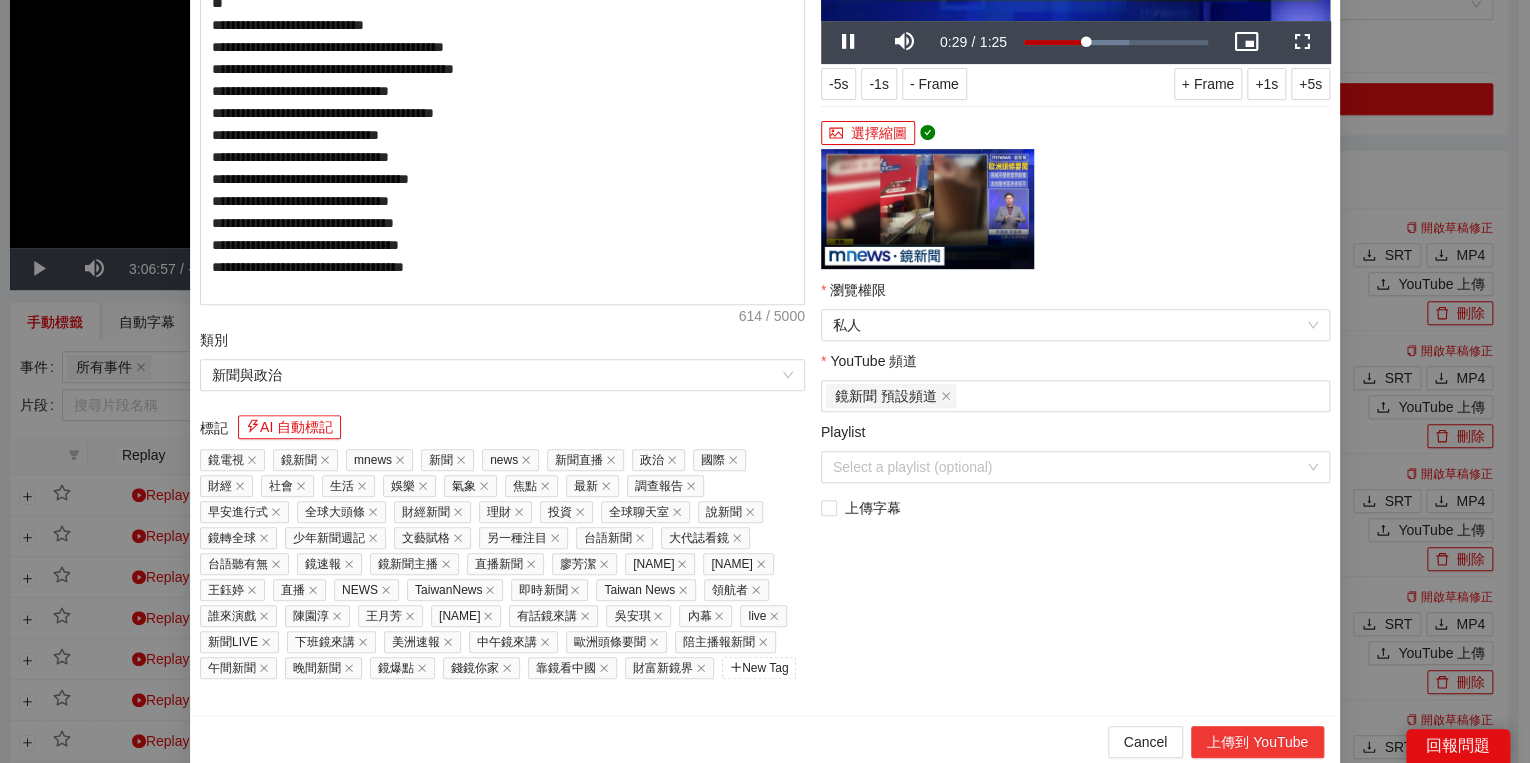 click on "上傳到 YouTube" at bounding box center (1257, 742) 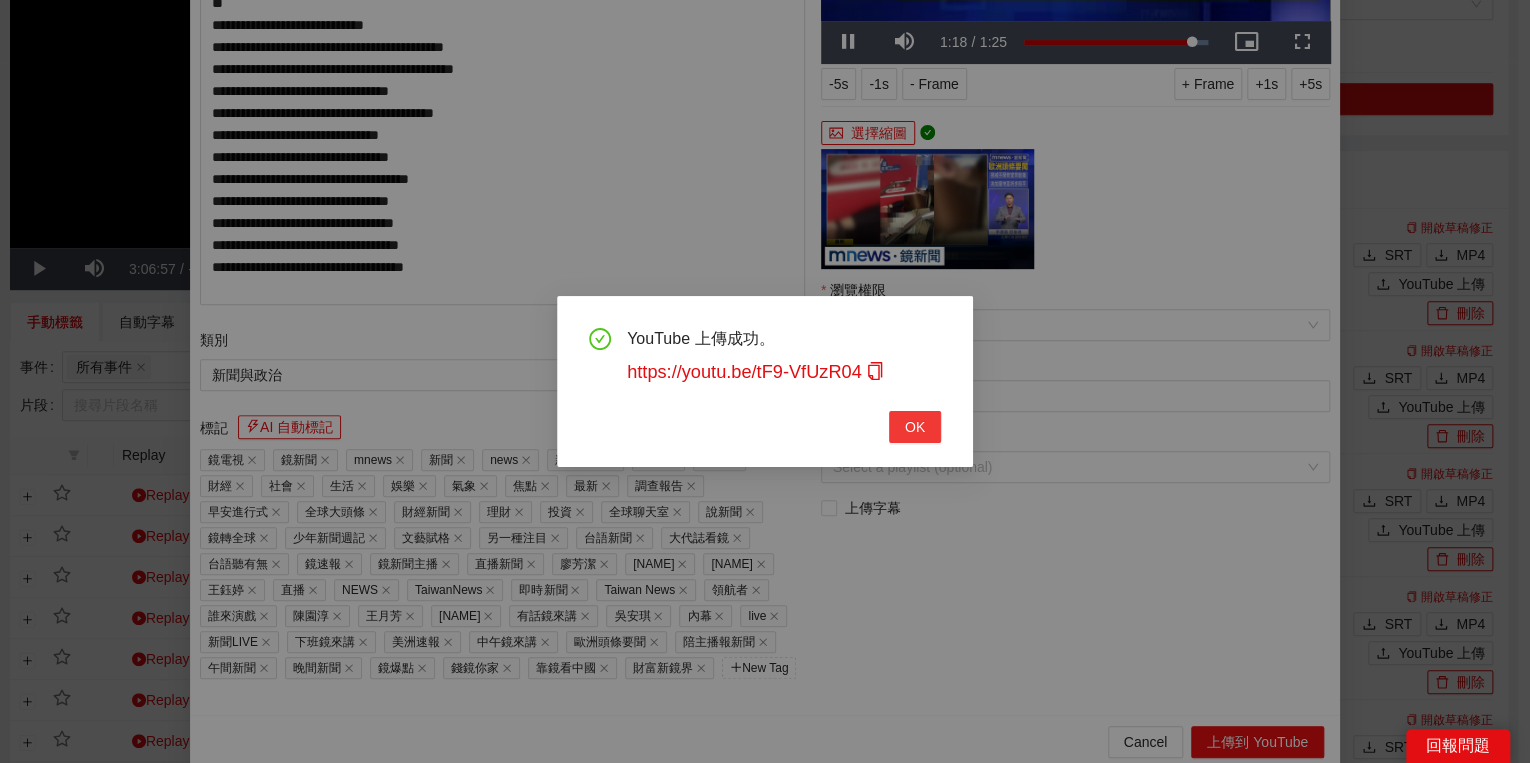 click on "OK" at bounding box center (915, 427) 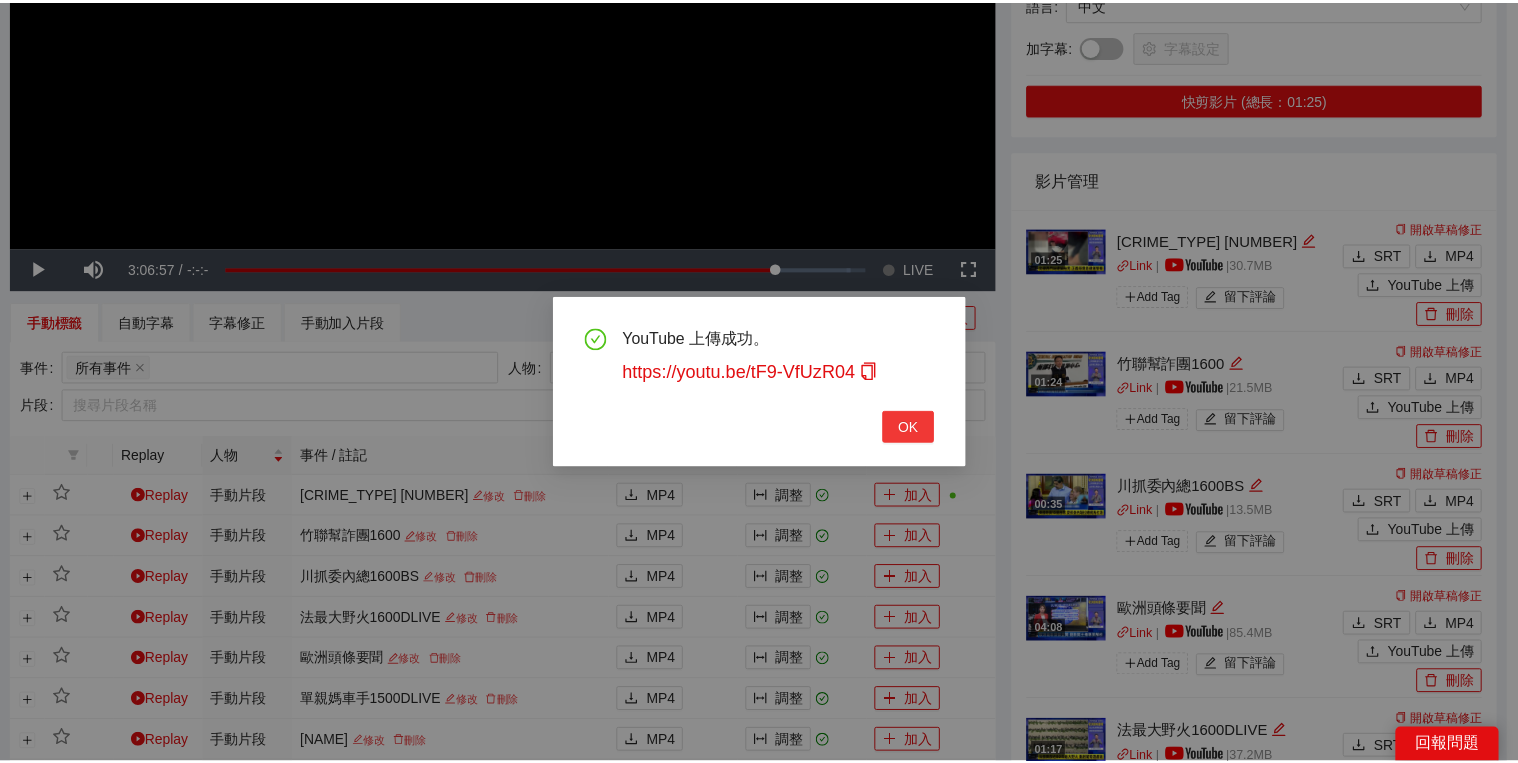 scroll, scrollTop: 308, scrollLeft: 0, axis: vertical 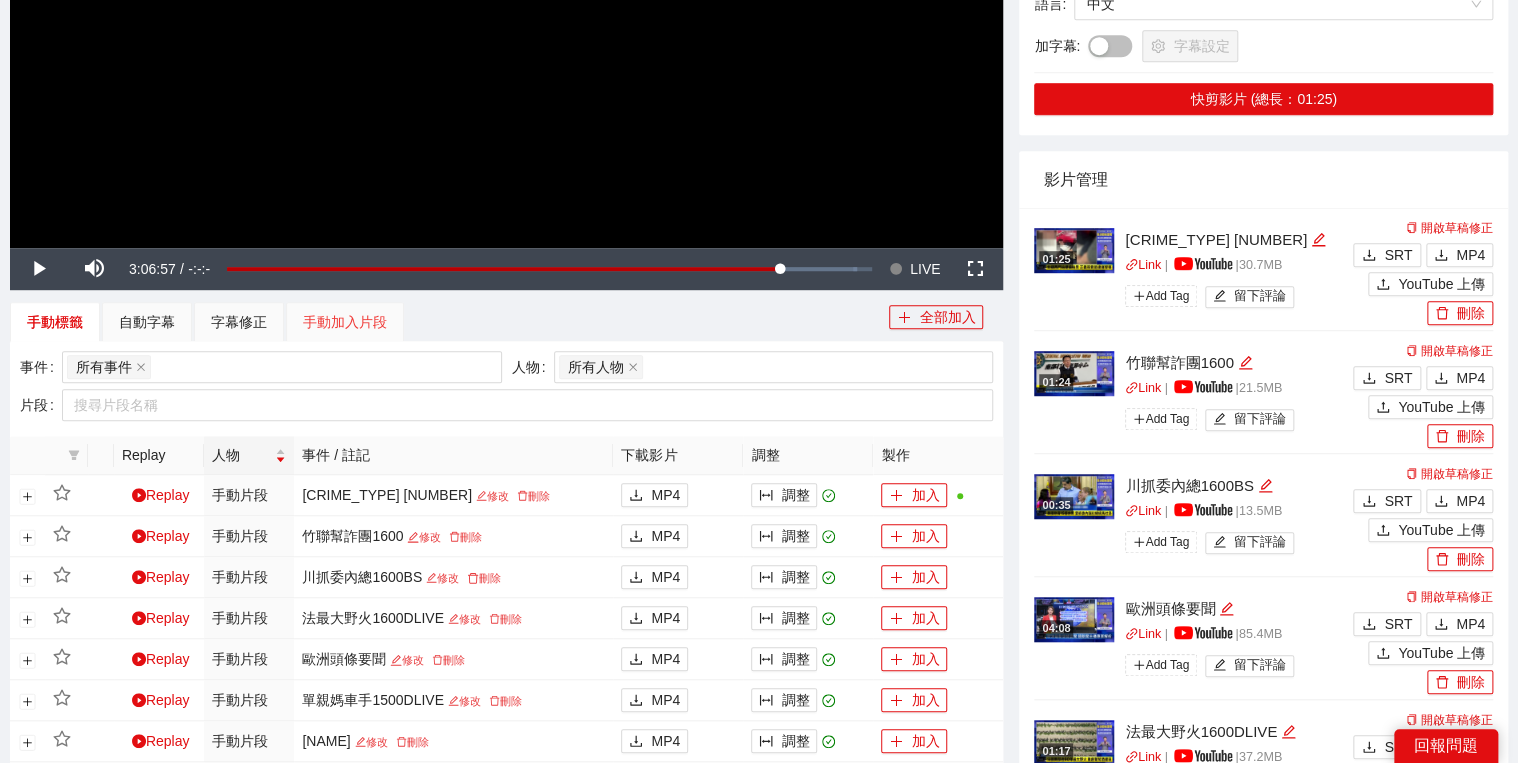 click on "手動加入片段" at bounding box center [345, 322] 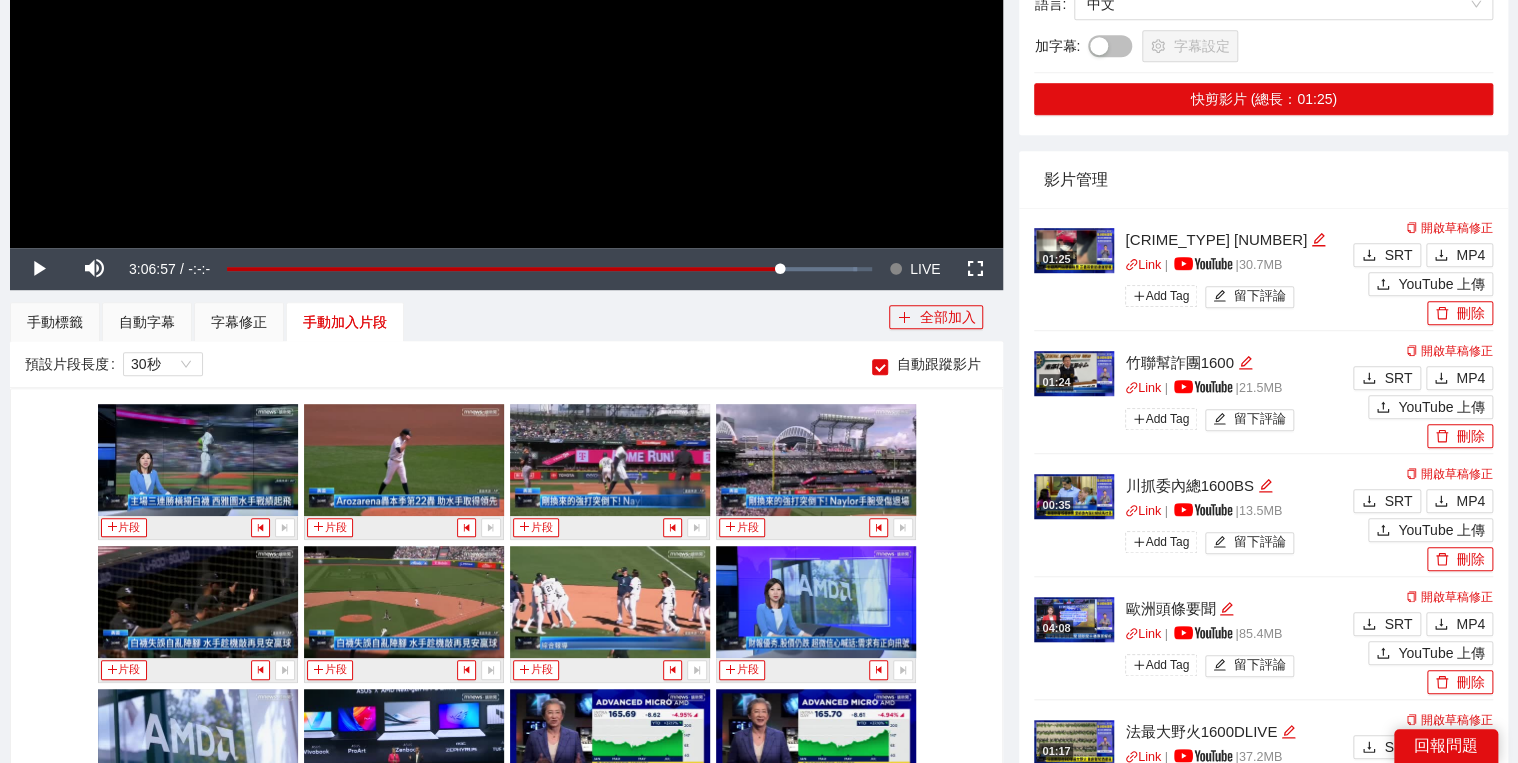 scroll, scrollTop: 720, scrollLeft: 0, axis: vertical 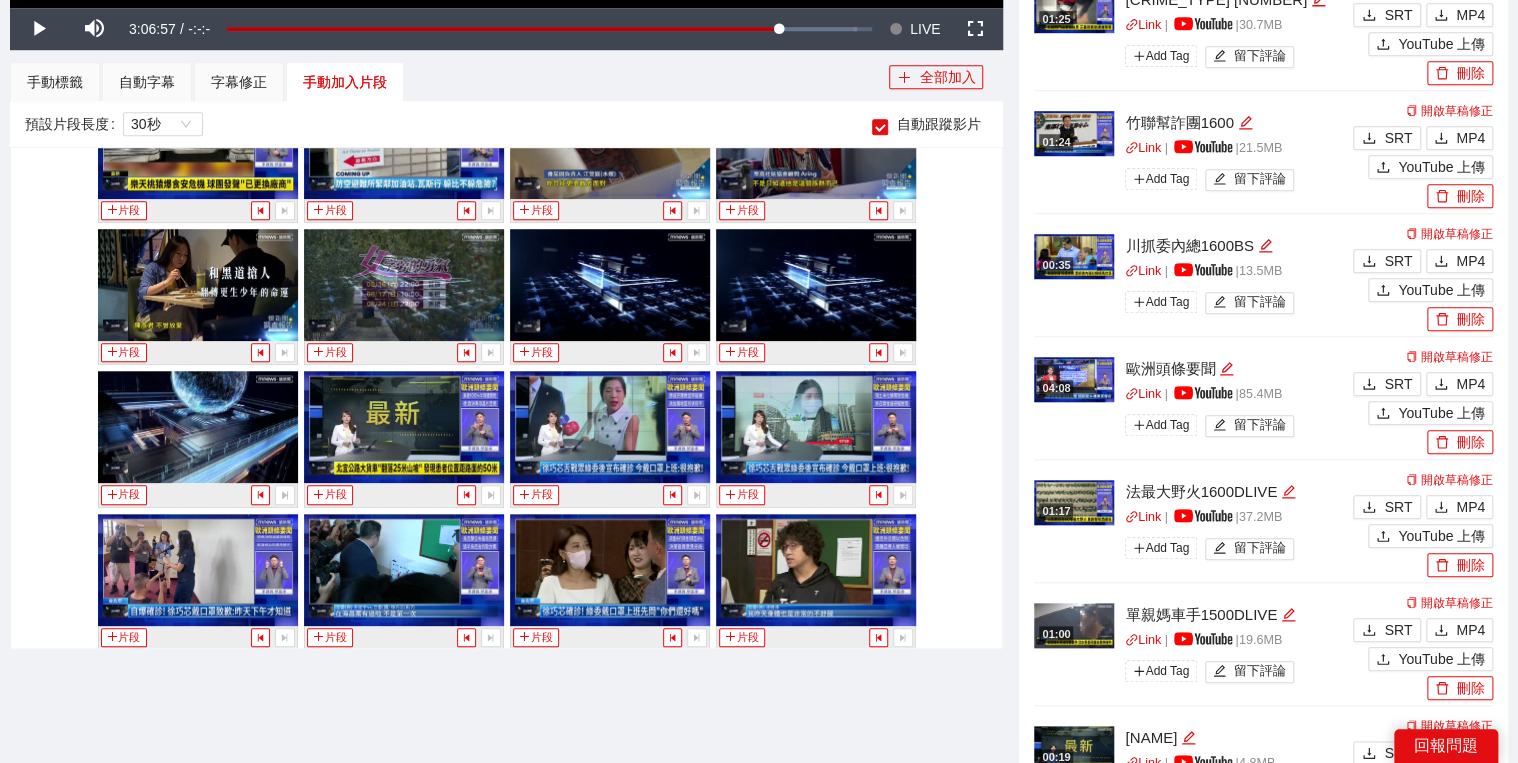 drag, startPoint x: 114, startPoint y: 724, endPoint x: 105, endPoint y: 705, distance: 21.023796 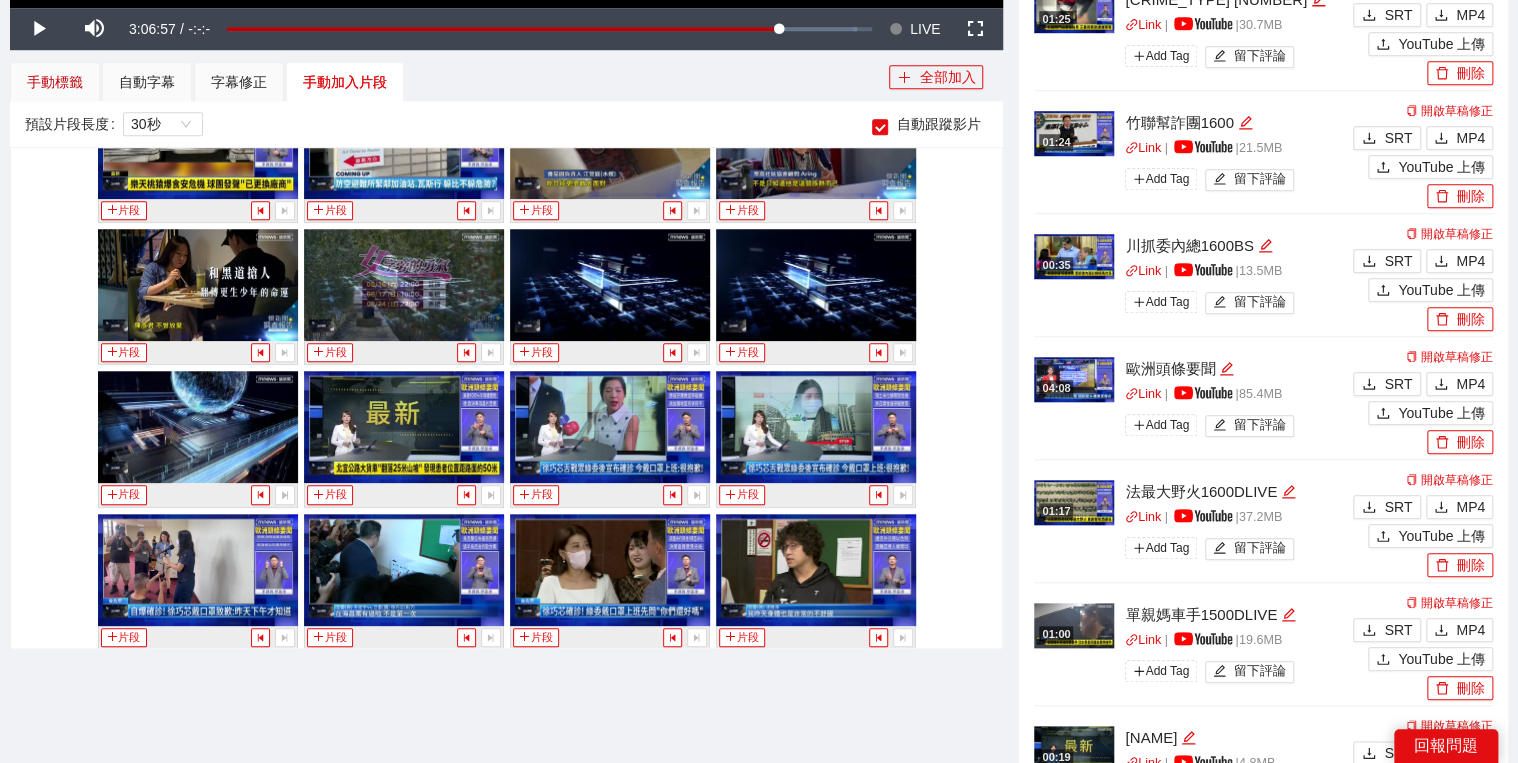 click on "手動標籤" at bounding box center [55, 82] 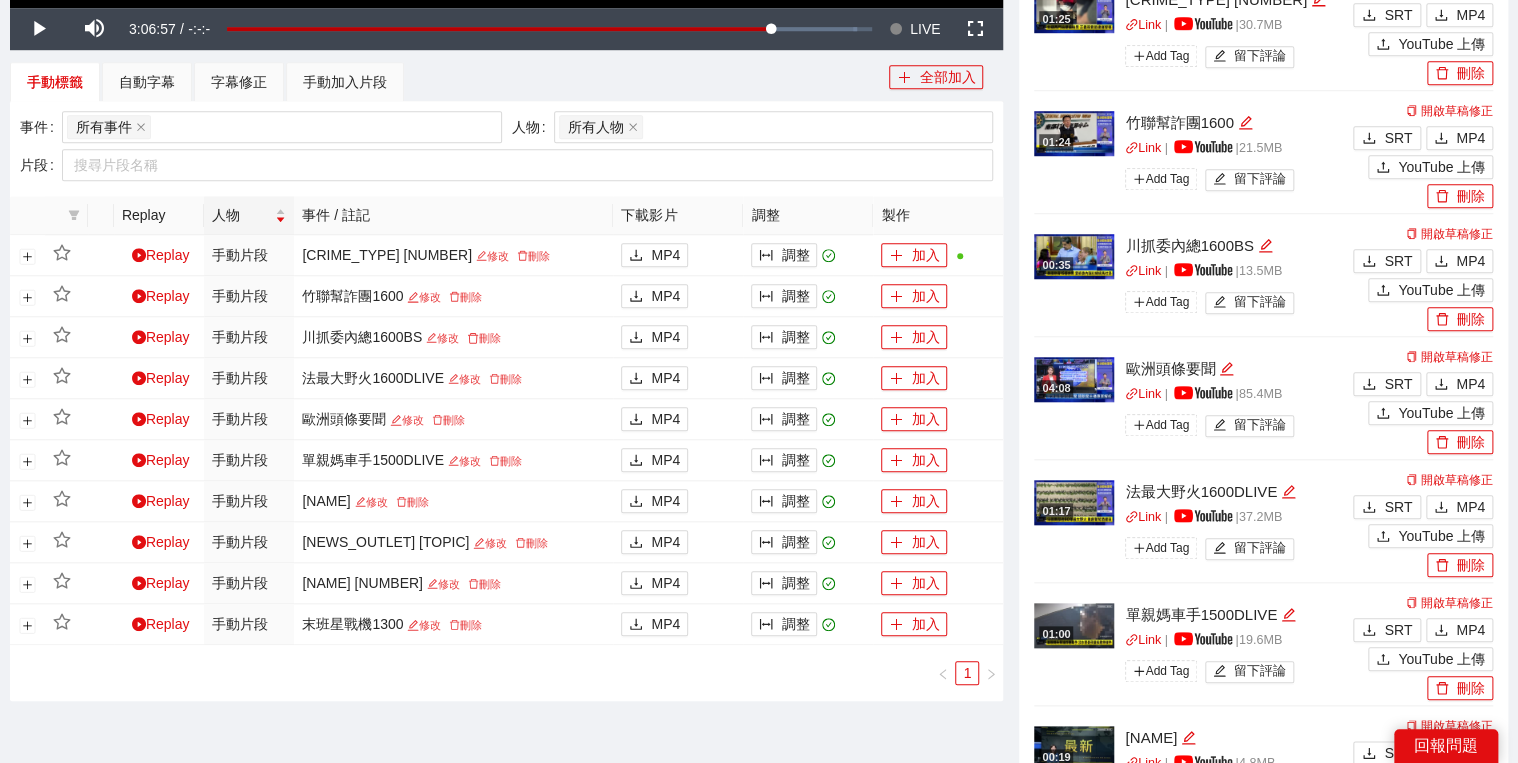click on "**********" at bounding box center (506, 339) 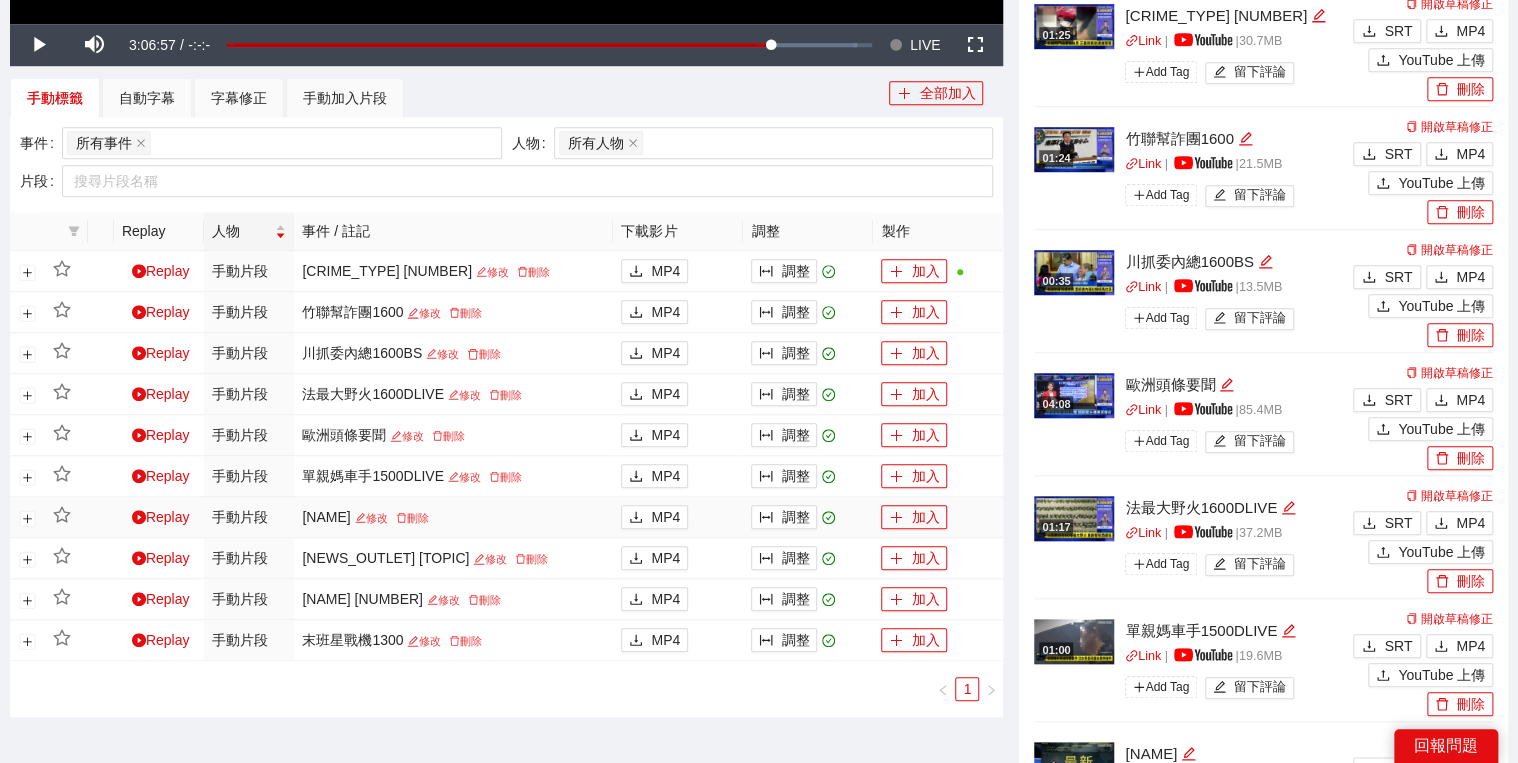 scroll, scrollTop: 400, scrollLeft: 0, axis: vertical 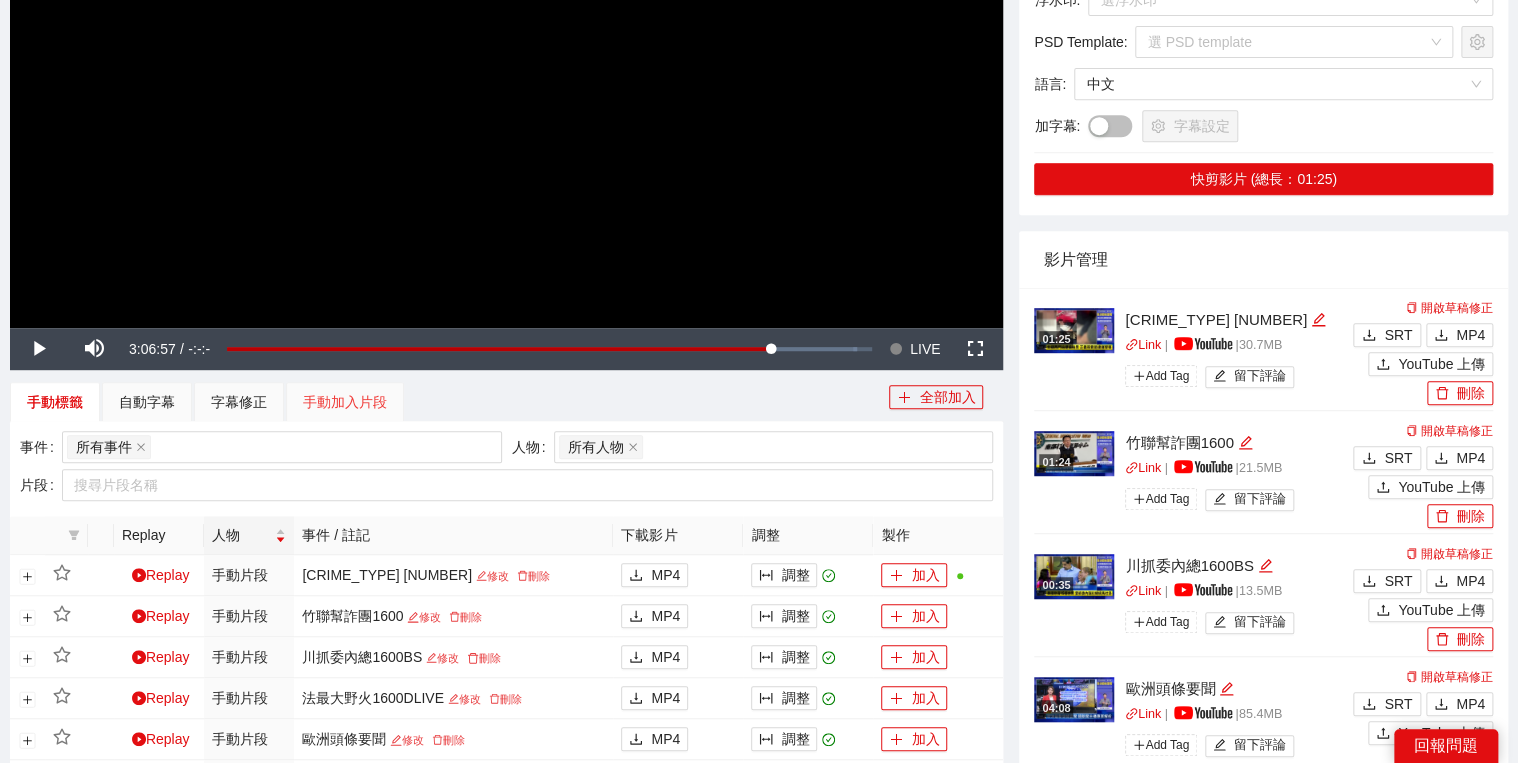 click on "手動加入片段" at bounding box center [345, 402] 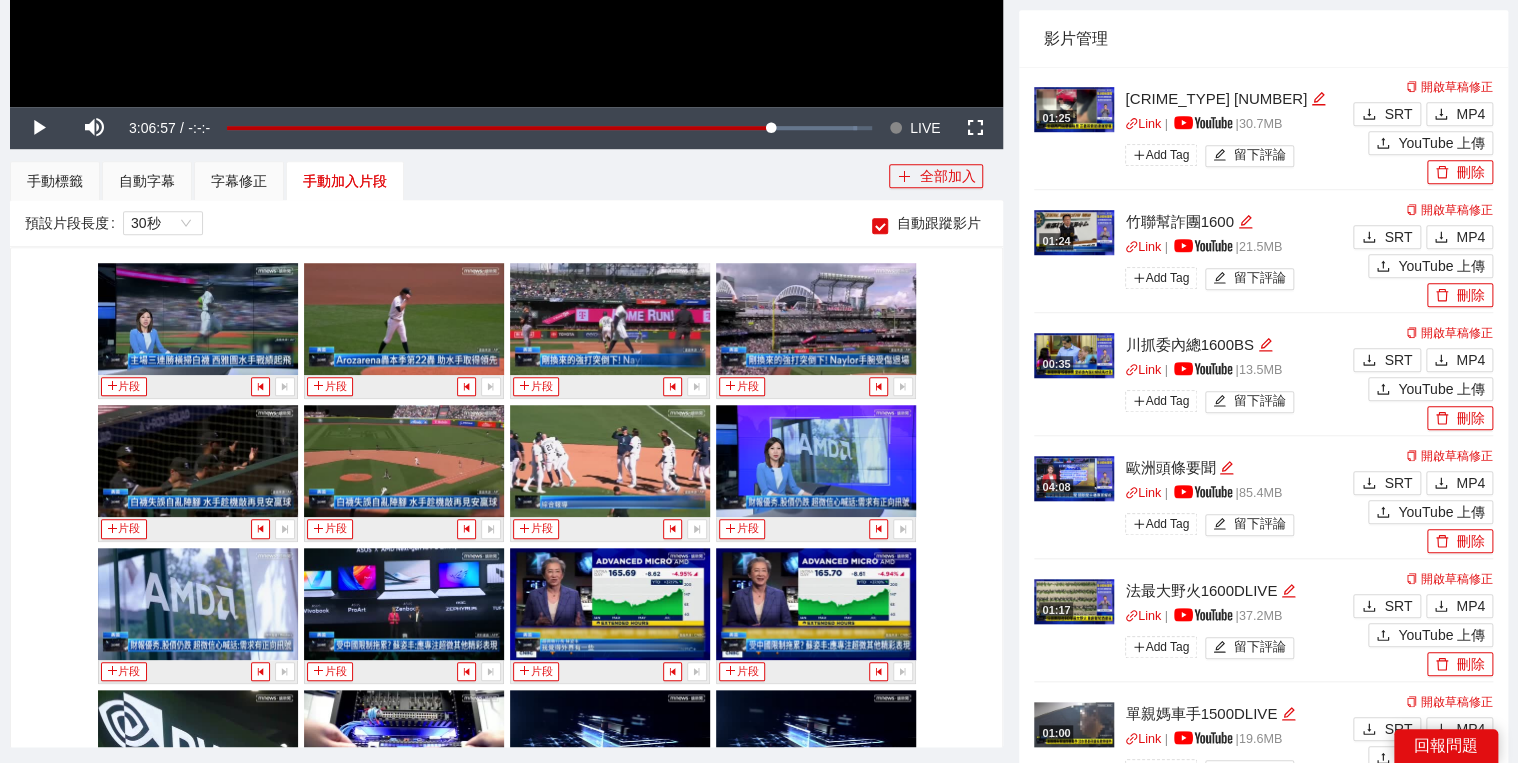 scroll, scrollTop: 640, scrollLeft: 0, axis: vertical 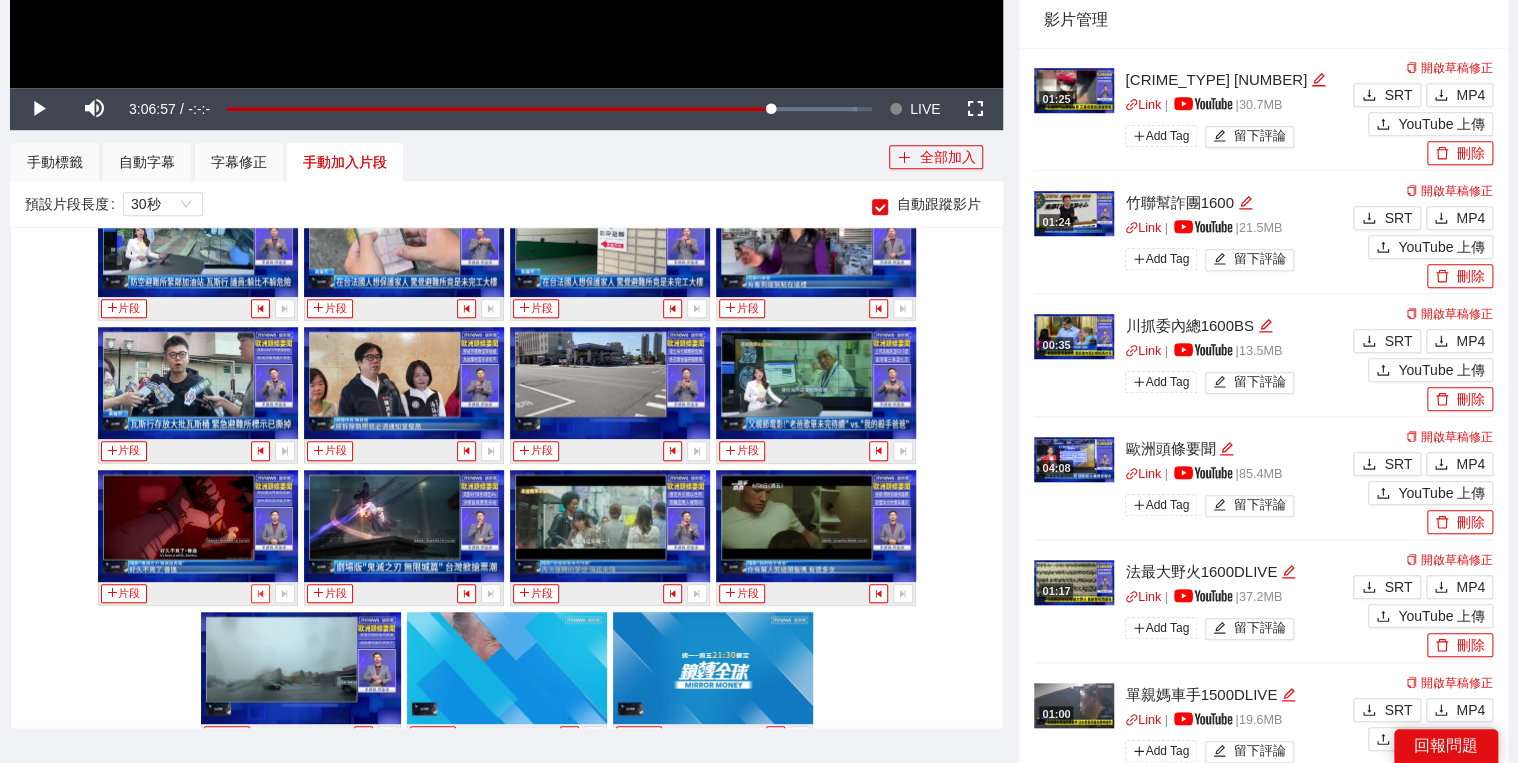 click 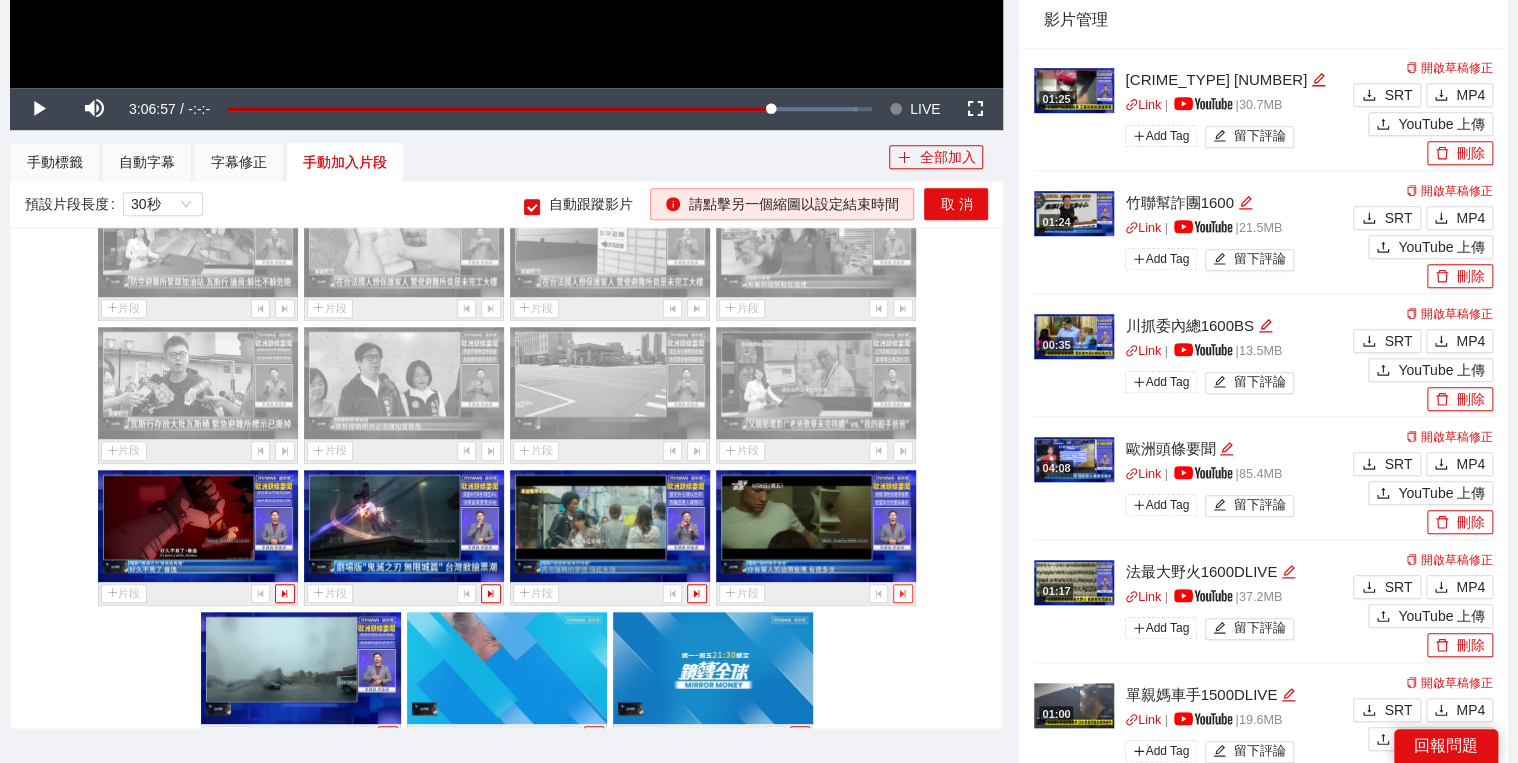 click 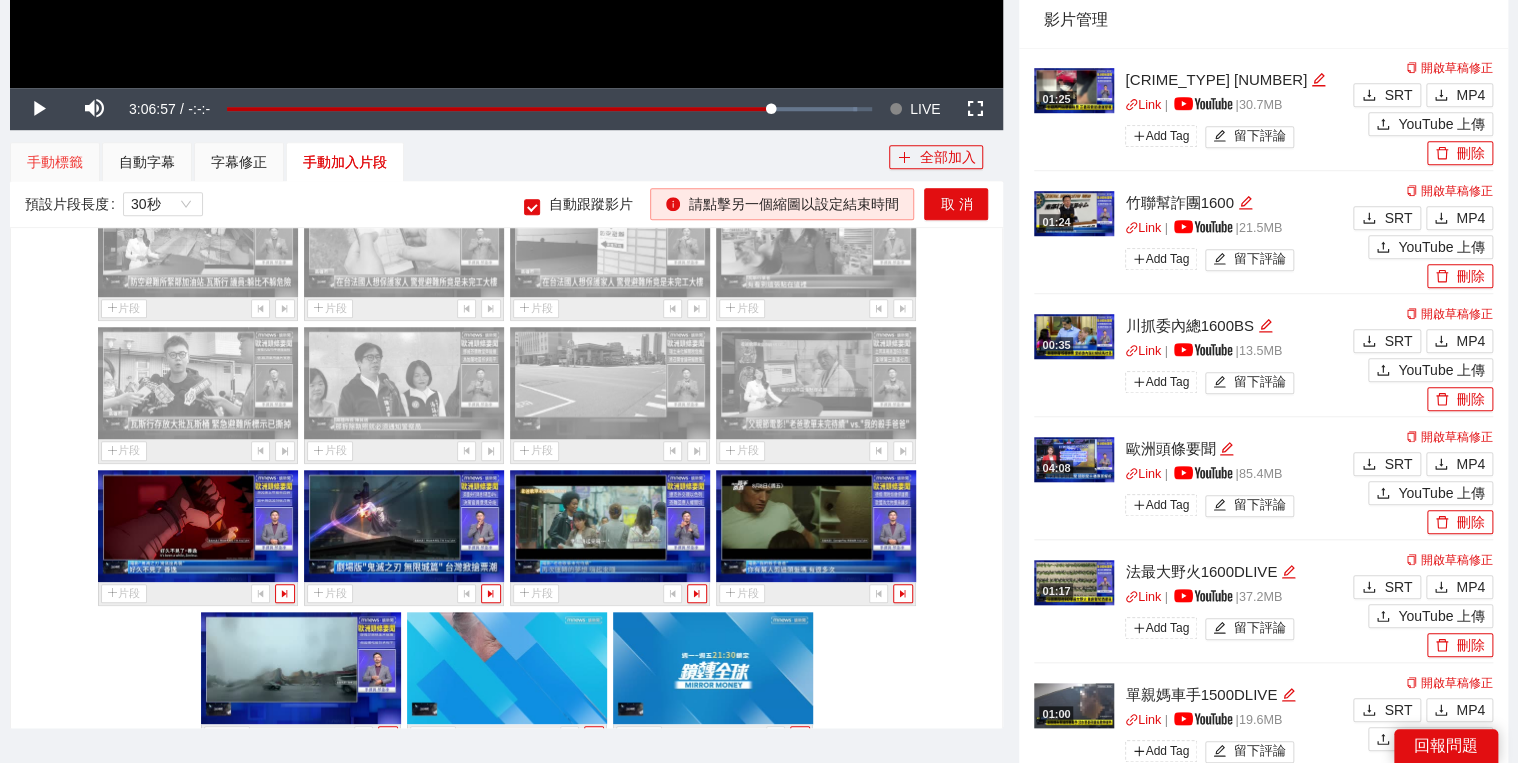 click on "手動標籤" at bounding box center (55, 162) 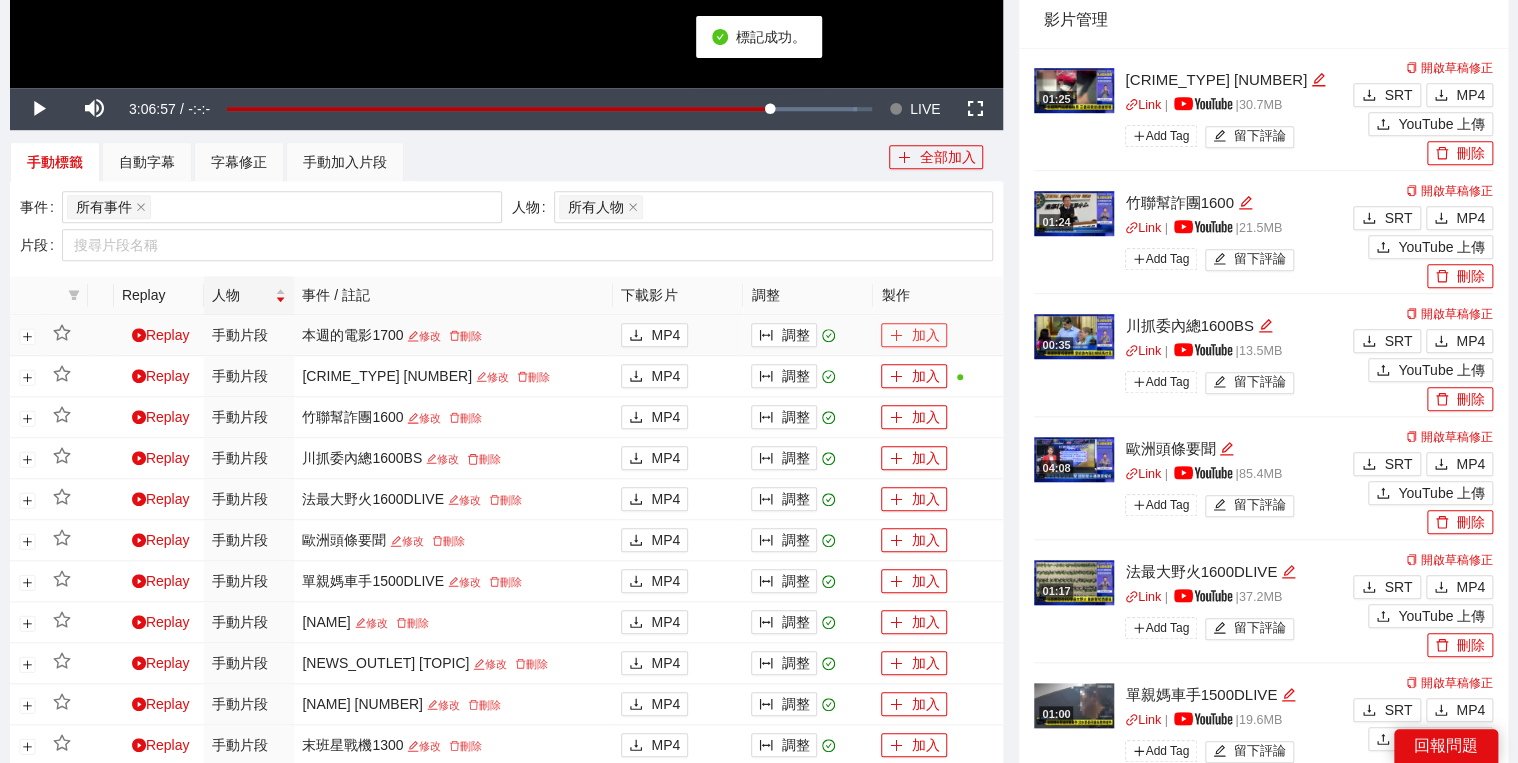 click on "加入" at bounding box center (914, 335) 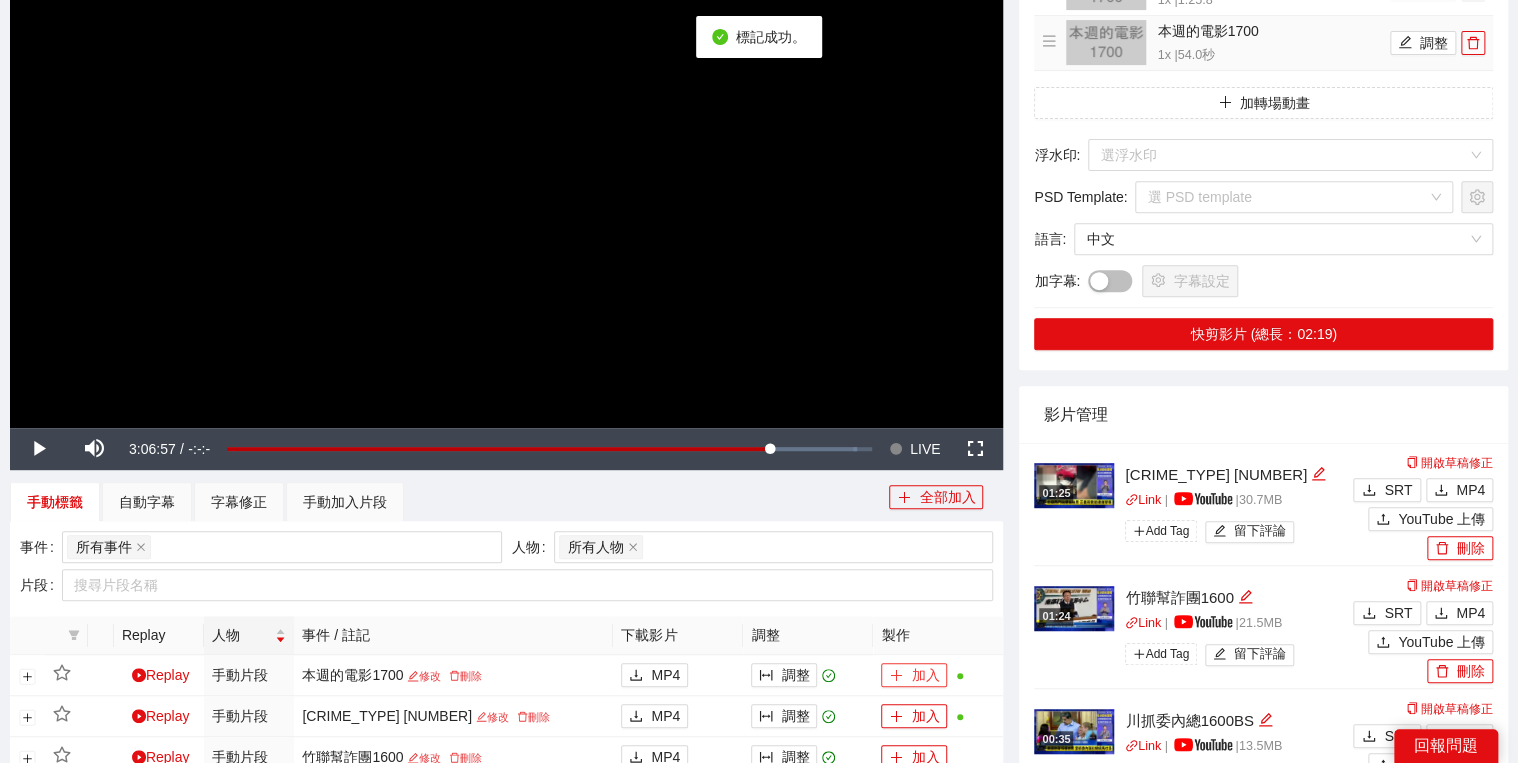 scroll, scrollTop: 80, scrollLeft: 0, axis: vertical 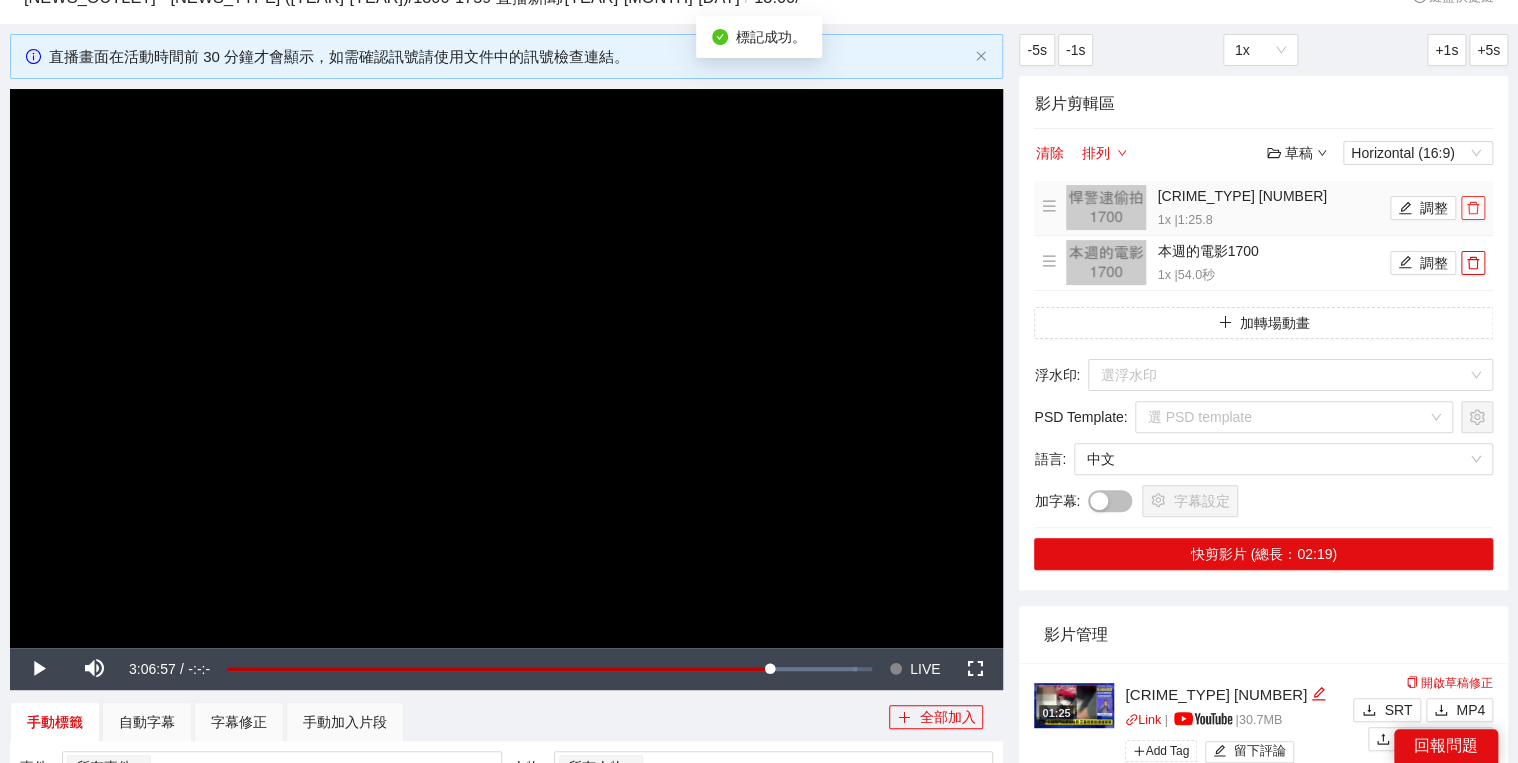 click 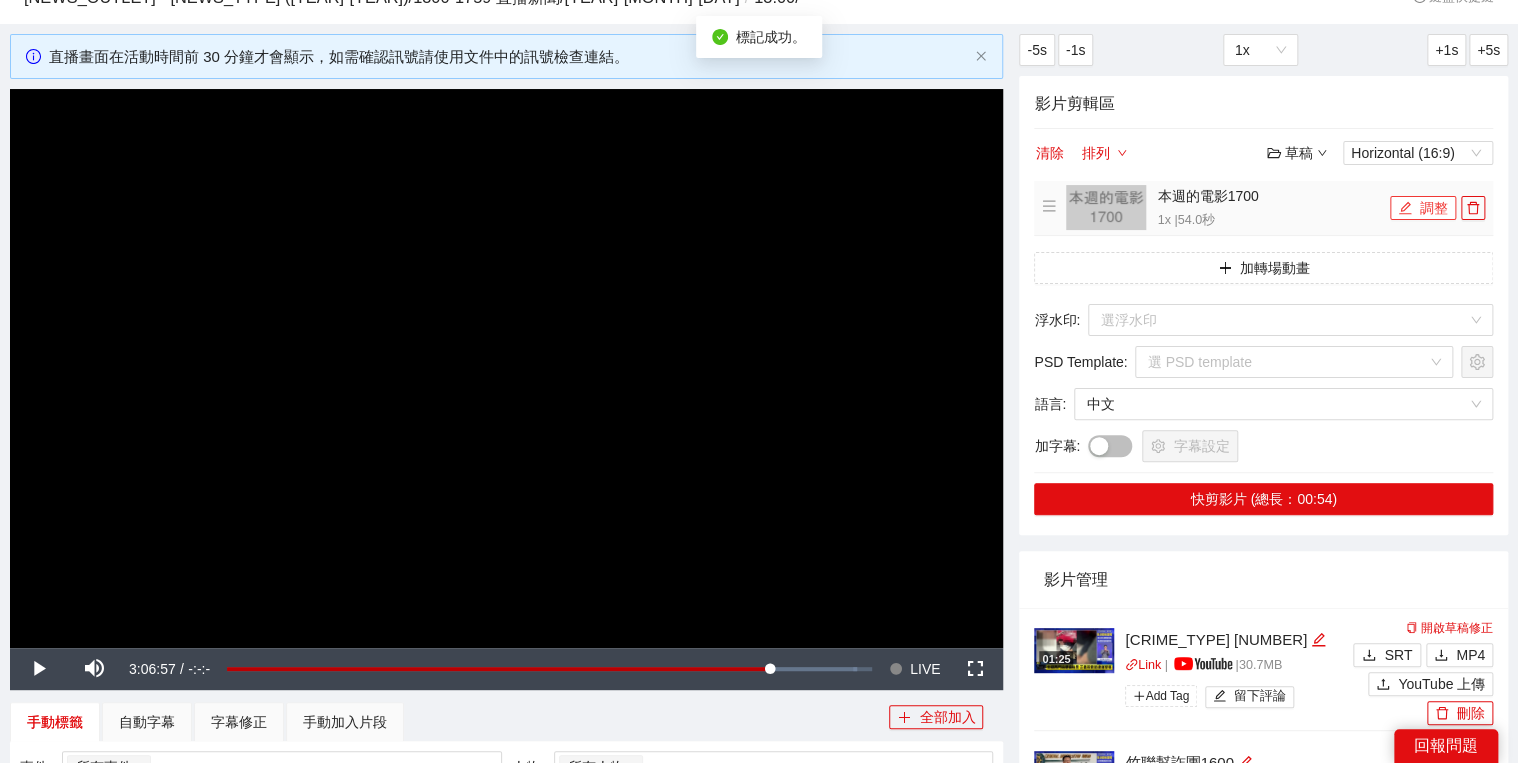 click on "調整" at bounding box center (1423, 208) 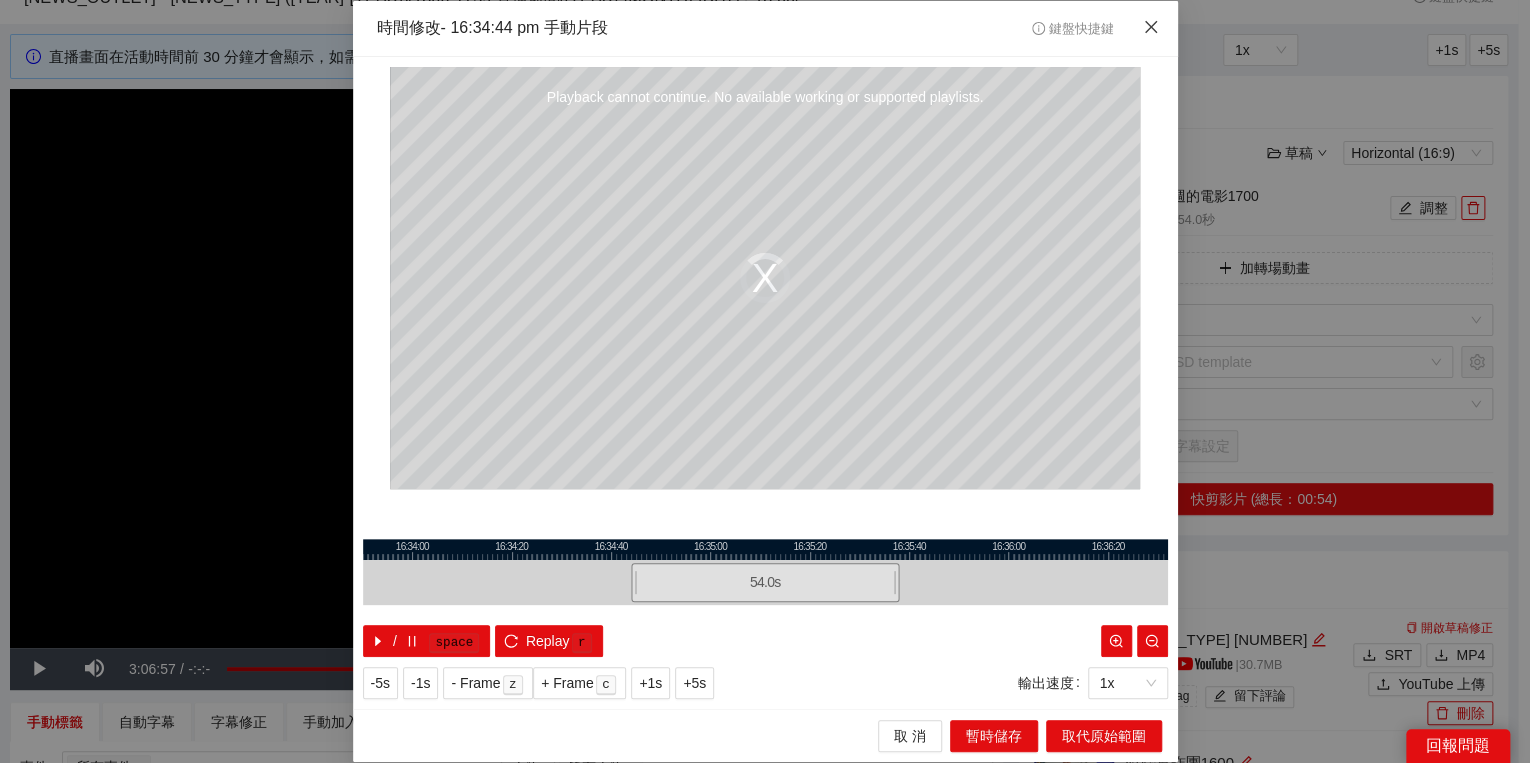 click at bounding box center [1151, 28] 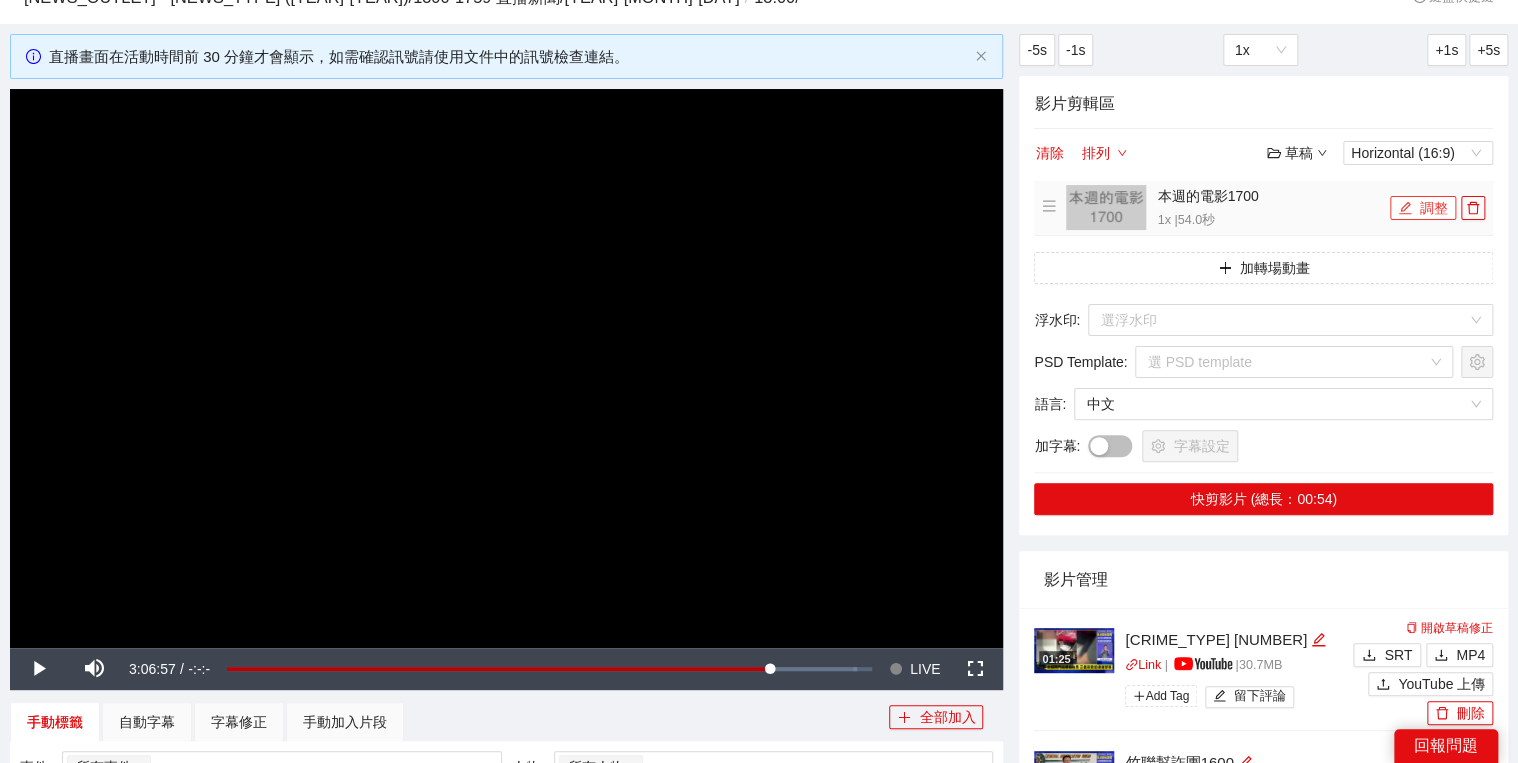 click on "調整" at bounding box center [1423, 208] 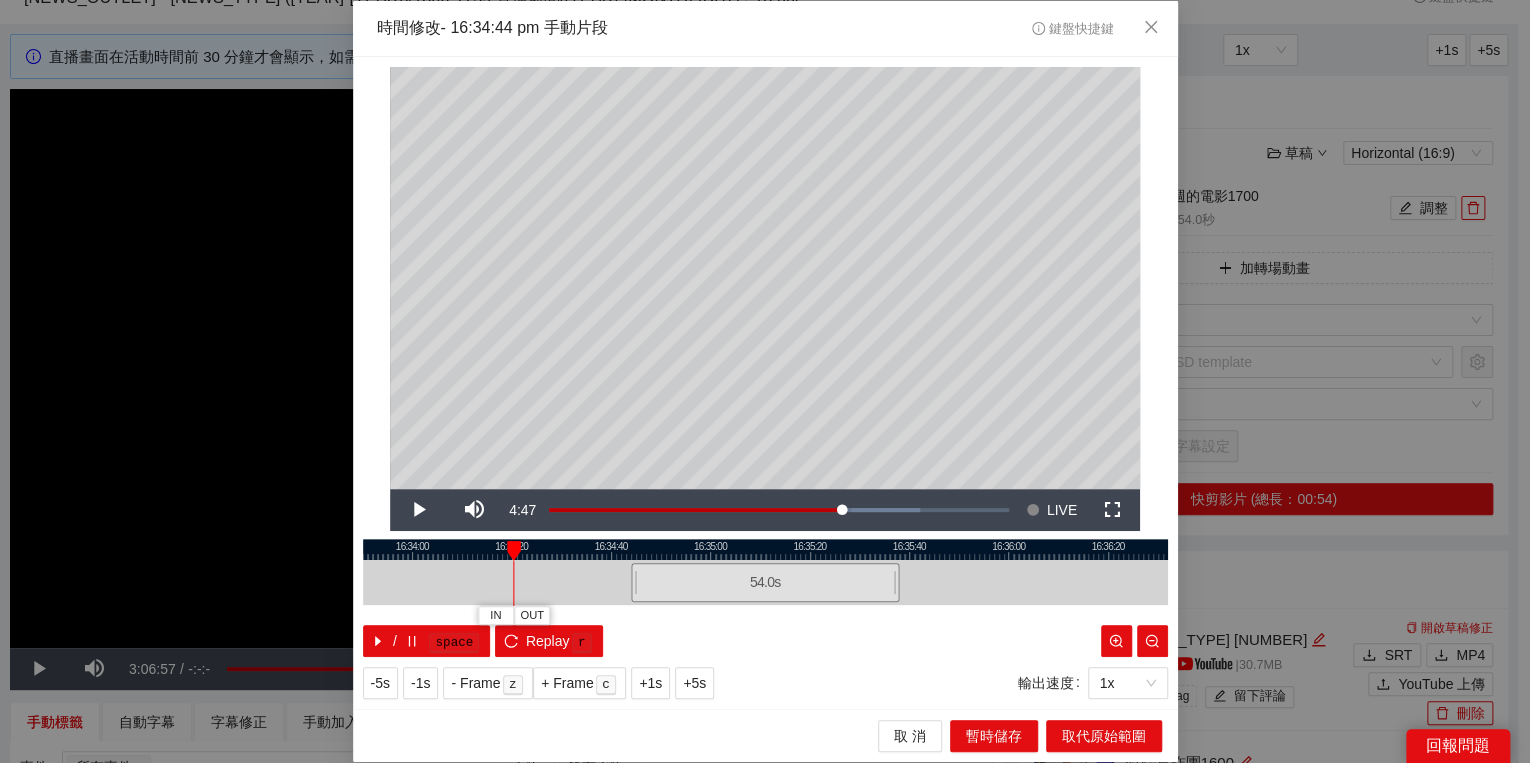 drag, startPoint x: 635, startPoint y: 551, endPoint x: 510, endPoint y: 562, distance: 125.48307 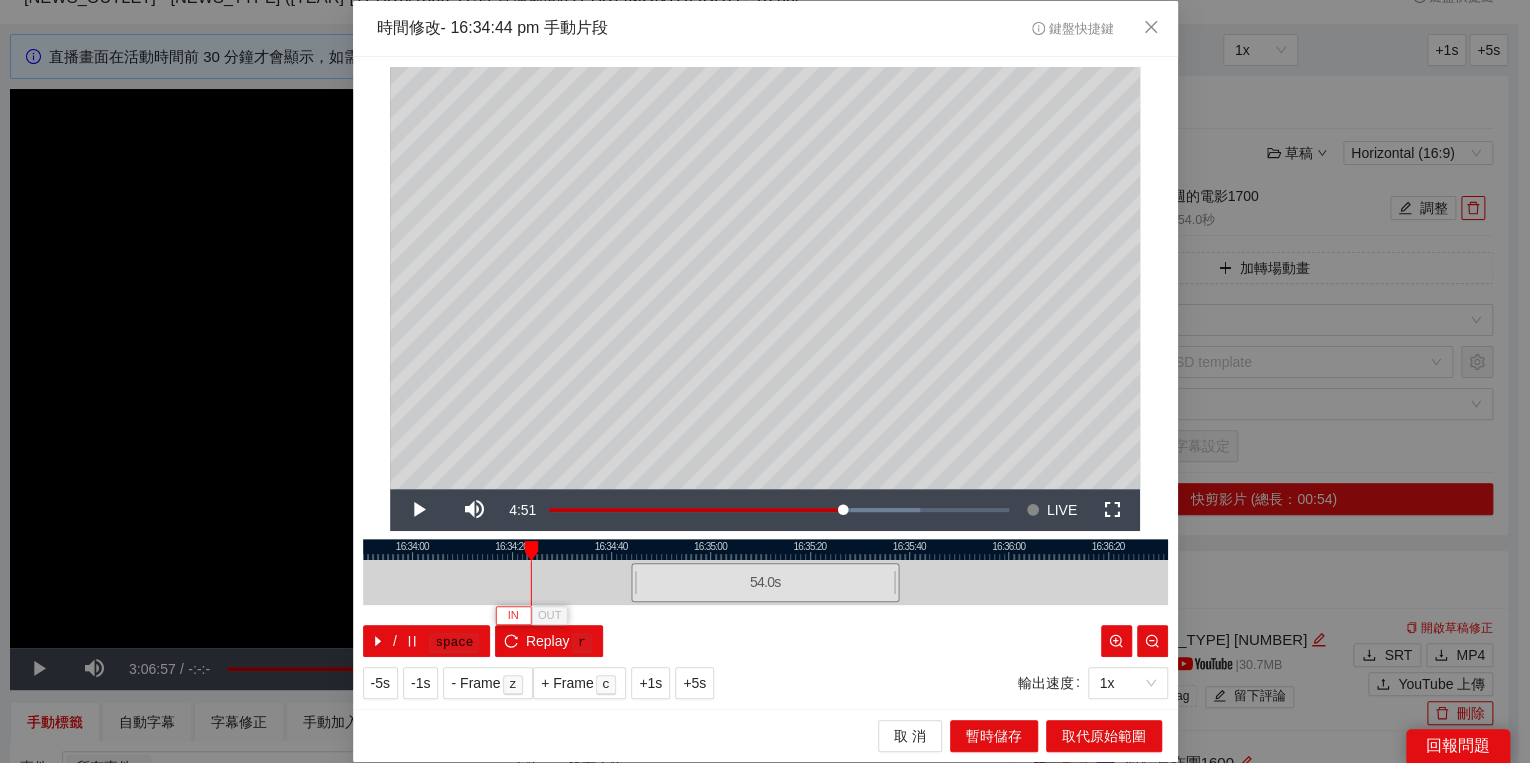 click on "IN" at bounding box center [513, 615] 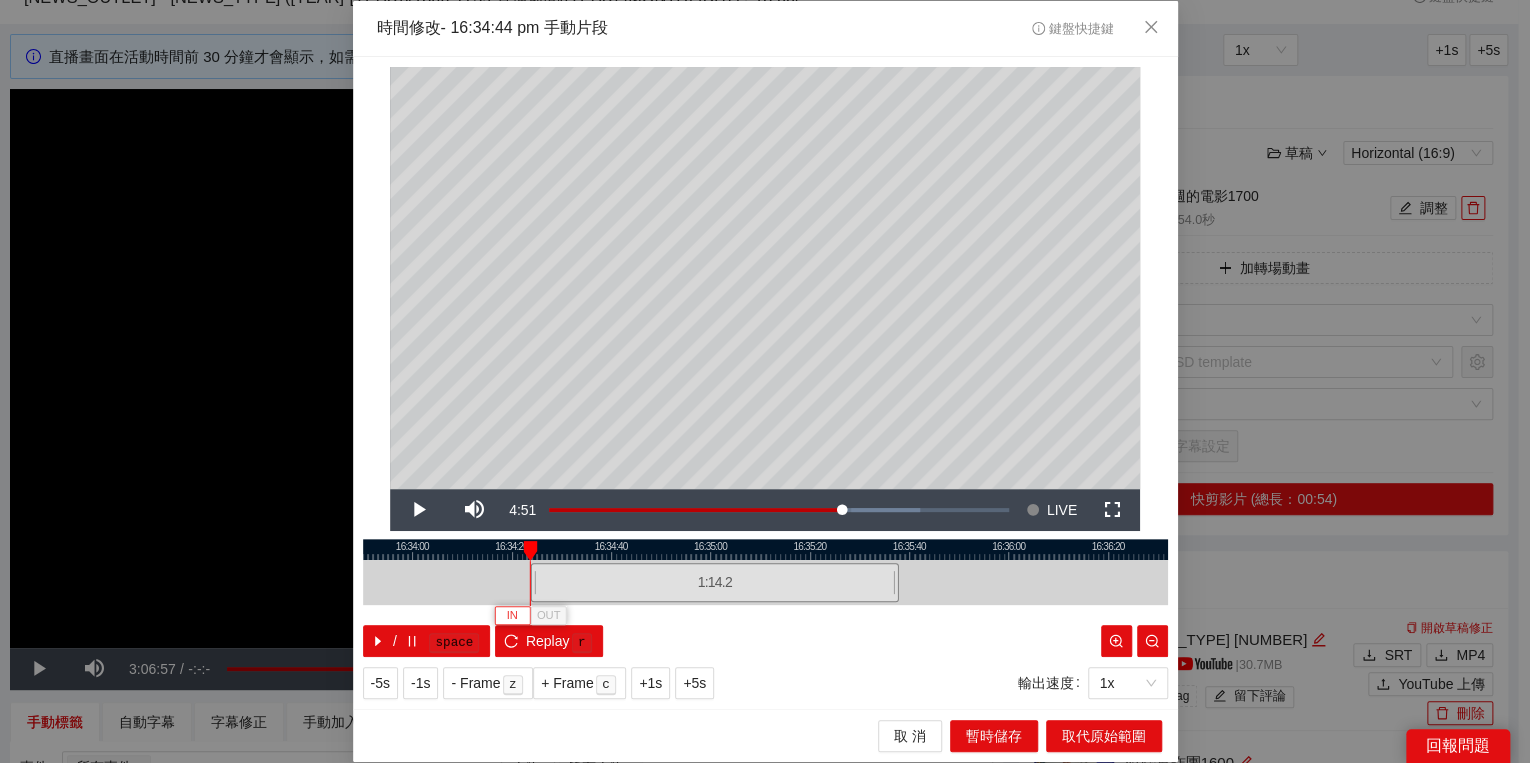 type 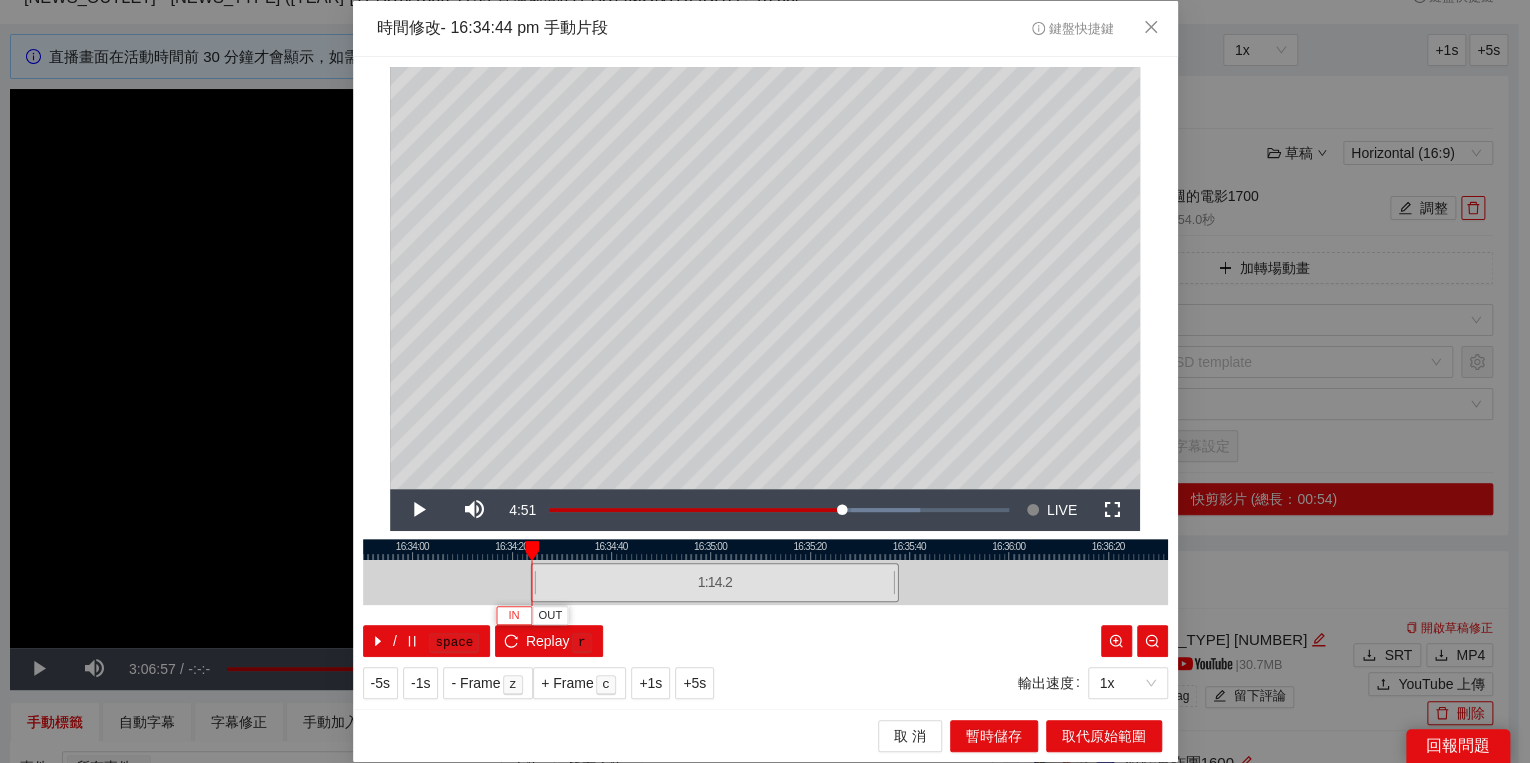 click on "IN" at bounding box center (513, 616) 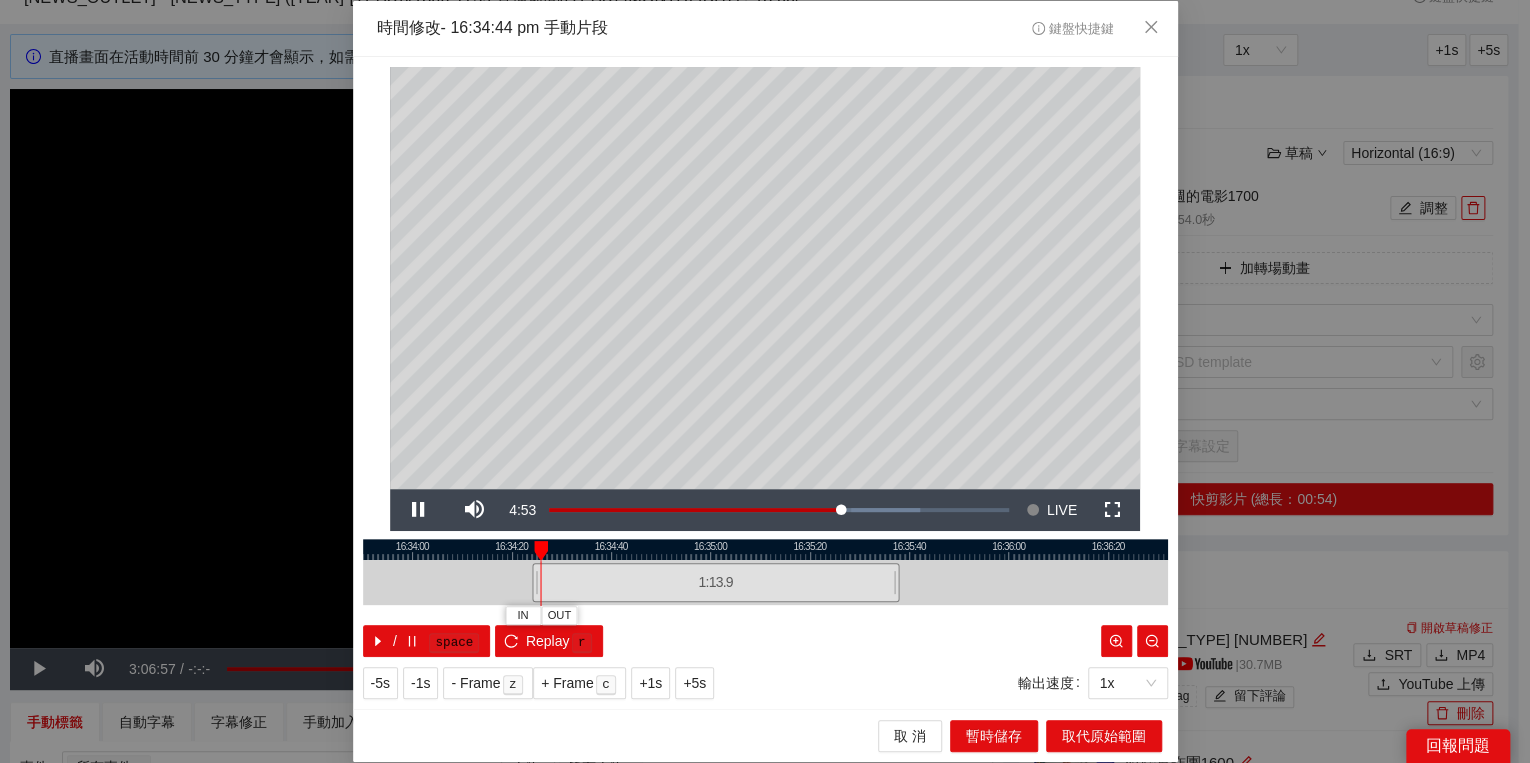 click on "**********" at bounding box center [765, 383] 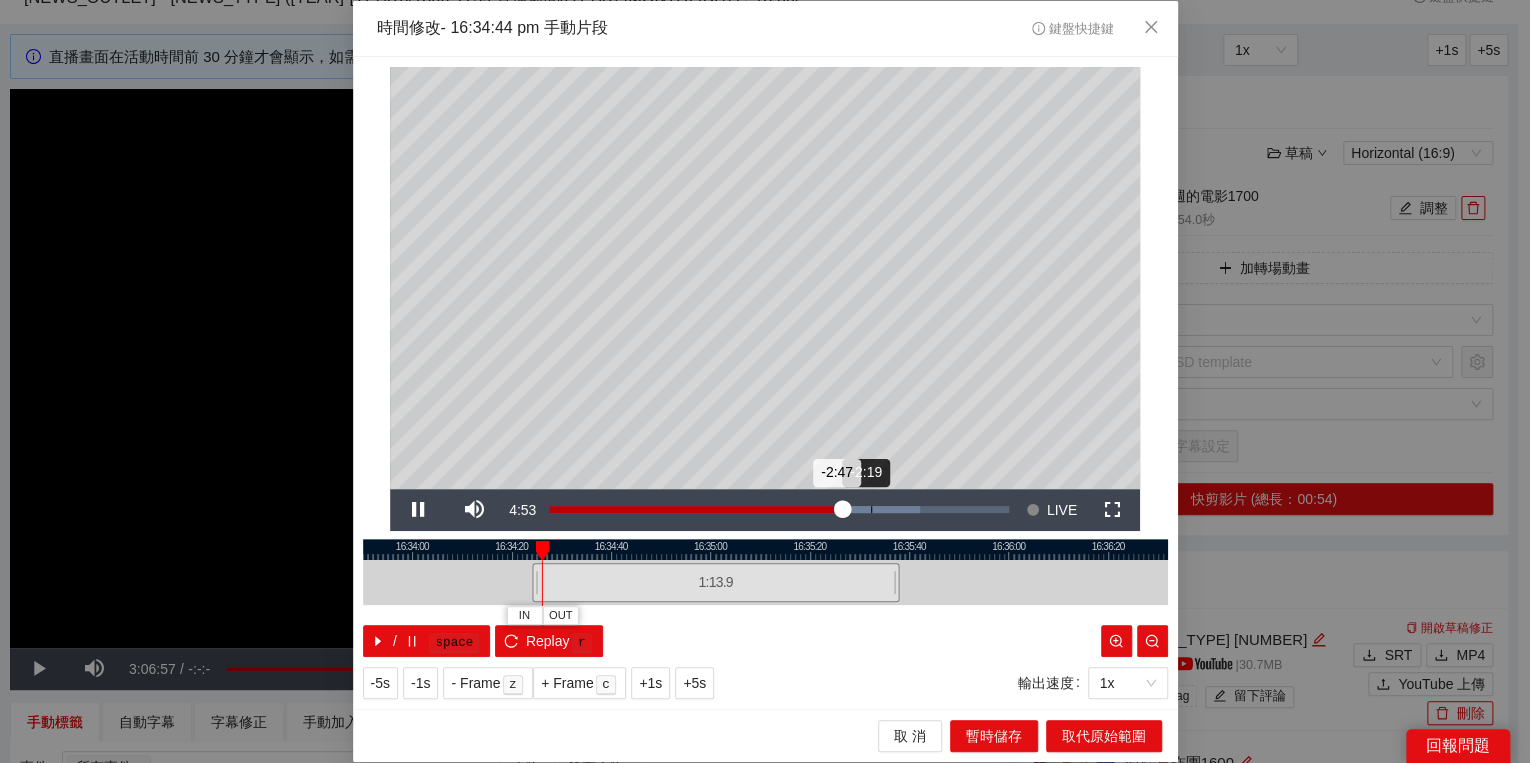 click on "Loaded :  80.81% -2:19 -2:47" at bounding box center (779, 510) 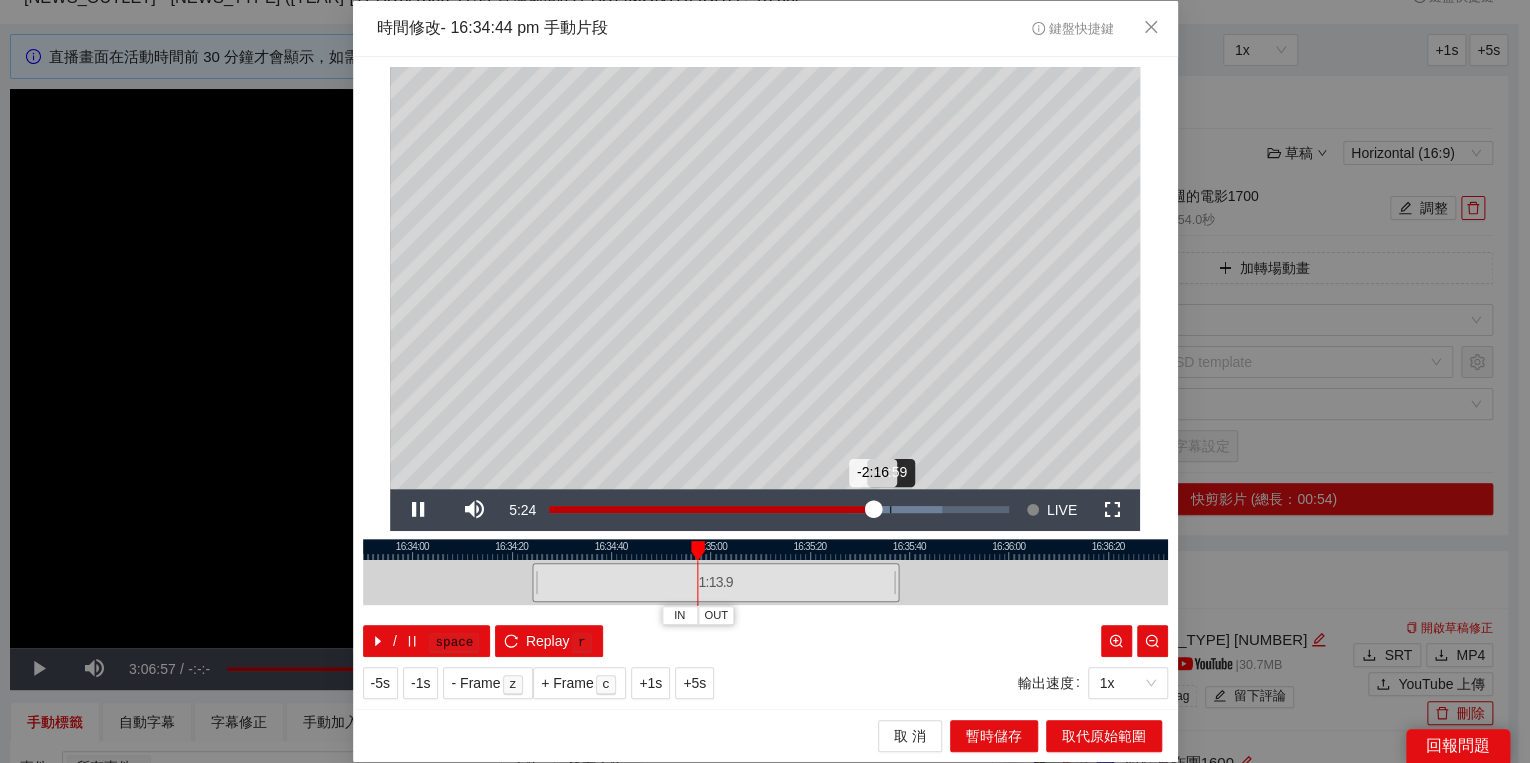 click on "Loaded :  85.51% -1:59 -2:16" at bounding box center (779, 510) 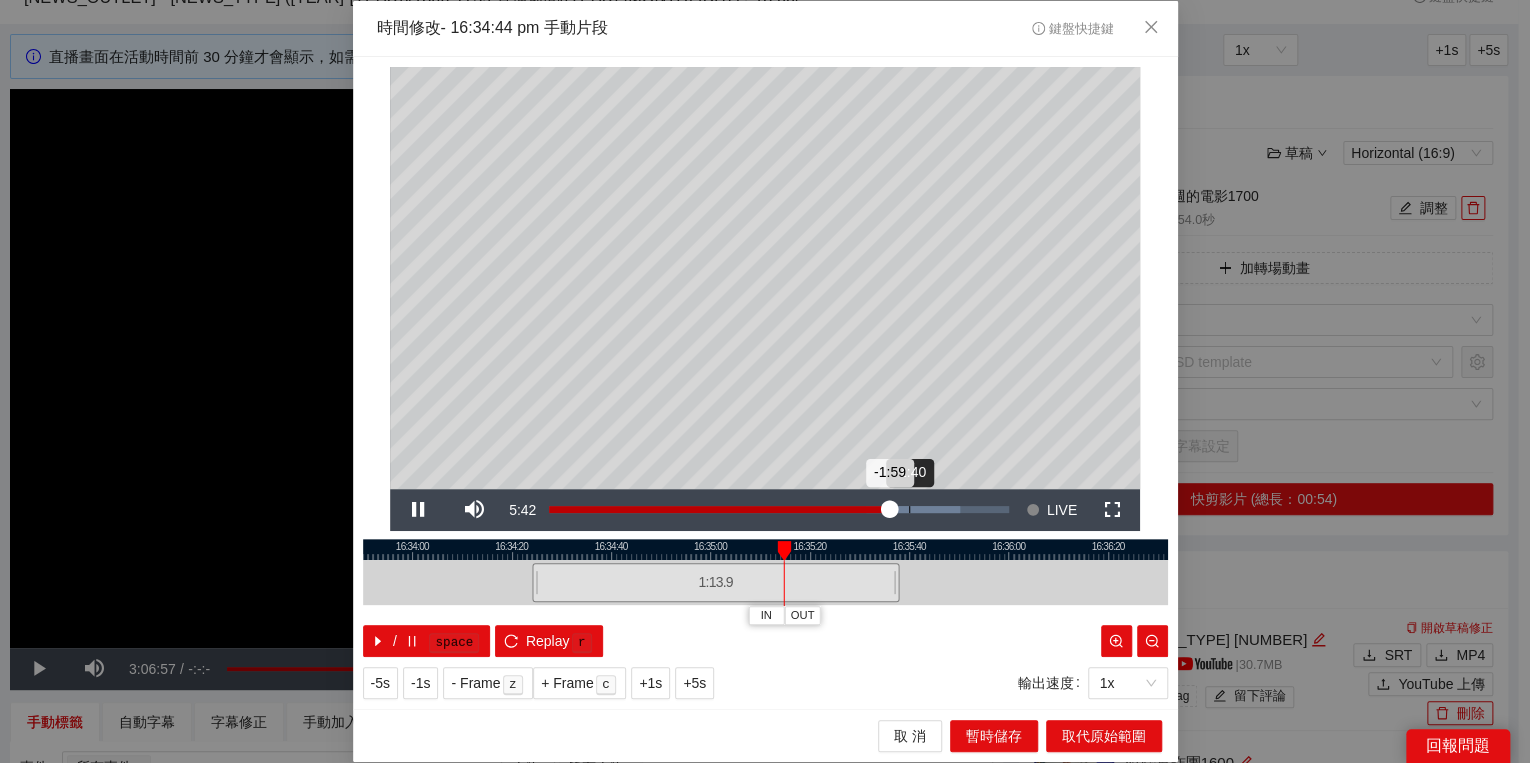 click on "Loaded :  89.46% -1:40 -1:59" at bounding box center [779, 510] 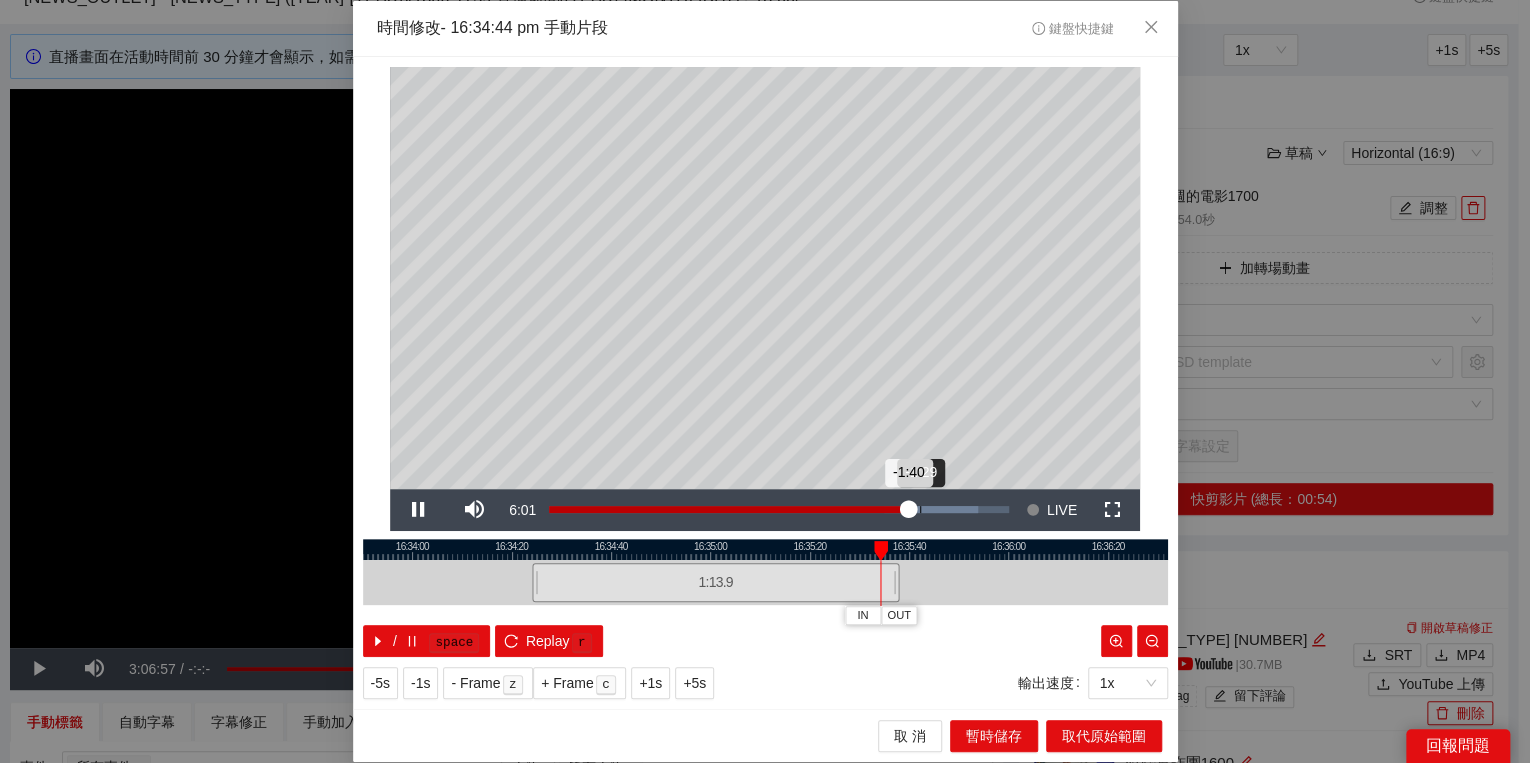 click on "Loaded :  93.41% -1:29 -1:40" at bounding box center [779, 510] 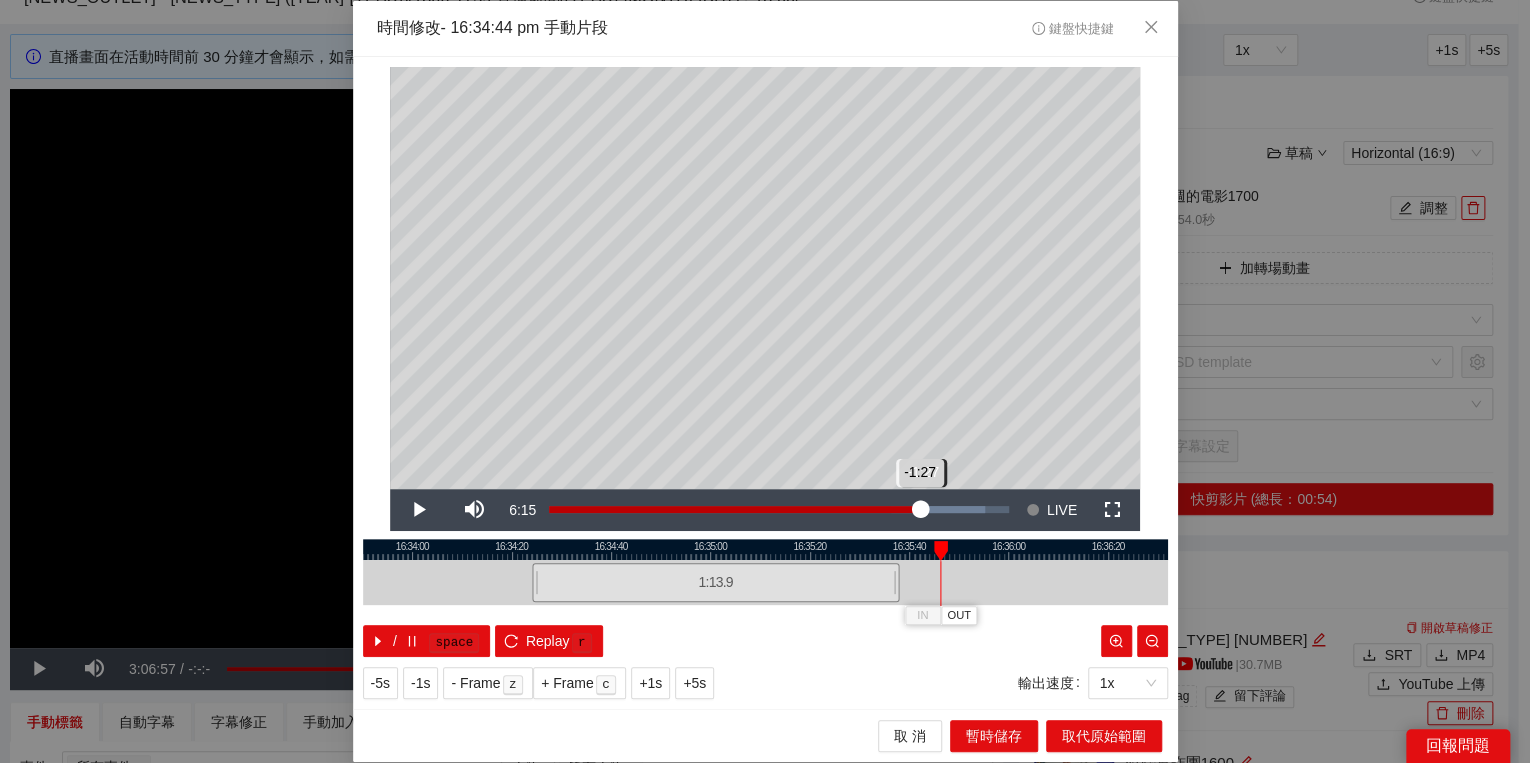 click on "-1:27" at bounding box center [734, 509] 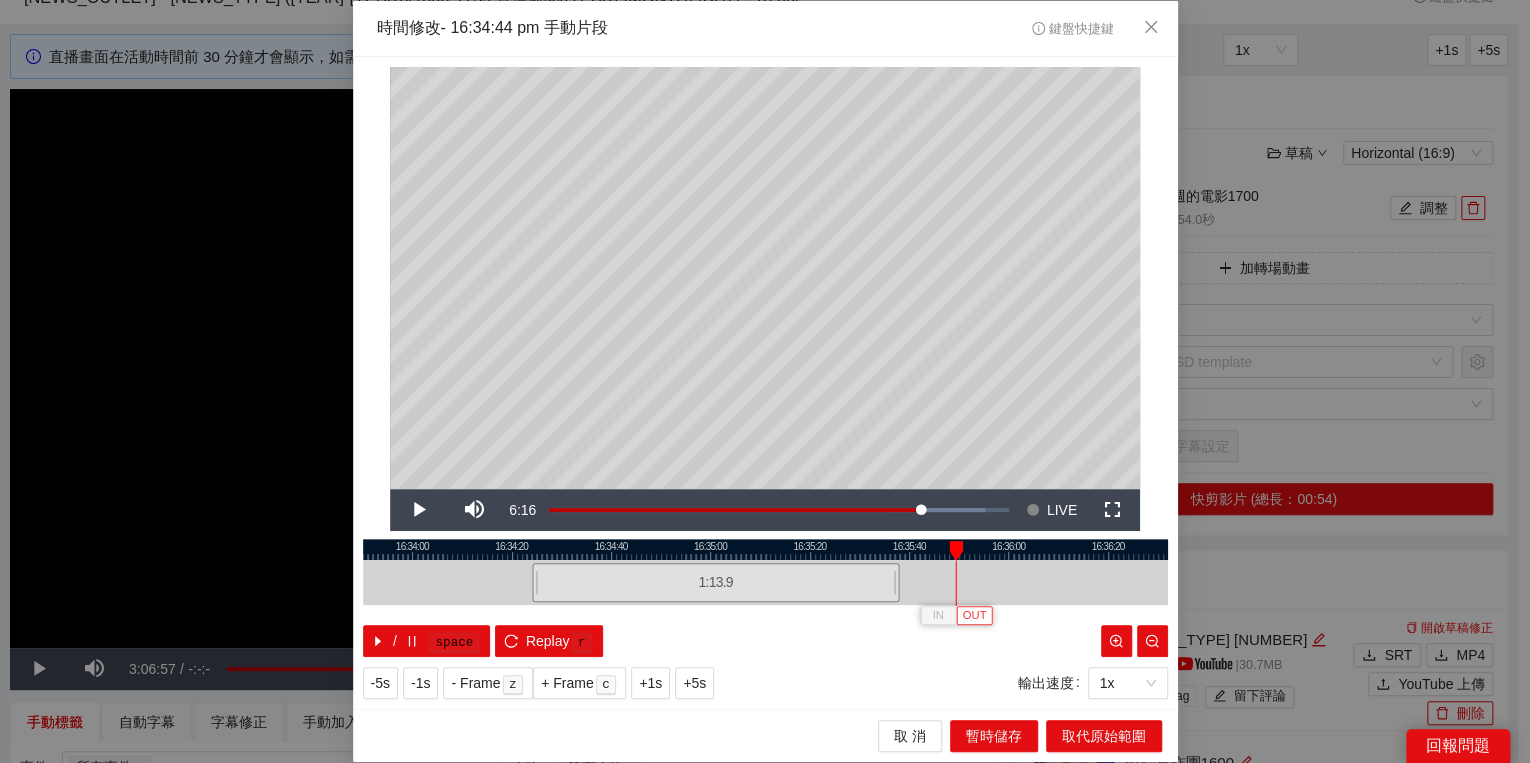 click on "OUT" at bounding box center [975, 616] 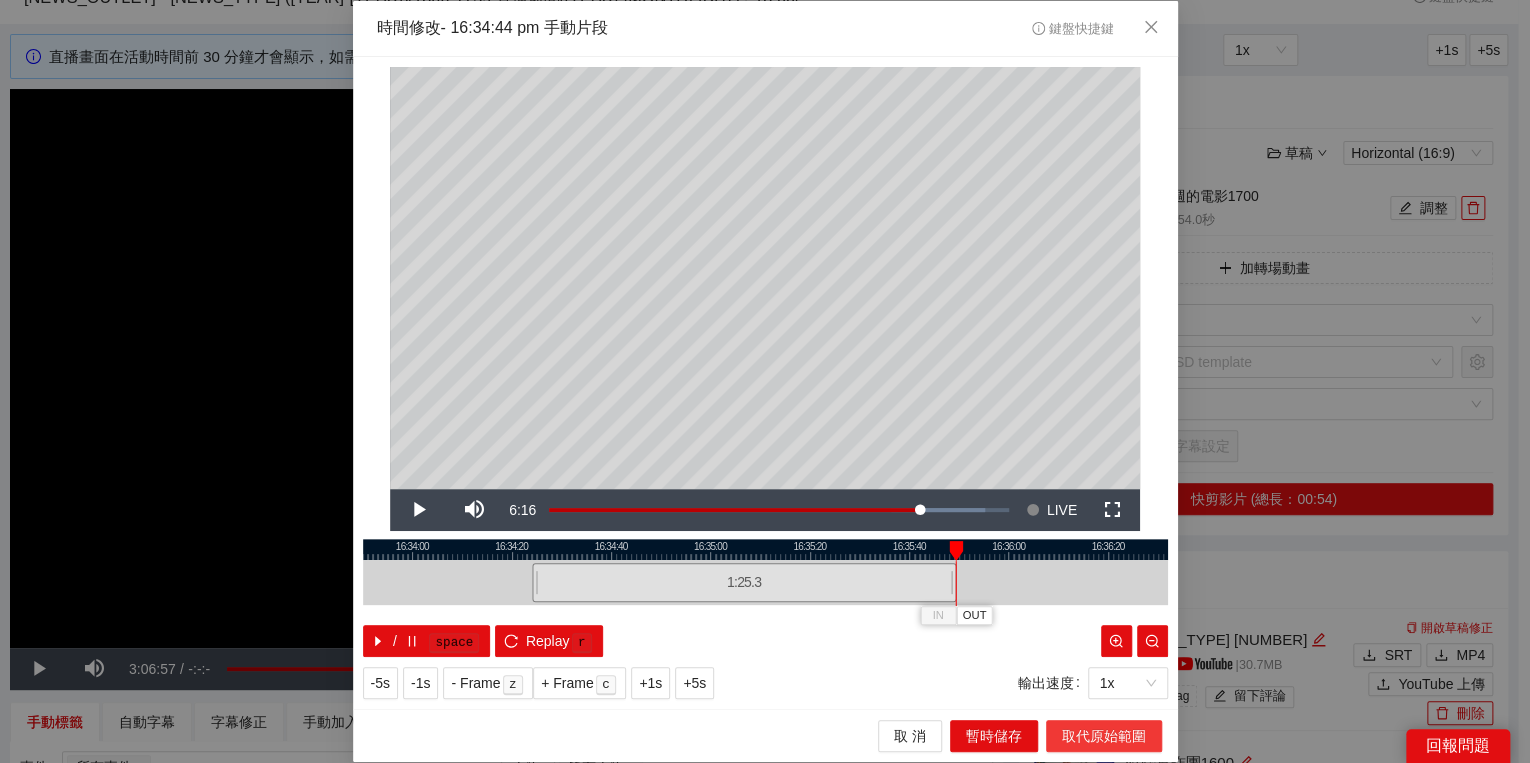 click on "取代原始範圍" at bounding box center [1104, 736] 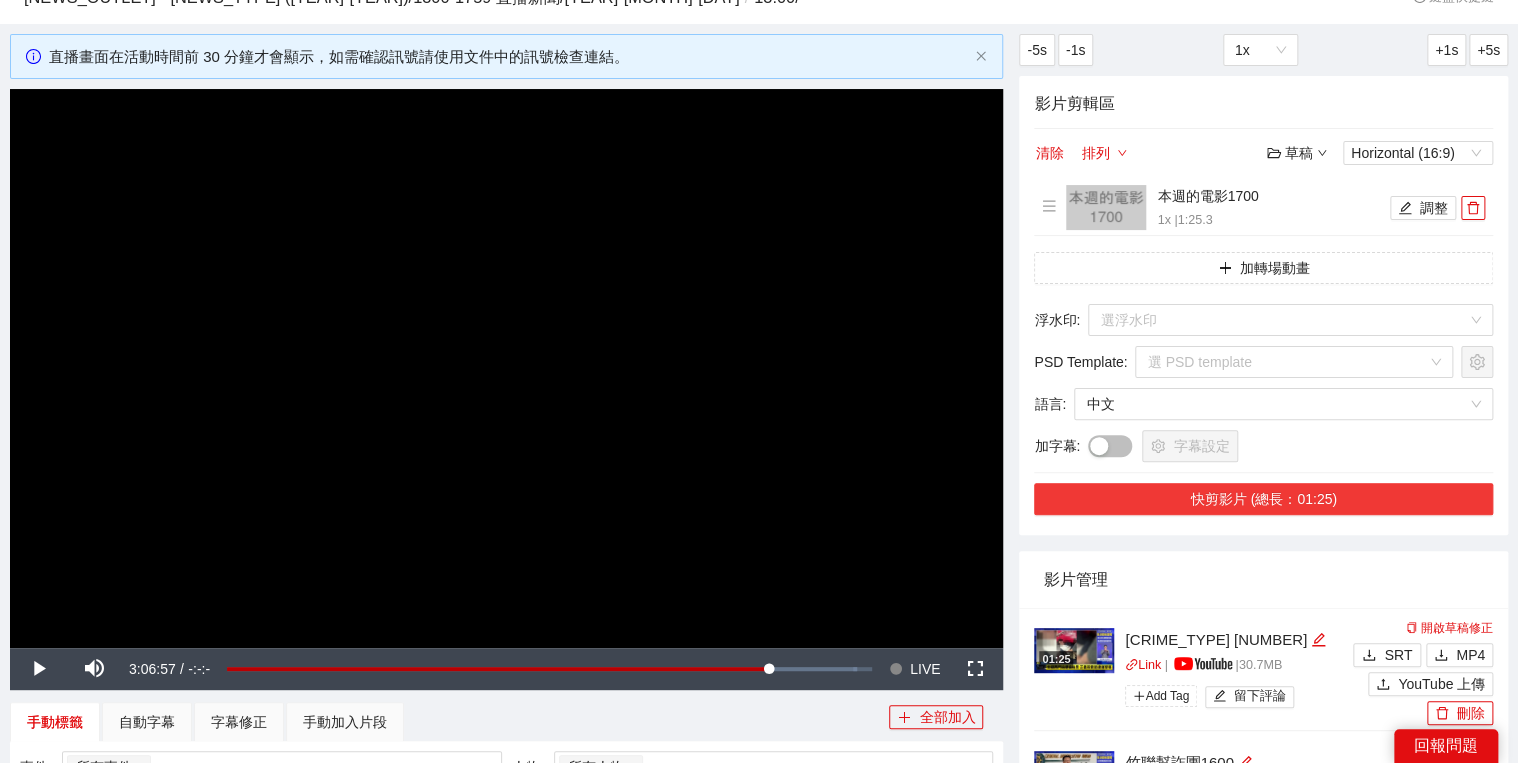 click on "快剪影片 (總長：01:25)" at bounding box center [1263, 499] 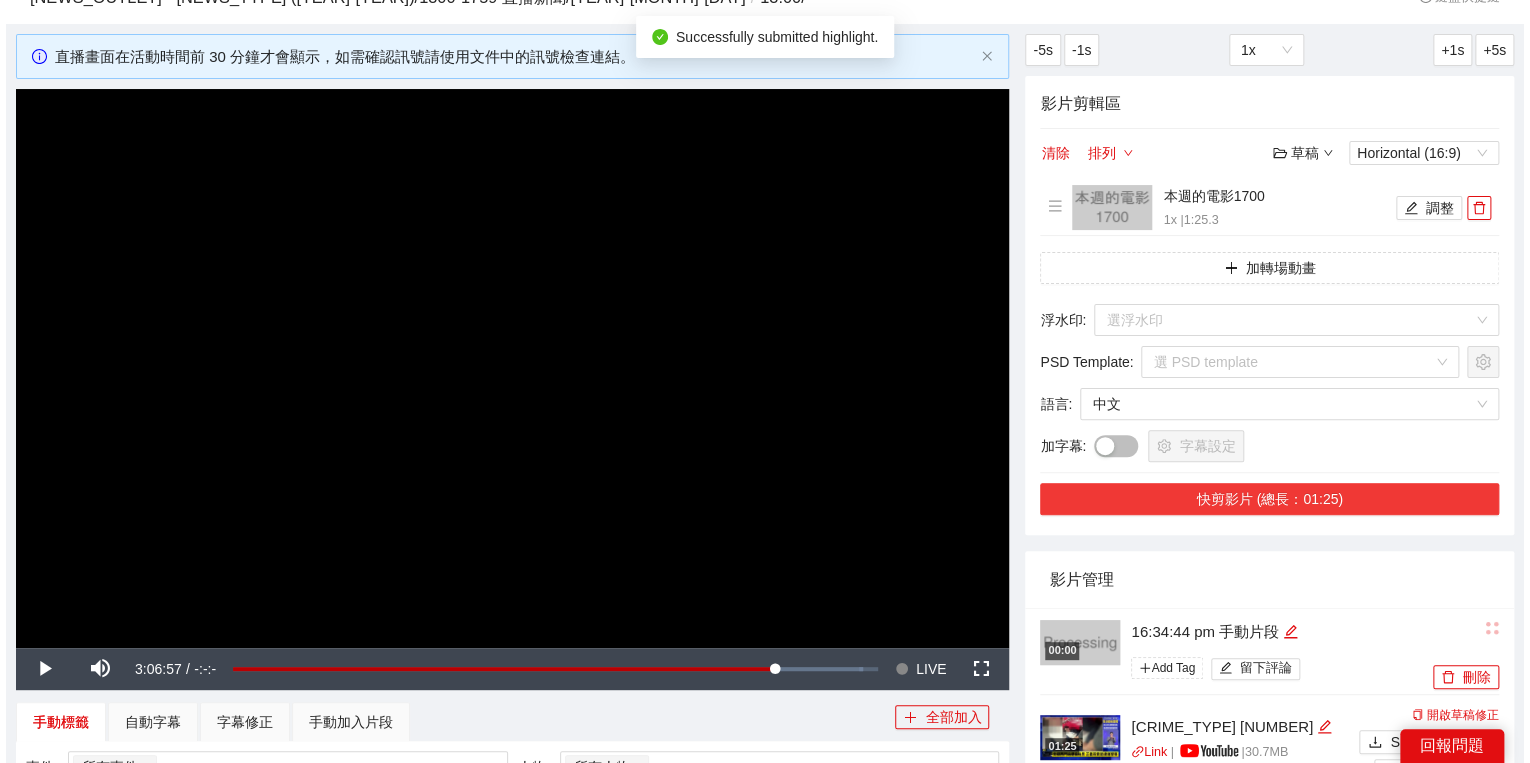scroll, scrollTop: 240, scrollLeft: 0, axis: vertical 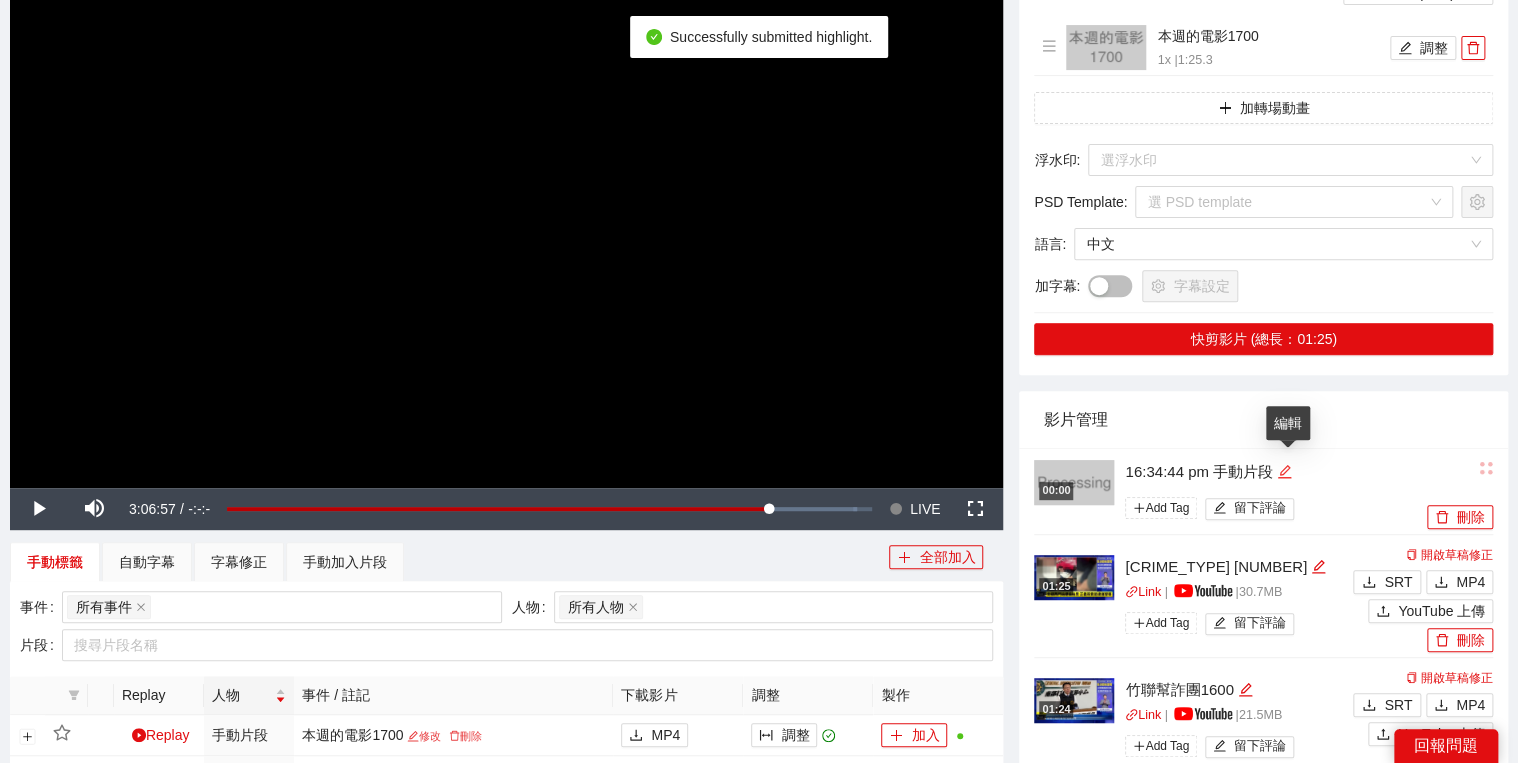 click 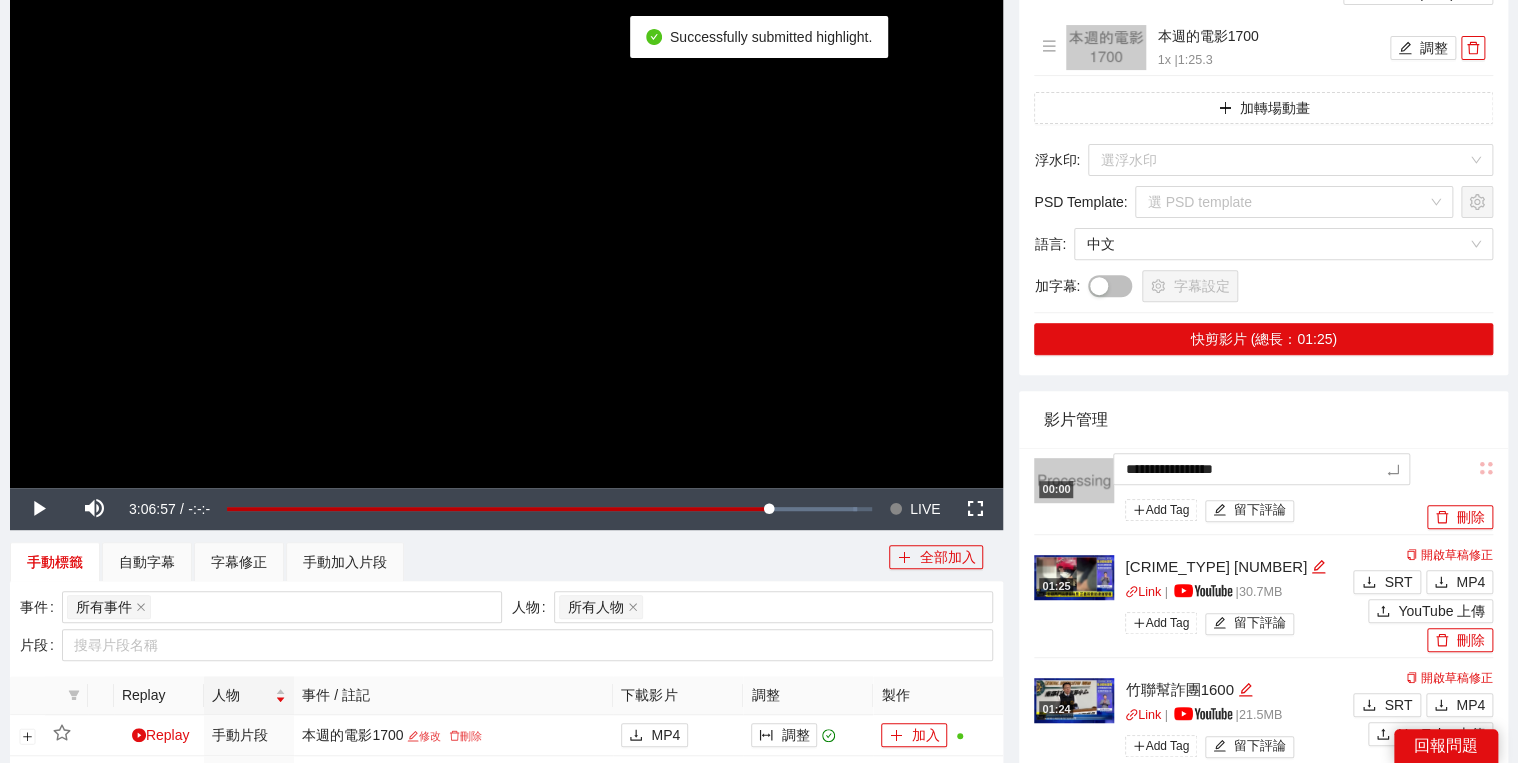 click on "**********" at bounding box center [759, 801] 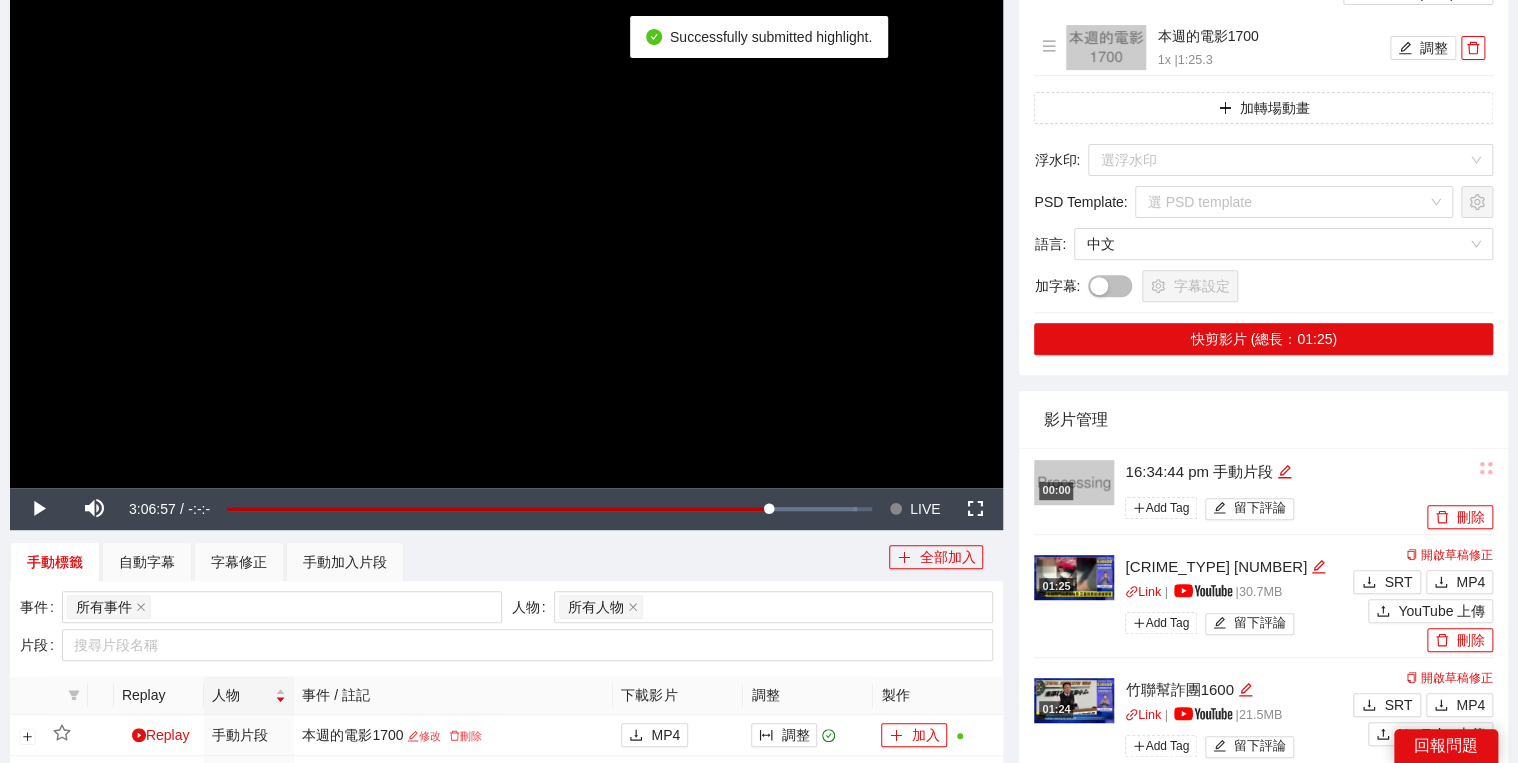 click on "影片管理" at bounding box center [1263, 419] 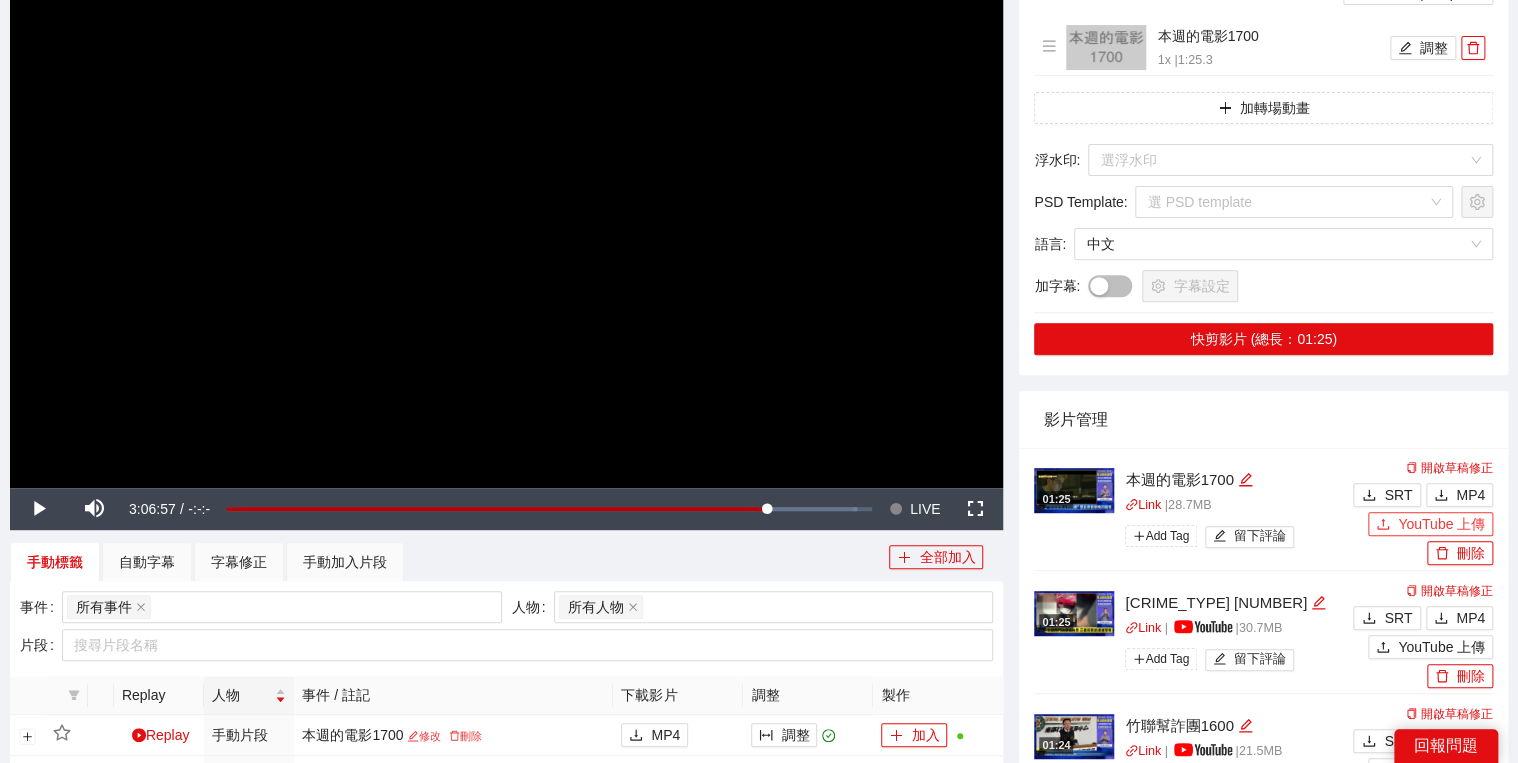 drag, startPoint x: 1420, startPoint y: 531, endPoint x: 1373, endPoint y: 513, distance: 50.32892 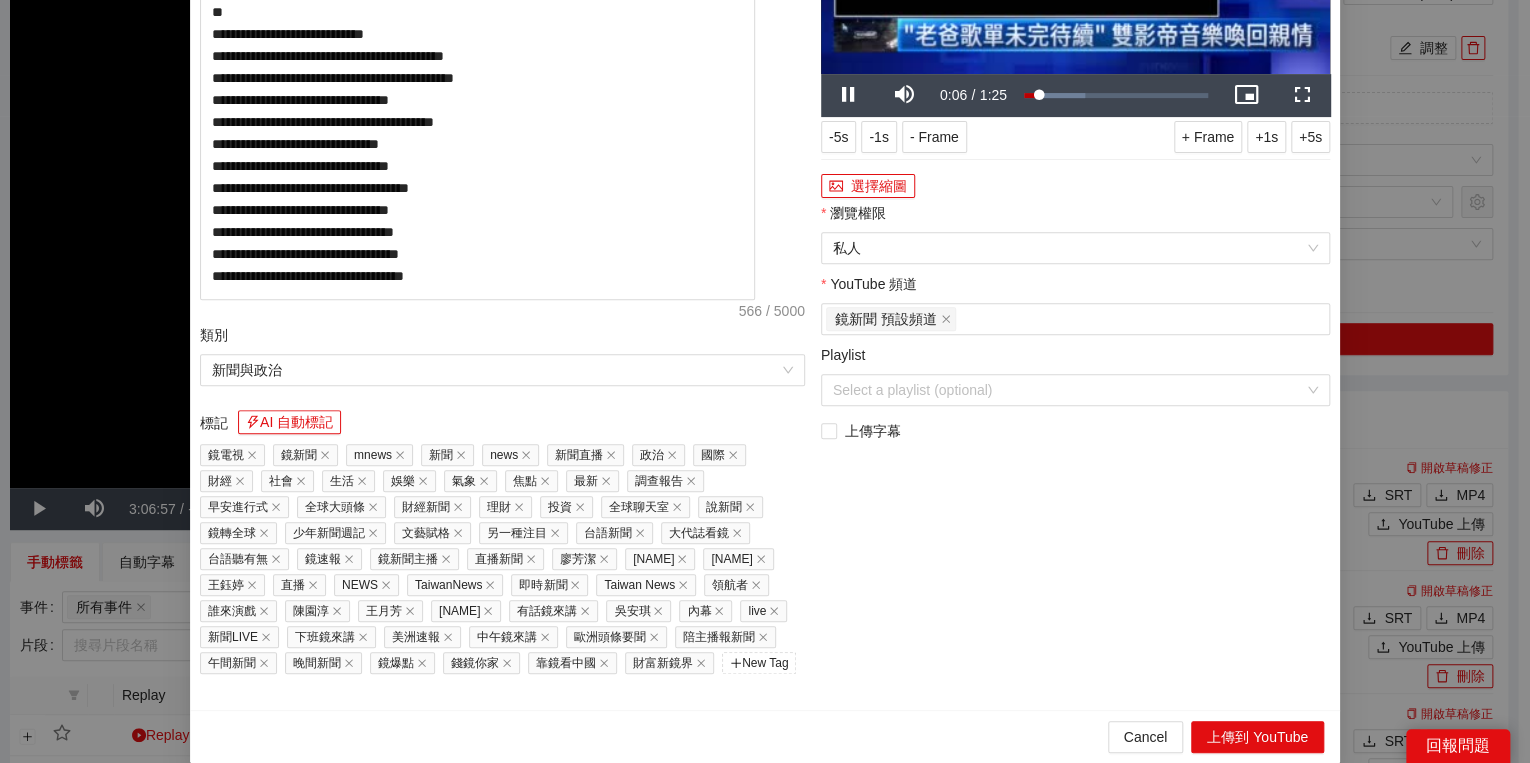 click on "YouTube 上傳" at bounding box center [765, -250] 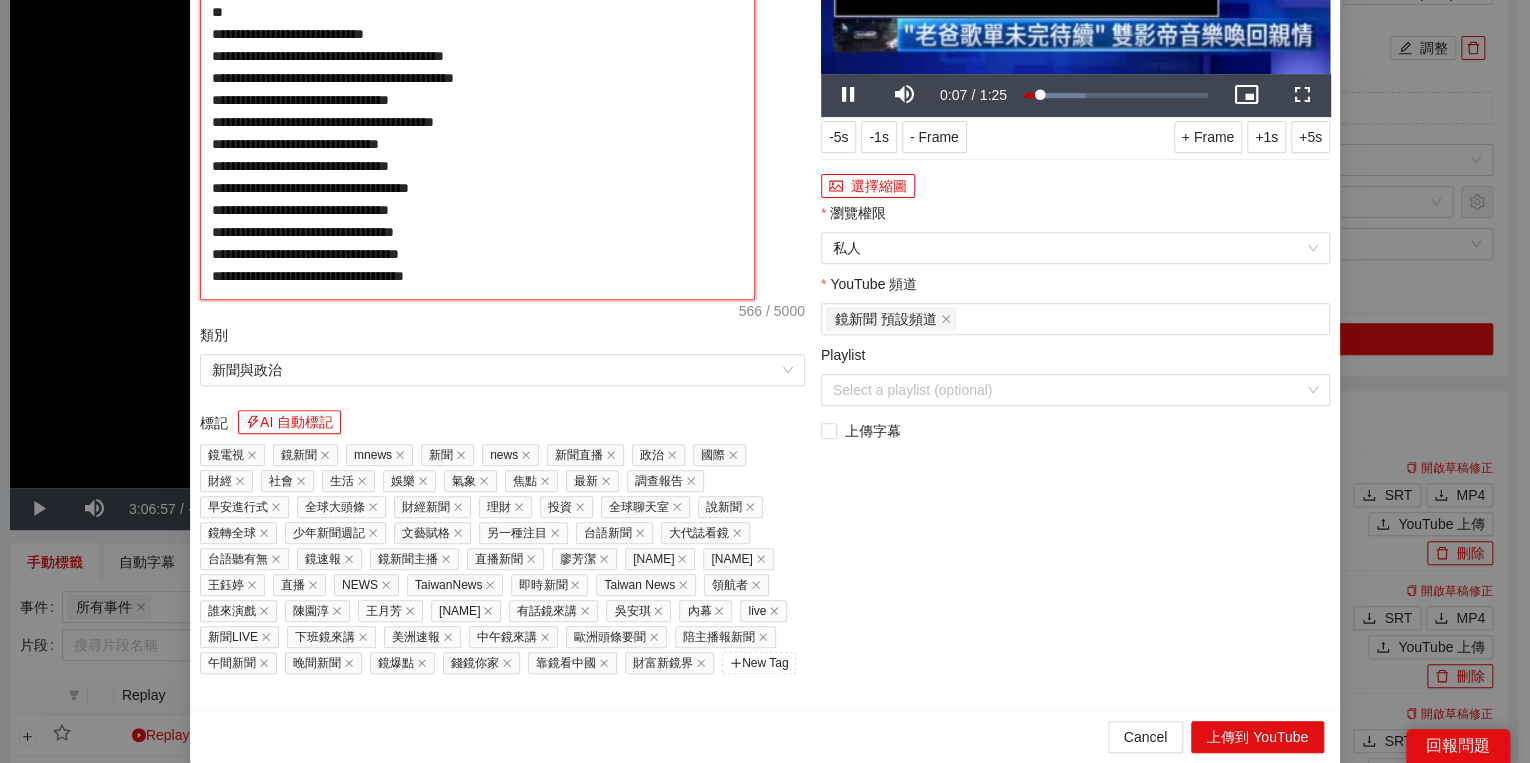 click on "**********" at bounding box center [477, 104] 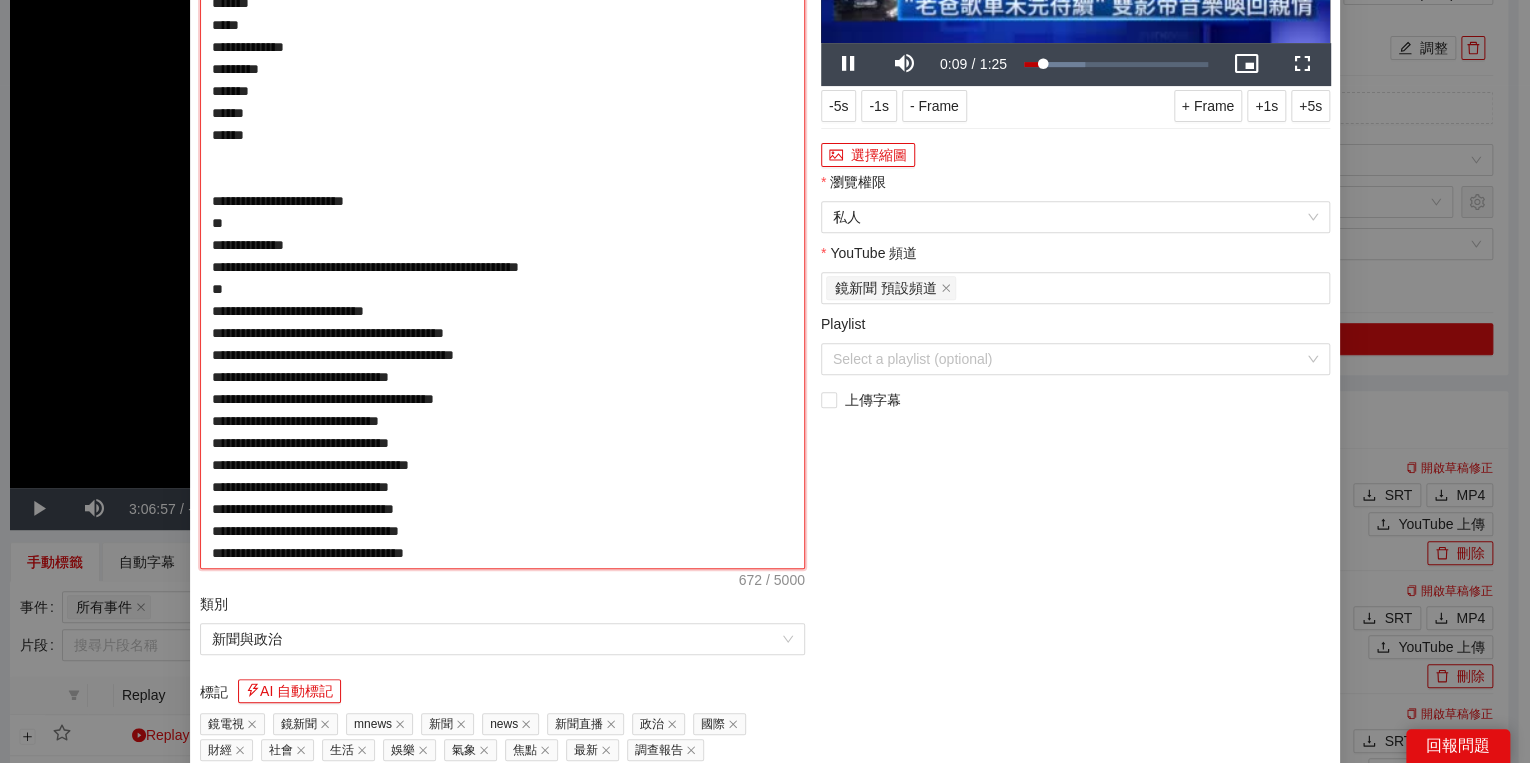 click on "**********" at bounding box center [502, 223] 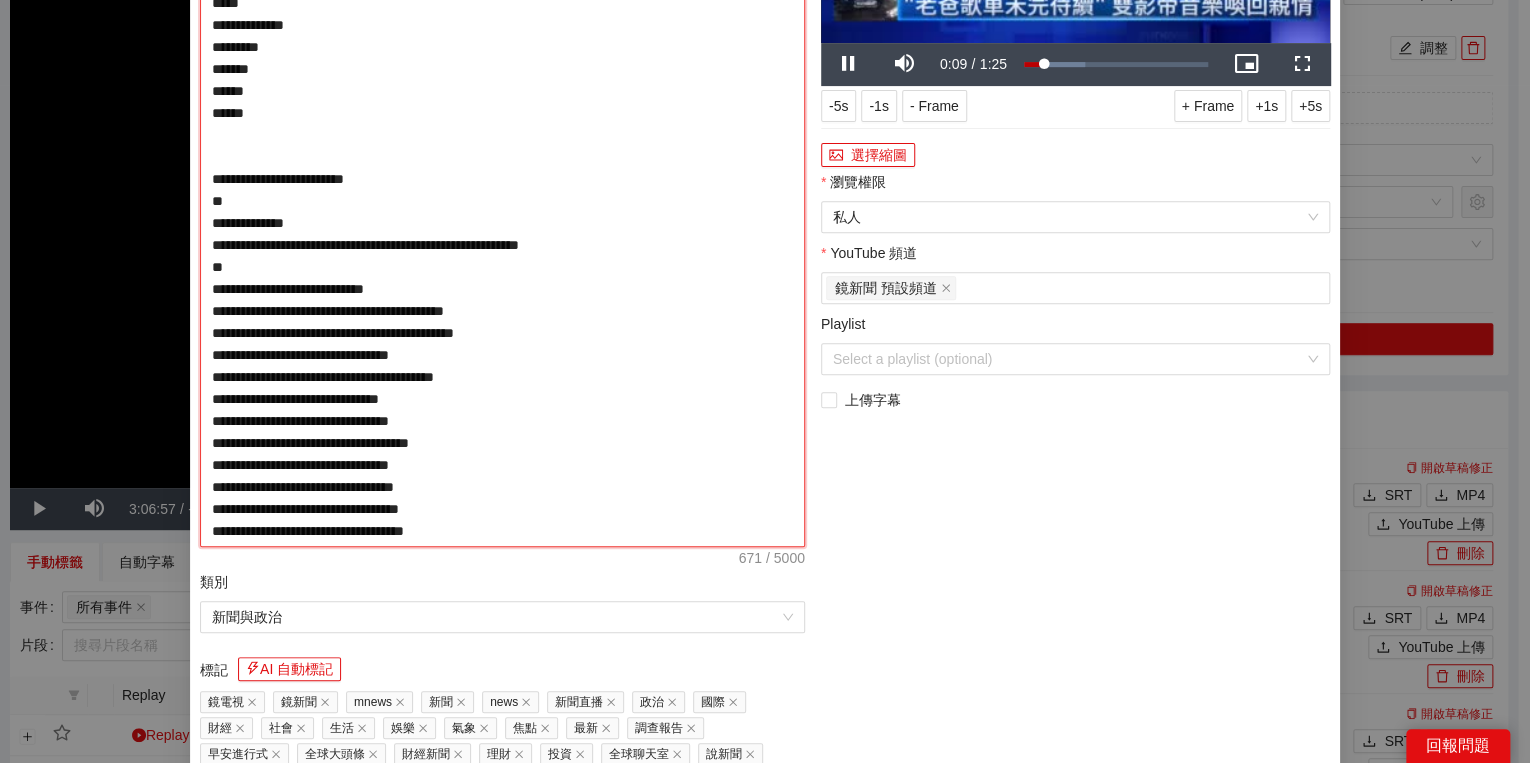 click on "**********" at bounding box center [502, 212] 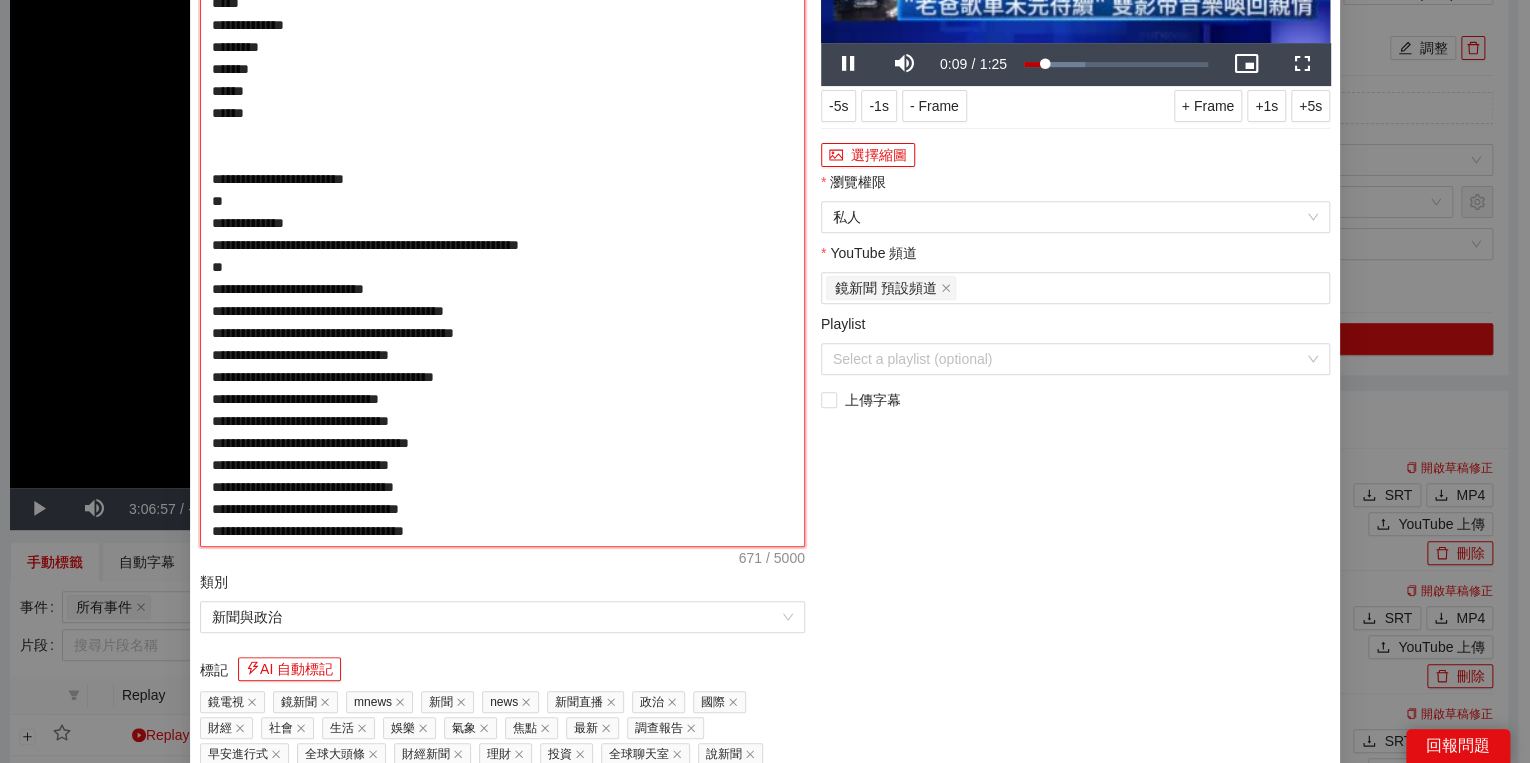 type on "**********" 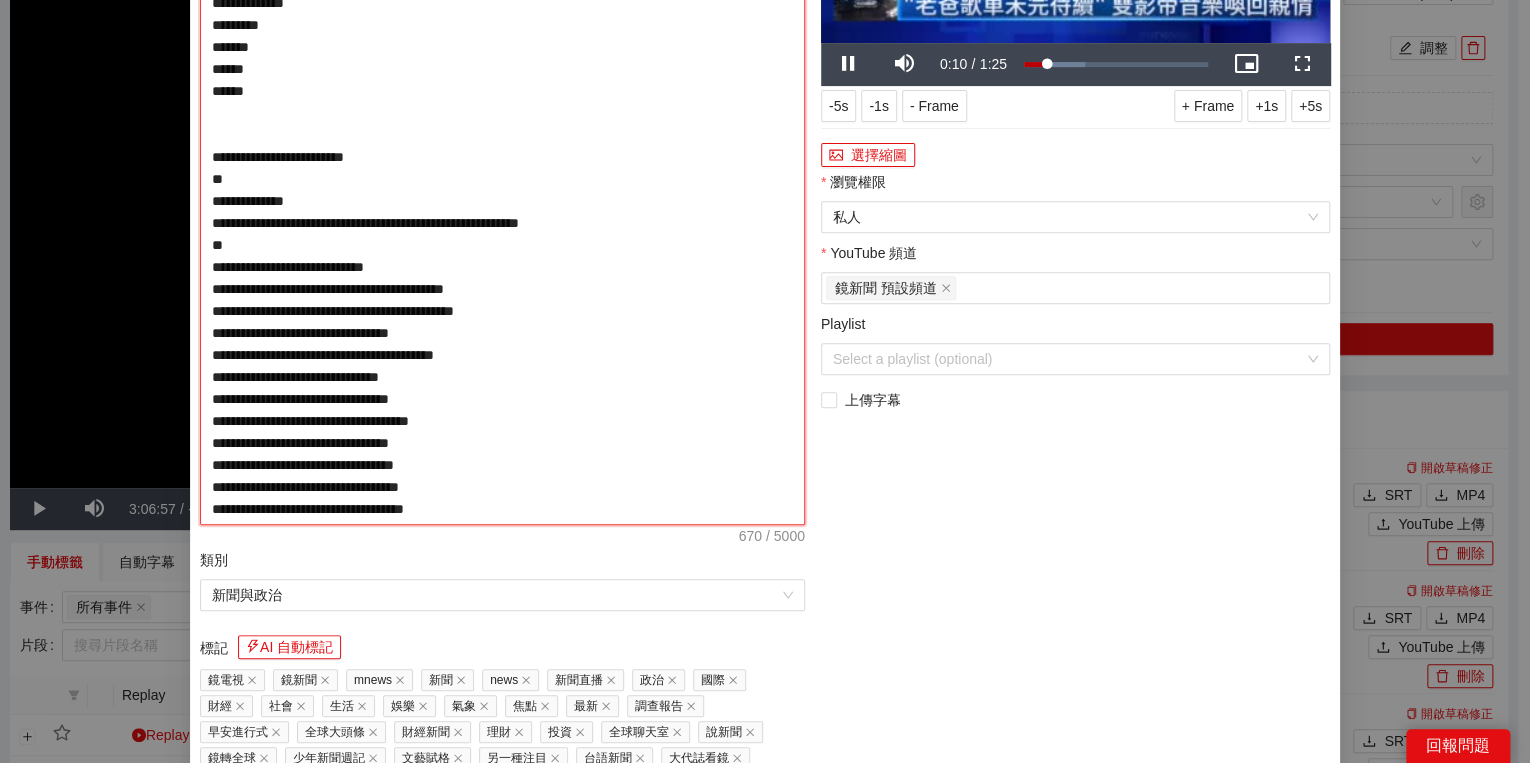 click on "**********" at bounding box center (502, 201) 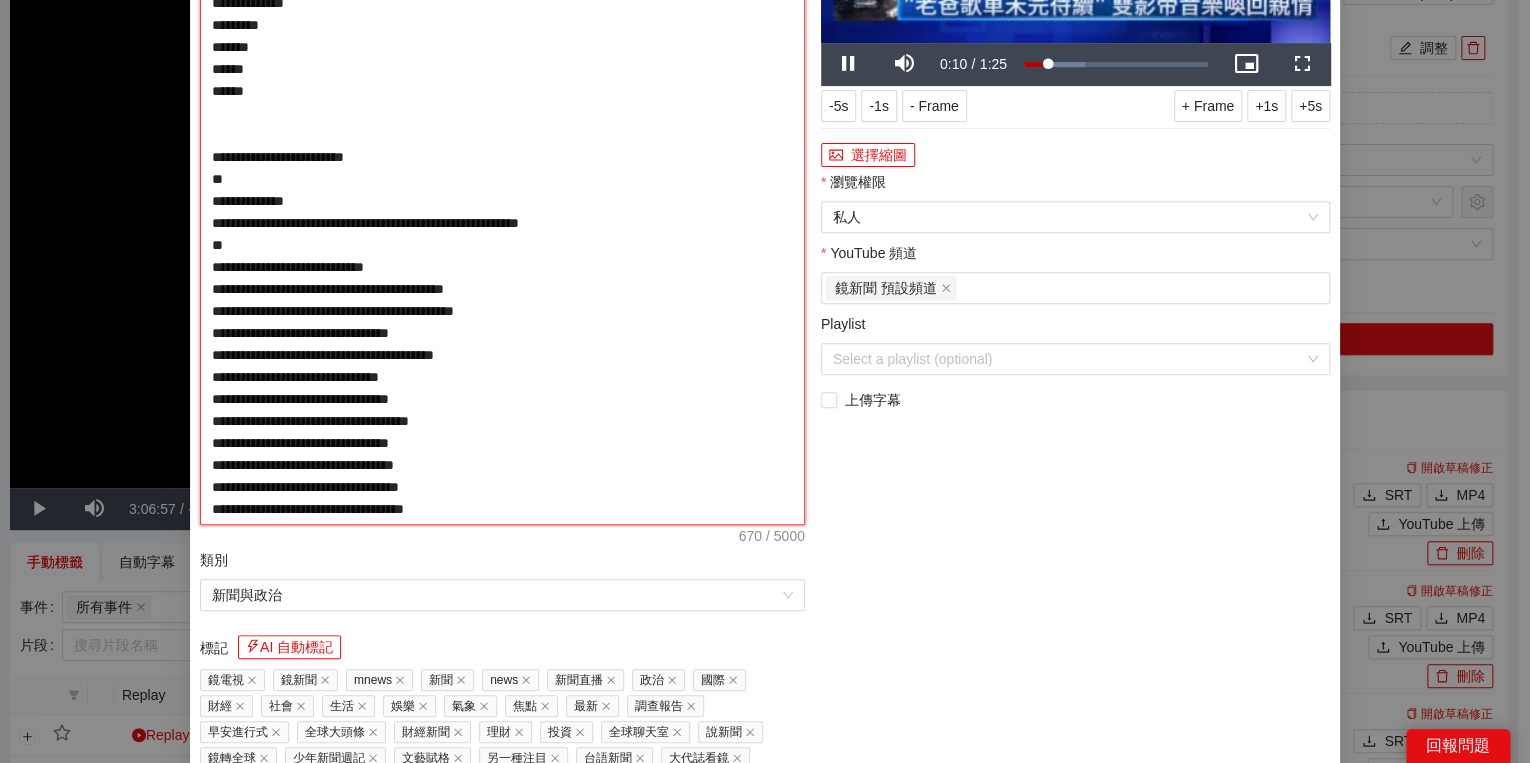 type on "**********" 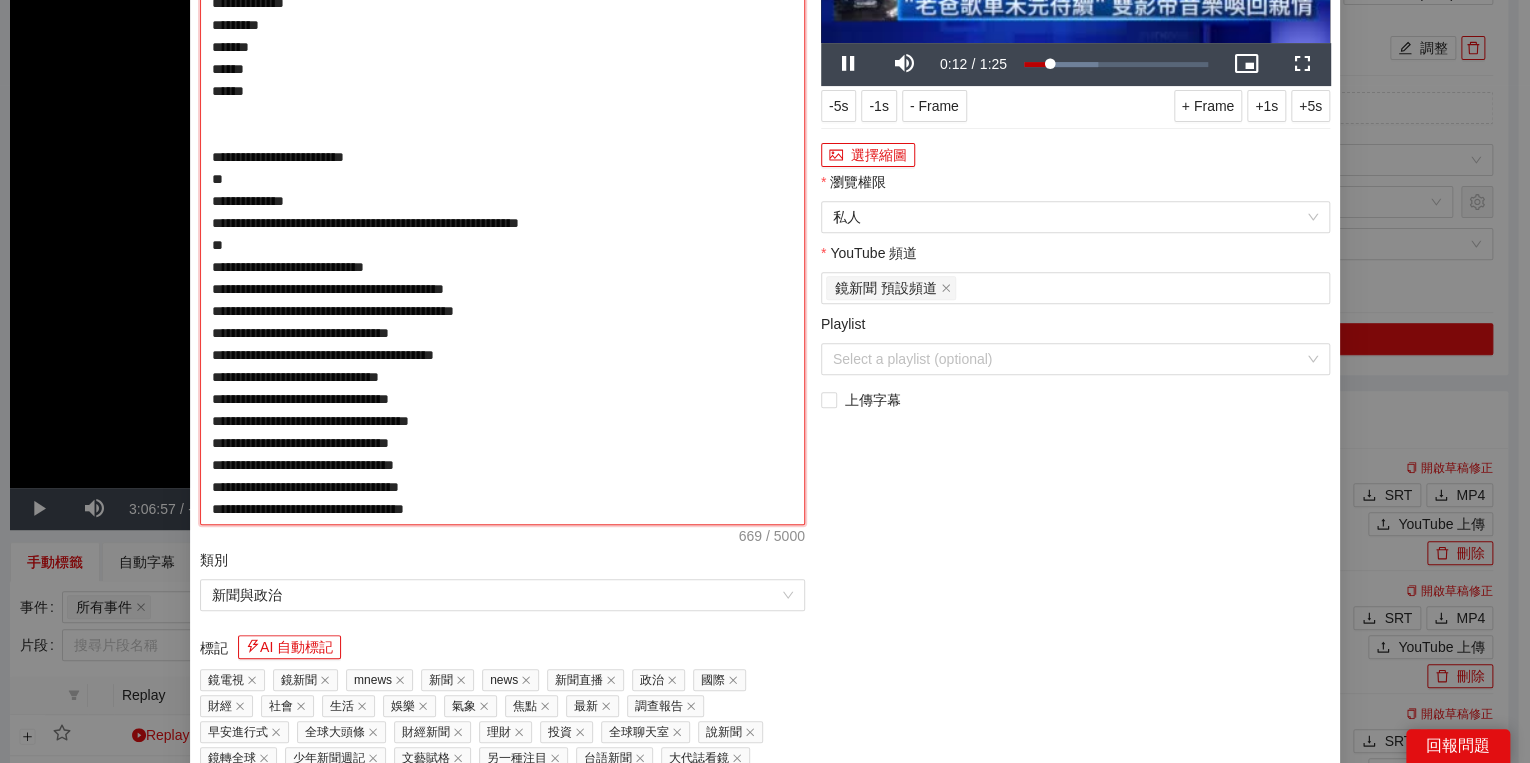 click on "**********" at bounding box center (502, 201) 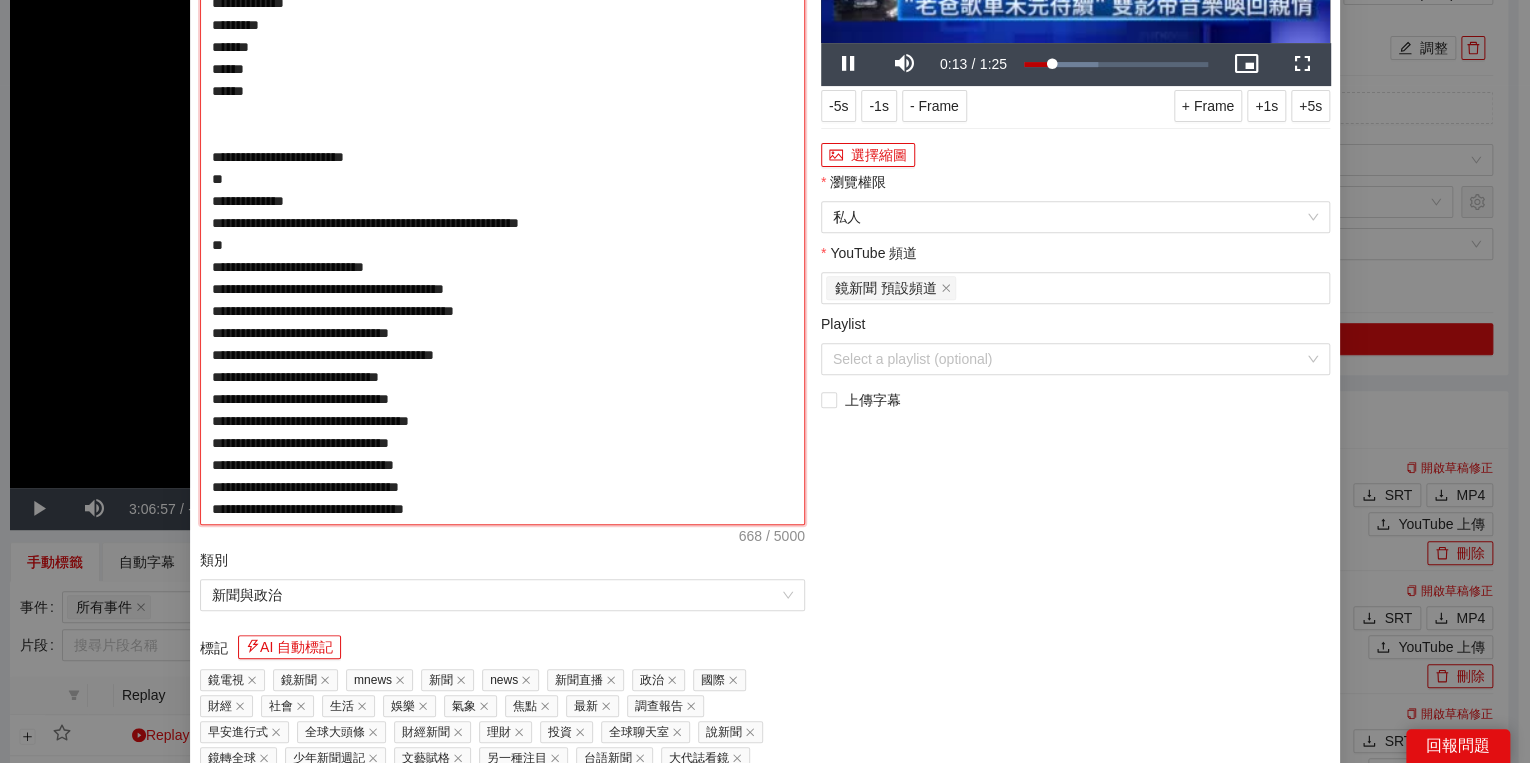 click on "**********" at bounding box center [502, 201] 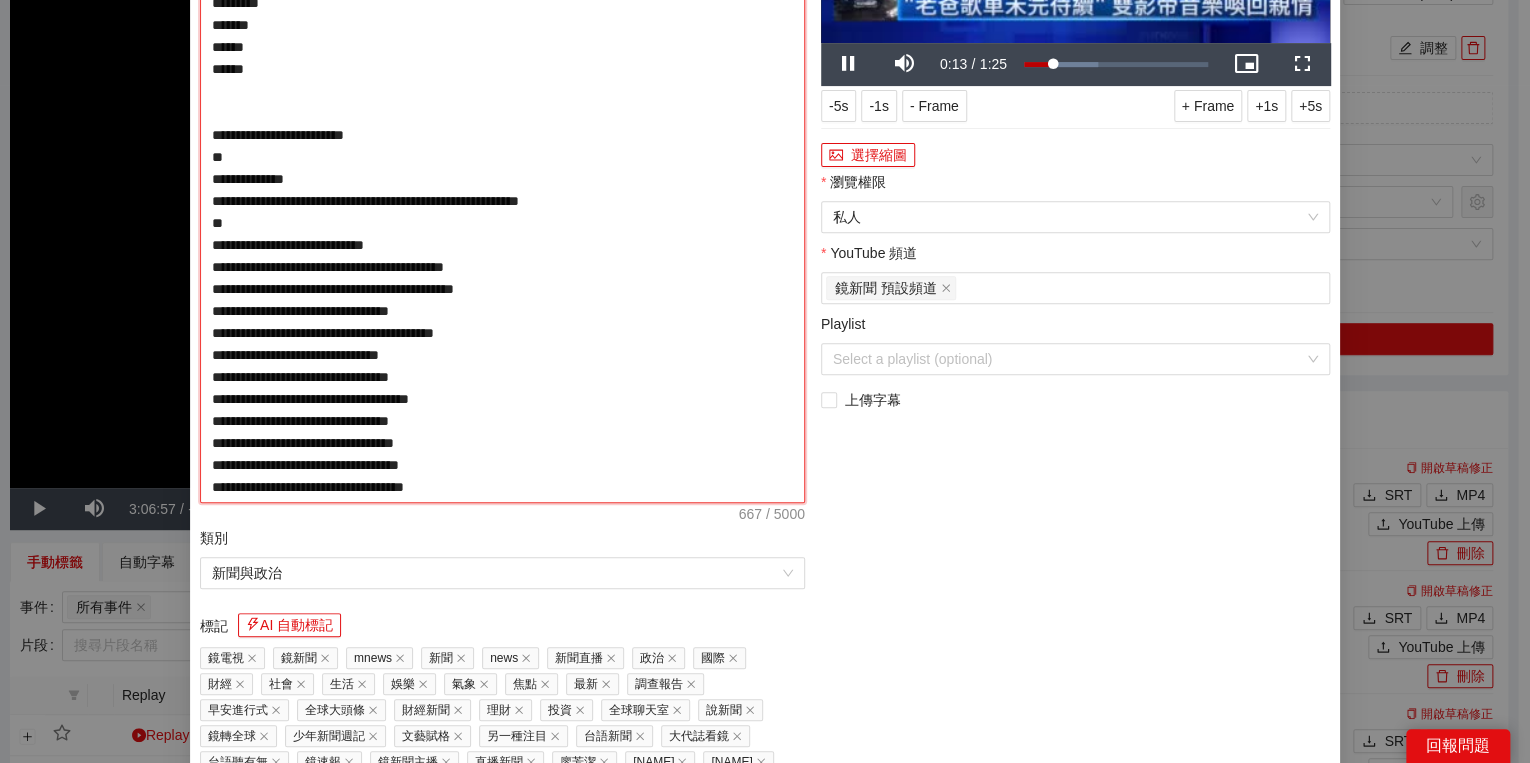 click on "**********" at bounding box center (502, 190) 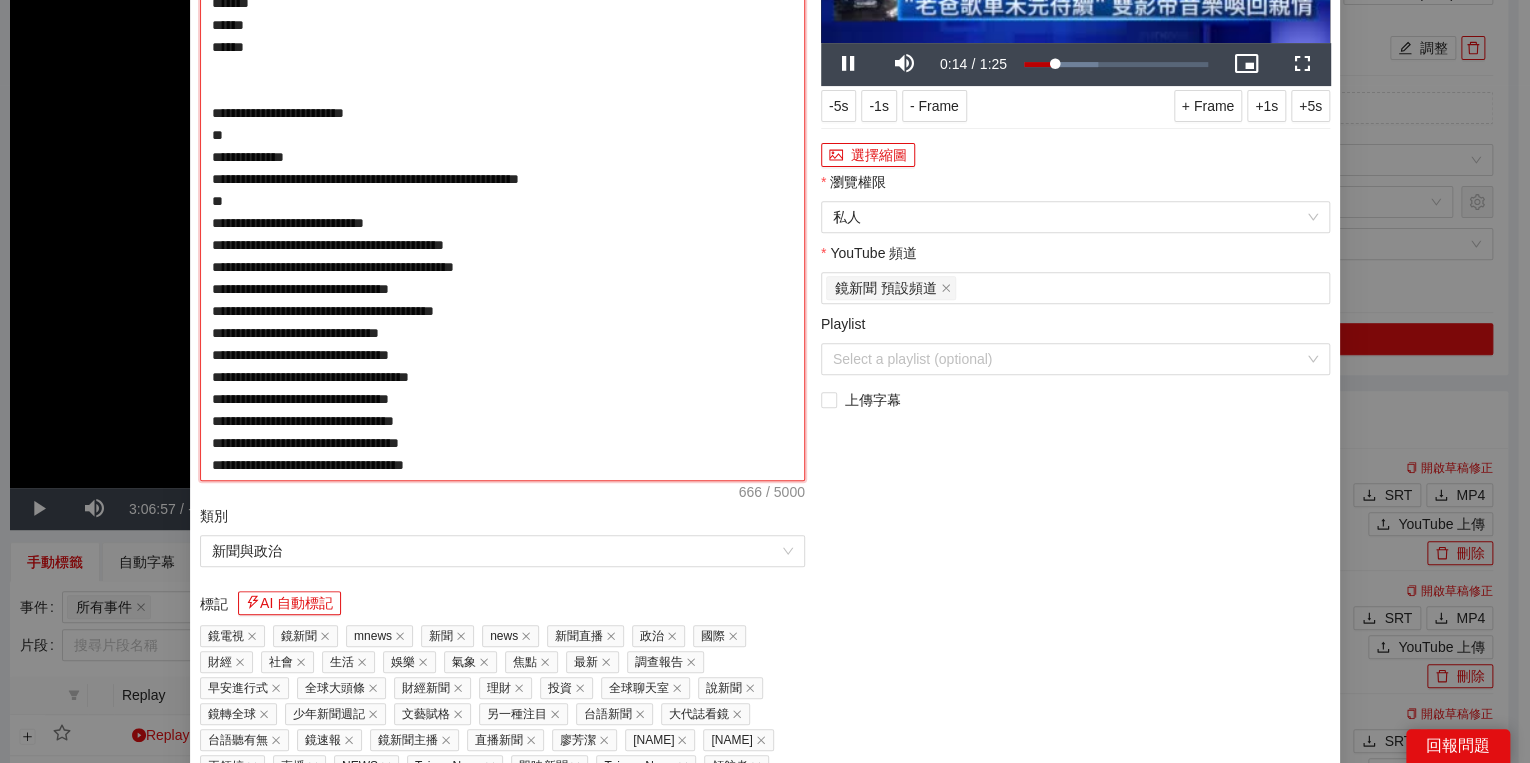 click on "**********" at bounding box center (502, 179) 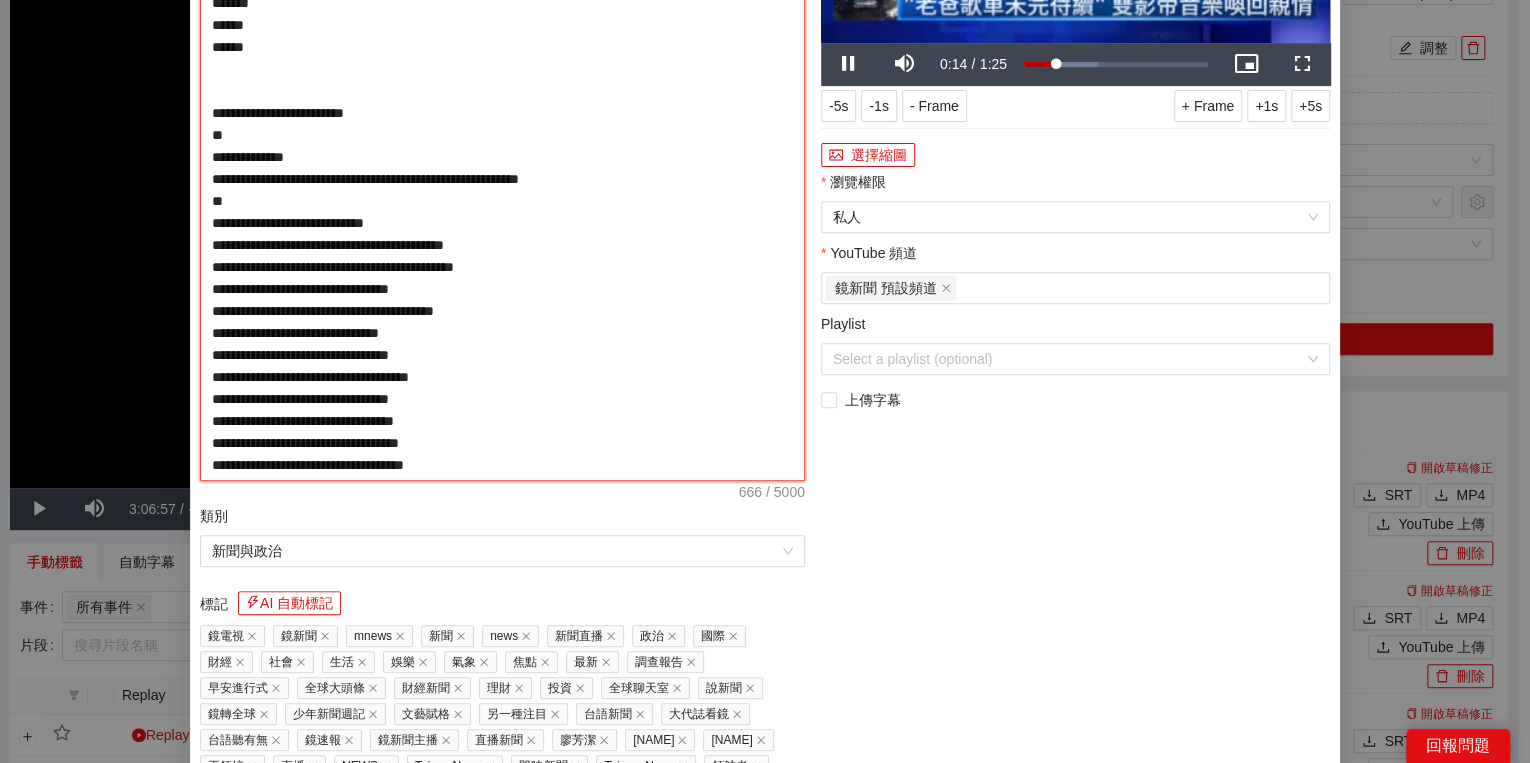 type on "**********" 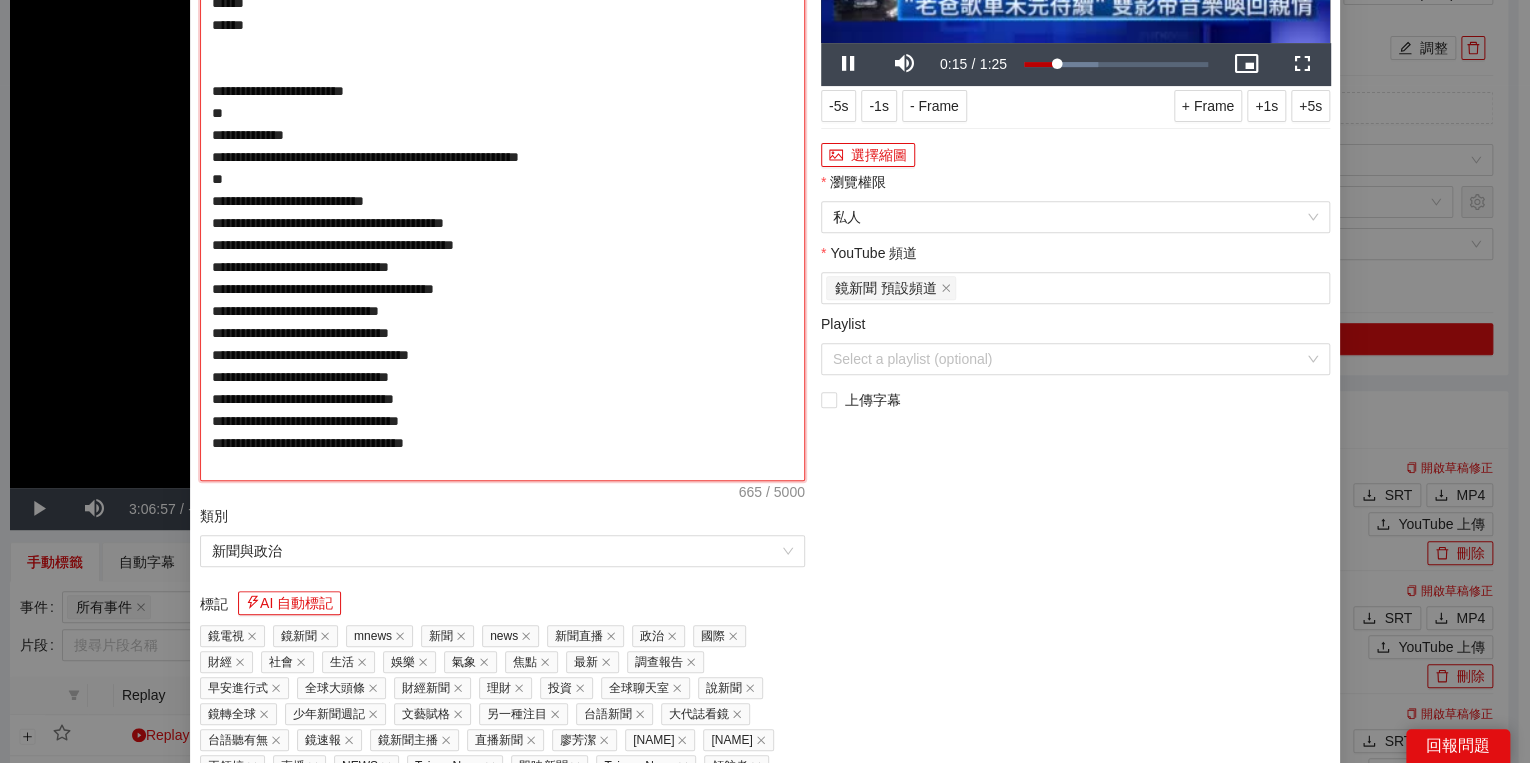 click on "**********" at bounding box center [502, 179] 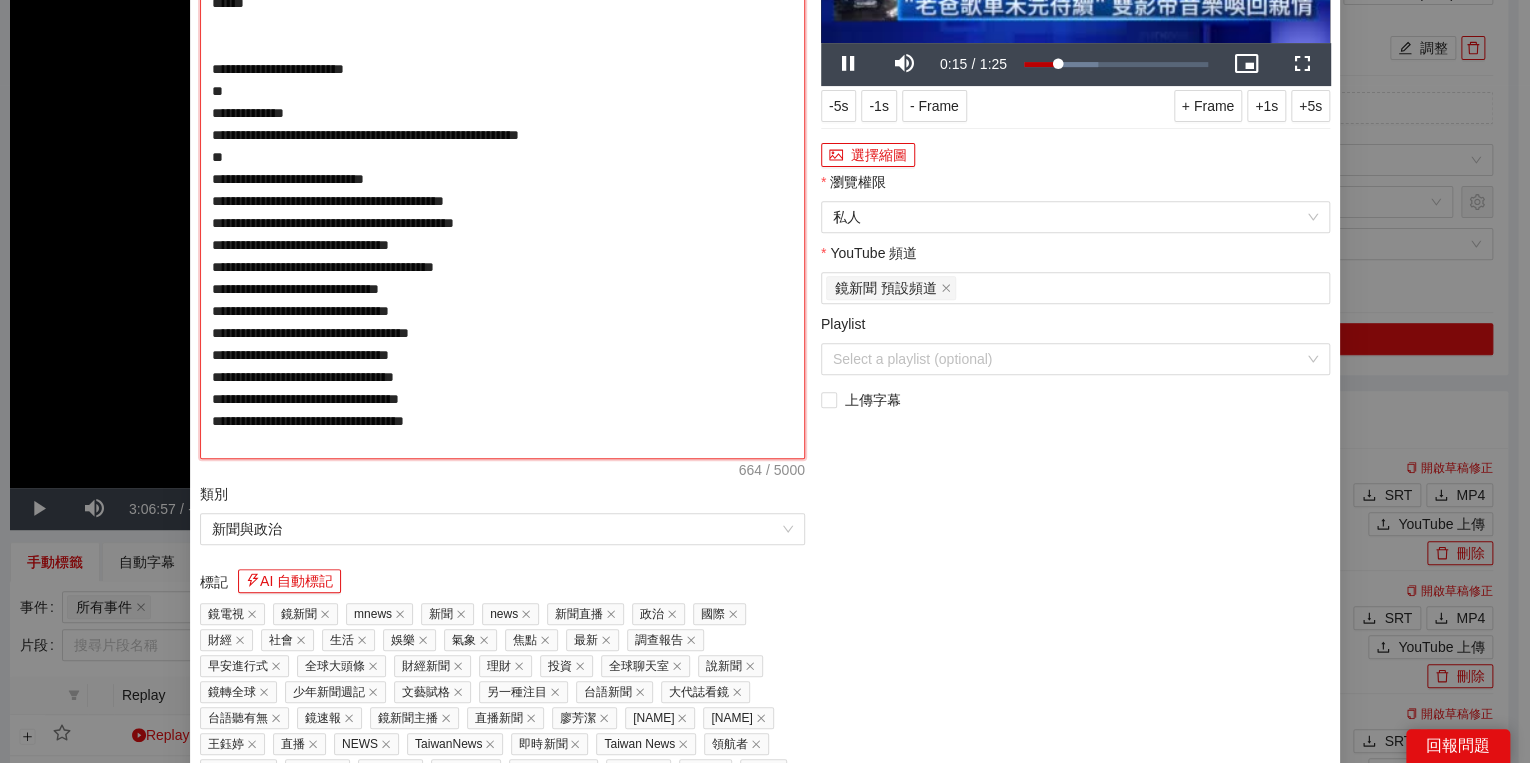 click on "**********" at bounding box center [502, 168] 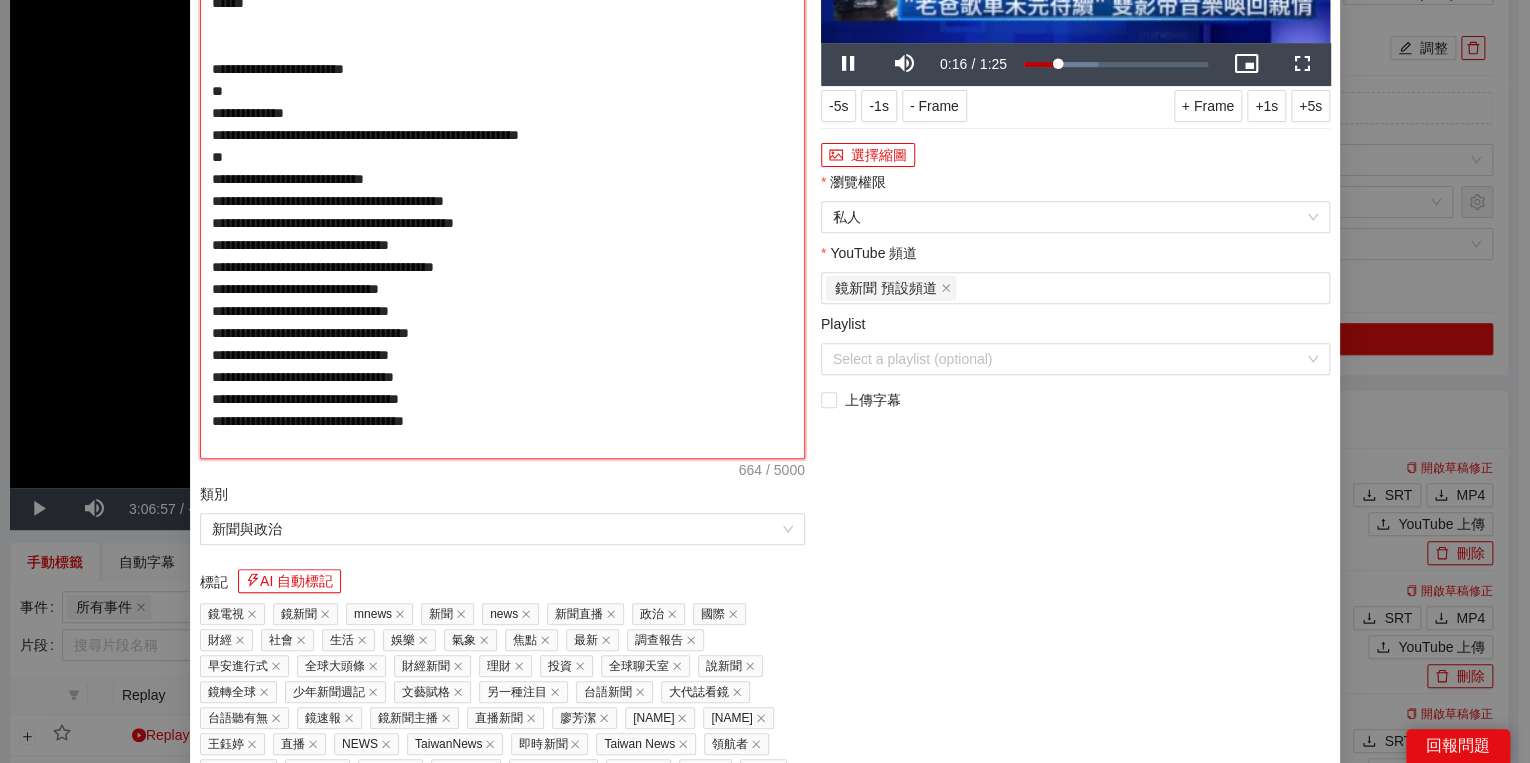 type on "**********" 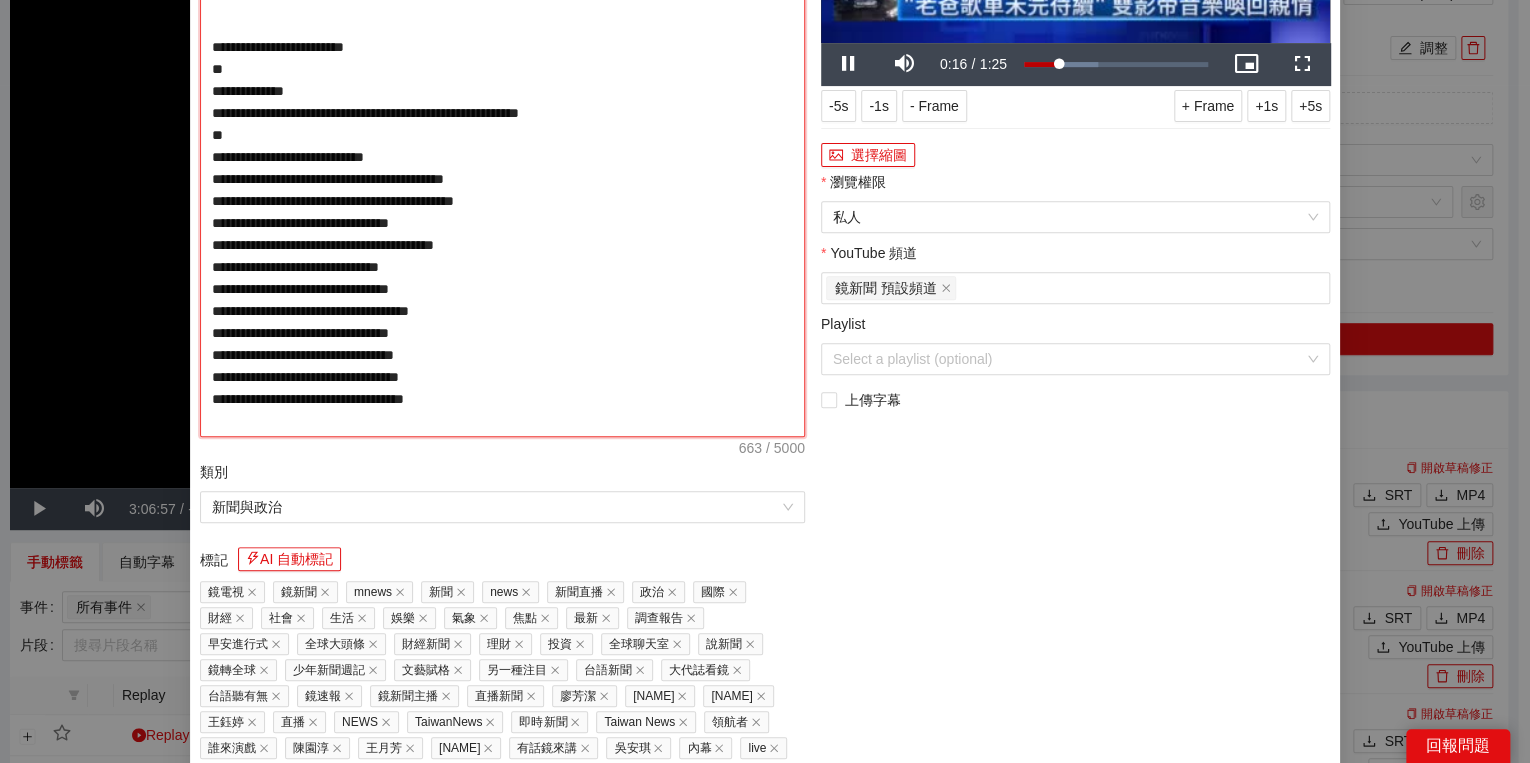 click on "**********" at bounding box center (502, 157) 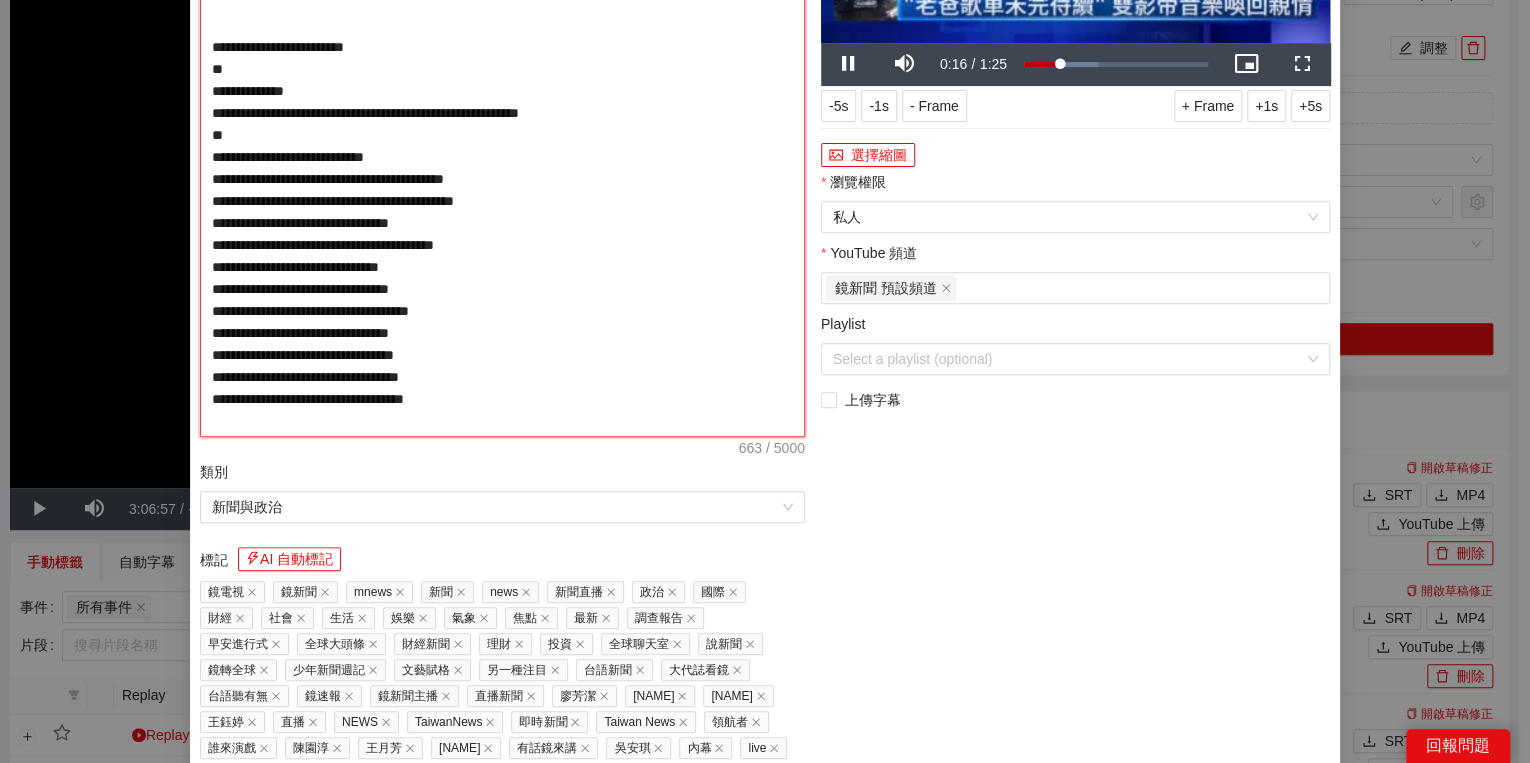 type on "**********" 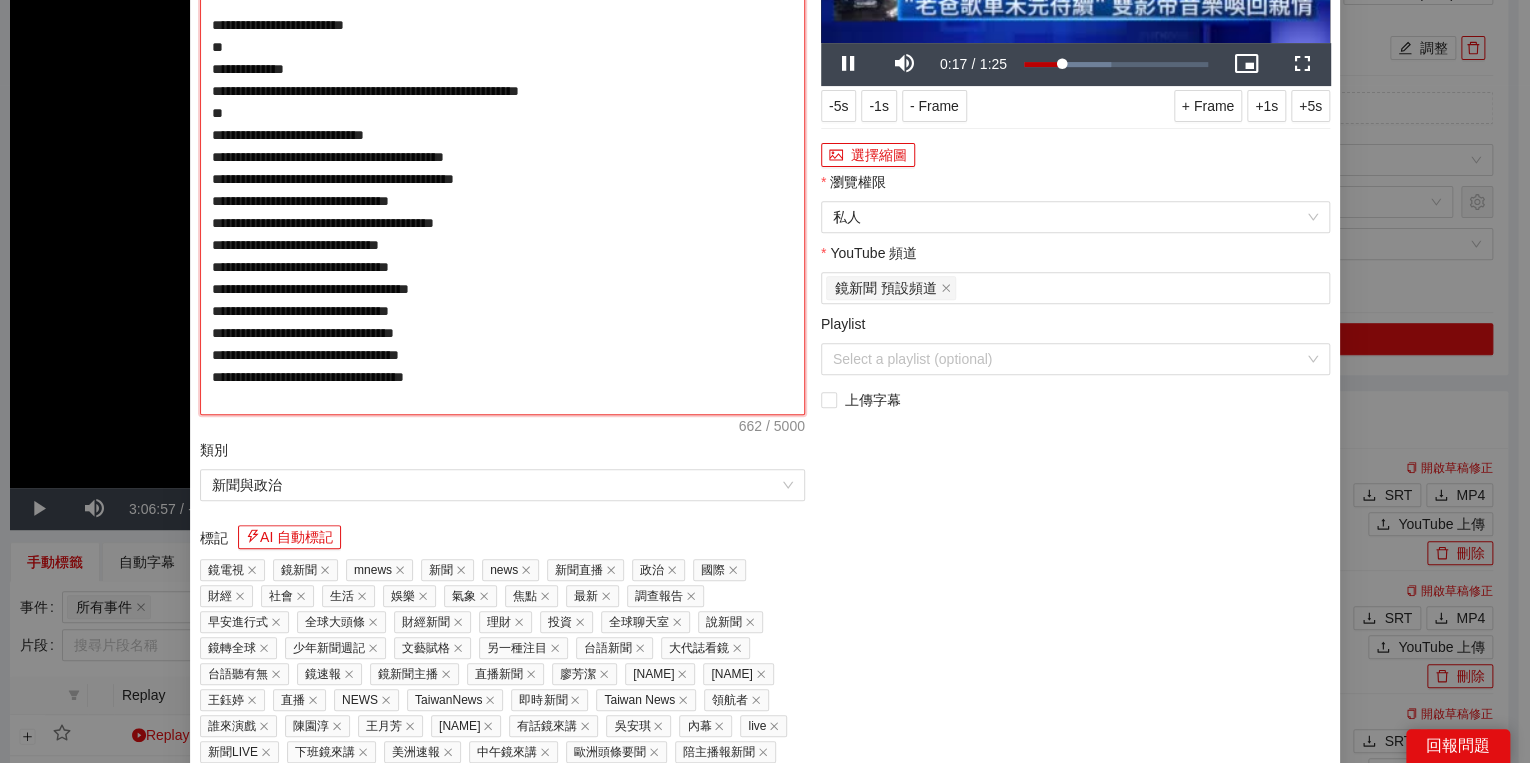 type on "**********" 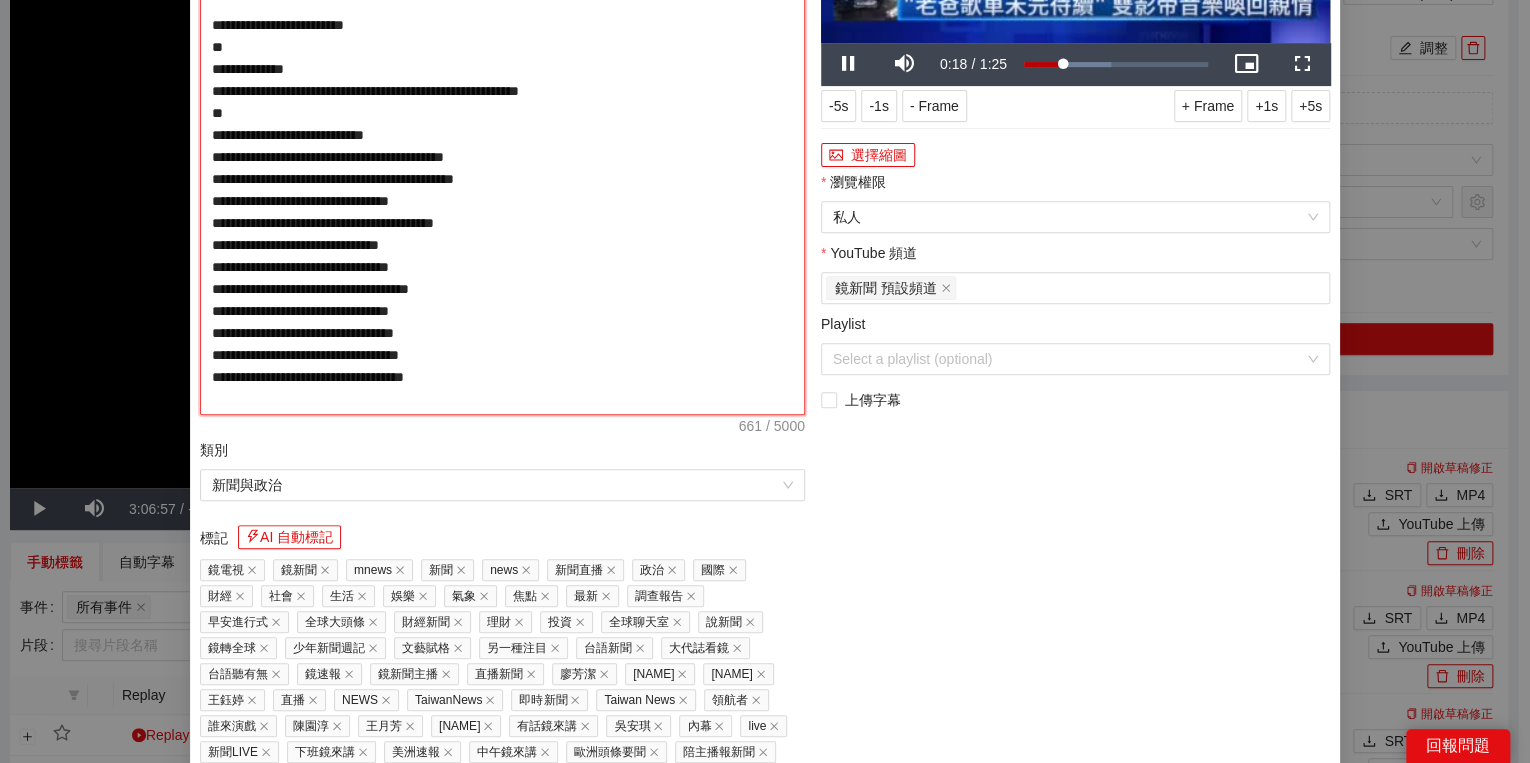 click on "**********" at bounding box center [502, 146] 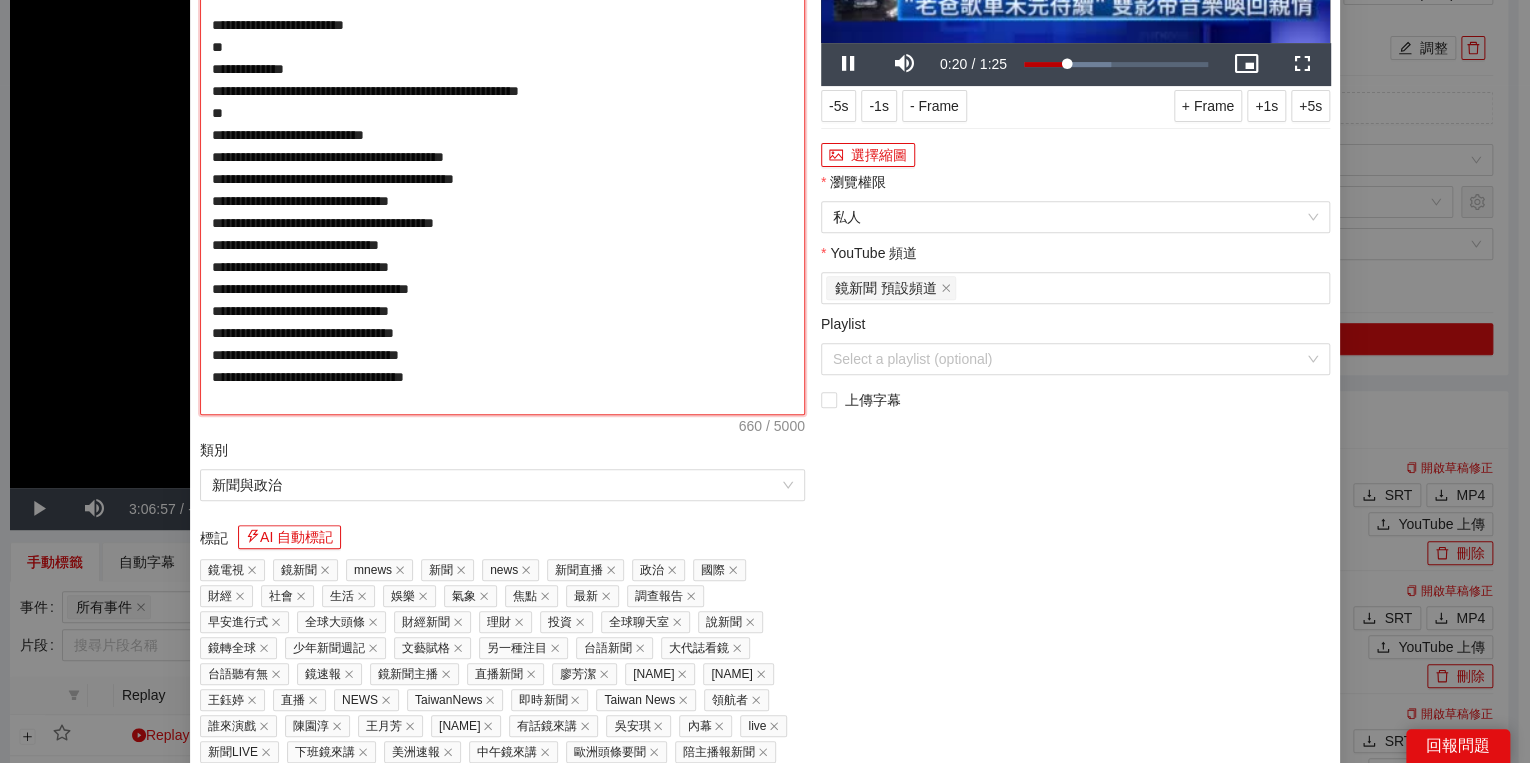 type on "**********" 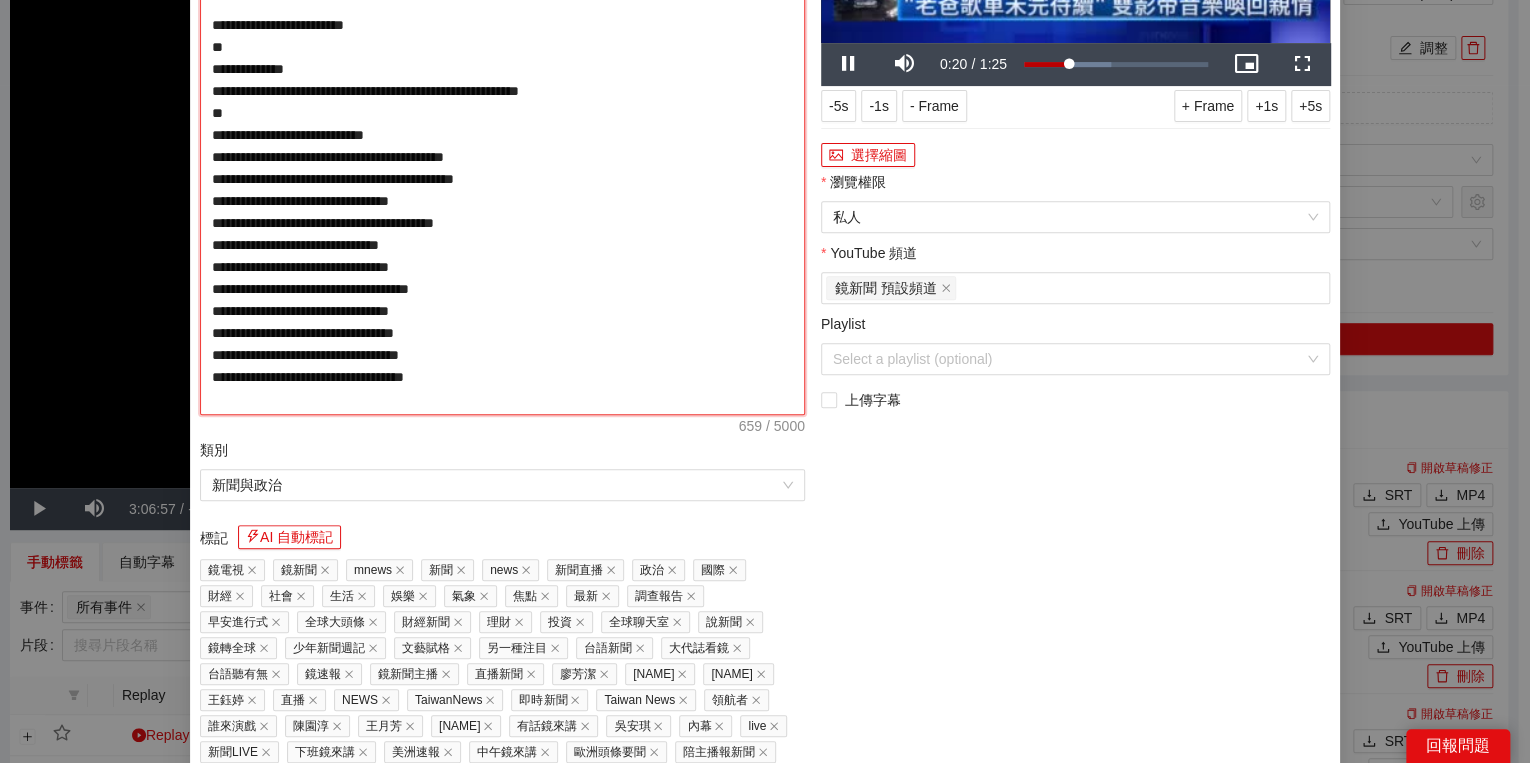 click on "**********" at bounding box center (502, 146) 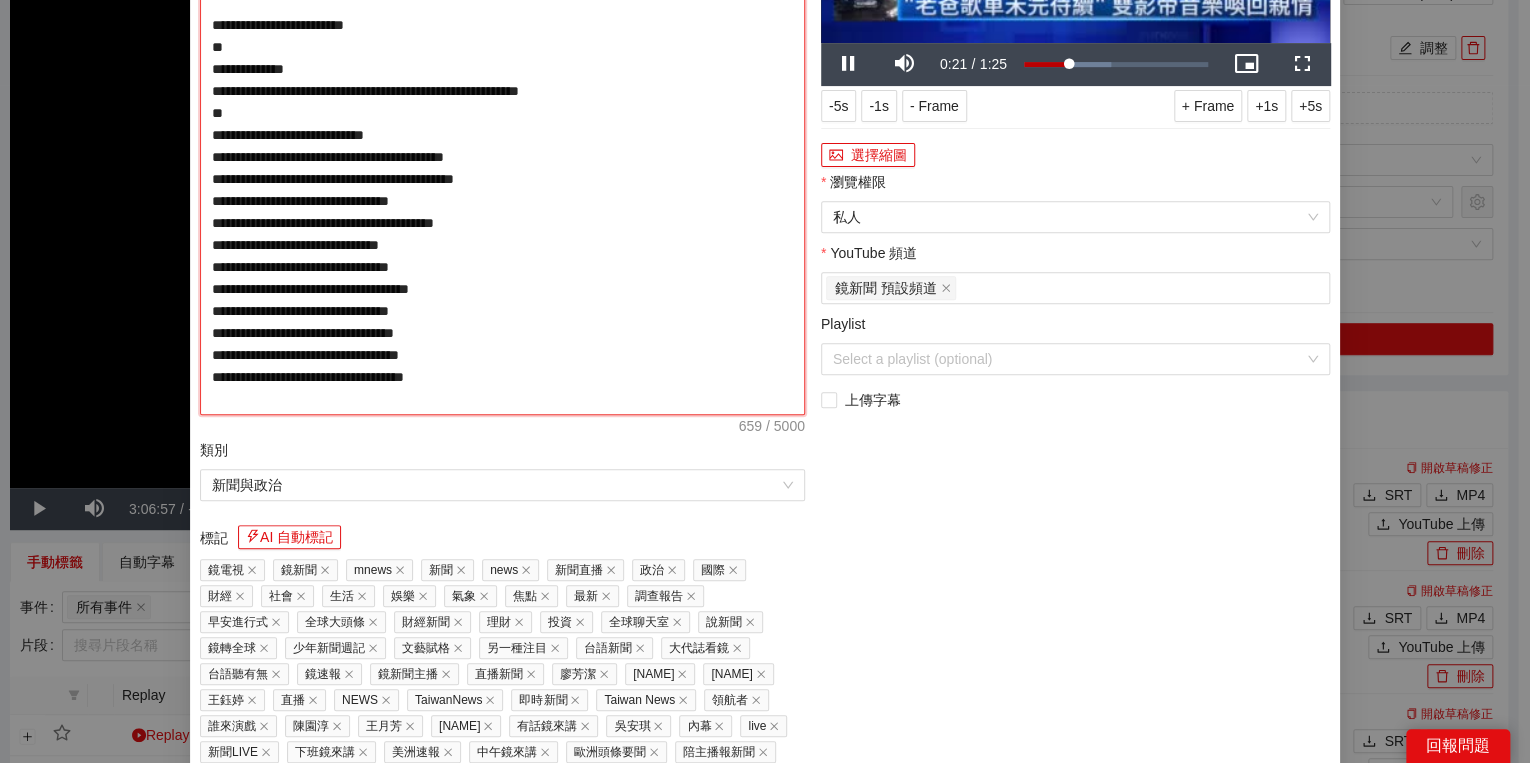 type on "**********" 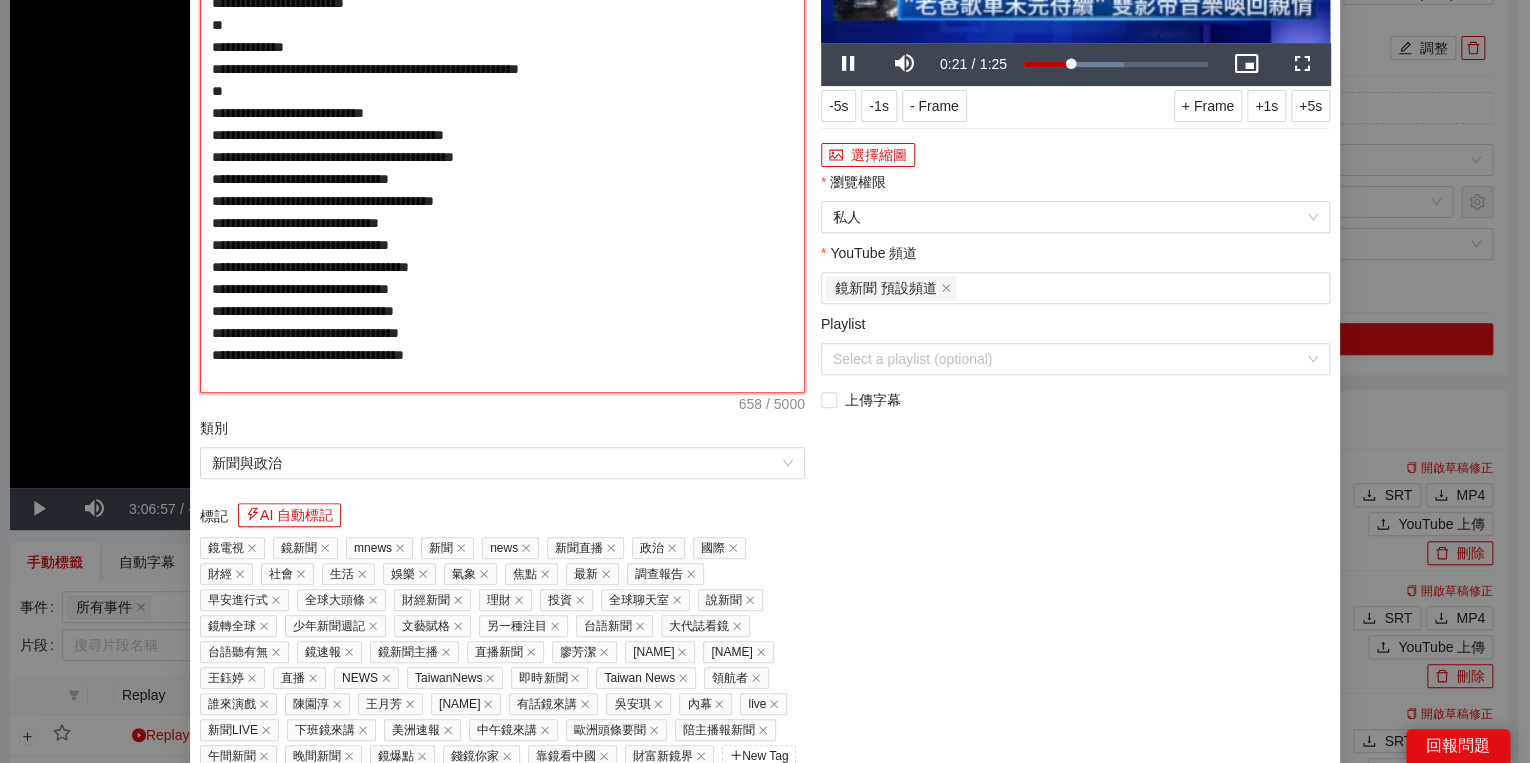 click on "**********" at bounding box center [502, 135] 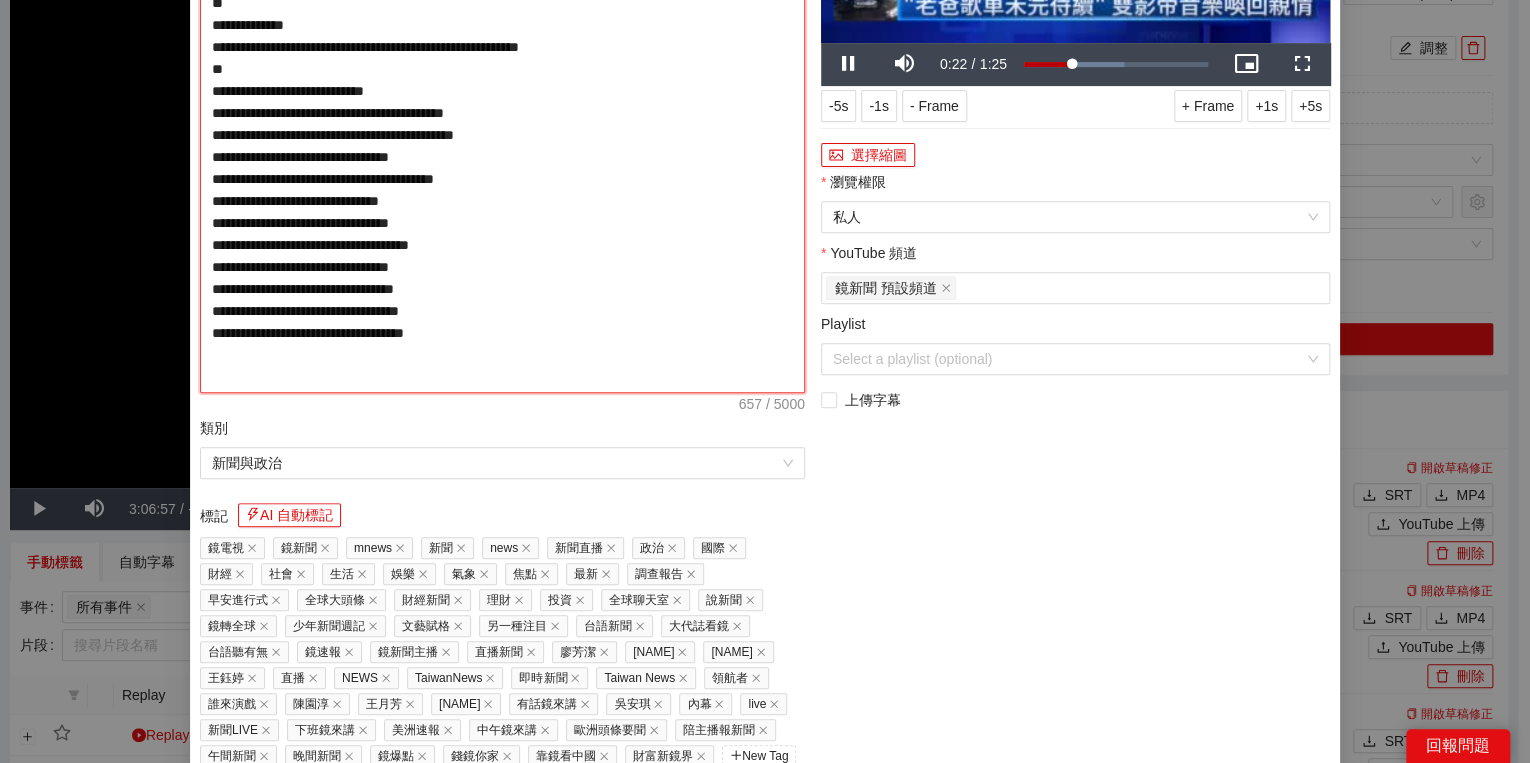 click on "**********" at bounding box center [502, 135] 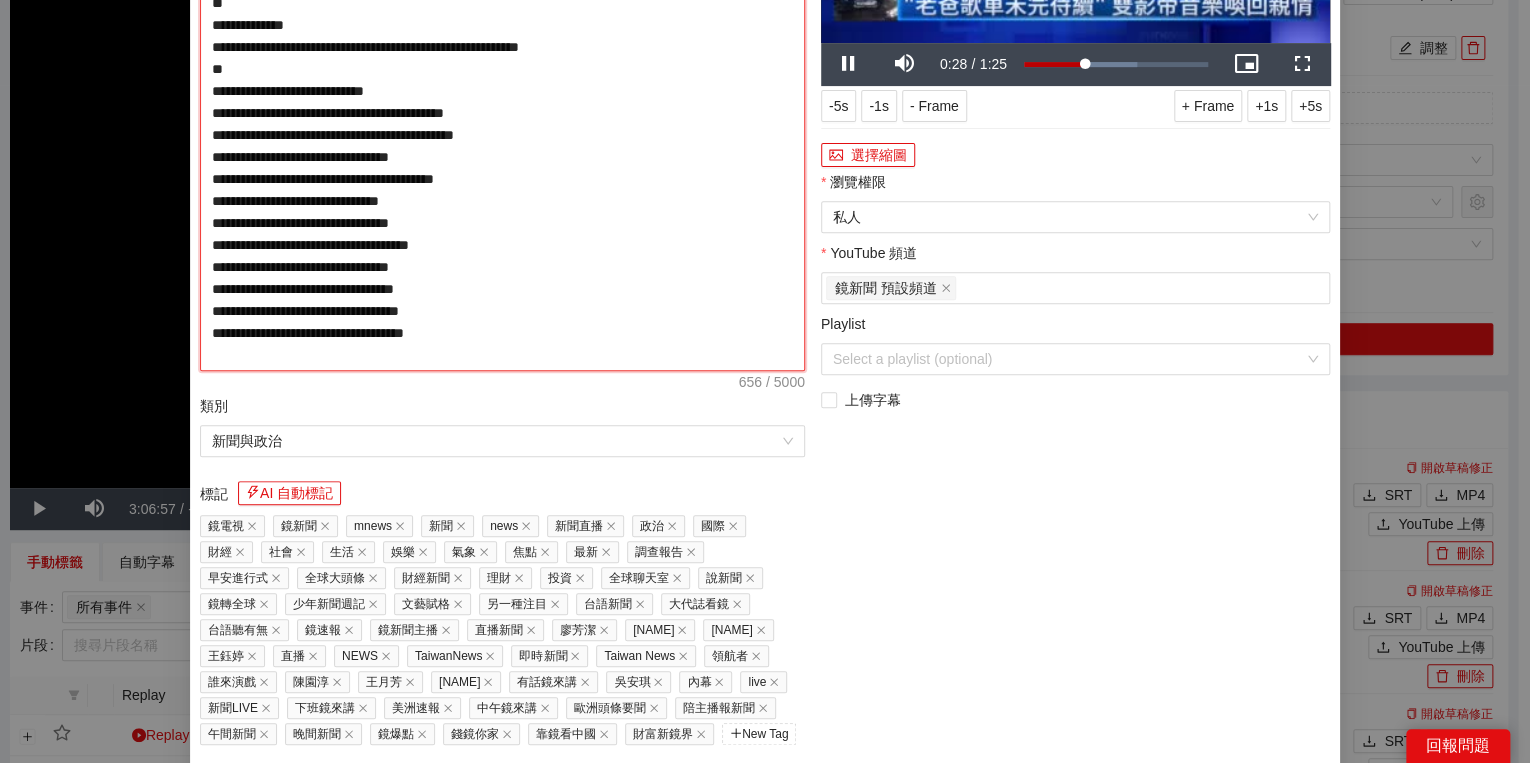 type on "**********" 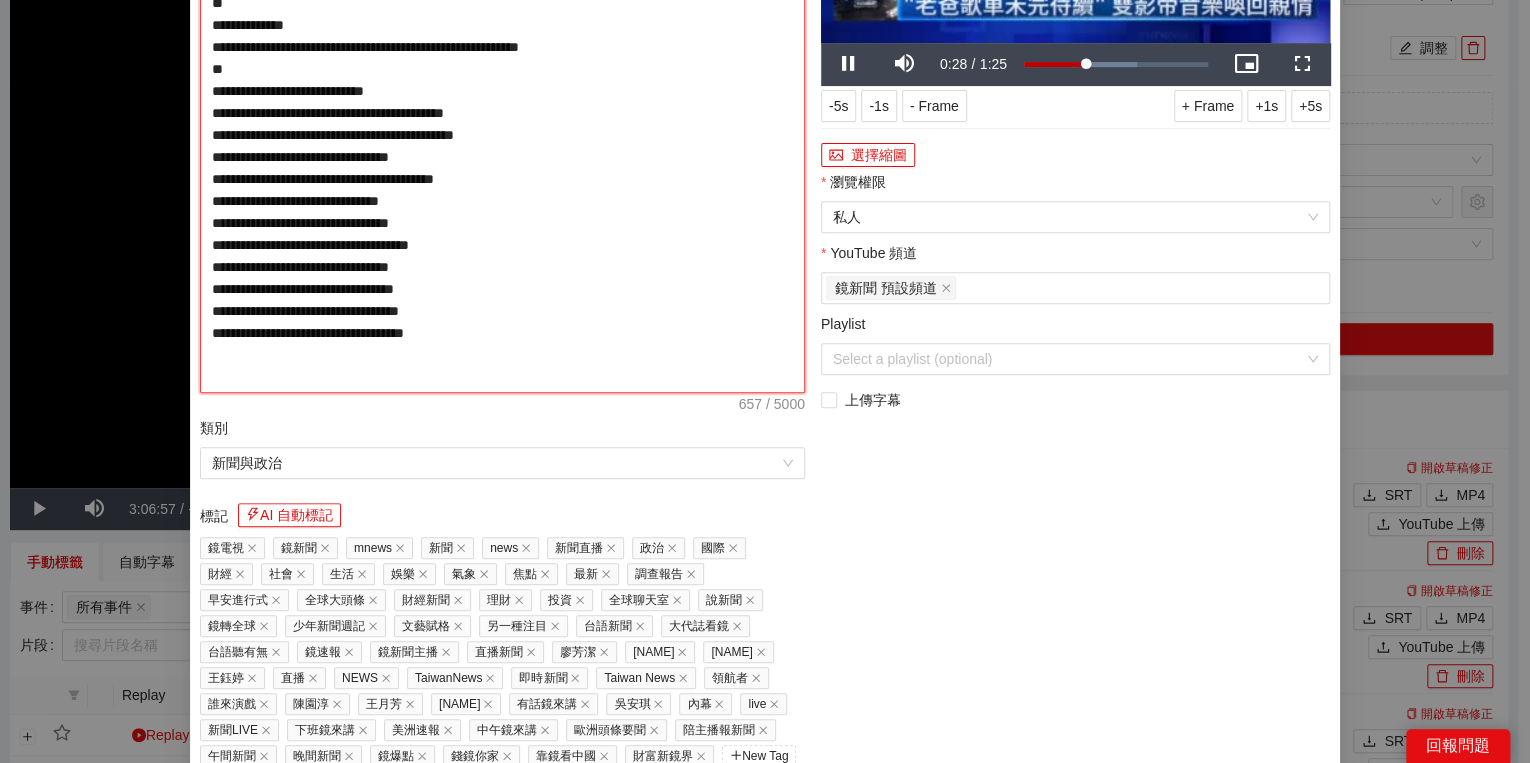 type on "**********" 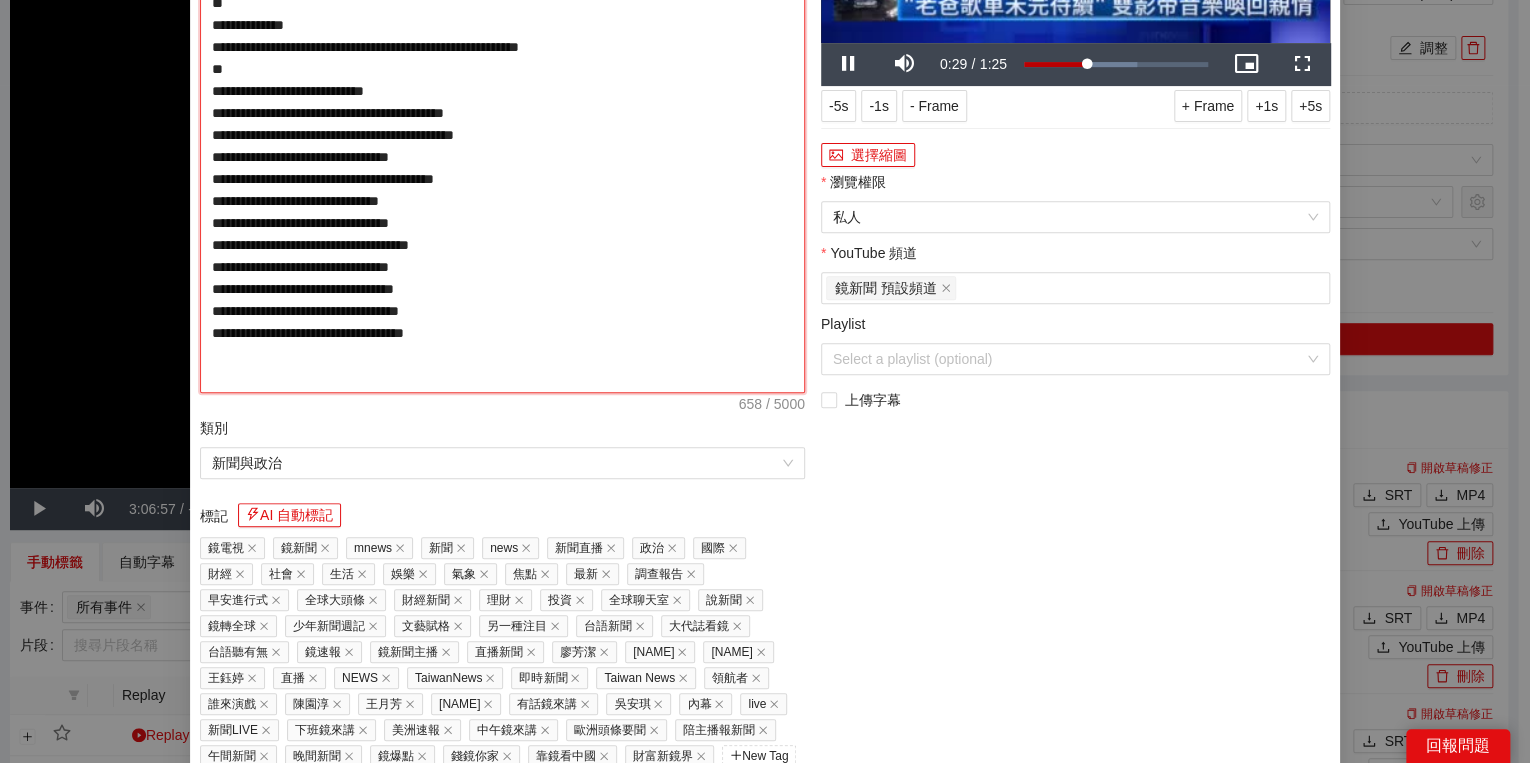 type on "**********" 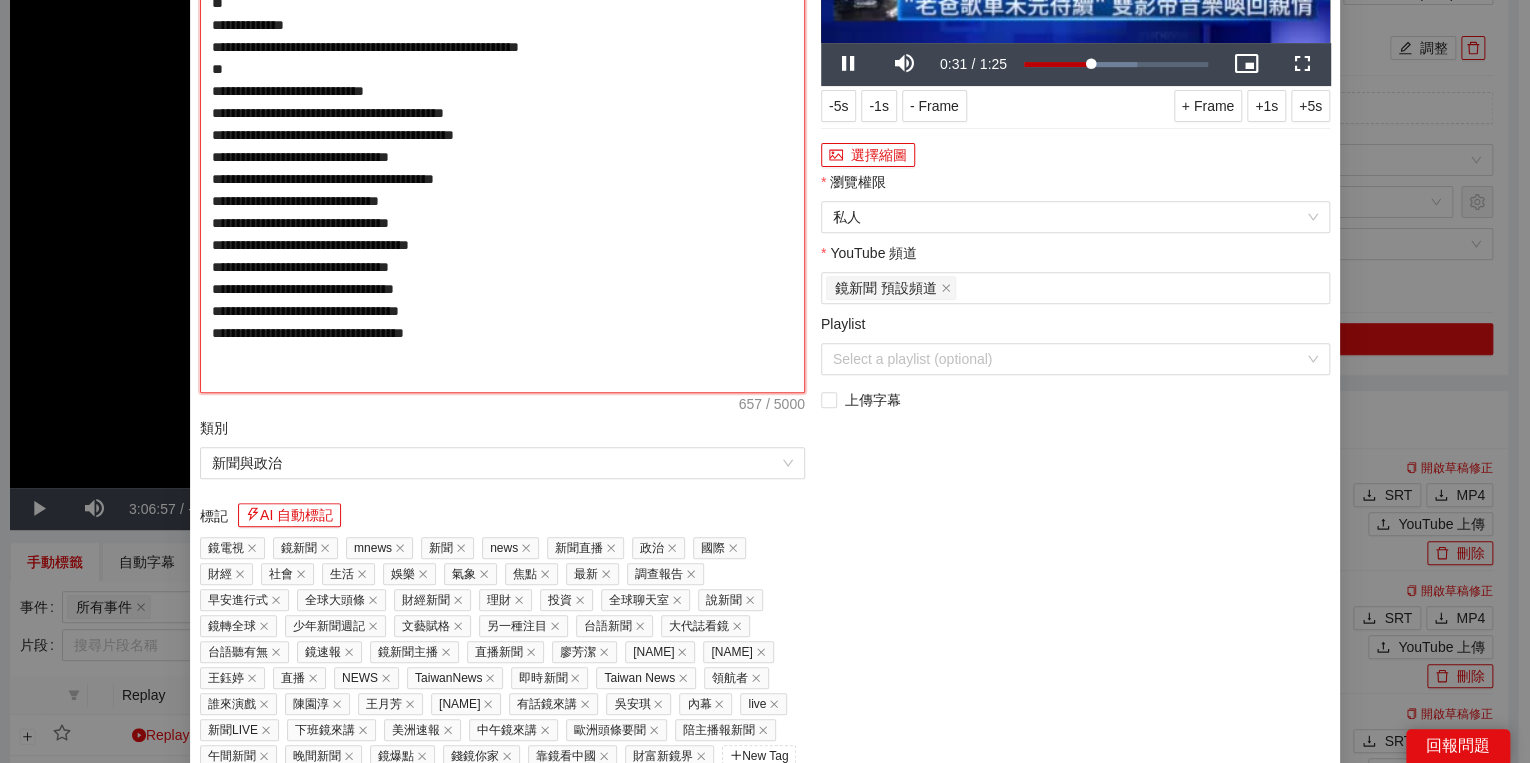 type on "**********" 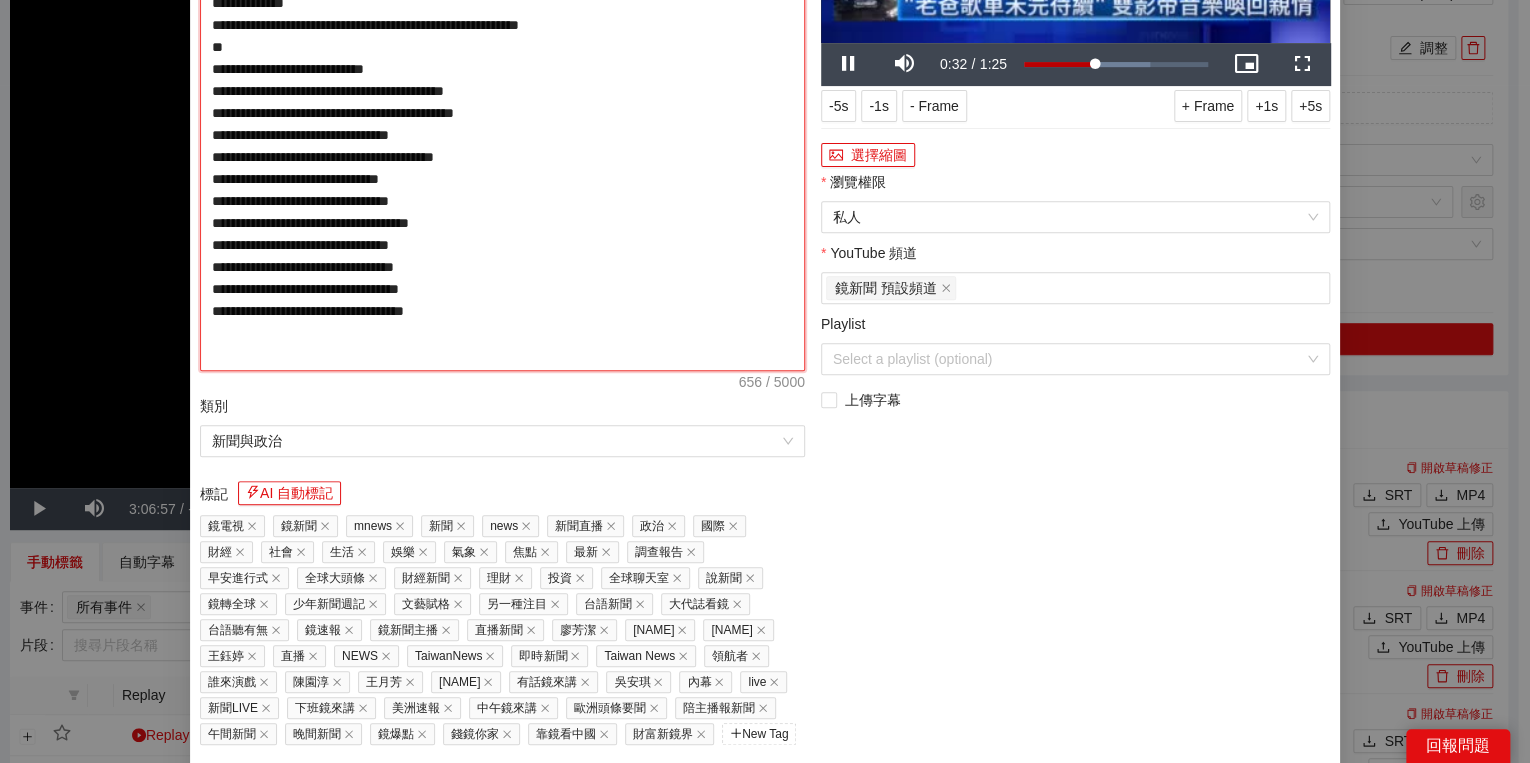 click on "**********" at bounding box center (502, 124) 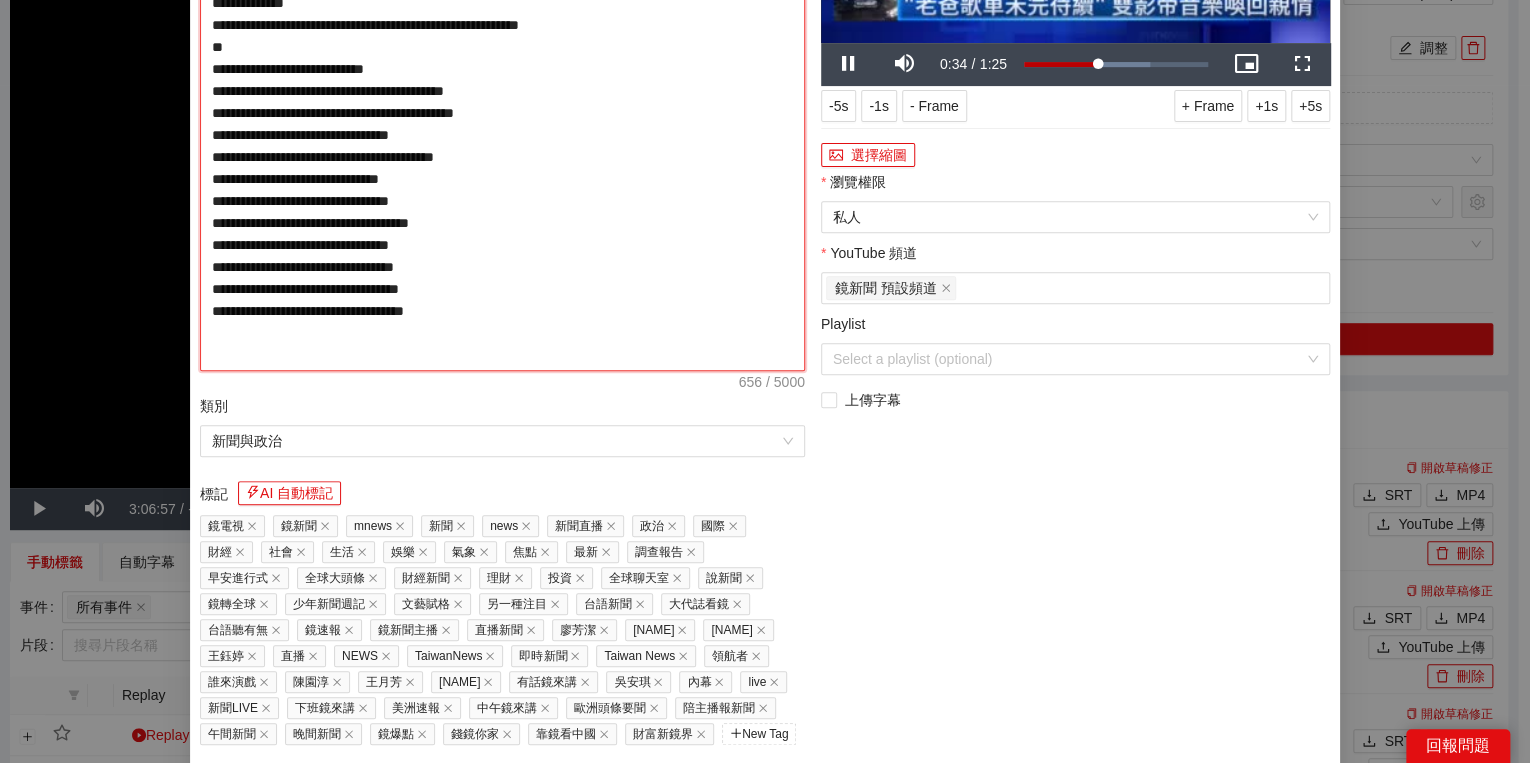 type on "**********" 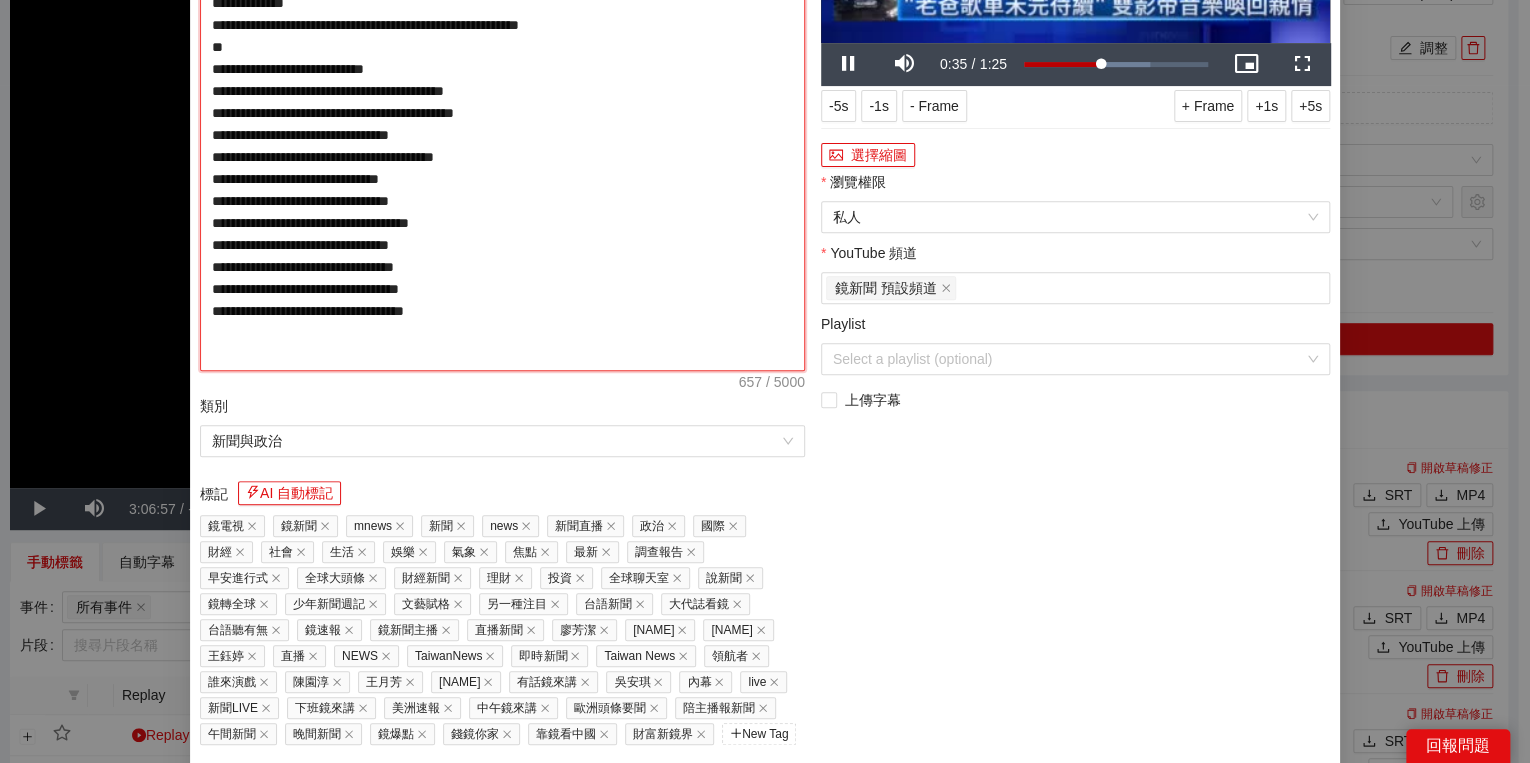 click on "**********" at bounding box center [502, 124] 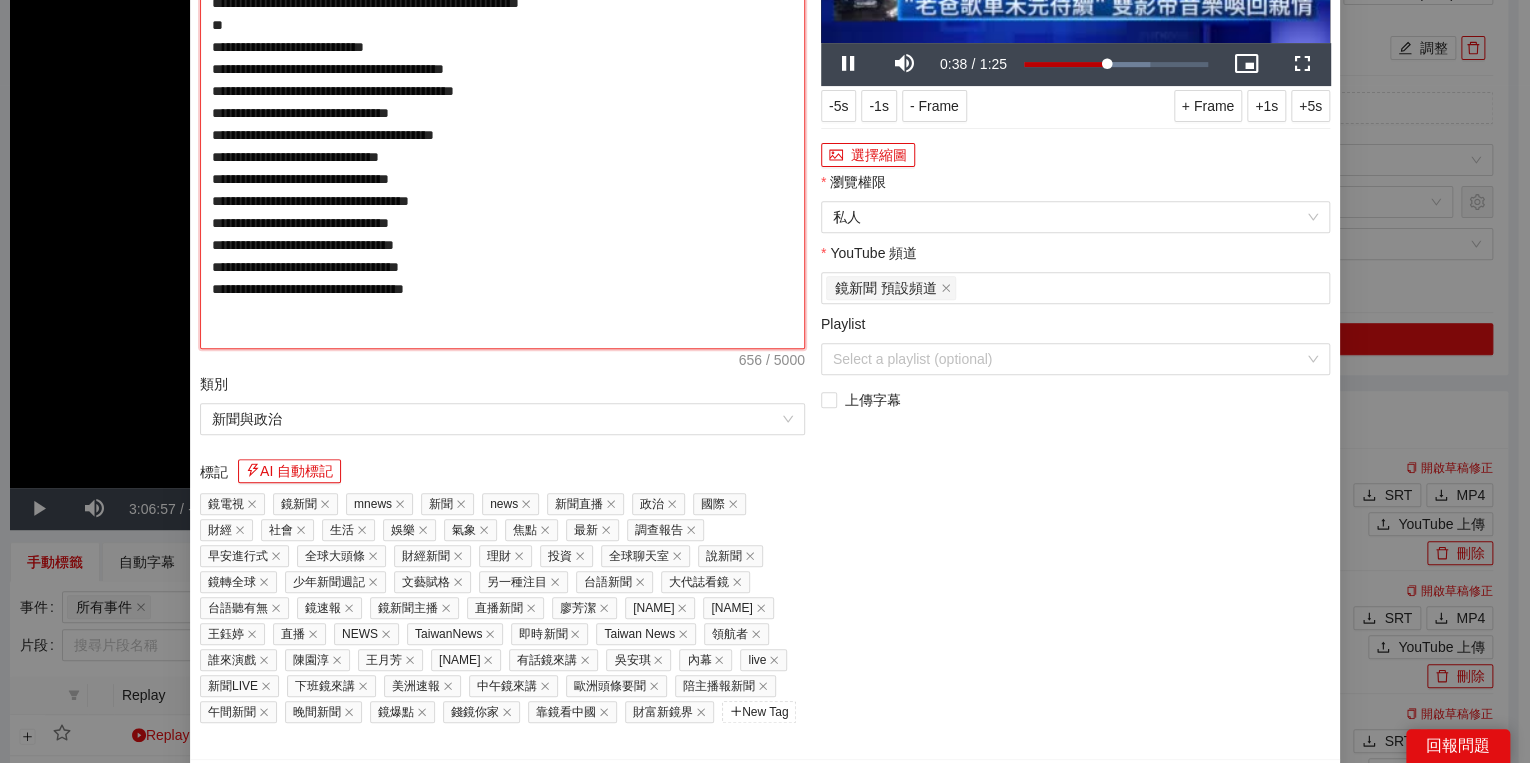 type on "**********" 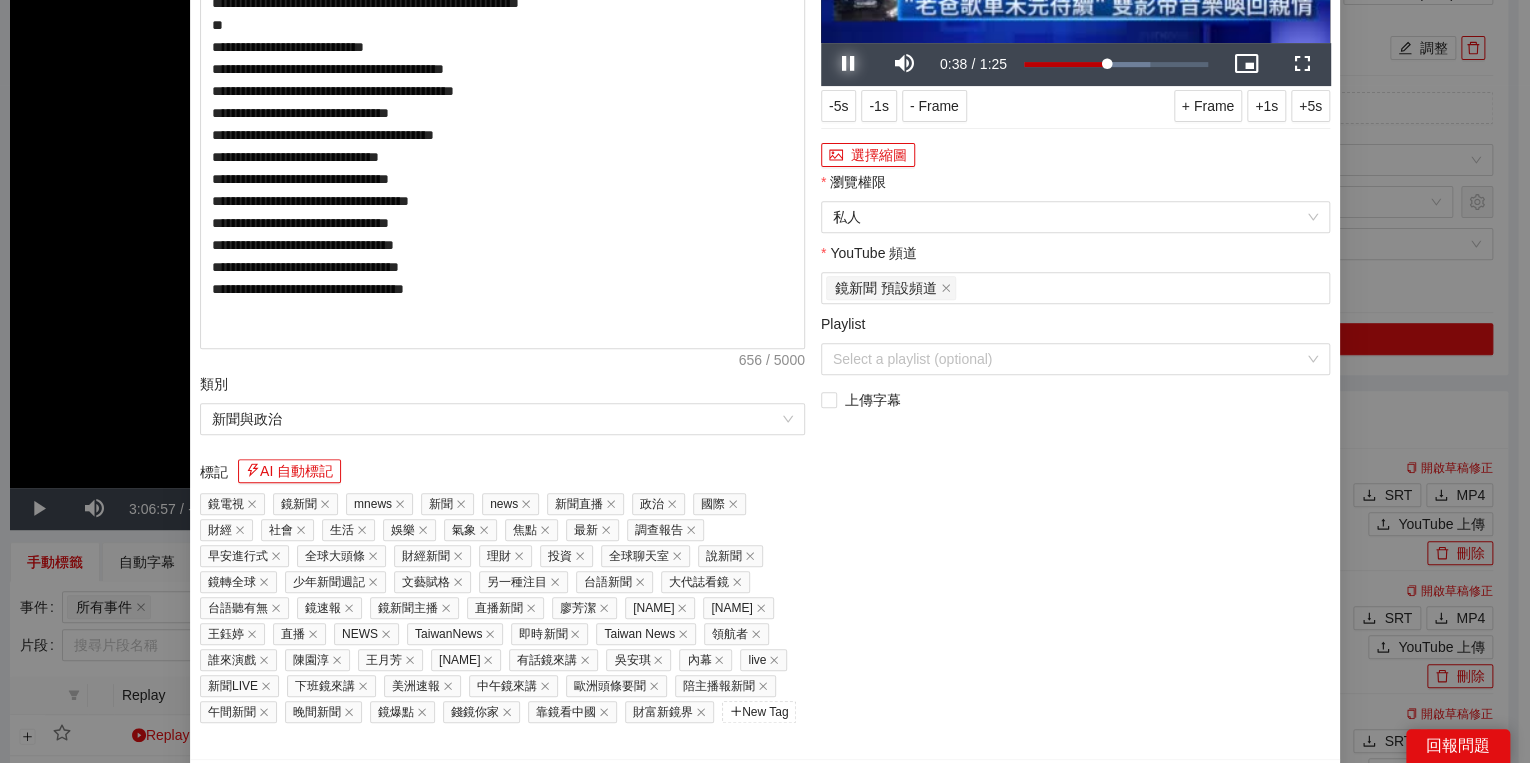 click at bounding box center (849, 64) 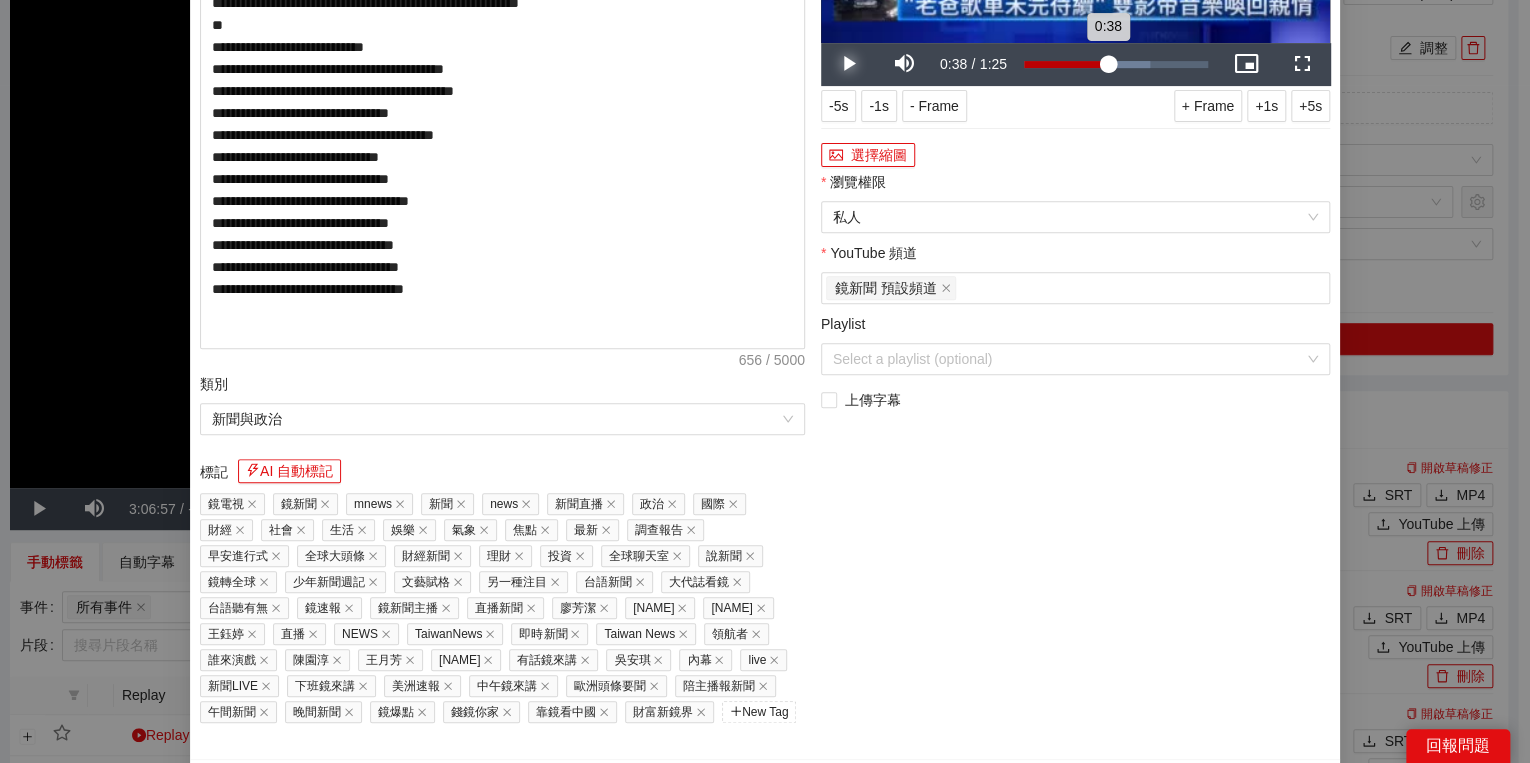 click on "0:38" at bounding box center (1066, 64) 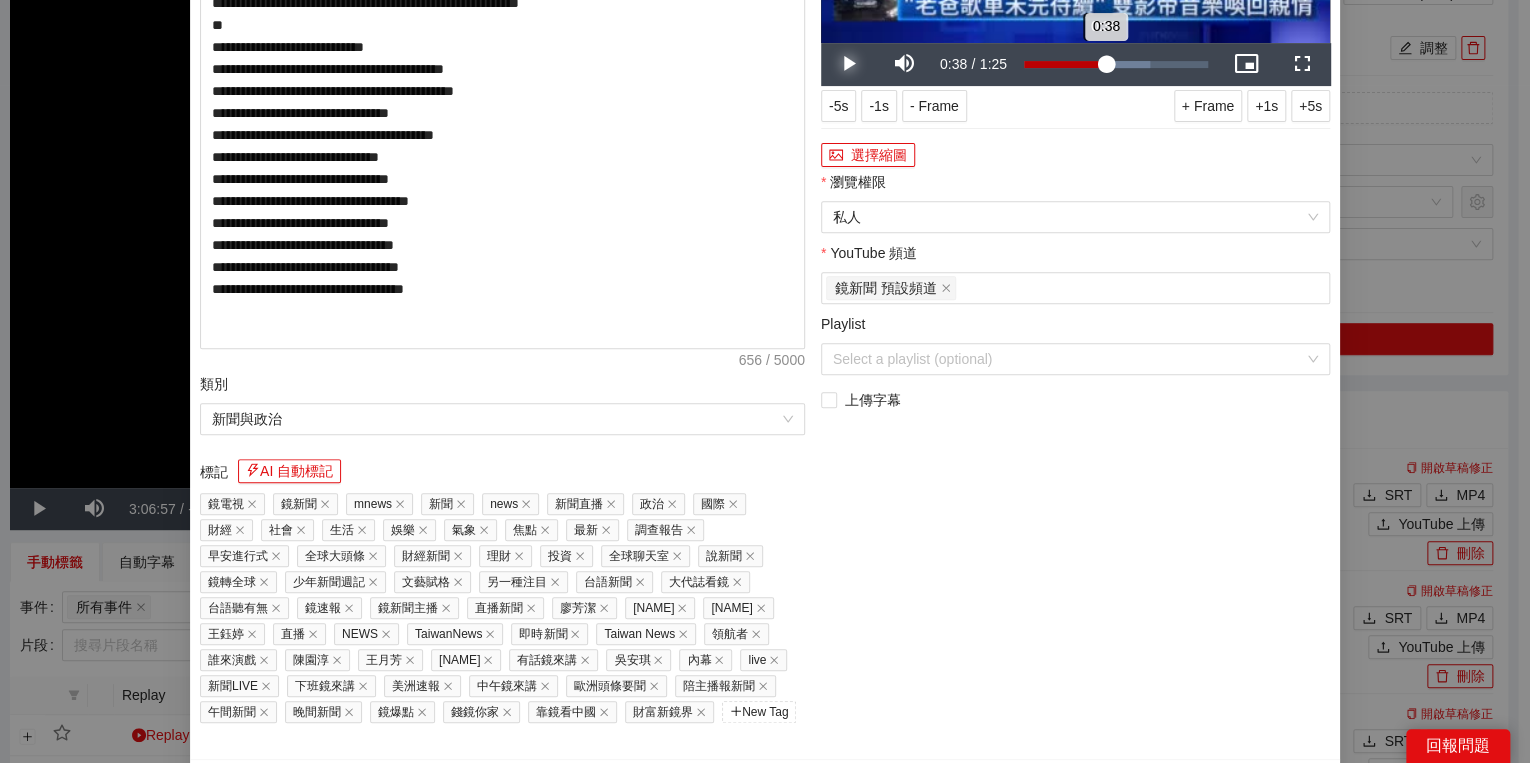 click on "0:38" at bounding box center (1065, 64) 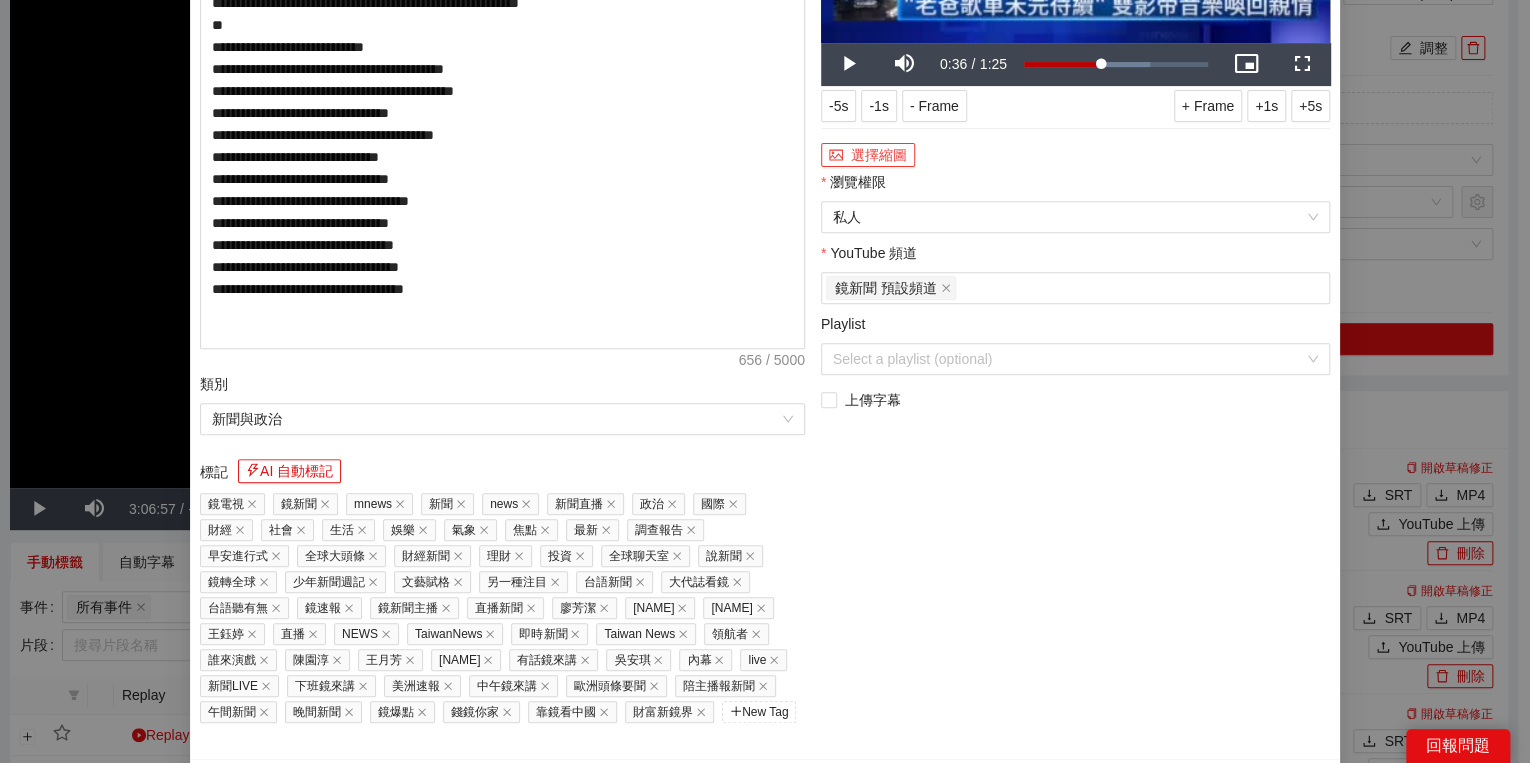 click on "選擇縮圖" at bounding box center [868, 155] 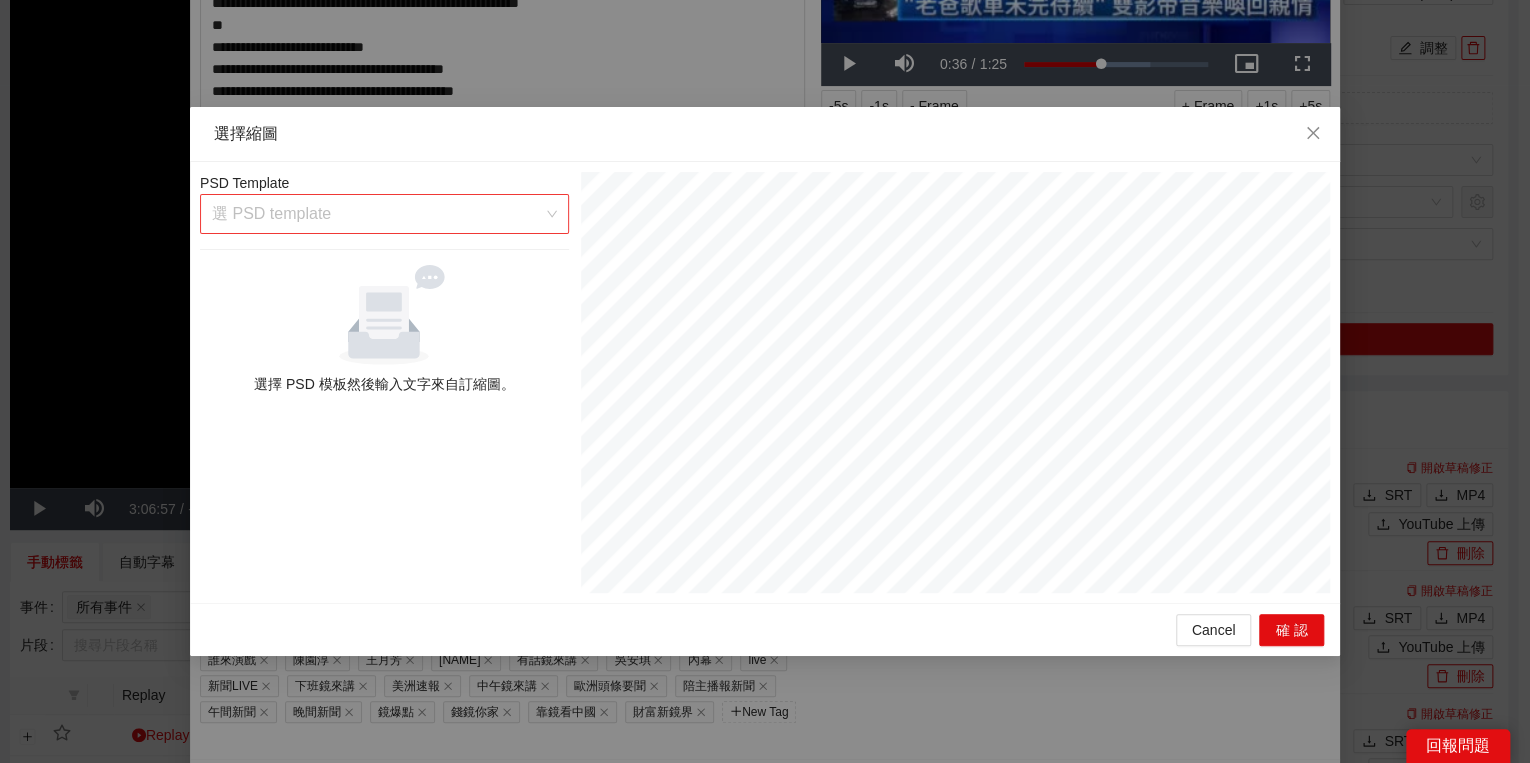 click at bounding box center (377, 214) 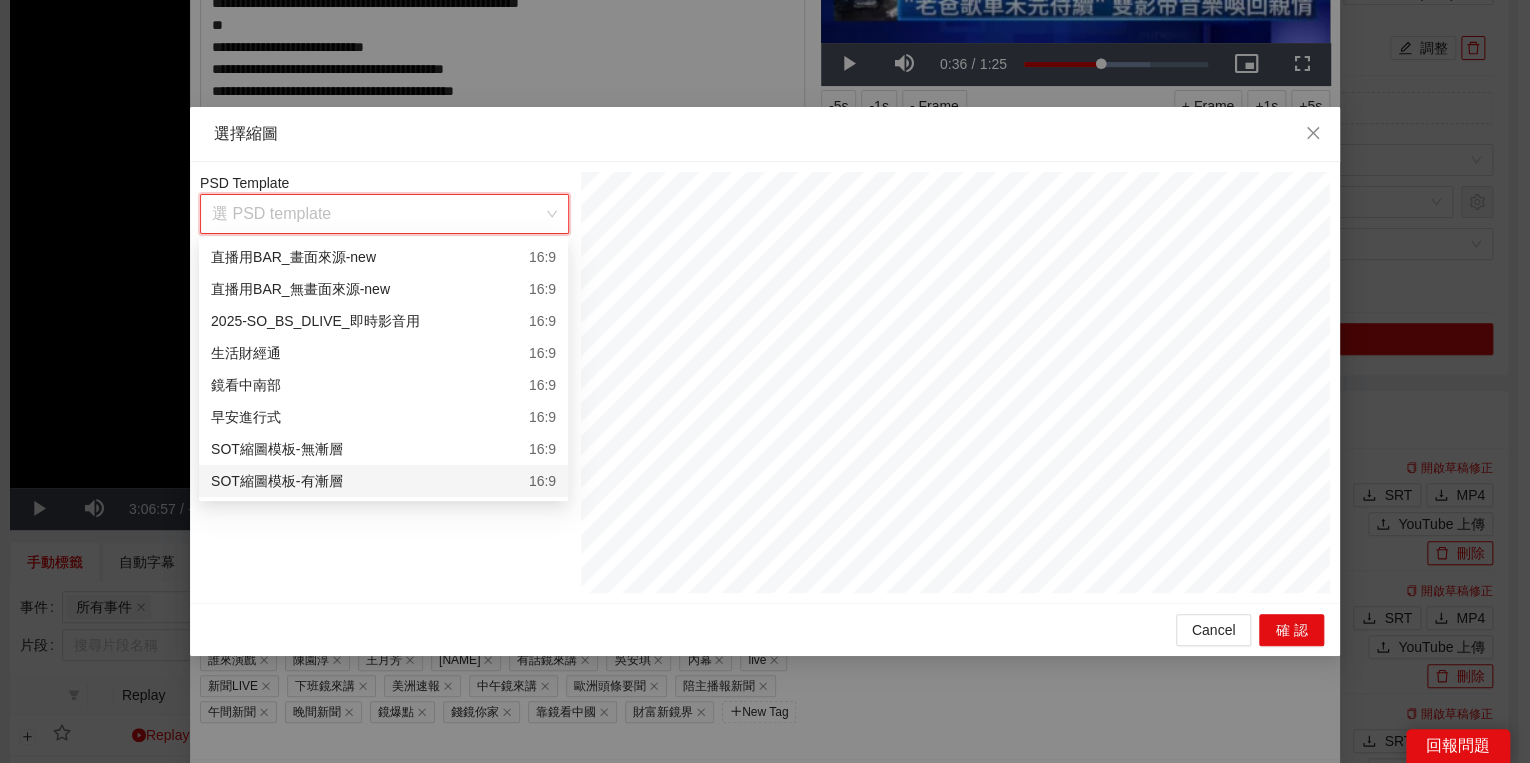click on "SOT縮圖模板-有漸層 16:9" at bounding box center (383, 481) 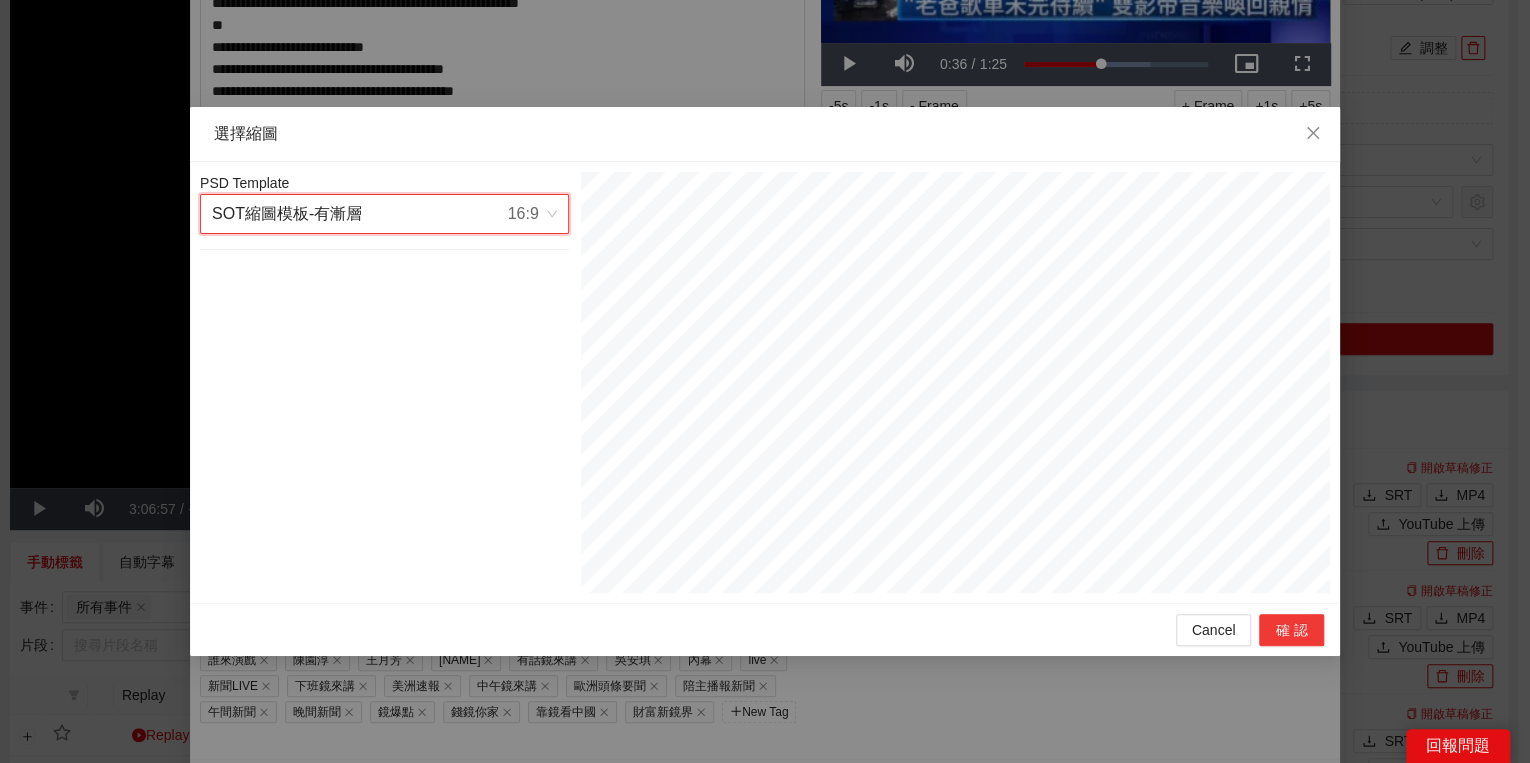 click on "確認" at bounding box center (1291, 630) 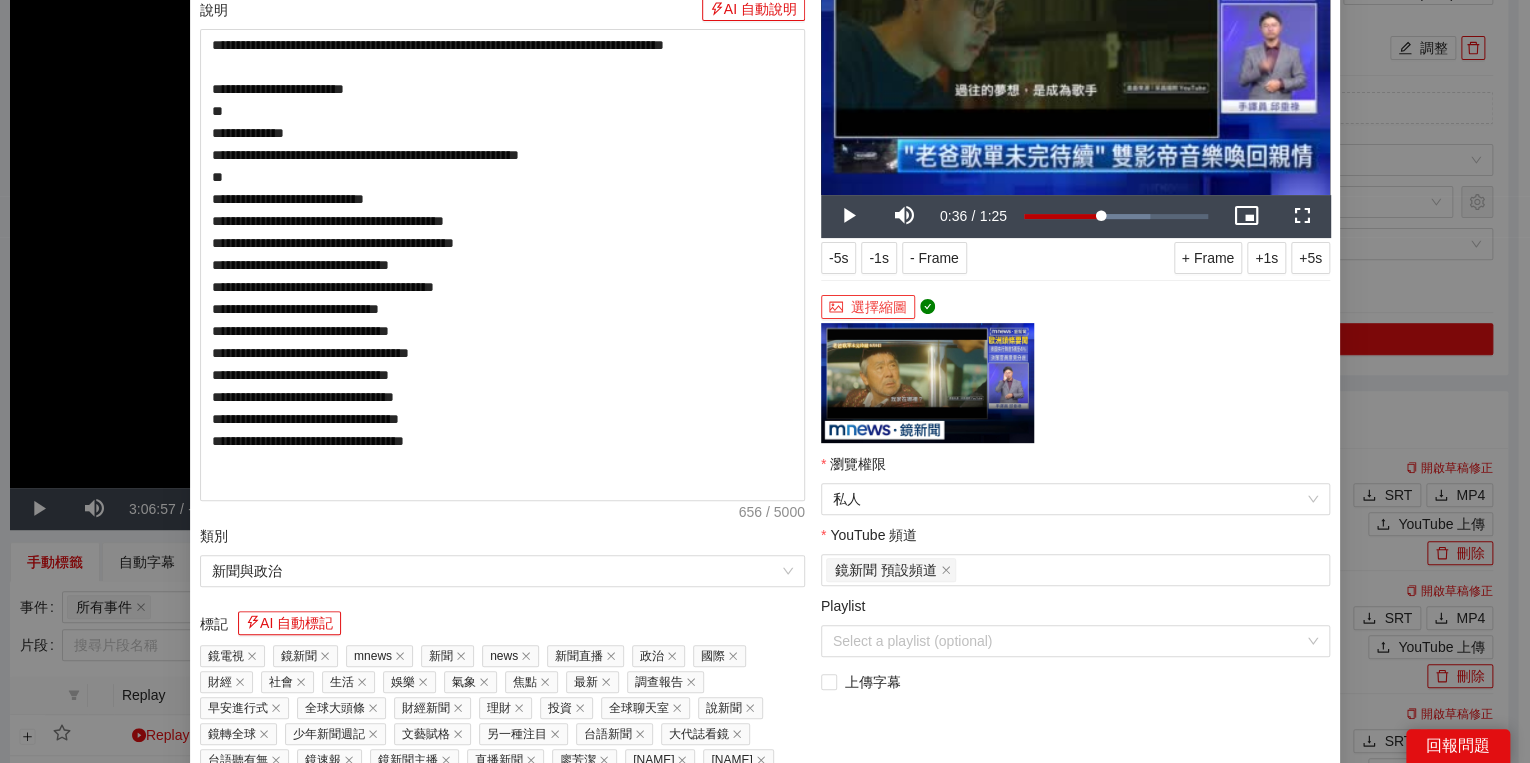 scroll, scrollTop: 320, scrollLeft: 0, axis: vertical 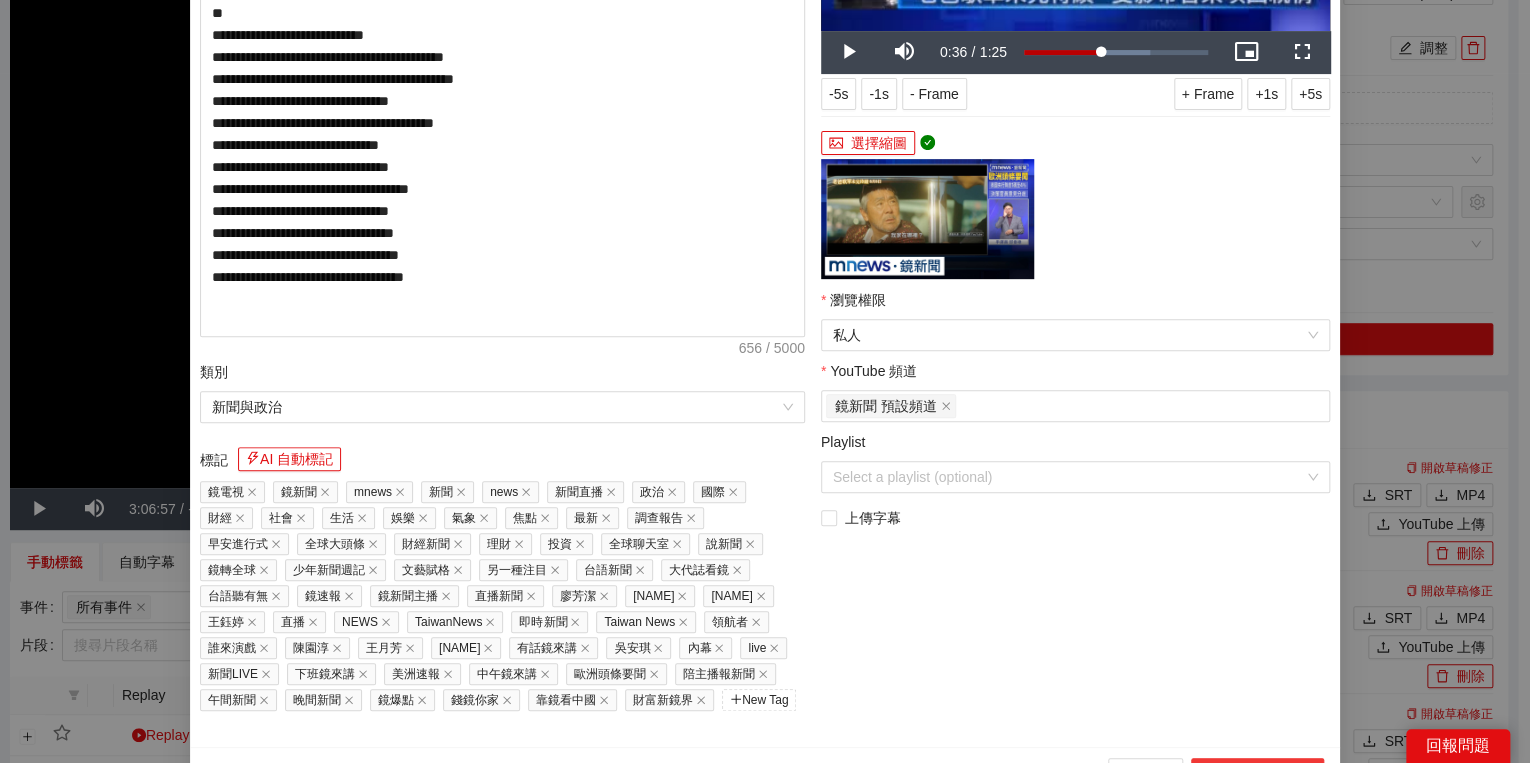 click on "上傳到 YouTube" at bounding box center [1257, 774] 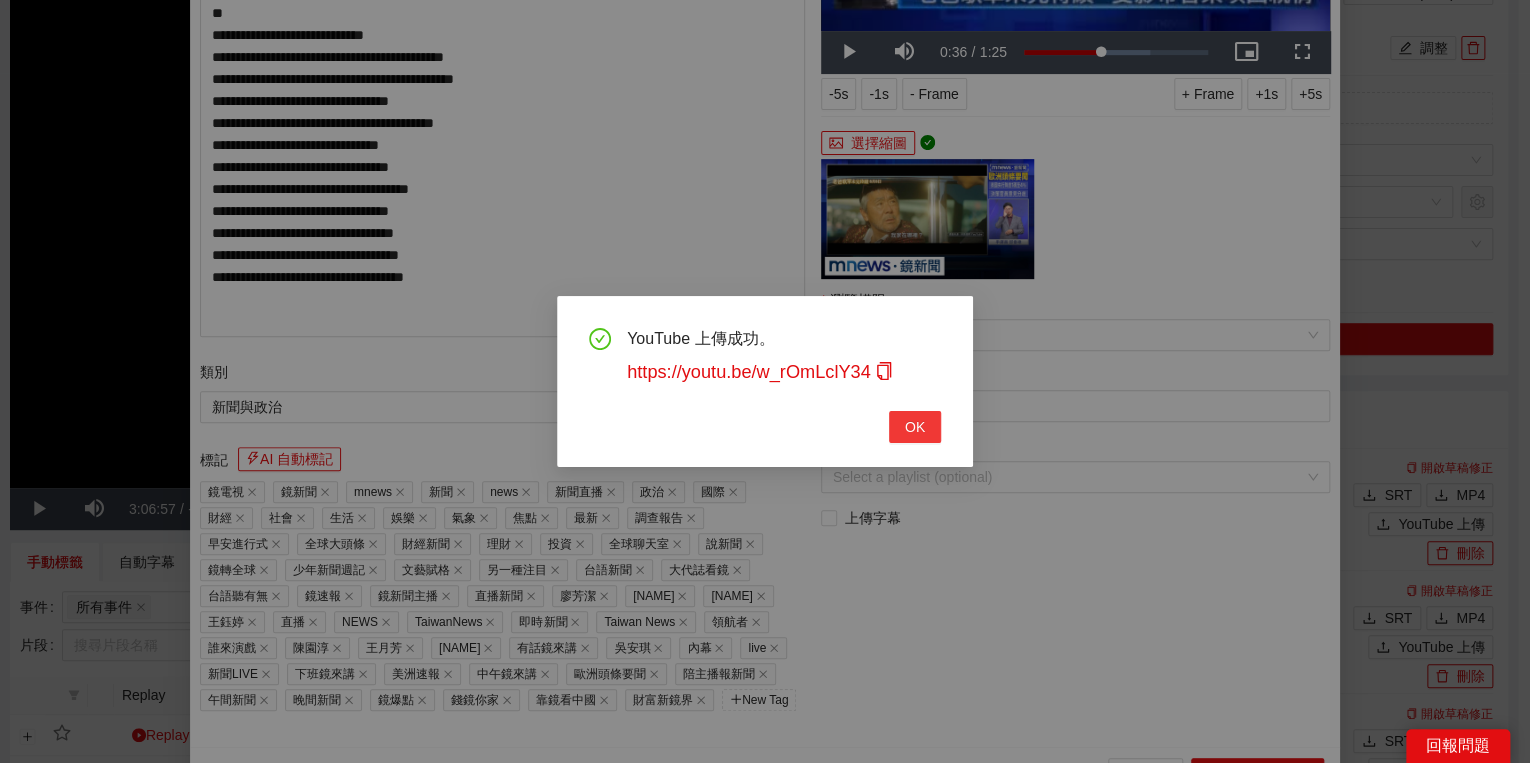 click on "OK" at bounding box center [915, 427] 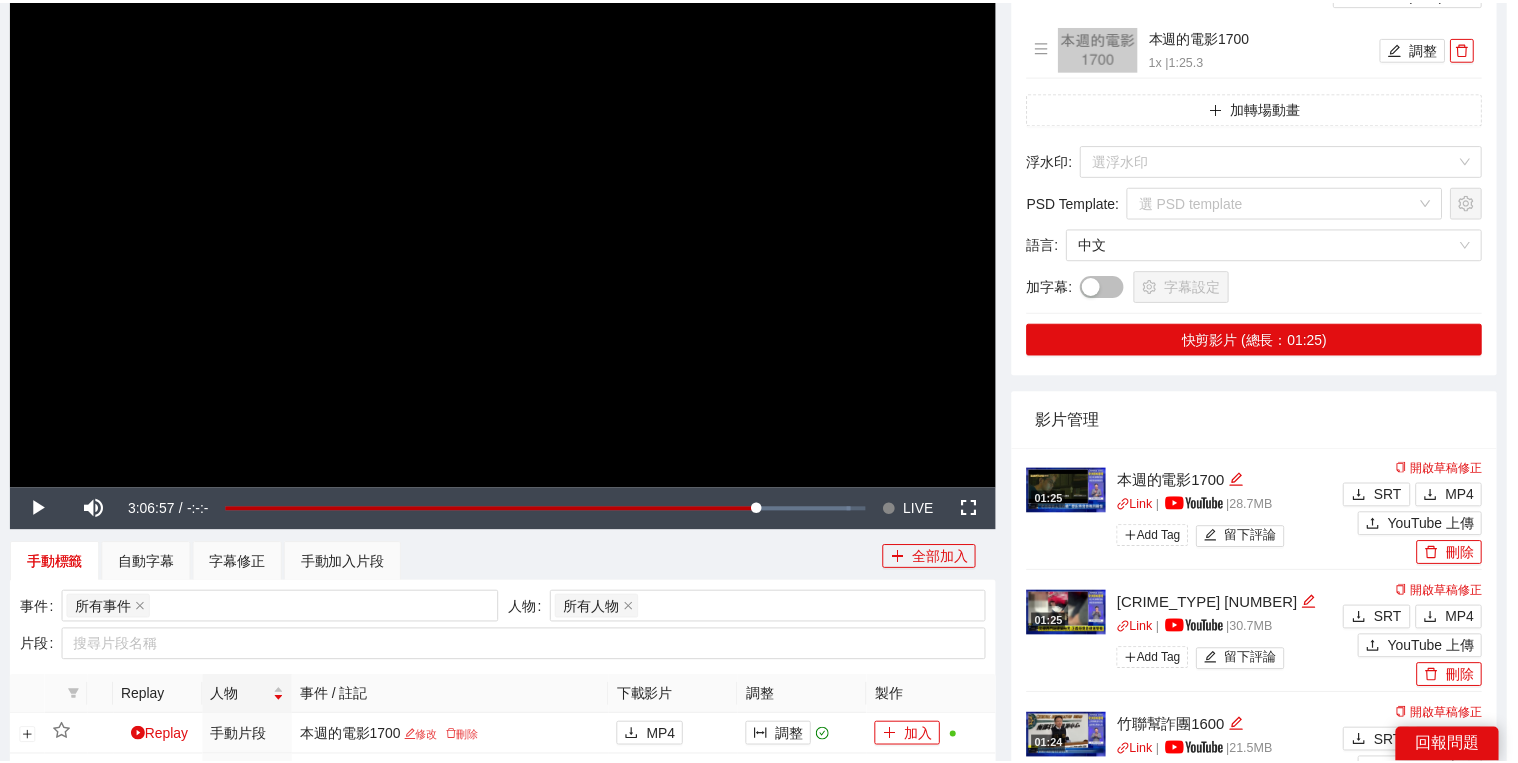 scroll, scrollTop: 308, scrollLeft: 0, axis: vertical 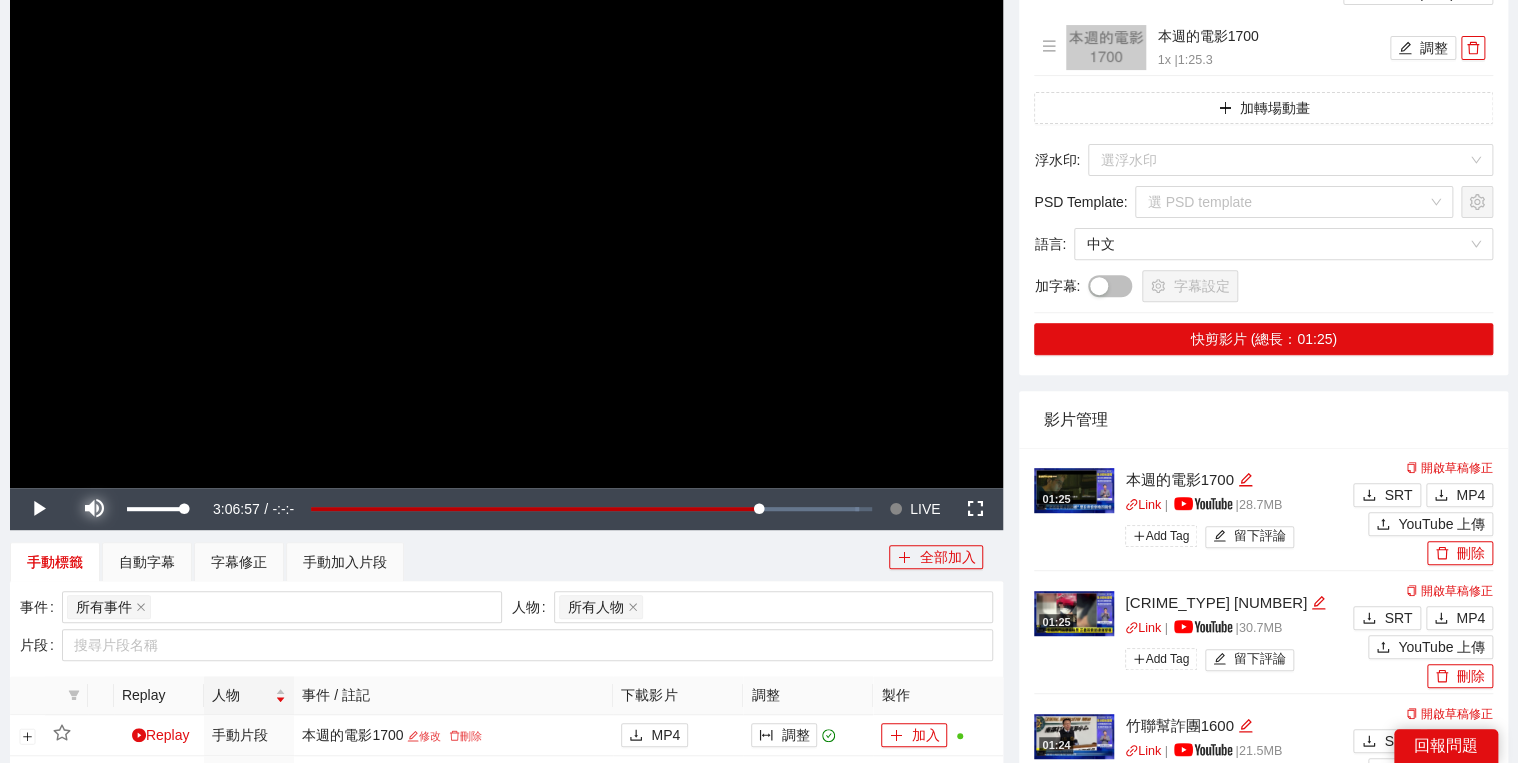click at bounding box center [94, 509] 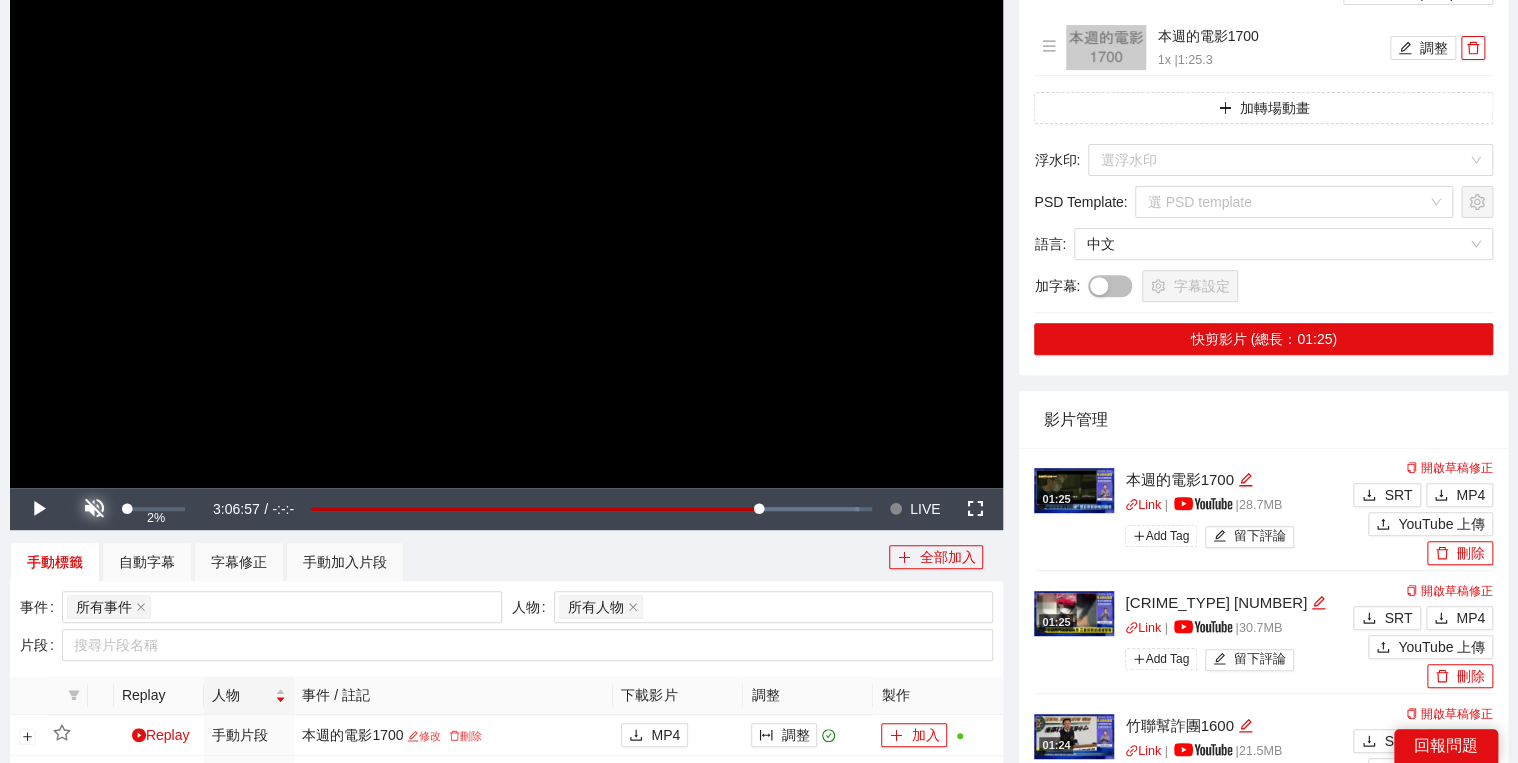 click at bounding box center (94, 509) 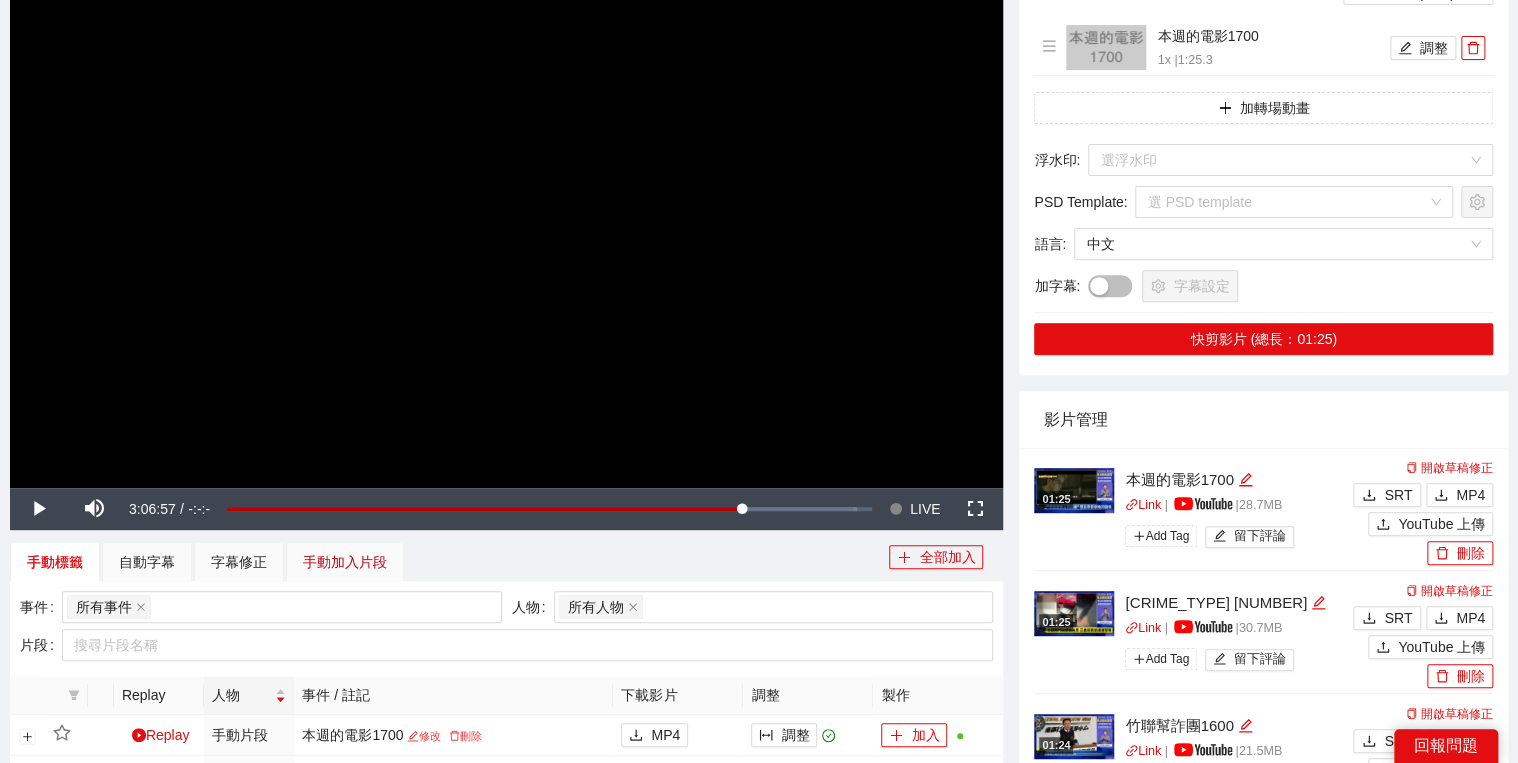 click on "手動加入片段" at bounding box center (345, 562) 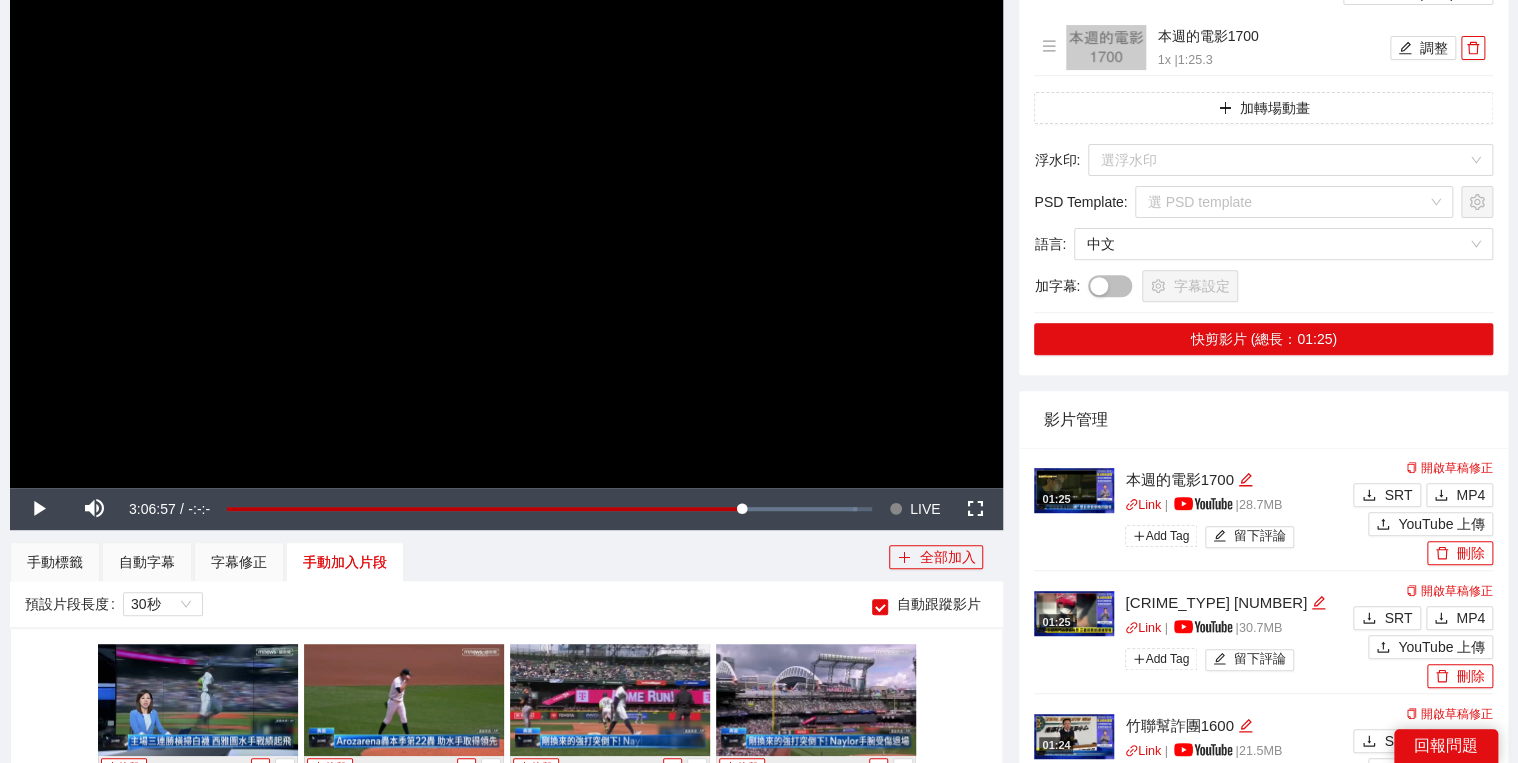 scroll, scrollTop: 720, scrollLeft: 0, axis: vertical 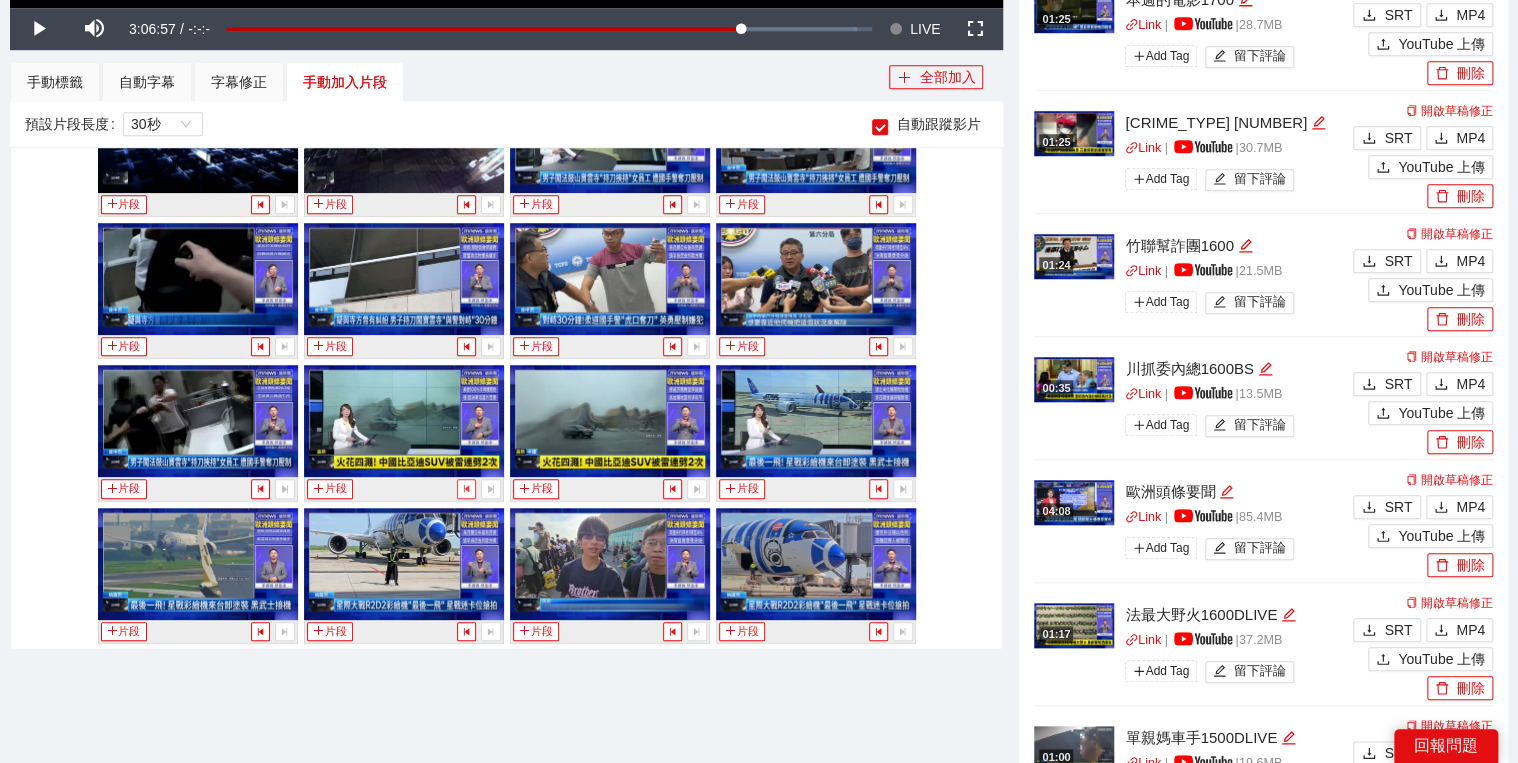 click 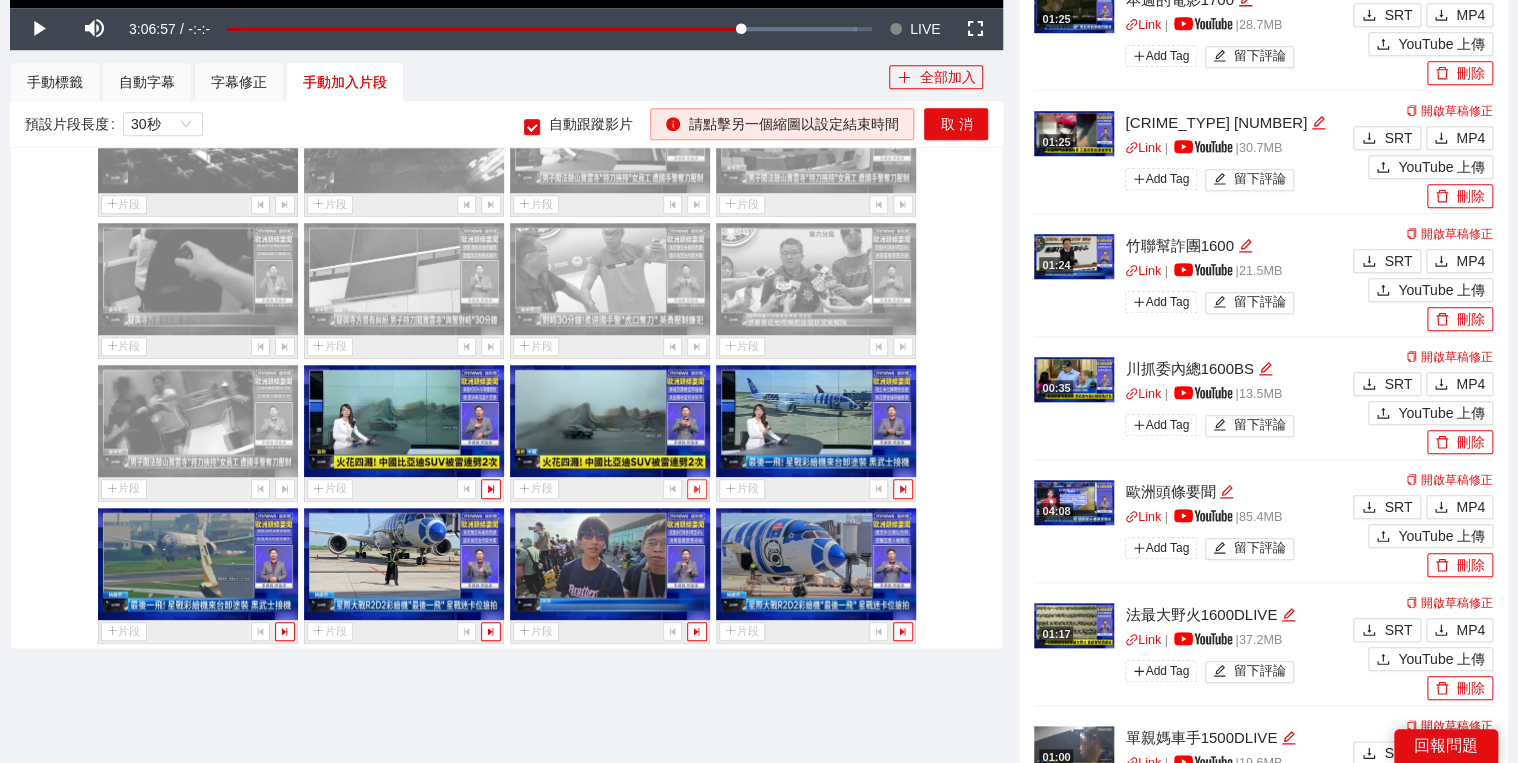 click 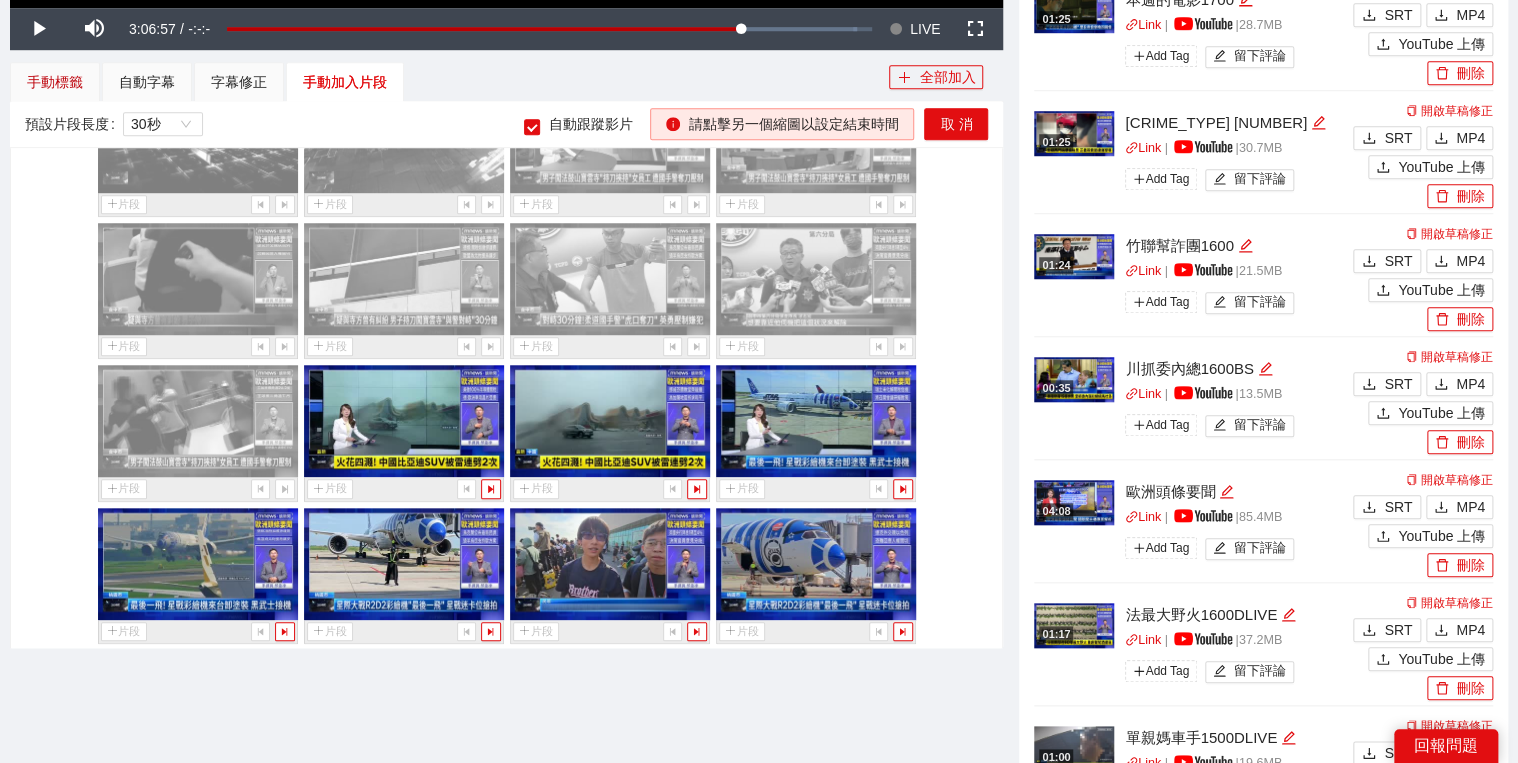 click on "手動標籤" at bounding box center (55, 82) 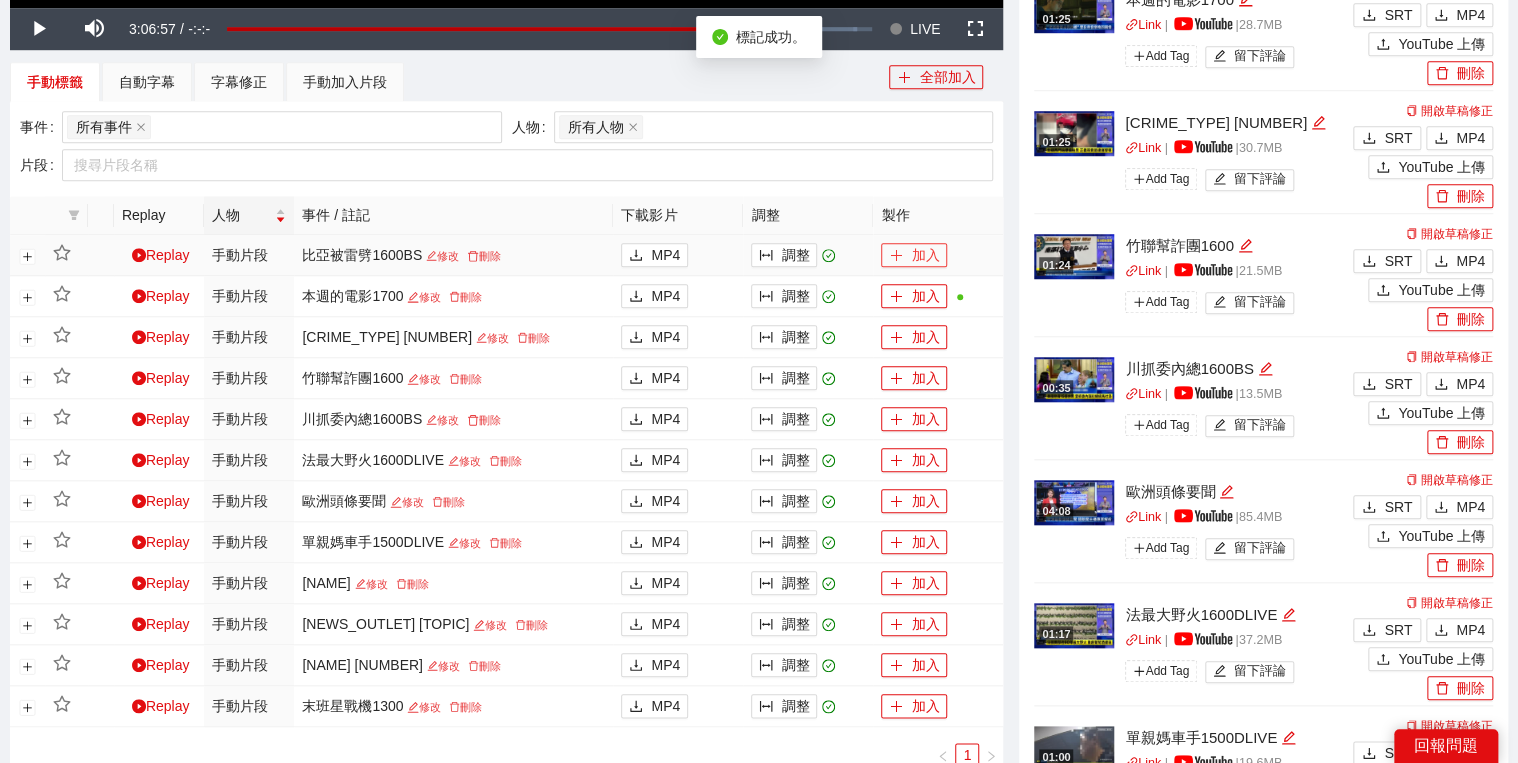 click 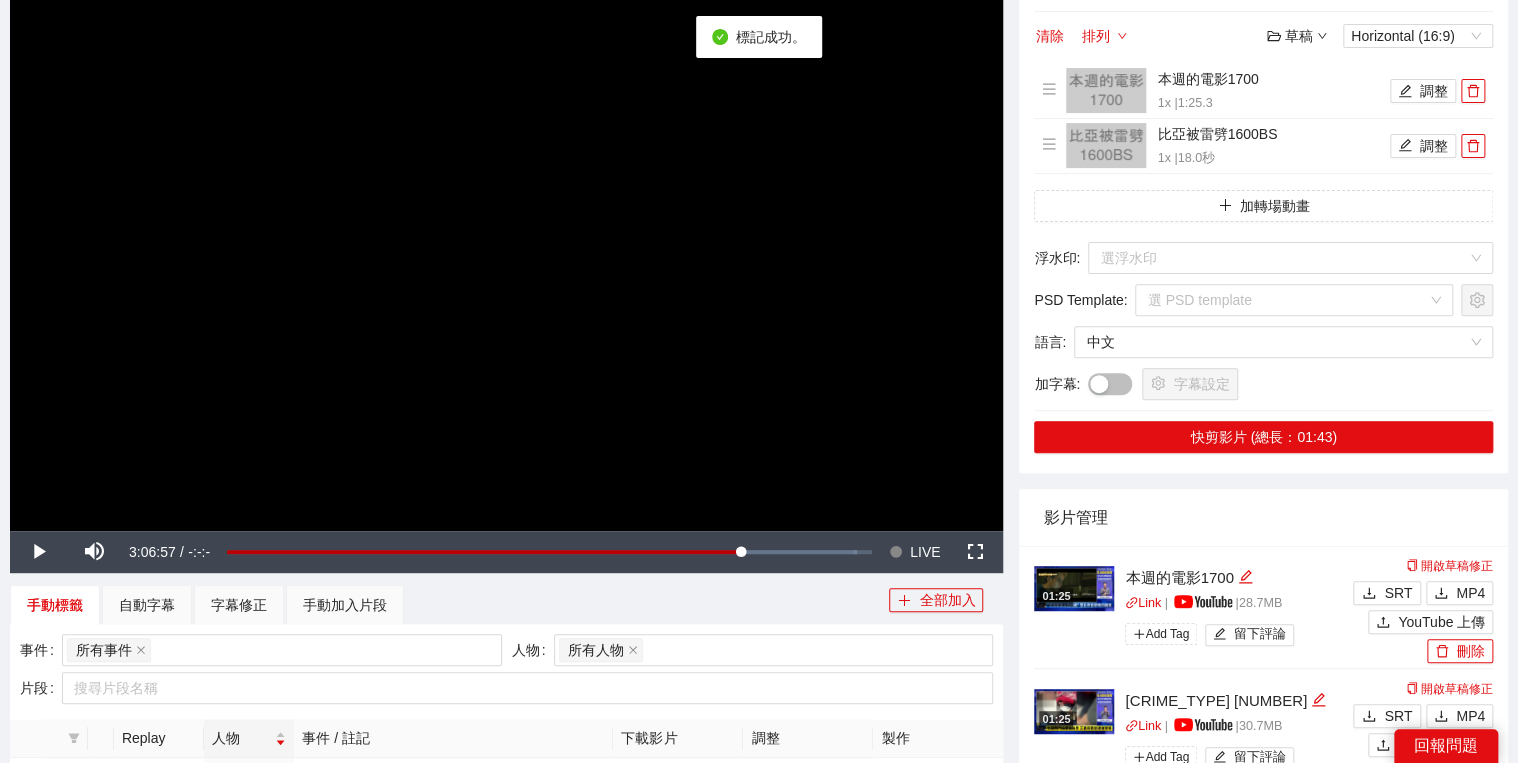 scroll, scrollTop: 80, scrollLeft: 0, axis: vertical 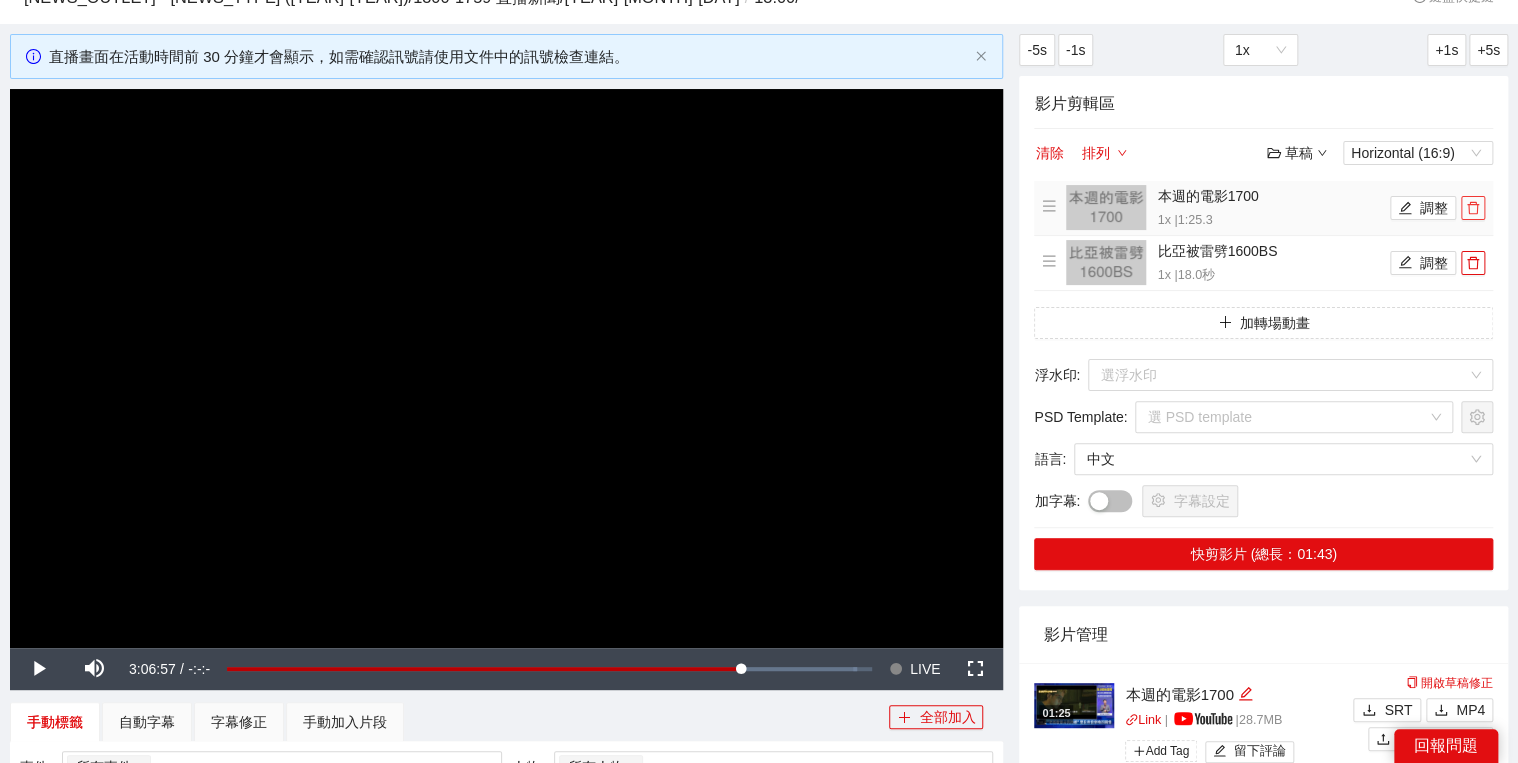 click at bounding box center [1473, 208] 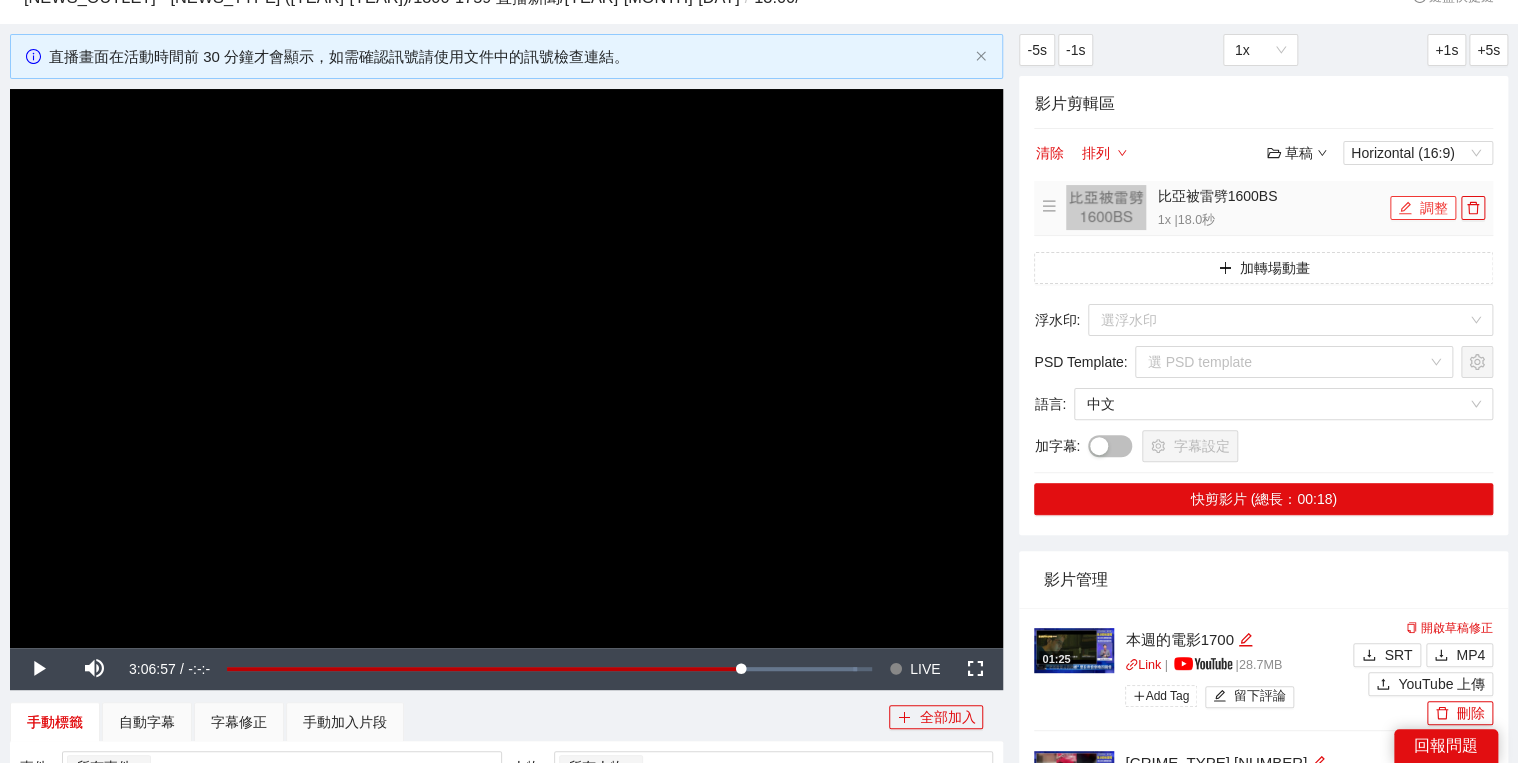 click on "調整" at bounding box center (1423, 208) 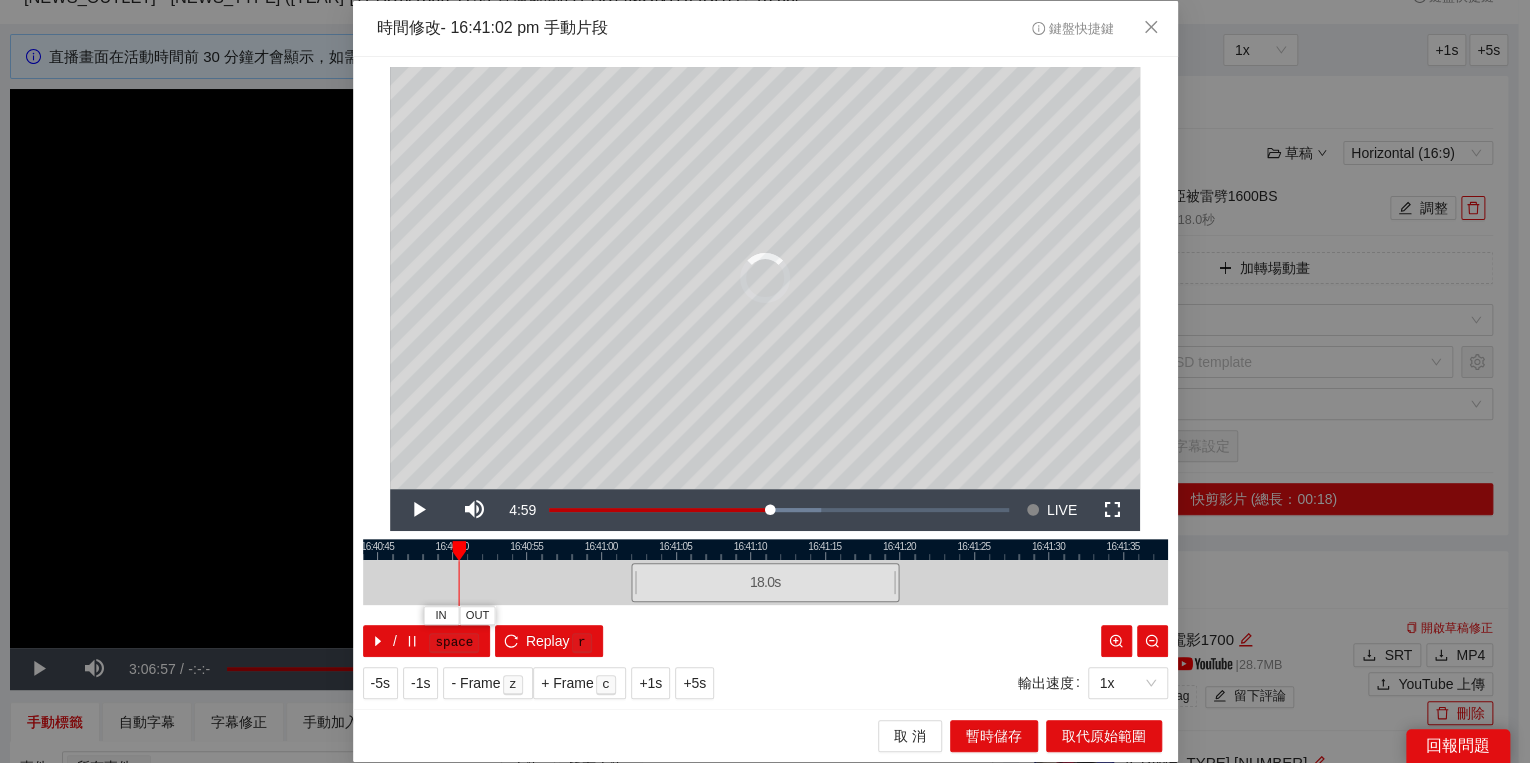 drag, startPoint x: 635, startPoint y: 547, endPoint x: 410, endPoint y: 590, distance: 229.07204 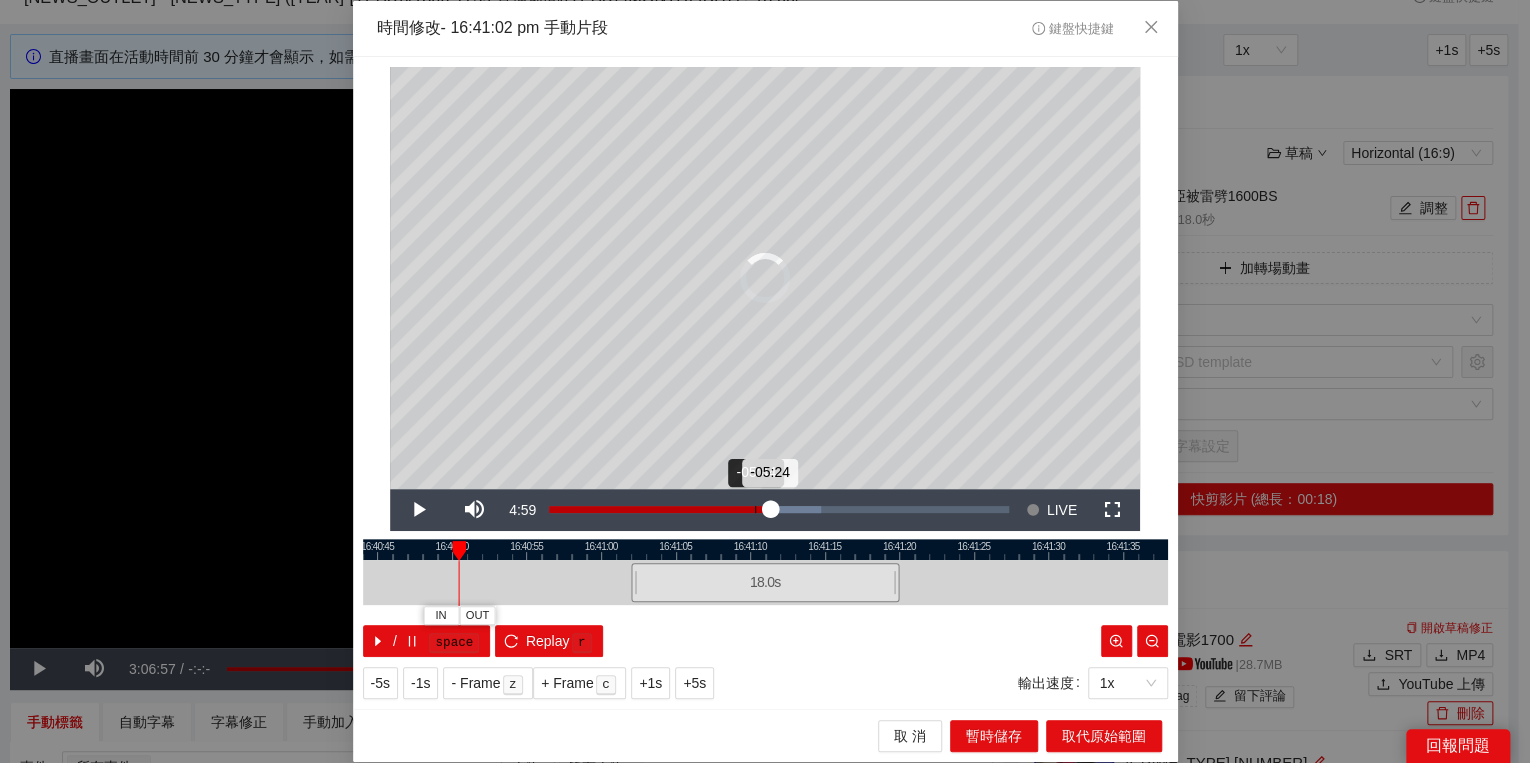 click on "Loaded :  59.21% -05:44 -05:24" at bounding box center (779, 510) 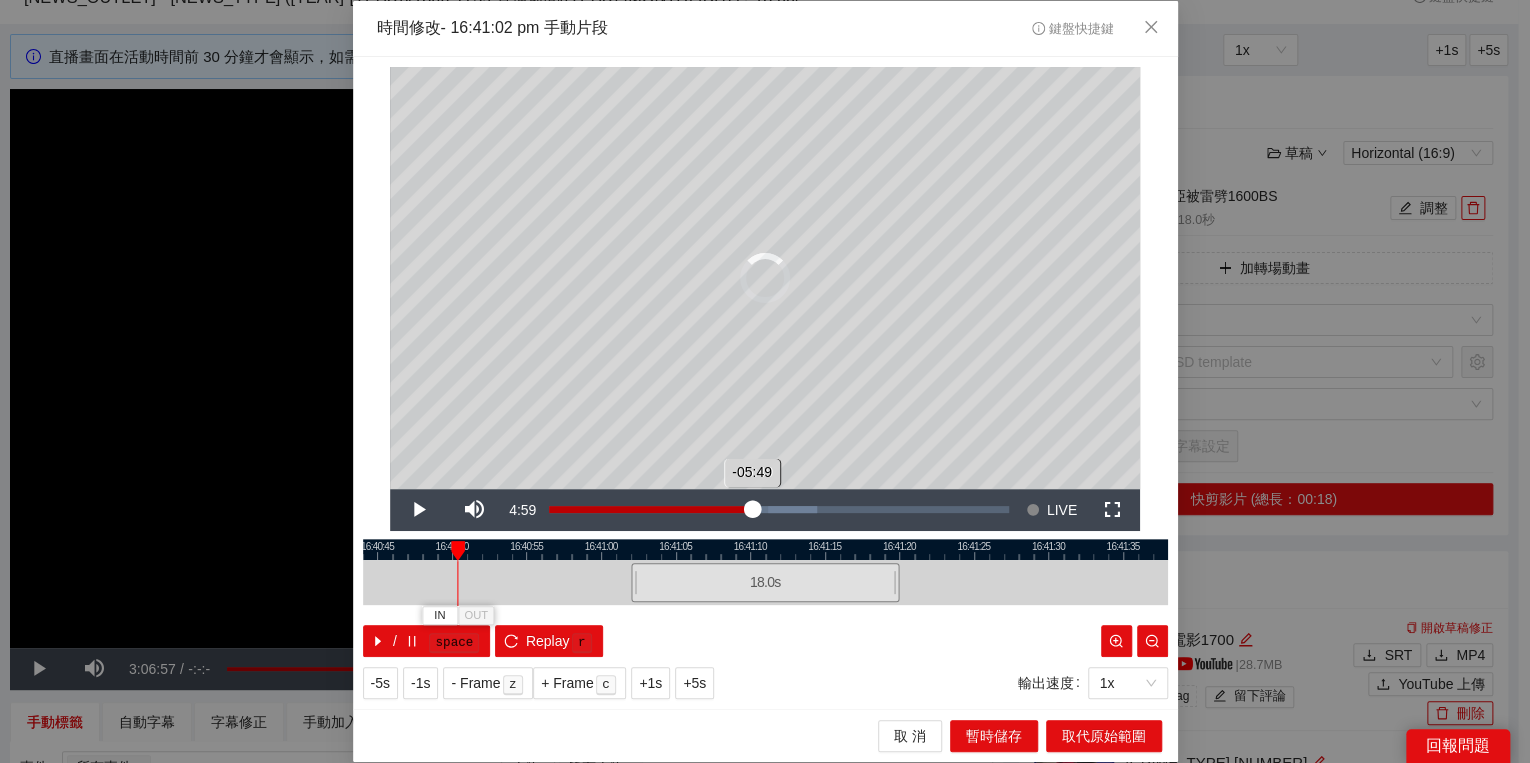 click on "Loaded :  58.24% -05:49 -05:49" at bounding box center [779, 509] 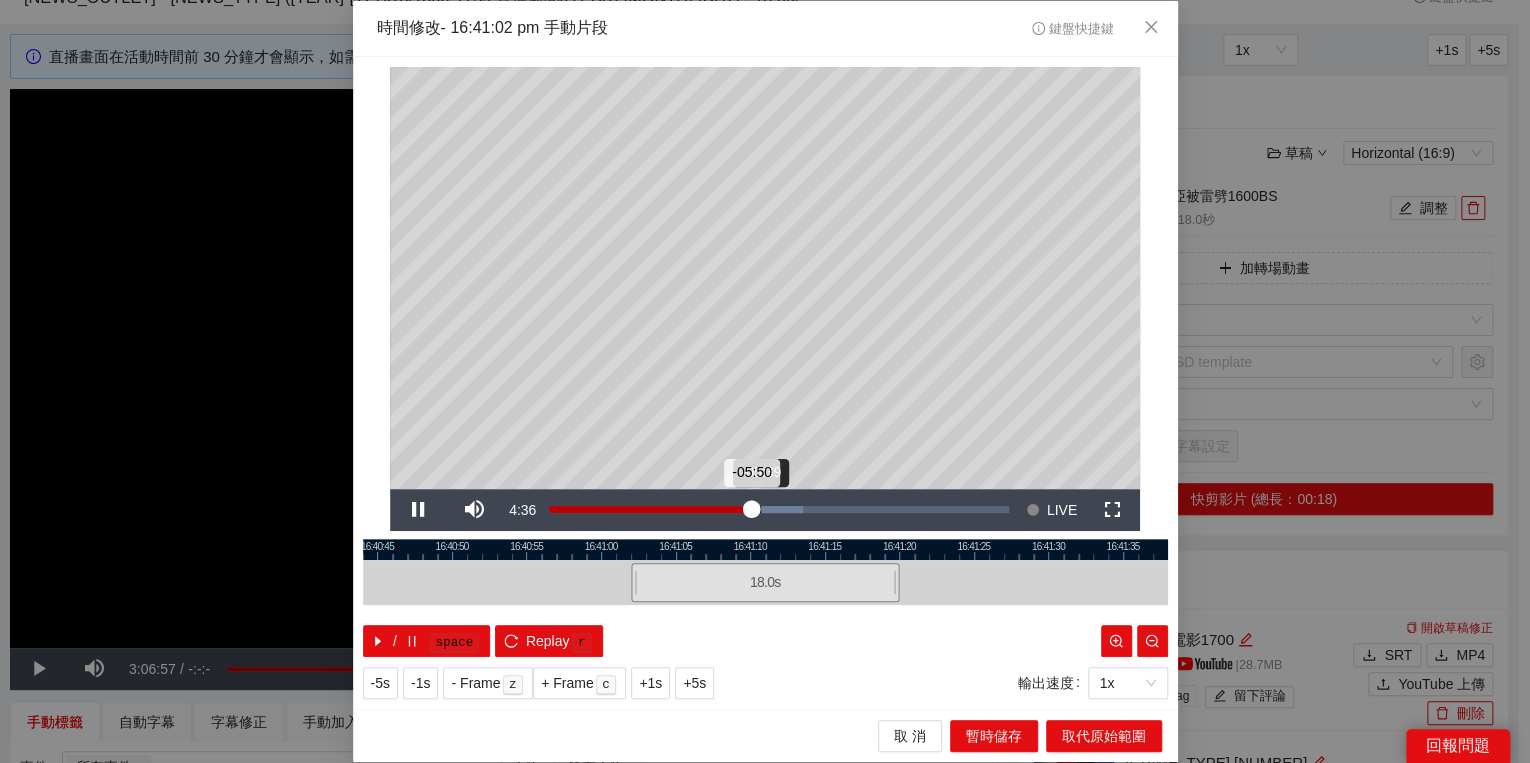 click on "-05:50" at bounding box center [650, 509] 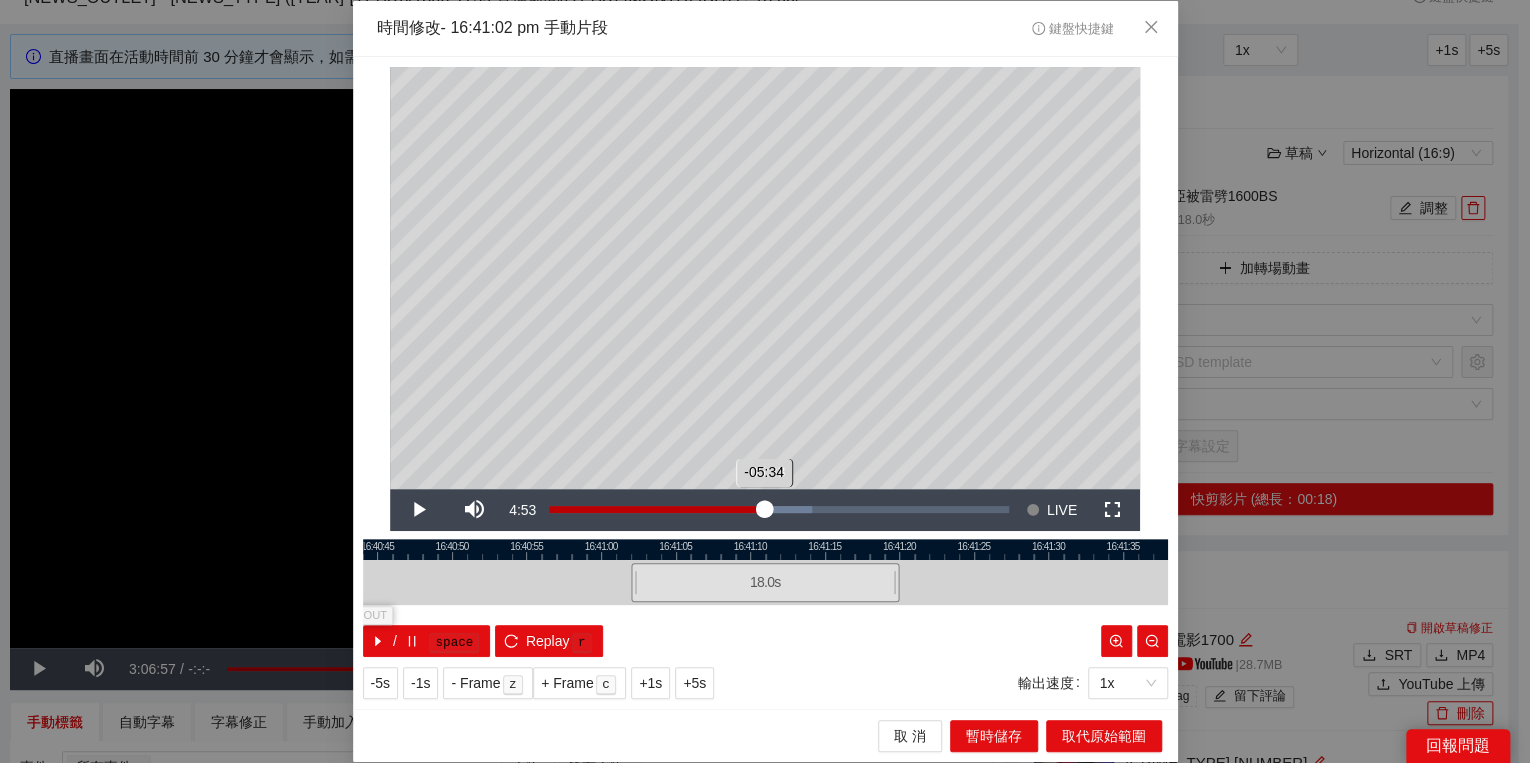 click on "-05:34" at bounding box center (656, 509) 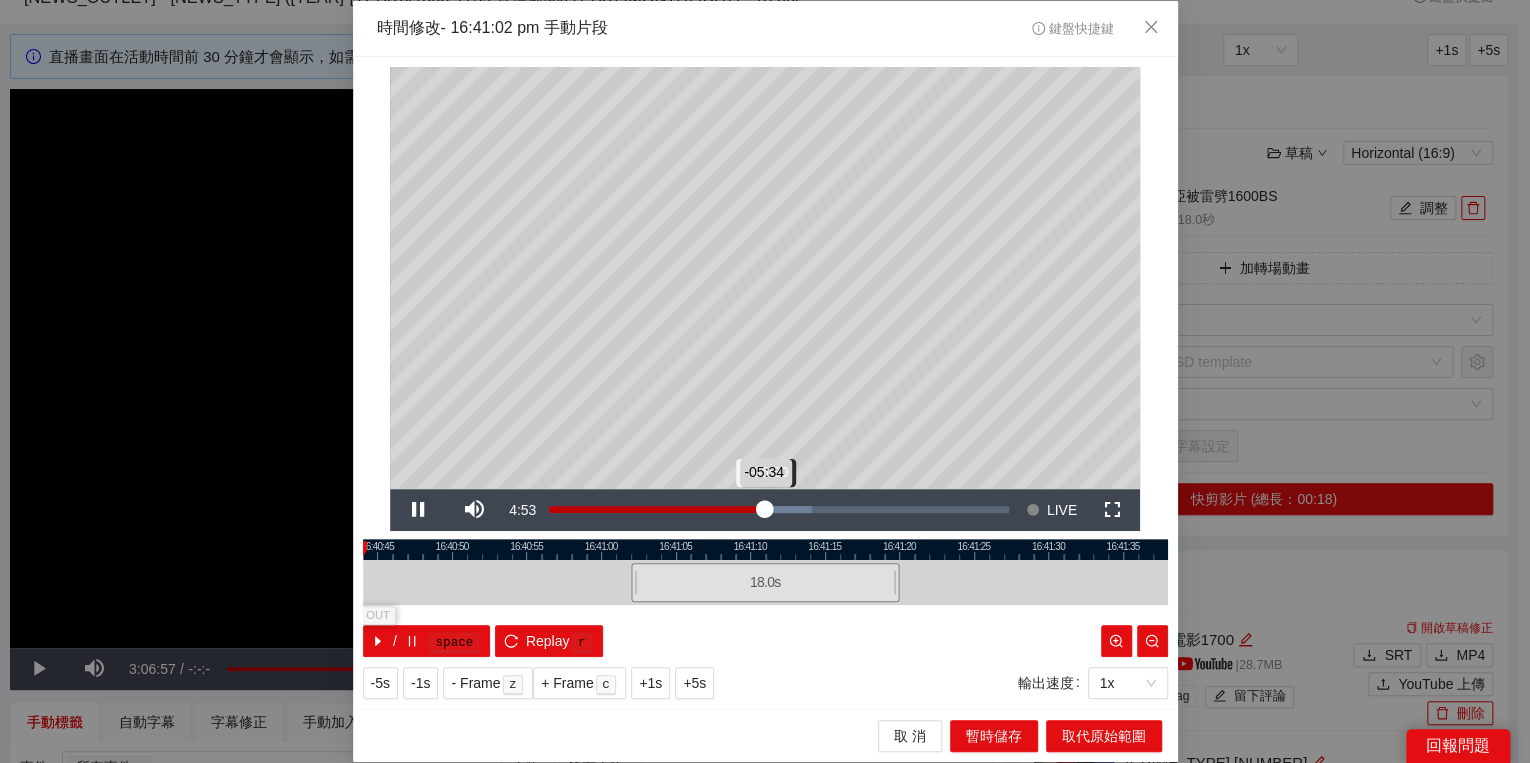 click on "-05:34" at bounding box center (656, 509) 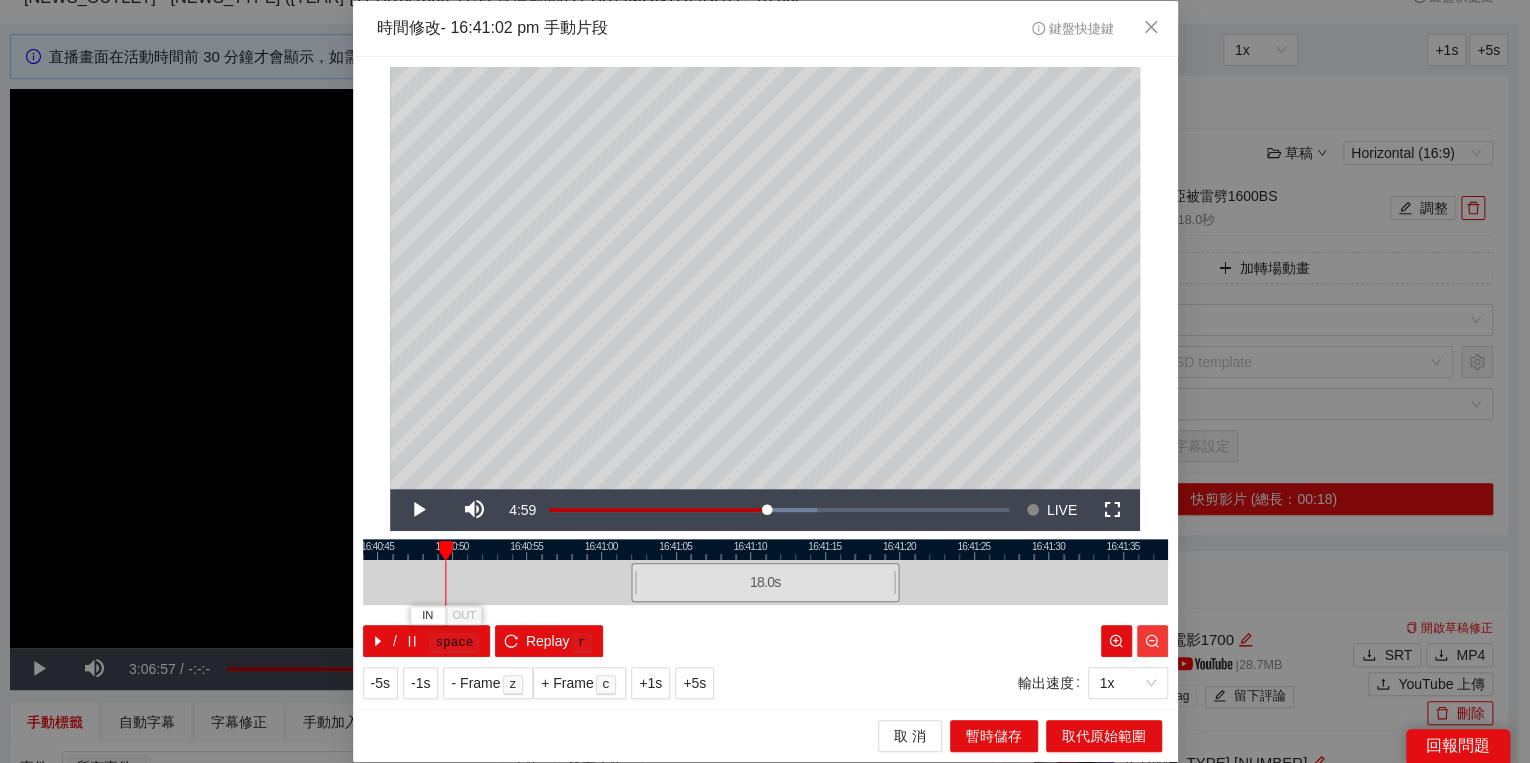 click at bounding box center [1152, 641] 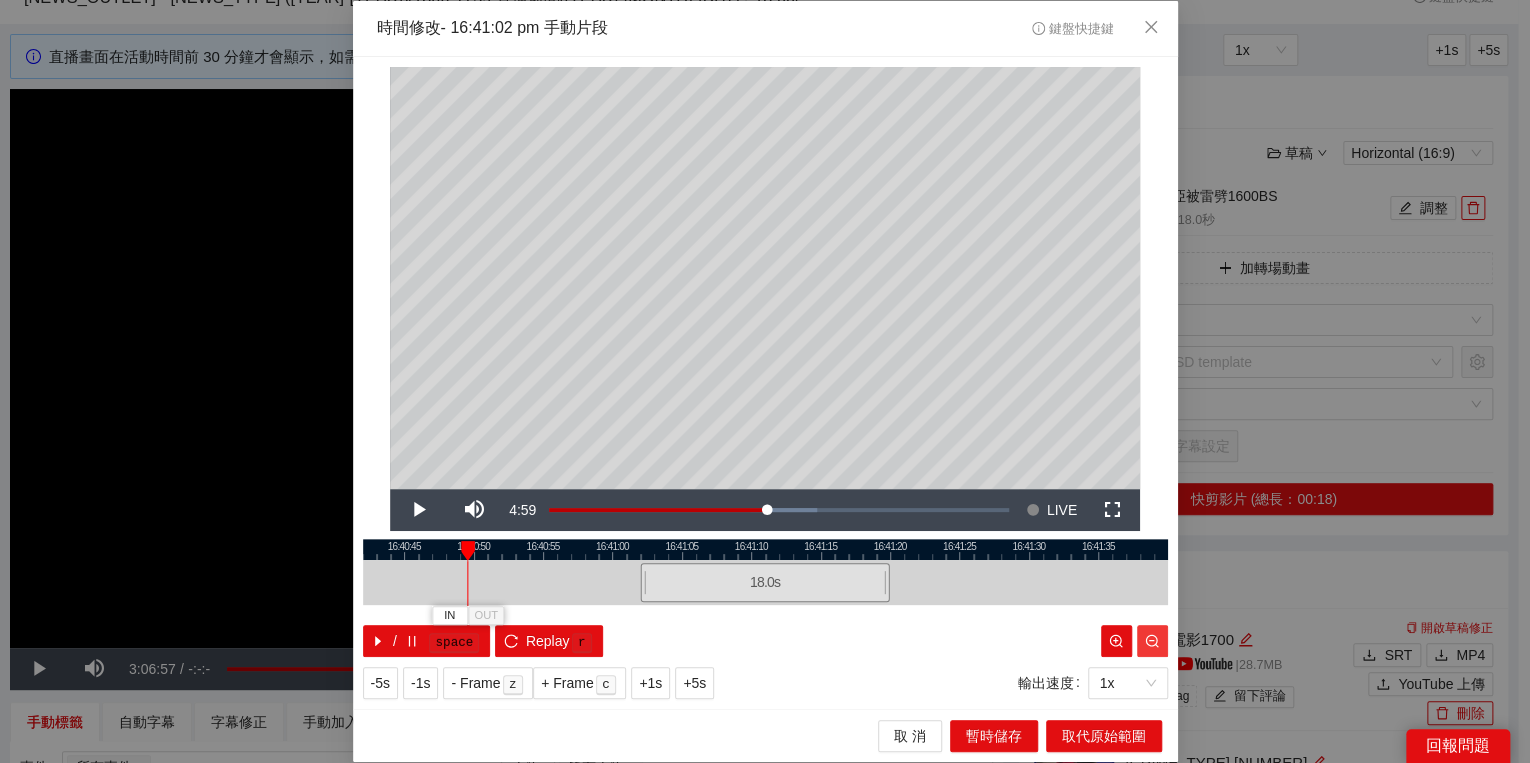 click at bounding box center [1152, 641] 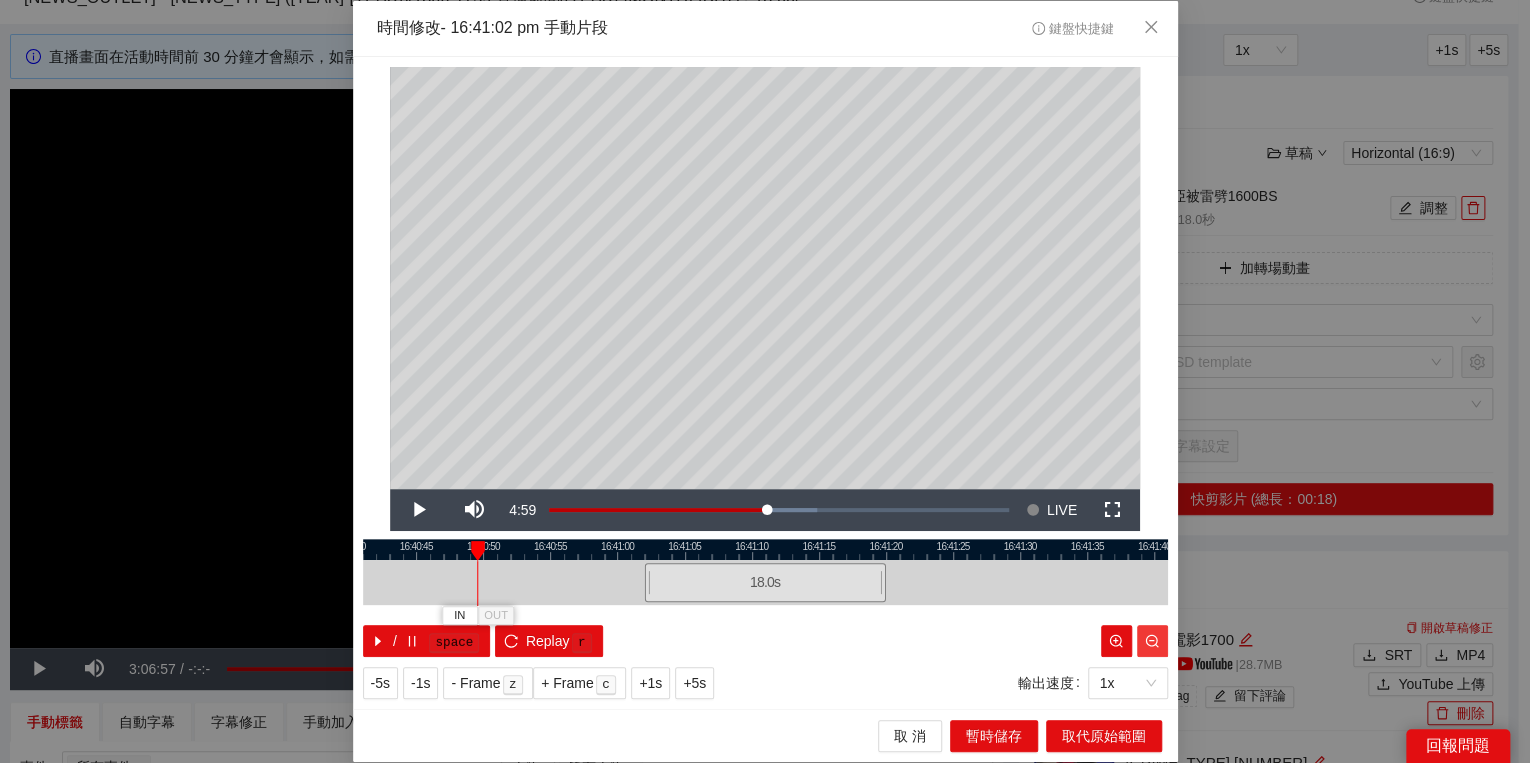 click at bounding box center [1152, 641] 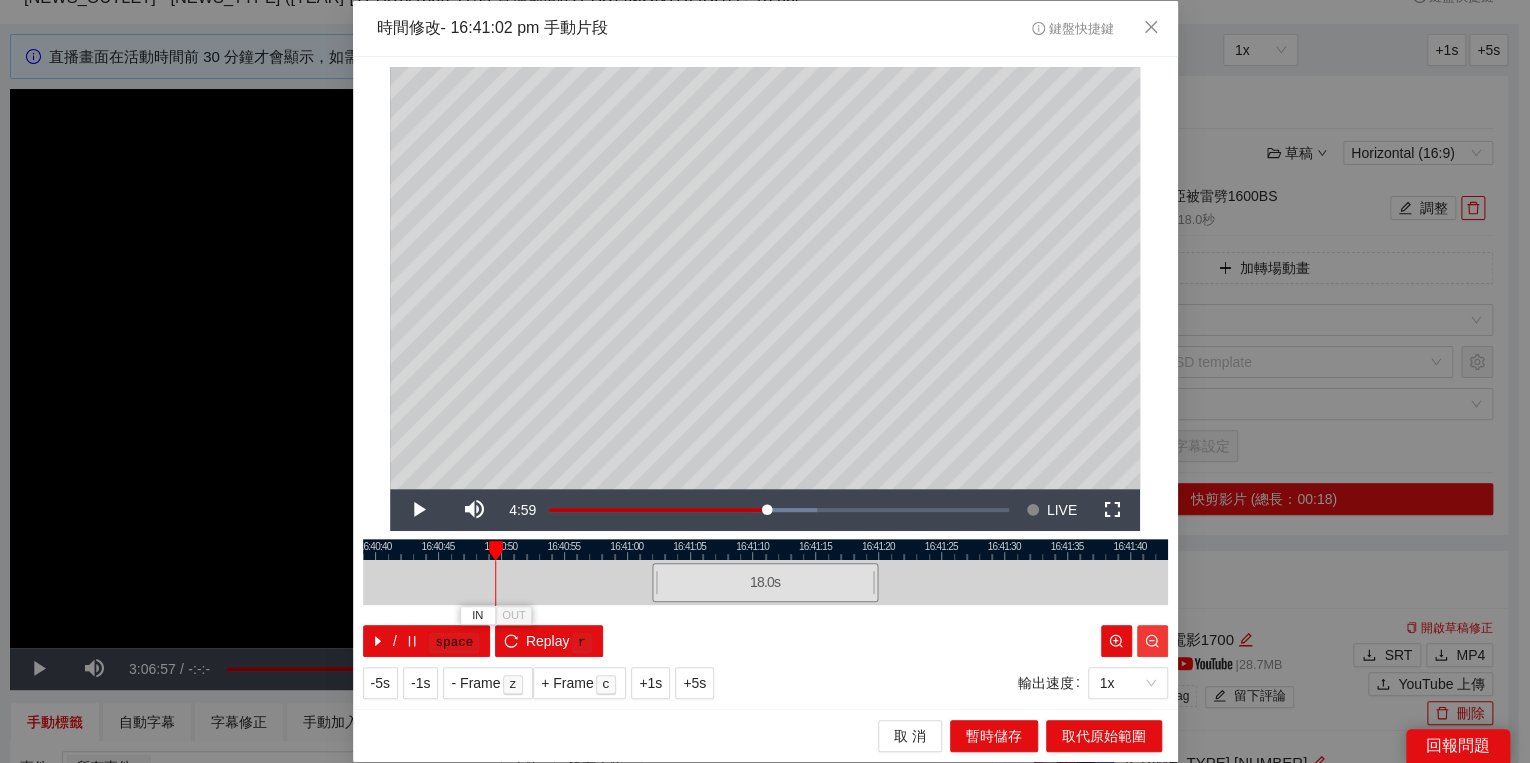 click at bounding box center [1152, 641] 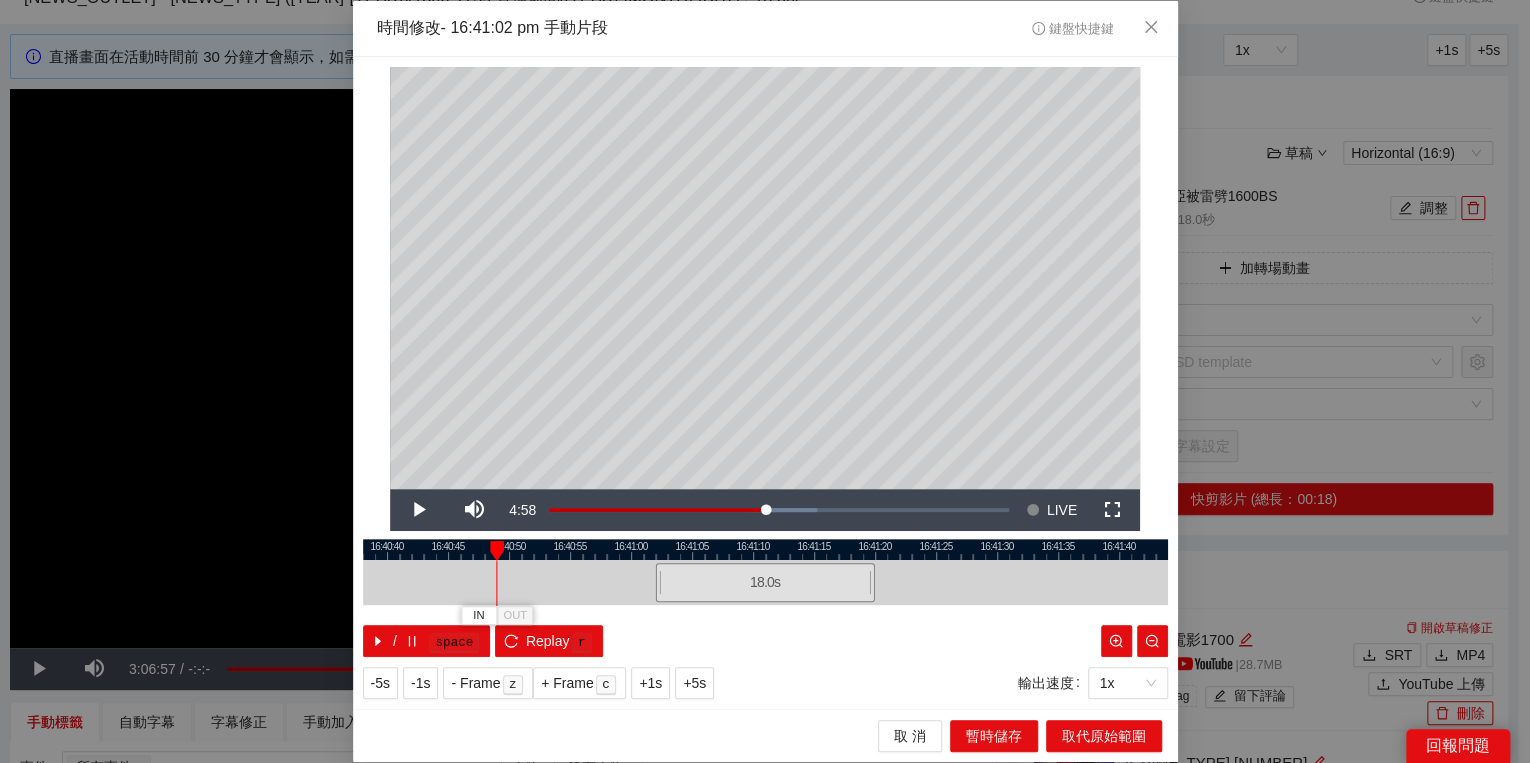 click at bounding box center (497, 551) 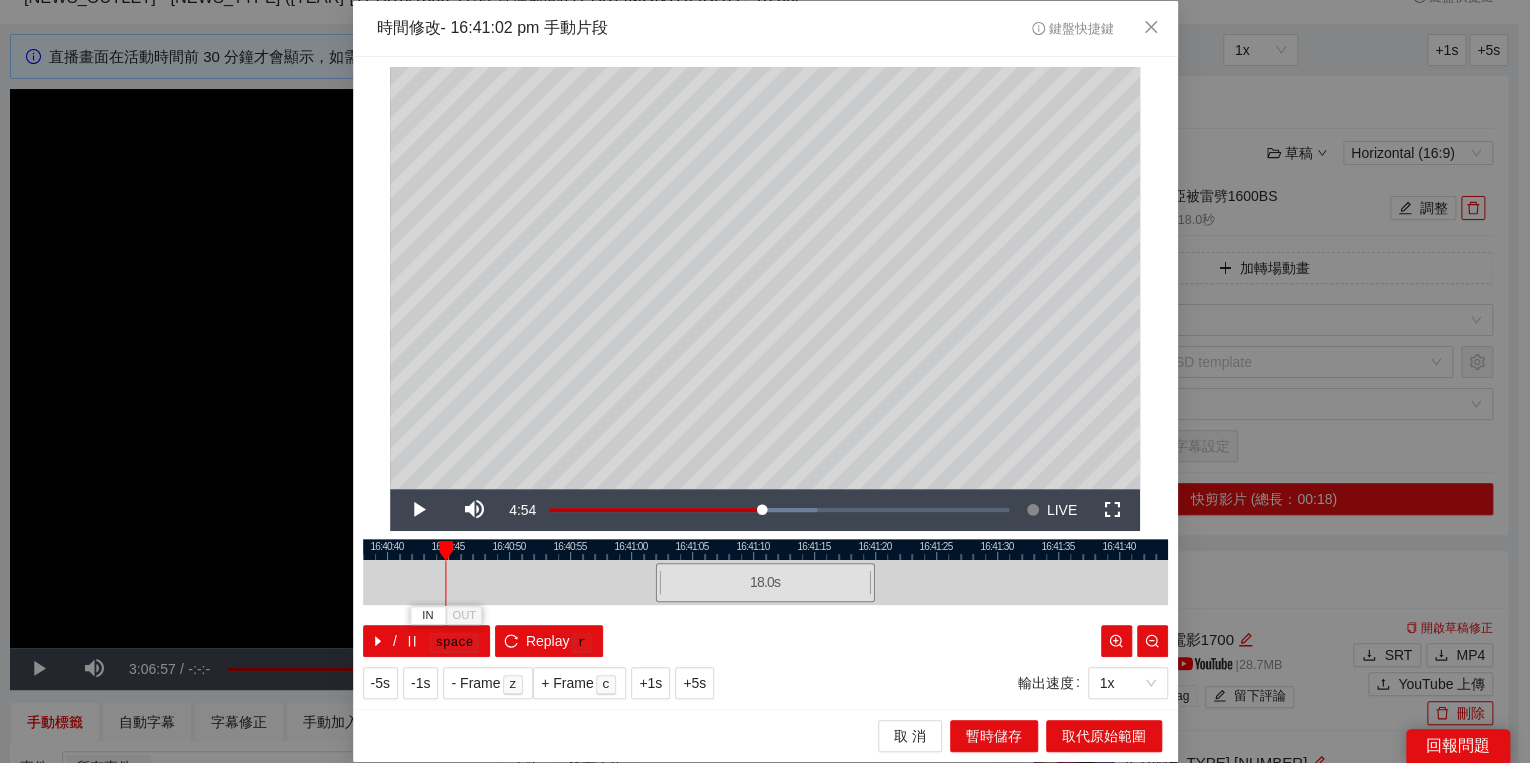 drag, startPoint x: 495, startPoint y: 553, endPoint x: 444, endPoint y: 574, distance: 55.154327 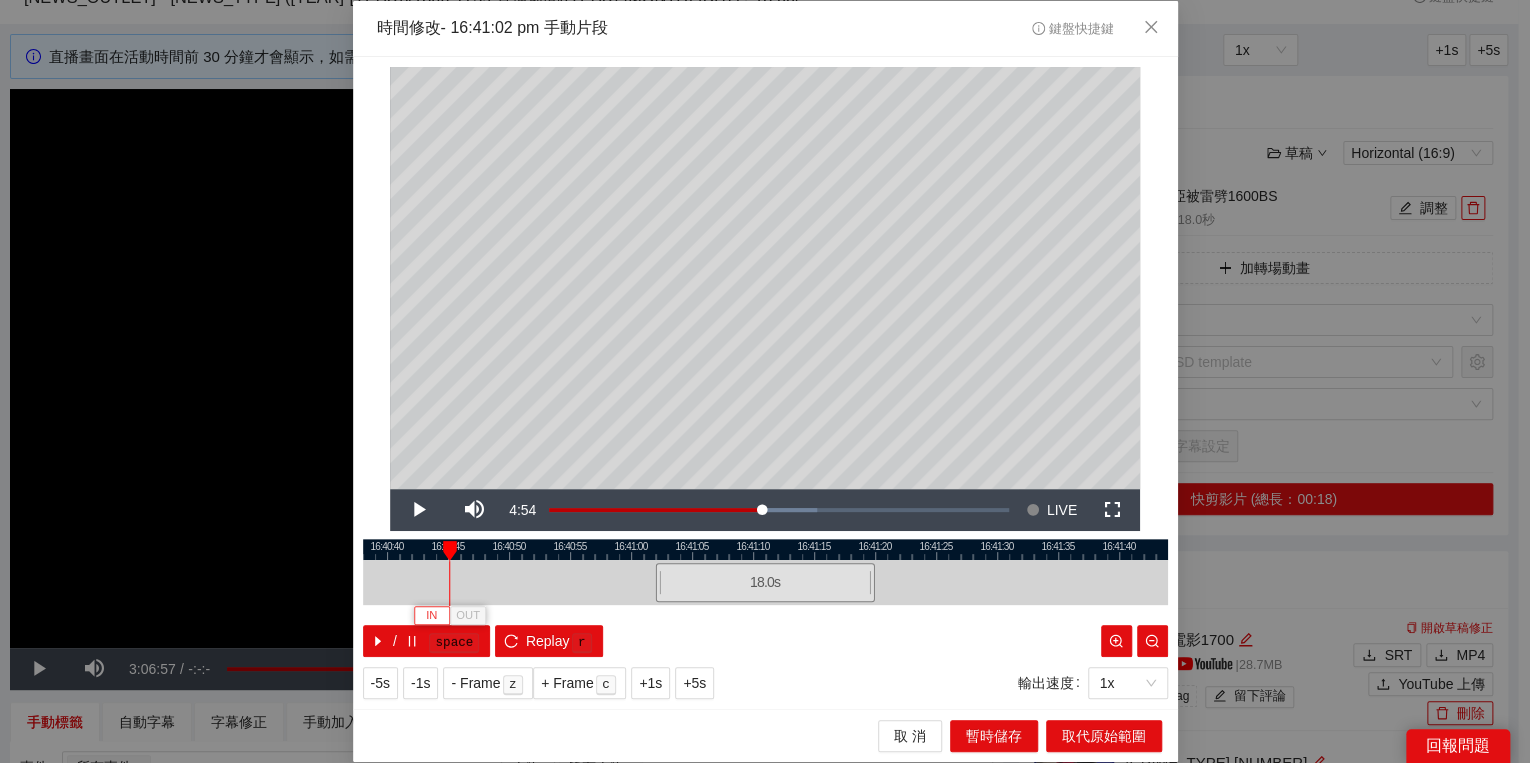 click on "IN" at bounding box center [432, 615] 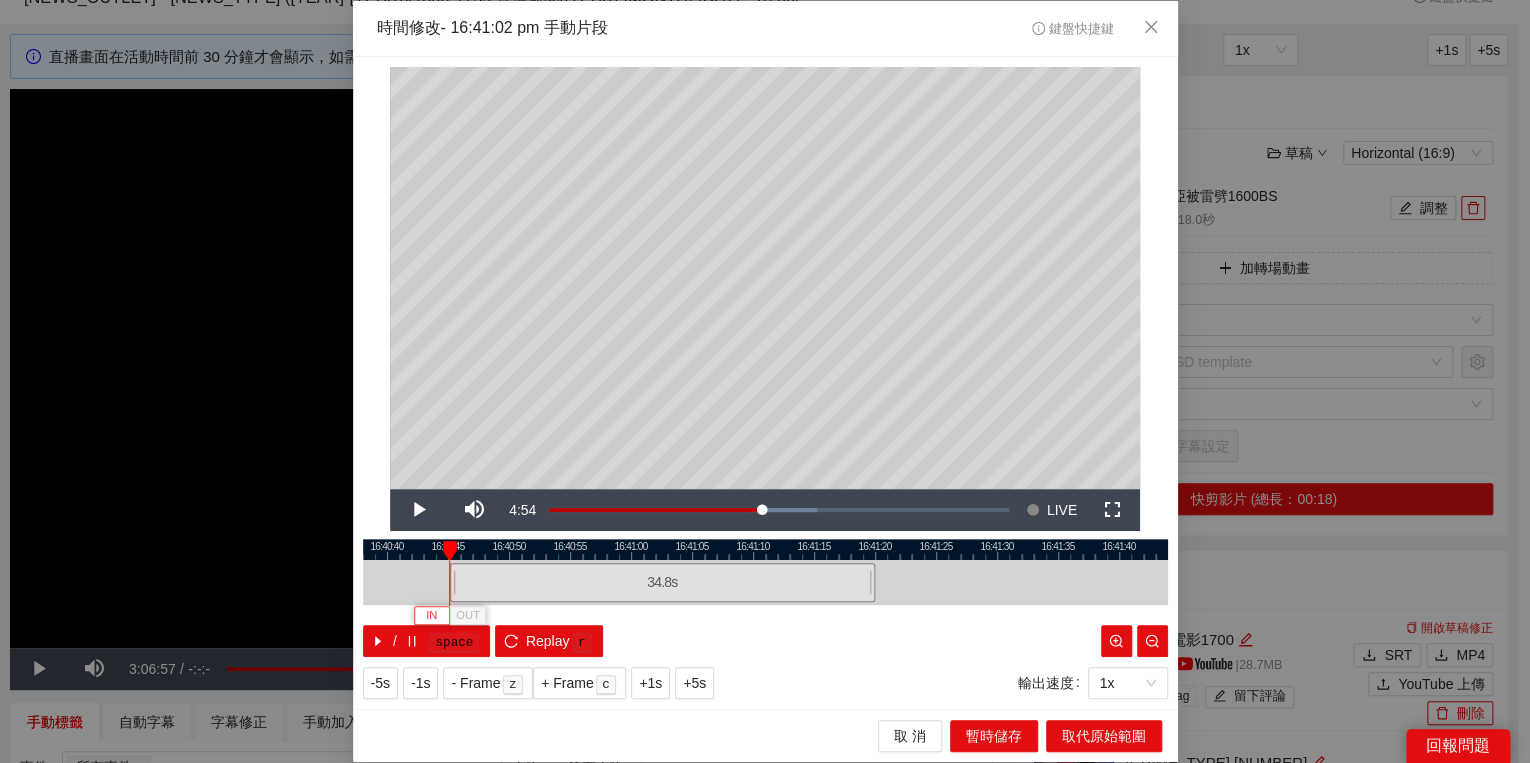 type 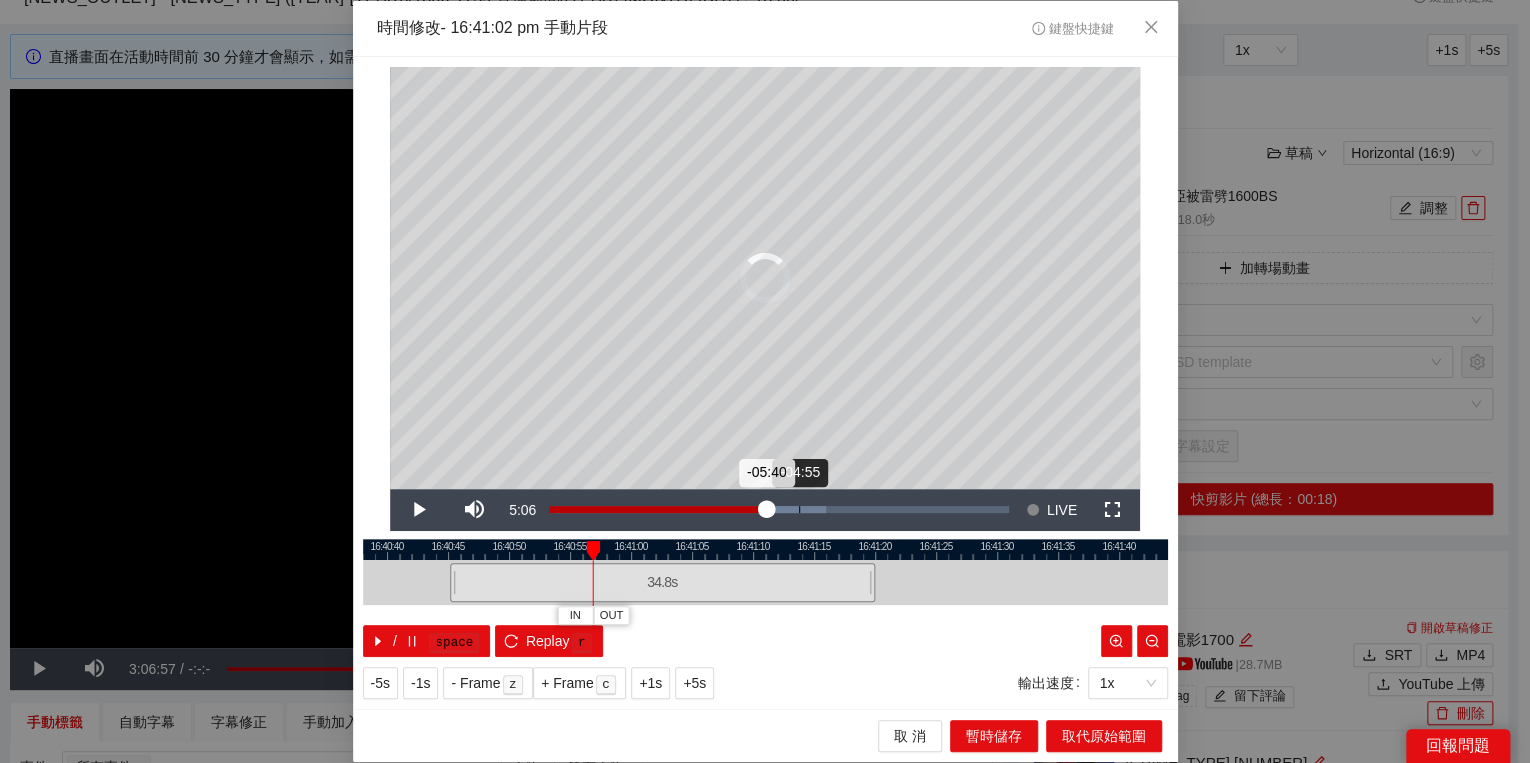 click on "Loaded :  60.18% -04:55 -05:40" at bounding box center (779, 510) 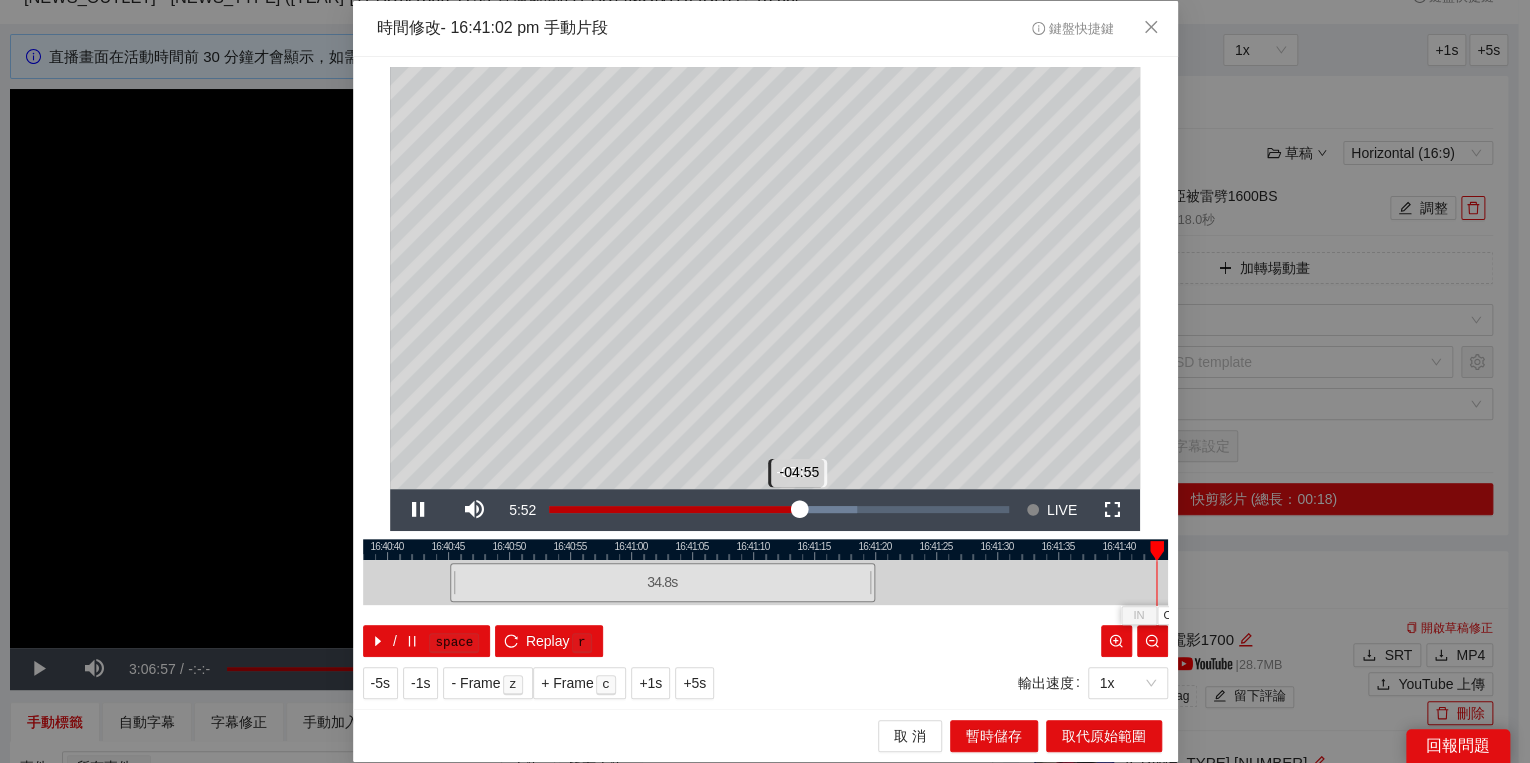 click on "Loaded :  66.98% -05:01 -04:55" at bounding box center (779, 510) 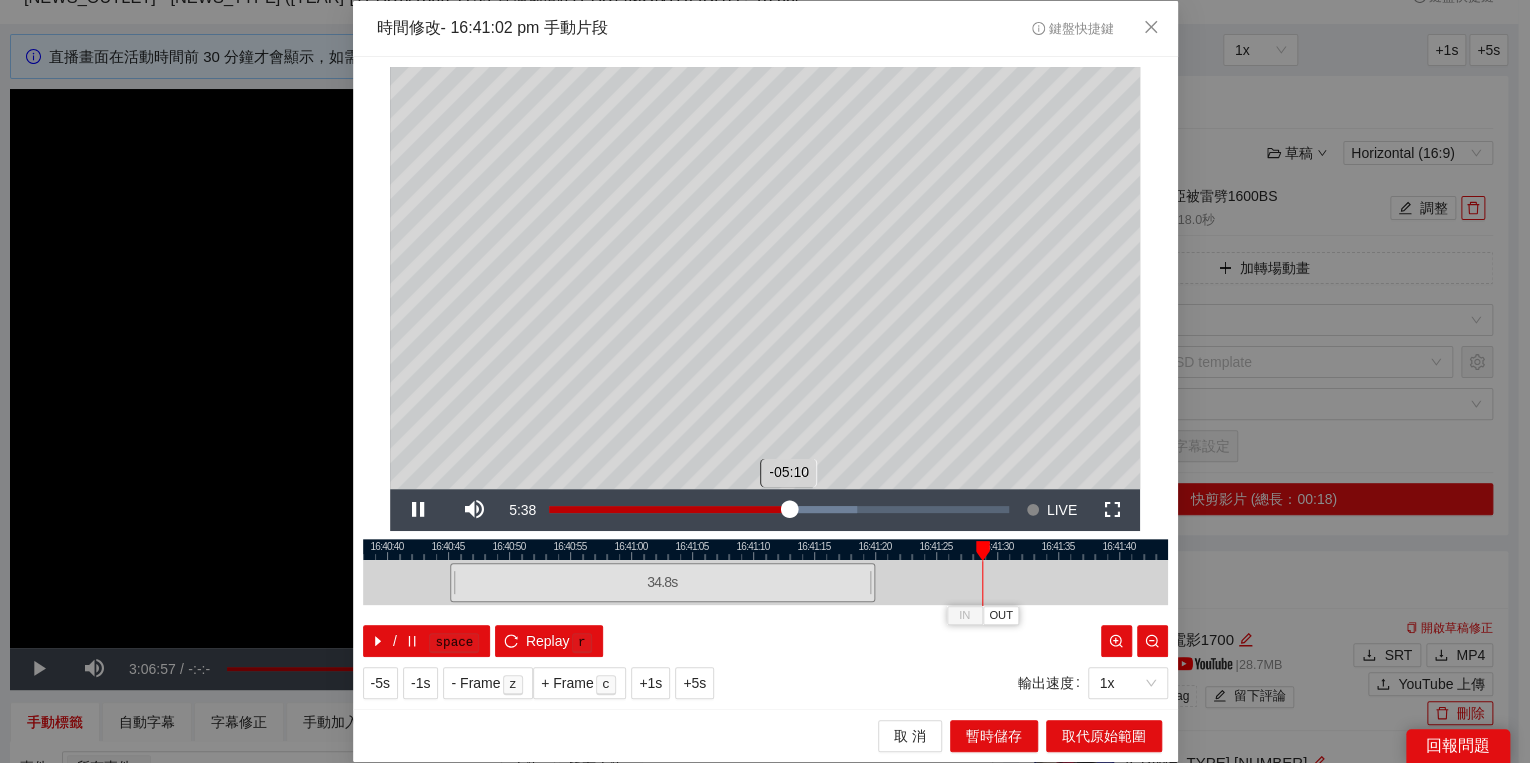click on "-05:10" at bounding box center (669, 509) 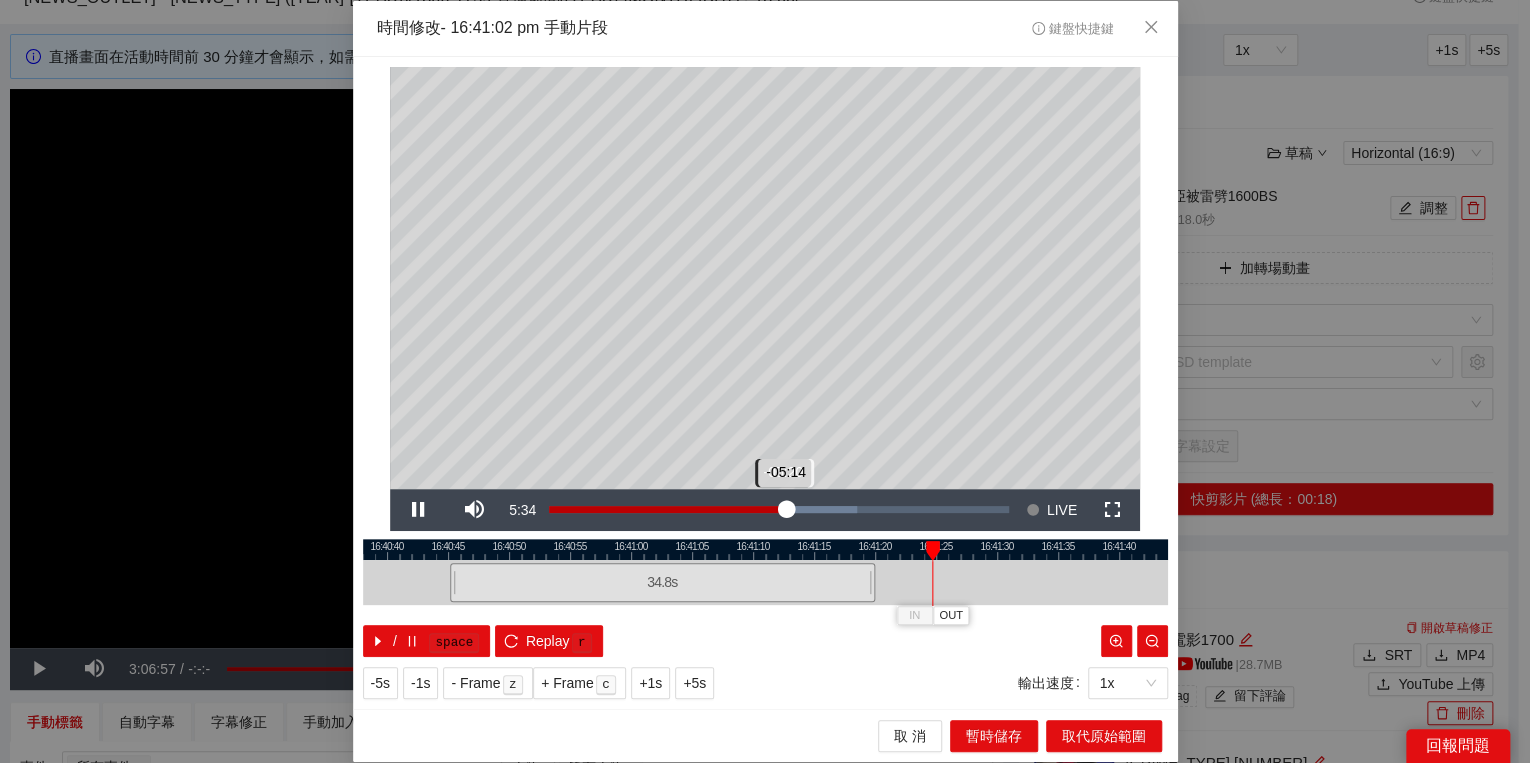 click on "-05:14" at bounding box center (667, 509) 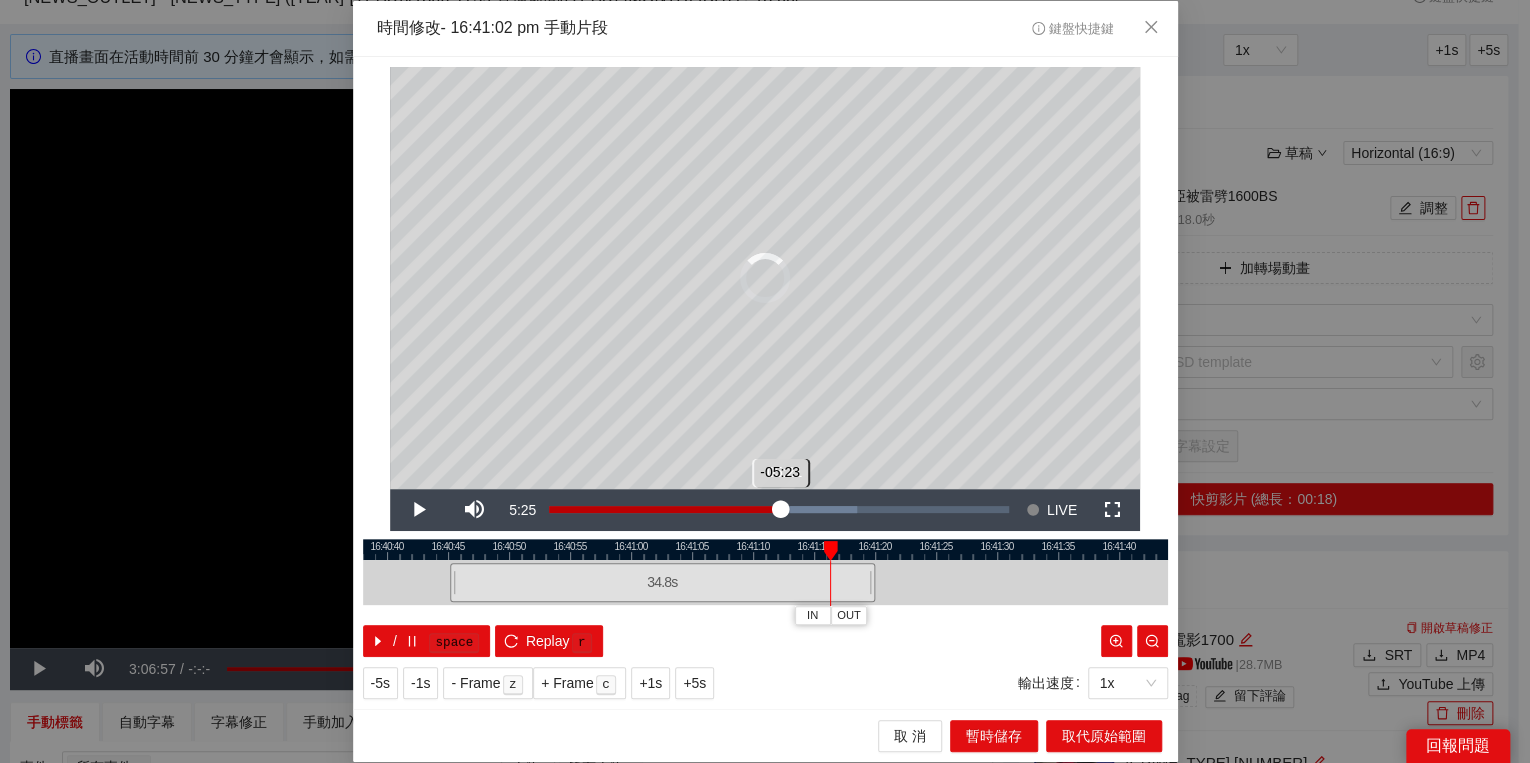 click on "-05:23" at bounding box center [664, 509] 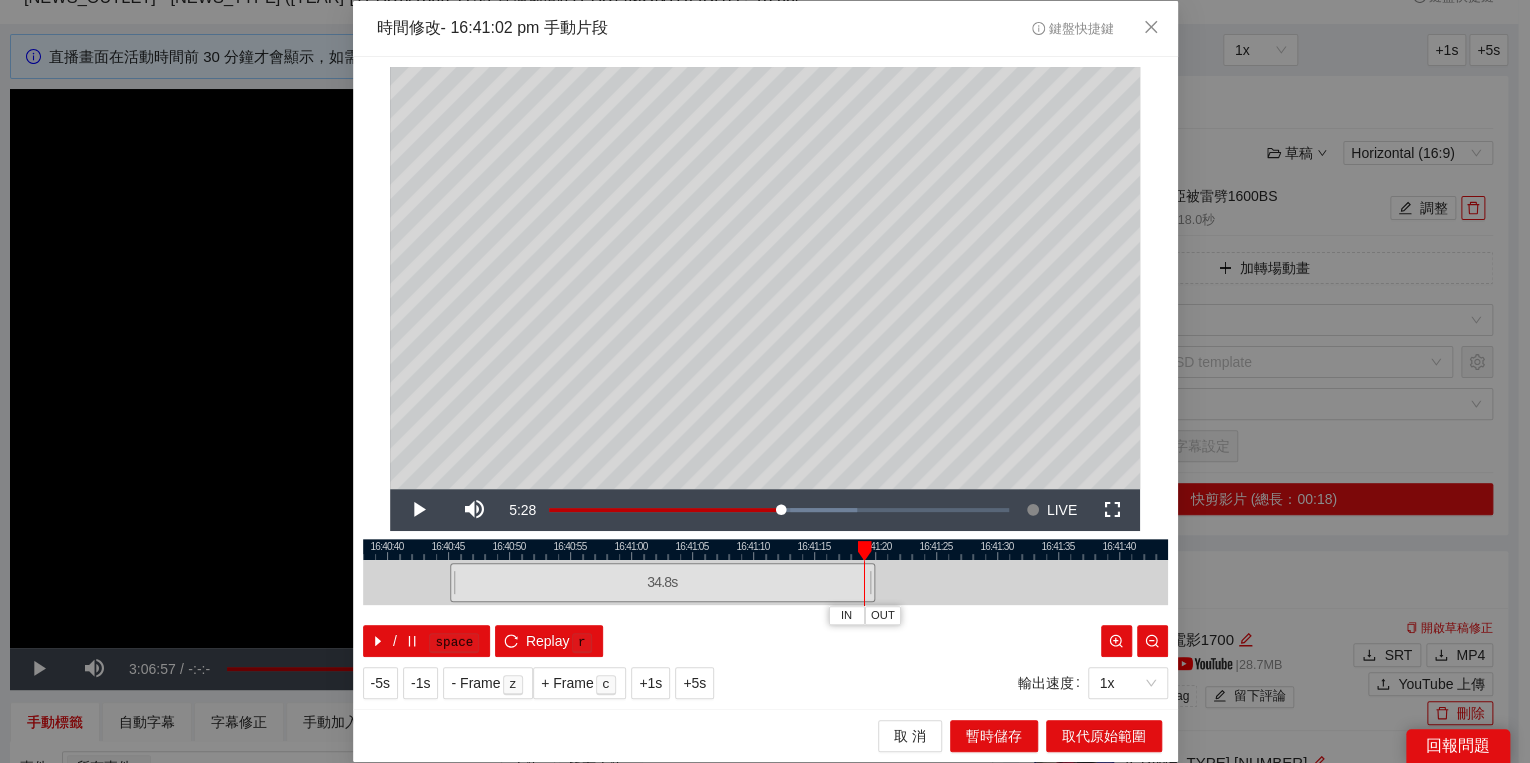 drag, startPoint x: 847, startPoint y: 553, endPoint x: 865, endPoint y: 551, distance: 18.110771 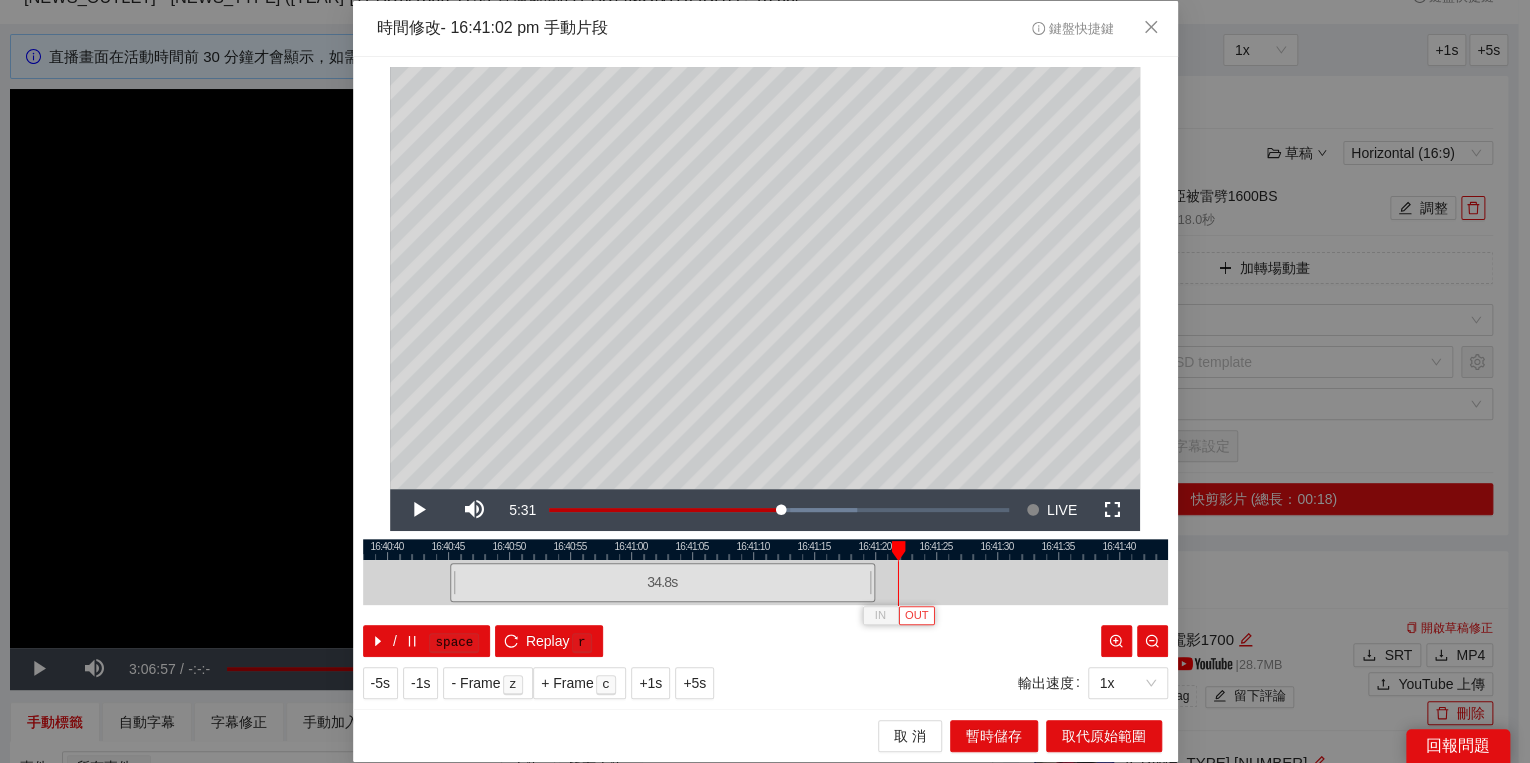 click on "OUT" at bounding box center (917, 616) 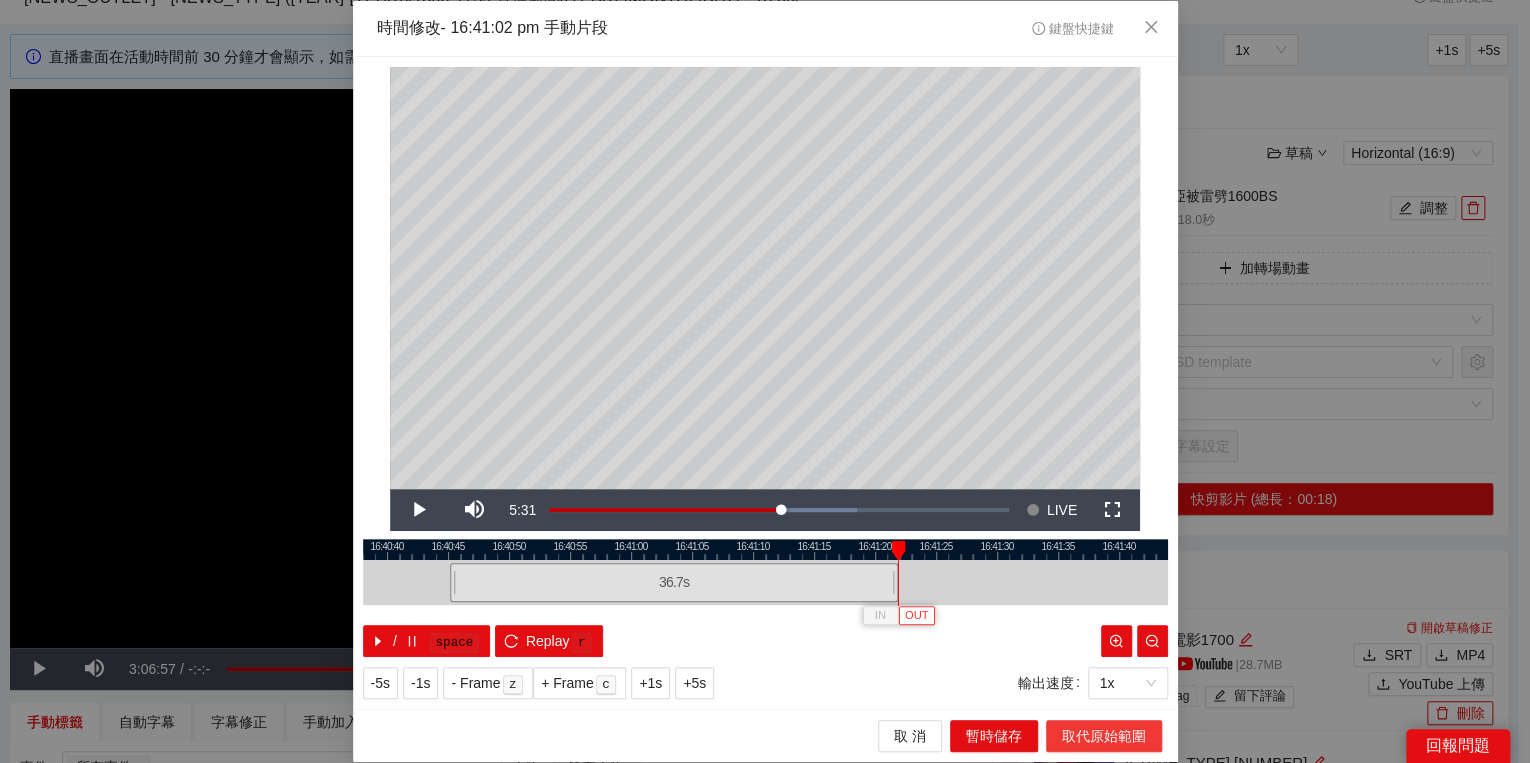 type 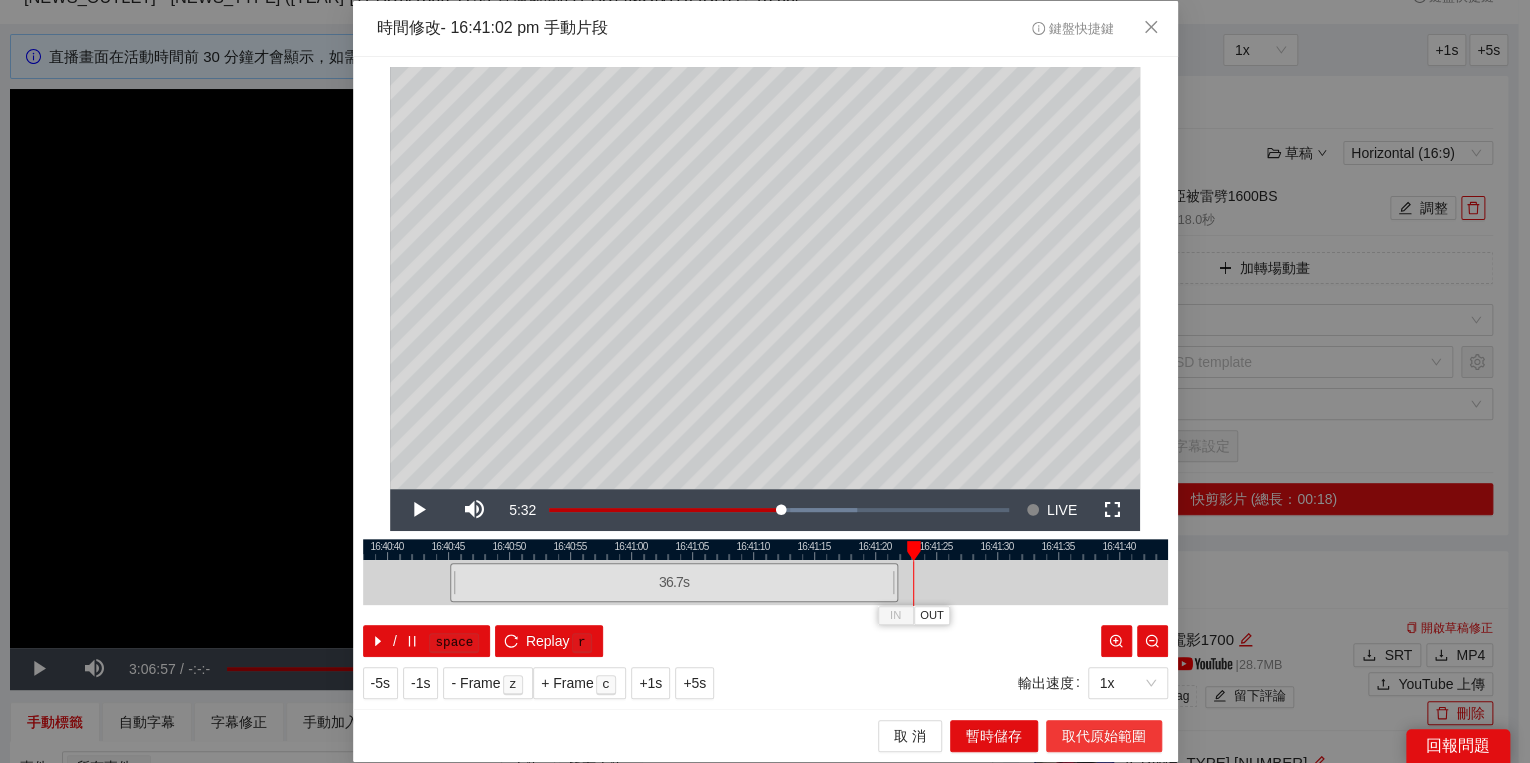 click on "取代原始範圍" at bounding box center (1104, 736) 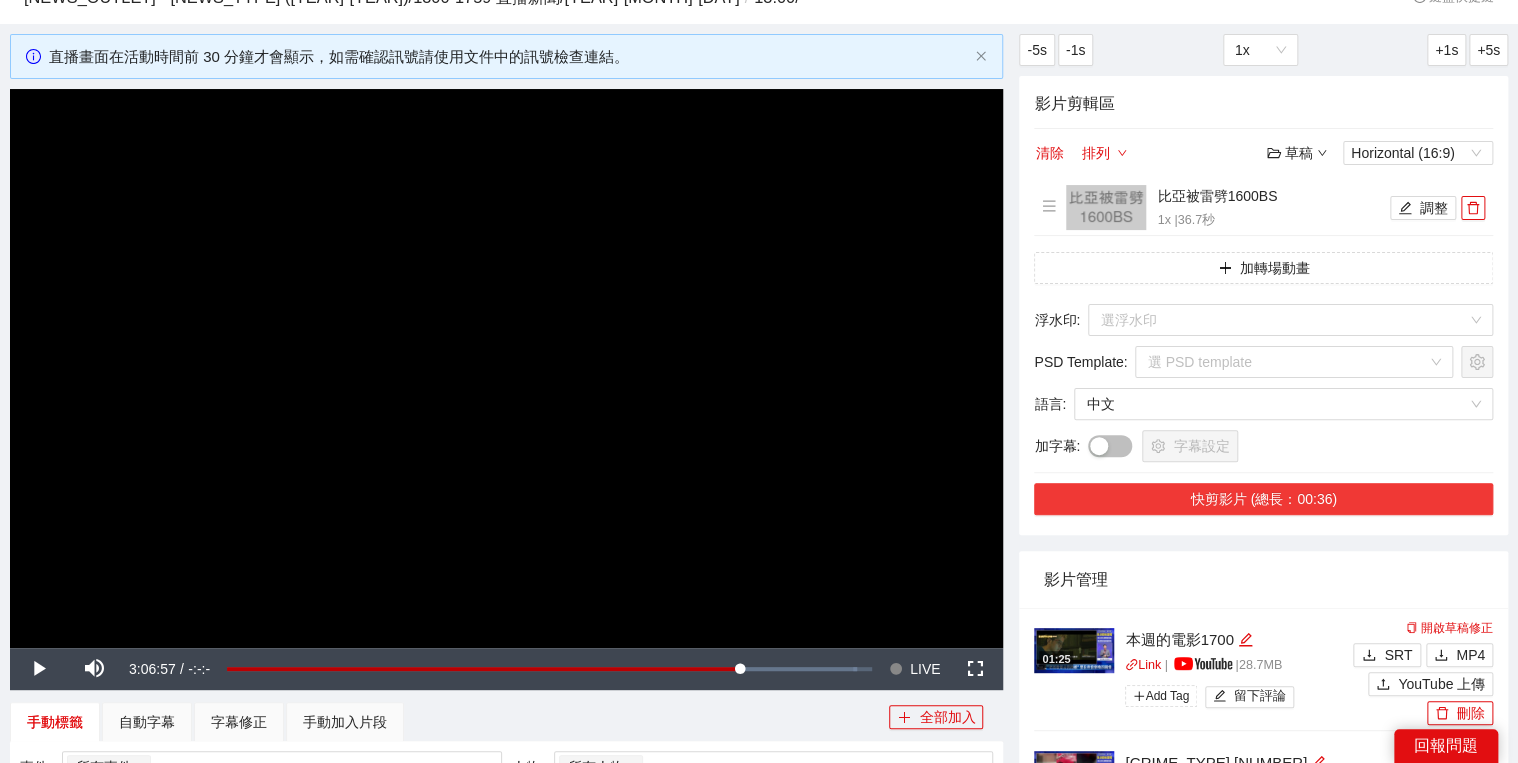 click on "快剪影片 (總長：00:36)" at bounding box center [1263, 499] 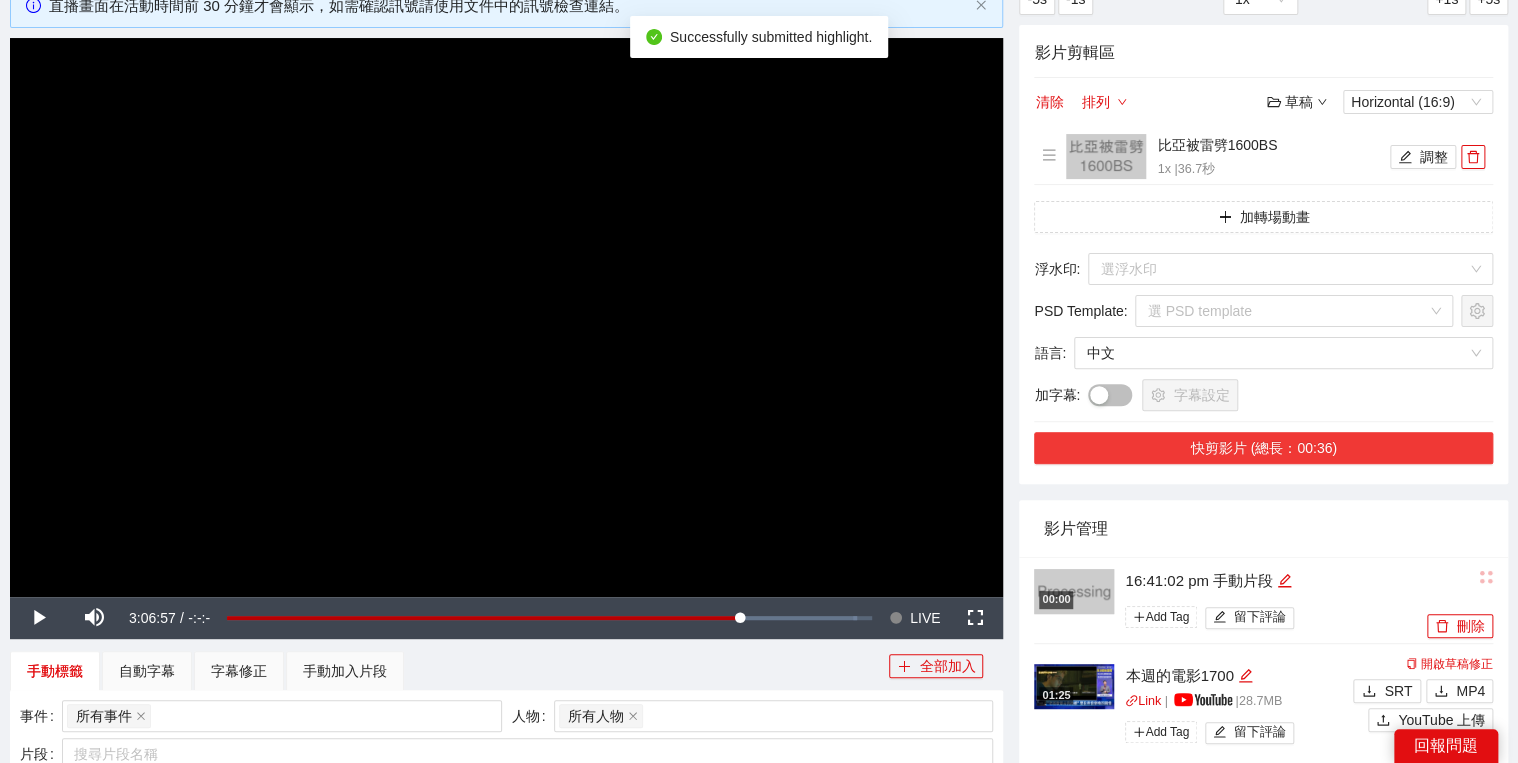 scroll, scrollTop: 160, scrollLeft: 0, axis: vertical 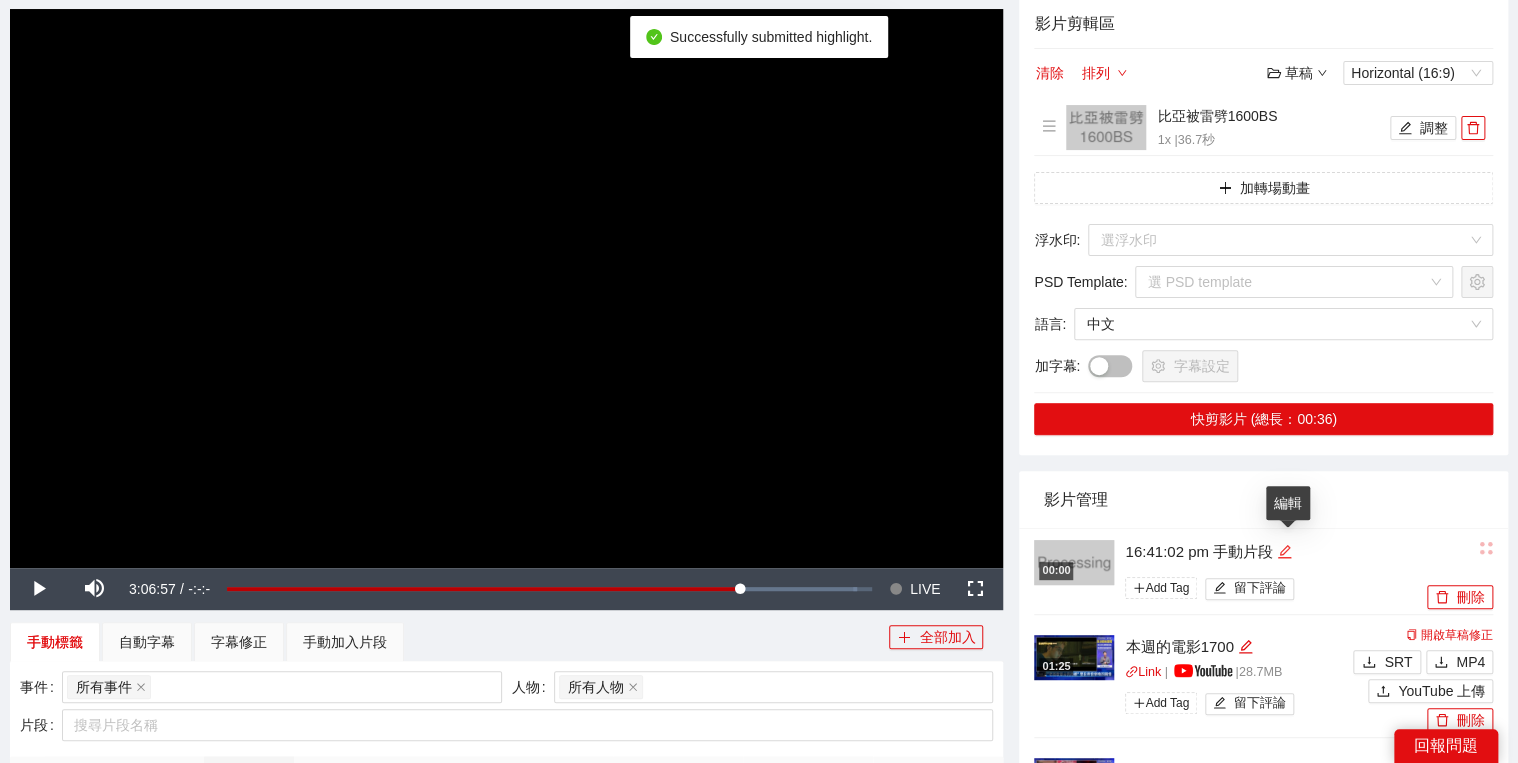 click 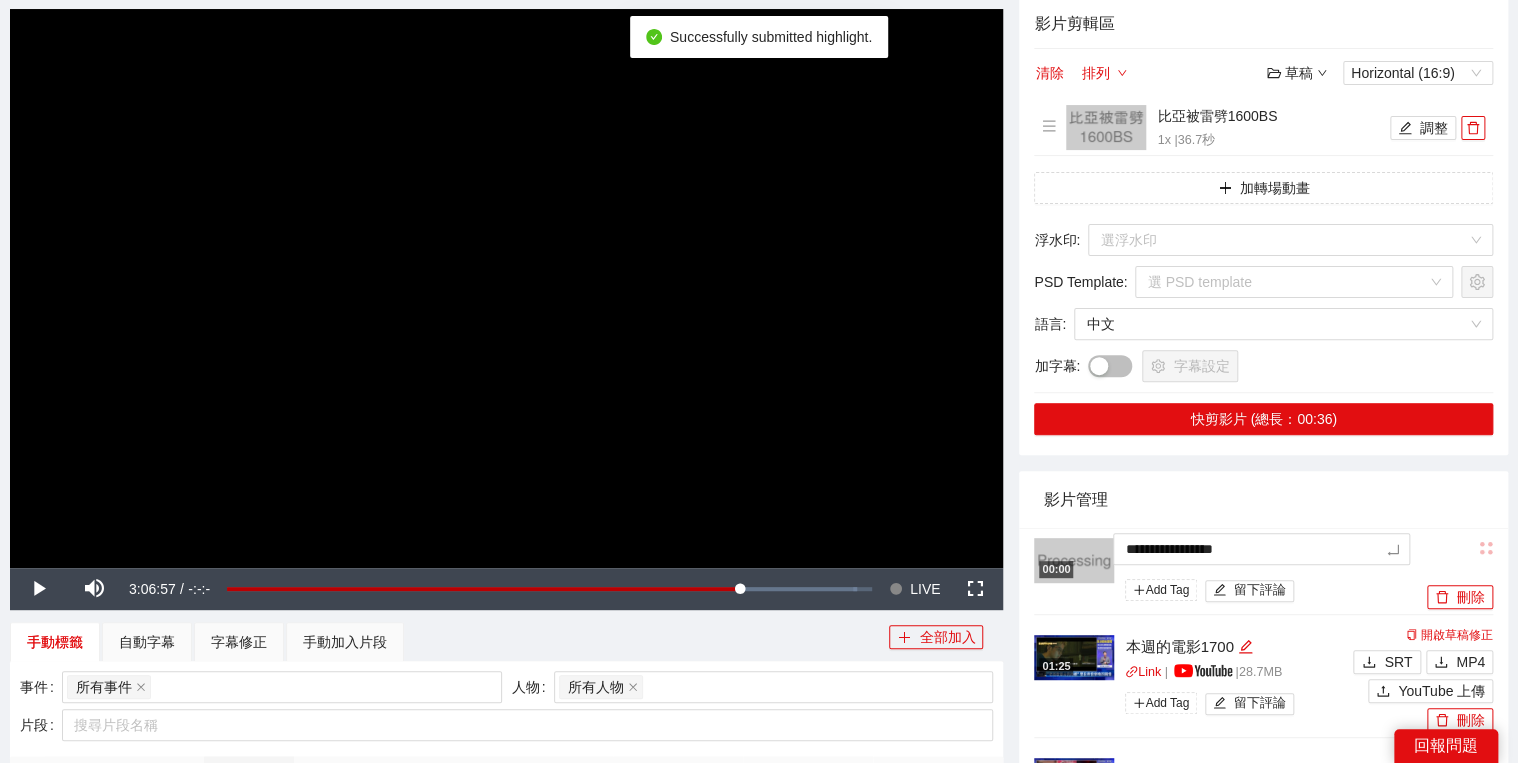 click on "**********" at bounding box center [759, 881] 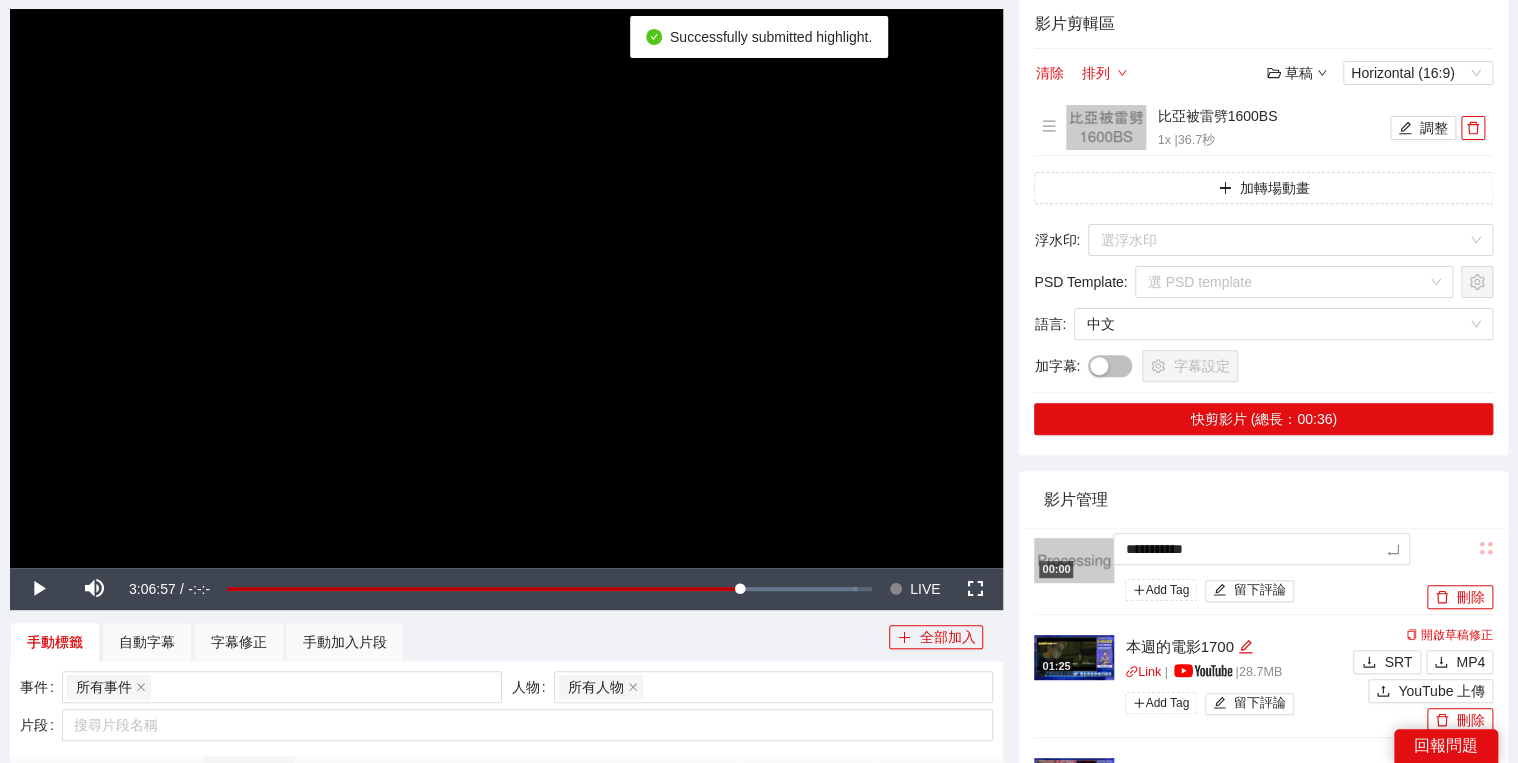 click on "影片管理" at bounding box center (1263, 499) 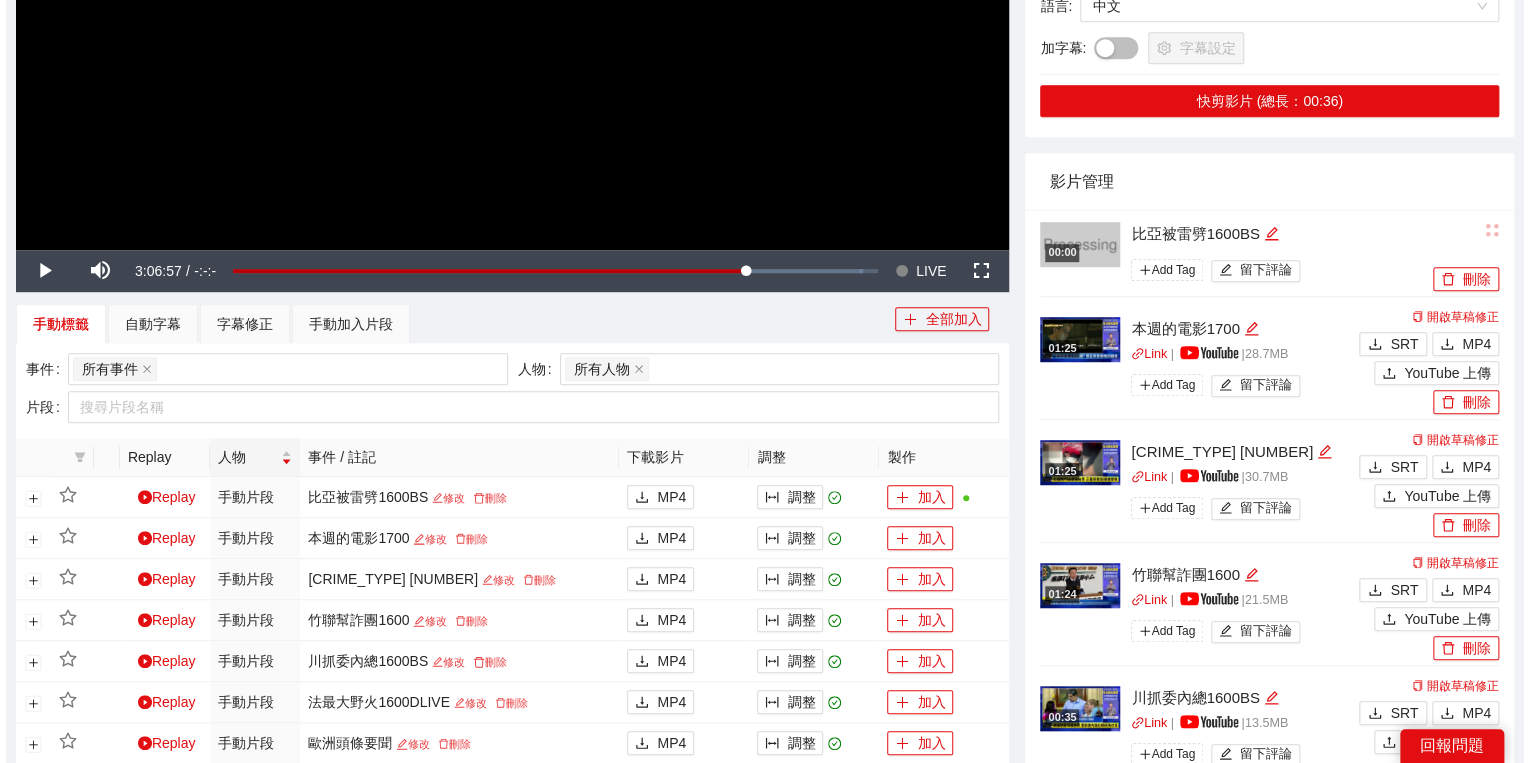 scroll, scrollTop: 480, scrollLeft: 0, axis: vertical 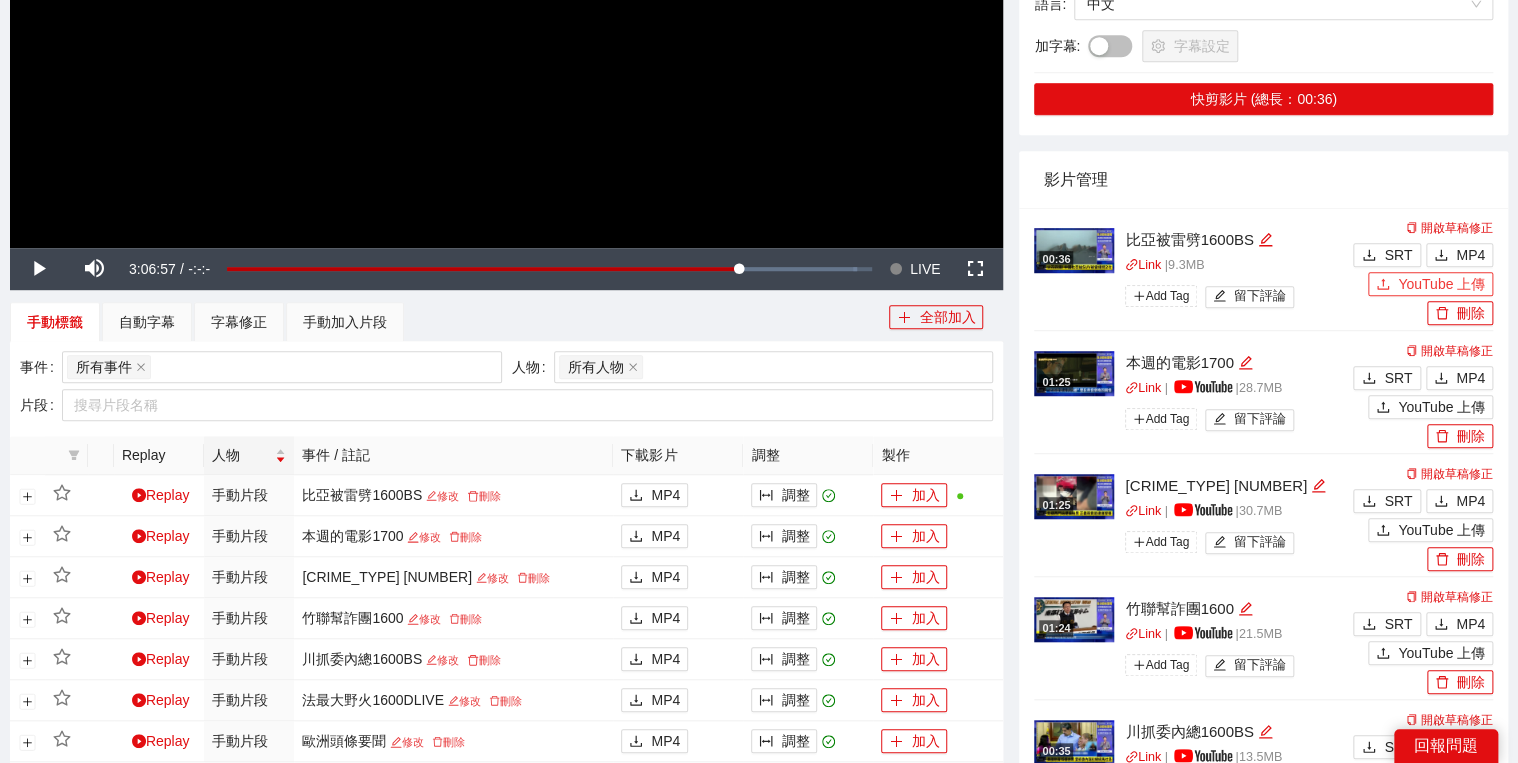 click on "YouTube 上傳" at bounding box center [1441, 284] 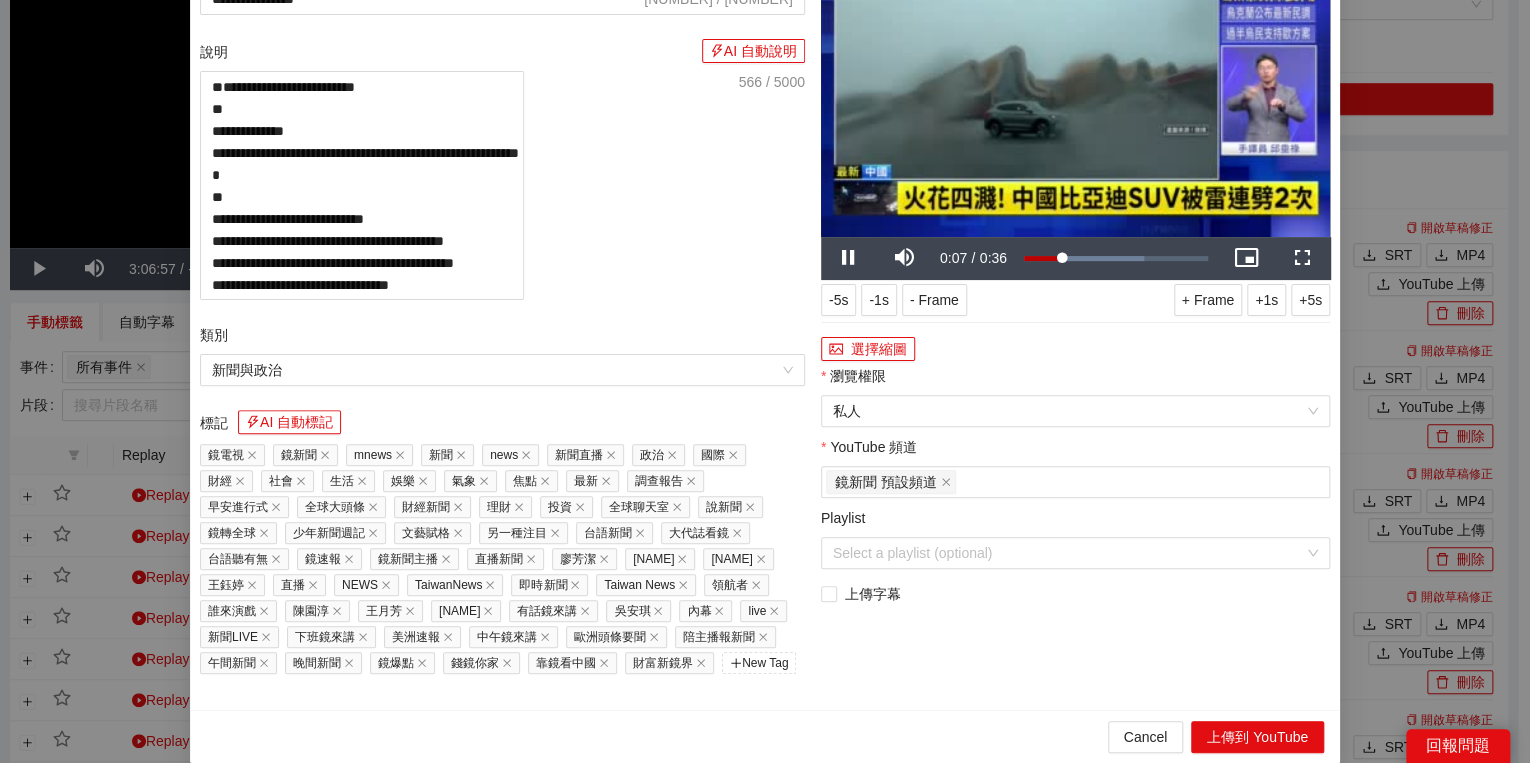 click on "選擇縮圖" at bounding box center (1075, 349) 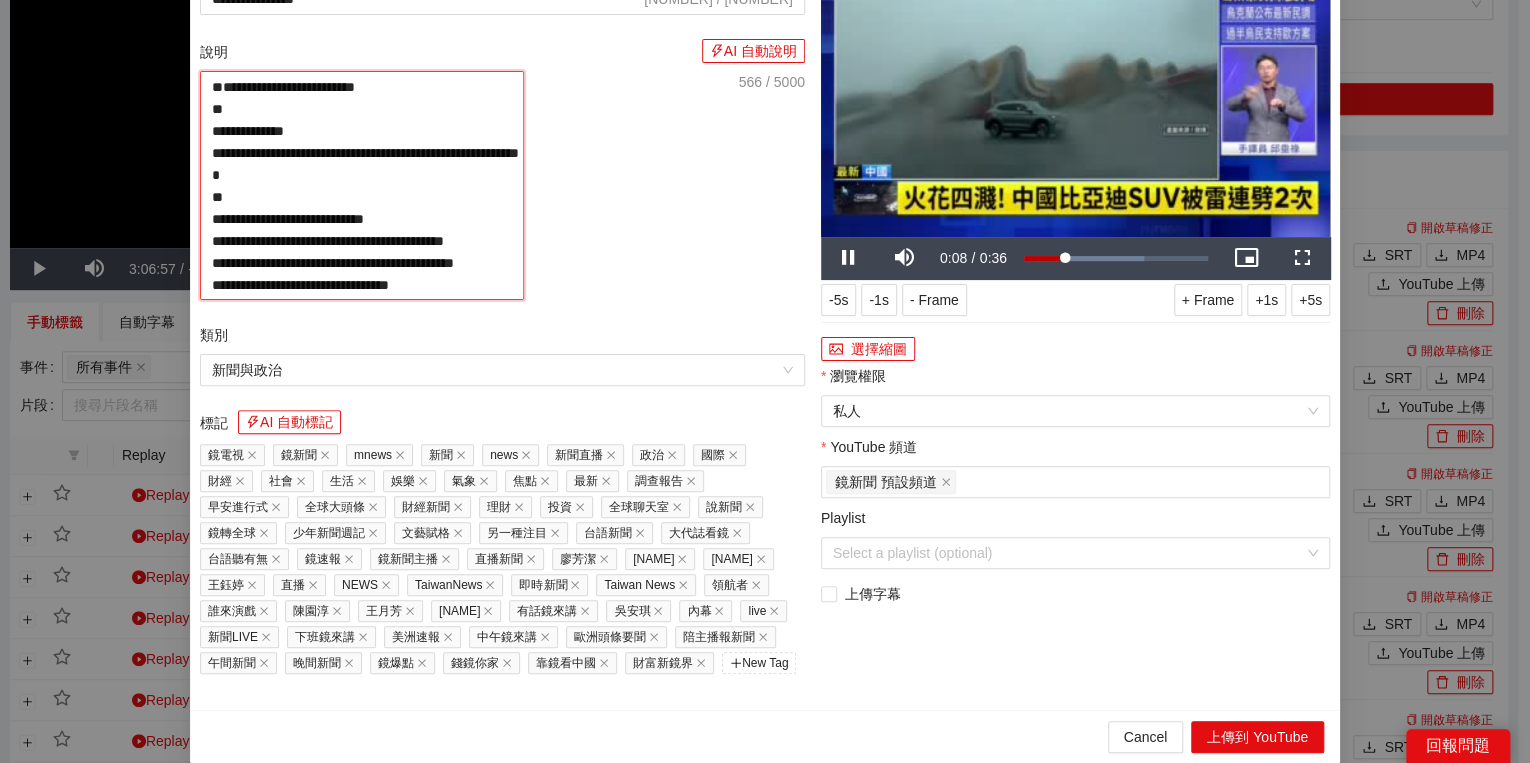 click on "**********" at bounding box center [362, 185] 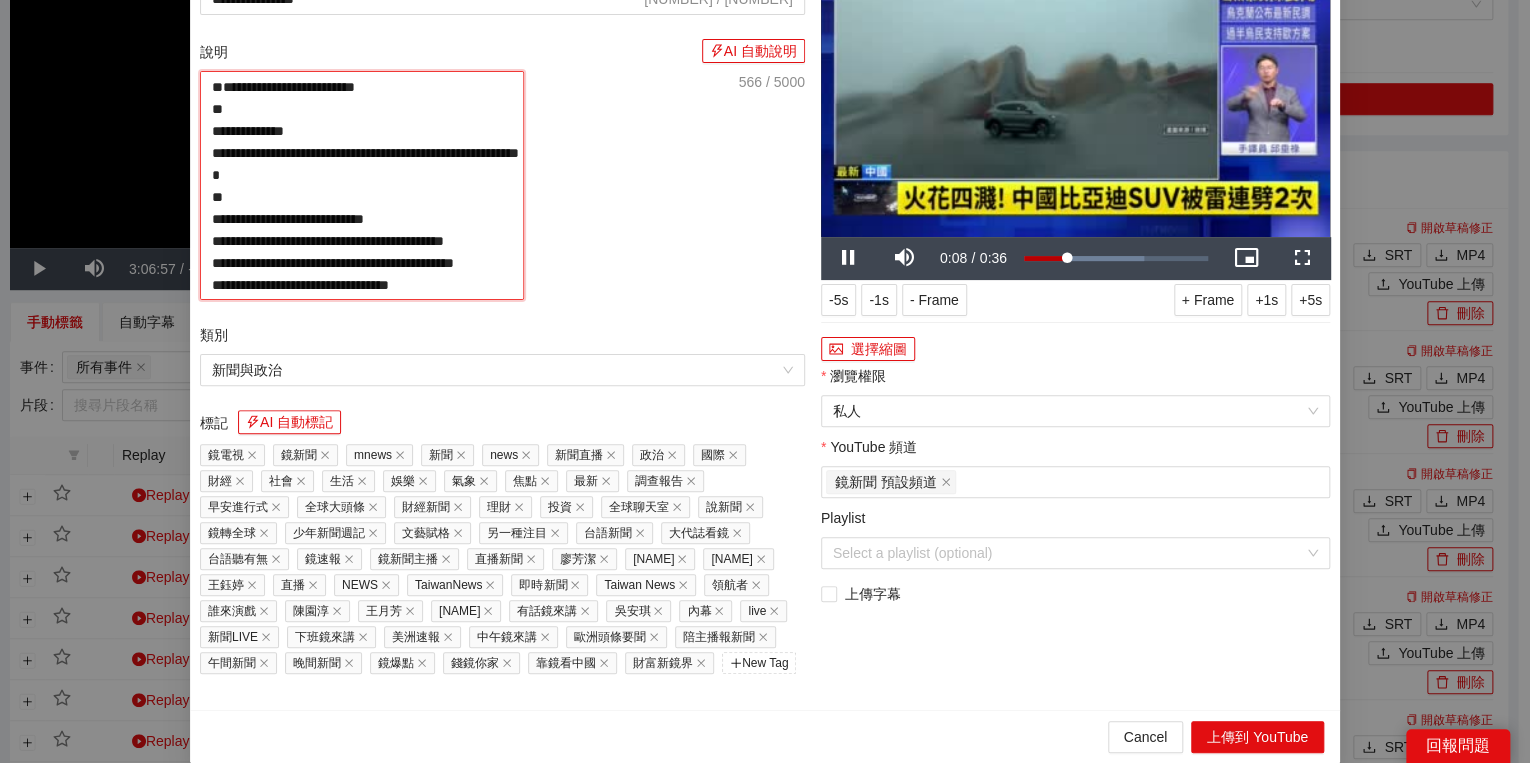 paste on "****
********
*******
********
*******
****
********
*******" 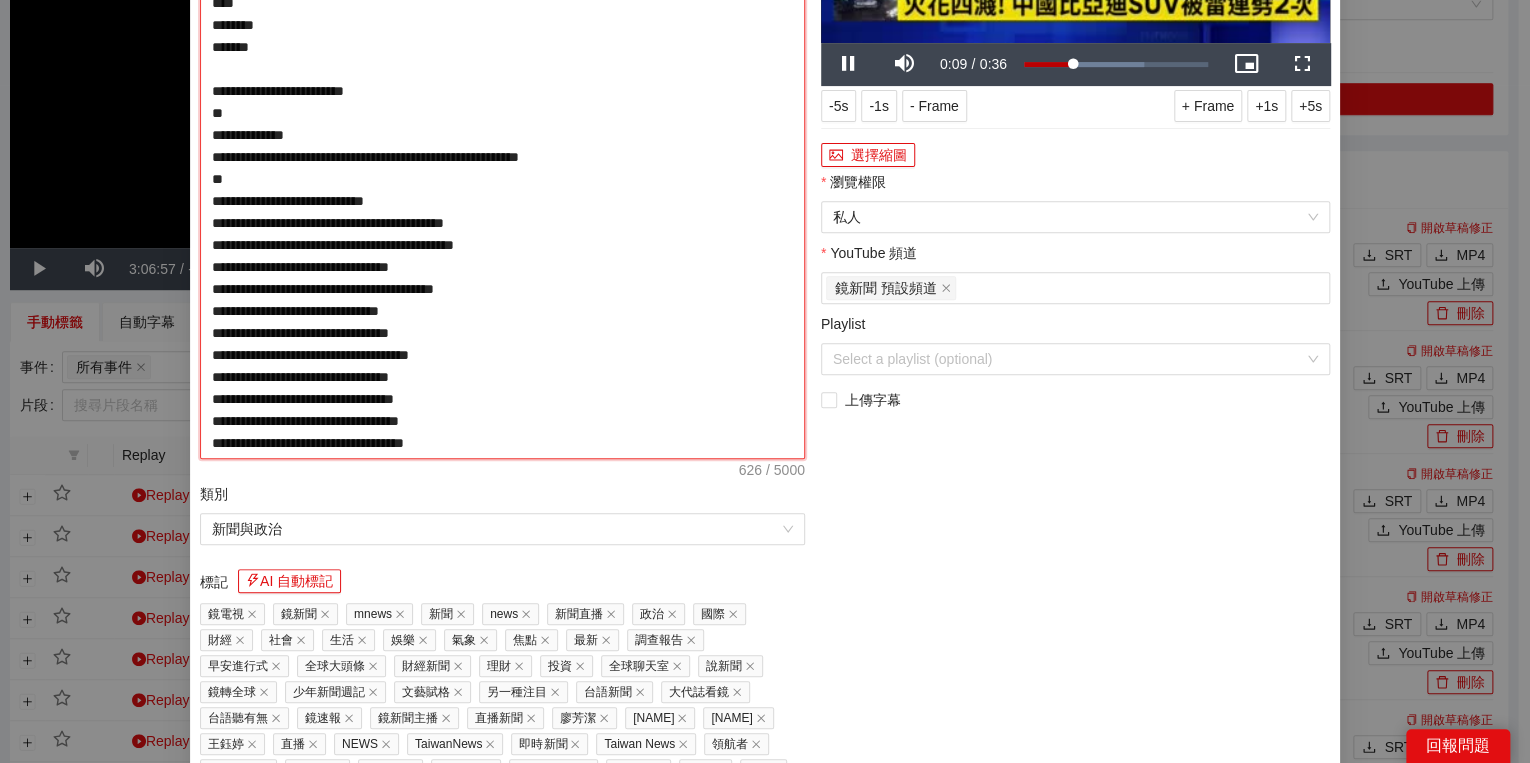 click on "**********" at bounding box center (502, 168) 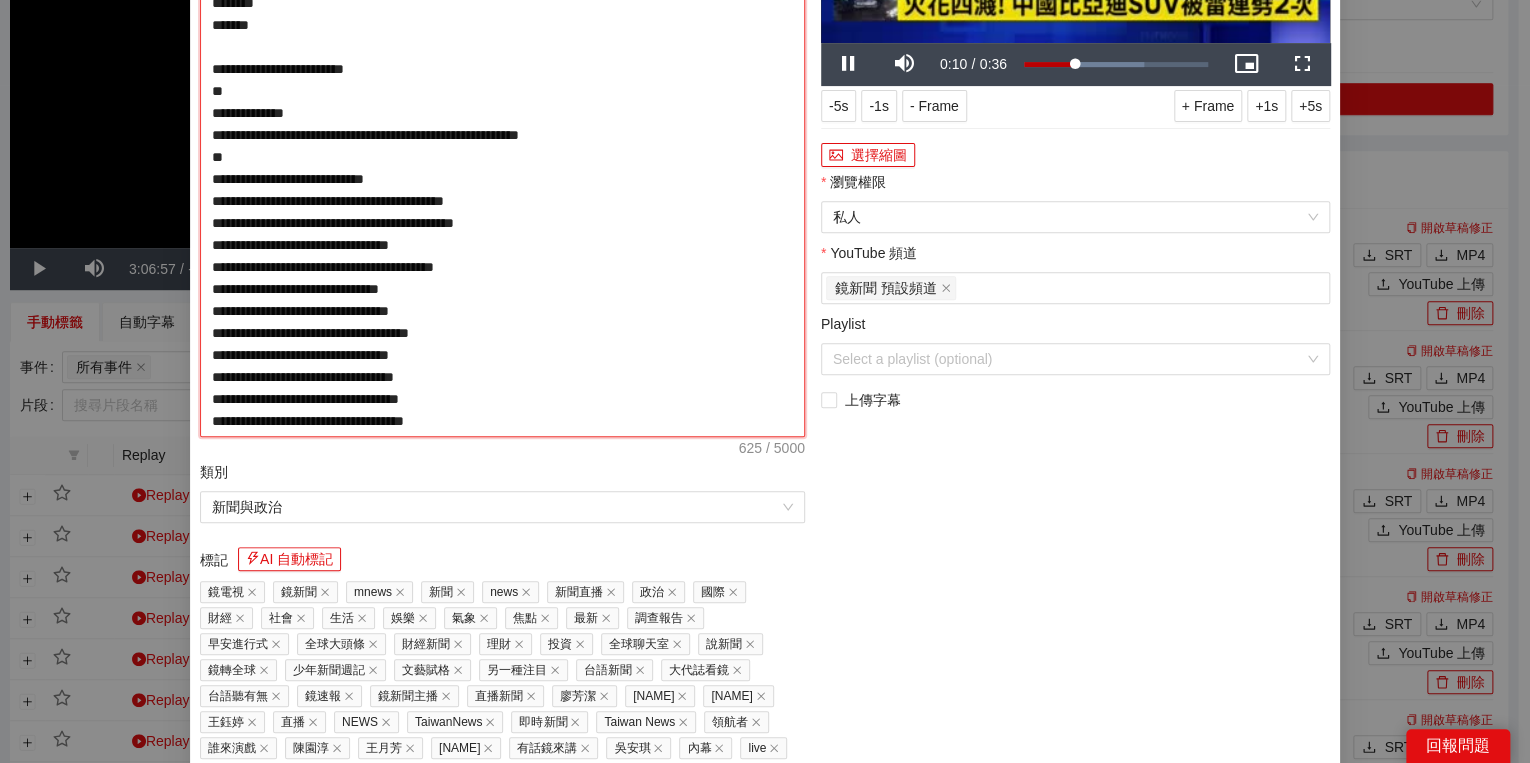 click on "**********" at bounding box center (502, 157) 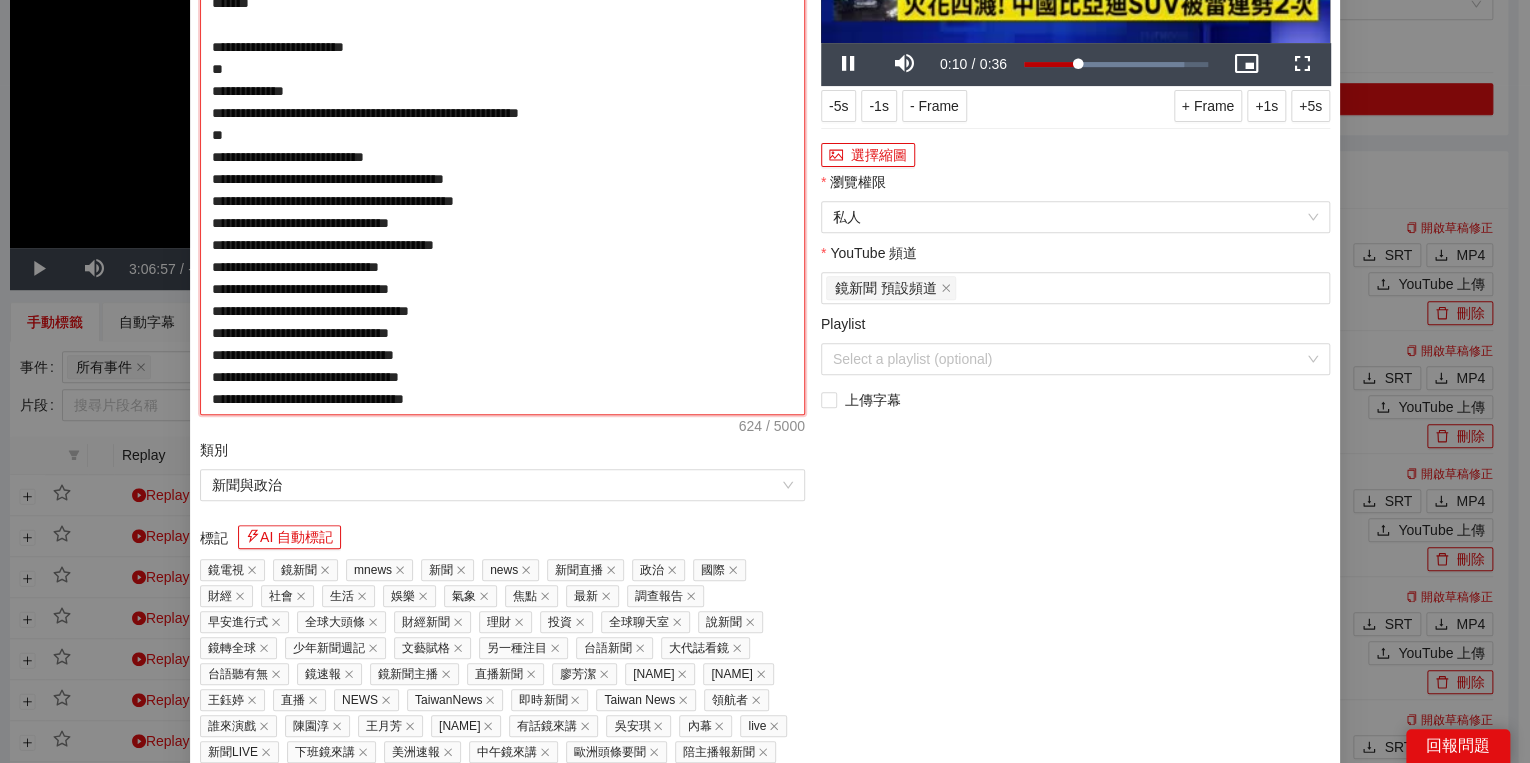 click on "**********" at bounding box center [502, 146] 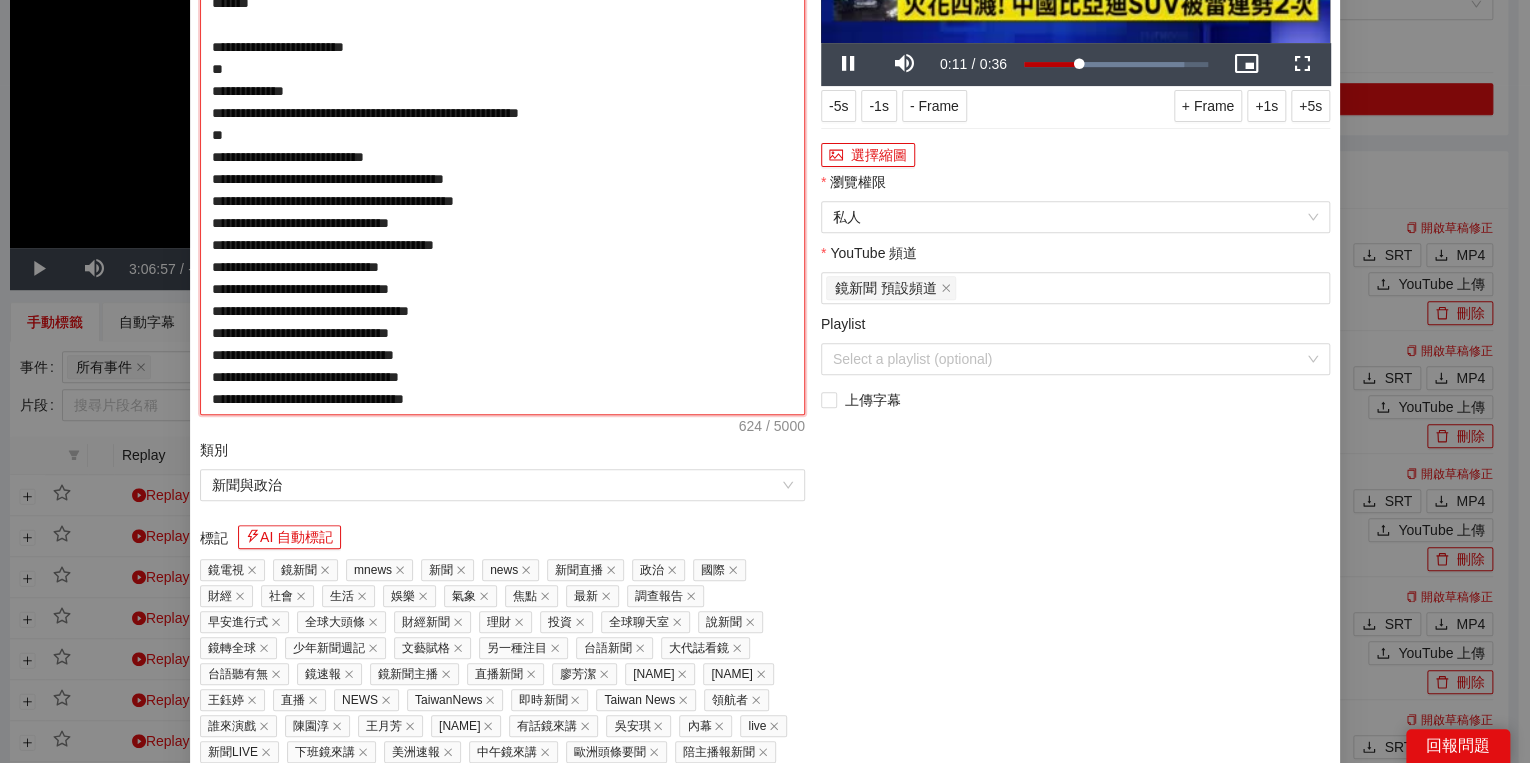 type on "**********" 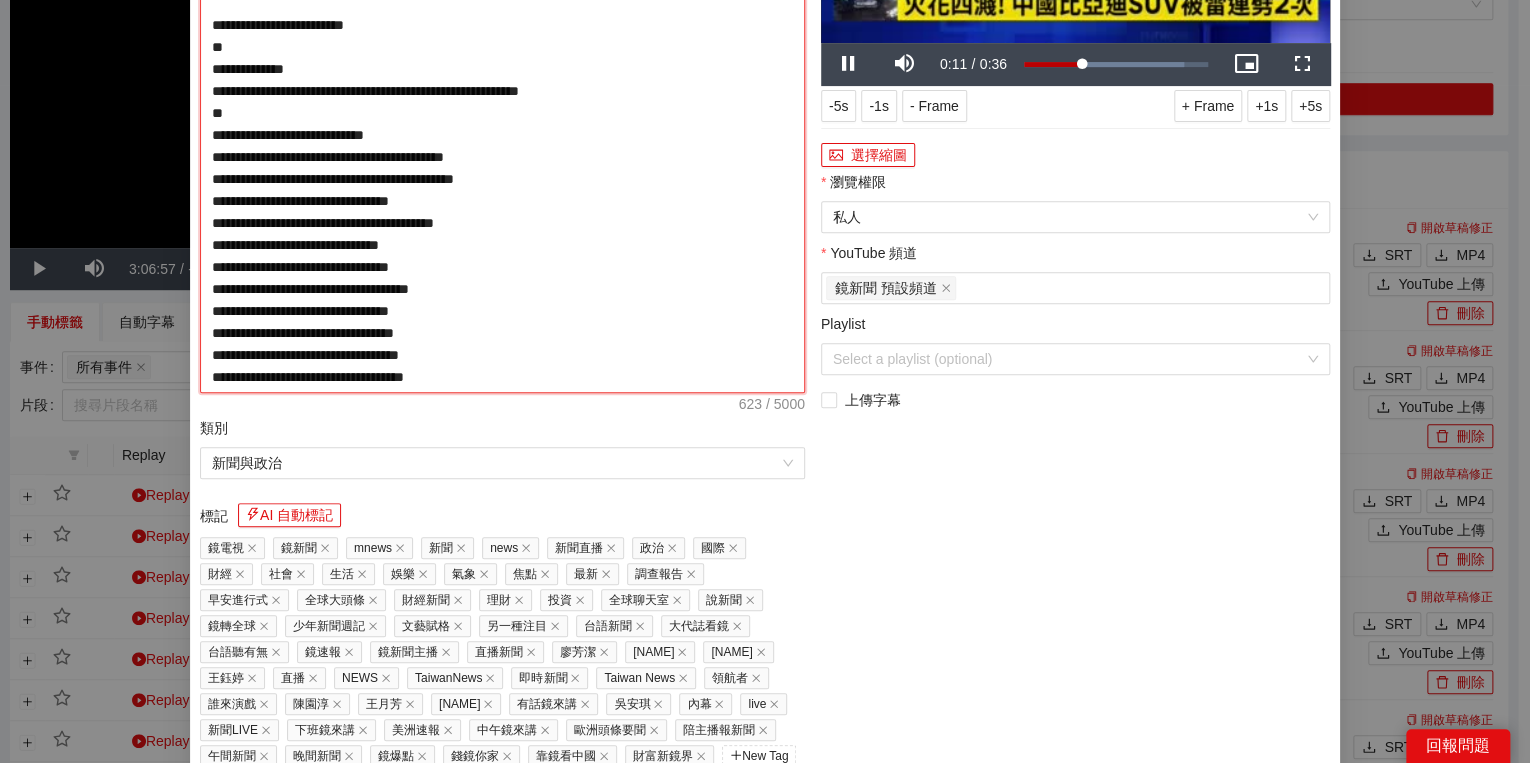 click on "**********" at bounding box center (502, 135) 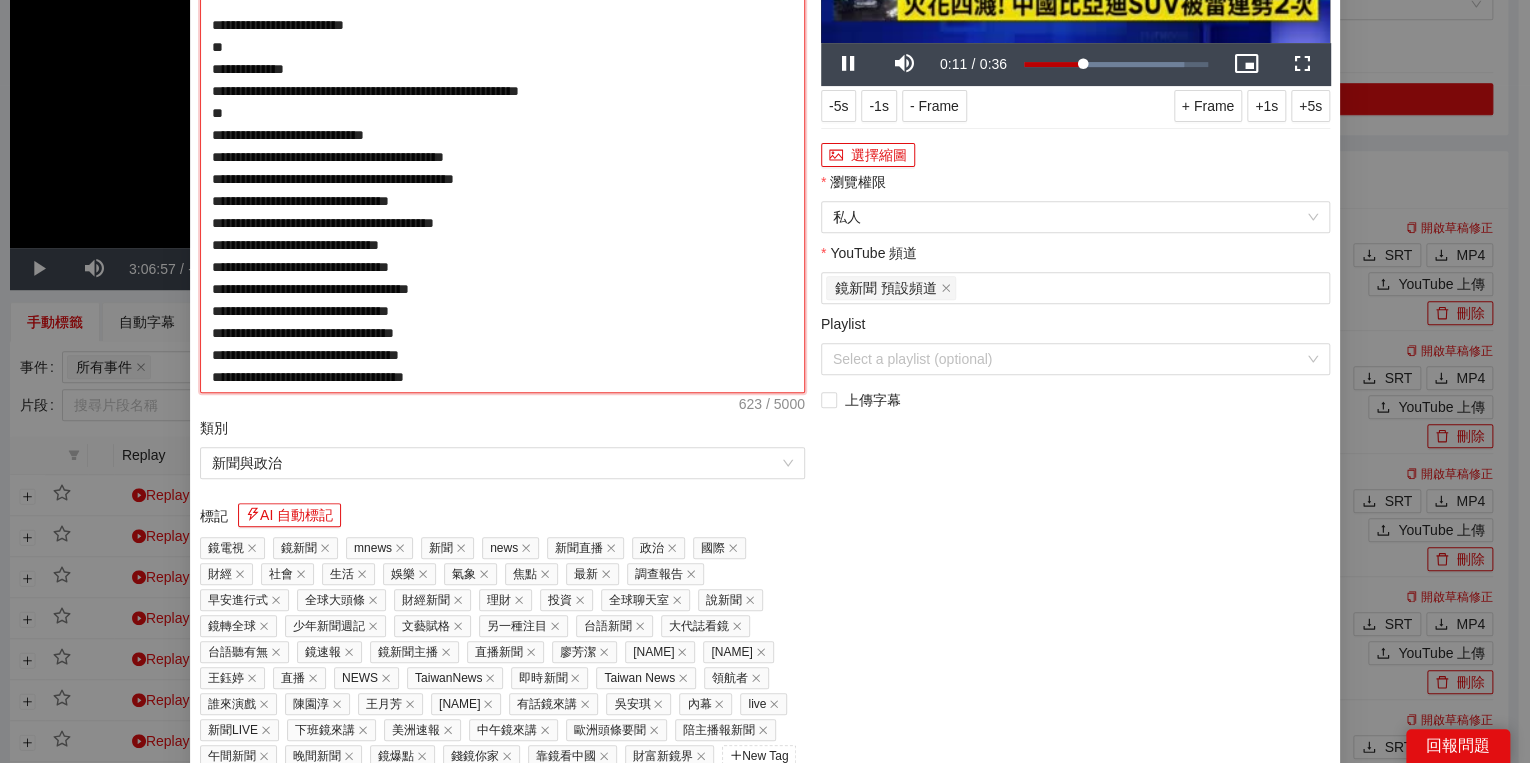 type on "**********" 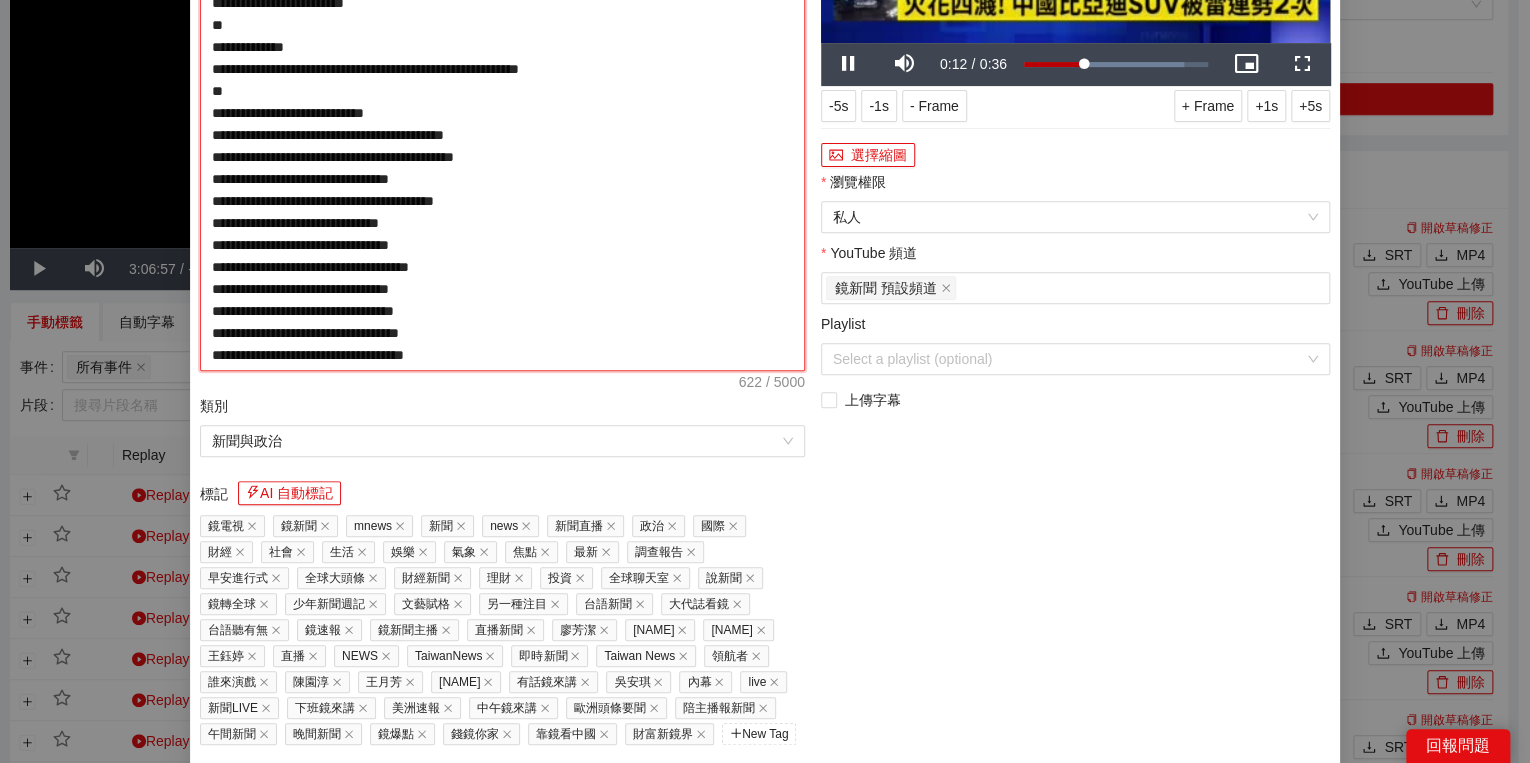 click on "**********" at bounding box center [502, 124] 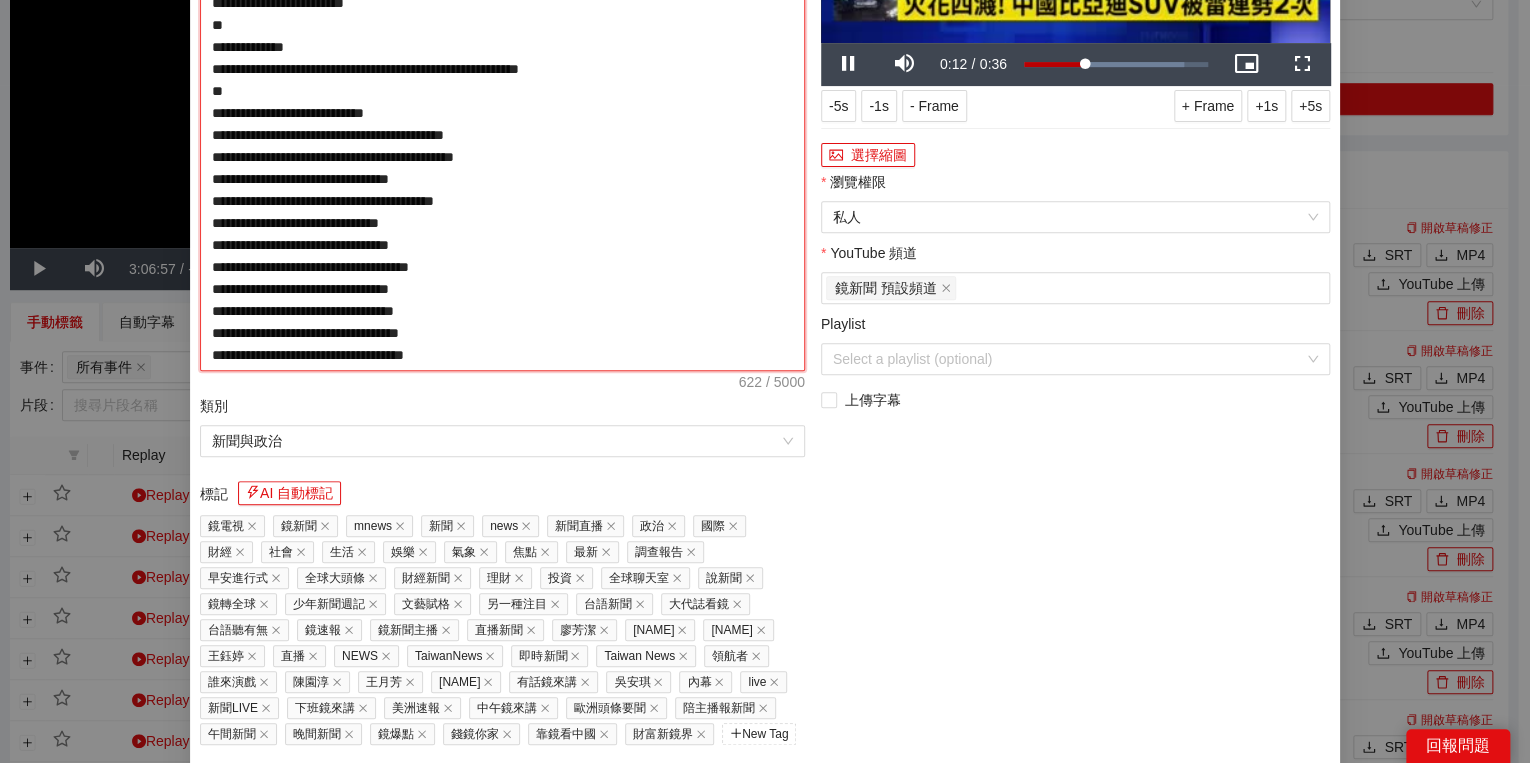 type on "**********" 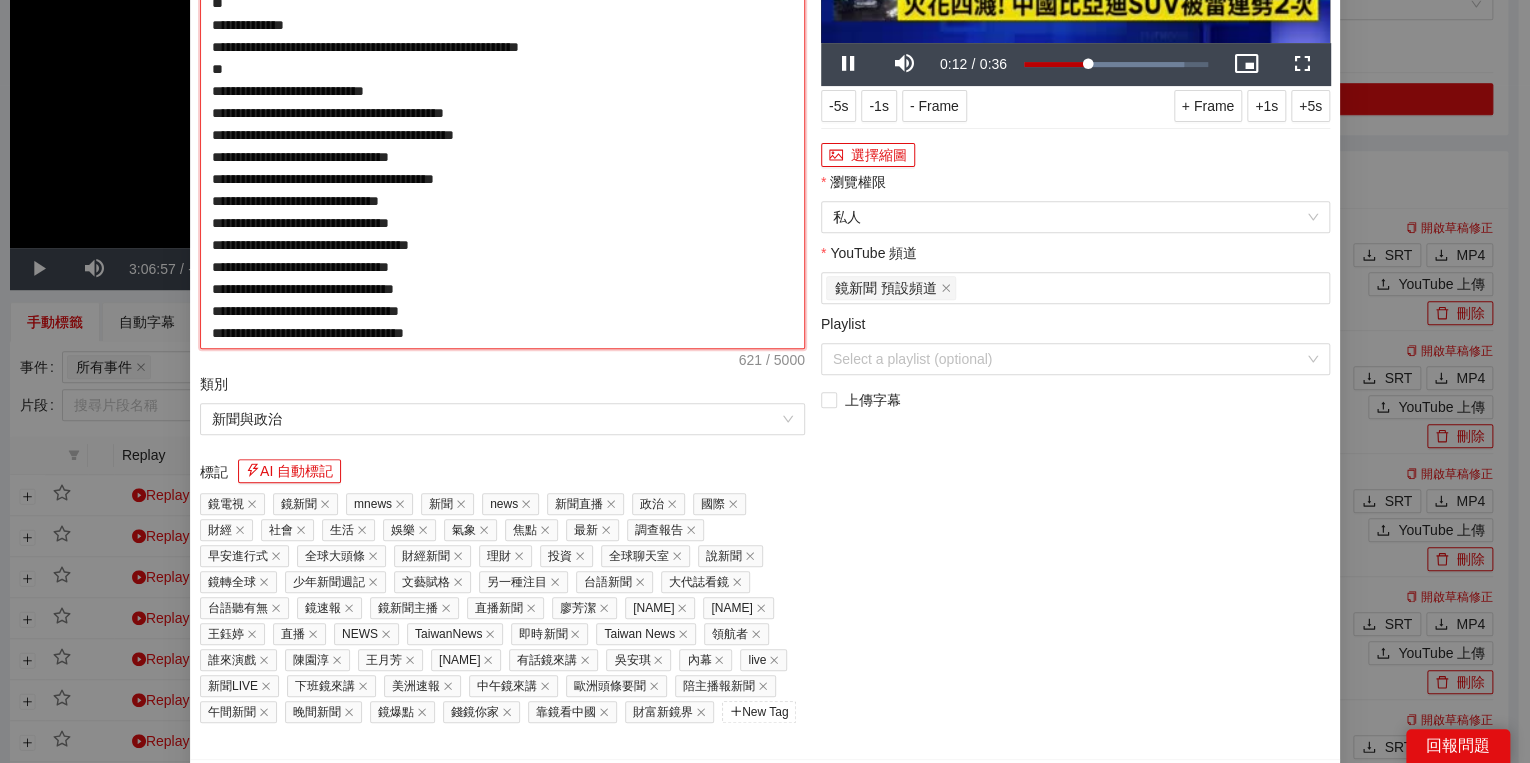 click on "**********" at bounding box center (502, 113) 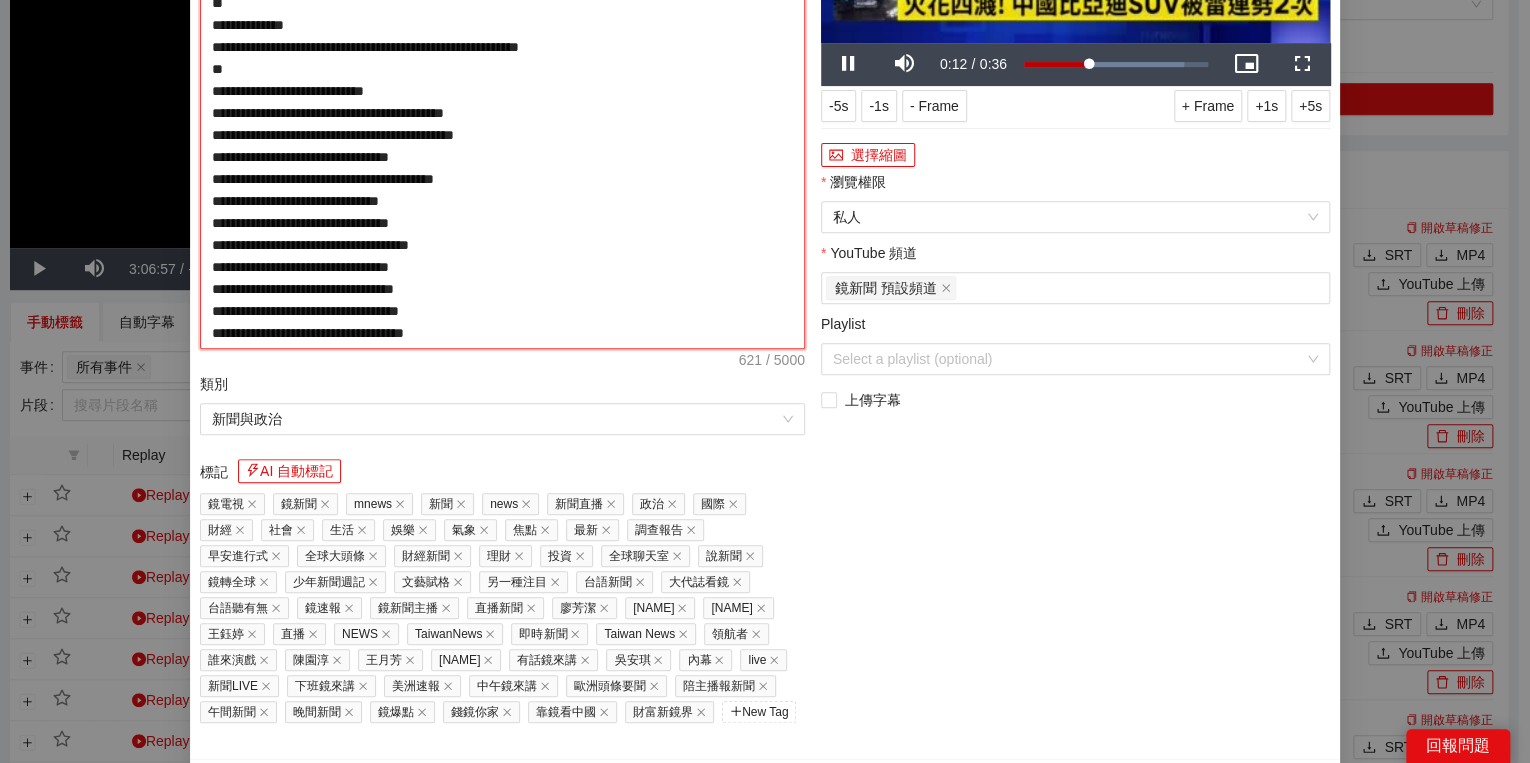 type on "**********" 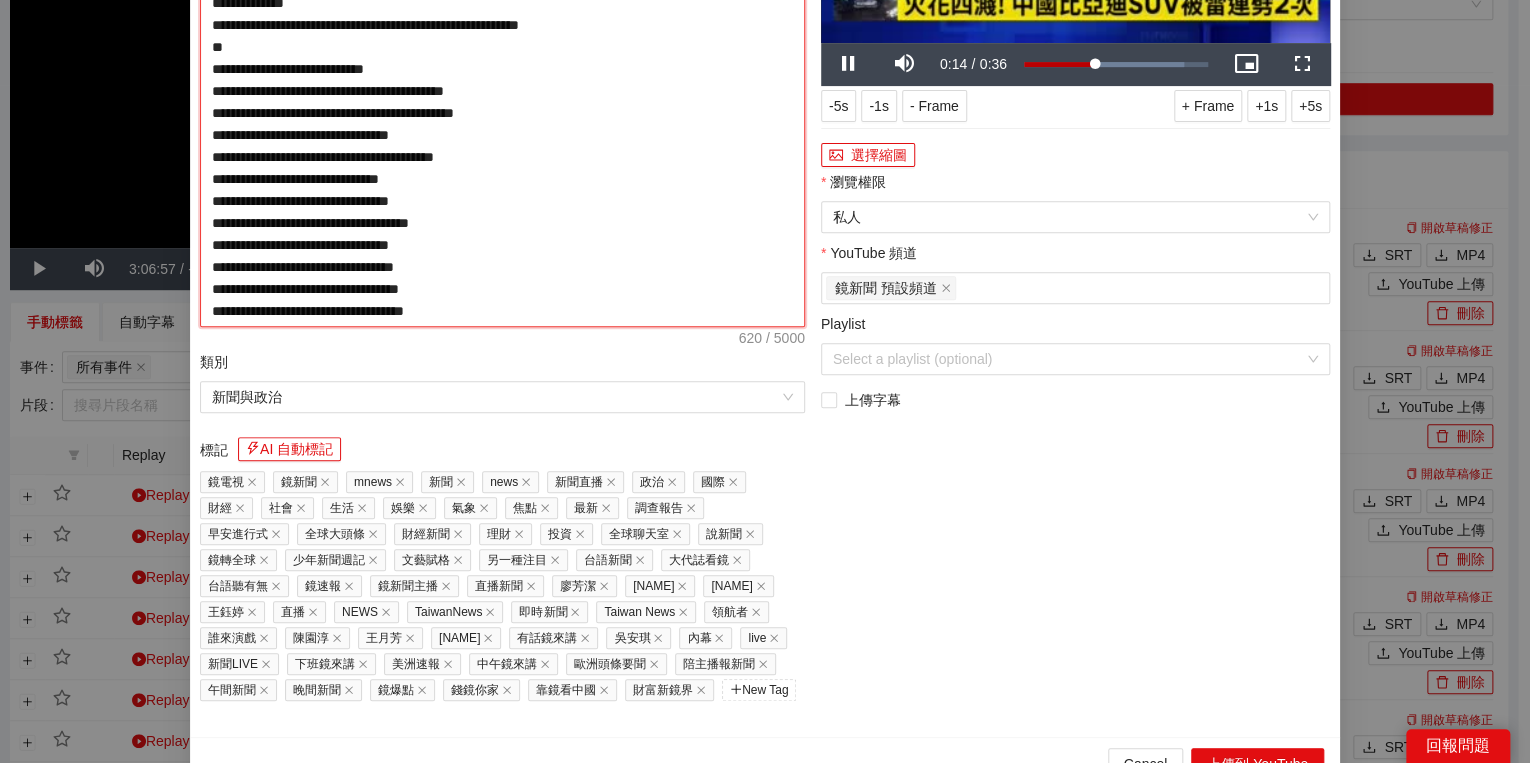 click on "**********" at bounding box center (502, 102) 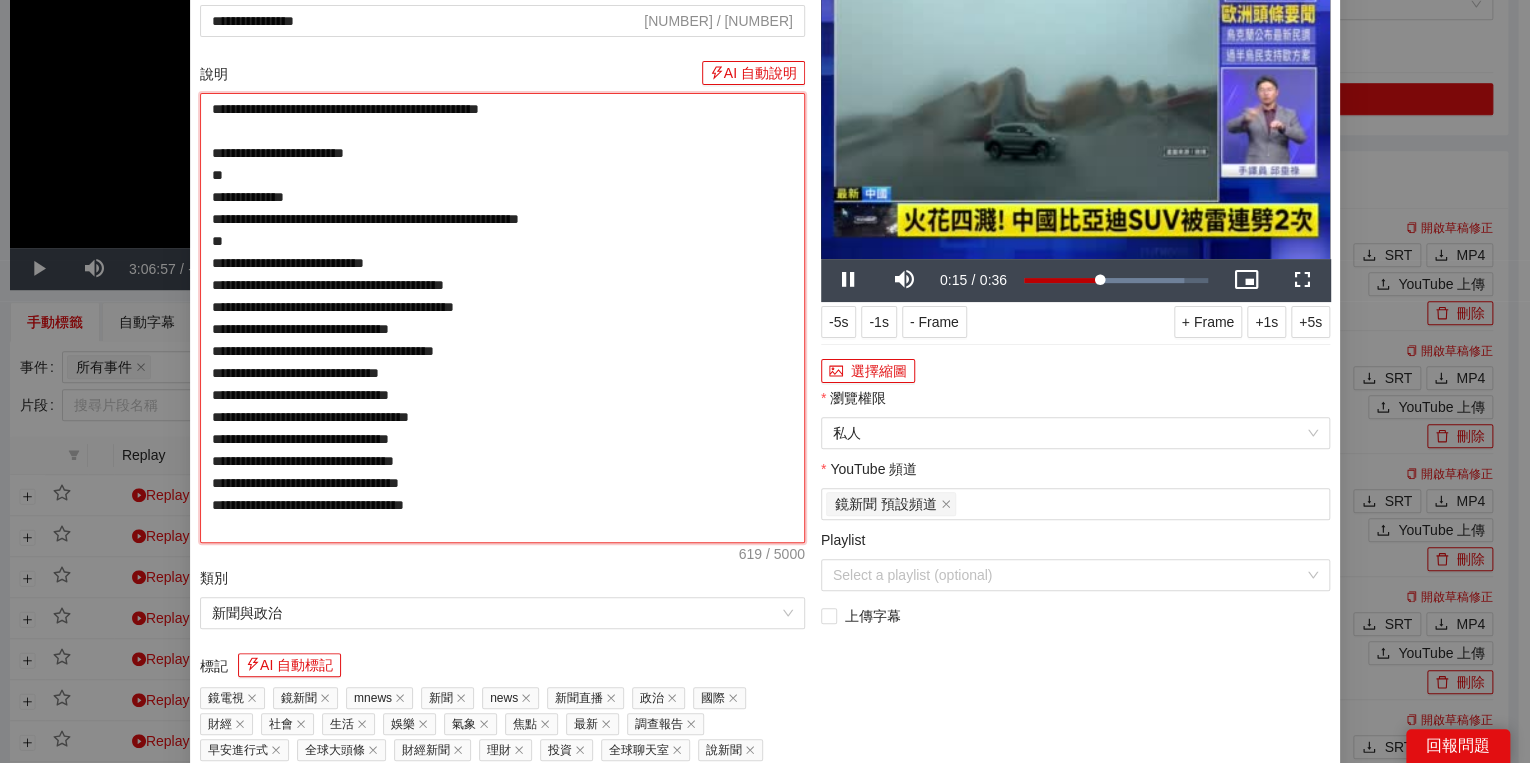 scroll, scrollTop: 240, scrollLeft: 0, axis: vertical 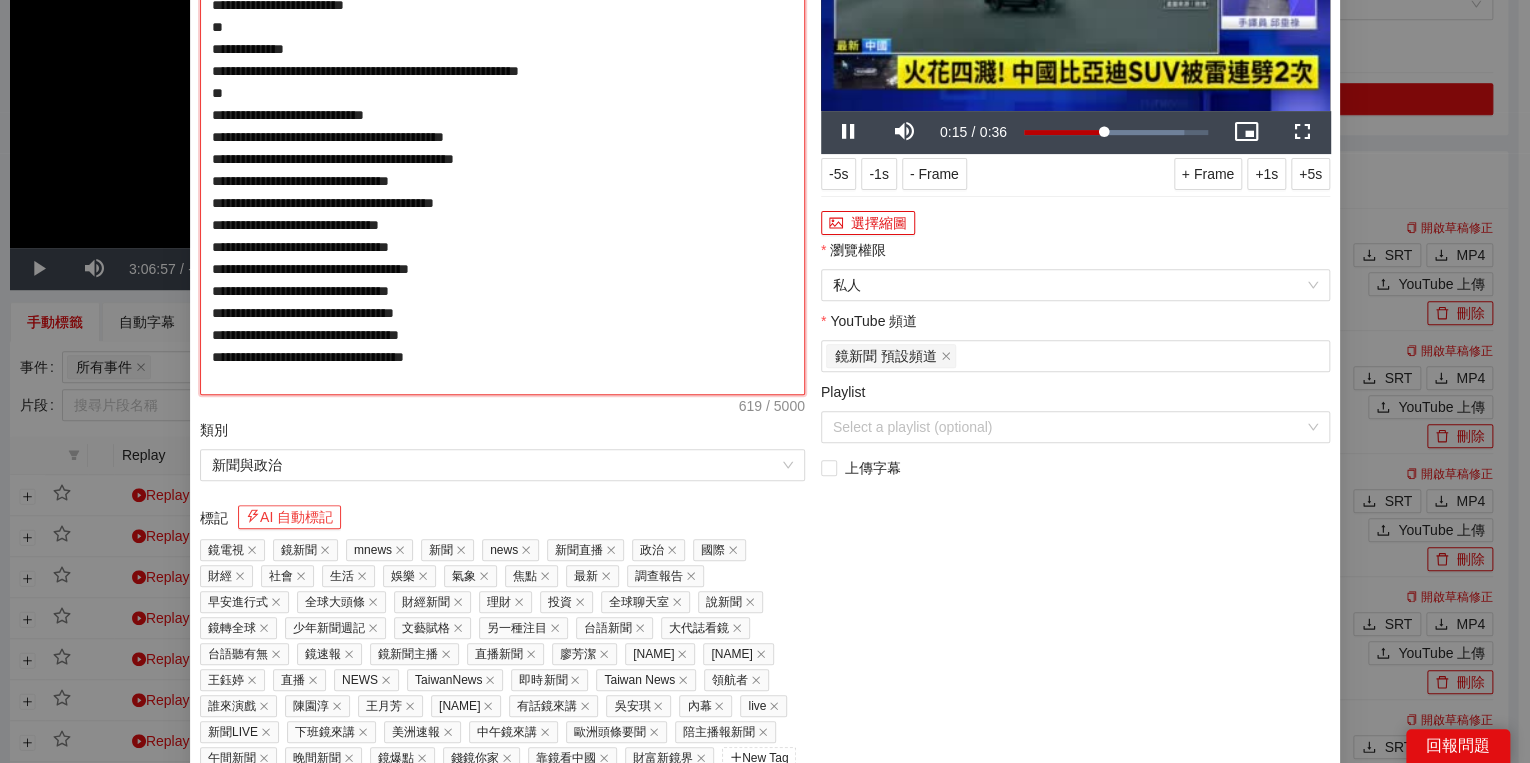 type on "**********" 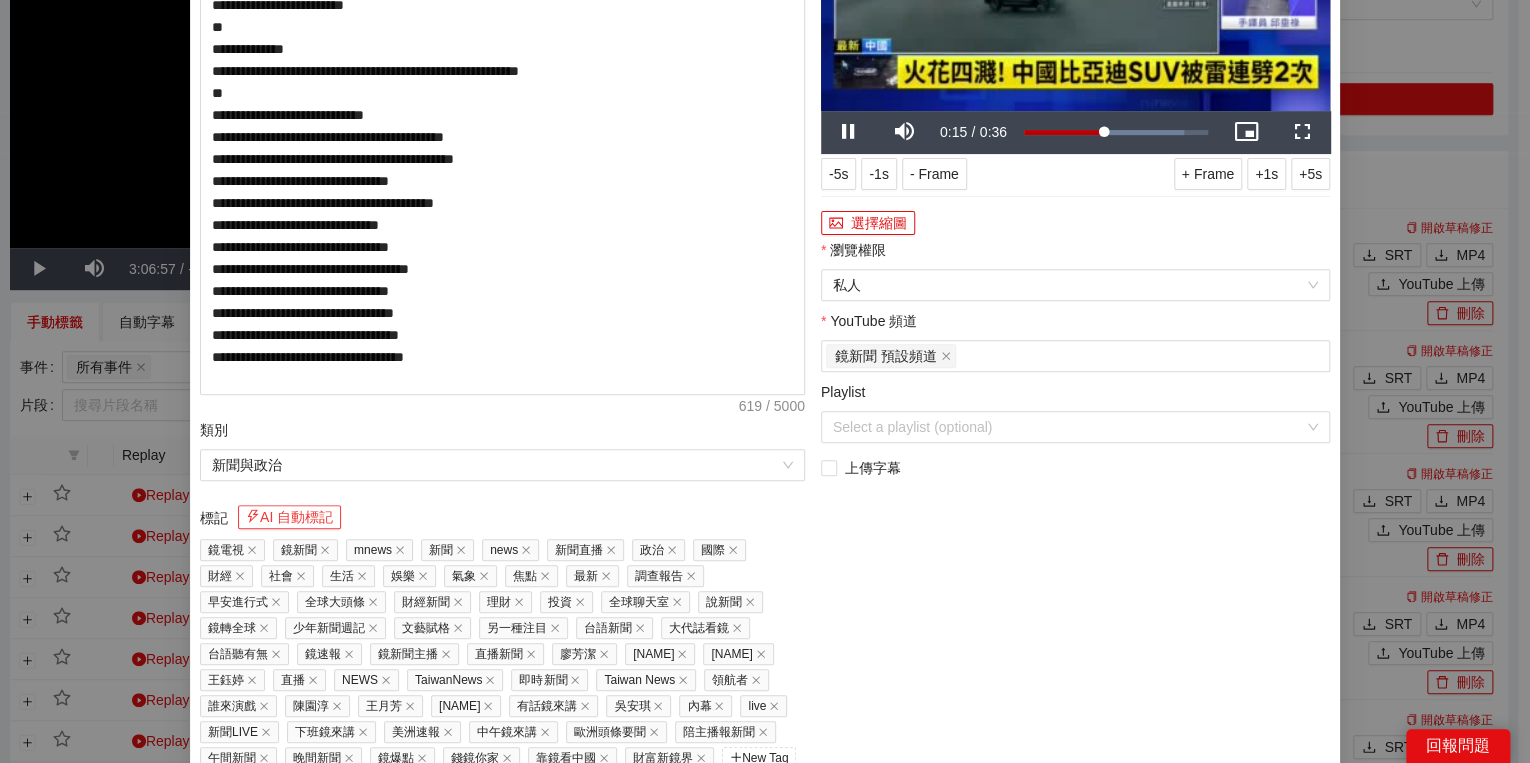 click on "AI 自動標記" at bounding box center [289, 517] 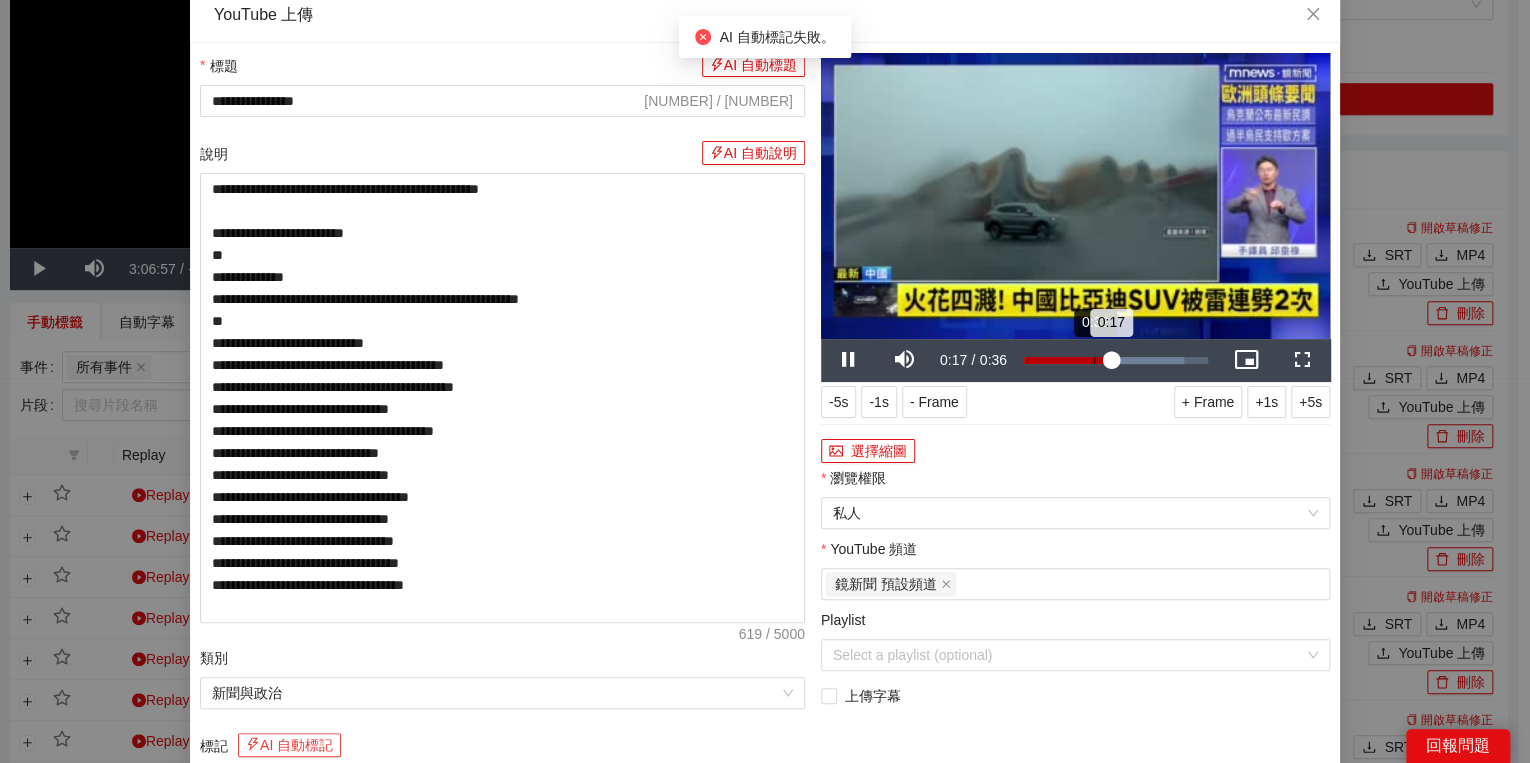 scroll, scrollTop: 10, scrollLeft: 0, axis: vertical 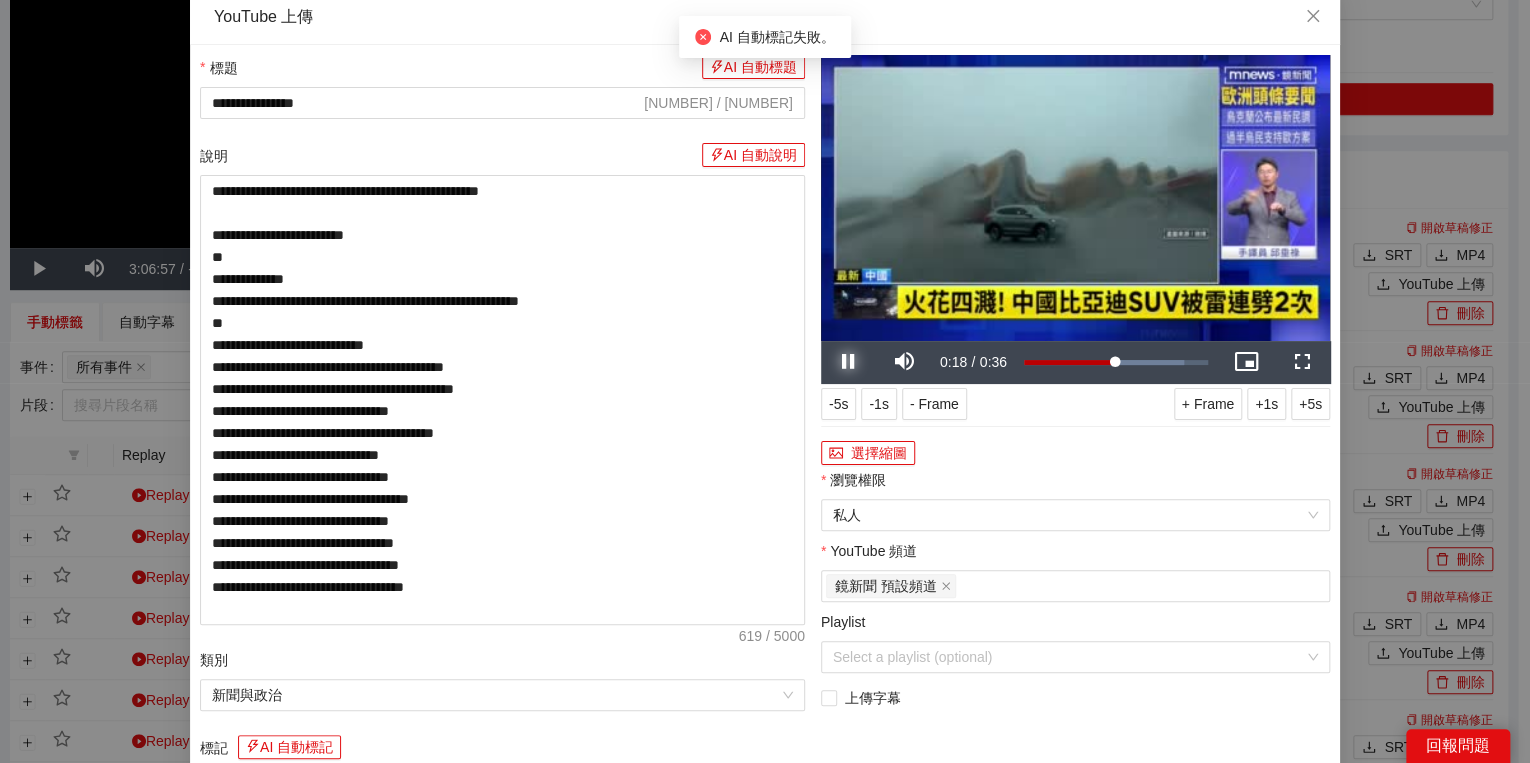 click at bounding box center (849, 362) 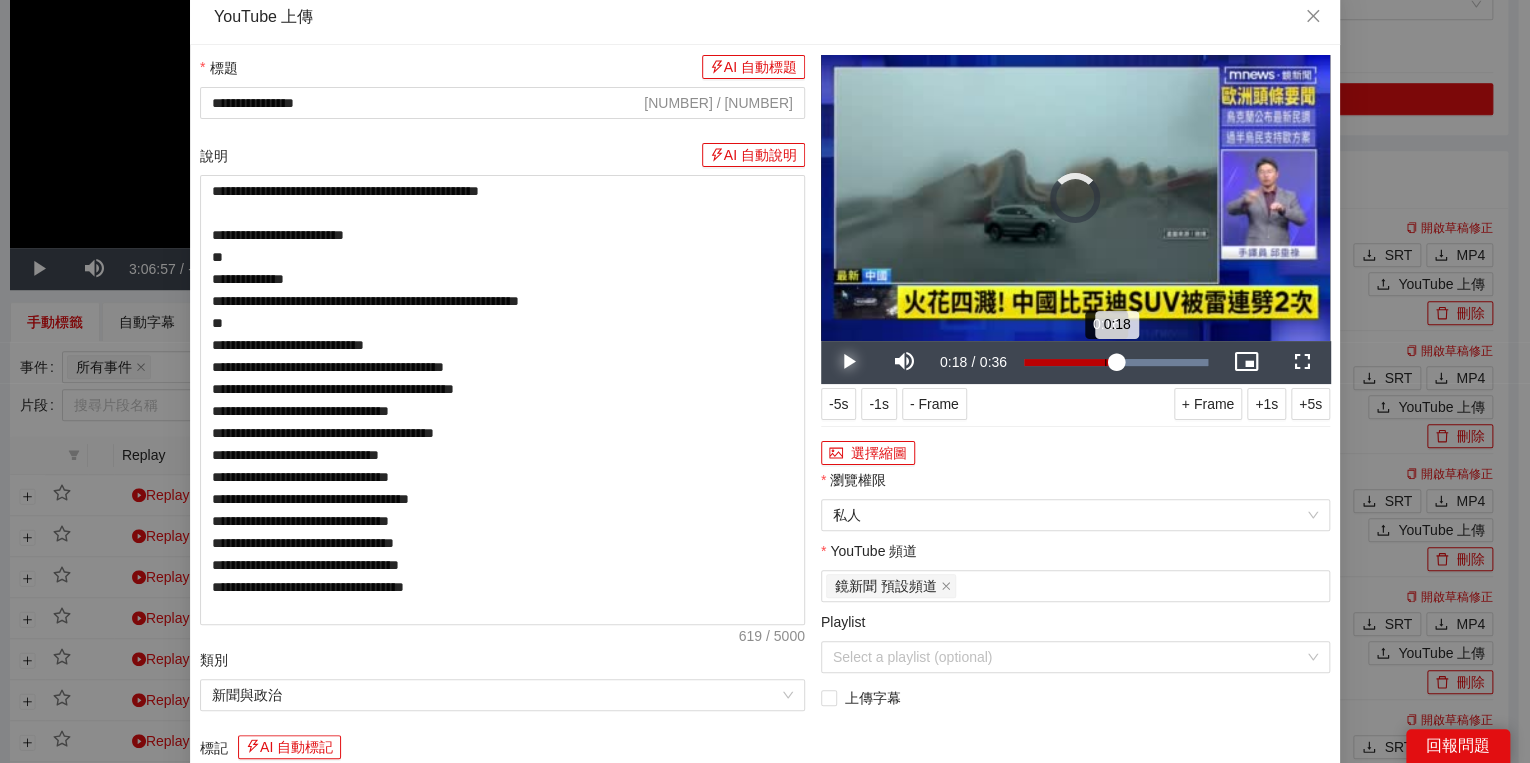 click on "0:18" at bounding box center [1070, 362] 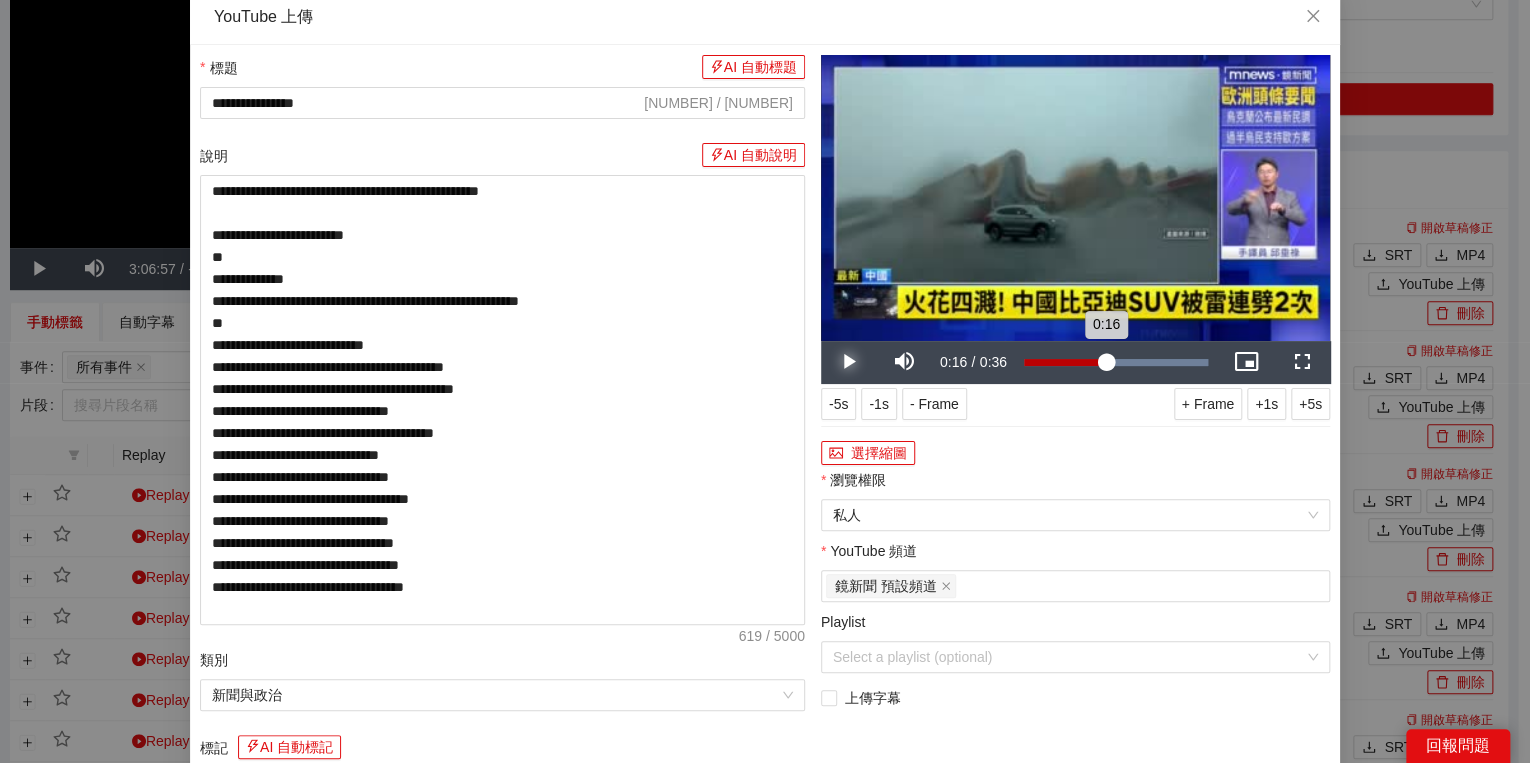 click on "0:16" at bounding box center [1065, 362] 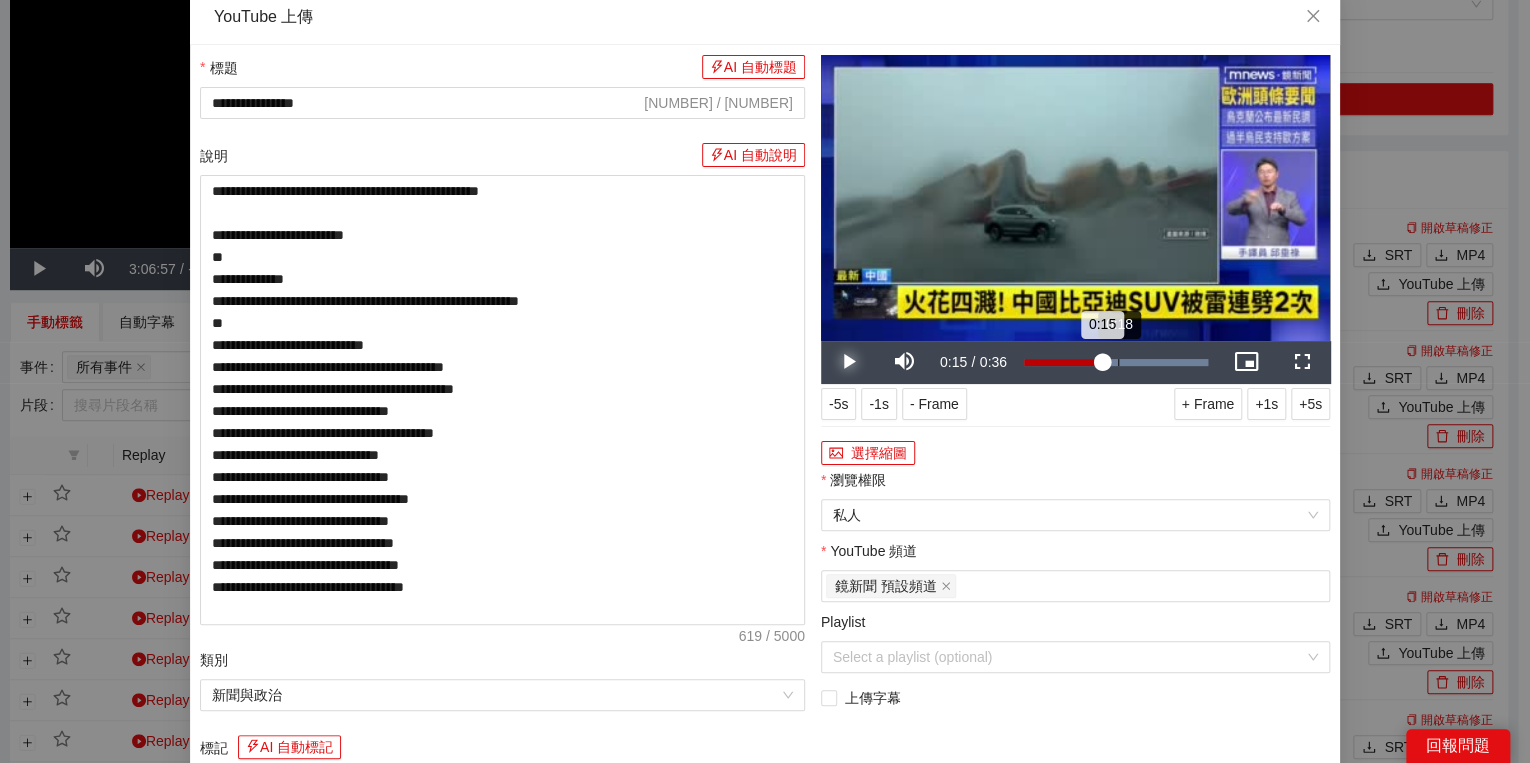click on "Loaded :  100.00% 0:18 0:15" at bounding box center [1116, 362] 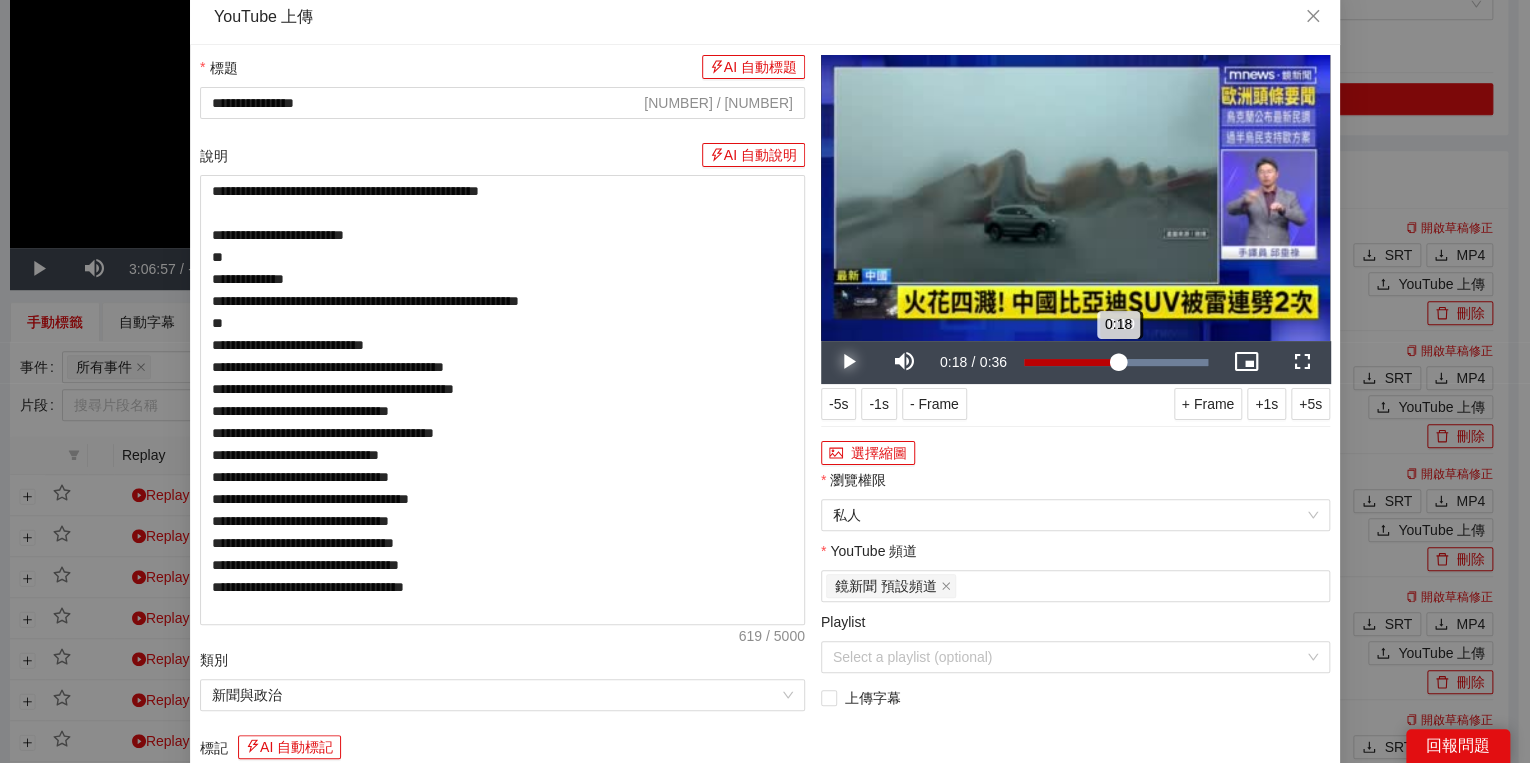 click on "0:18" at bounding box center (1071, 362) 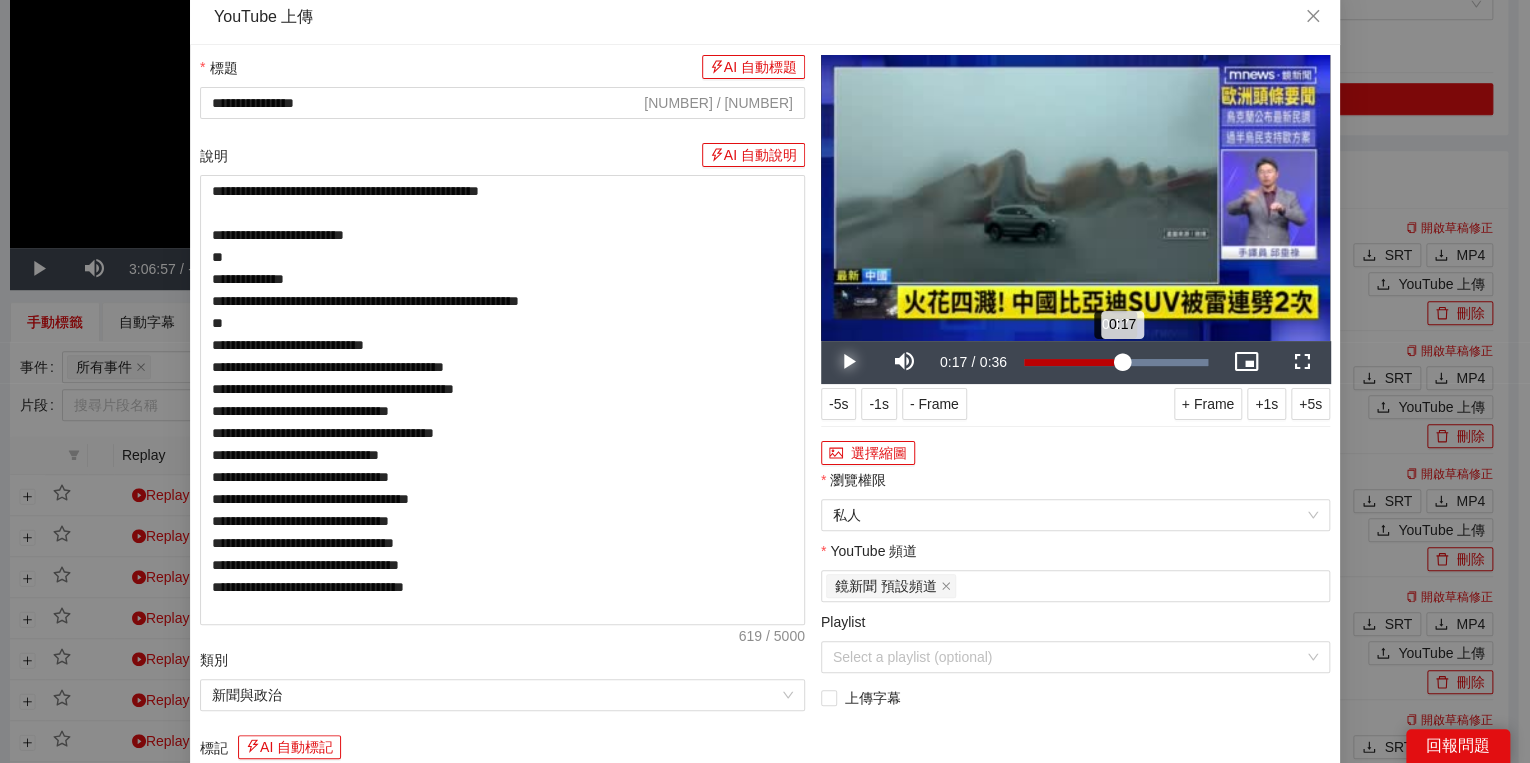 click on "0:17" at bounding box center (1073, 362) 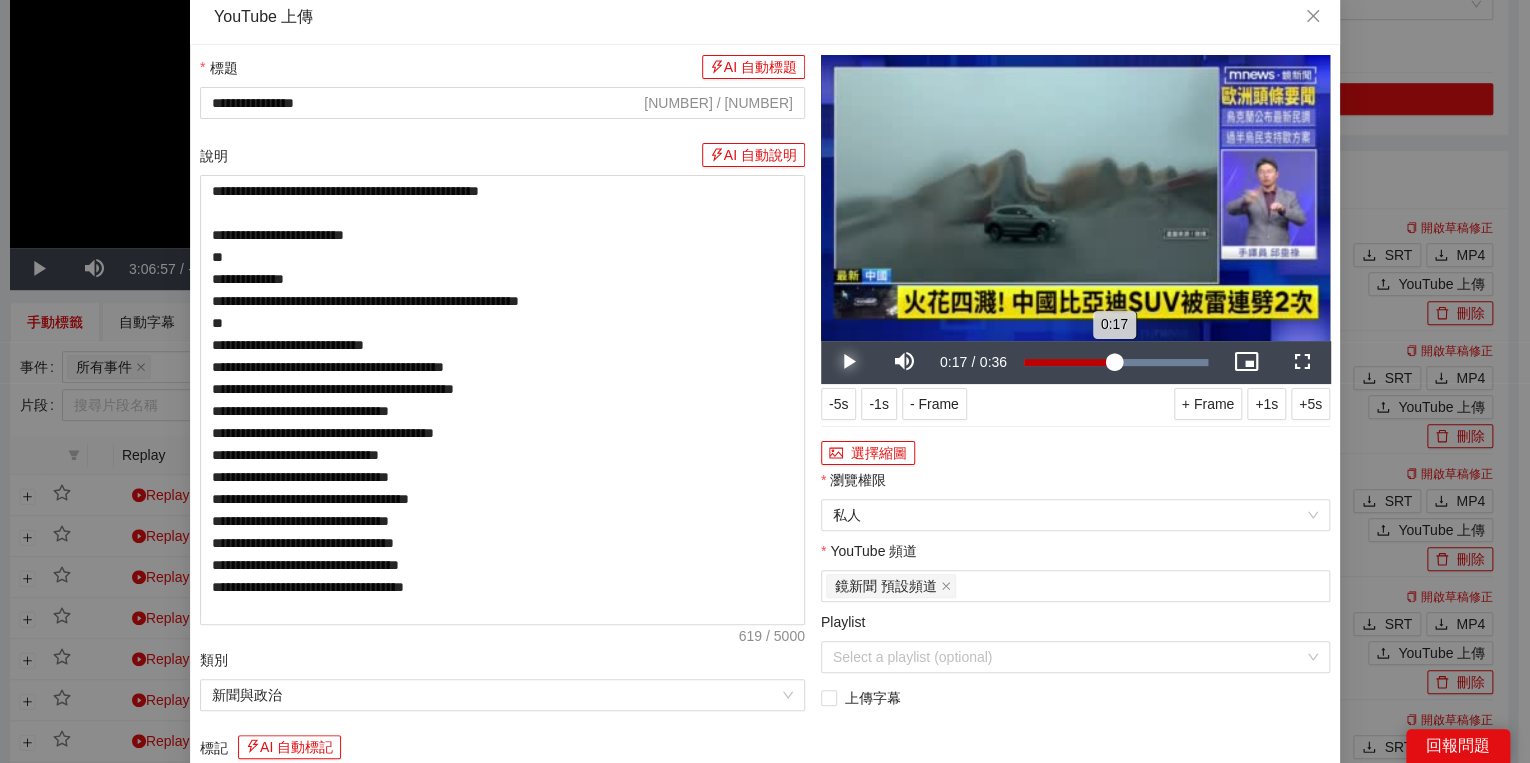 click on "0:17" at bounding box center (1069, 362) 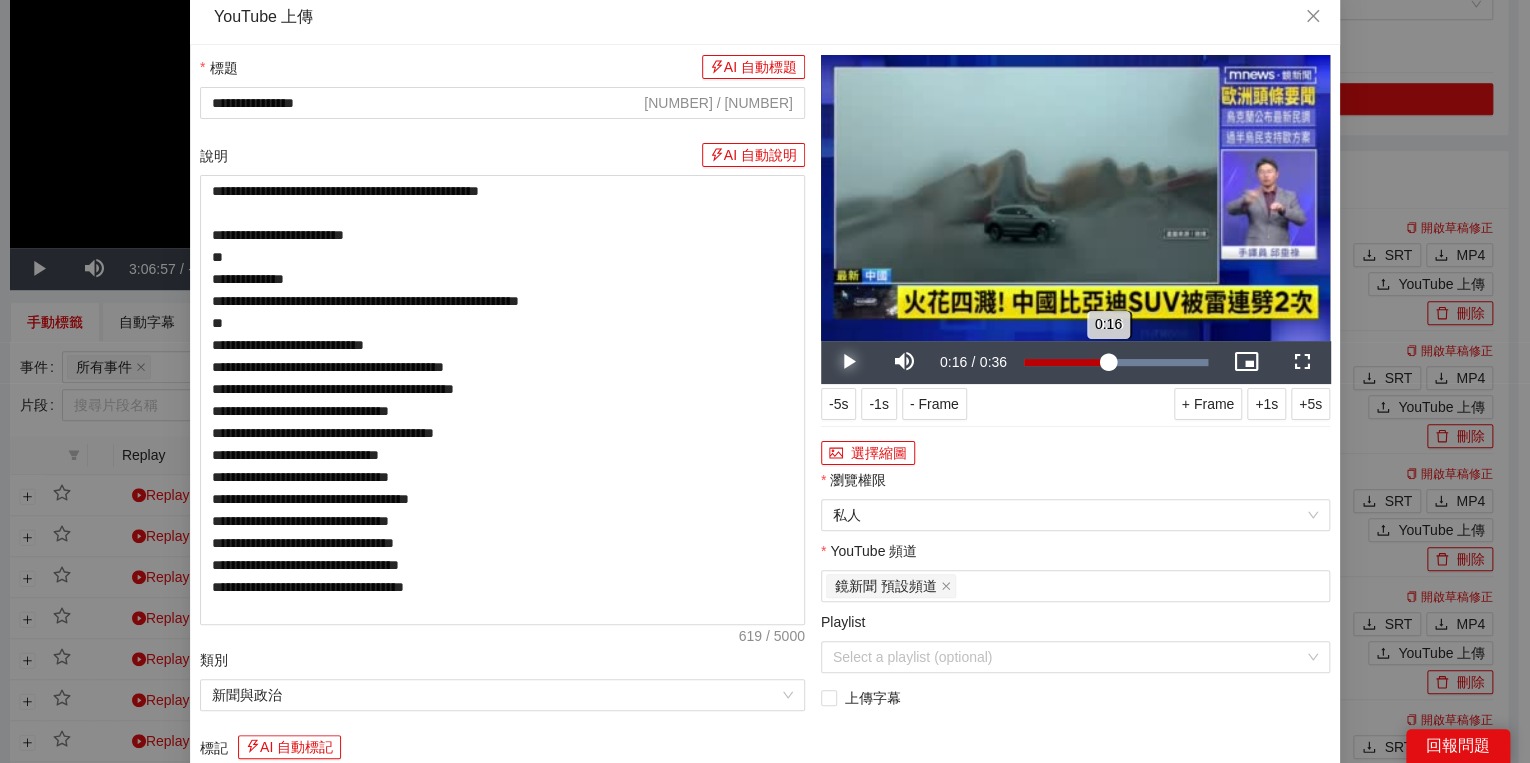 click on "0:16" at bounding box center [1066, 362] 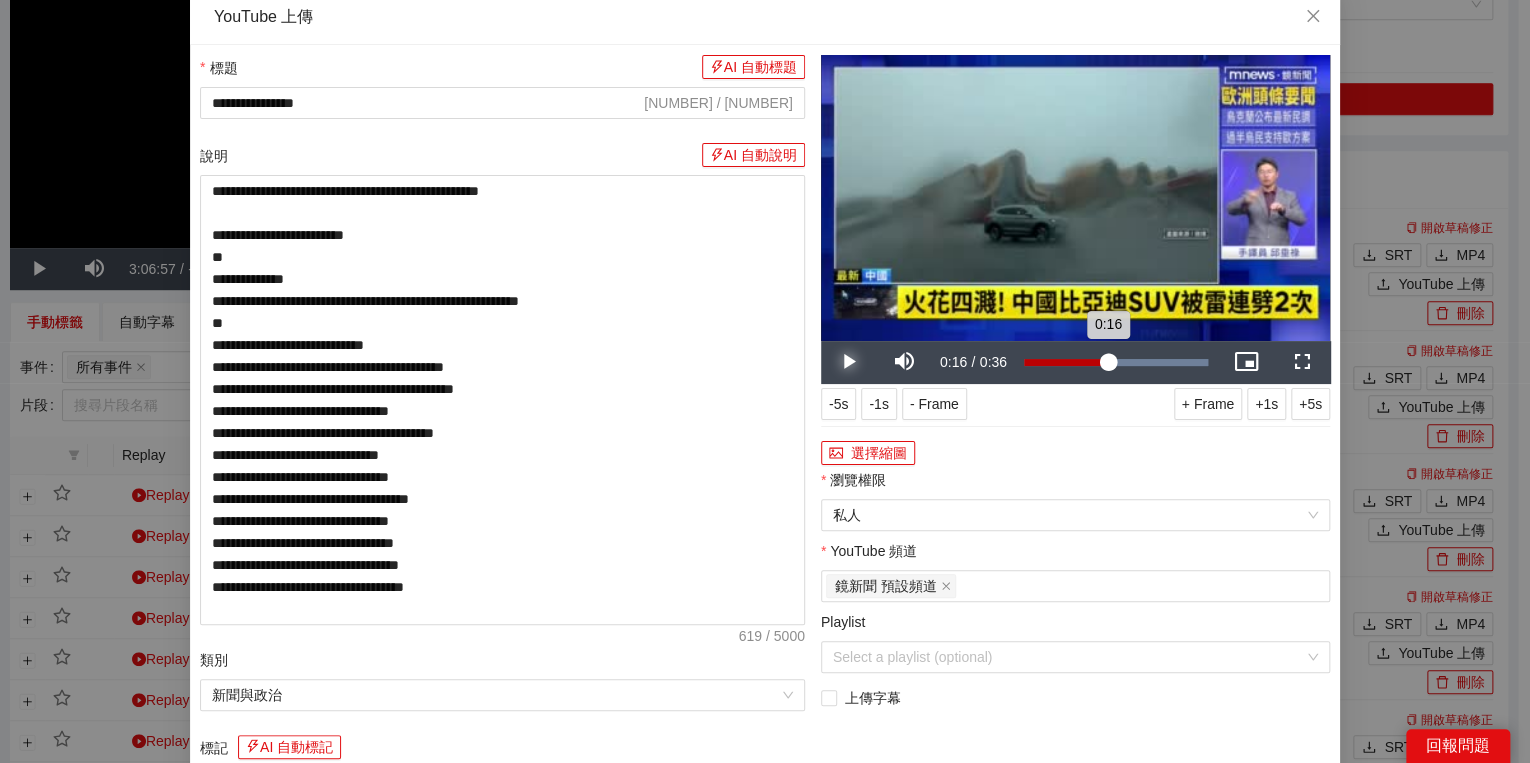 click on "0:16" at bounding box center (1066, 362) 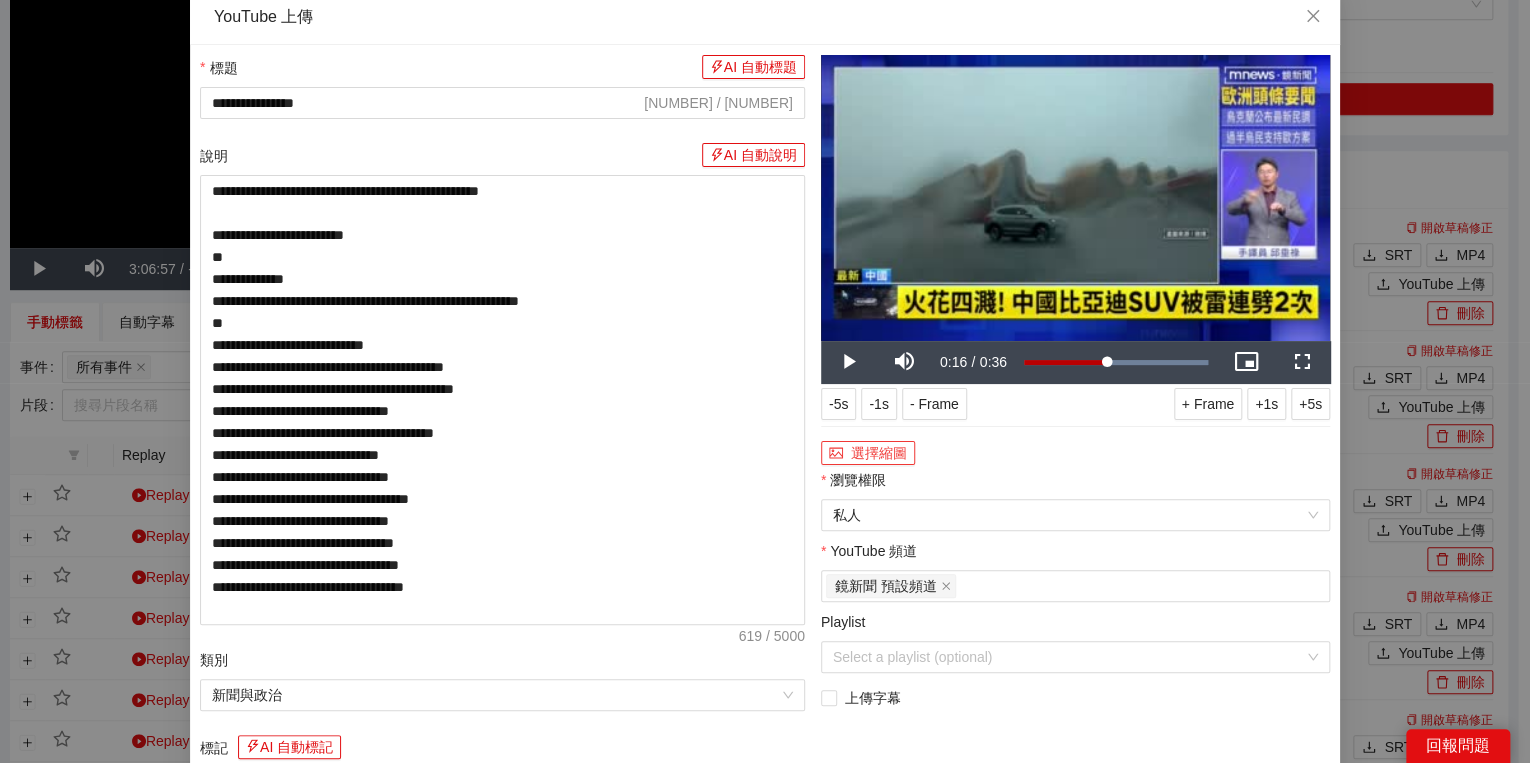 click on "選擇縮圖" at bounding box center [868, 453] 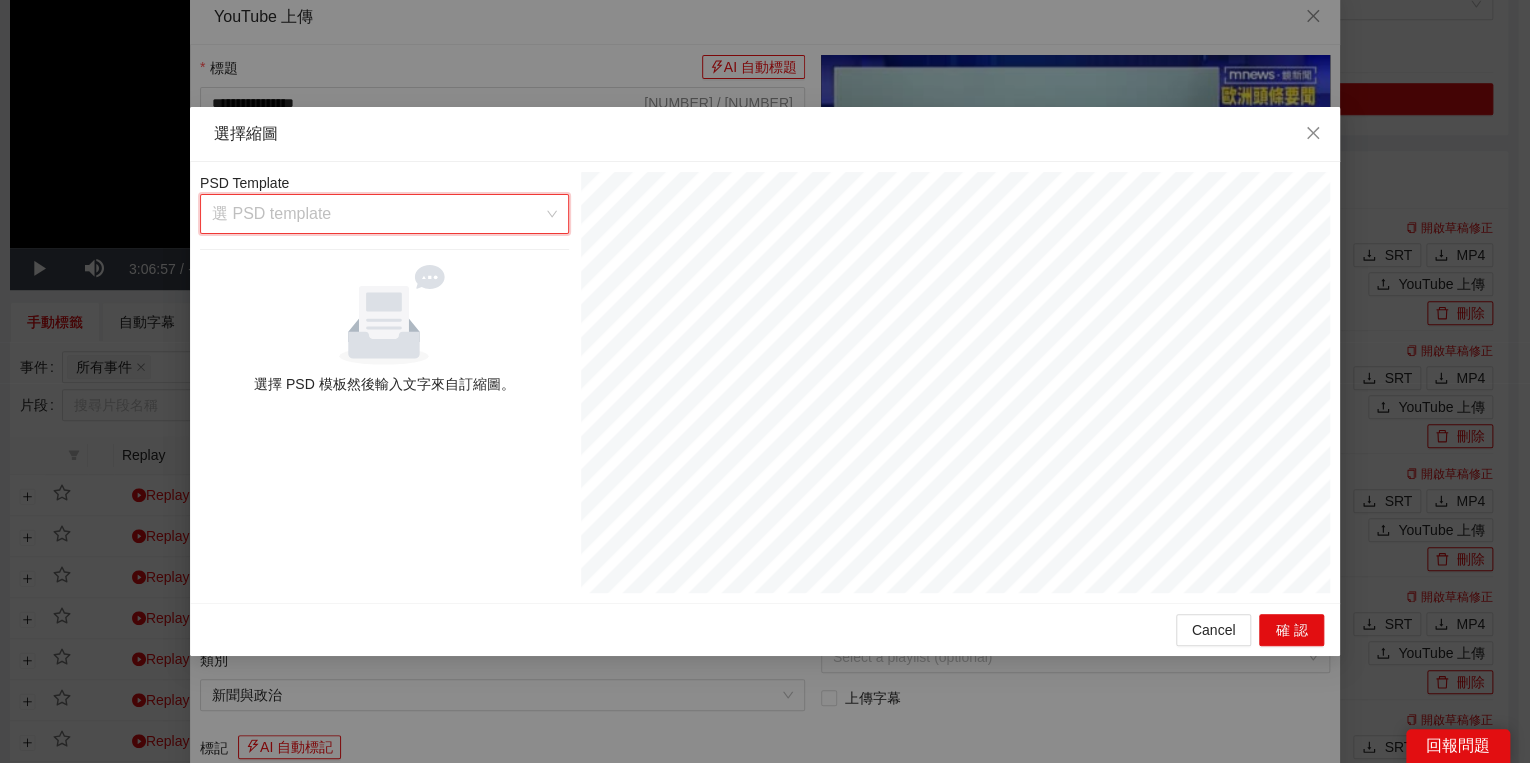 click at bounding box center [377, 214] 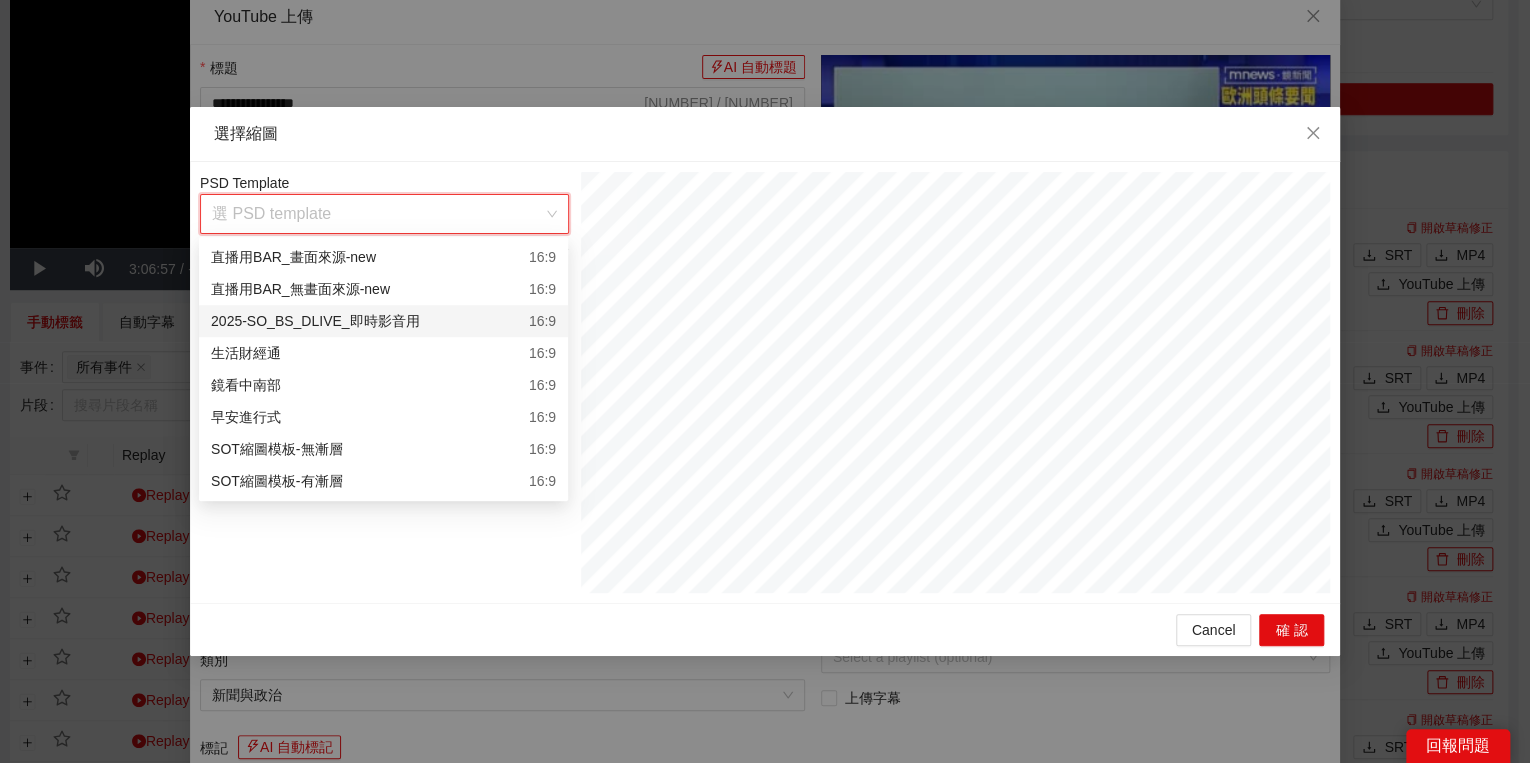 click on "2025-SO_BS_DLIVE_即時影音用 16:9" at bounding box center (383, 321) 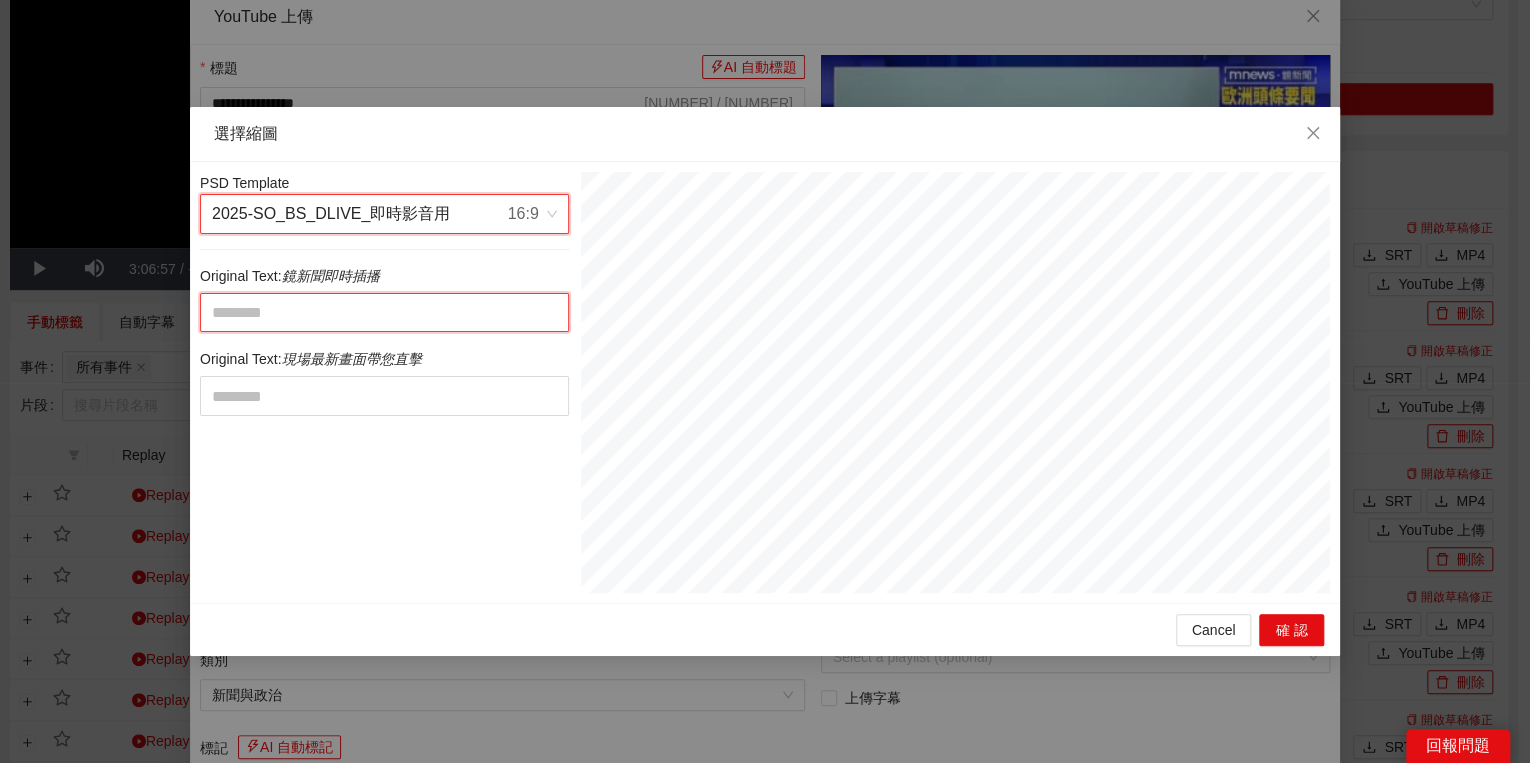 click at bounding box center [384, 313] 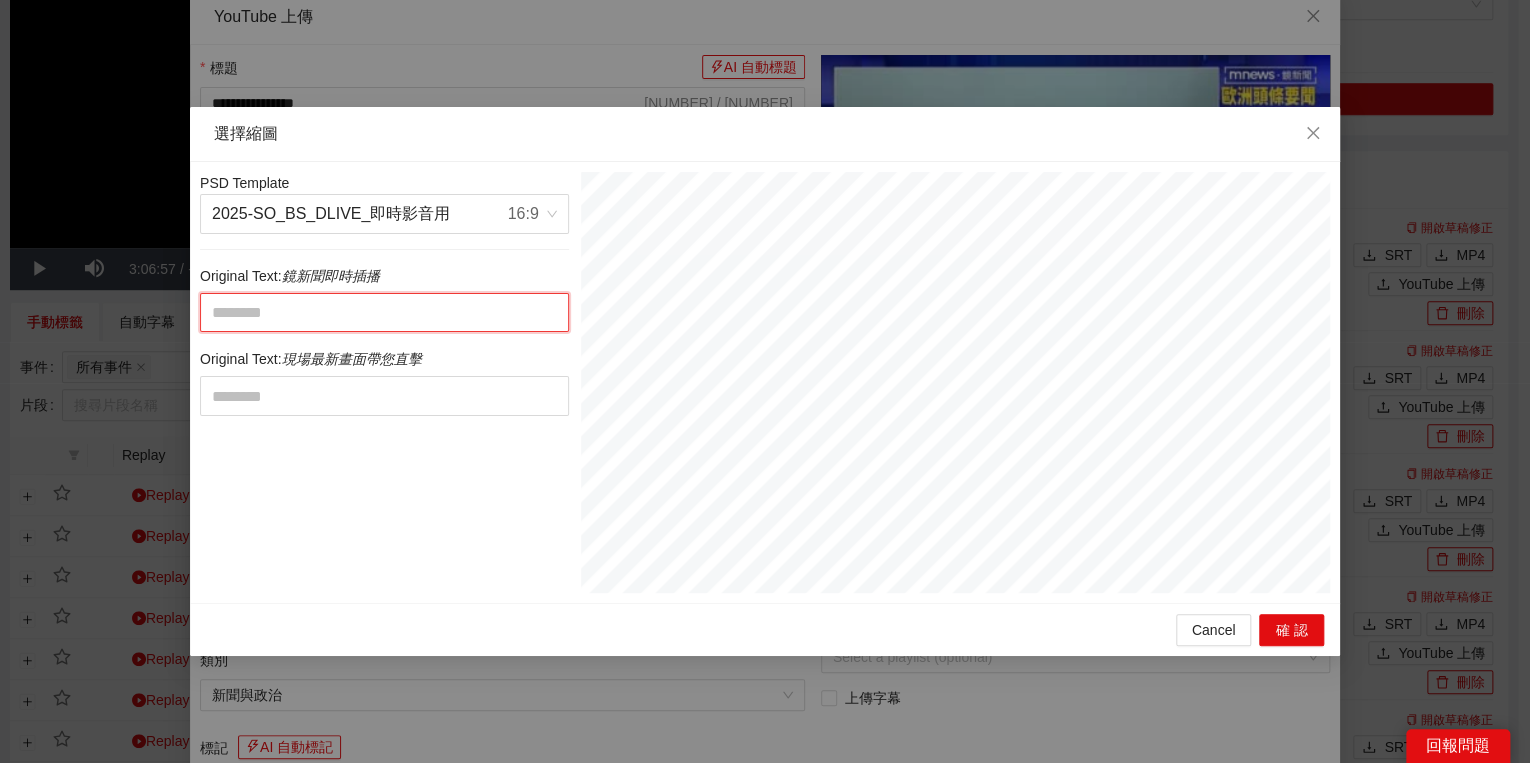 paste on "**********" 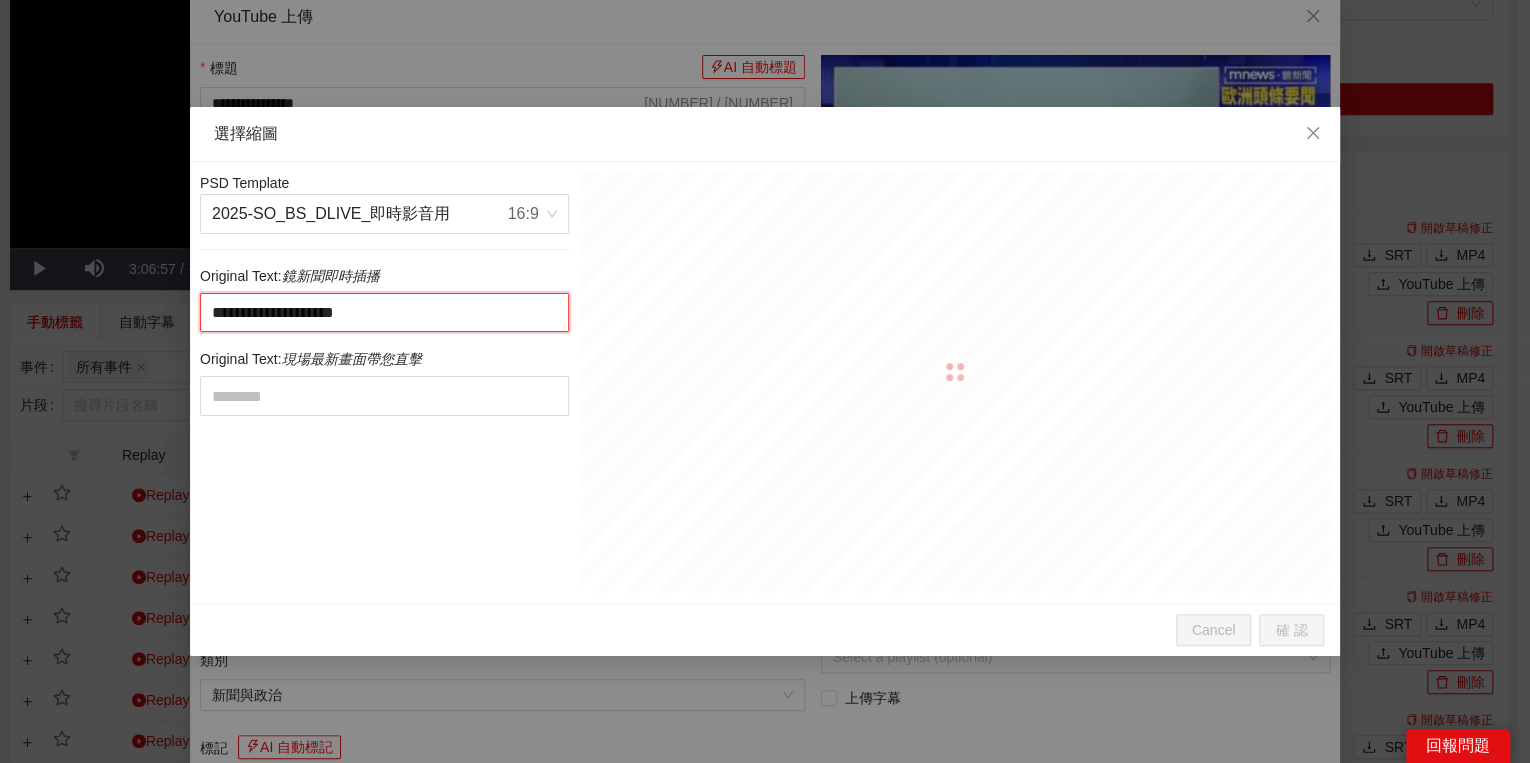 drag, startPoint x: 312, startPoint y: 313, endPoint x: 538, endPoint y: 322, distance: 226.17914 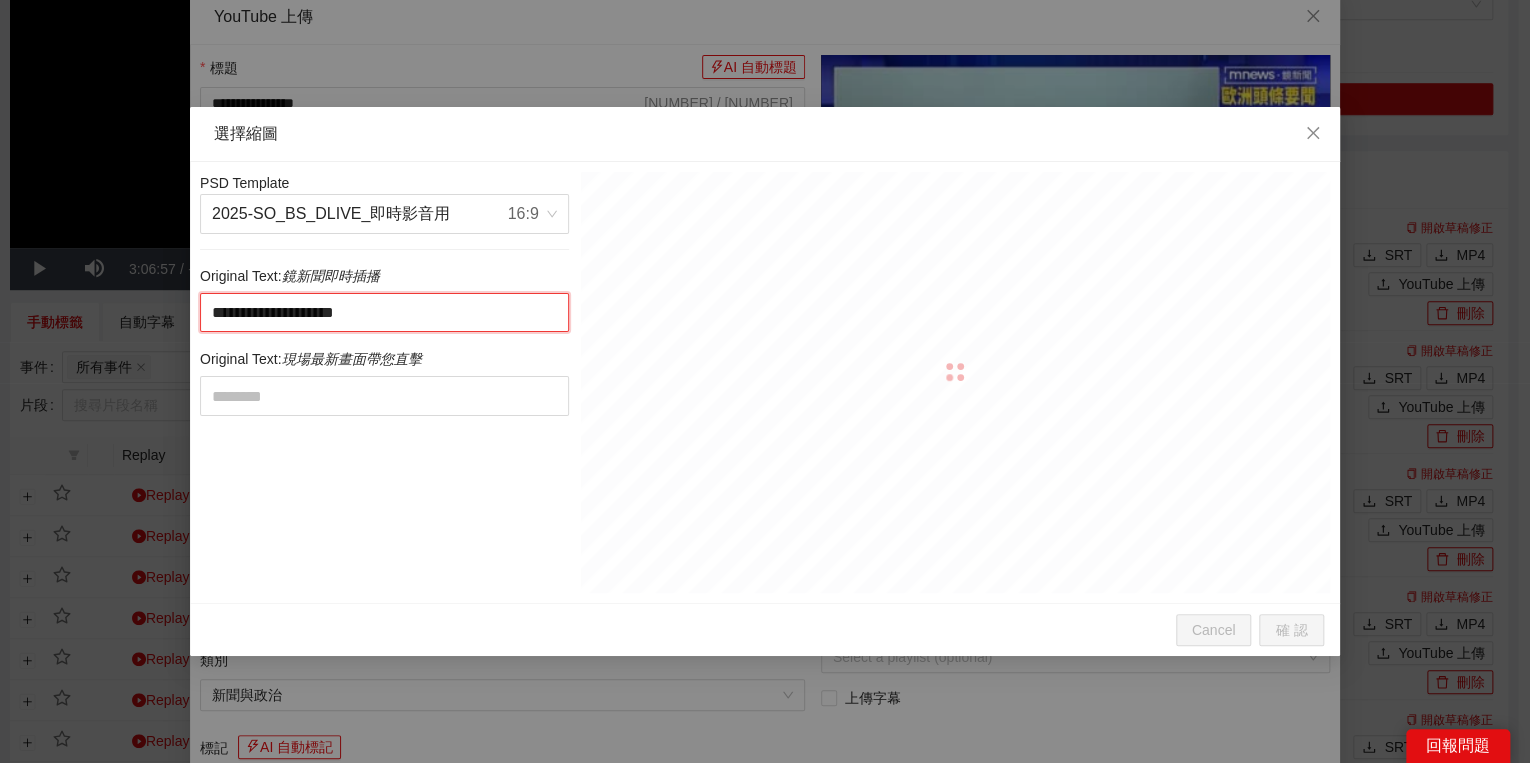 click on "**********" at bounding box center (384, 313) 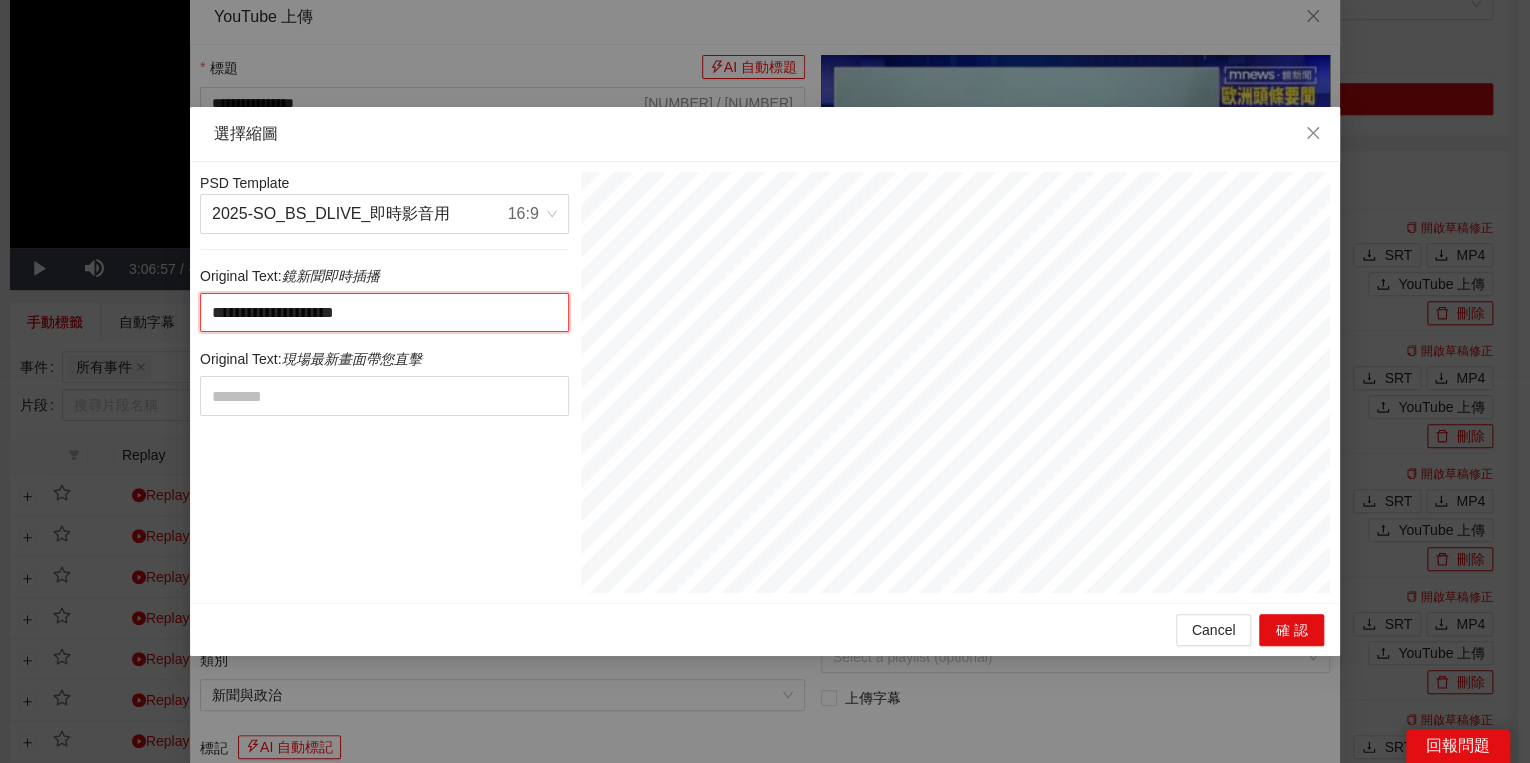 type on "*****" 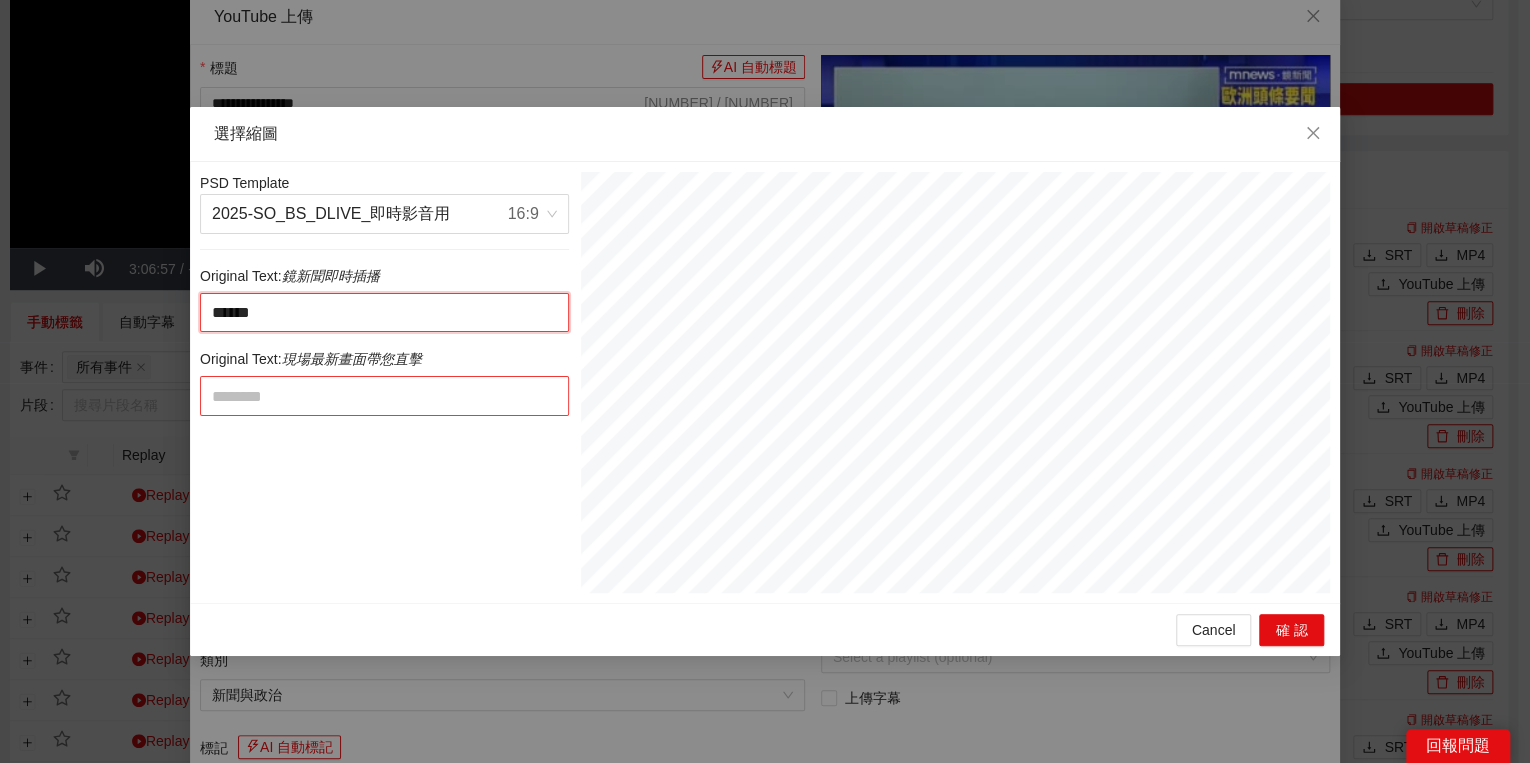 type on "*****" 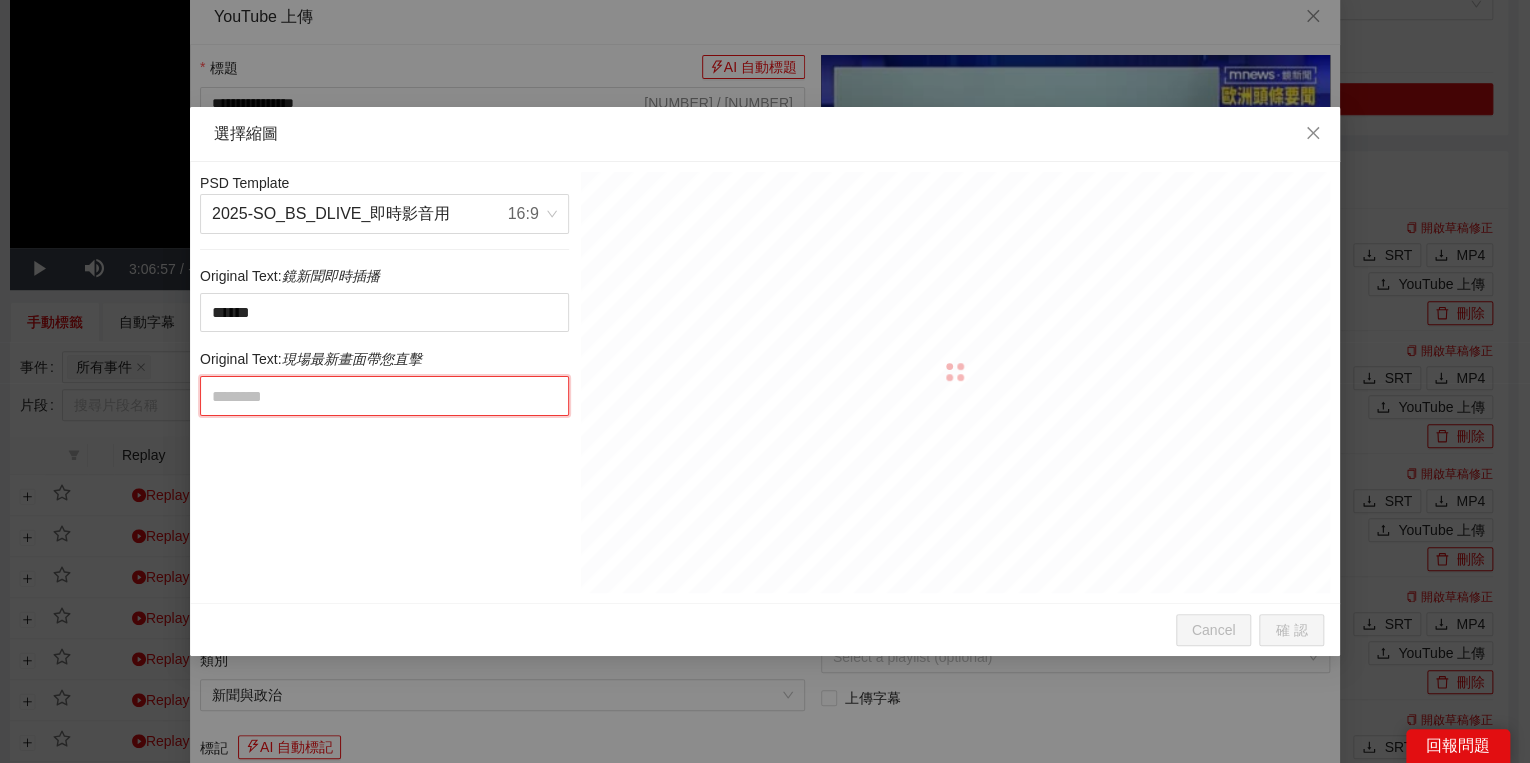 click at bounding box center [384, 396] 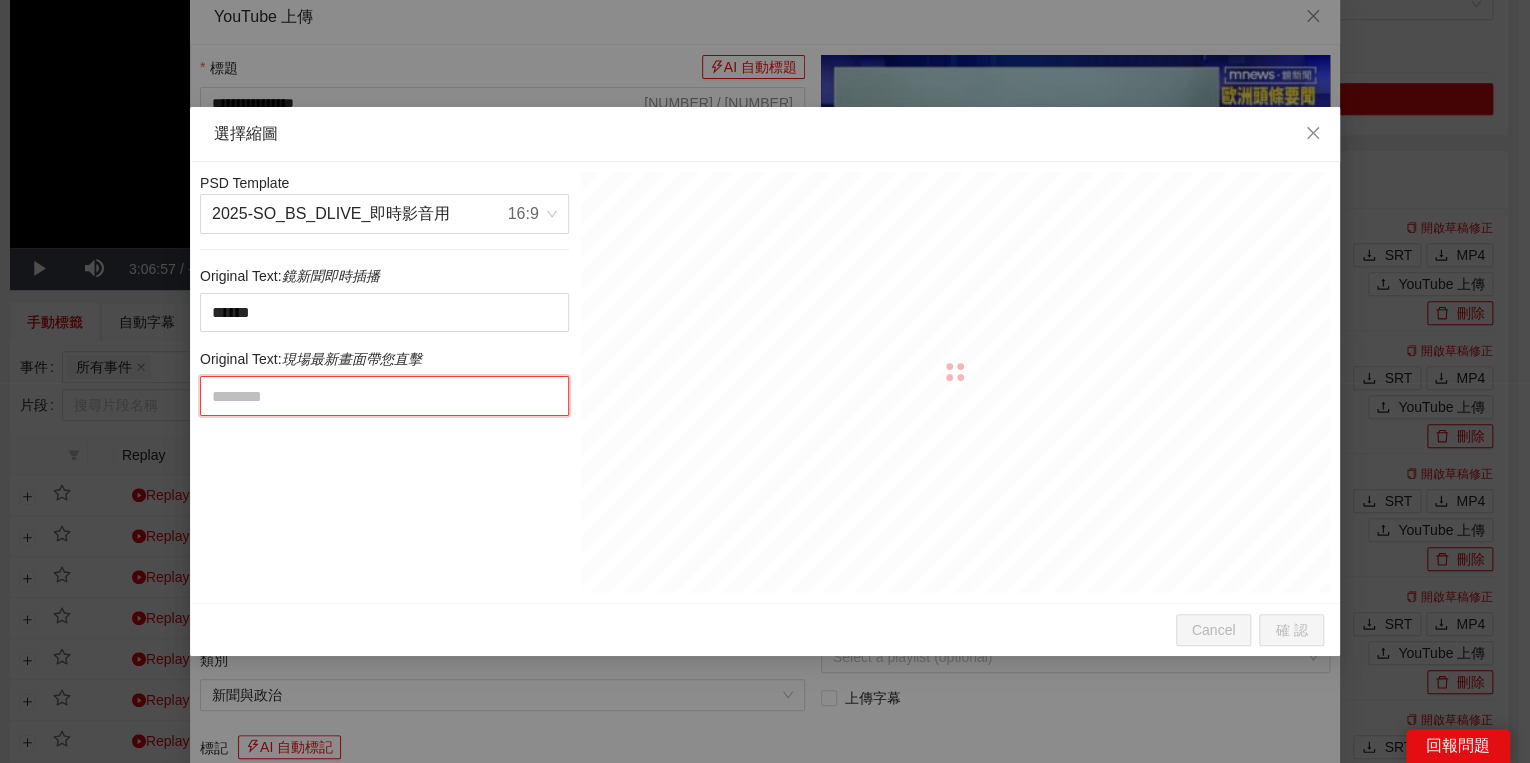 paste on "**********" 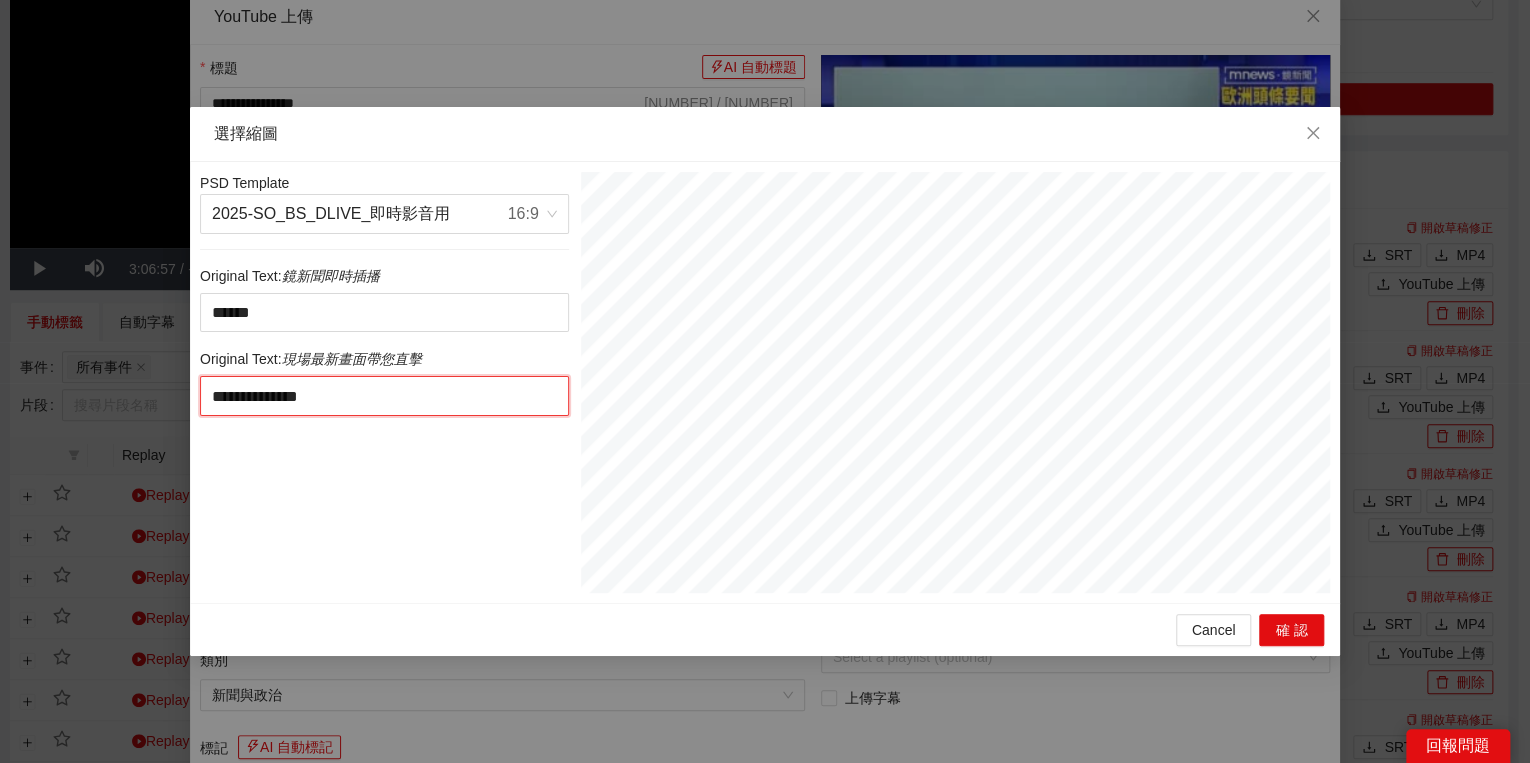 drag, startPoint x: 382, startPoint y: 398, endPoint x: 442, endPoint y: 393, distance: 60.207973 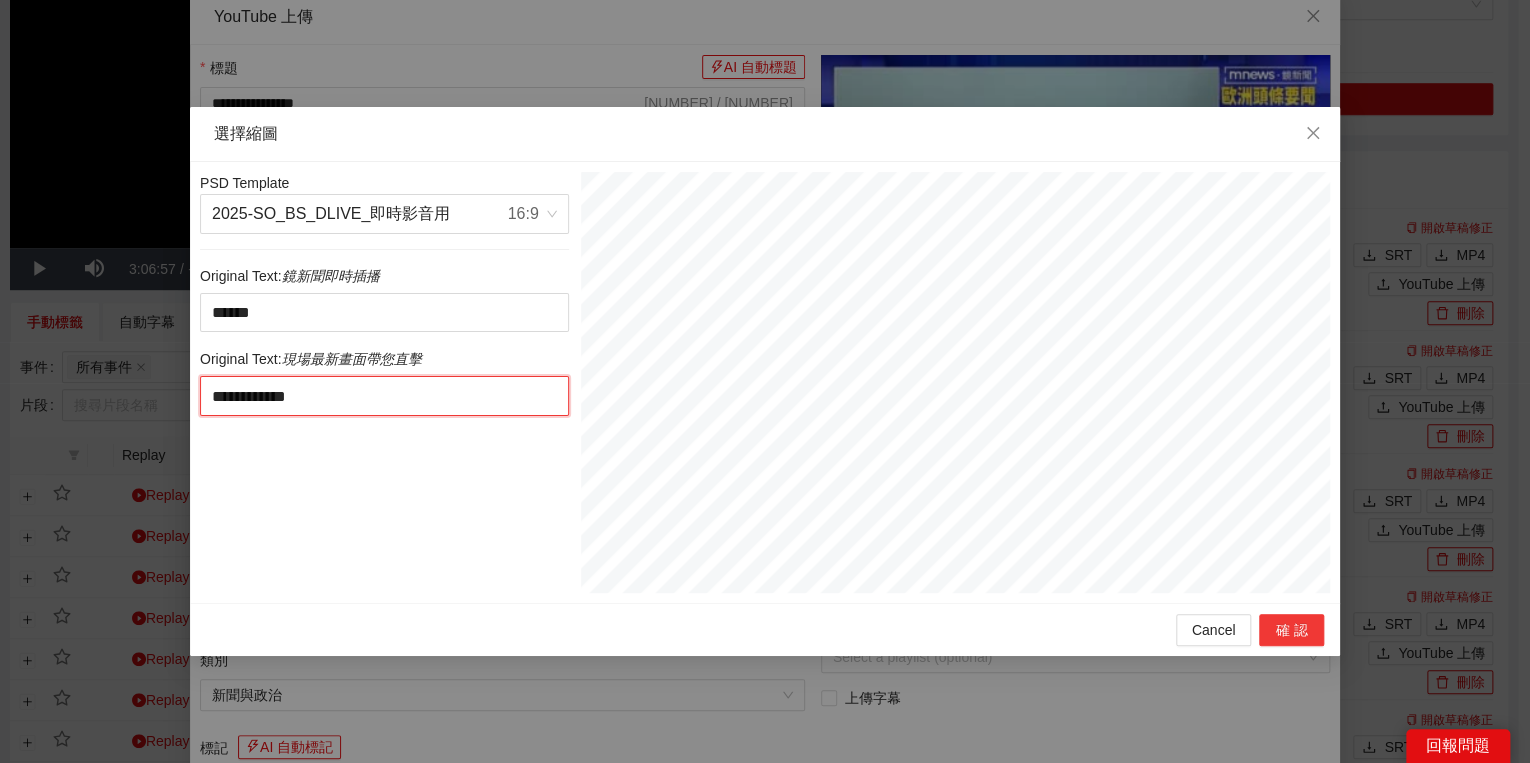type on "**********" 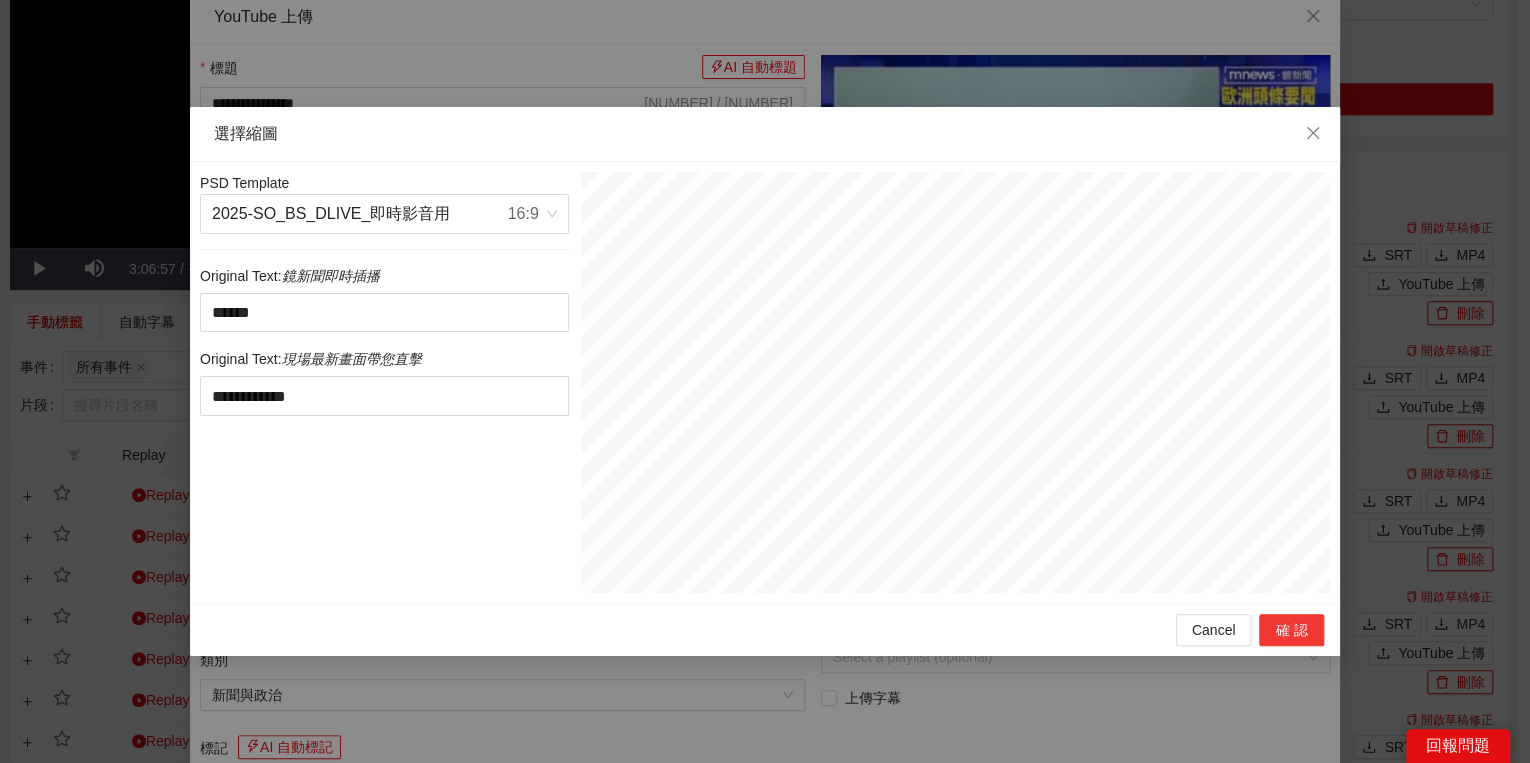 click on "確認" at bounding box center (1291, 630) 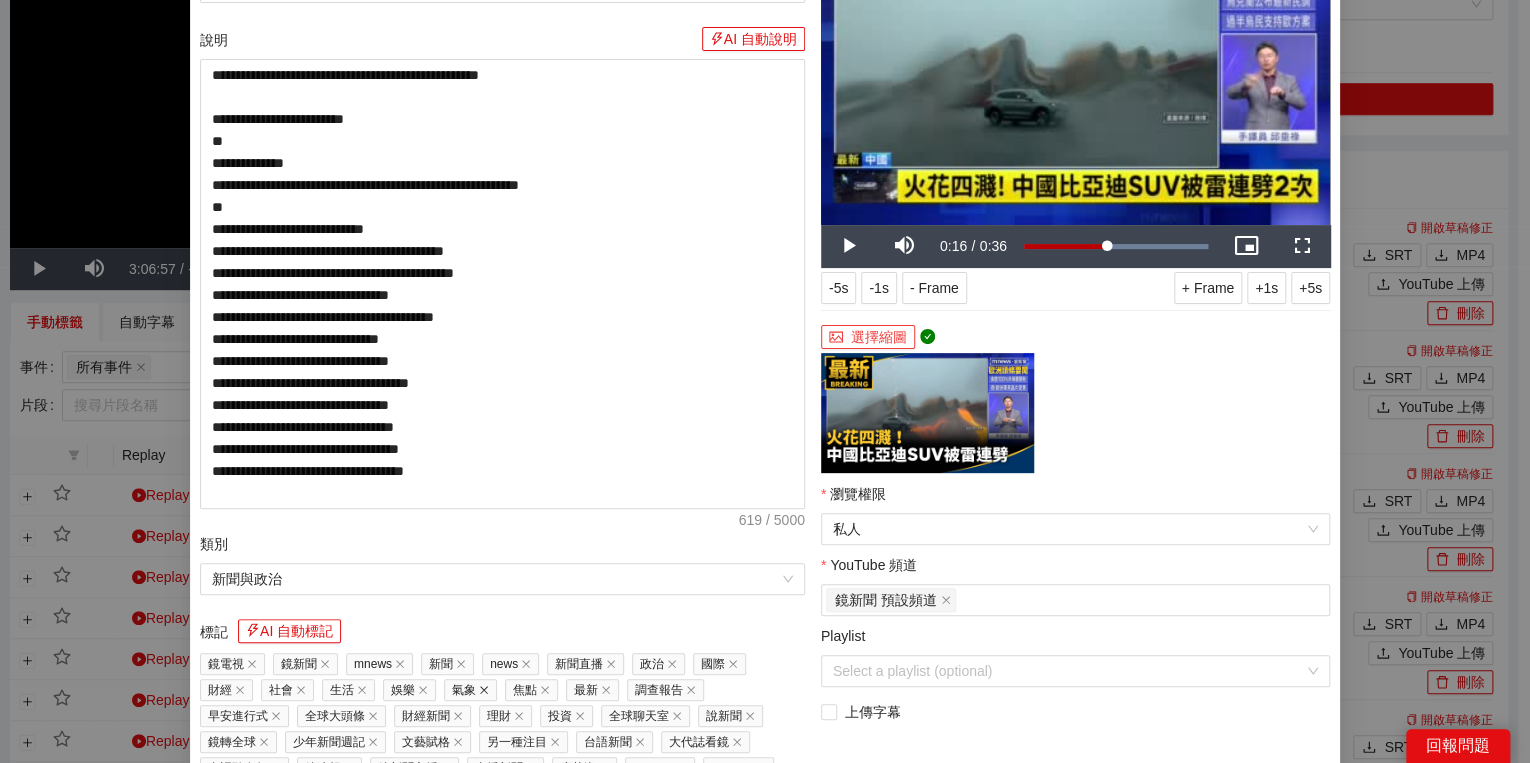 scroll, scrollTop: 330, scrollLeft: 0, axis: vertical 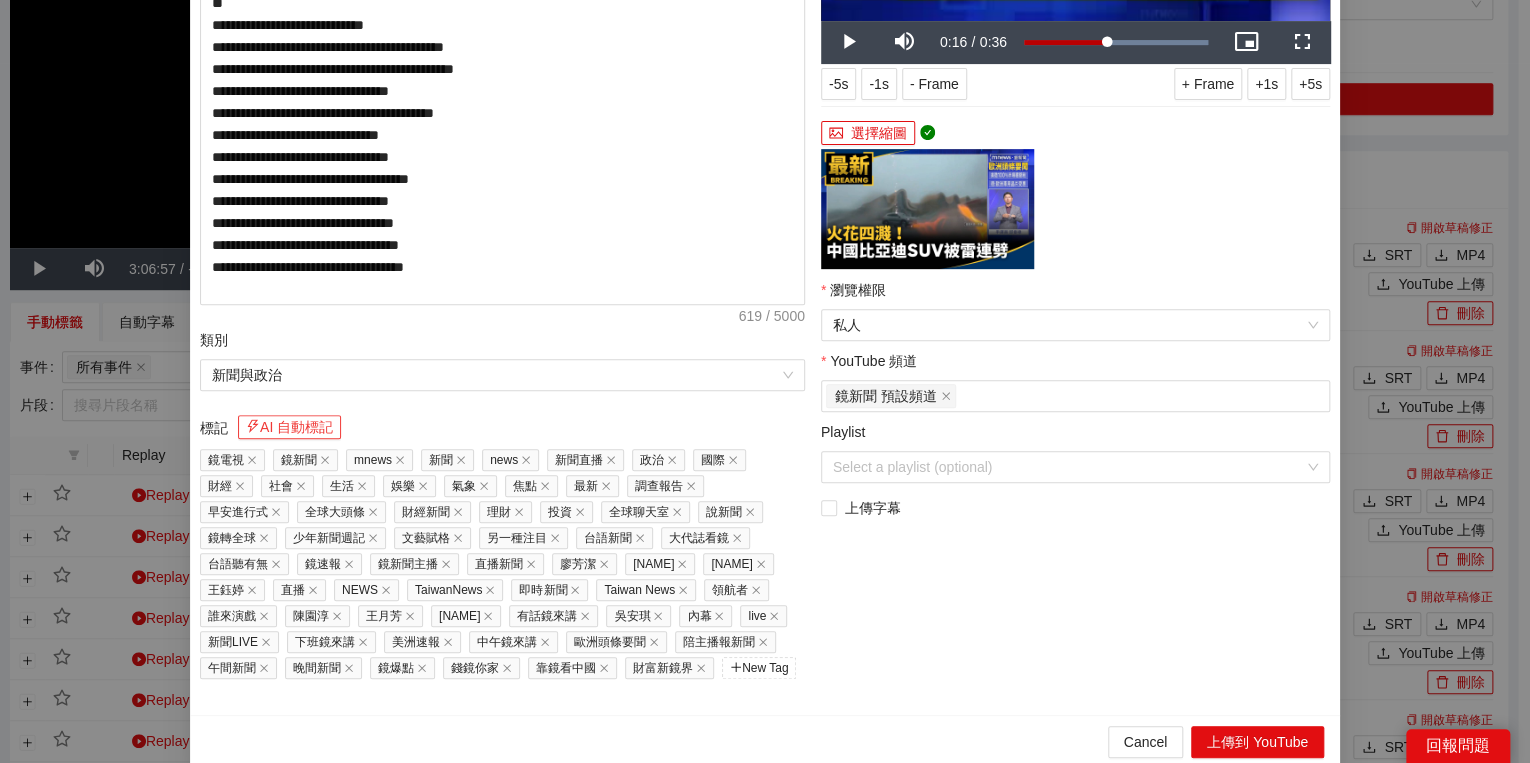 click on "AI 自動標記" at bounding box center [289, 427] 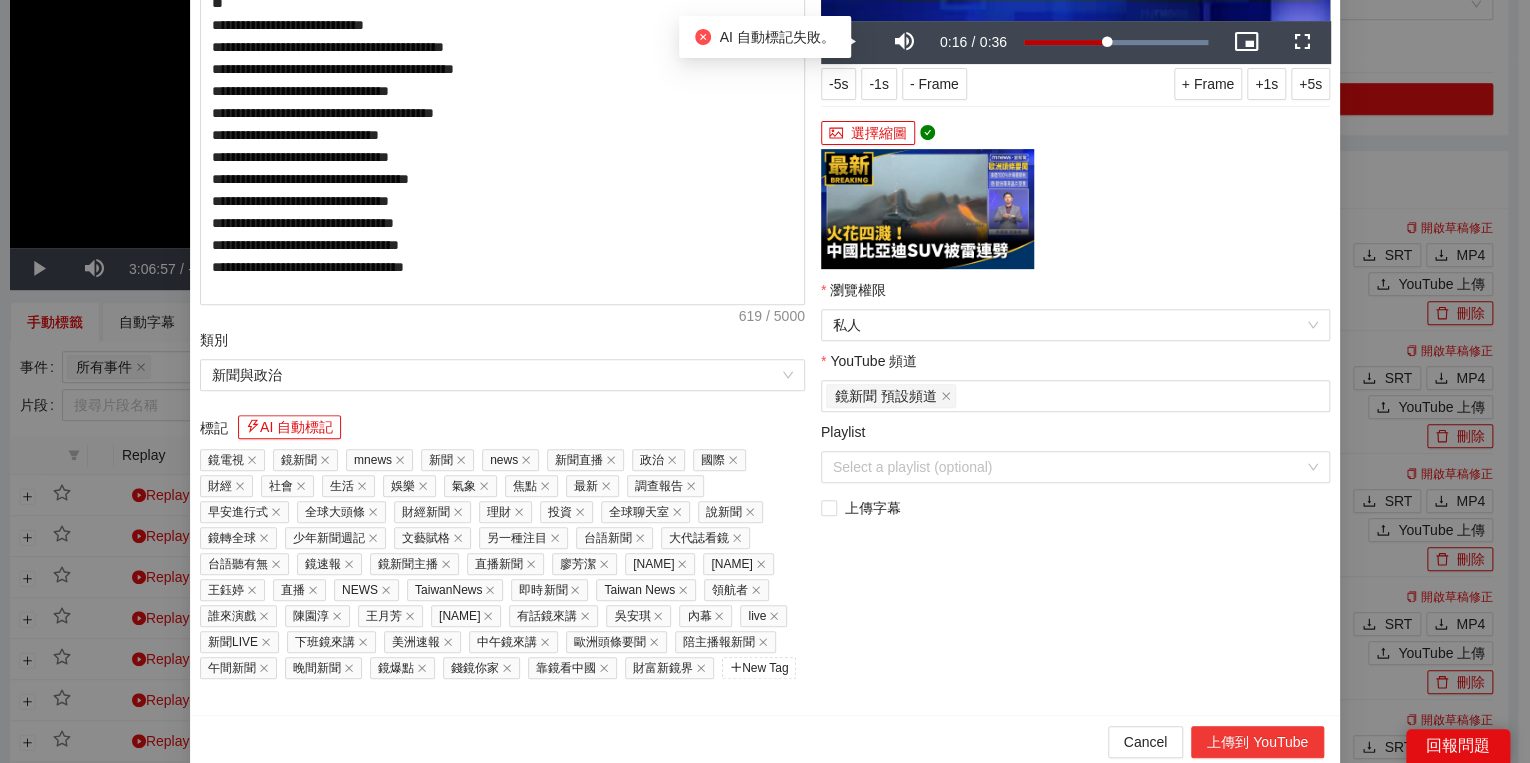 click on "上傳到 YouTube" at bounding box center (1257, 742) 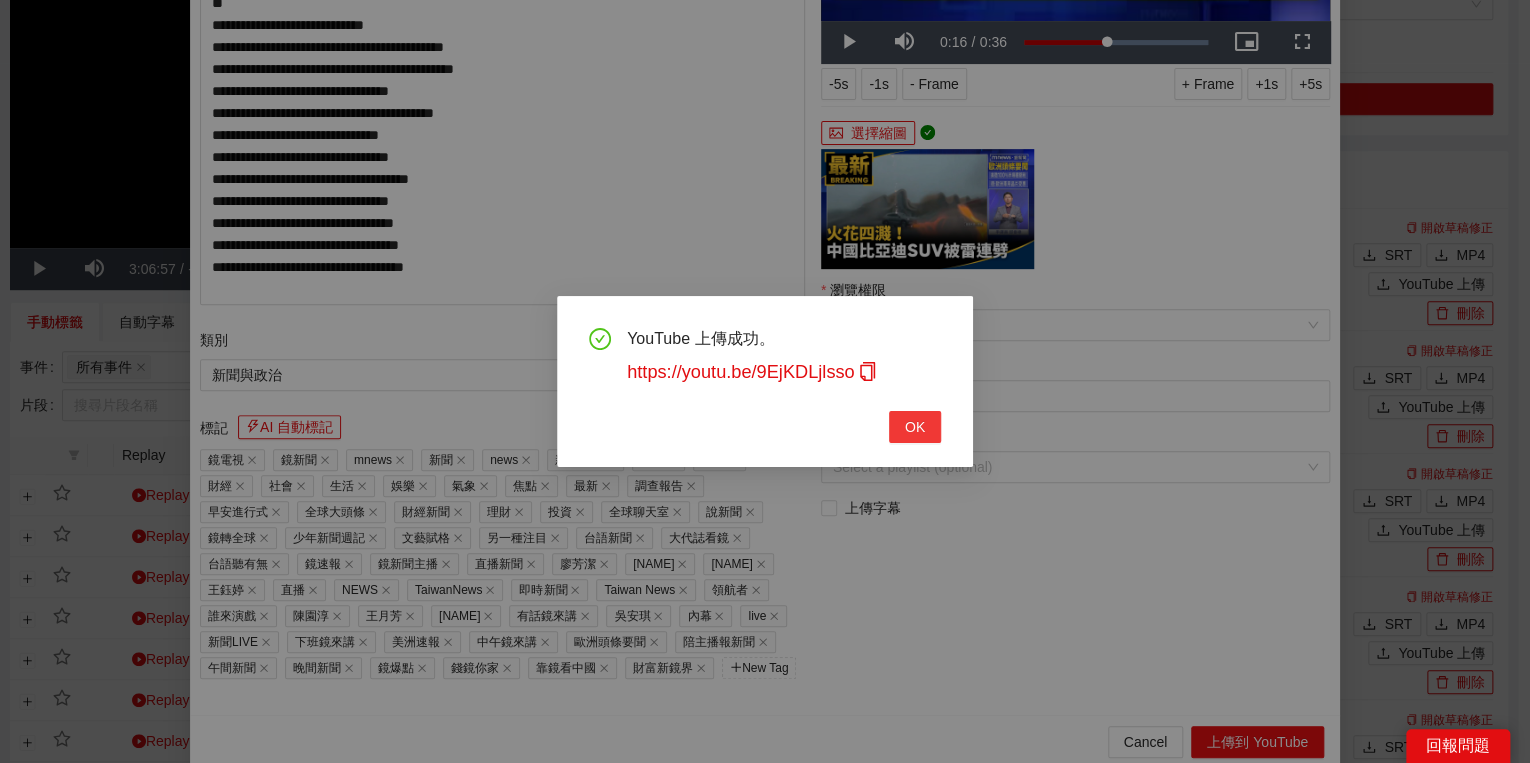 click on "OK" at bounding box center [915, 427] 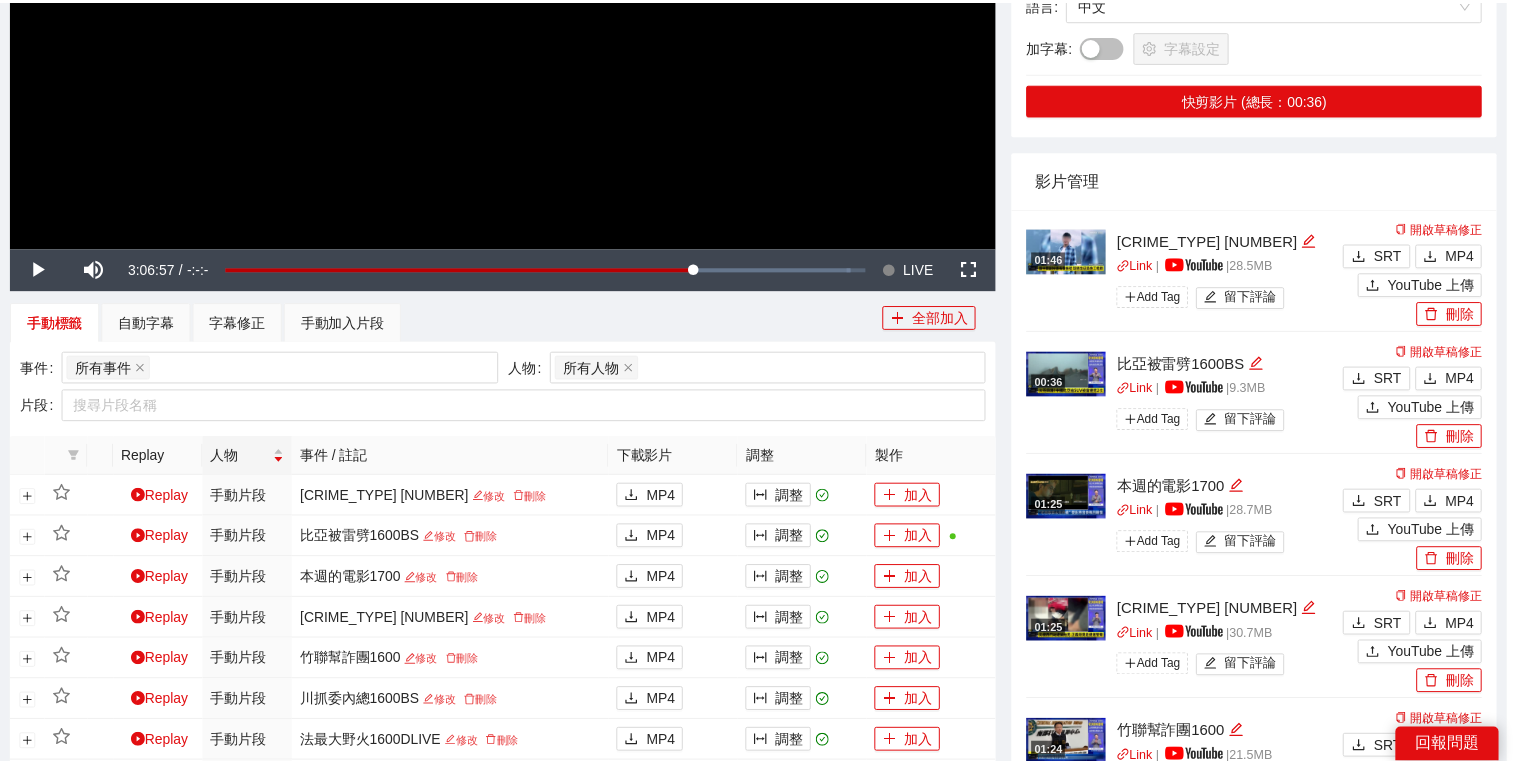scroll, scrollTop: 308, scrollLeft: 0, axis: vertical 